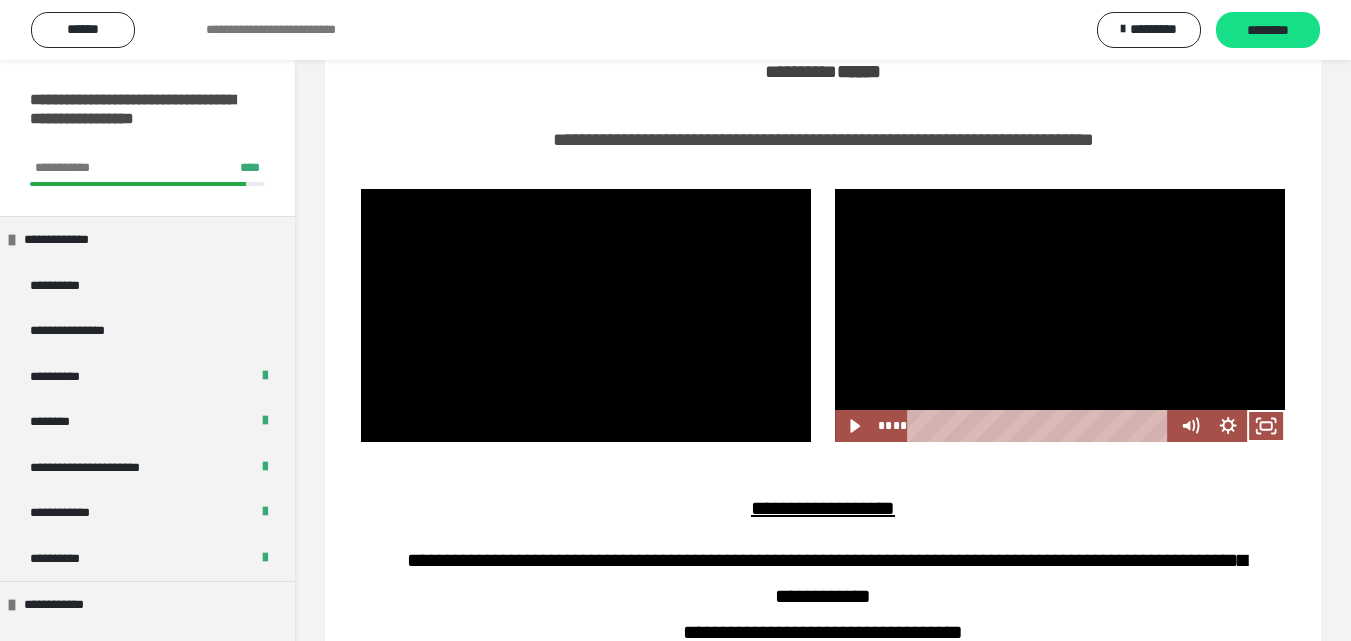 scroll, scrollTop: 1100, scrollLeft: 0, axis: vertical 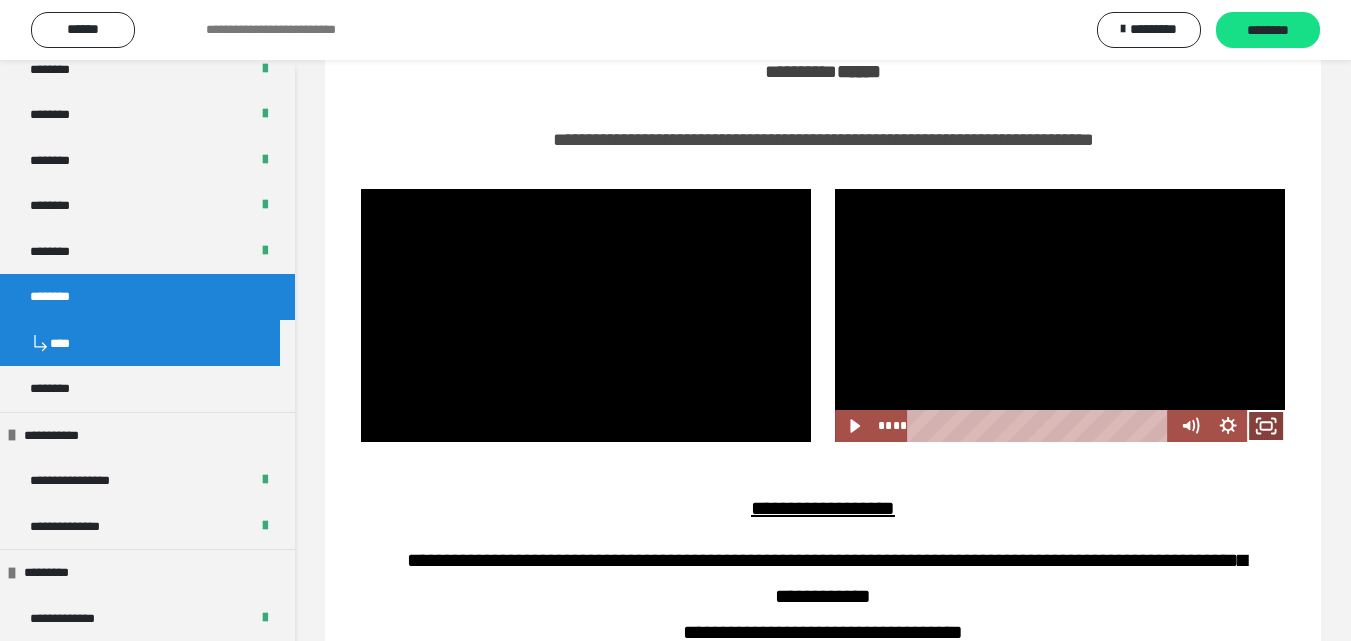 click 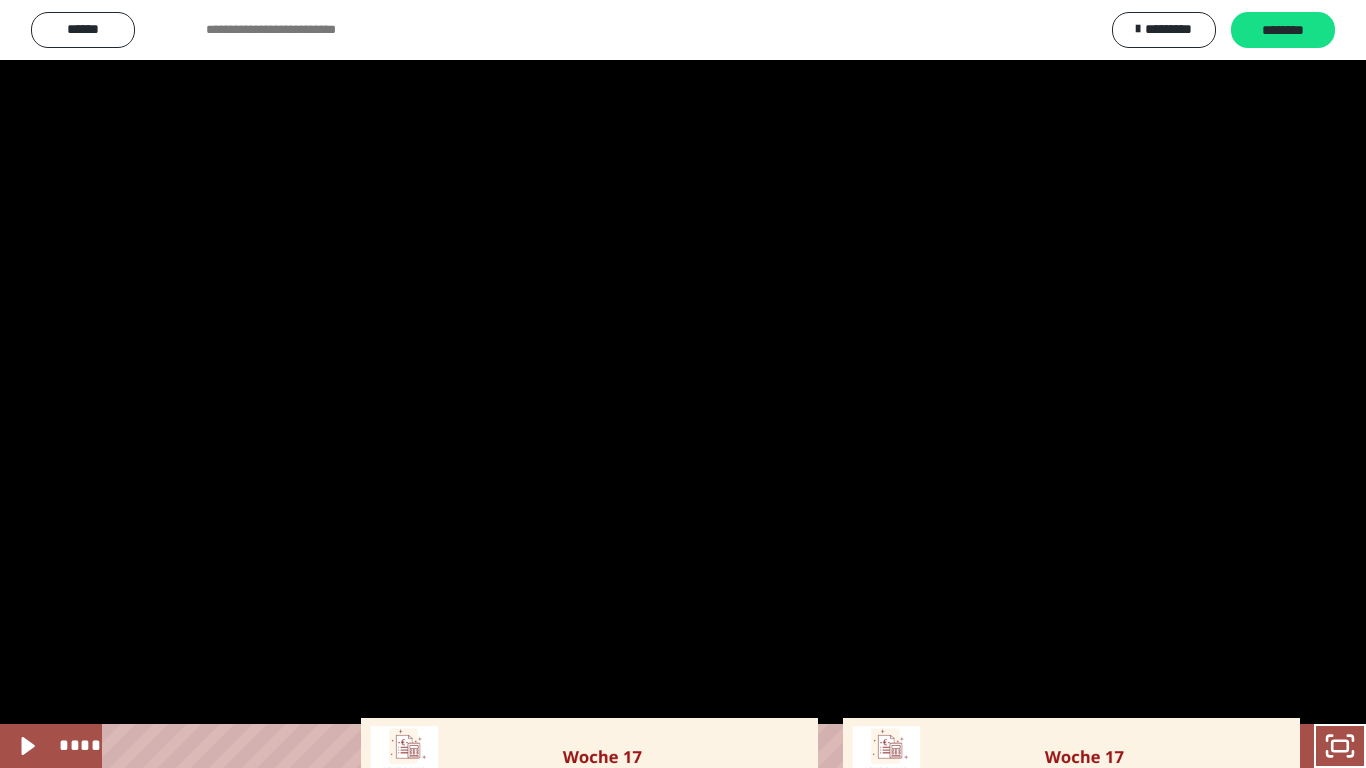 click at bounding box center [683, 384] 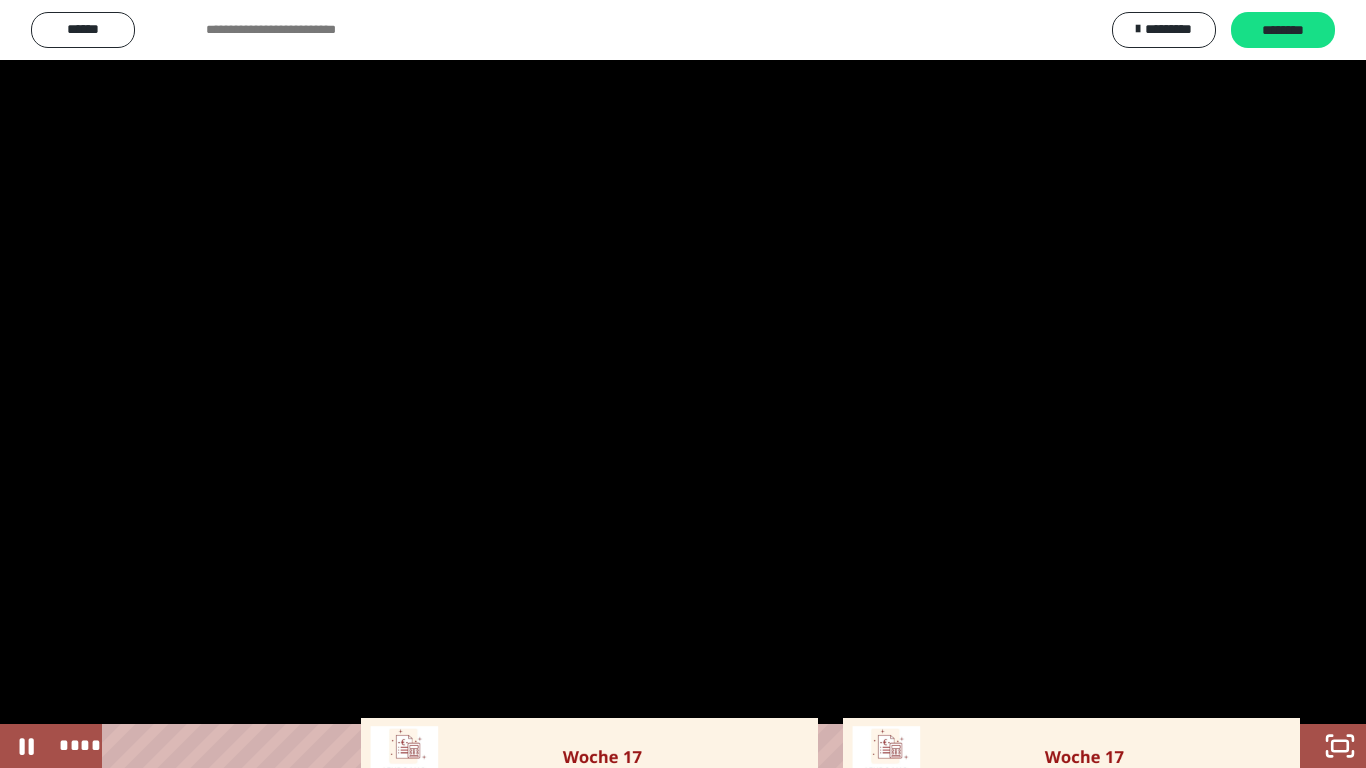 type 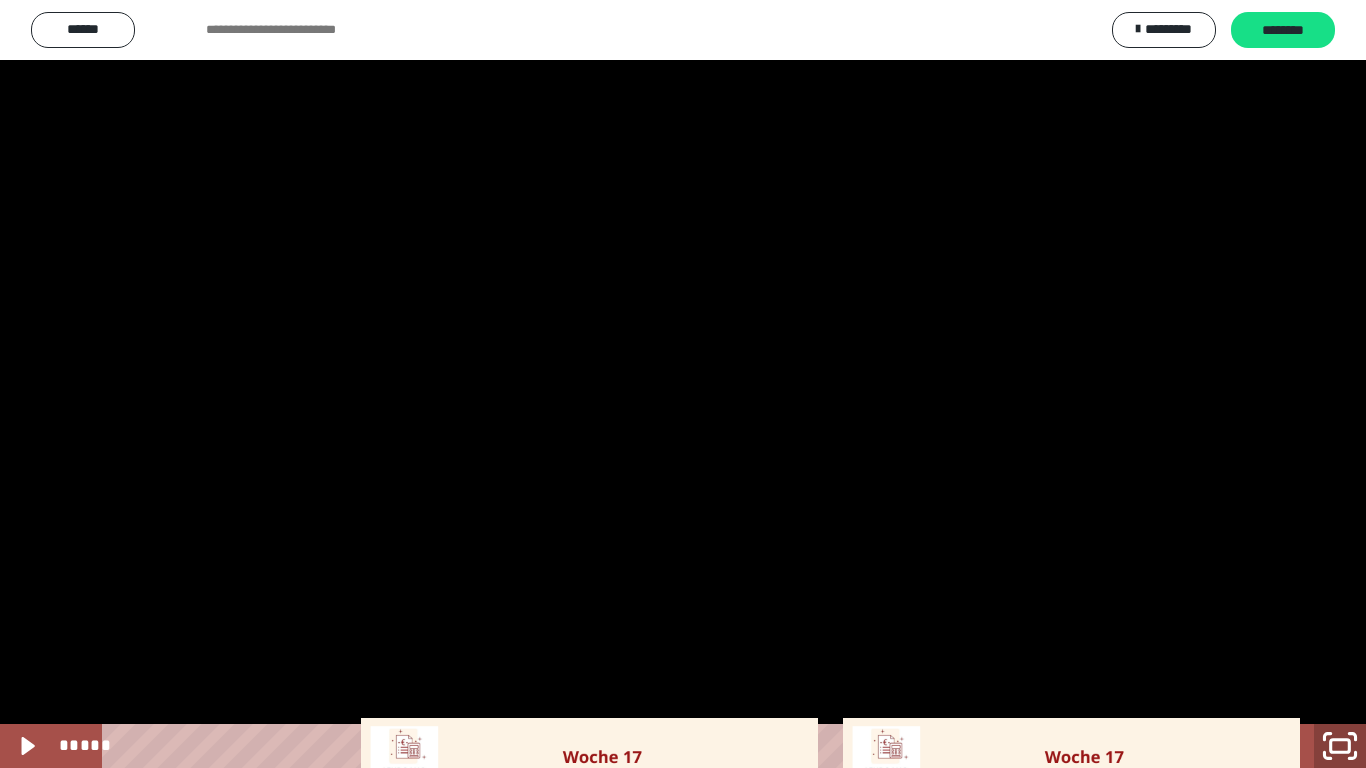 click 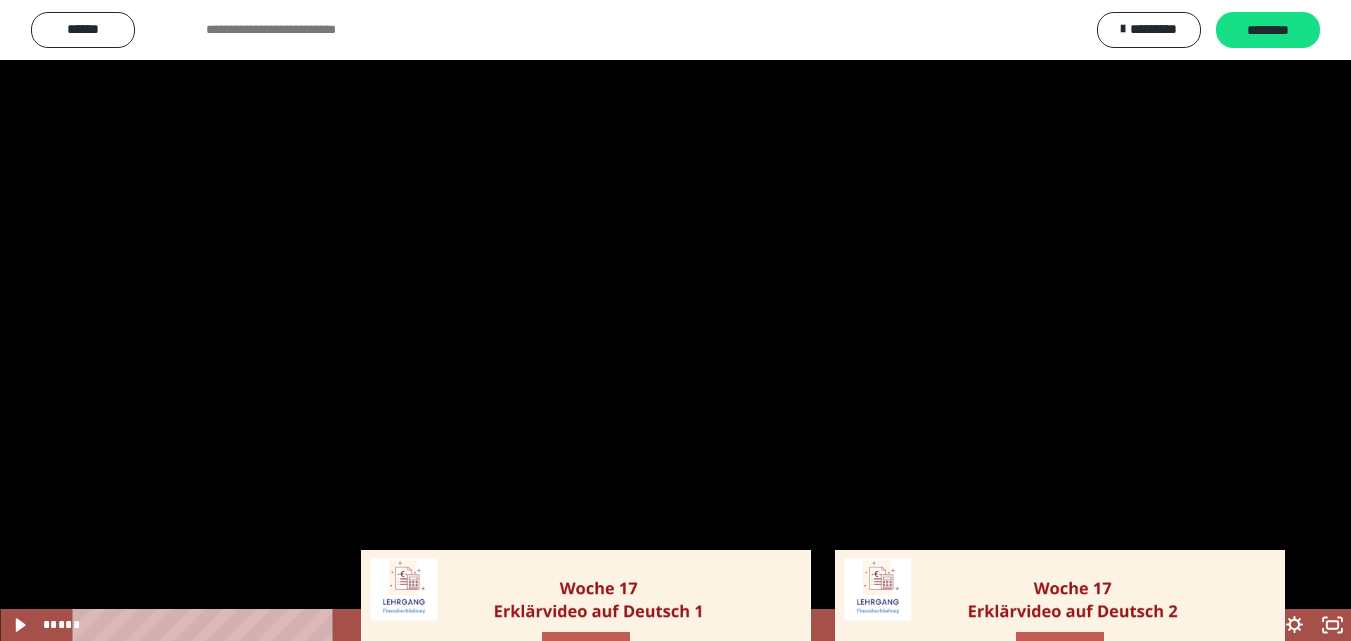scroll, scrollTop: 1400, scrollLeft: 0, axis: vertical 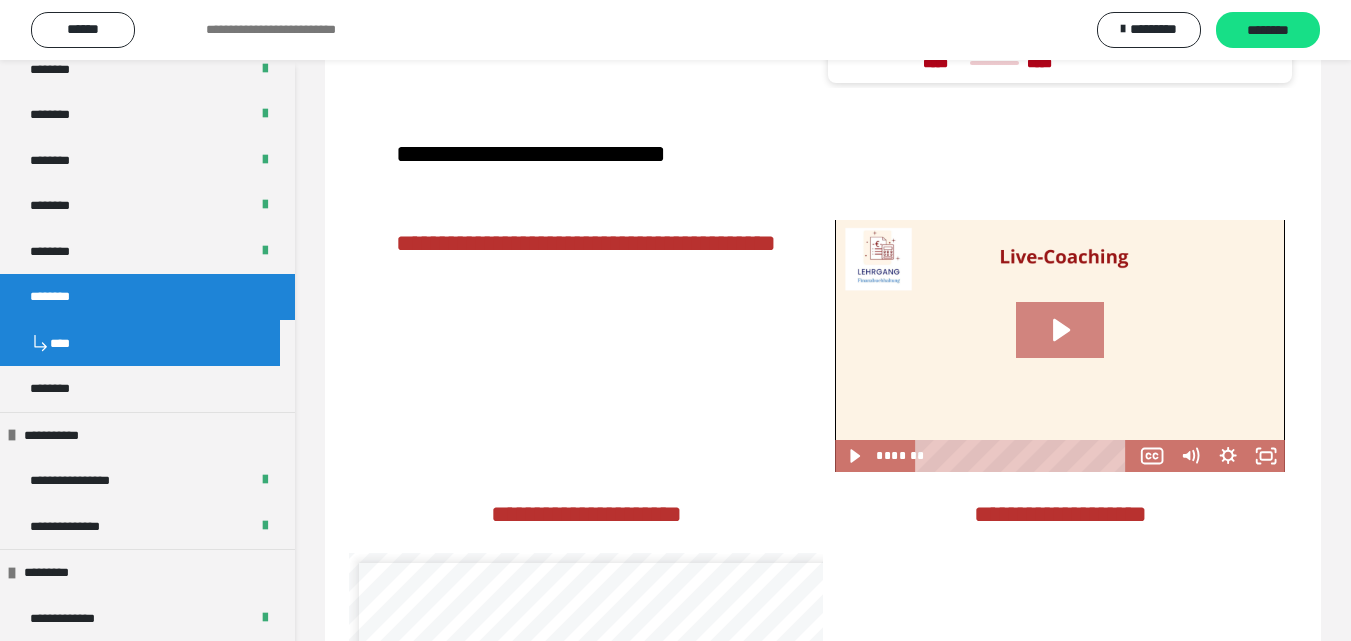 click 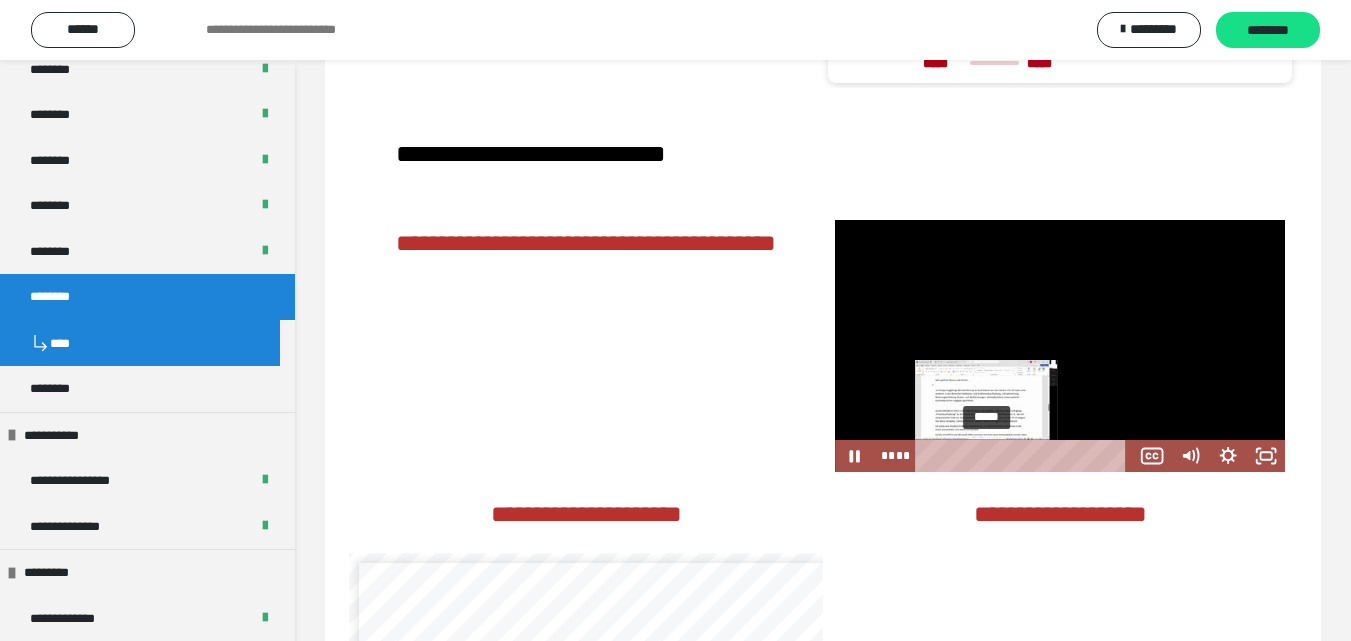 click on "*****" at bounding box center [1025, 456] 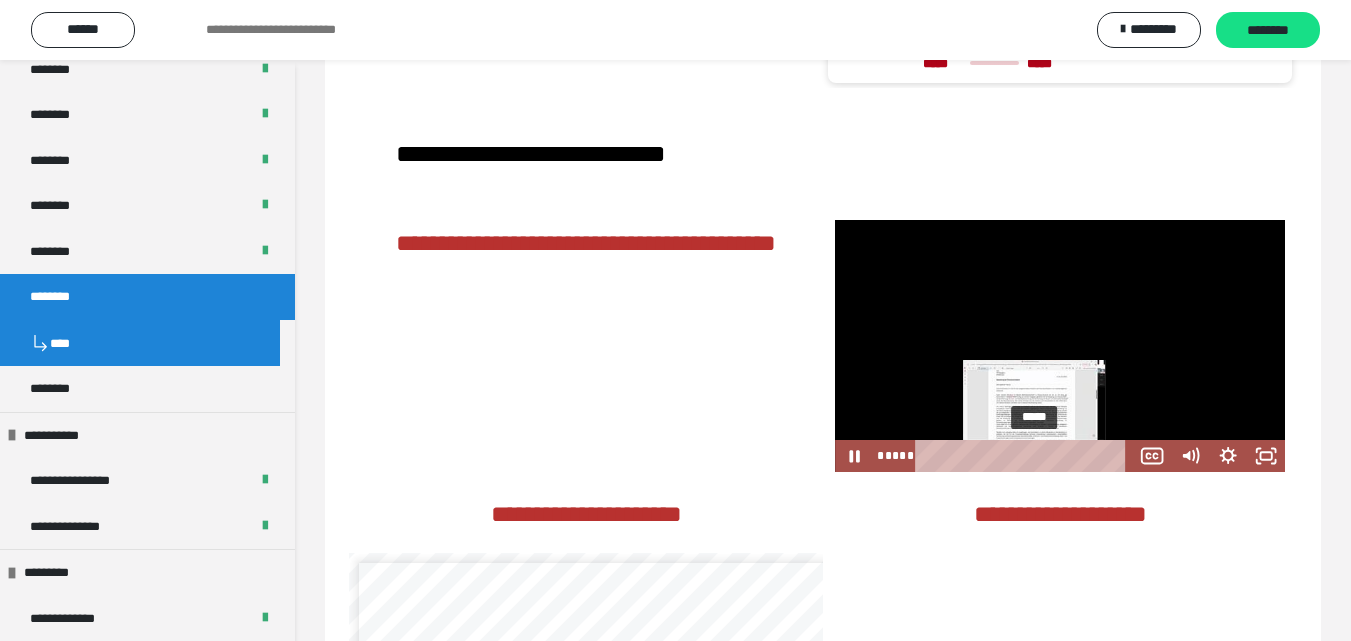 click on "*****" at bounding box center [1025, 456] 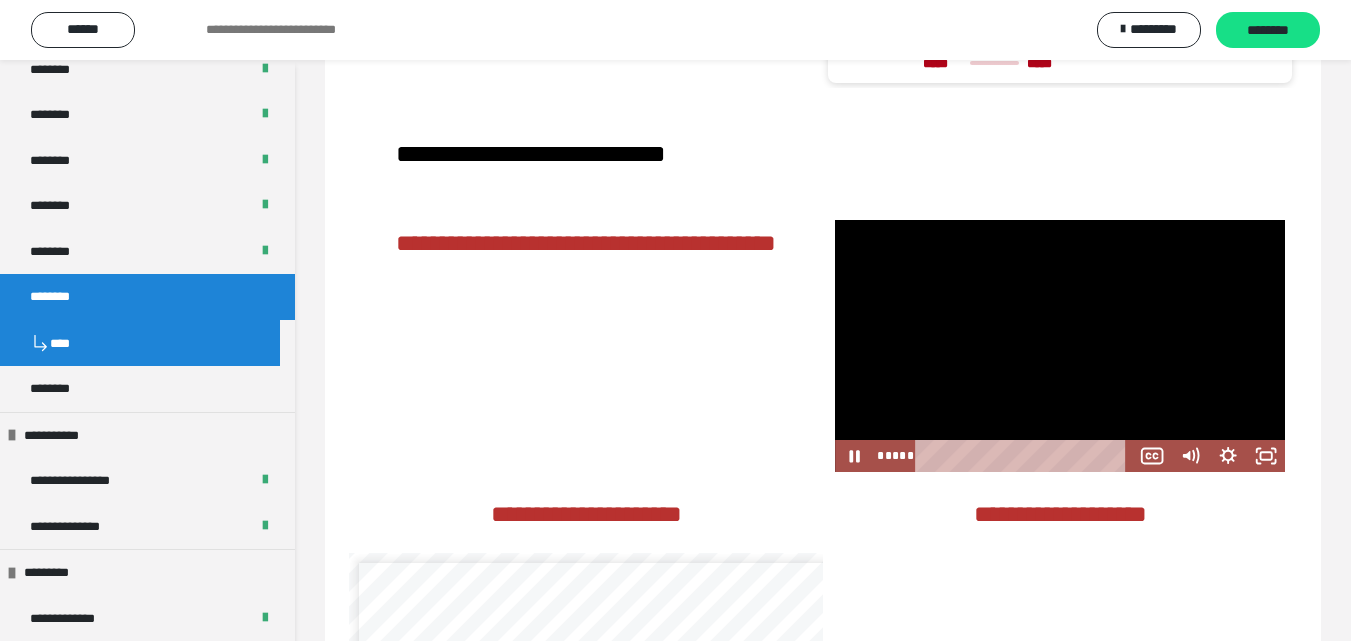 click at bounding box center (1060, 346) 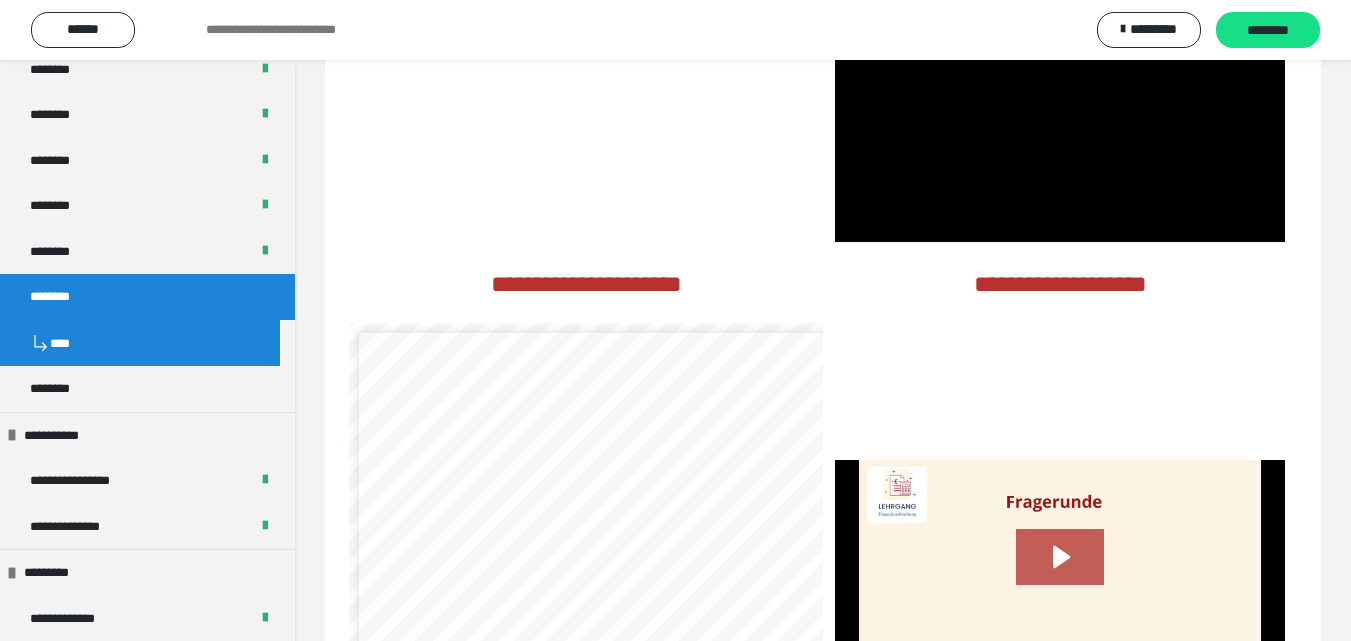 scroll, scrollTop: 3300, scrollLeft: 0, axis: vertical 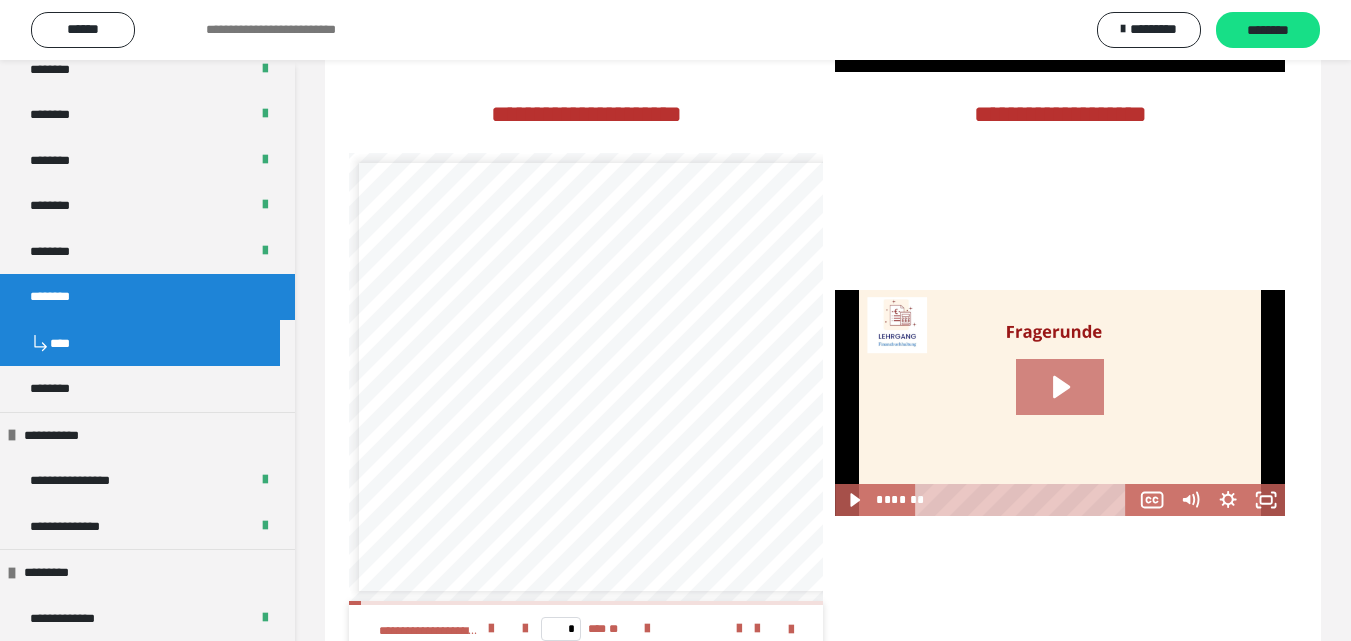 click 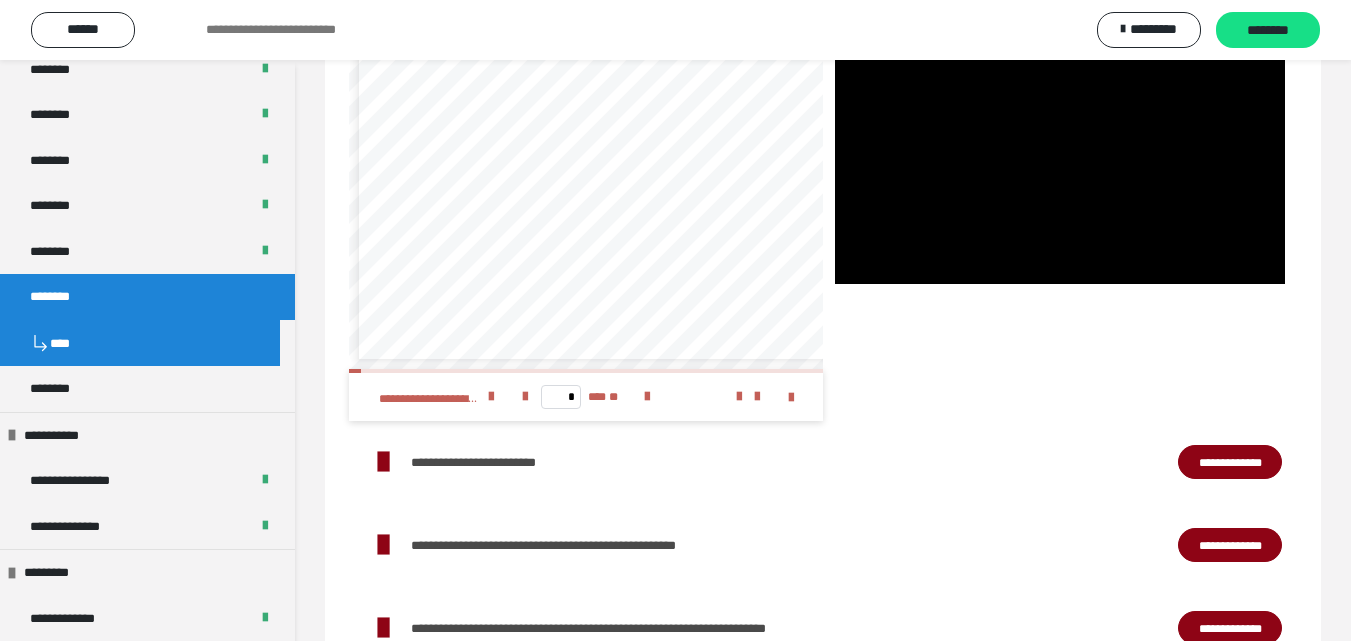 scroll, scrollTop: 3281, scrollLeft: 0, axis: vertical 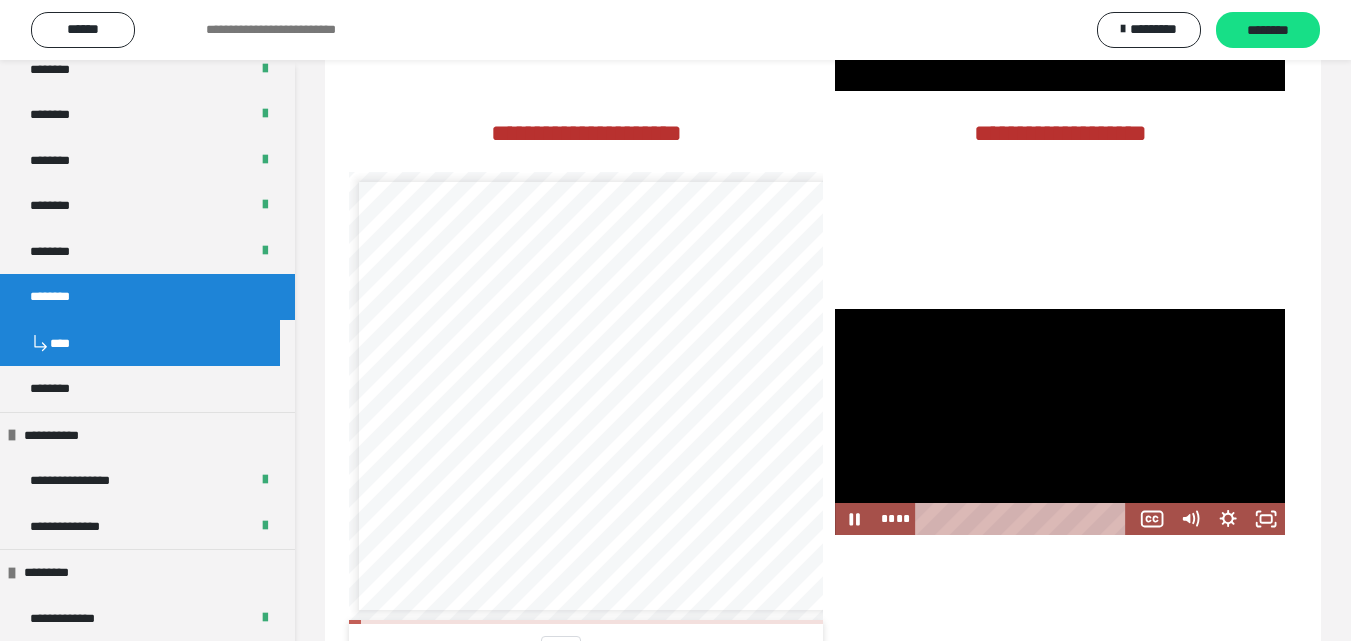 click at bounding box center [1060, 422] 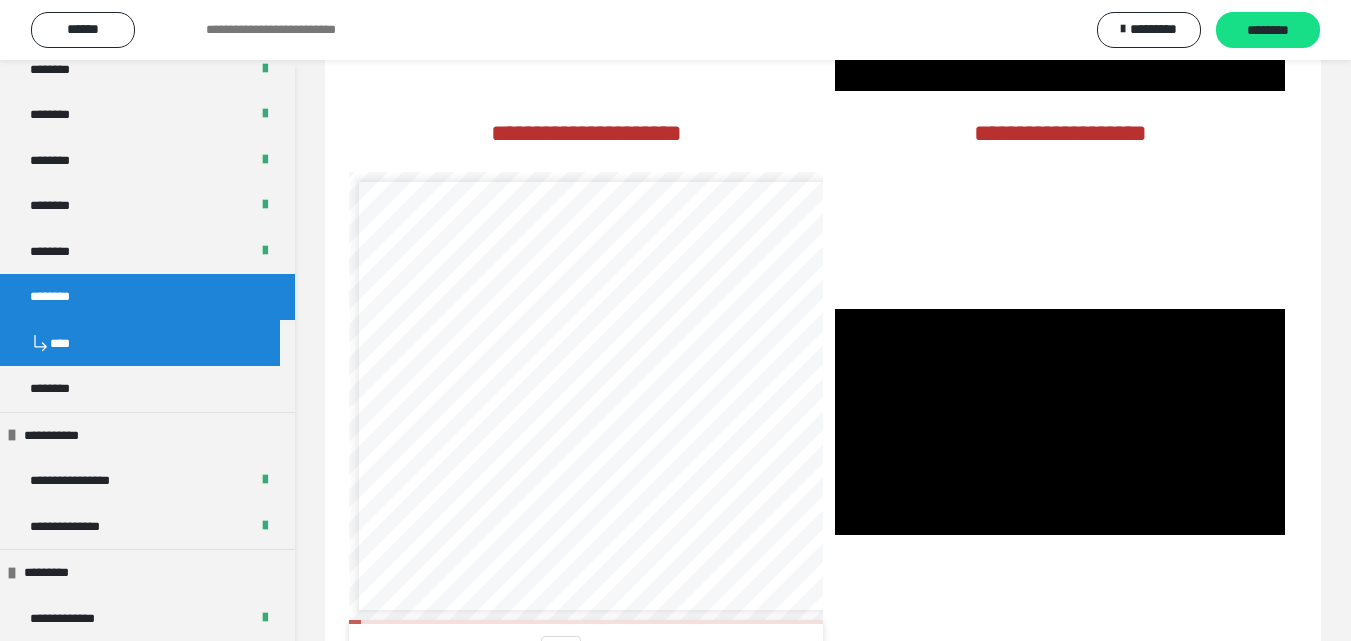 click at bounding box center (1060, 422) 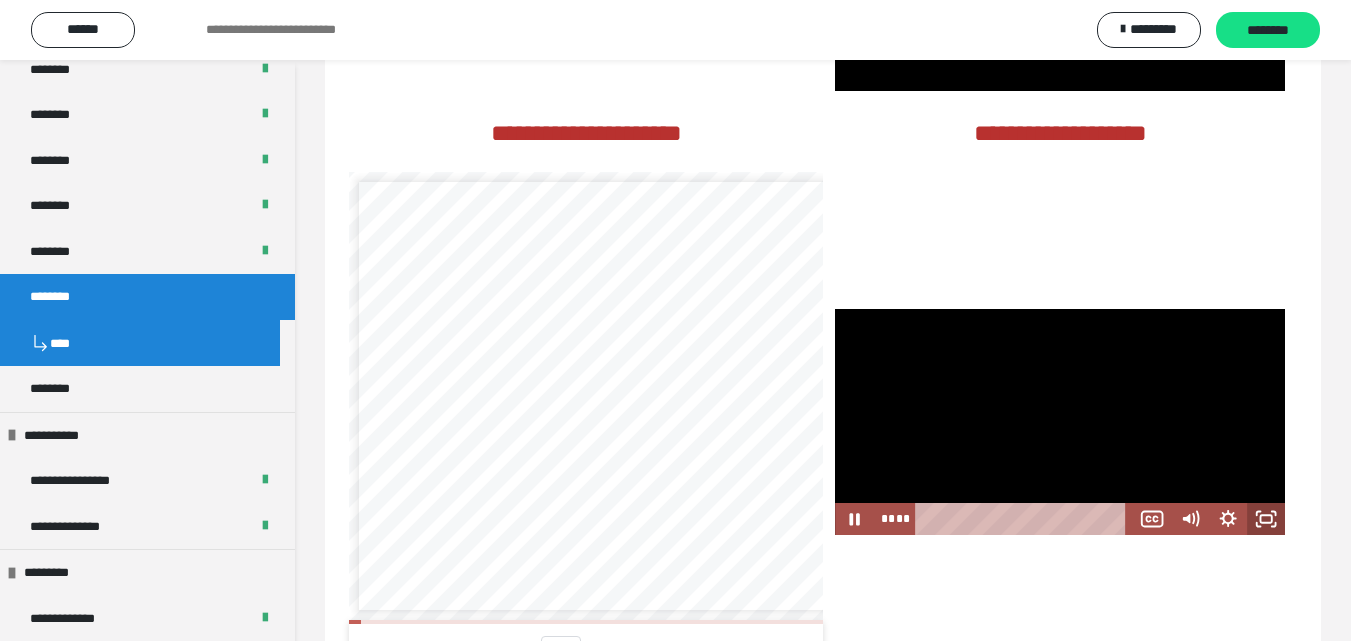 click 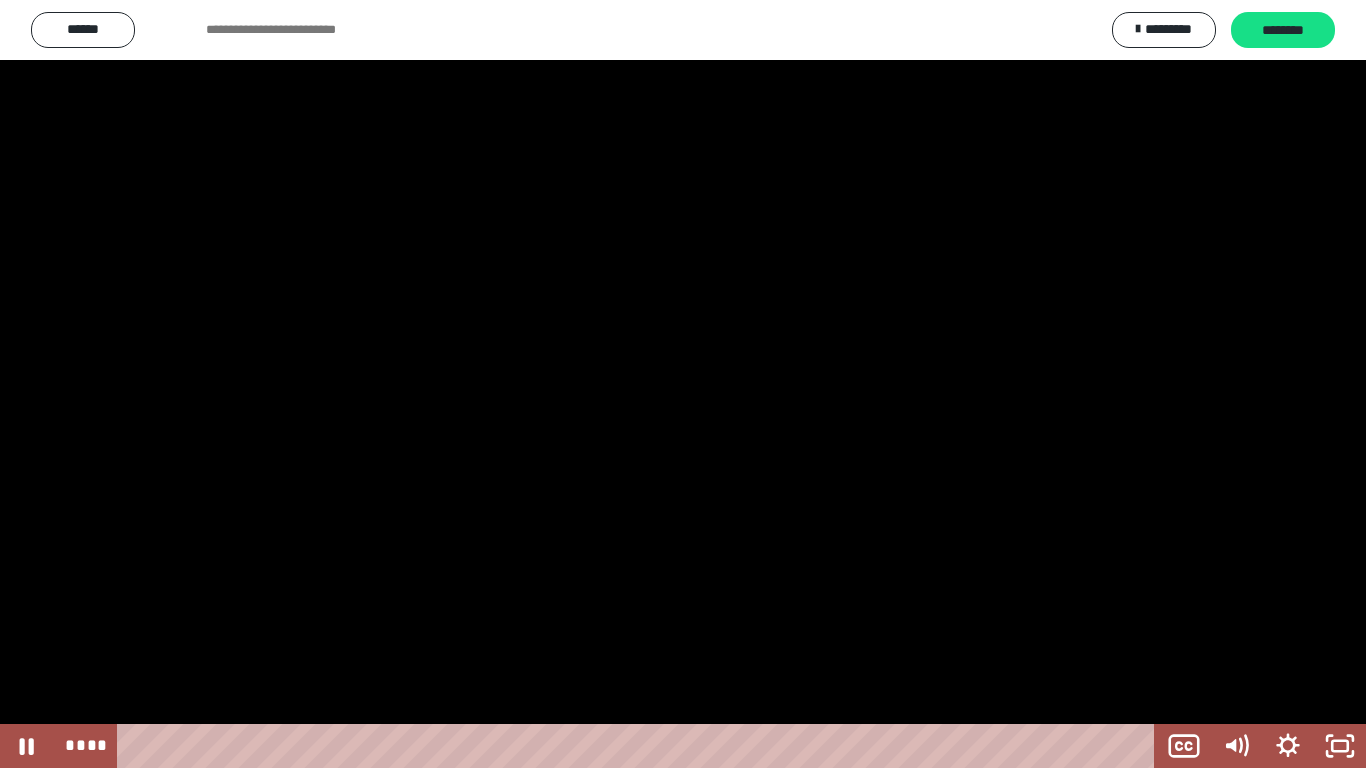 click at bounding box center (683, 384) 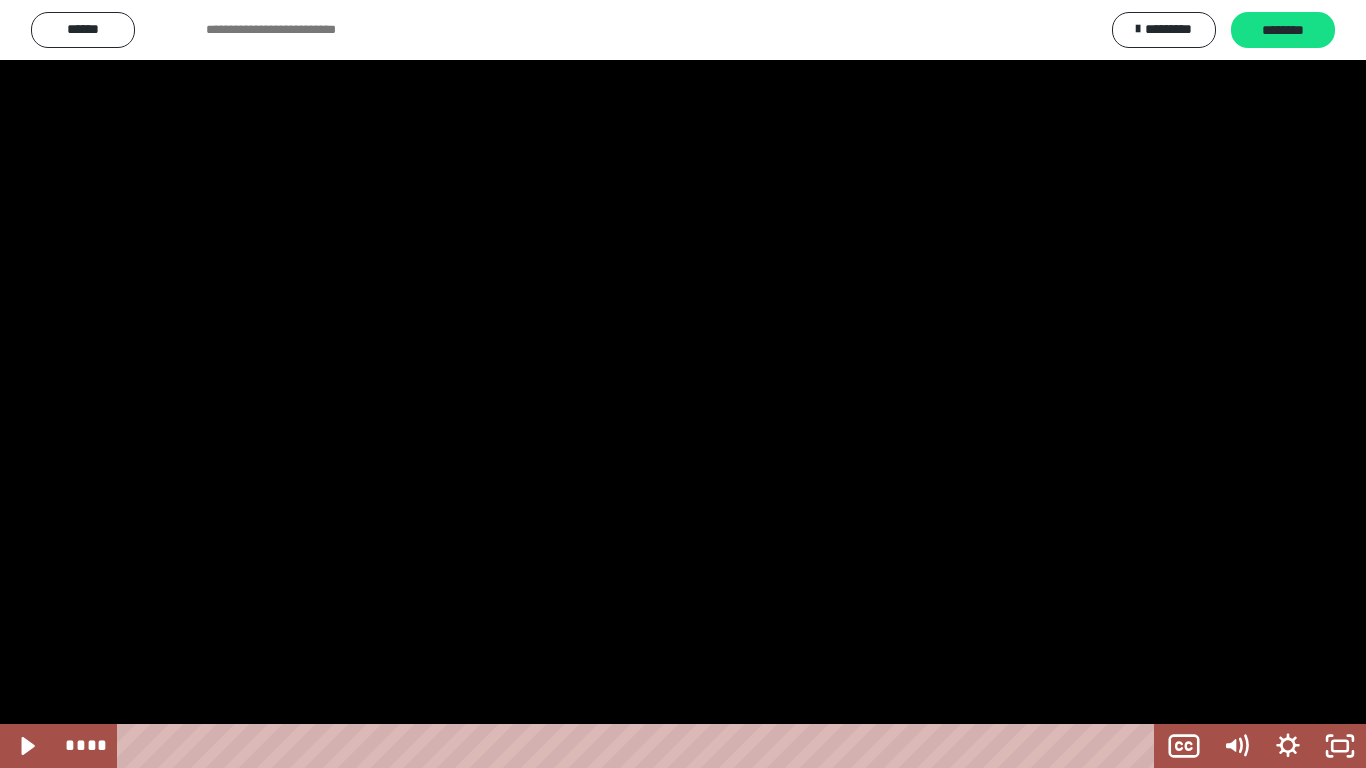 type 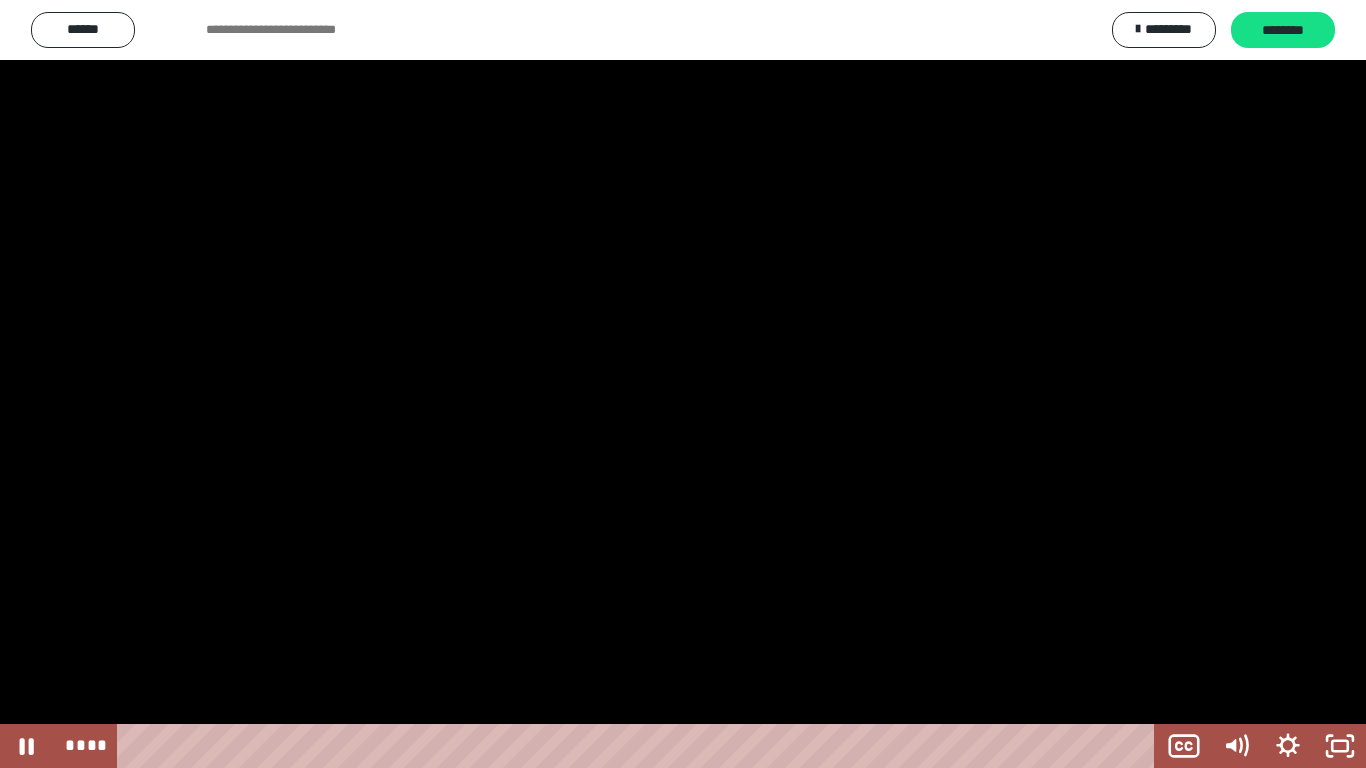 click at bounding box center (683, 384) 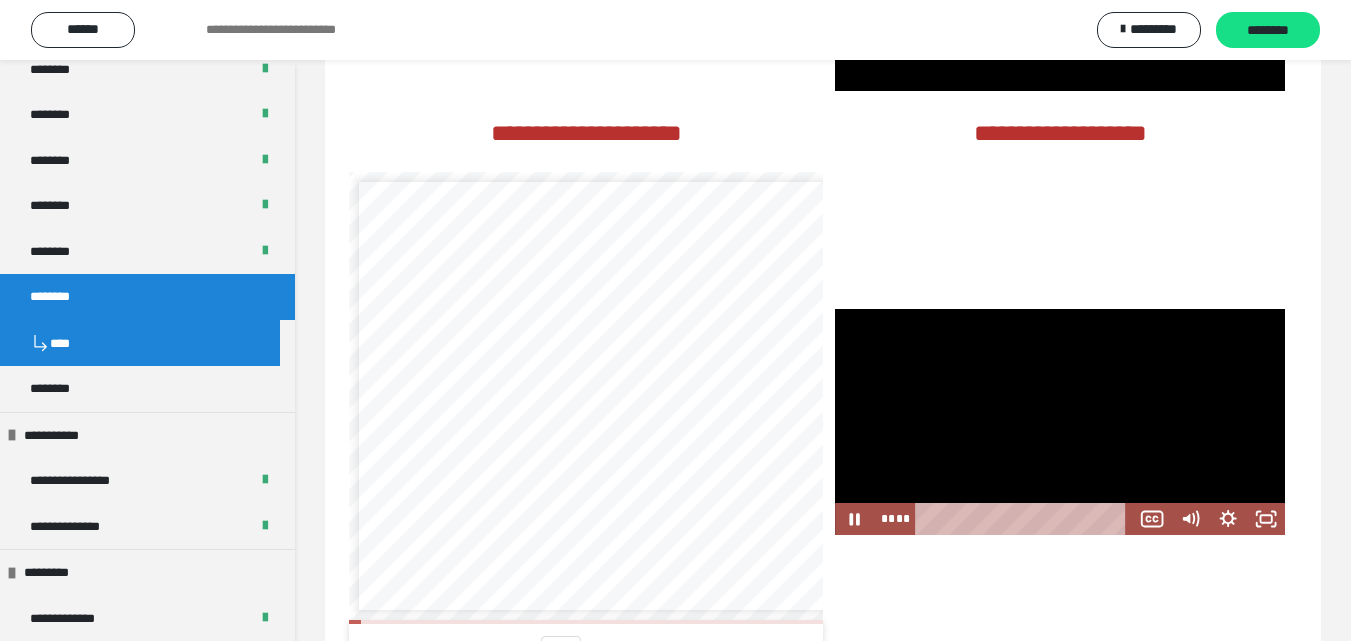 click at bounding box center (1060, 422) 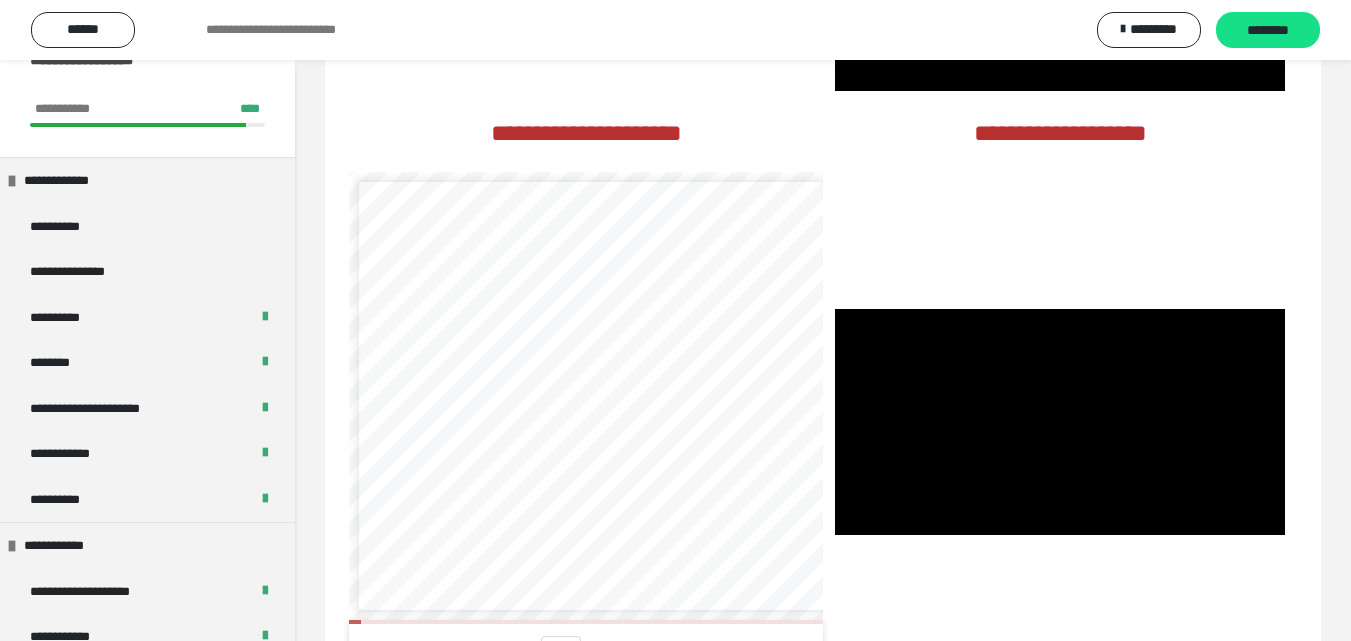 scroll, scrollTop: 0, scrollLeft: 0, axis: both 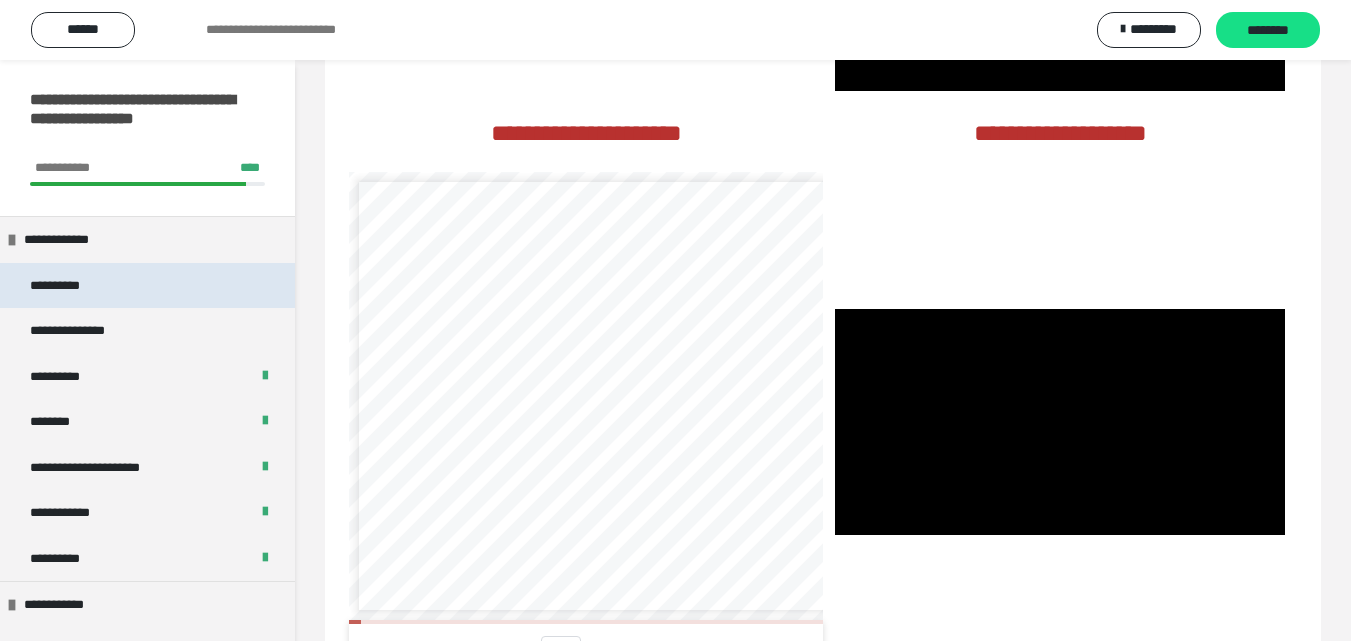 click on "**********" at bounding box center [147, 286] 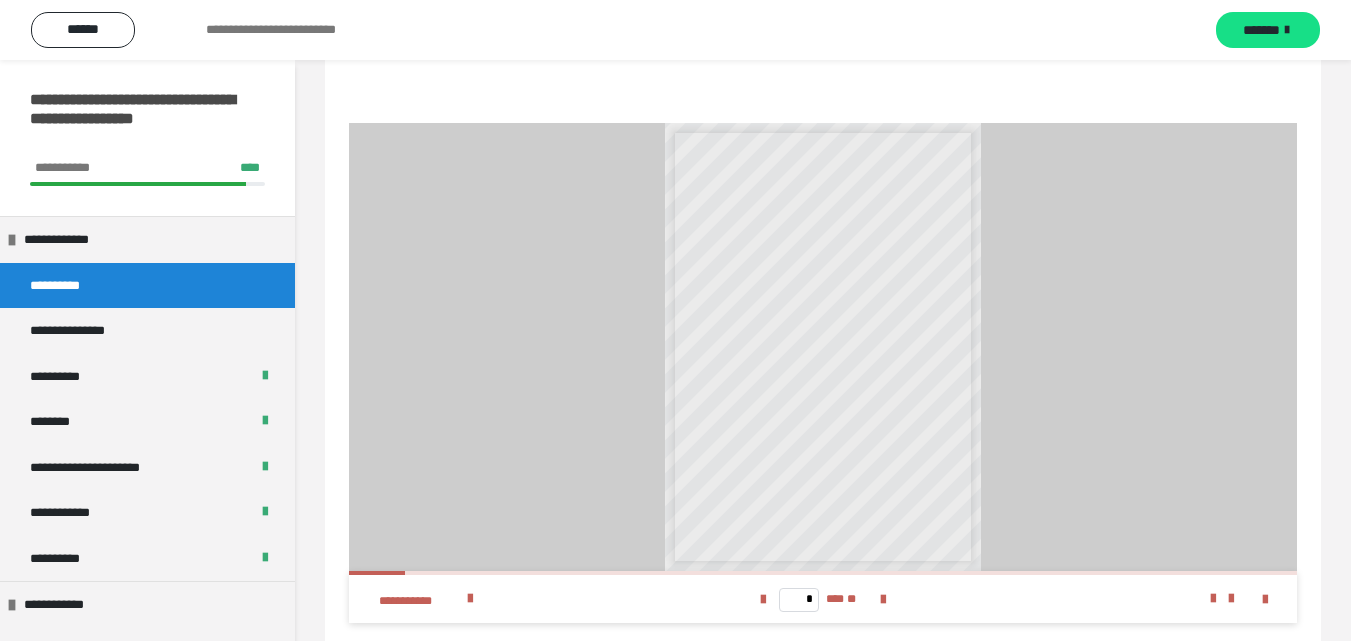 scroll, scrollTop: 1723, scrollLeft: 0, axis: vertical 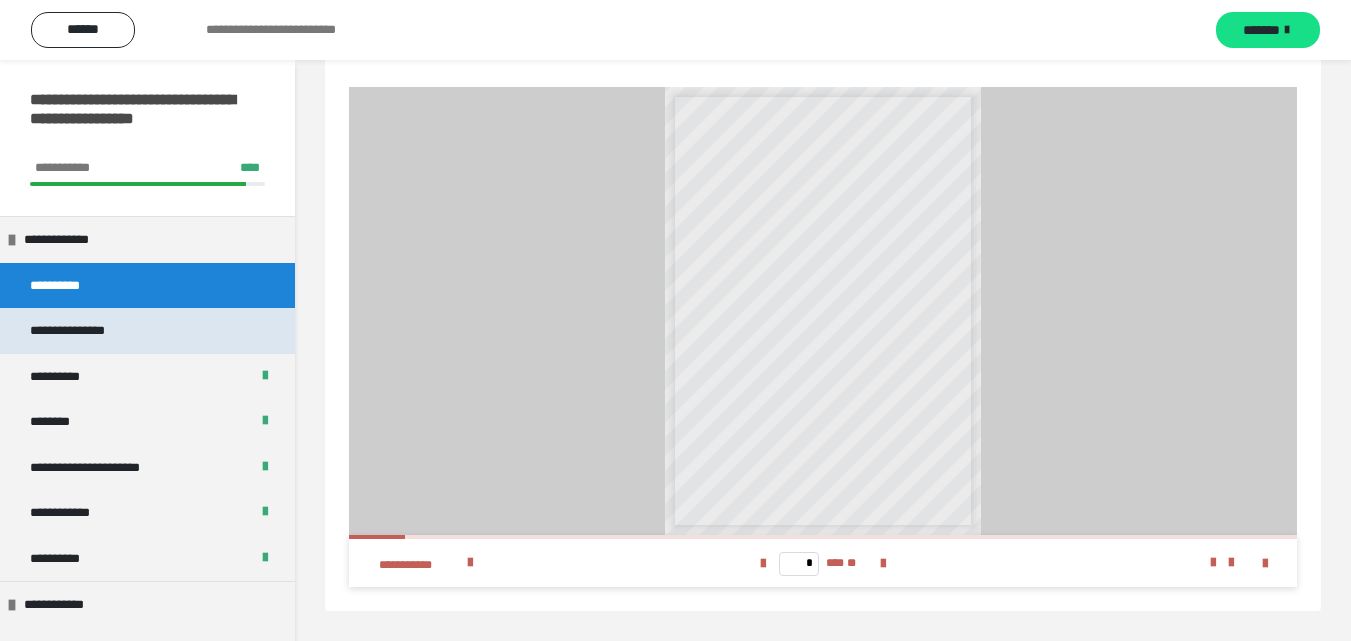 click on "**********" at bounding box center (88, 331) 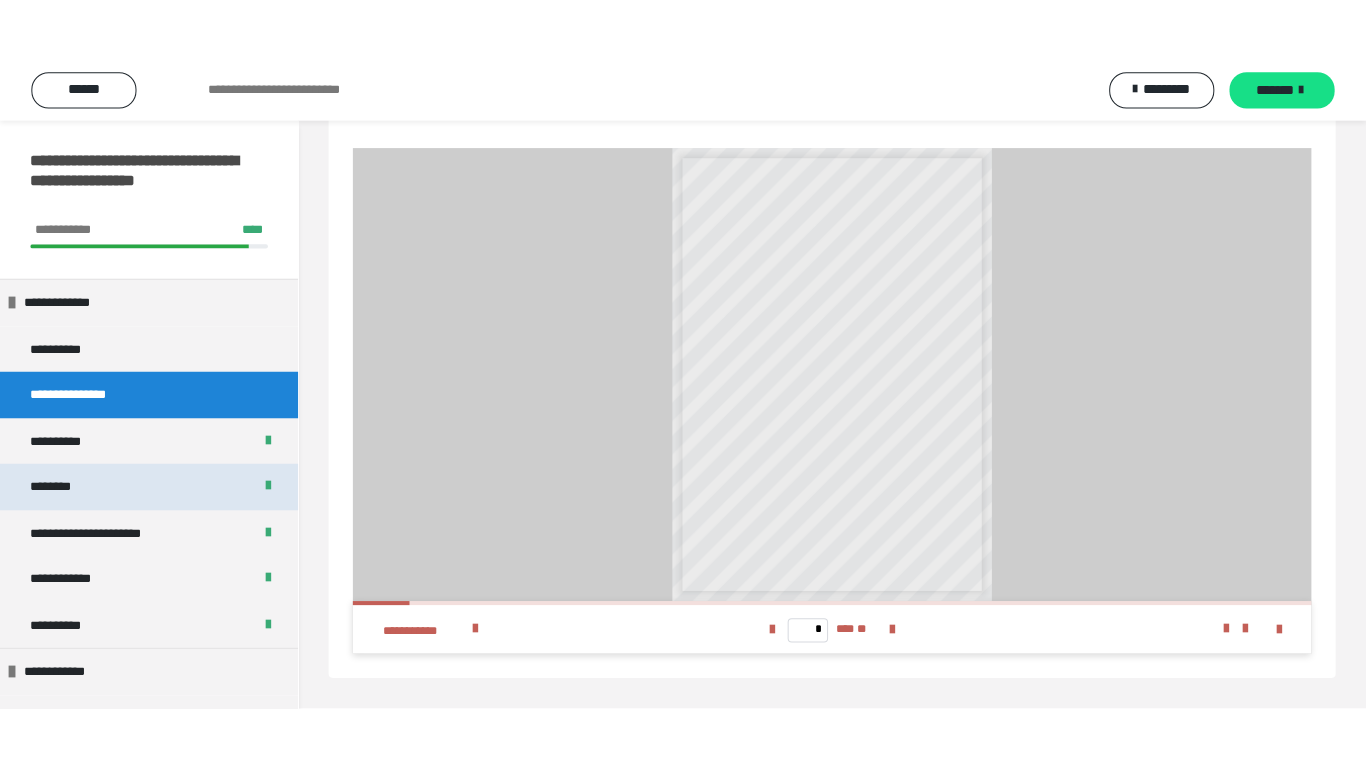 scroll, scrollTop: 60, scrollLeft: 0, axis: vertical 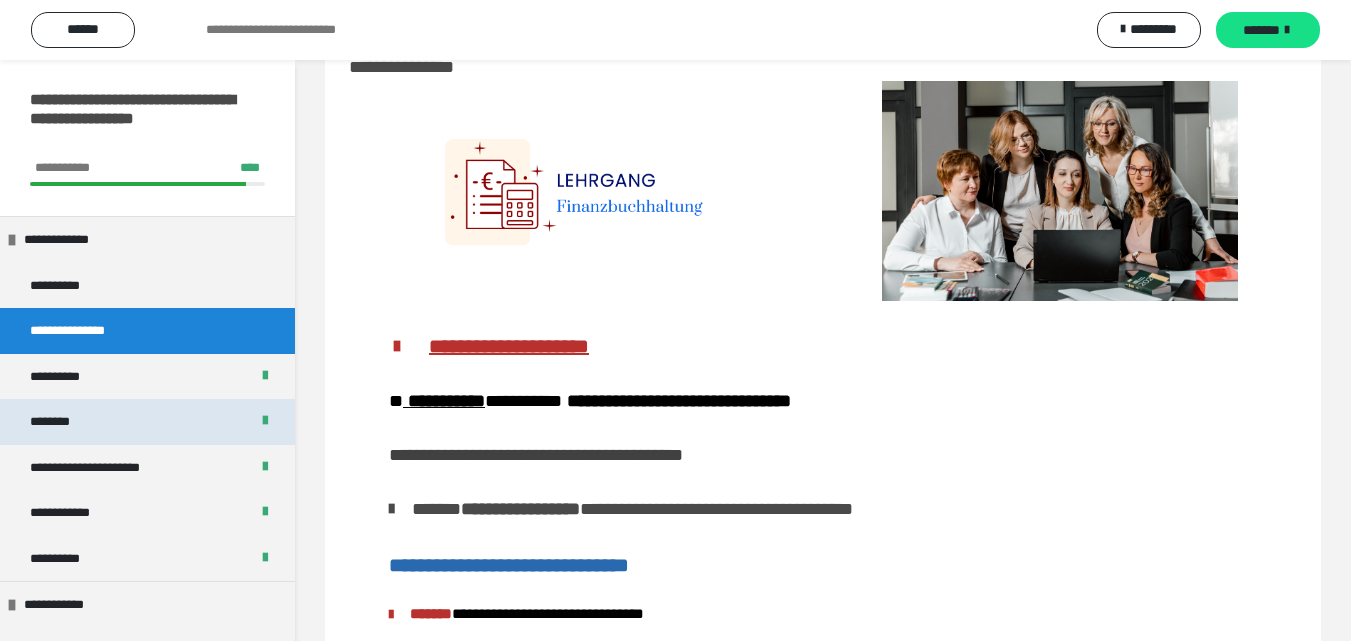 click on "********" at bounding box center [147, 422] 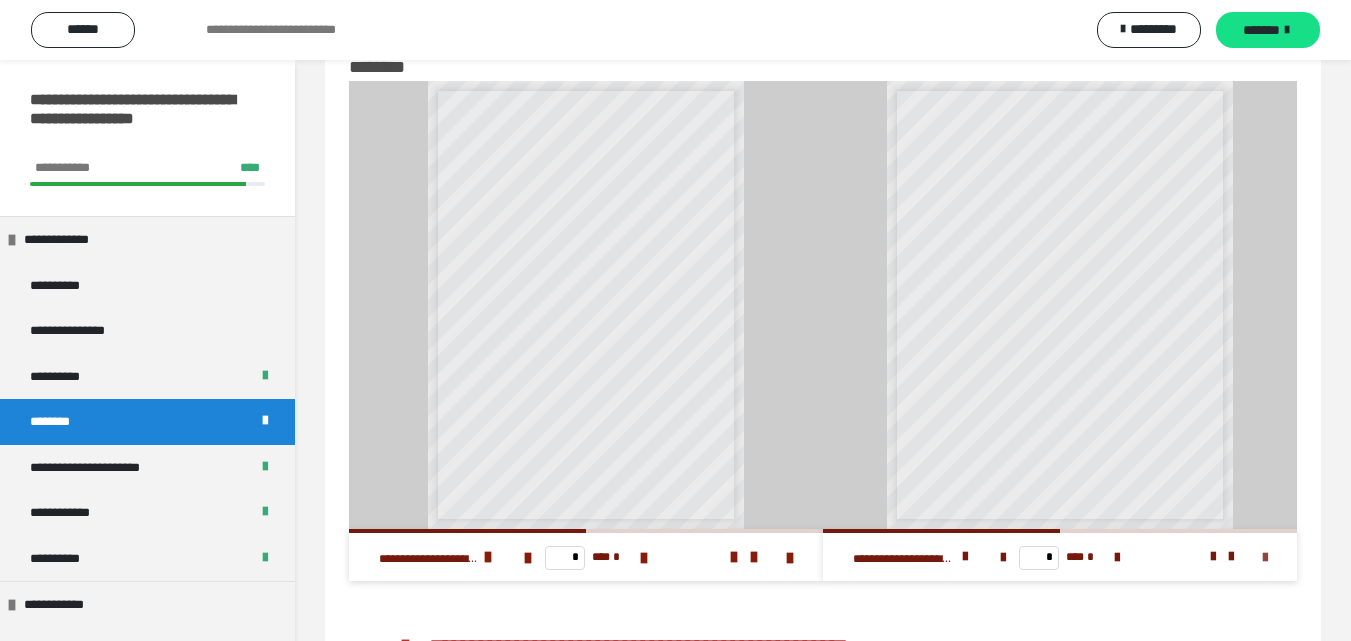 click at bounding box center [1265, 558] 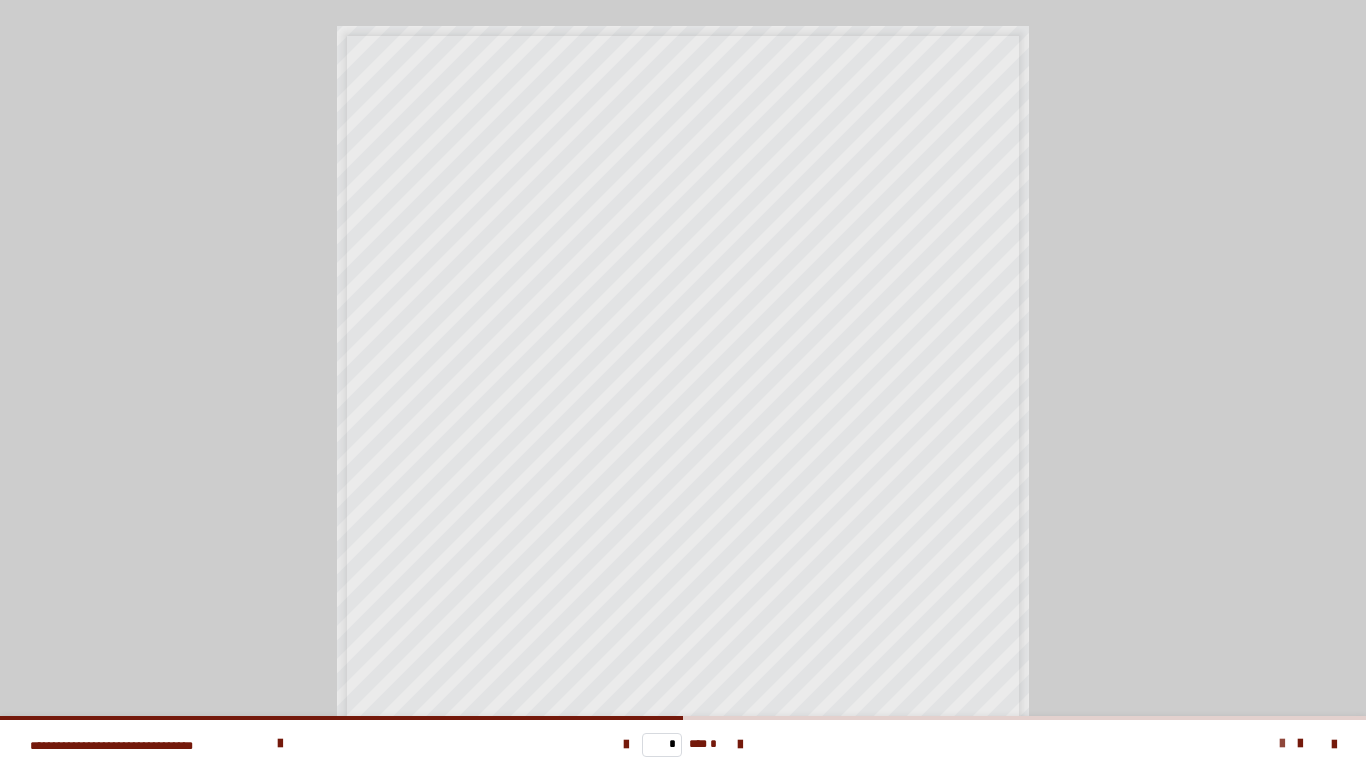 click at bounding box center (1282, 744) 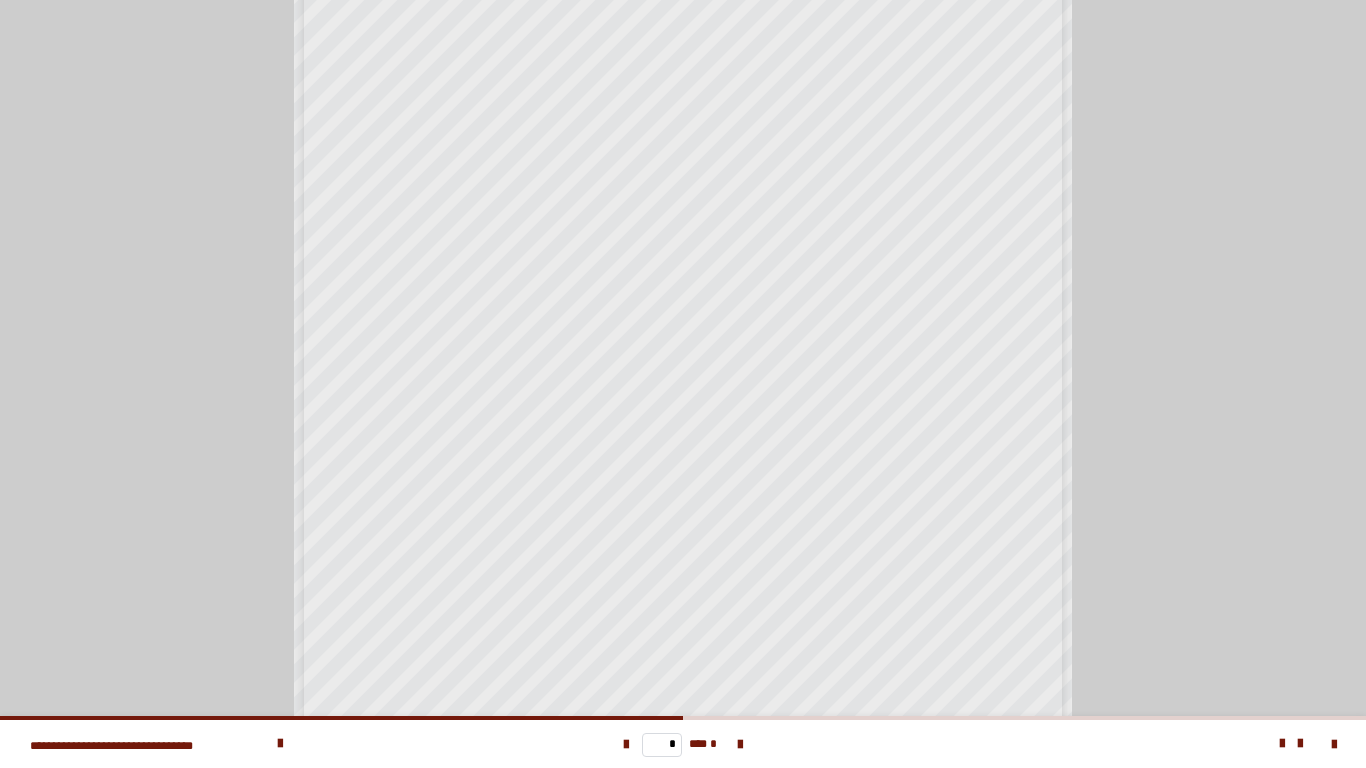 scroll, scrollTop: 266, scrollLeft: 0, axis: vertical 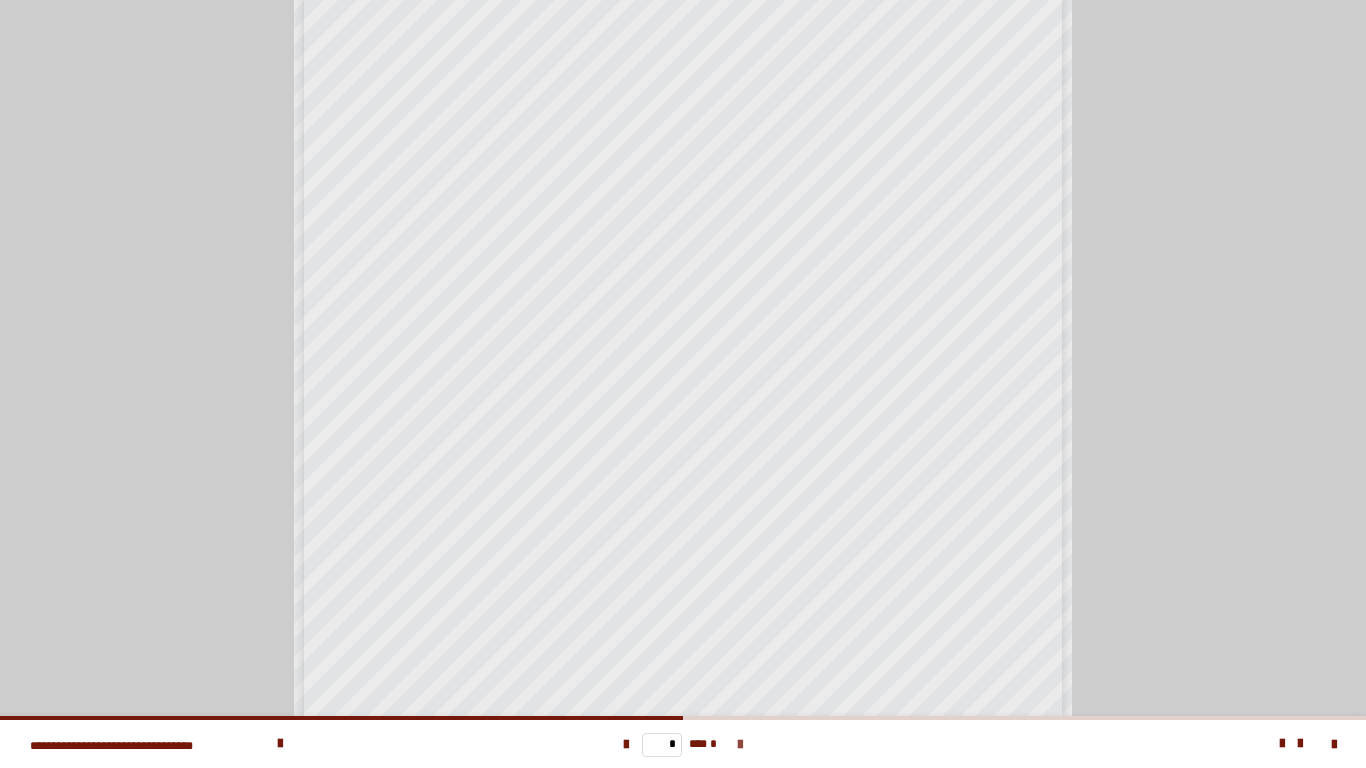 click at bounding box center [740, 745] 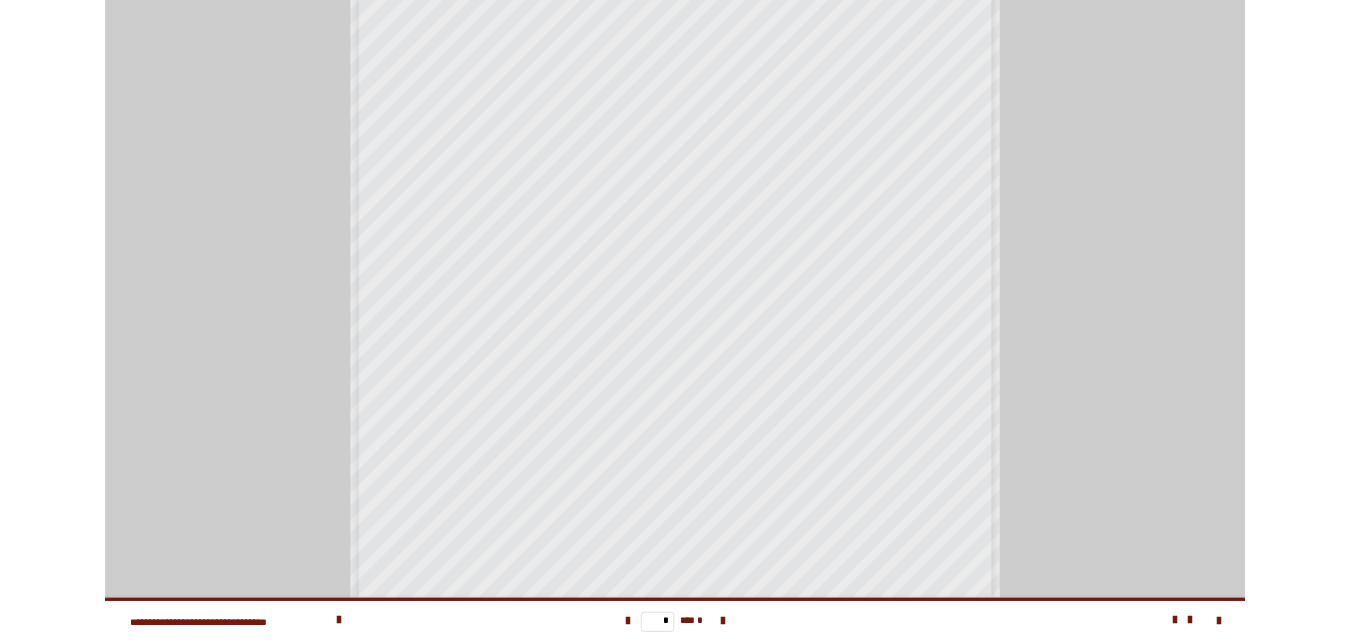 scroll, scrollTop: 0, scrollLeft: 0, axis: both 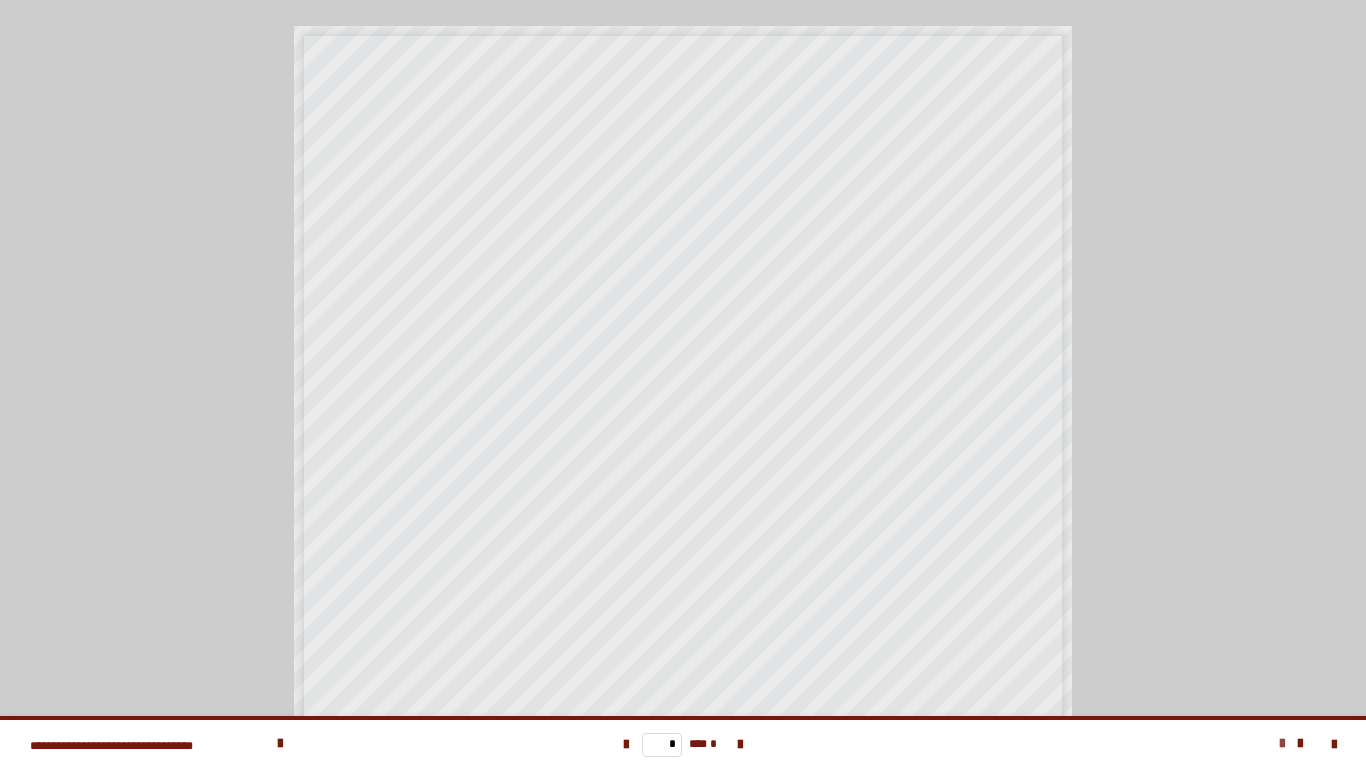 click at bounding box center [1282, 744] 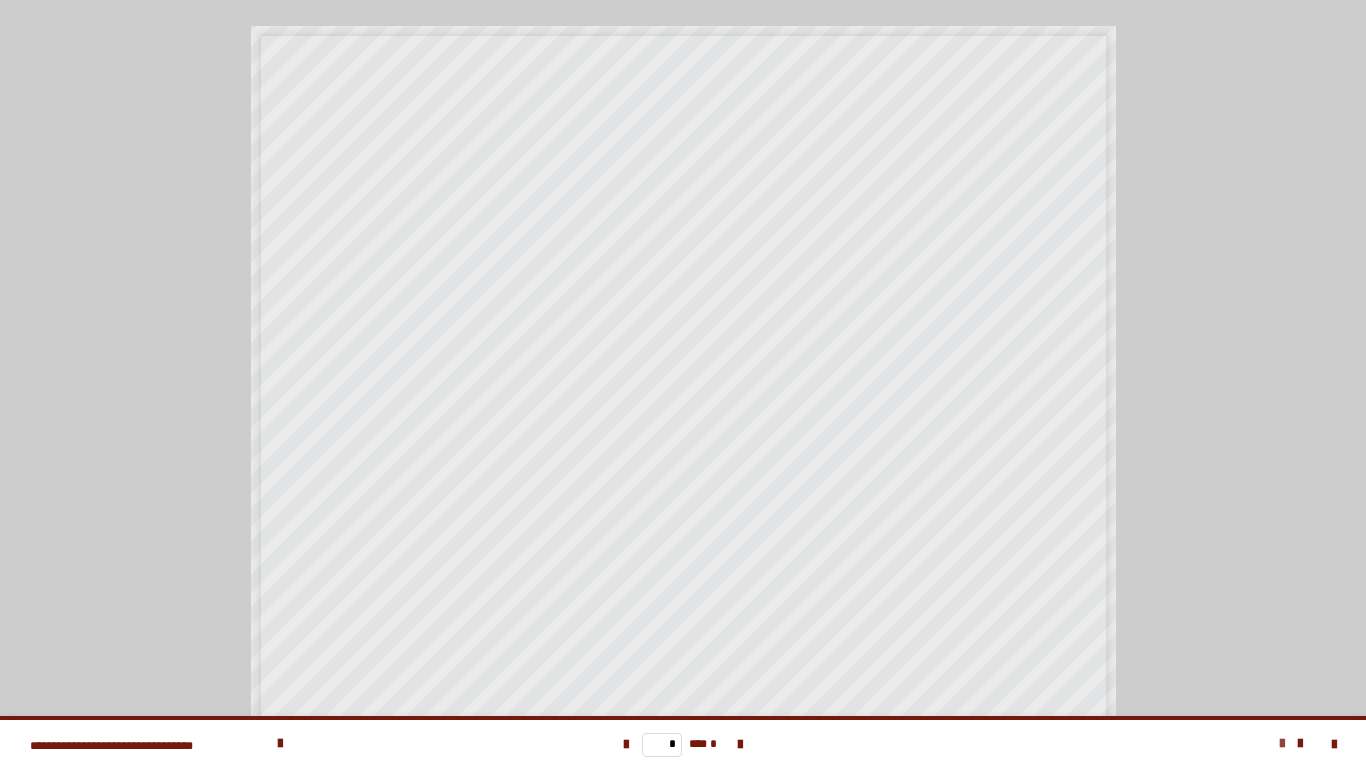 click at bounding box center (1282, 744) 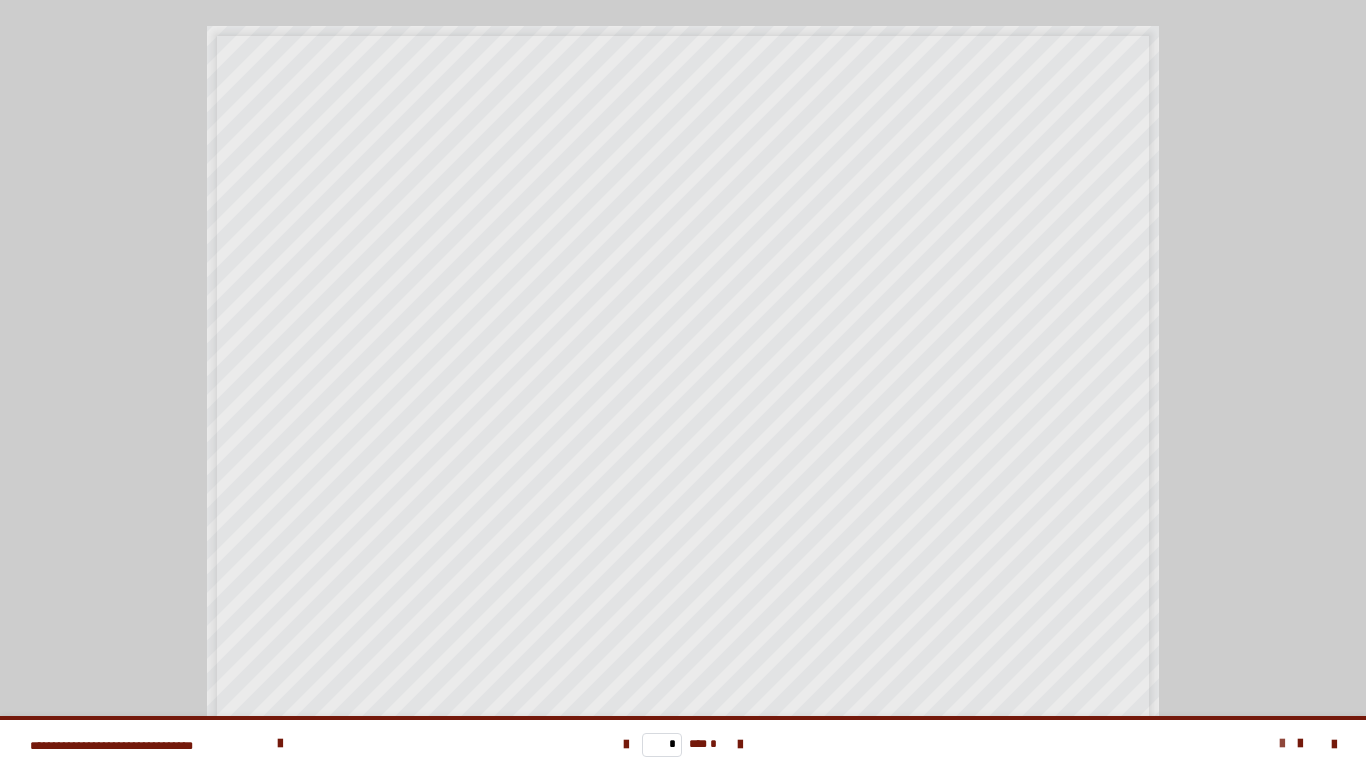 click at bounding box center [1282, 744] 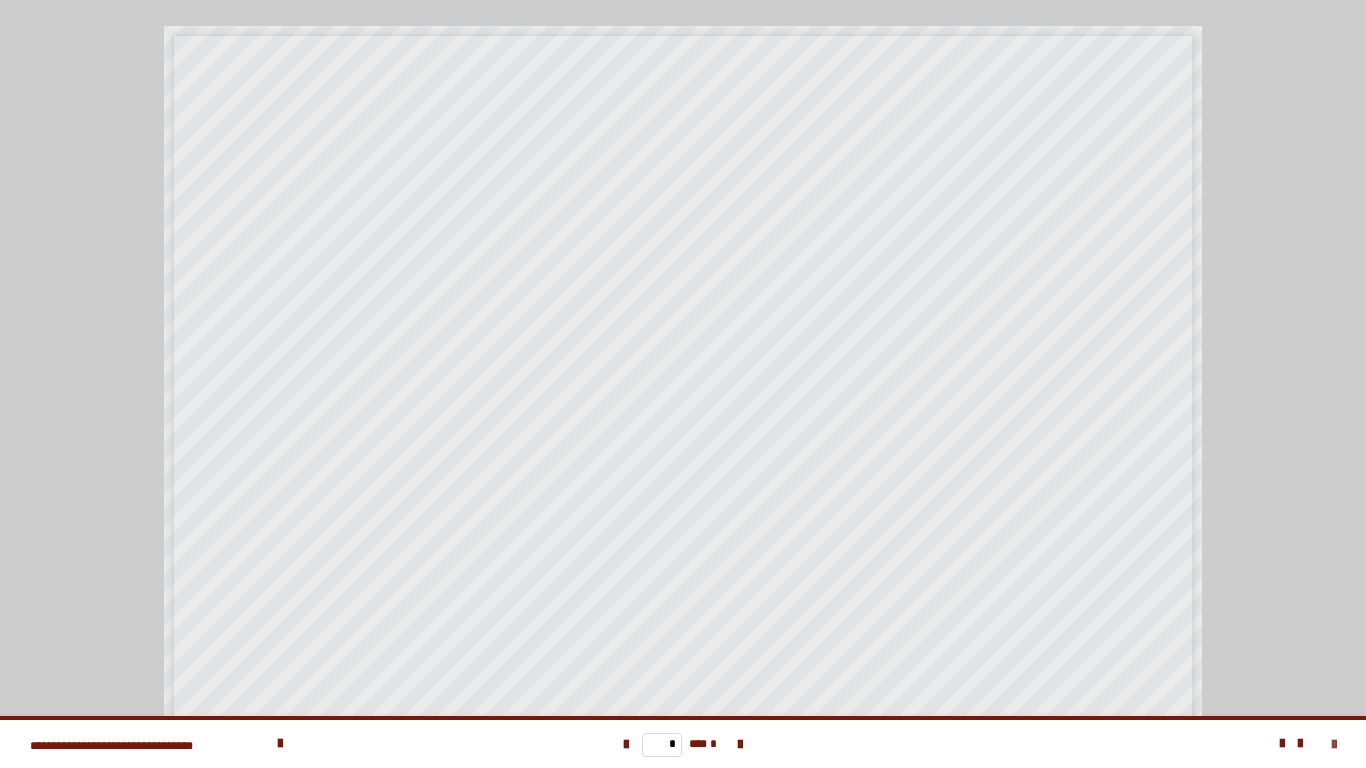 click at bounding box center (1334, 745) 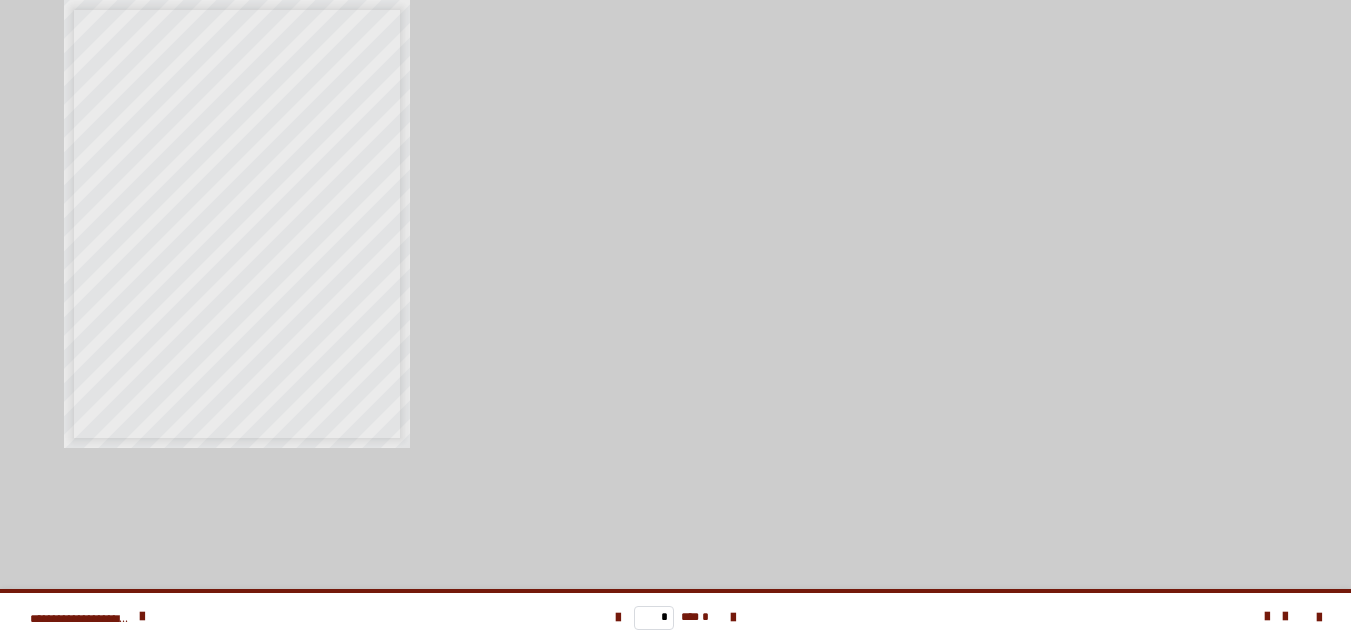 scroll, scrollTop: 1400, scrollLeft: 0, axis: vertical 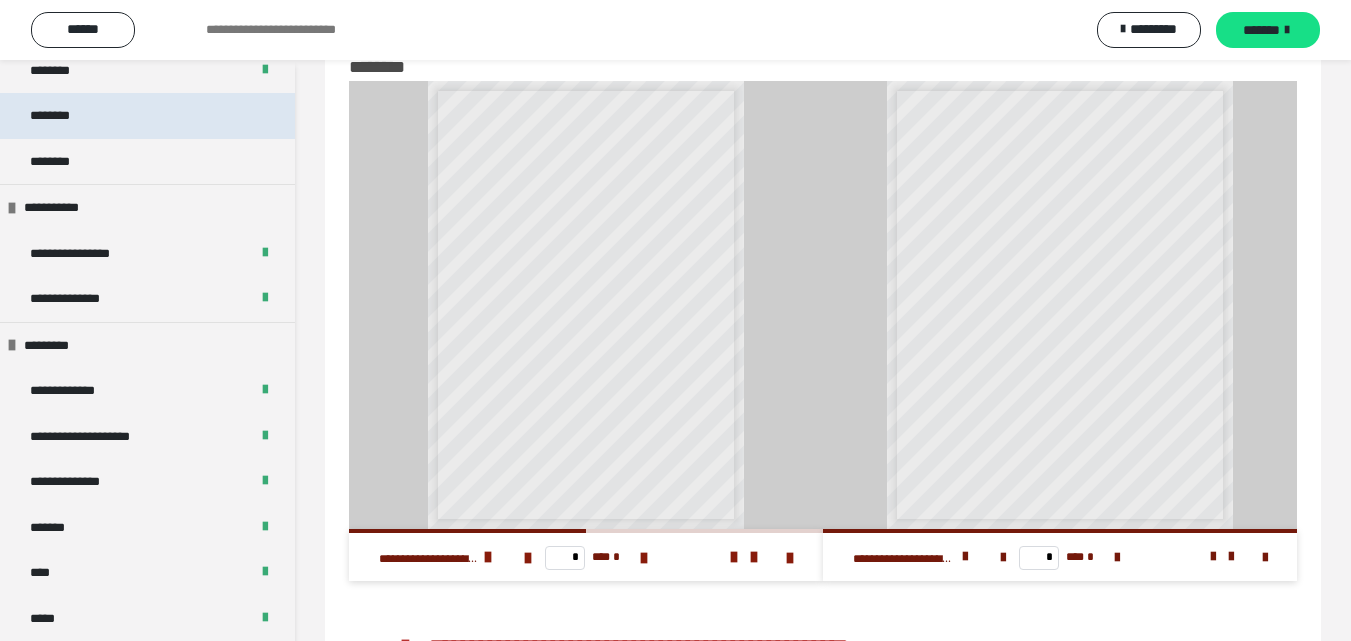 click on "********" at bounding box center [147, 116] 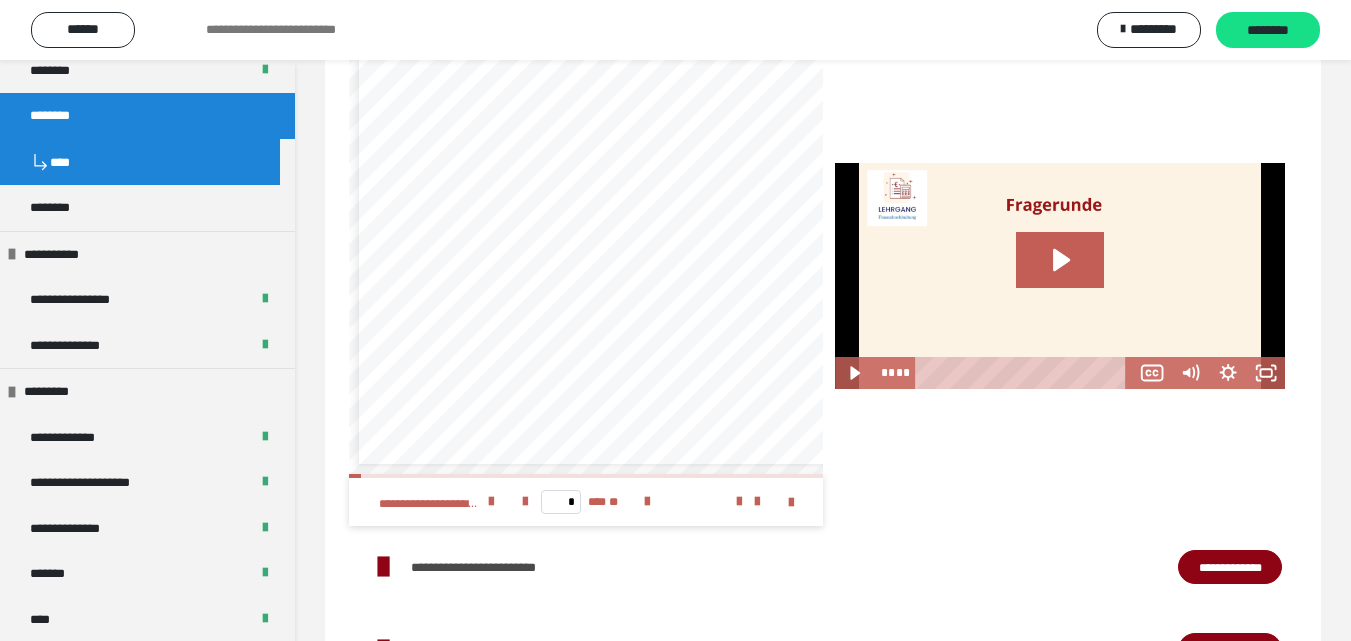 scroll, scrollTop: 3260, scrollLeft: 0, axis: vertical 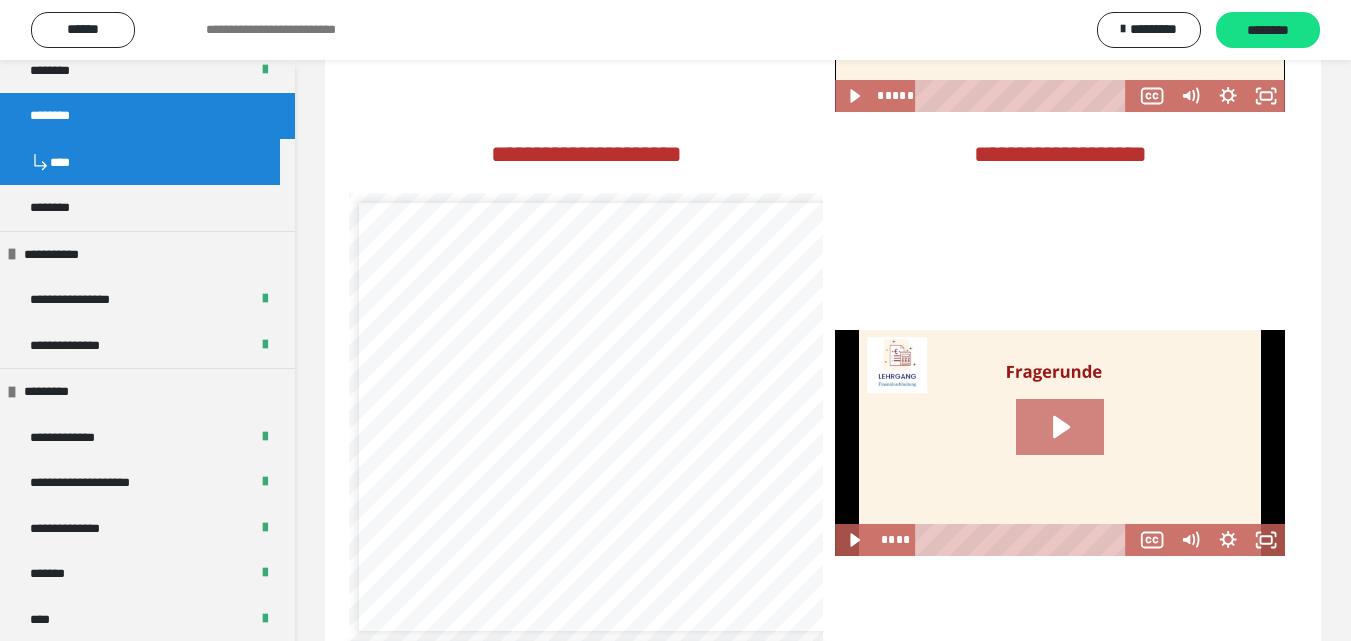 click 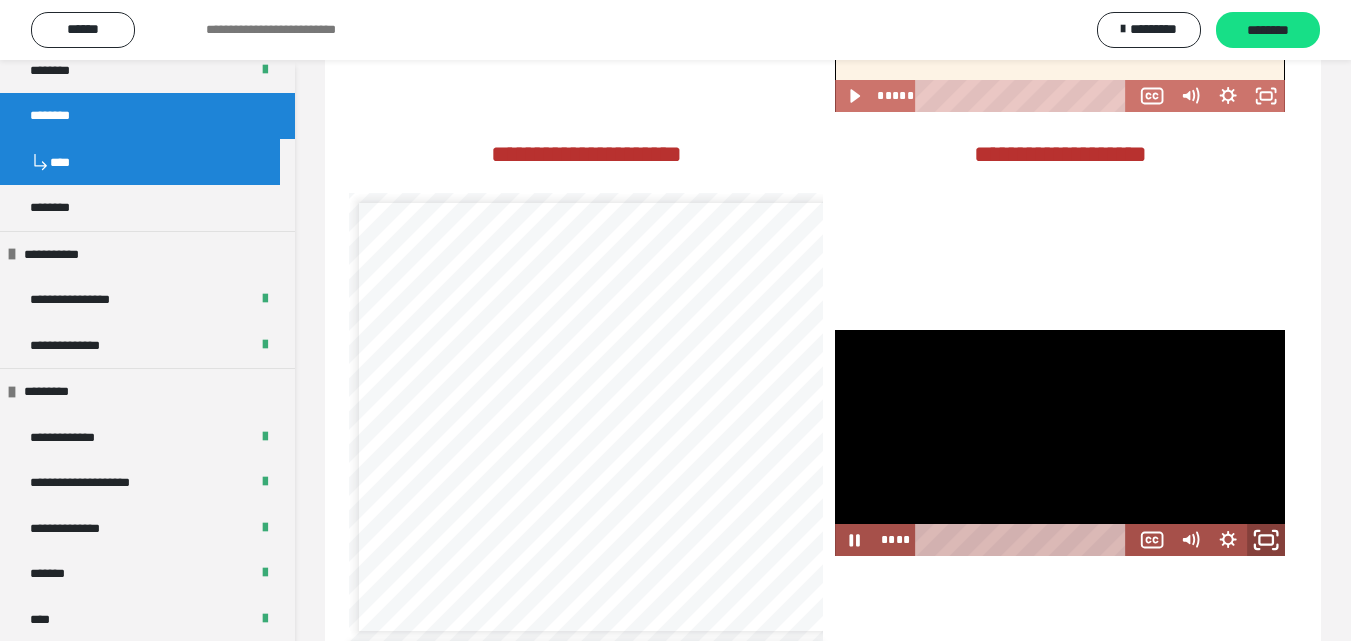 click 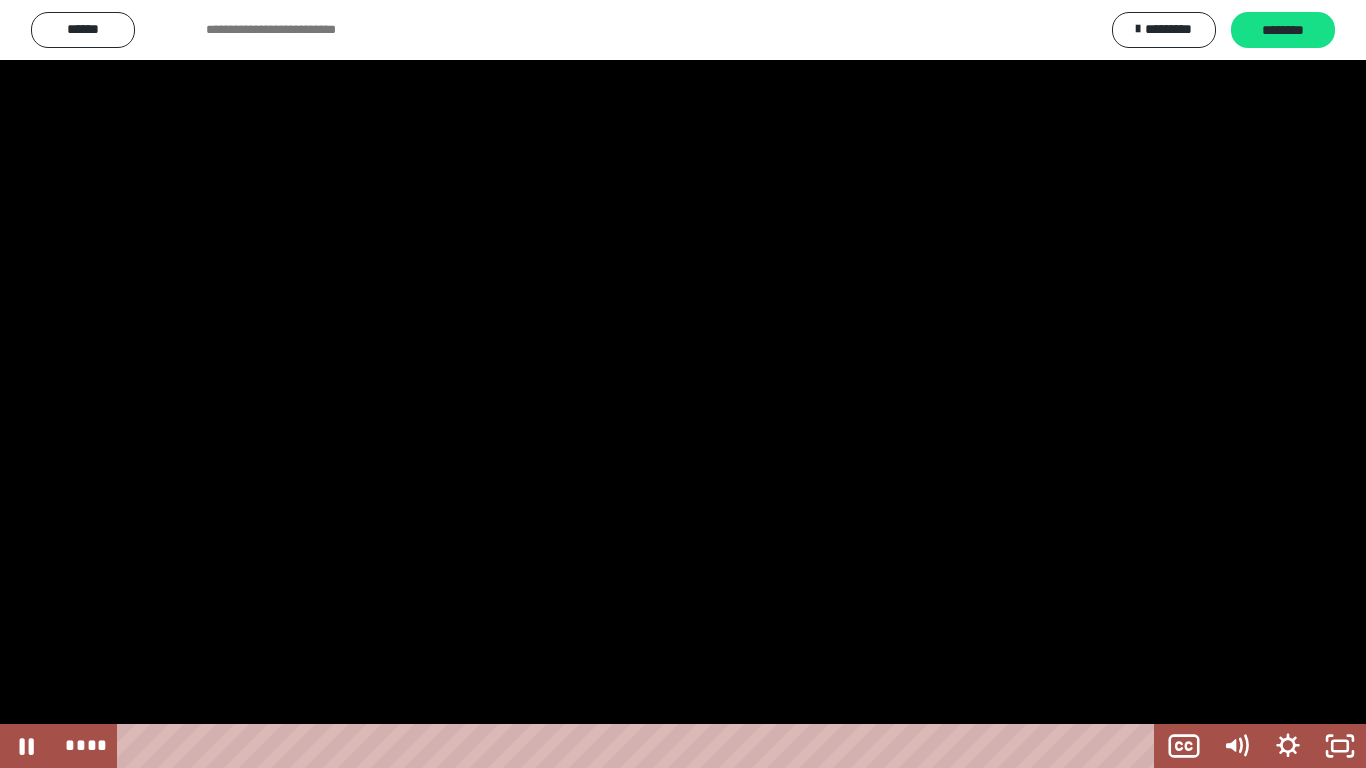 click at bounding box center [683, 384] 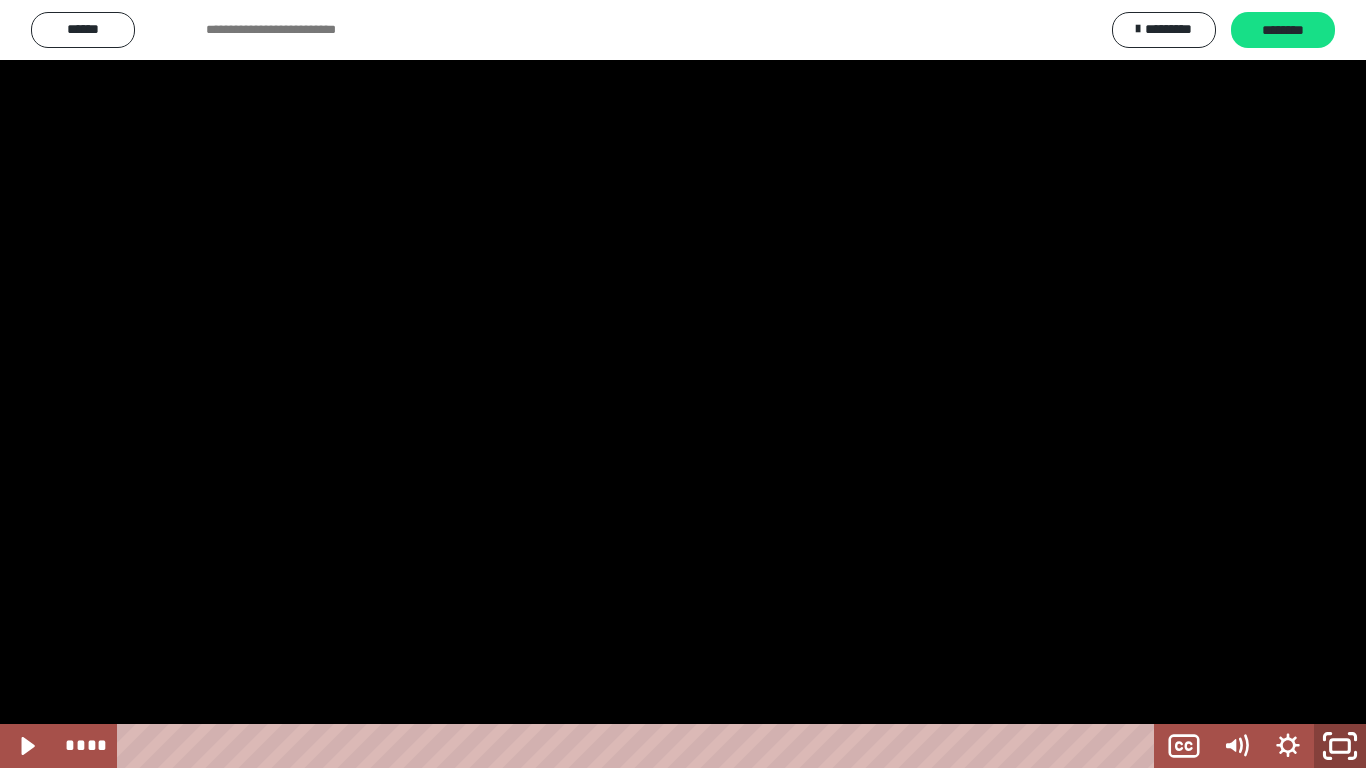 click 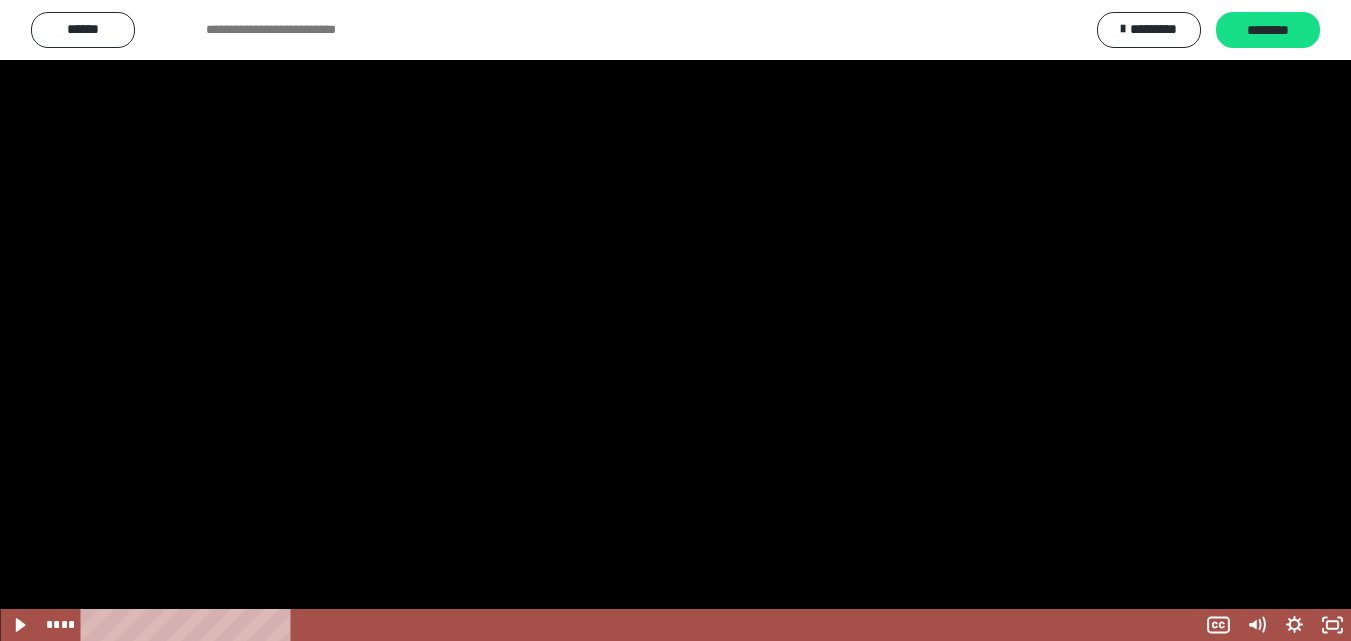 scroll, scrollTop: 3760, scrollLeft: 0, axis: vertical 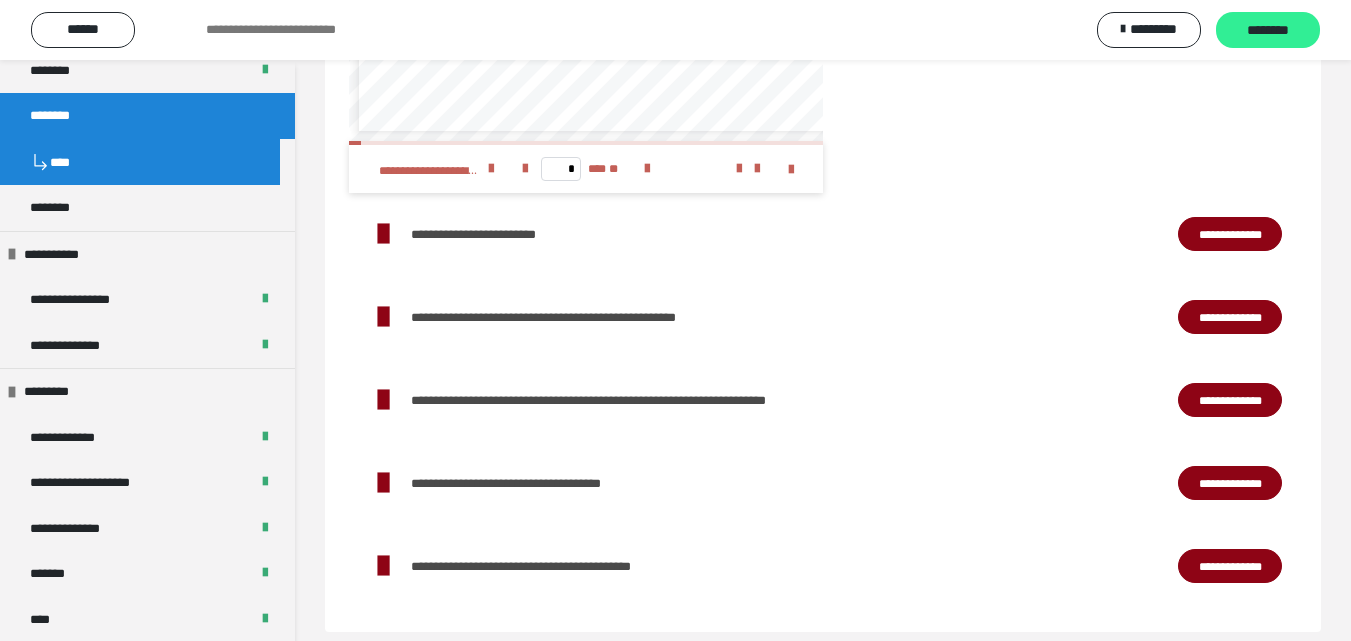 click on "********" at bounding box center [1268, 31] 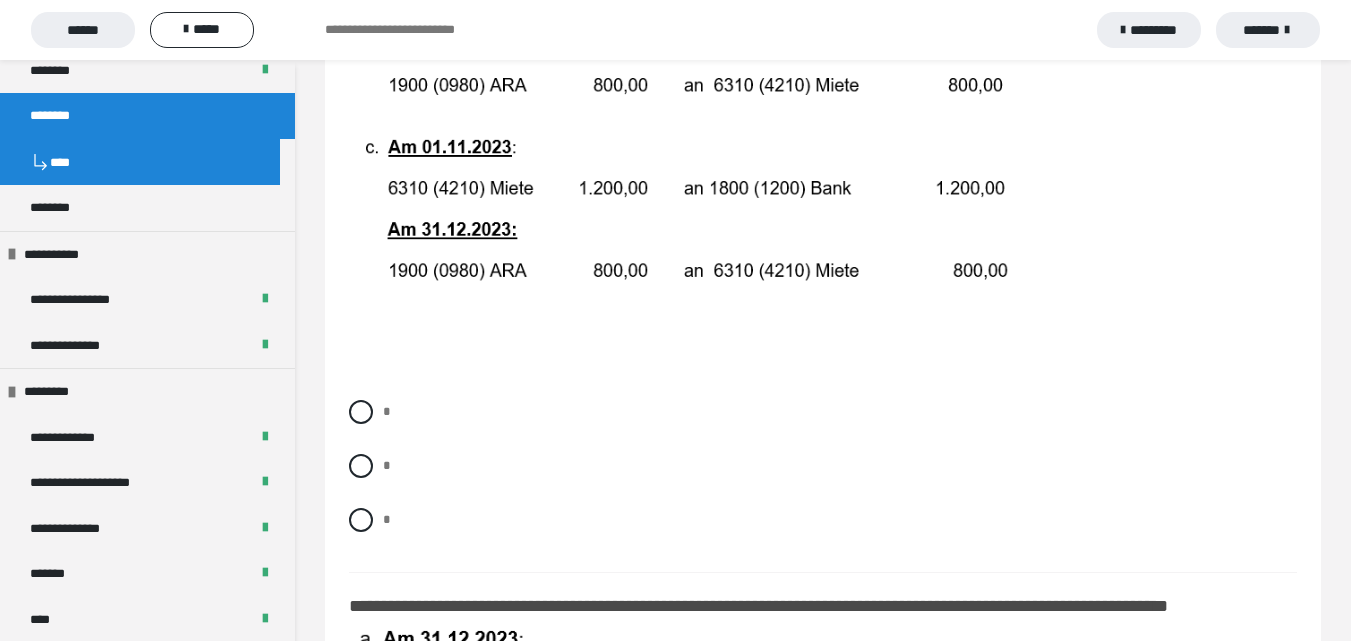 scroll, scrollTop: 700, scrollLeft: 0, axis: vertical 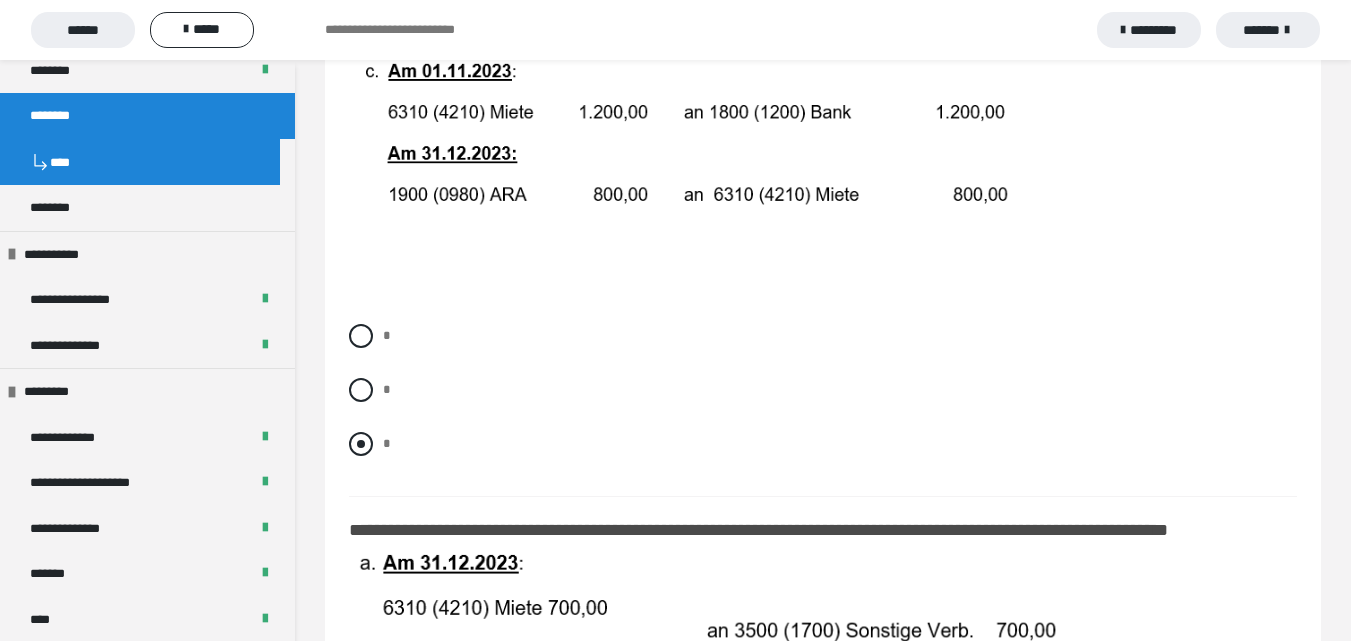 click on "*" at bounding box center (823, 444) 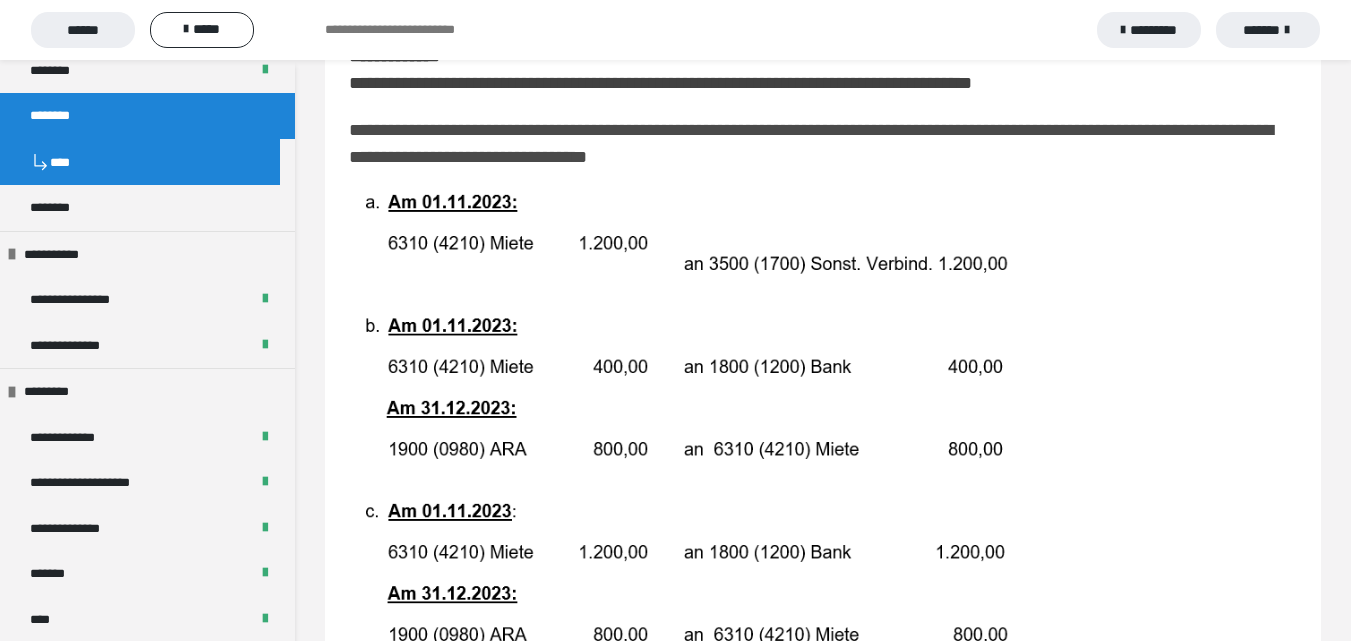 scroll, scrollTop: 100, scrollLeft: 0, axis: vertical 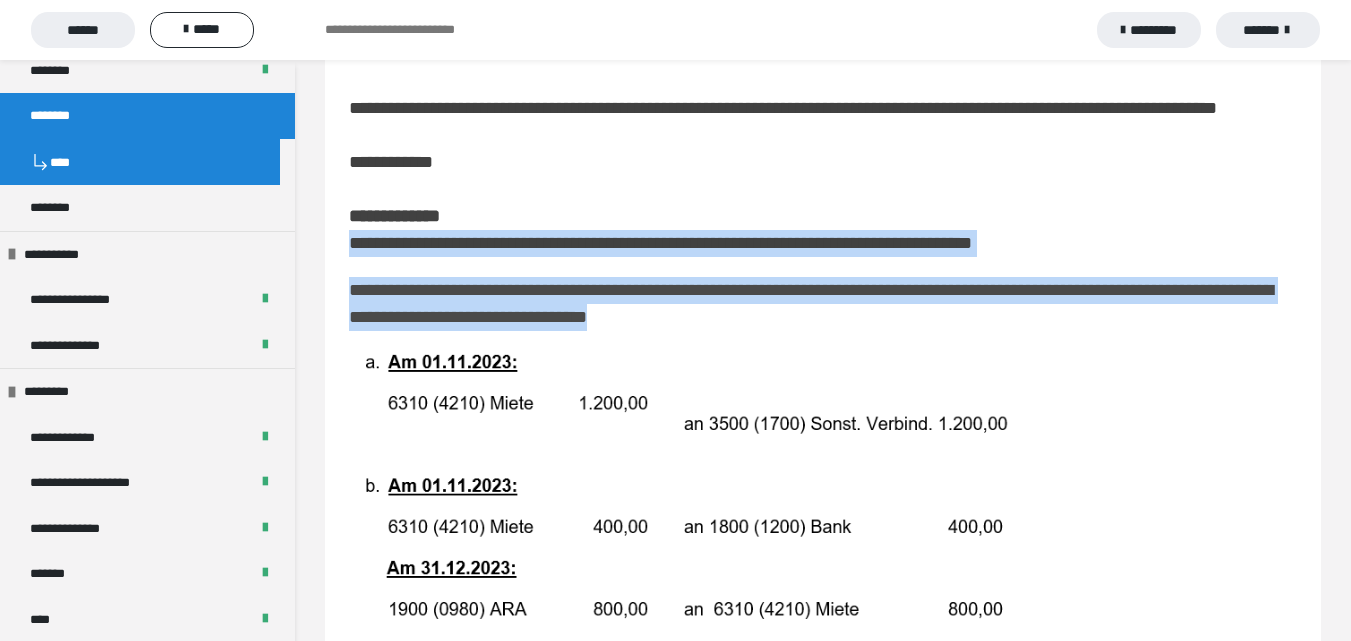 drag, startPoint x: 796, startPoint y: 349, endPoint x: 351, endPoint y: 278, distance: 450.62845 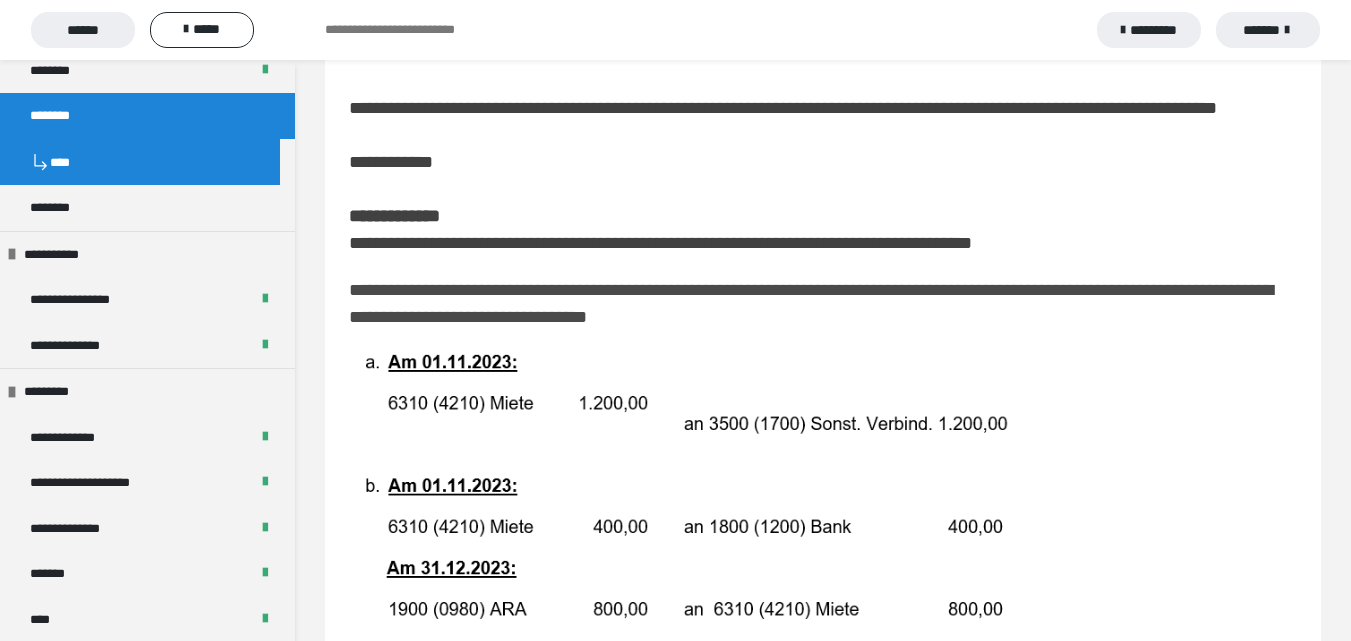 click on "**********" at bounding box center [823, 135] 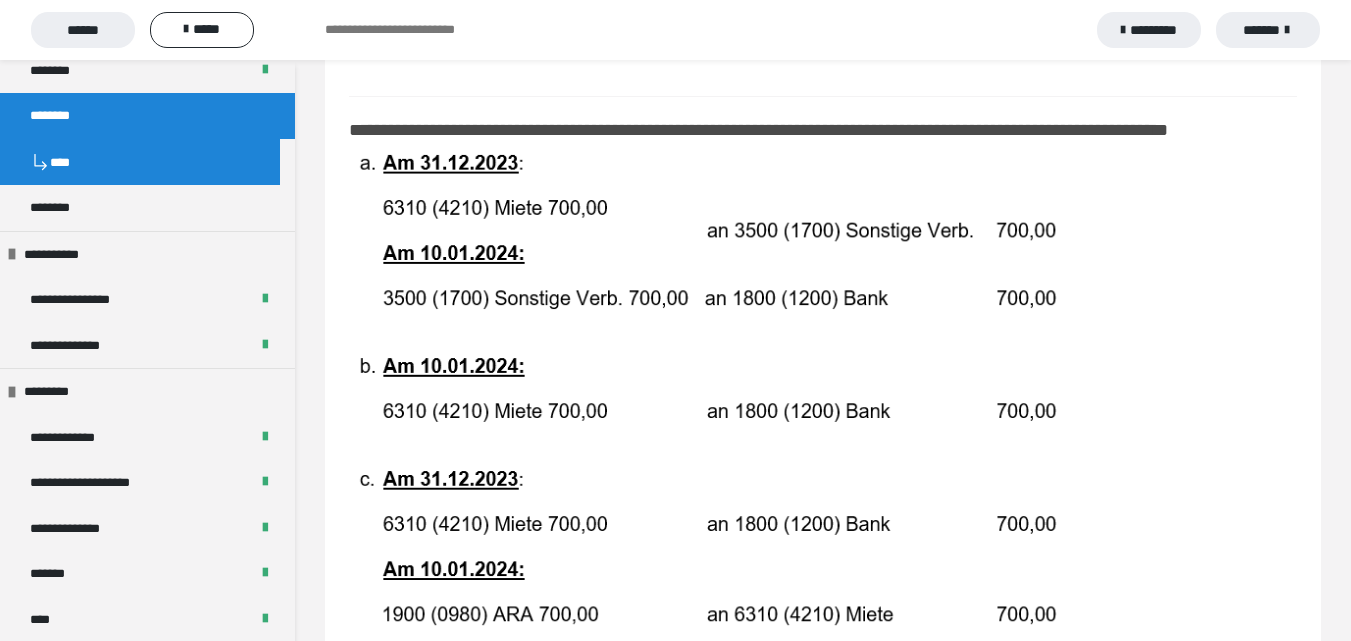 scroll, scrollTop: 1300, scrollLeft: 0, axis: vertical 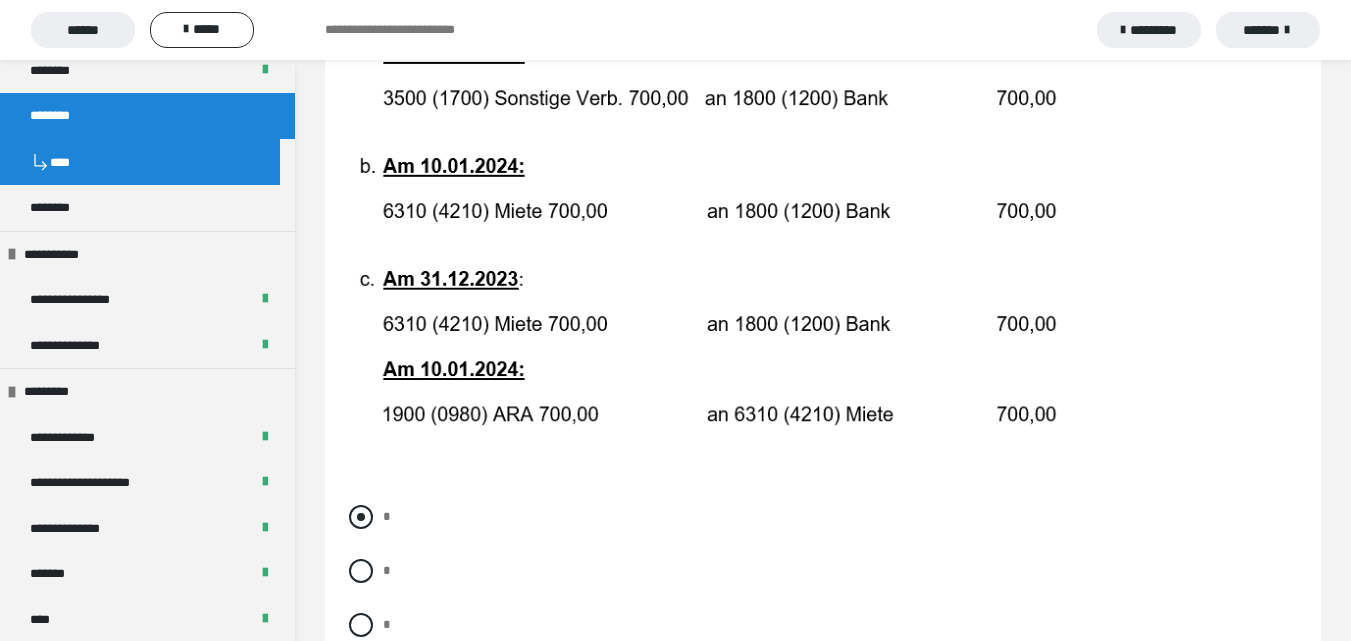 click at bounding box center (361, 517) 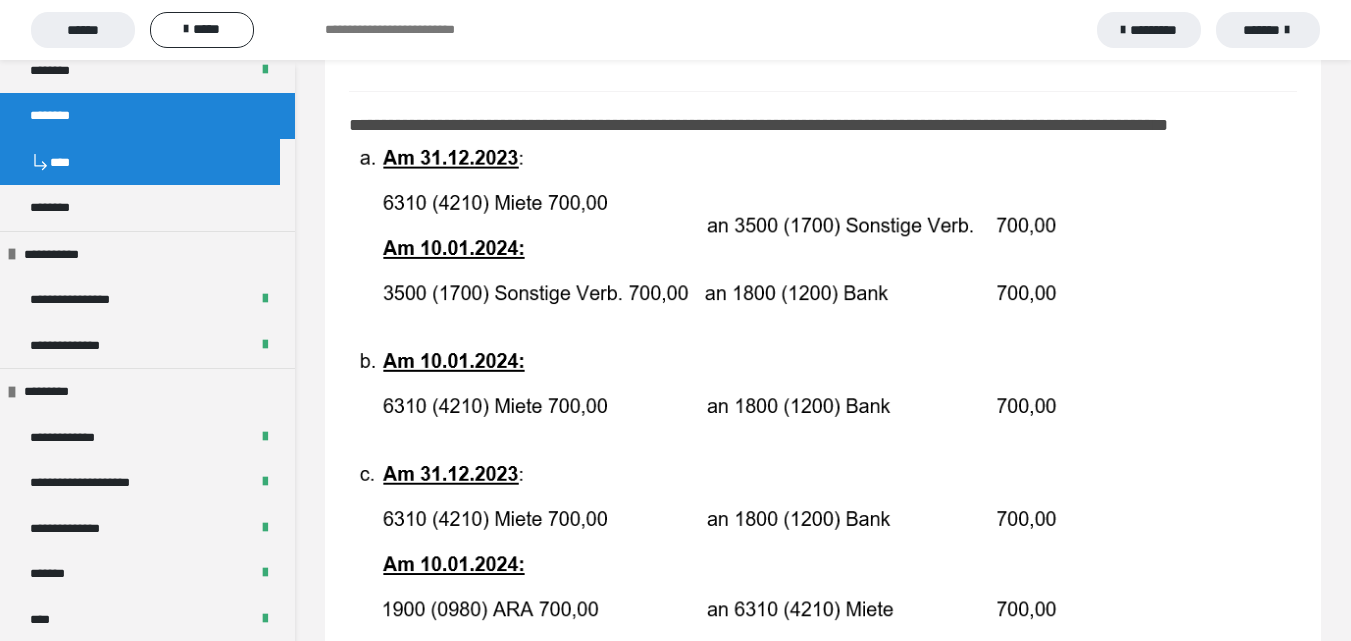 scroll, scrollTop: 1000, scrollLeft: 0, axis: vertical 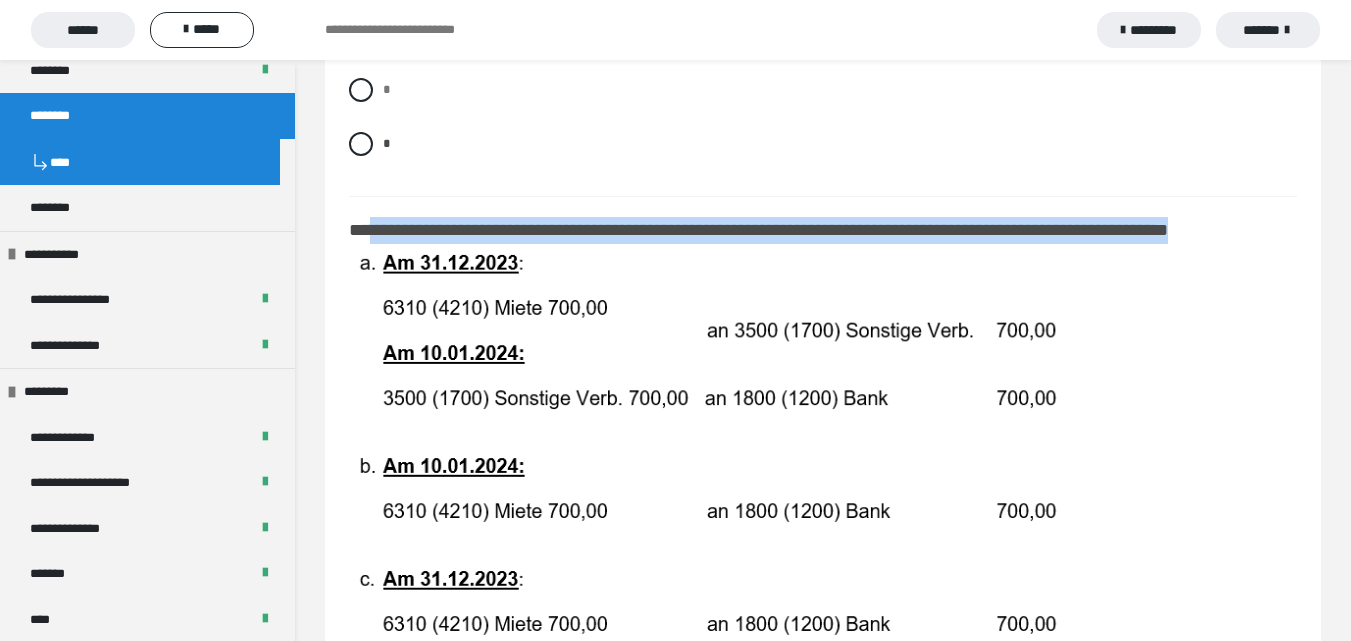 drag, startPoint x: 411, startPoint y: 295, endPoint x: 370, endPoint y: 264, distance: 51.40039 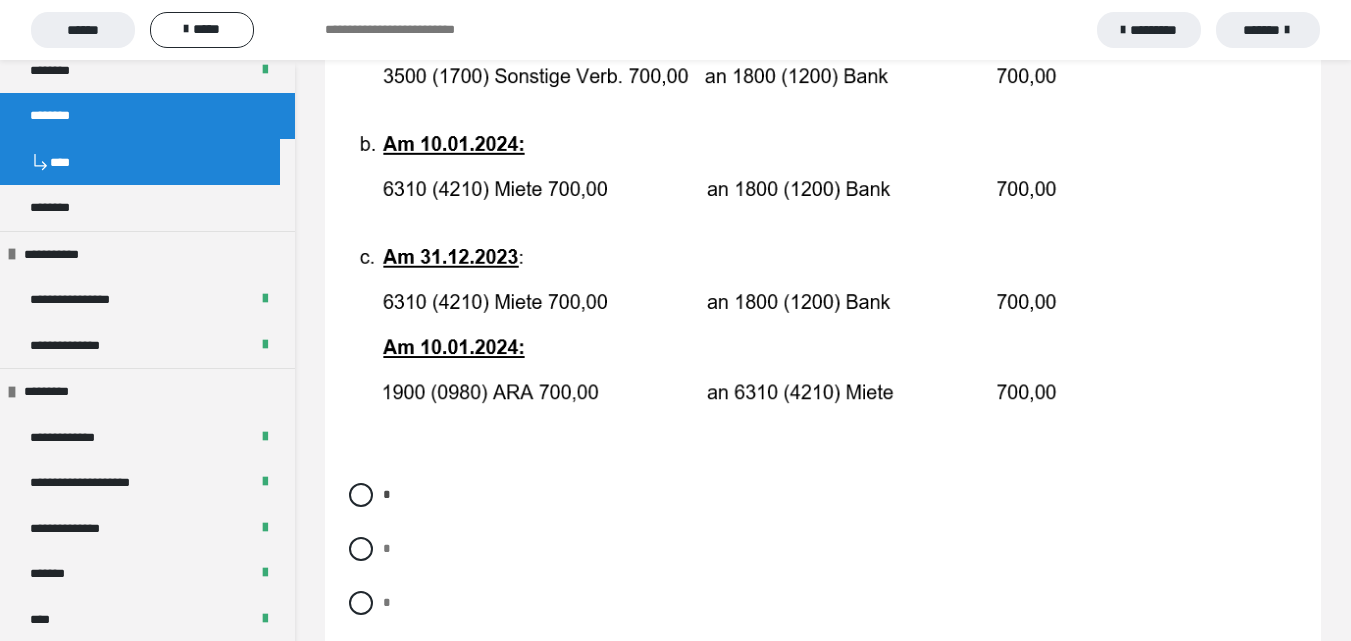 scroll, scrollTop: 1500, scrollLeft: 0, axis: vertical 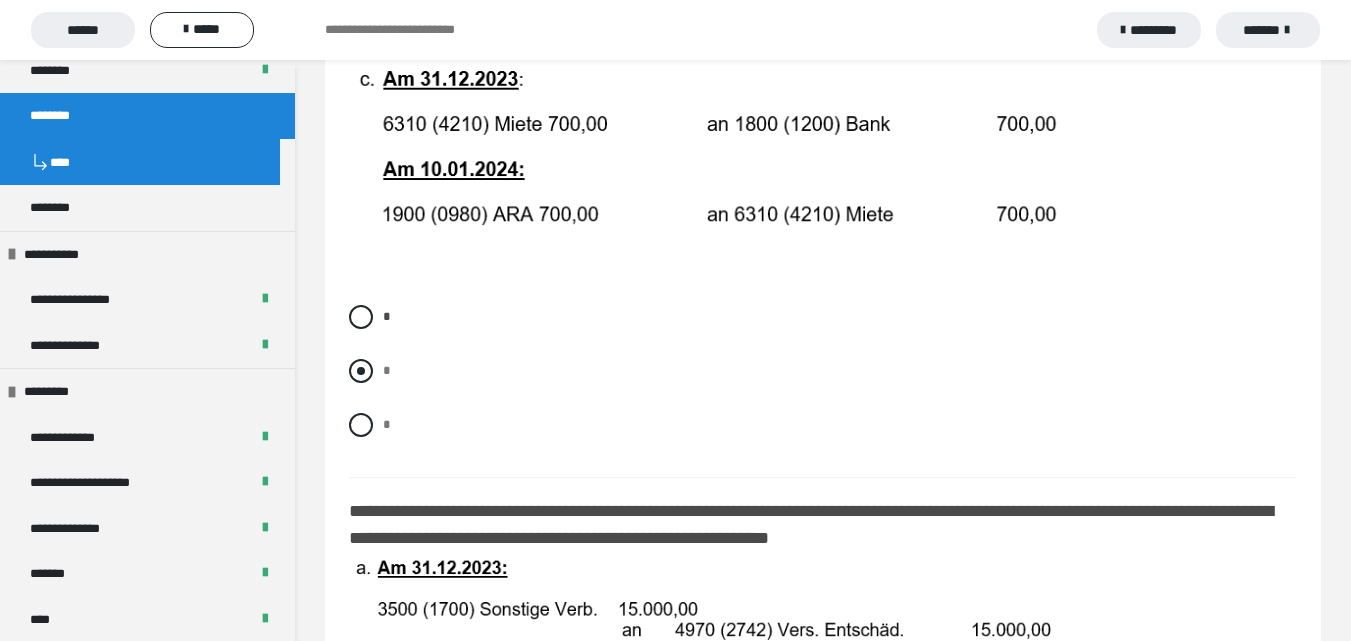 click on "*" at bounding box center (823, 371) 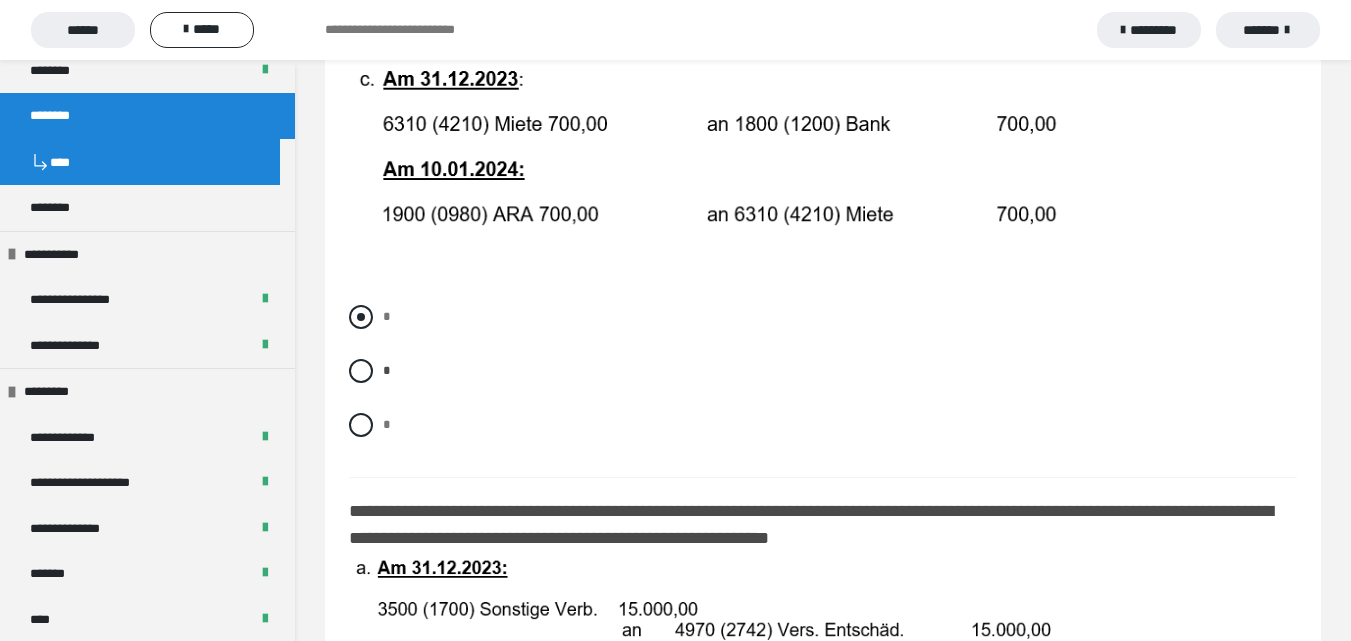 click on "*" at bounding box center (823, 317) 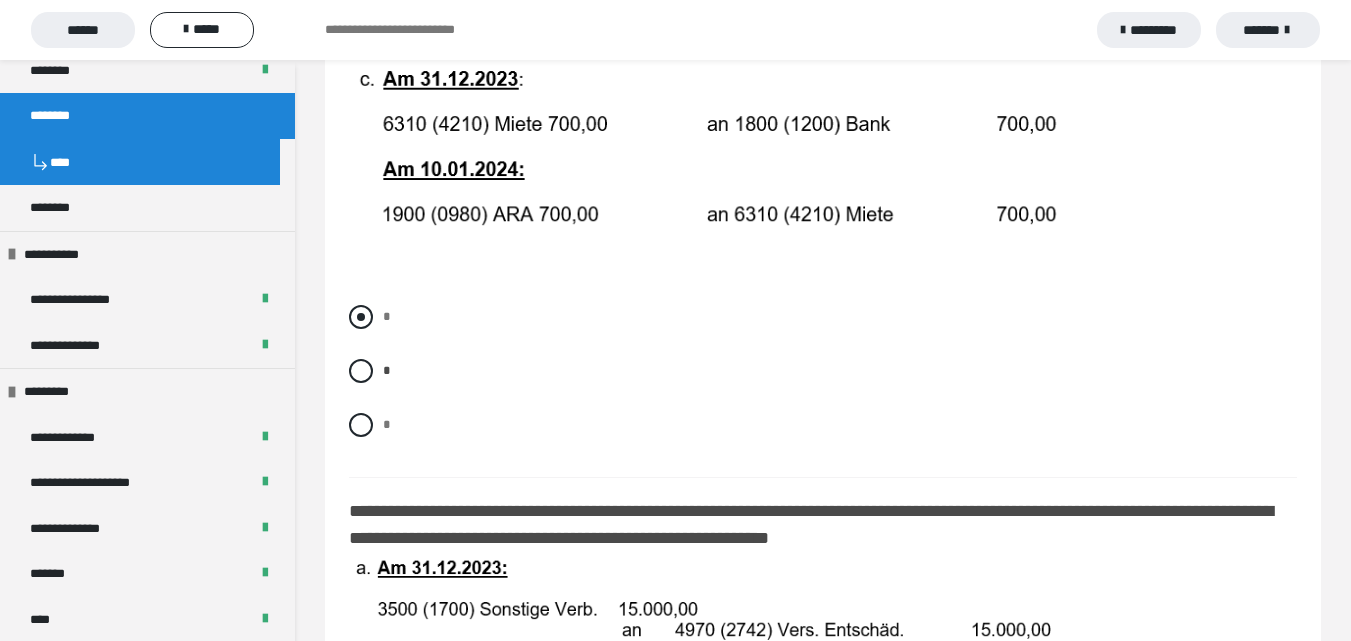 radio on "****" 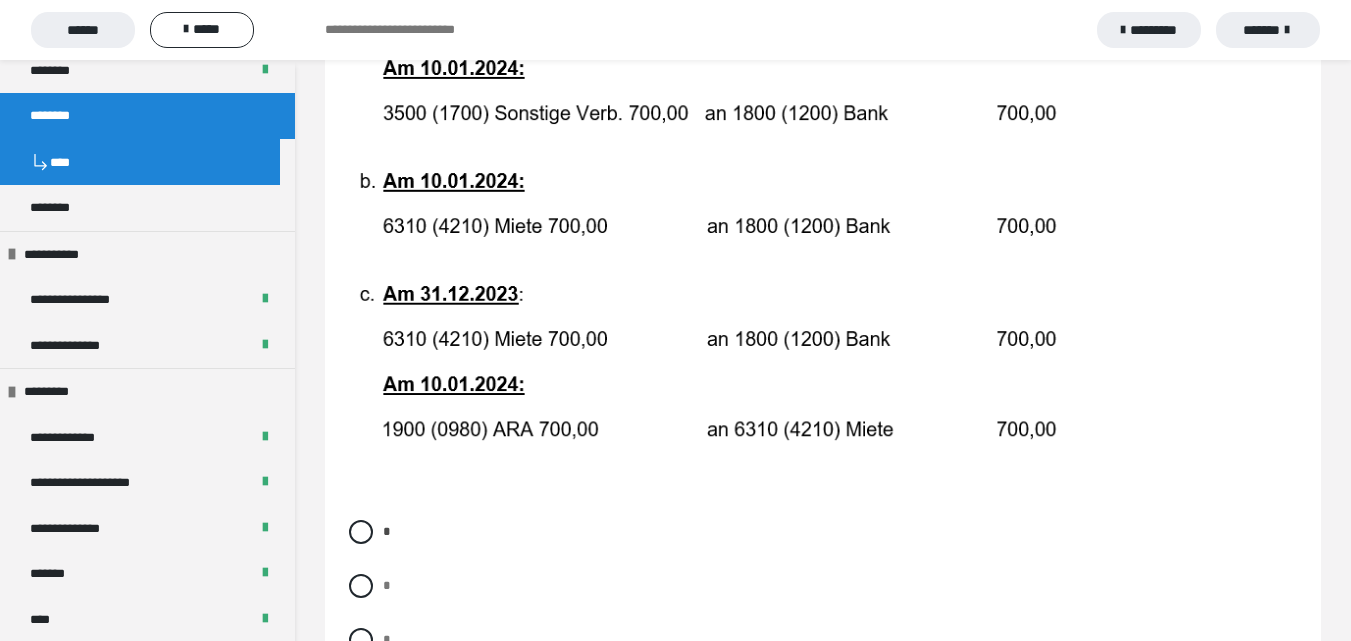 scroll, scrollTop: 1100, scrollLeft: 0, axis: vertical 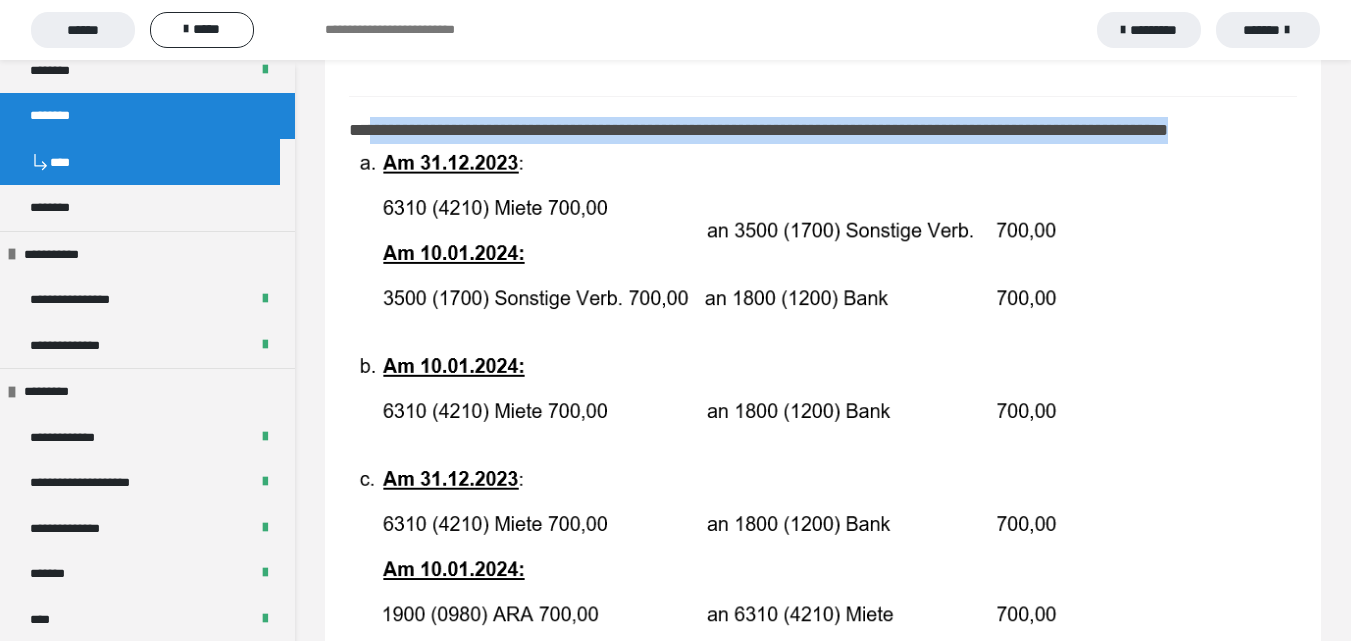 click on "**********" at bounding box center (769, 130) 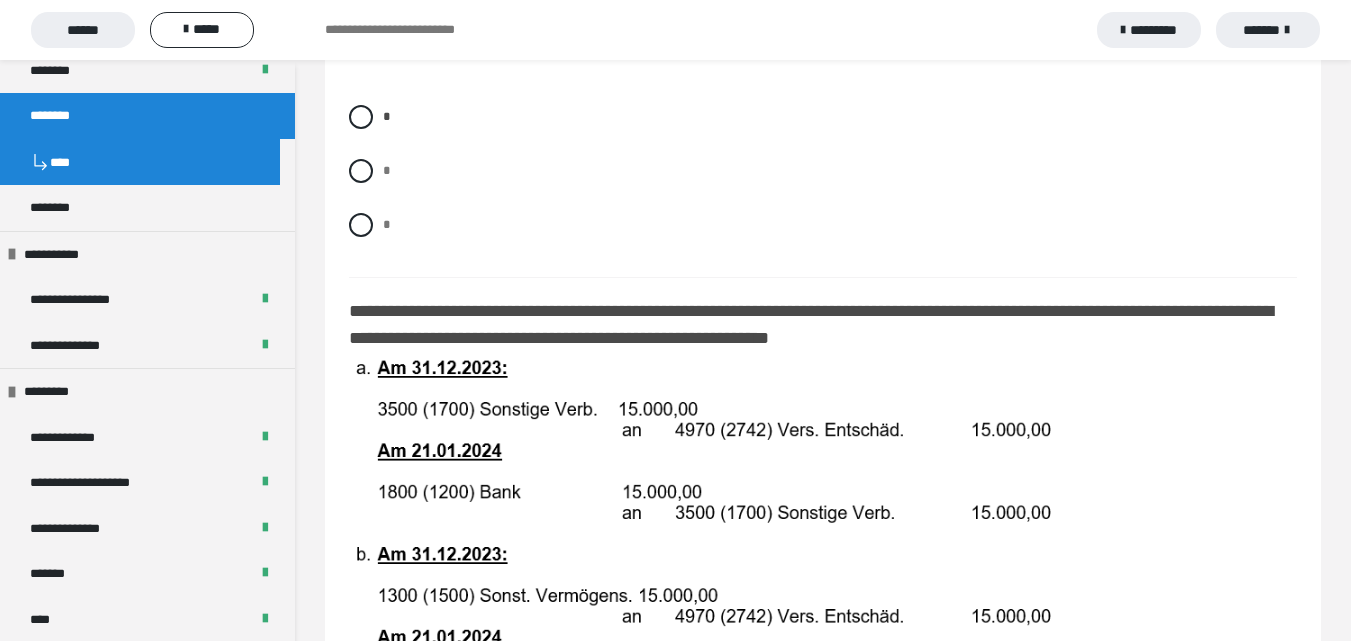 scroll, scrollTop: 1800, scrollLeft: 0, axis: vertical 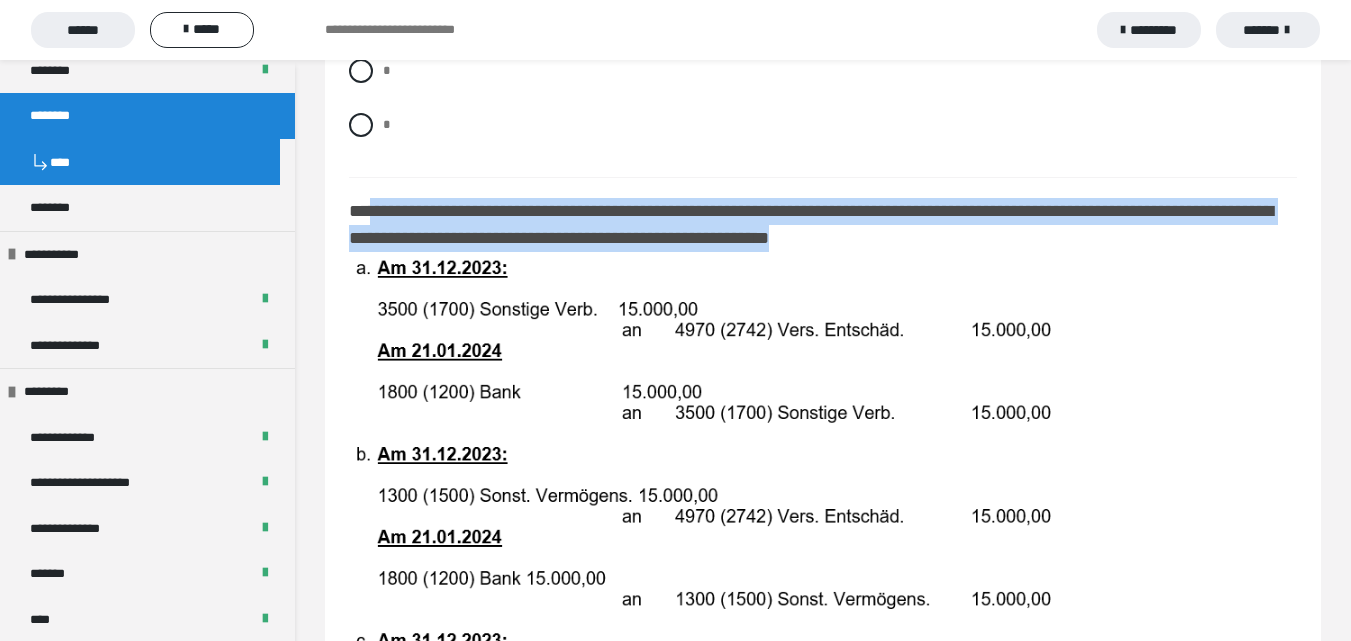 drag, startPoint x: 1021, startPoint y: 273, endPoint x: 369, endPoint y: 251, distance: 652.37103 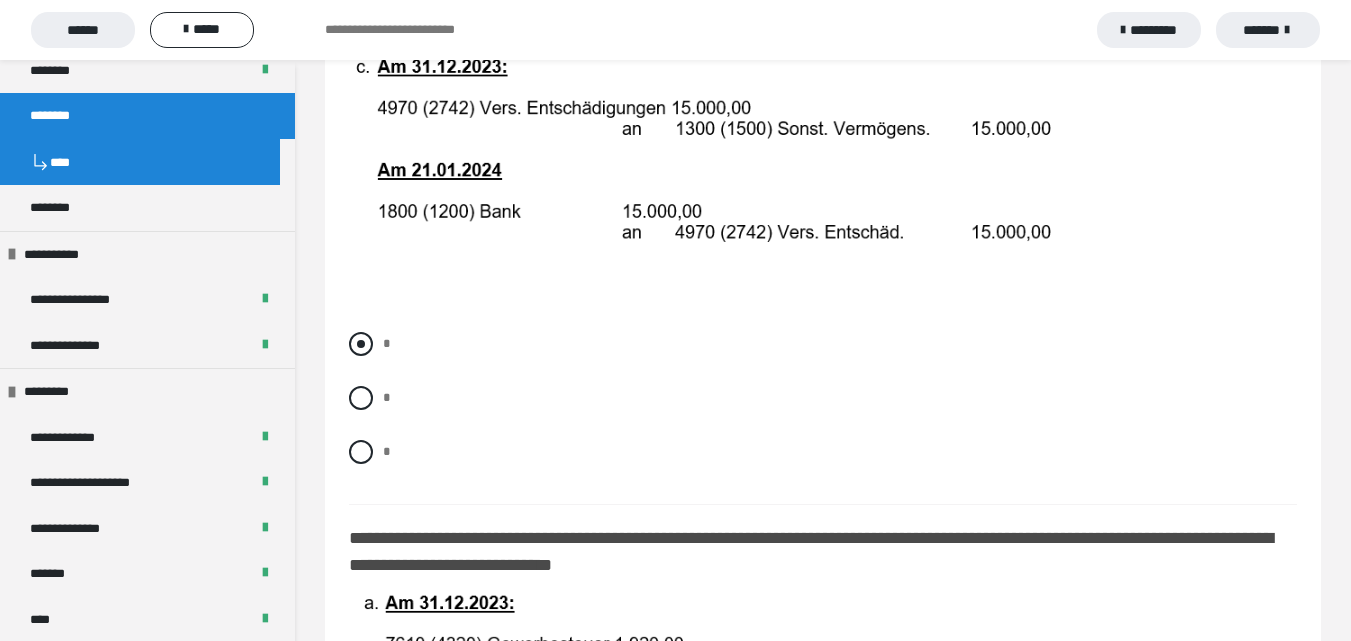 scroll, scrollTop: 2400, scrollLeft: 0, axis: vertical 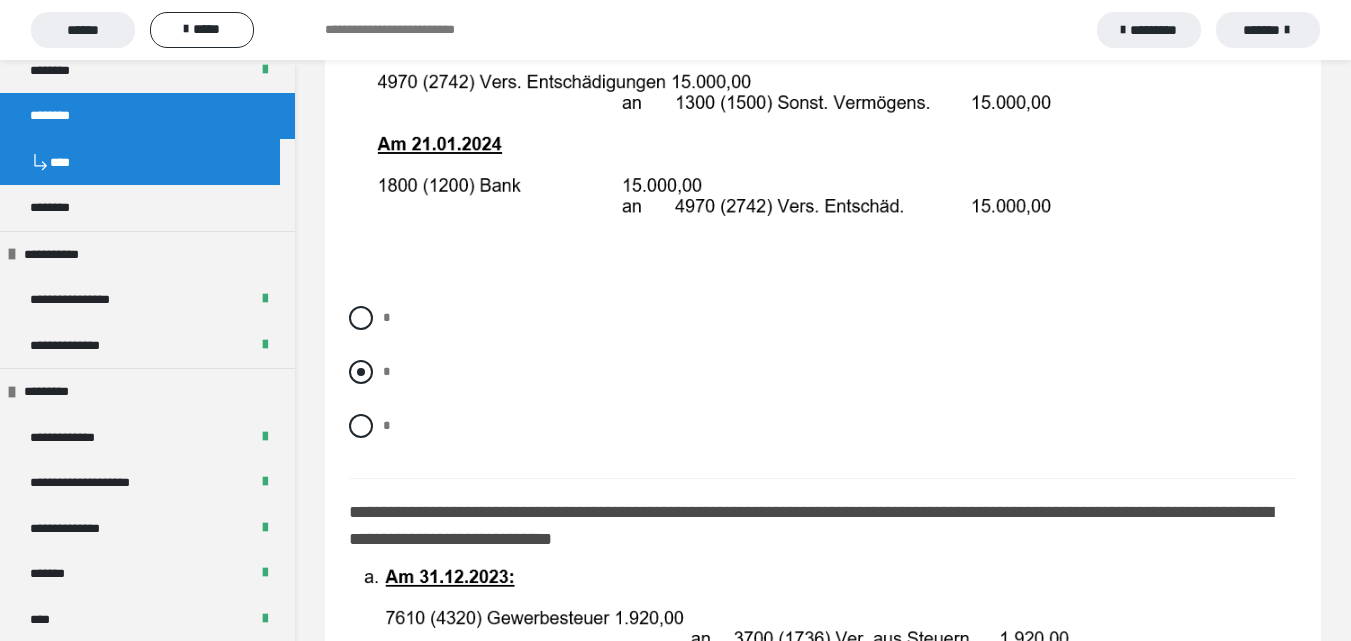click at bounding box center [361, 372] 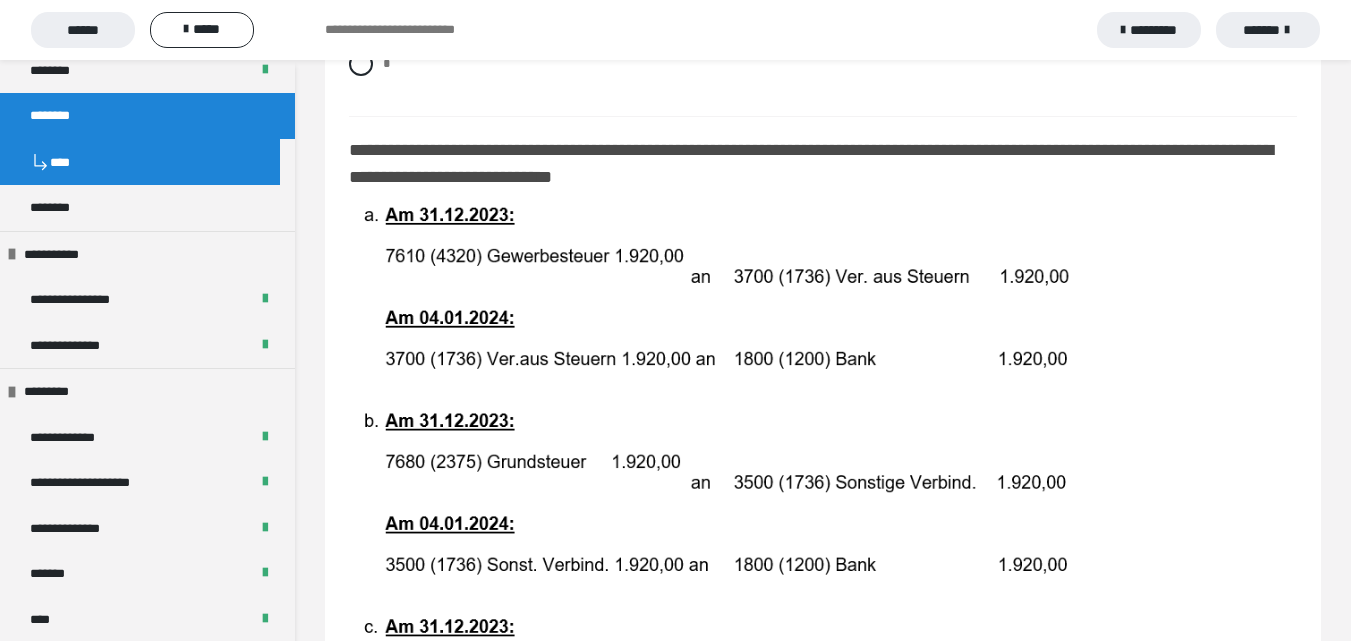 scroll, scrollTop: 2700, scrollLeft: 0, axis: vertical 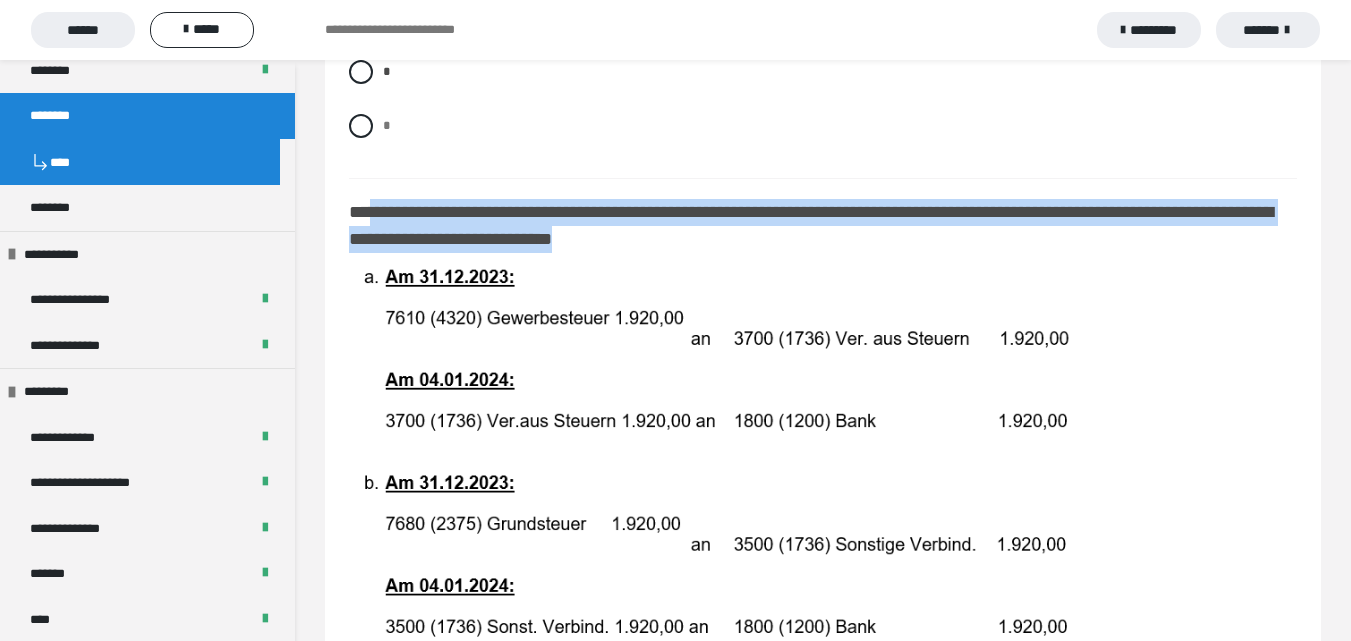 drag, startPoint x: 769, startPoint y: 276, endPoint x: 371, endPoint y: 250, distance: 398.84833 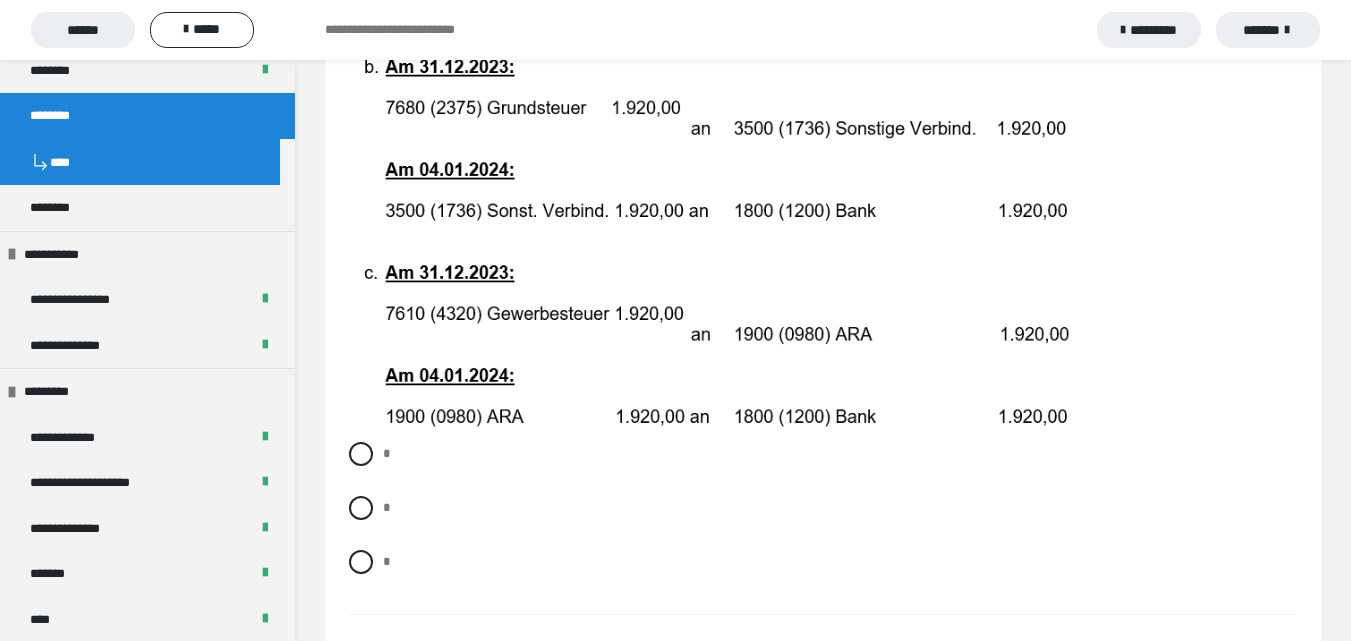 scroll, scrollTop: 3200, scrollLeft: 0, axis: vertical 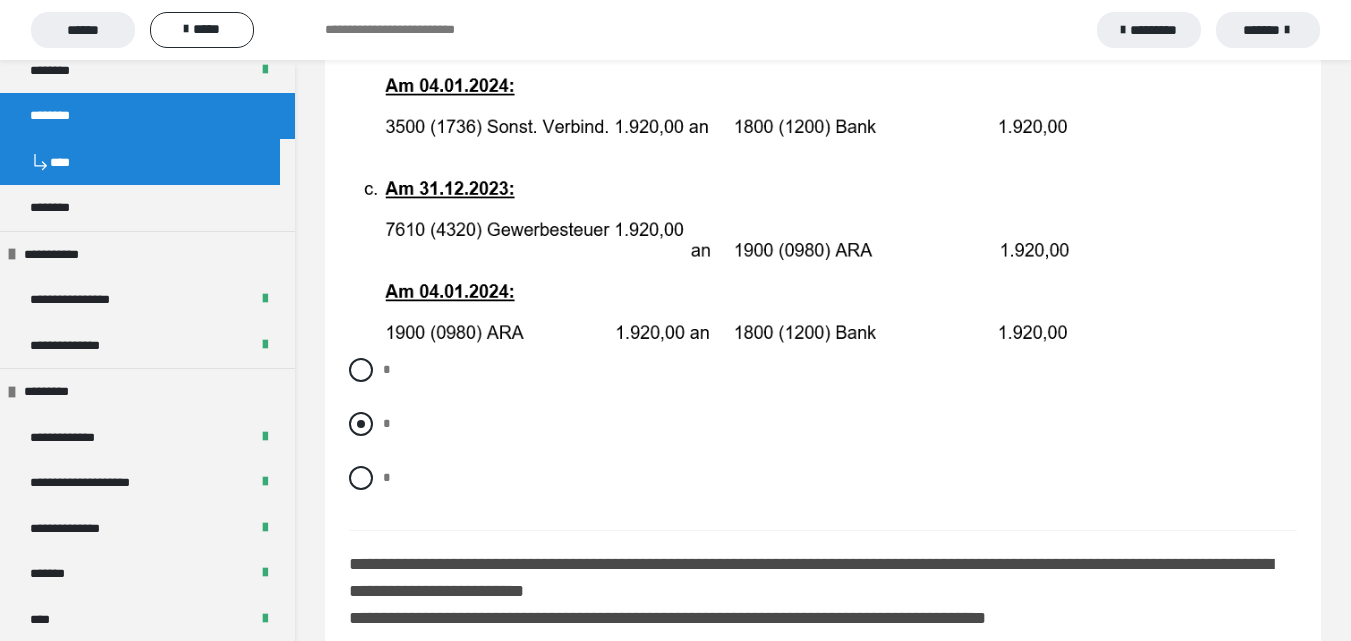 click on "*" at bounding box center (389, 418) 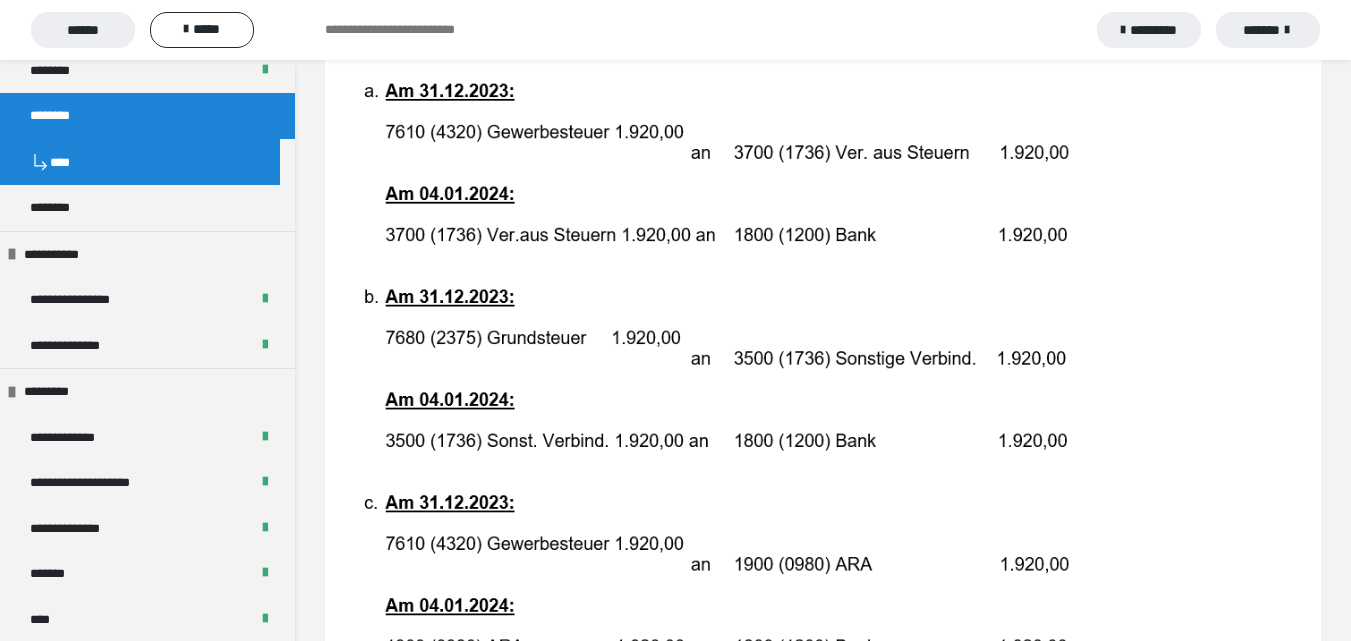 scroll, scrollTop: 2800, scrollLeft: 0, axis: vertical 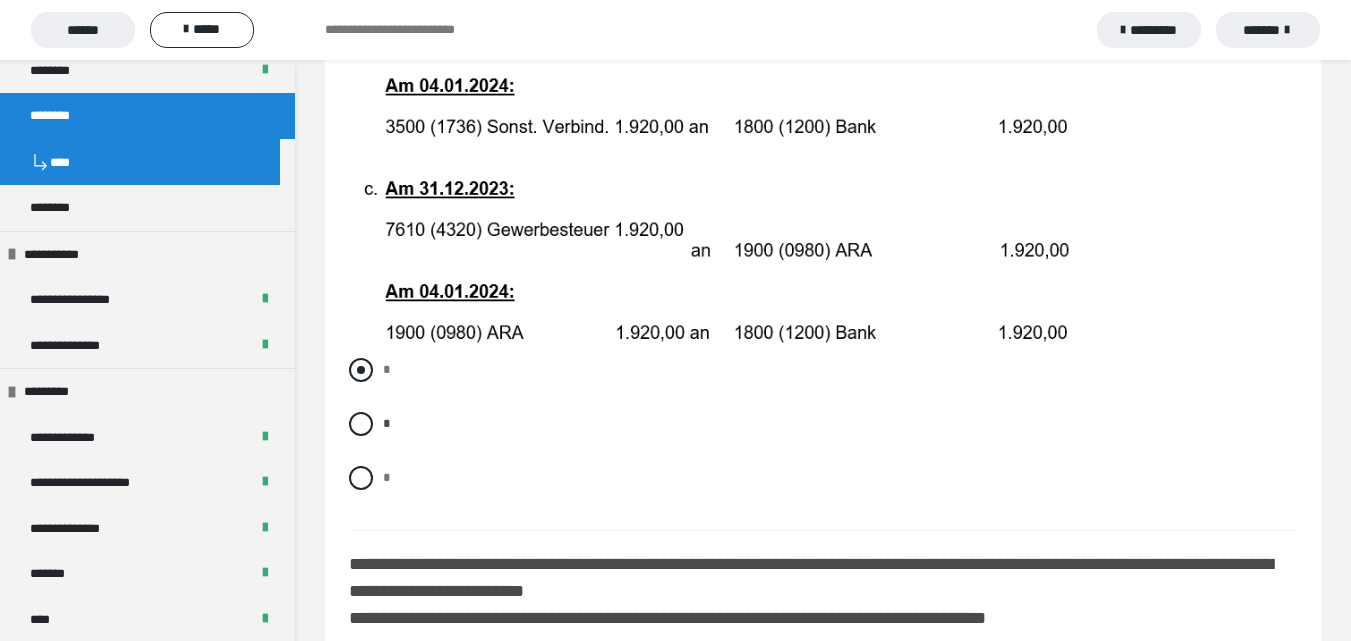 click on "*" at bounding box center [823, 370] 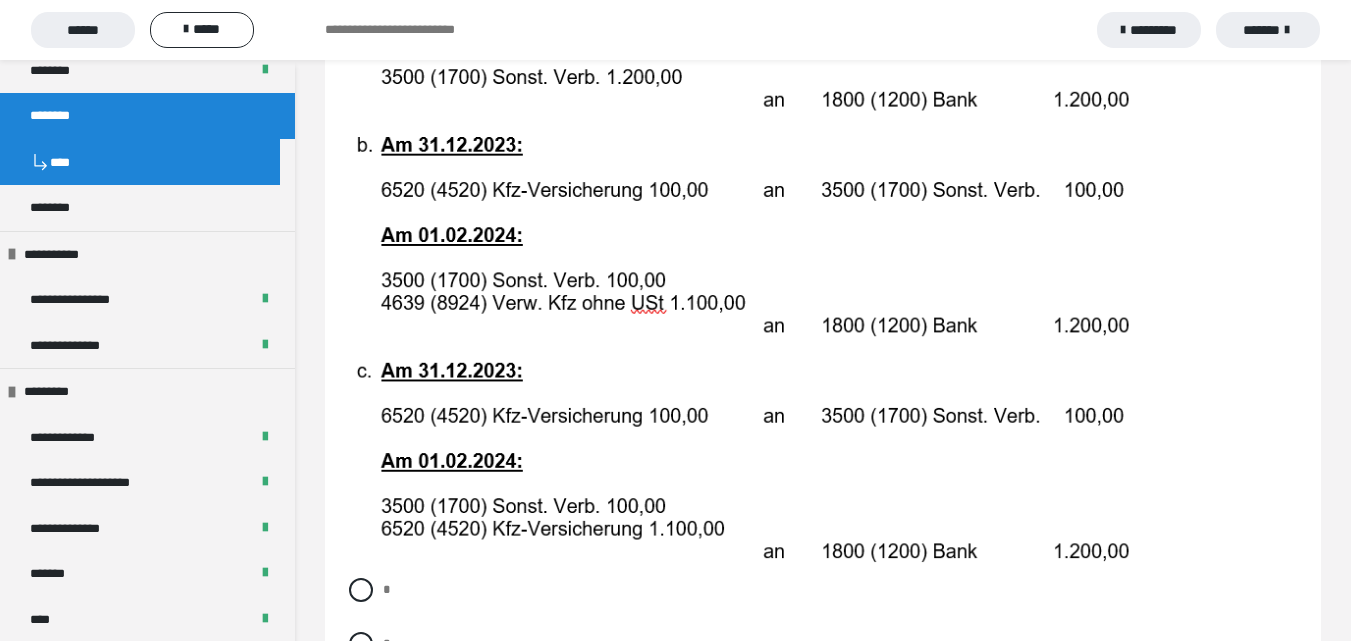 scroll, scrollTop: 3990, scrollLeft: 0, axis: vertical 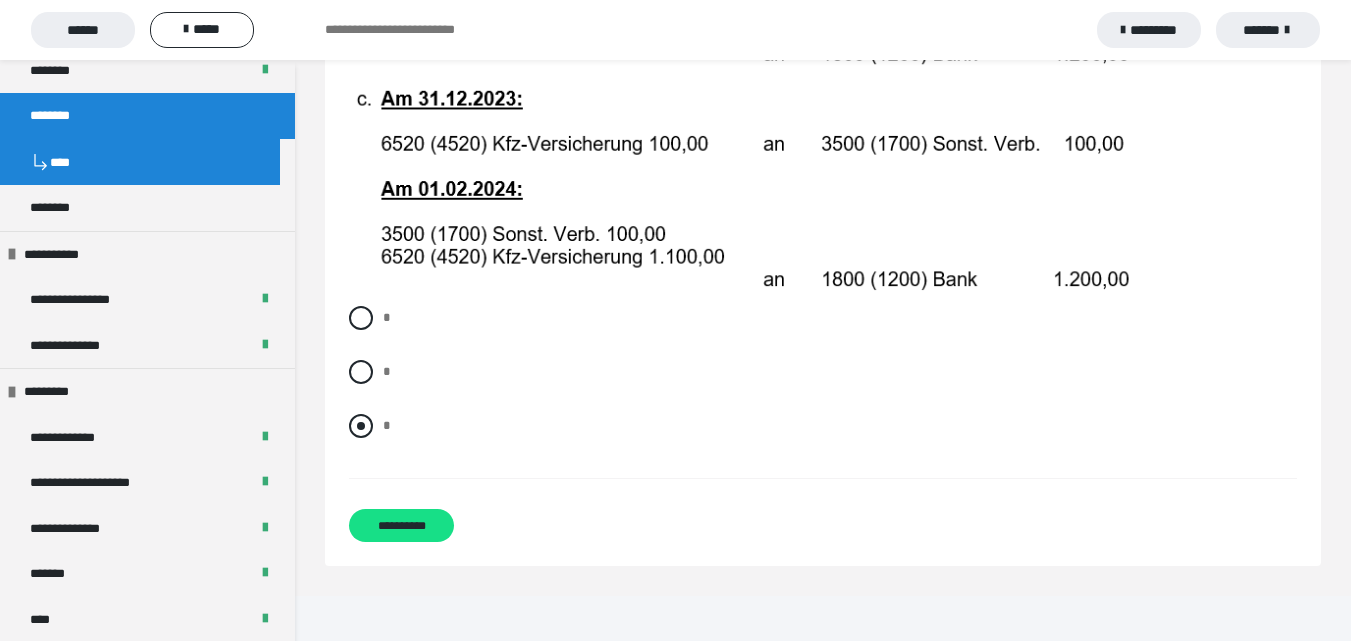 click on "*" at bounding box center (823, 426) 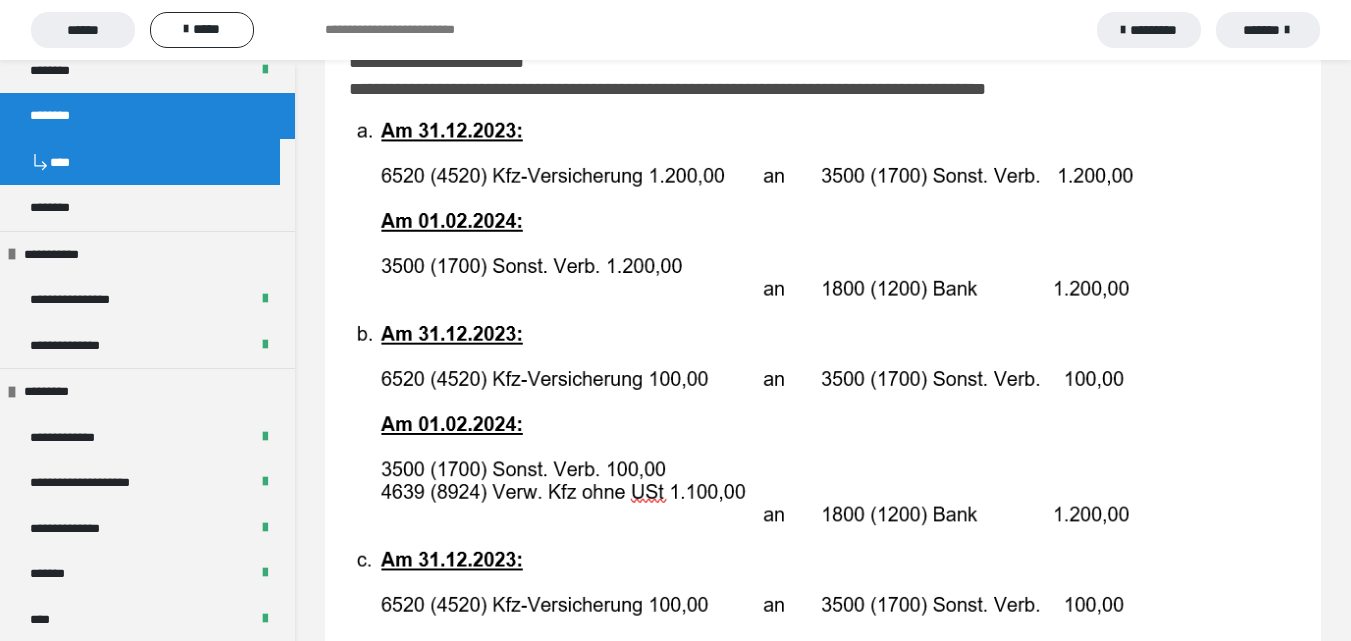 scroll, scrollTop: 3590, scrollLeft: 0, axis: vertical 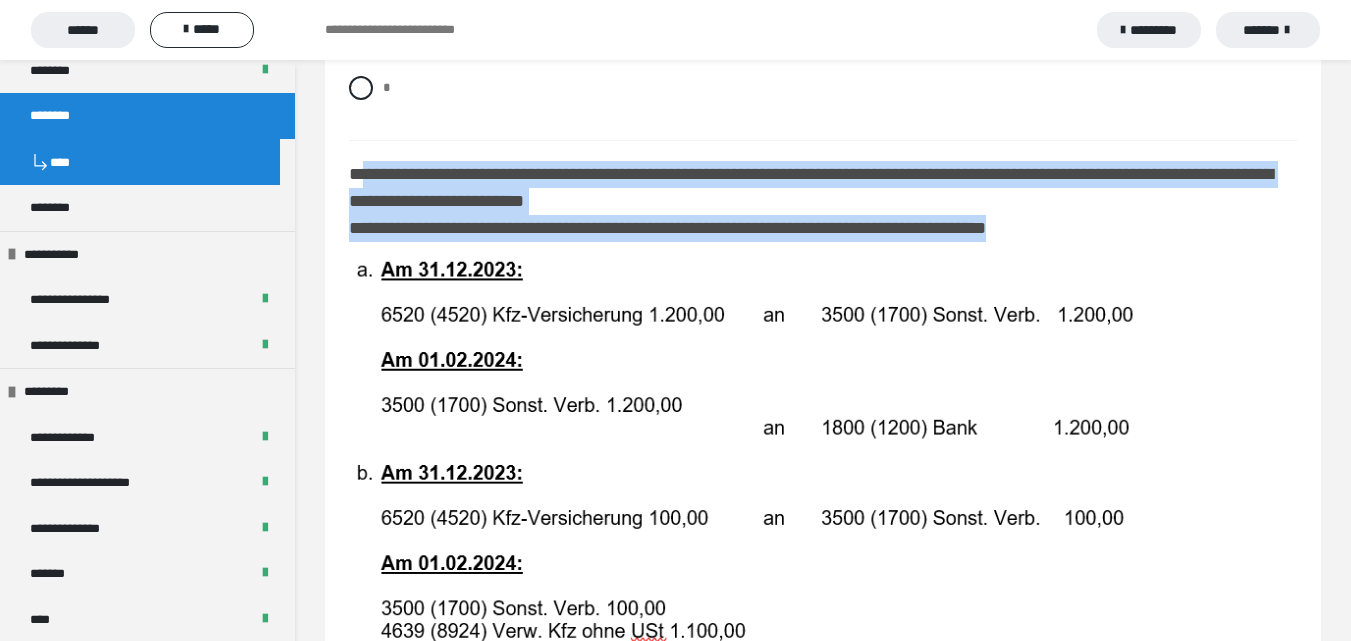 drag, startPoint x: 1110, startPoint y: 268, endPoint x: 365, endPoint y: 221, distance: 746.4811 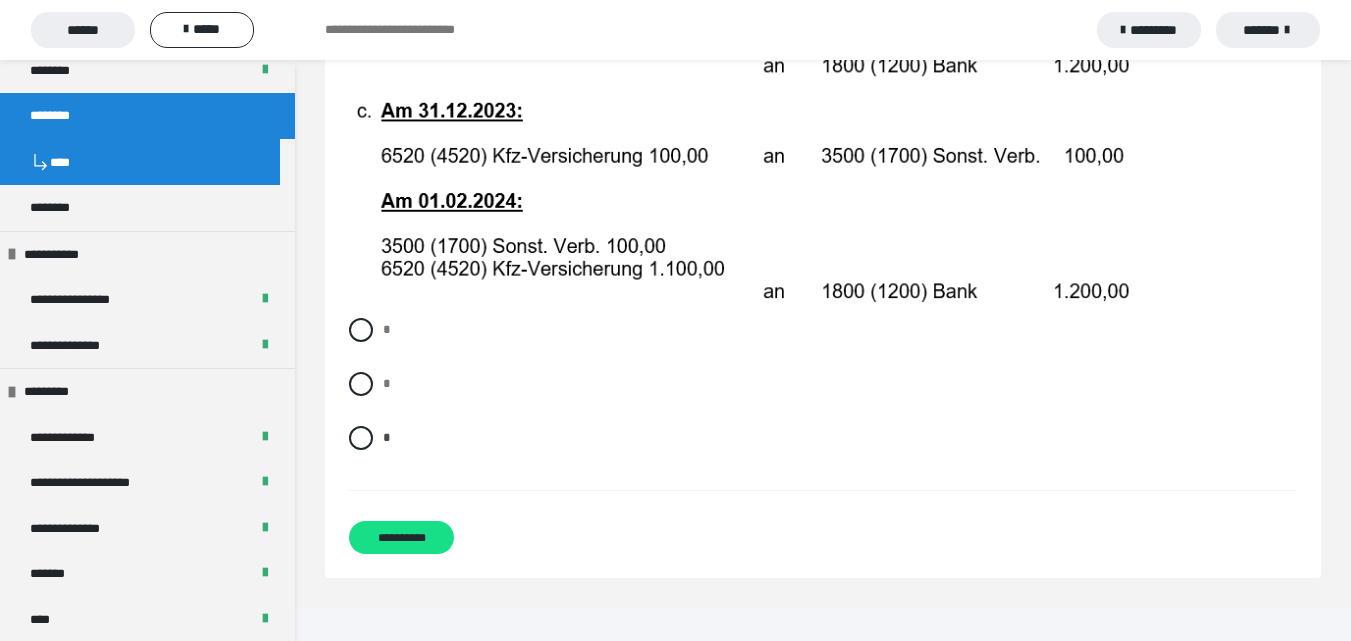 scroll, scrollTop: 4190, scrollLeft: 0, axis: vertical 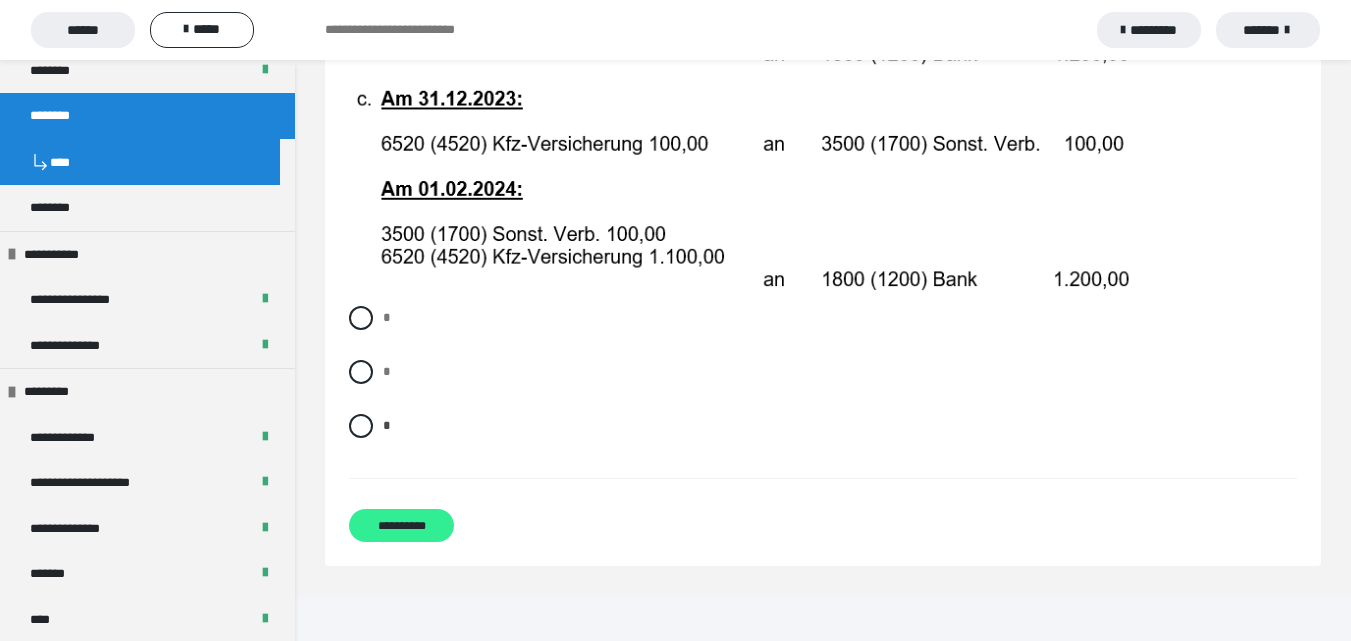 click on "**********" at bounding box center [401, 525] 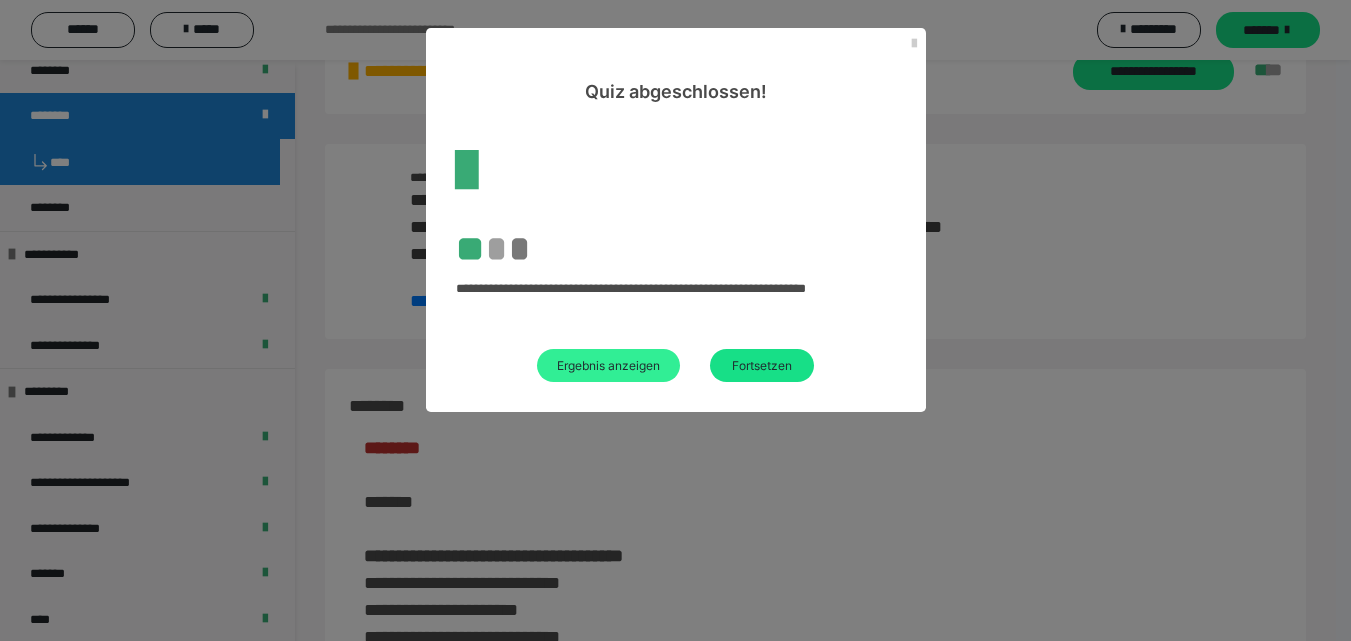 scroll, scrollTop: 3512, scrollLeft: 0, axis: vertical 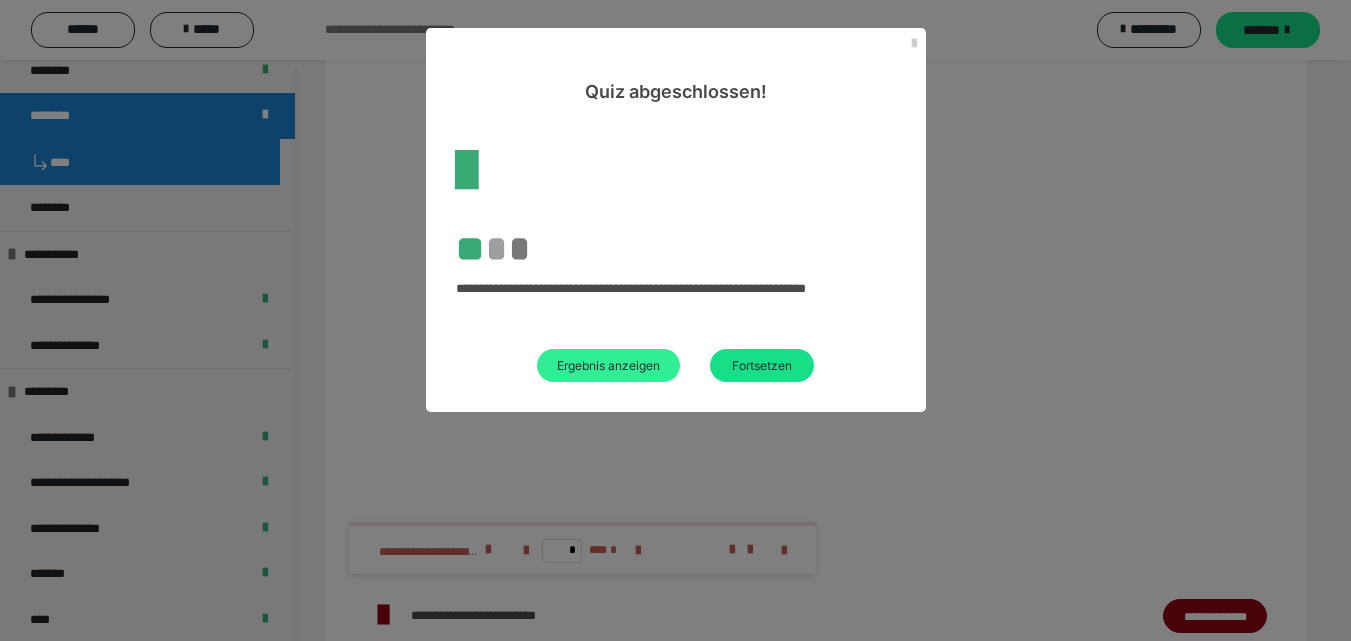 click on "Ergebnis anzeigen" at bounding box center (608, 365) 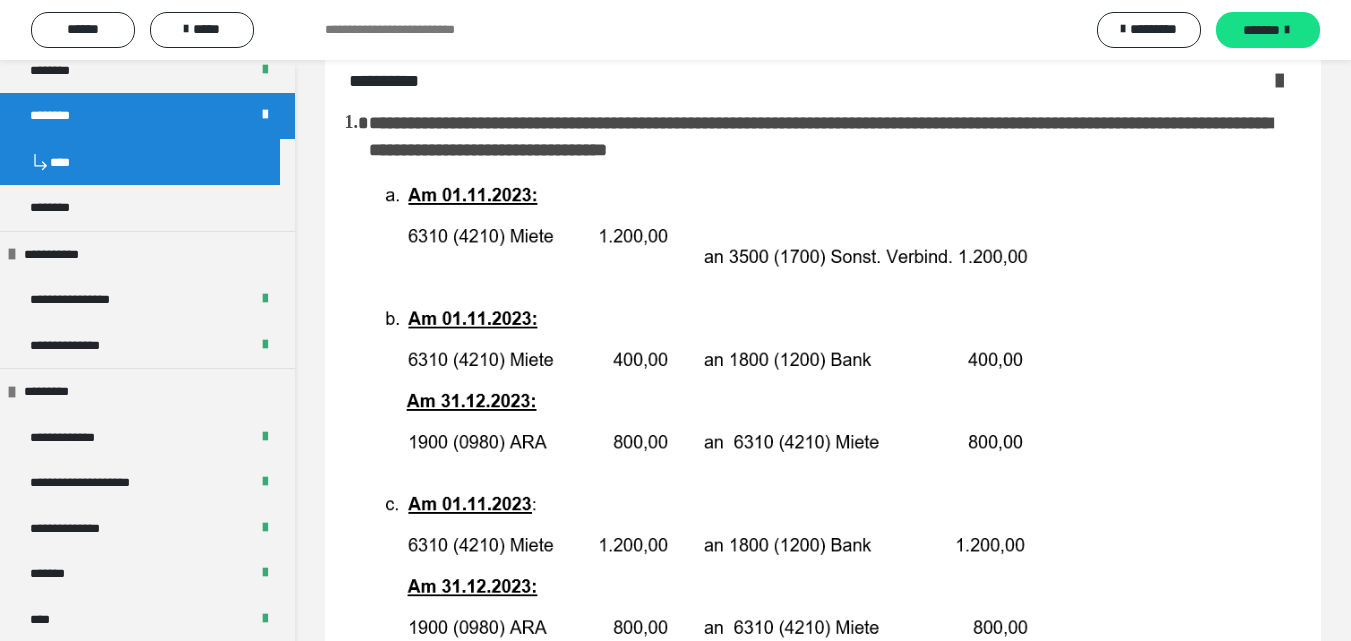 scroll, scrollTop: 0, scrollLeft: 0, axis: both 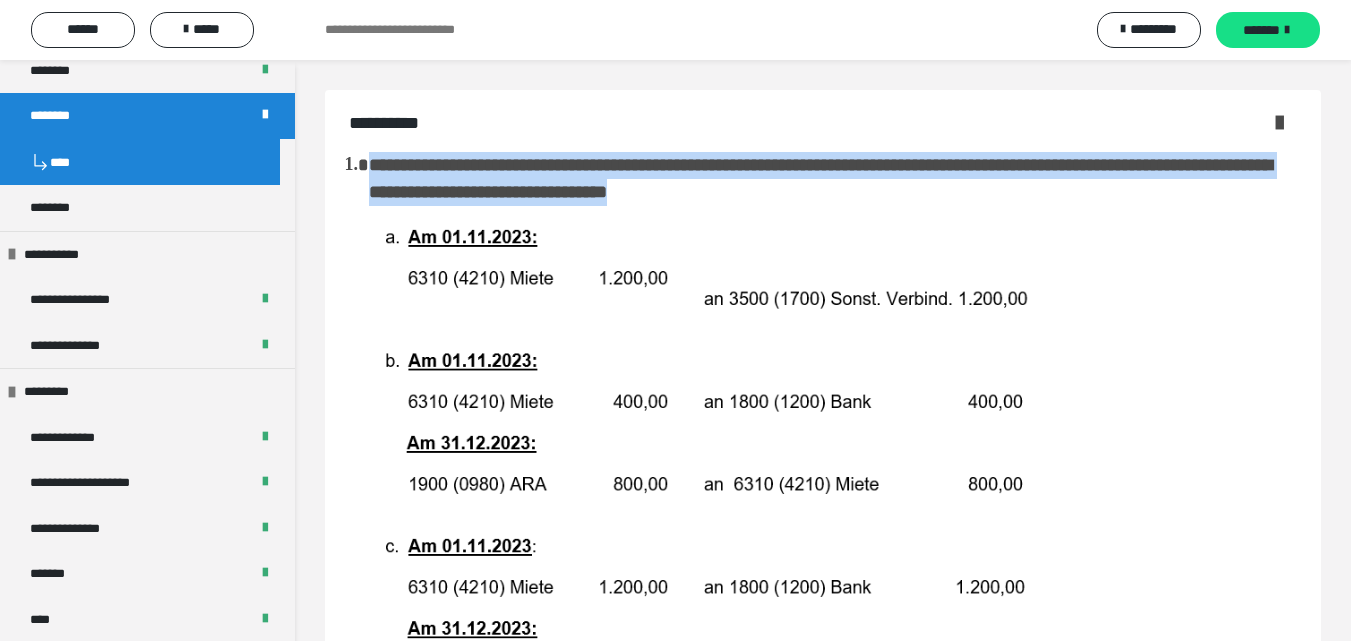 drag, startPoint x: 350, startPoint y: 163, endPoint x: 942, endPoint y: 199, distance: 593.09357 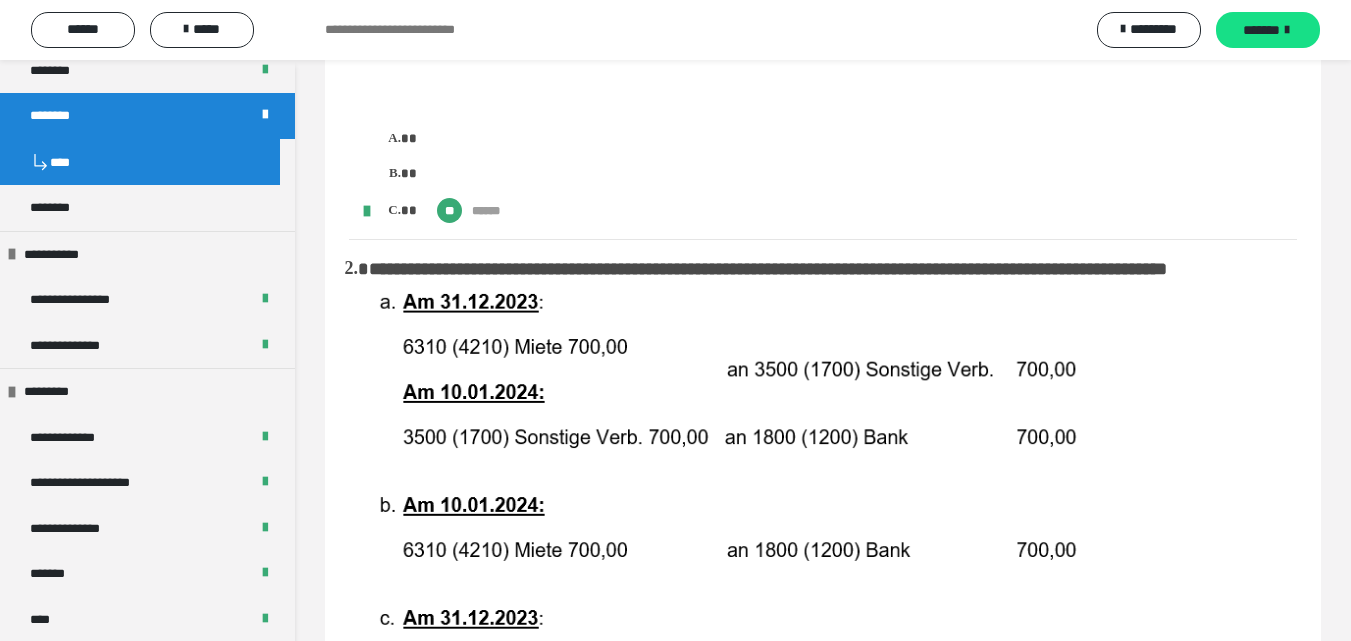 scroll, scrollTop: 700, scrollLeft: 0, axis: vertical 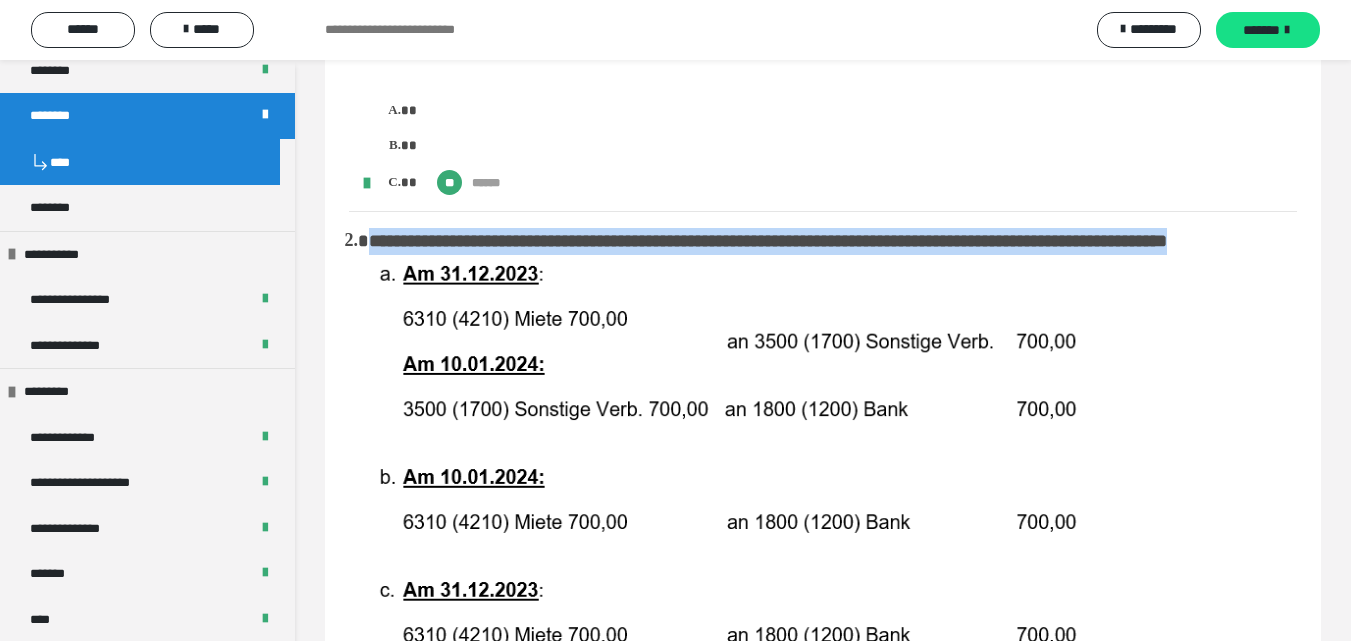 drag, startPoint x: 616, startPoint y: 273, endPoint x: 351, endPoint y: 252, distance: 265.83078 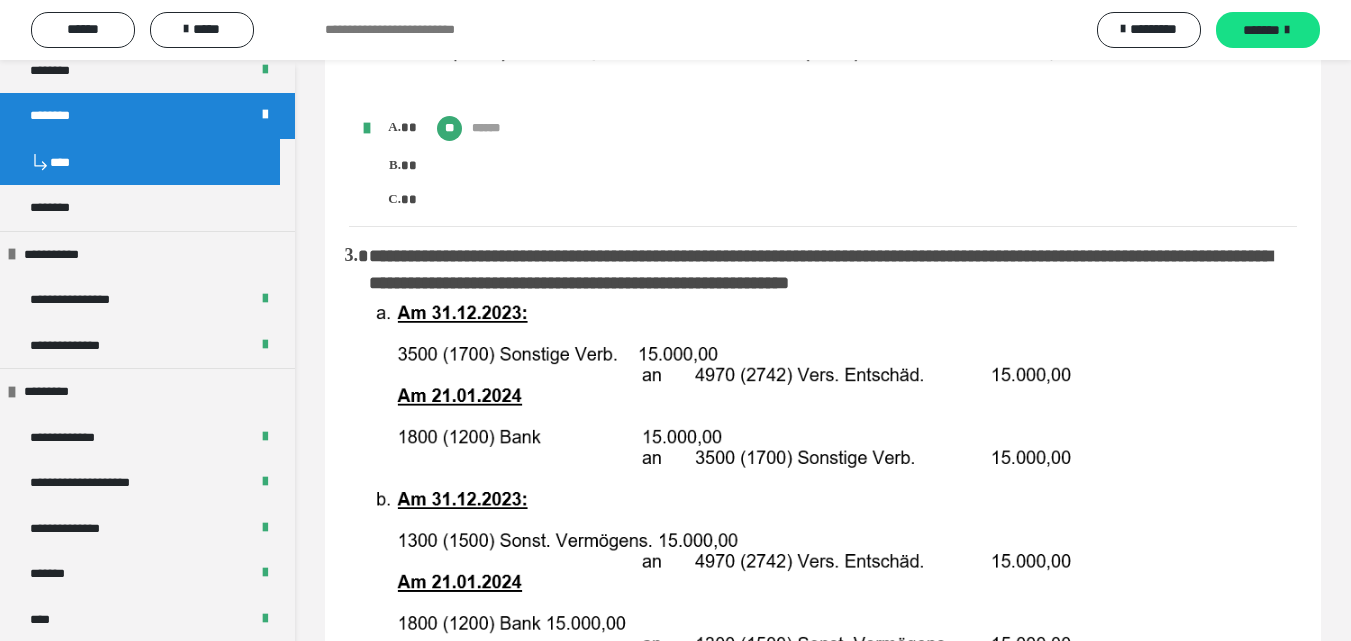 scroll, scrollTop: 1400, scrollLeft: 0, axis: vertical 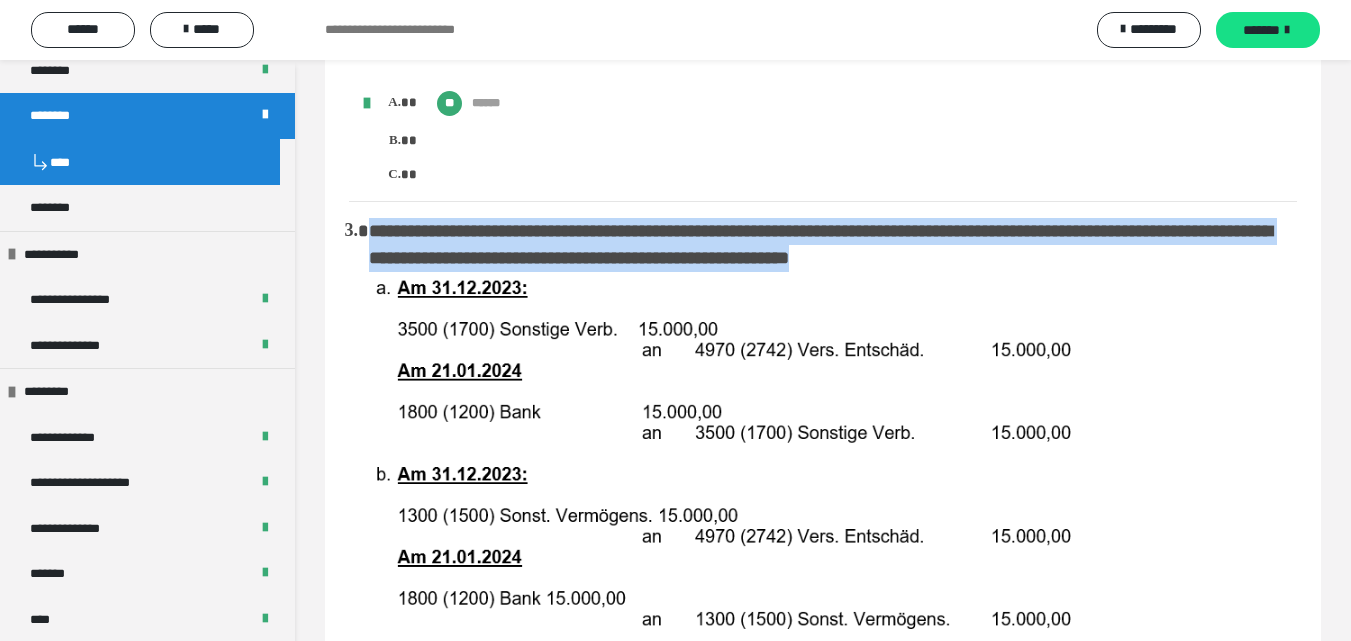 drag, startPoint x: 1171, startPoint y: 291, endPoint x: 353, endPoint y: 273, distance: 818.198 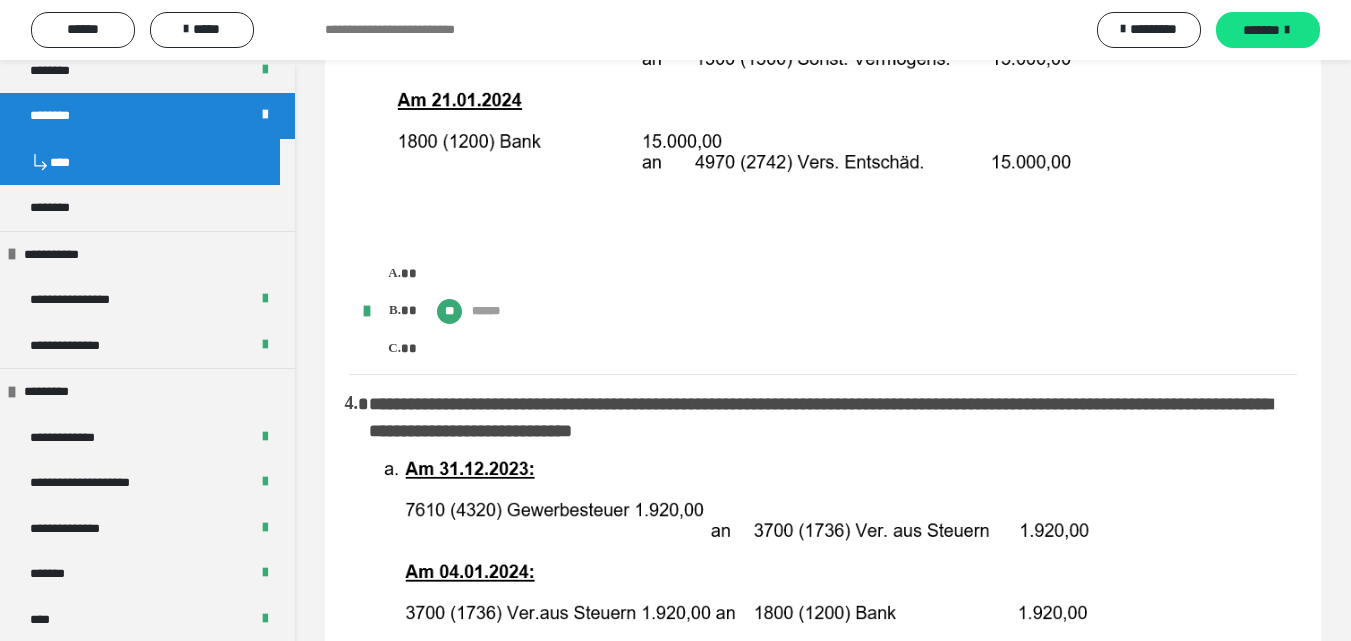 scroll, scrollTop: 2300, scrollLeft: 0, axis: vertical 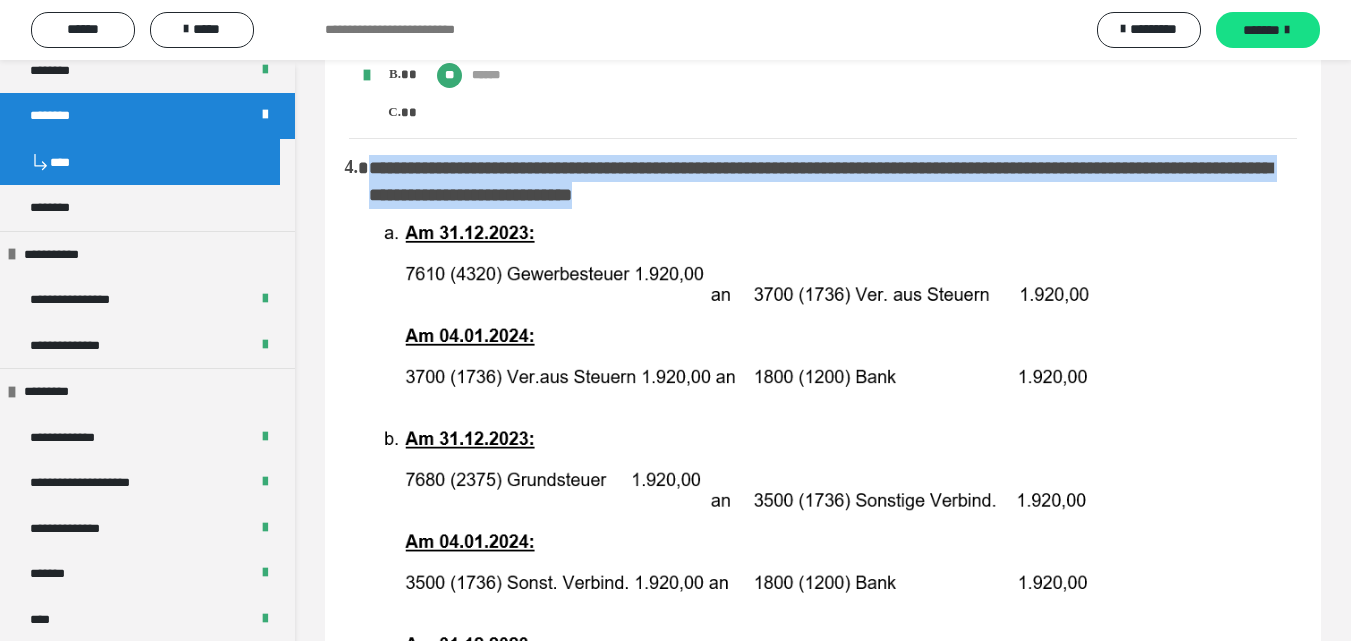 drag, startPoint x: 903, startPoint y: 233, endPoint x: 371, endPoint y: 211, distance: 532.4547 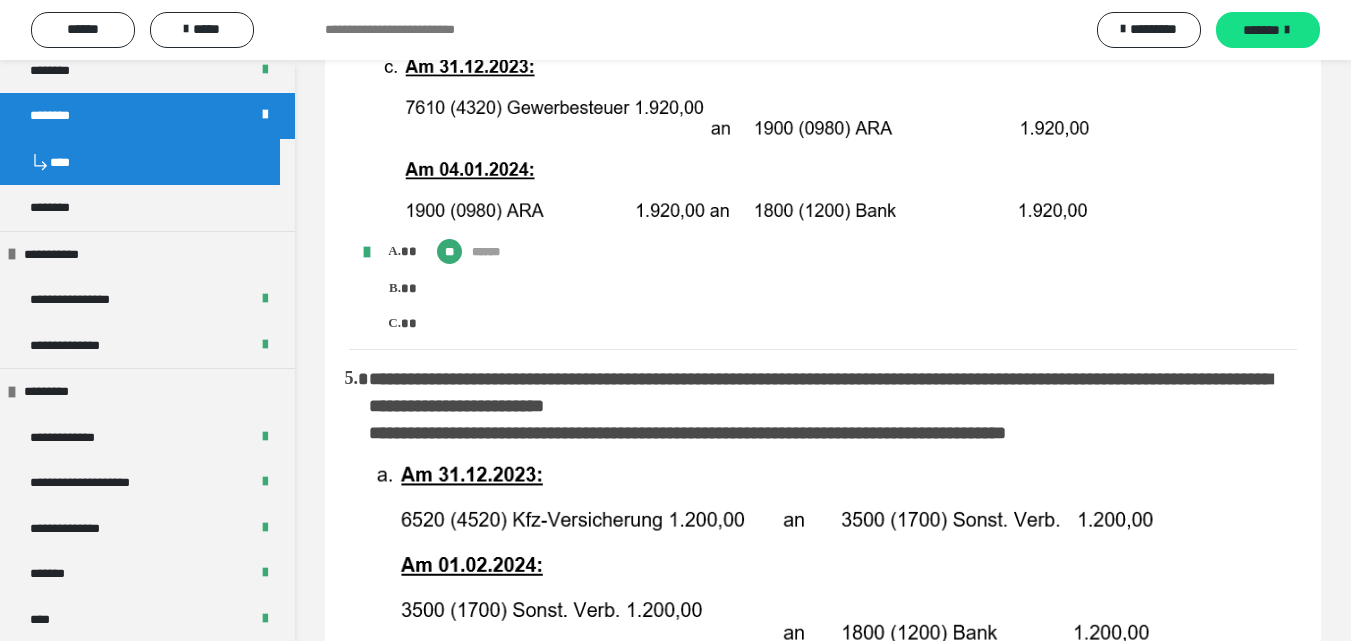 scroll, scrollTop: 3000, scrollLeft: 0, axis: vertical 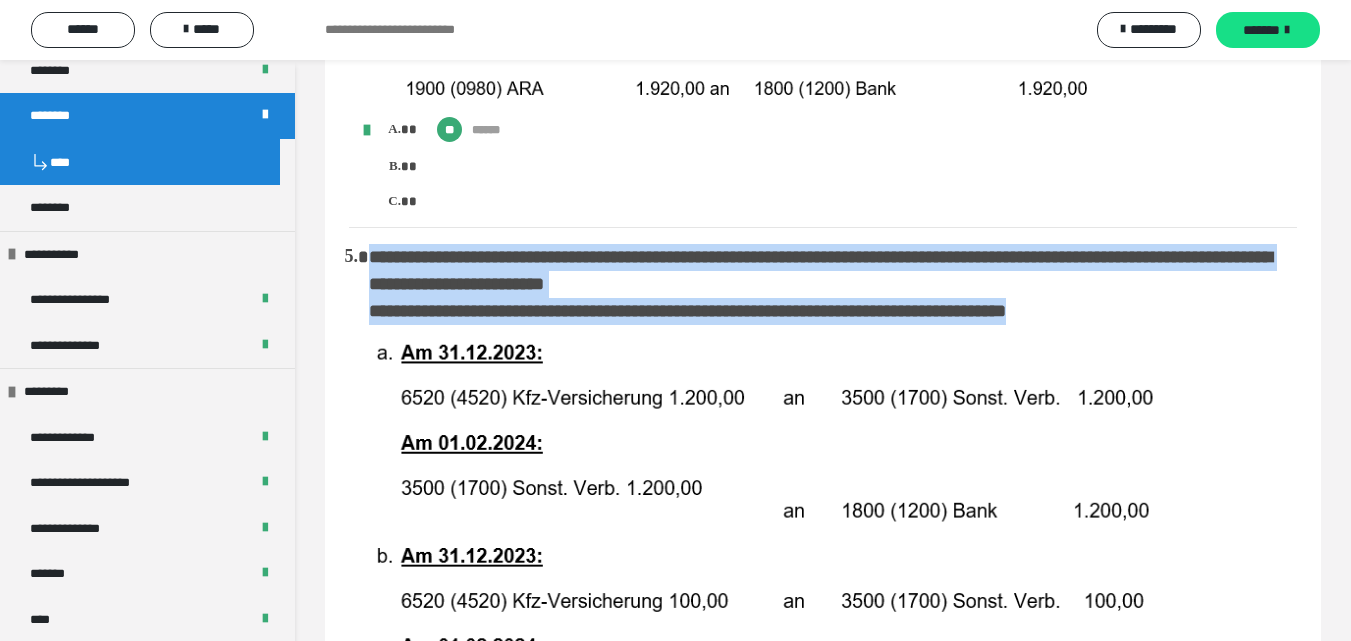 drag, startPoint x: 1191, startPoint y: 349, endPoint x: 337, endPoint y: 299, distance: 855.46246 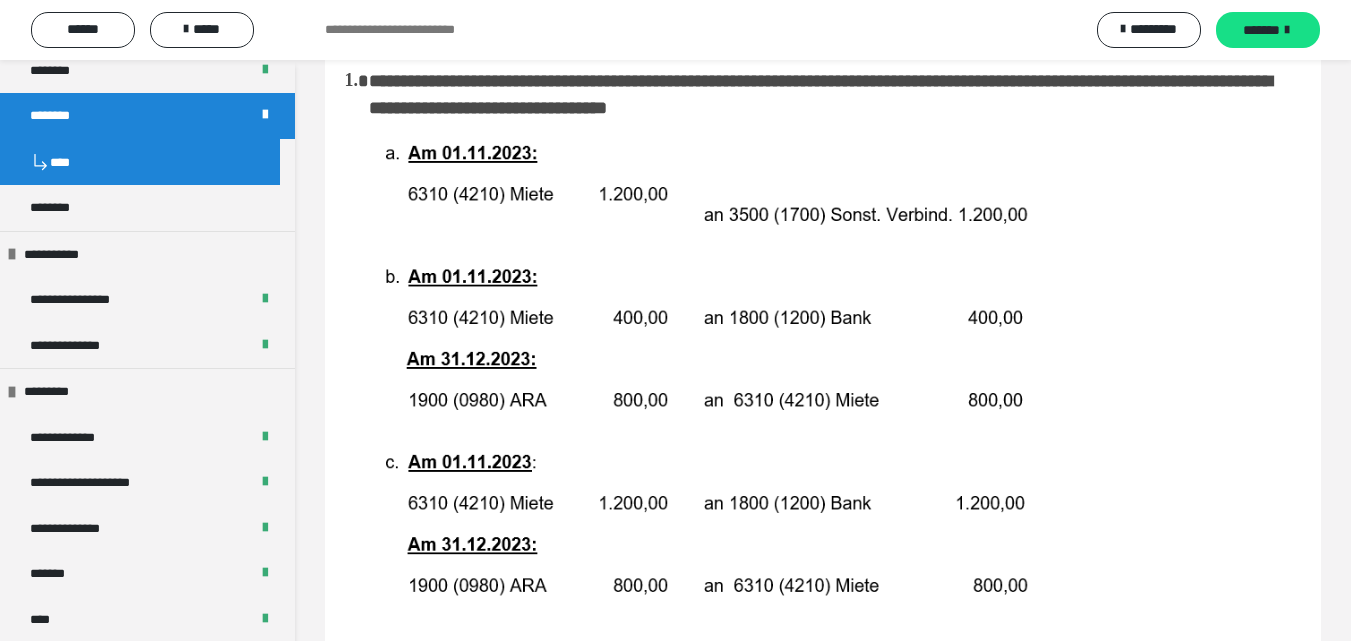 scroll, scrollTop: 0, scrollLeft: 0, axis: both 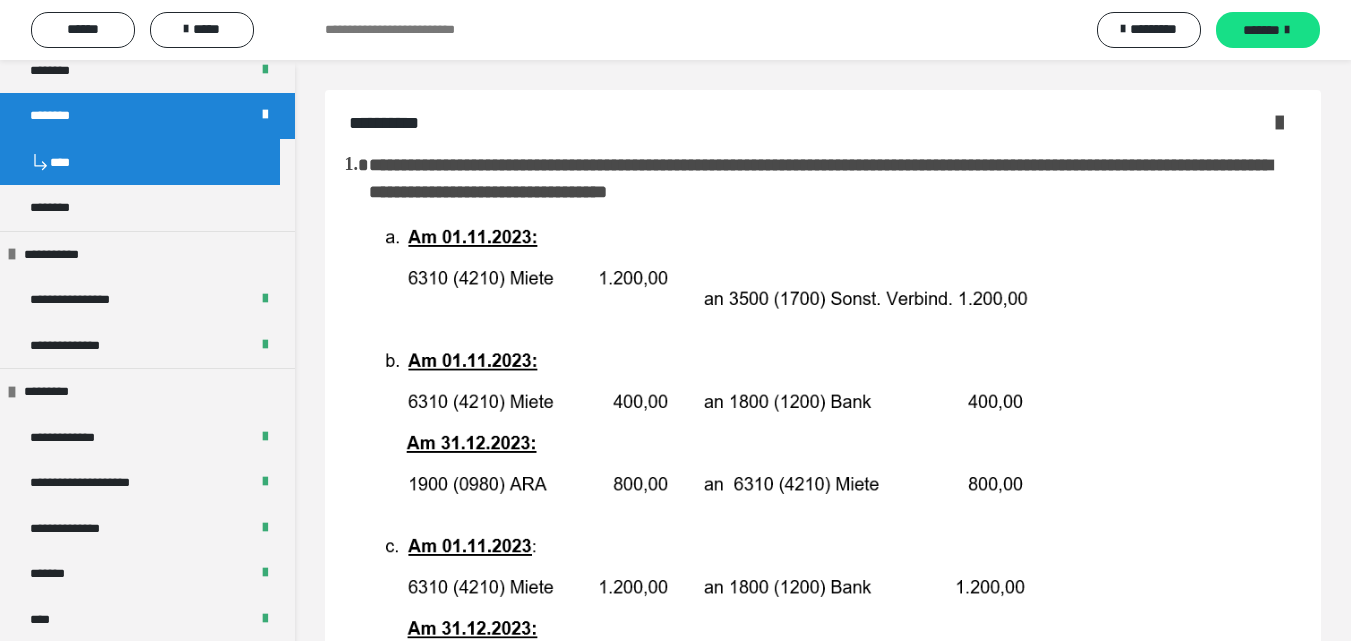 click on "**********" at bounding box center (820, 178) 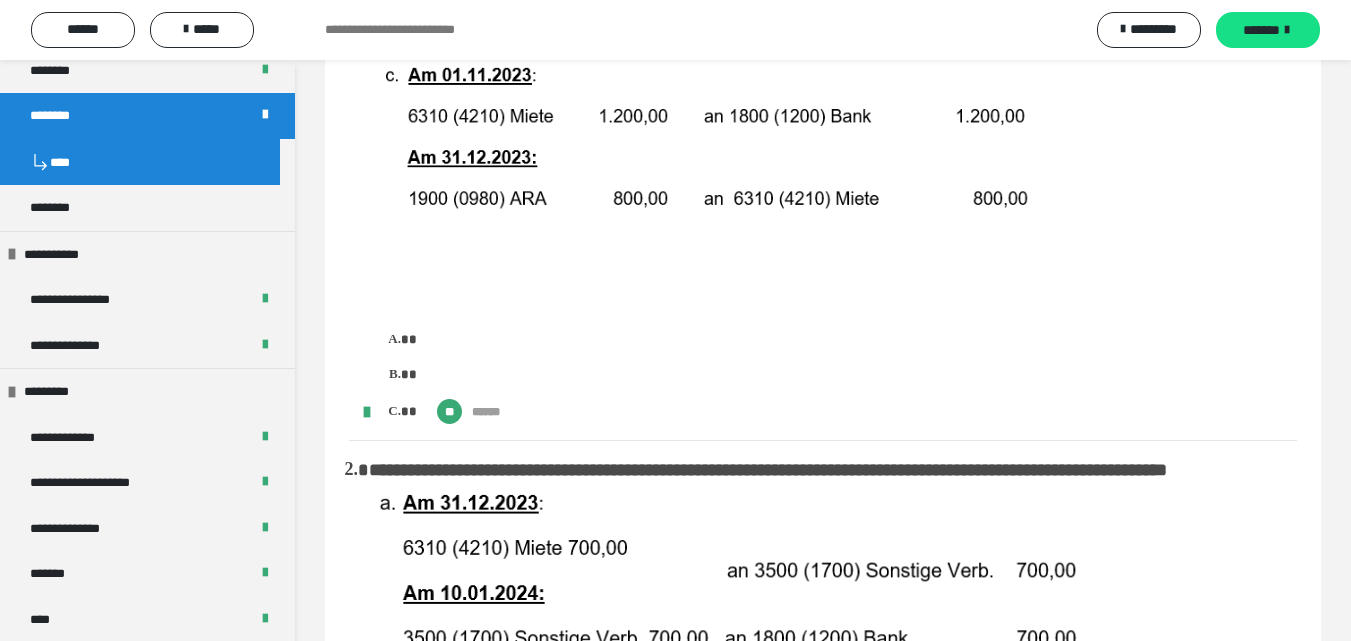 scroll, scrollTop: 500, scrollLeft: 0, axis: vertical 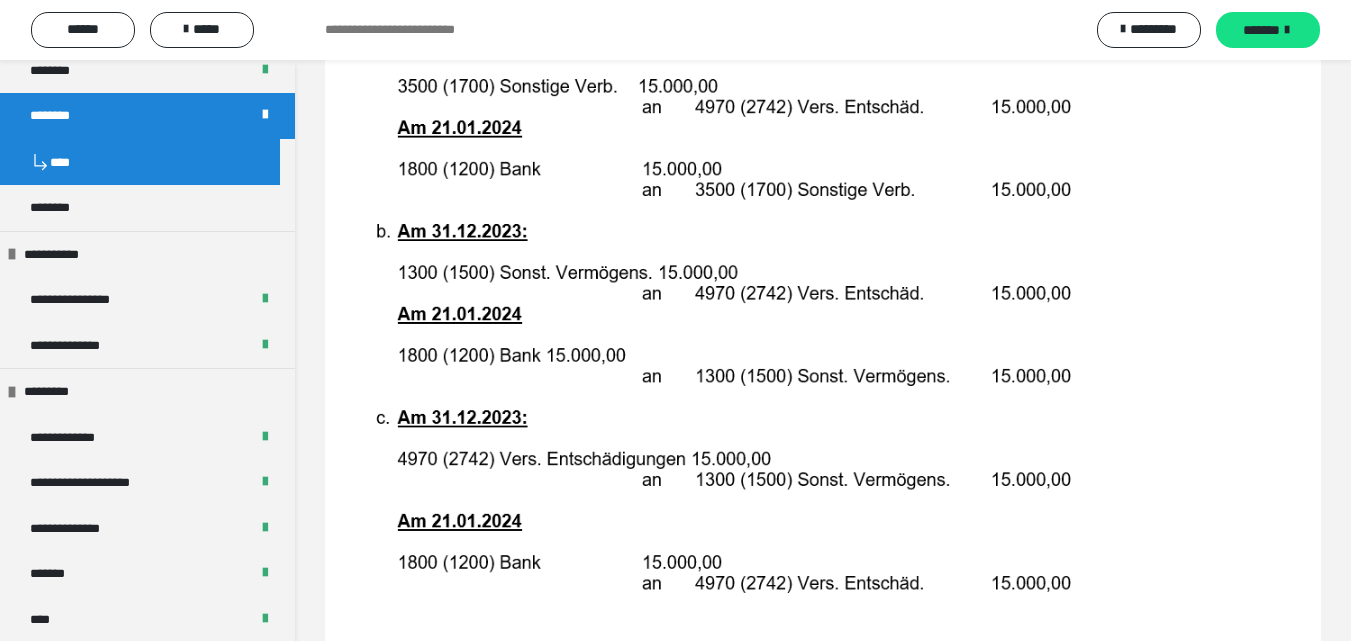 click at bounding box center [732, 322] 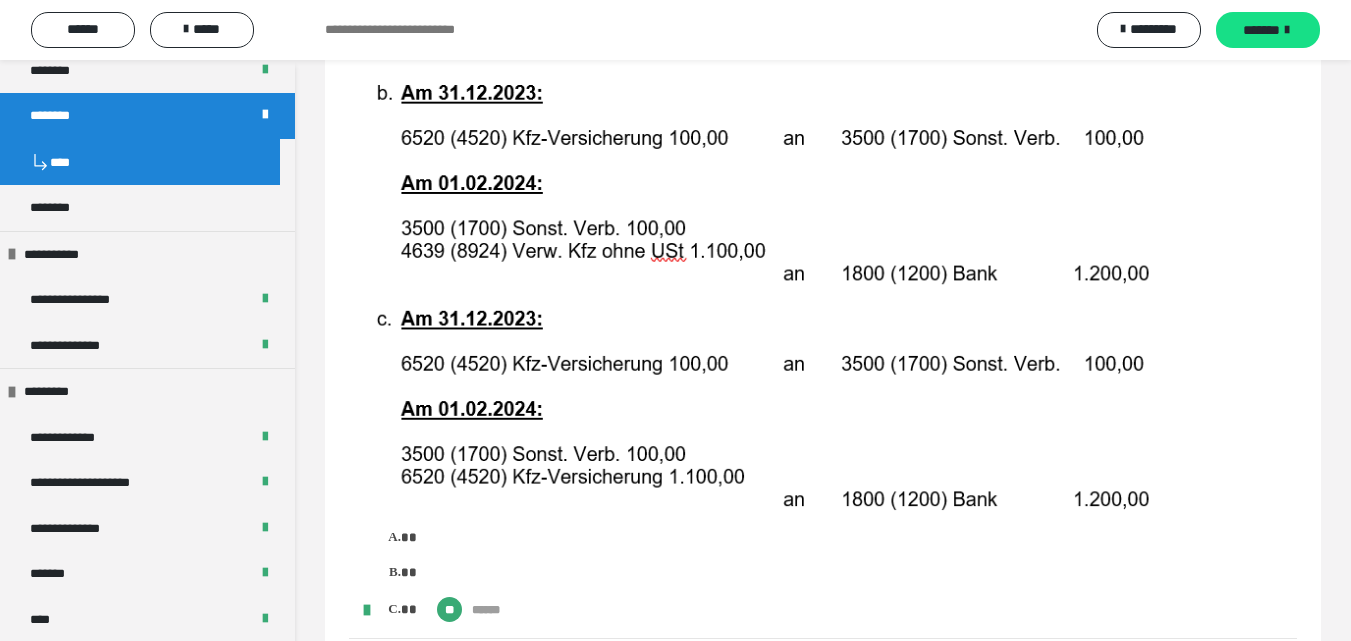 scroll, scrollTop: 3643, scrollLeft: 0, axis: vertical 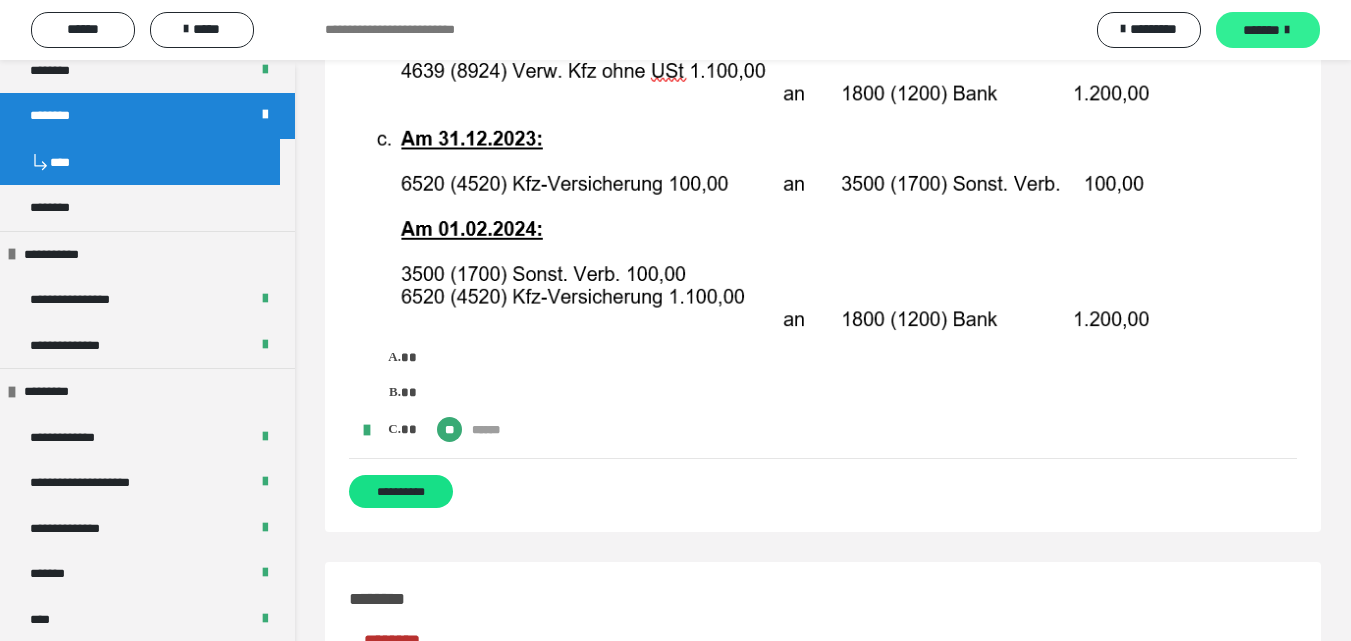 click on "*******" at bounding box center [1261, 30] 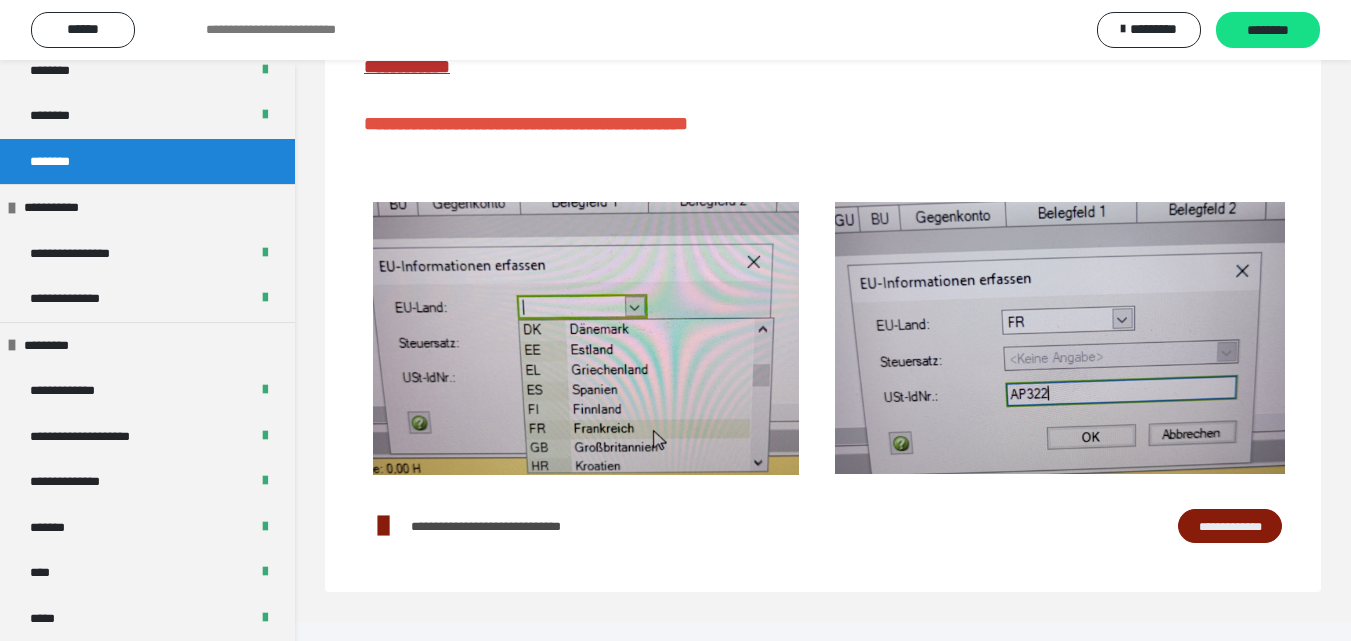 scroll, scrollTop: 380, scrollLeft: 0, axis: vertical 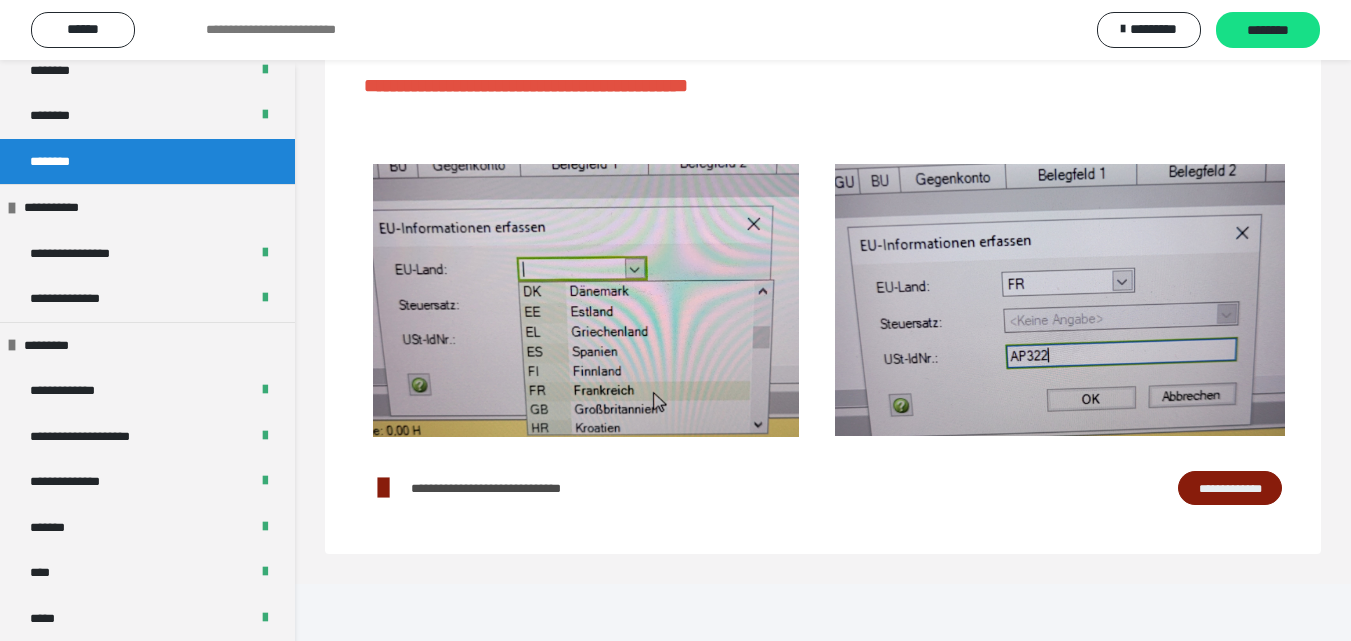 click on "**********" at bounding box center (1230, 488) 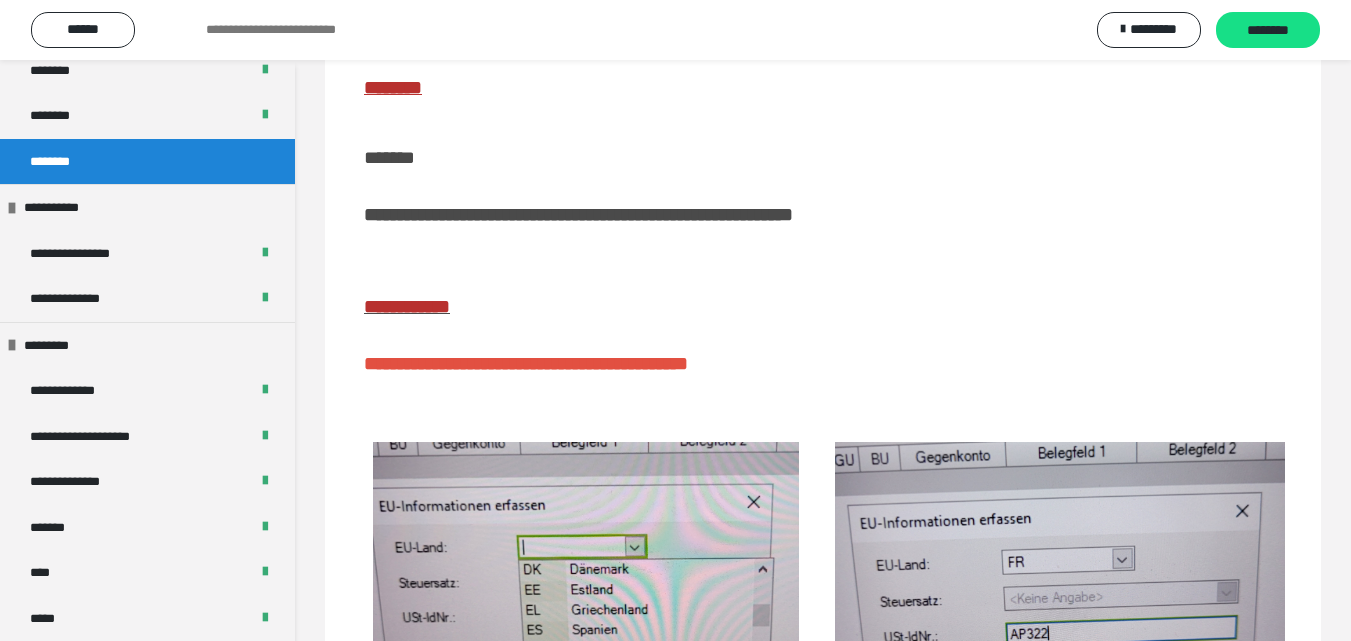 scroll, scrollTop: 0, scrollLeft: 0, axis: both 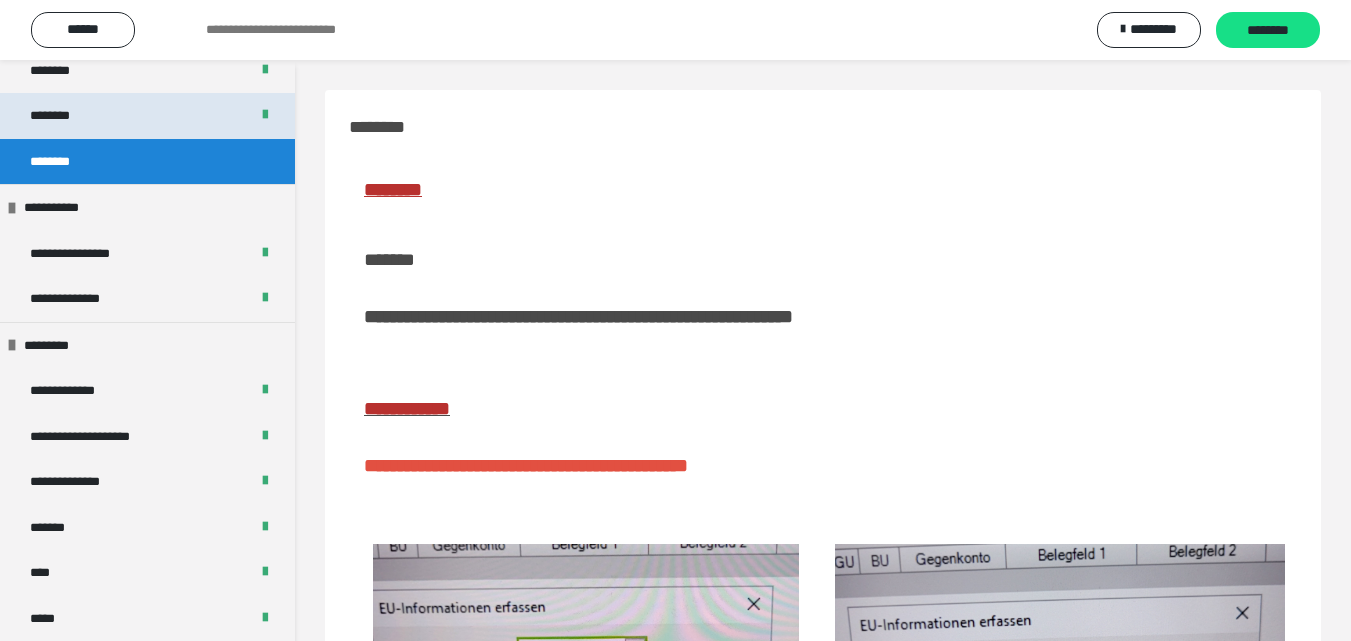 click on "********" at bounding box center [61, 116] 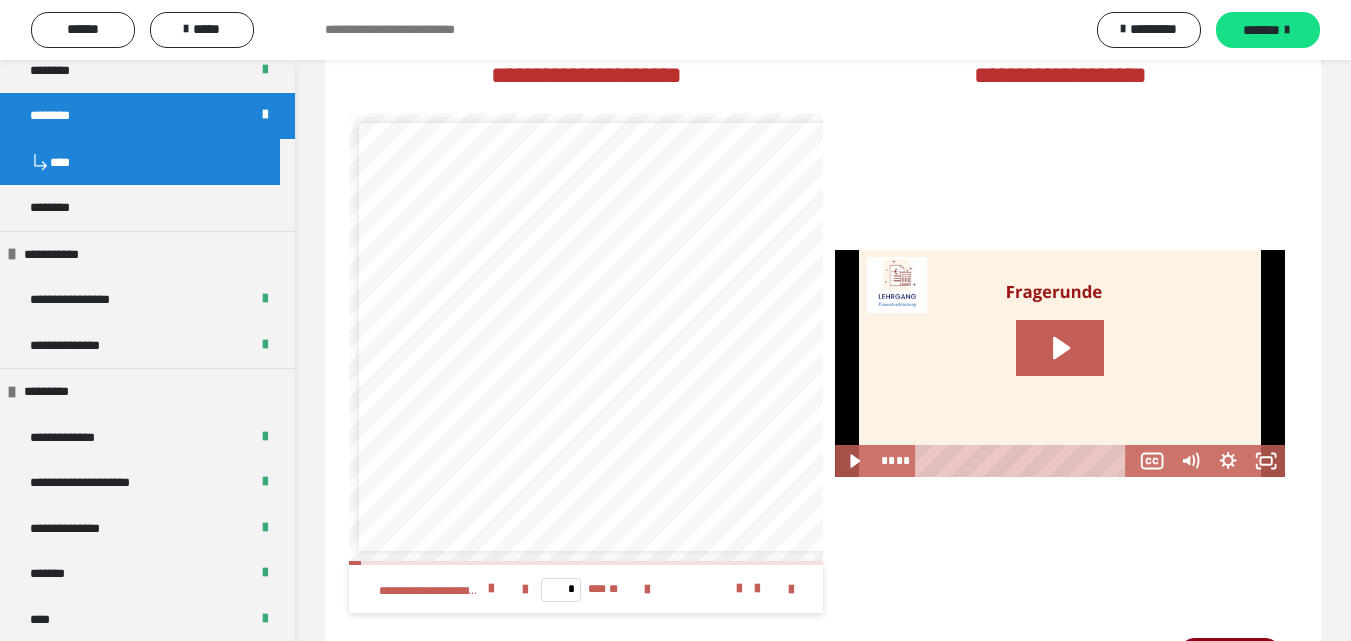 scroll, scrollTop: 3700, scrollLeft: 0, axis: vertical 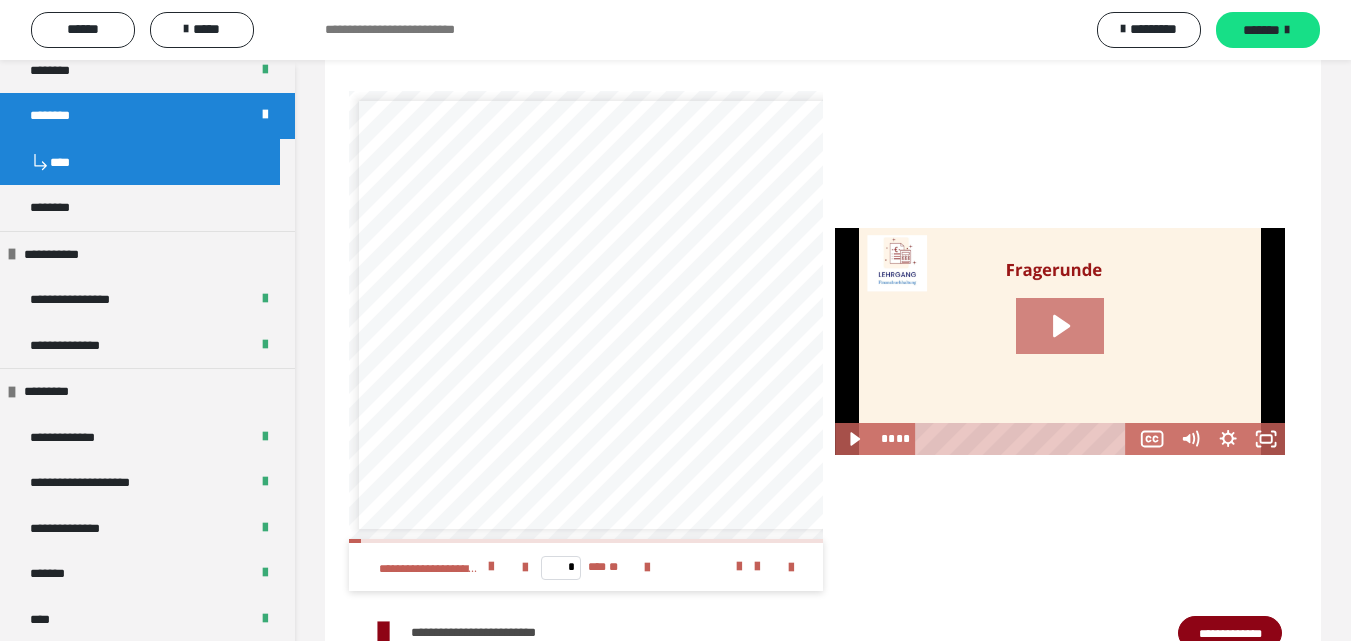 click 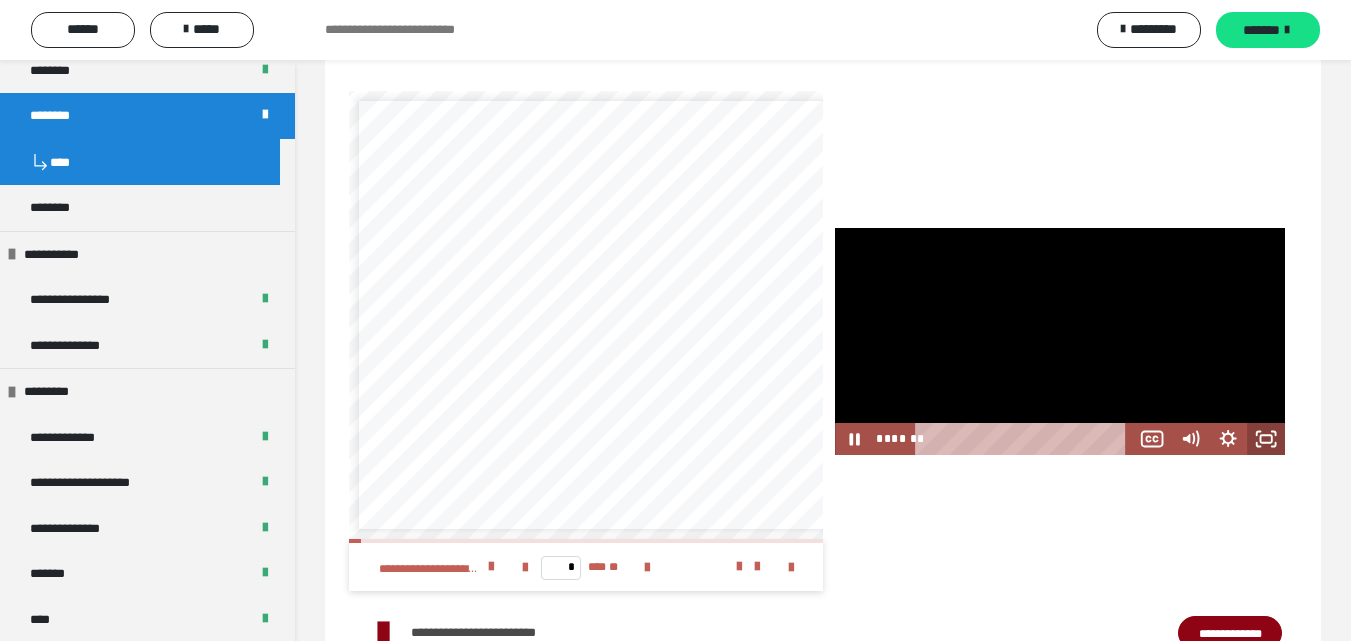 click 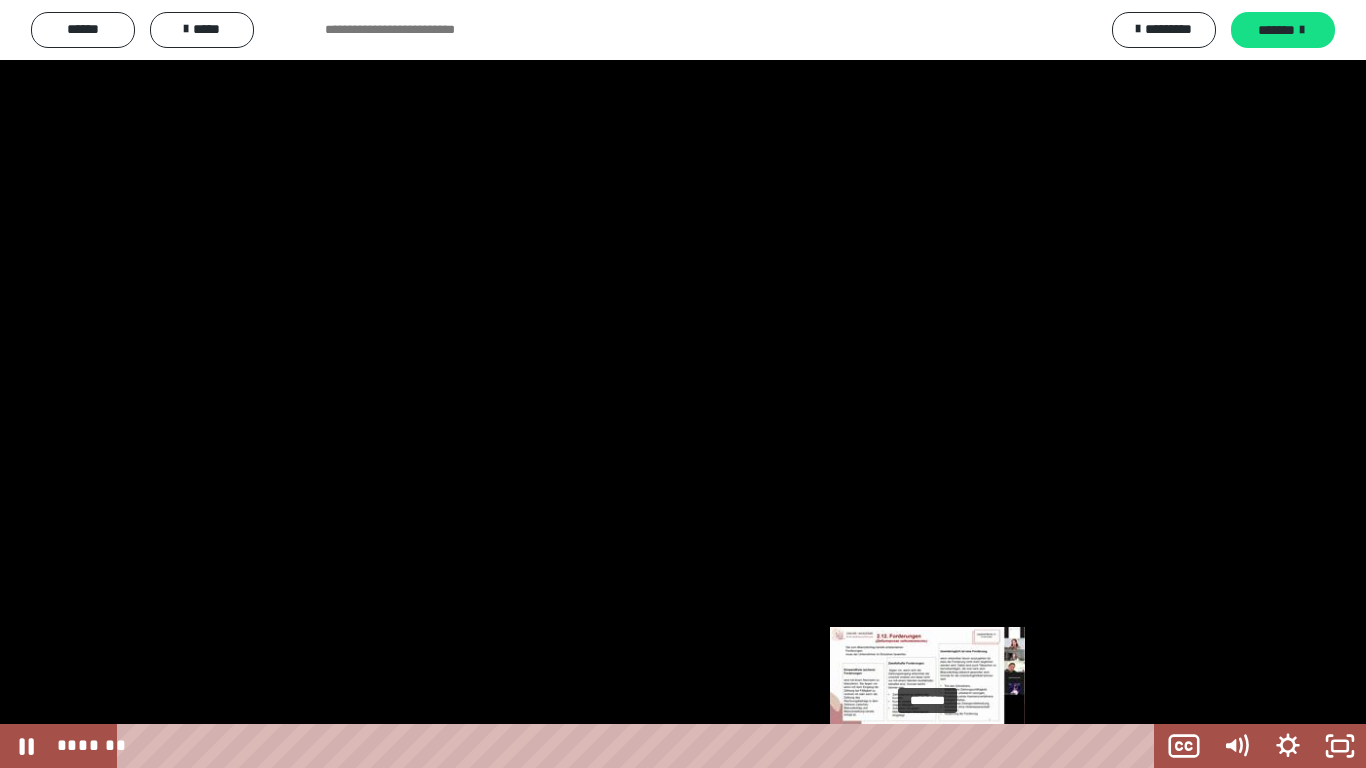 click on "*******" at bounding box center (640, 746) 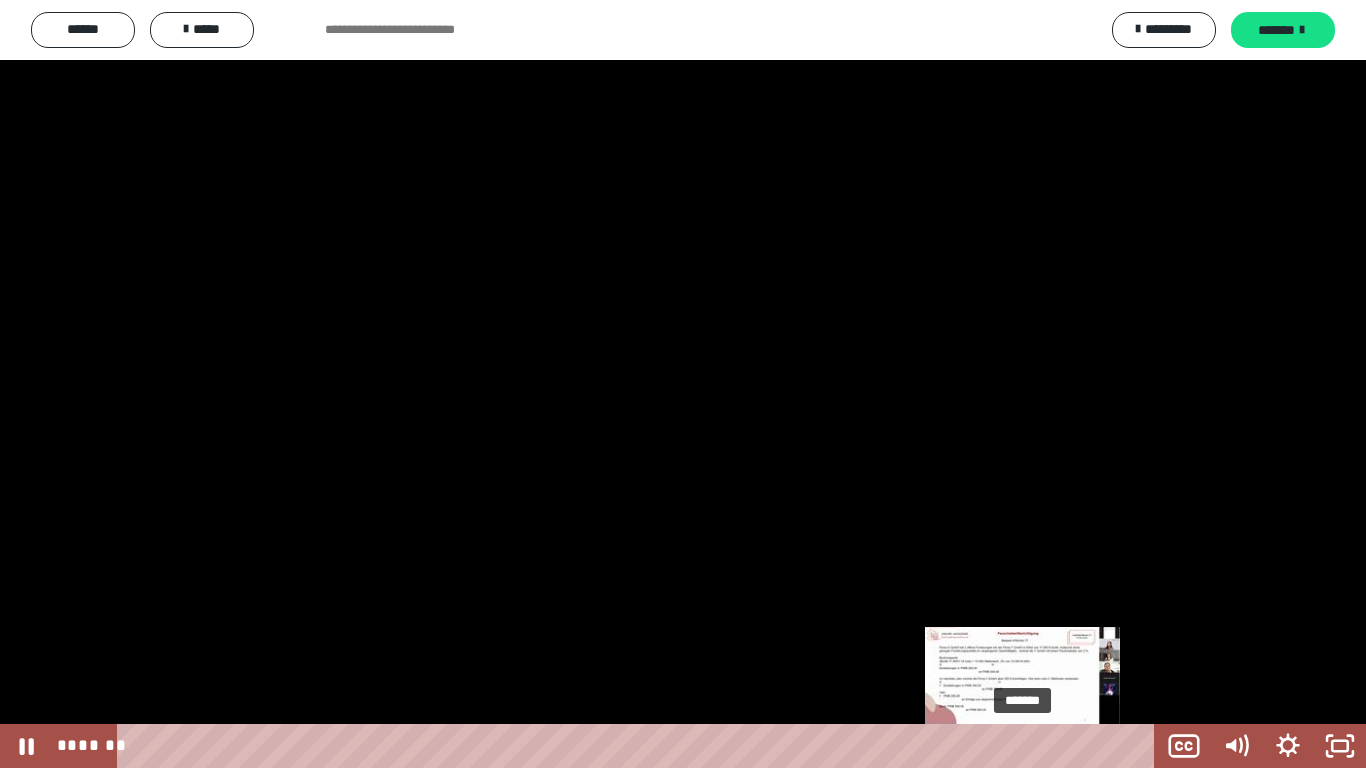 click on "*******" at bounding box center [640, 746] 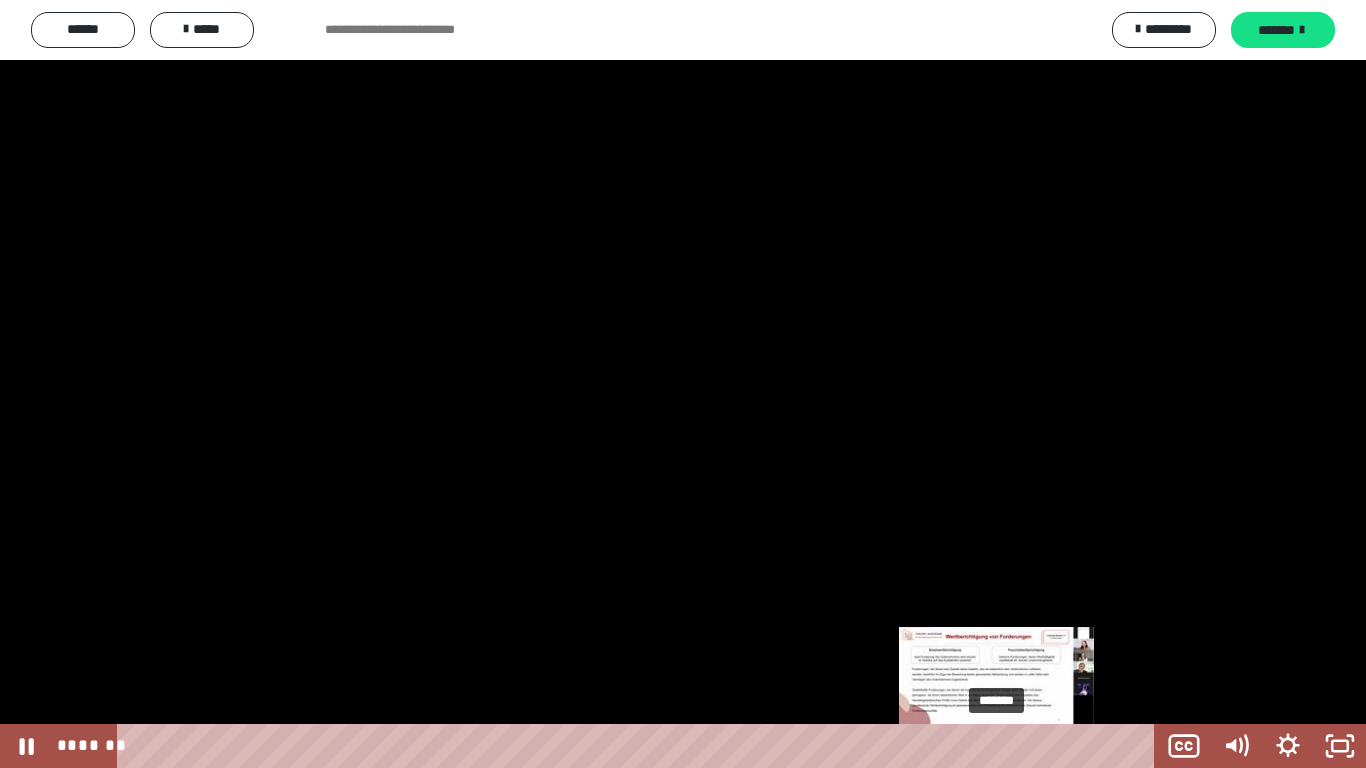 click on "*******" at bounding box center (640, 746) 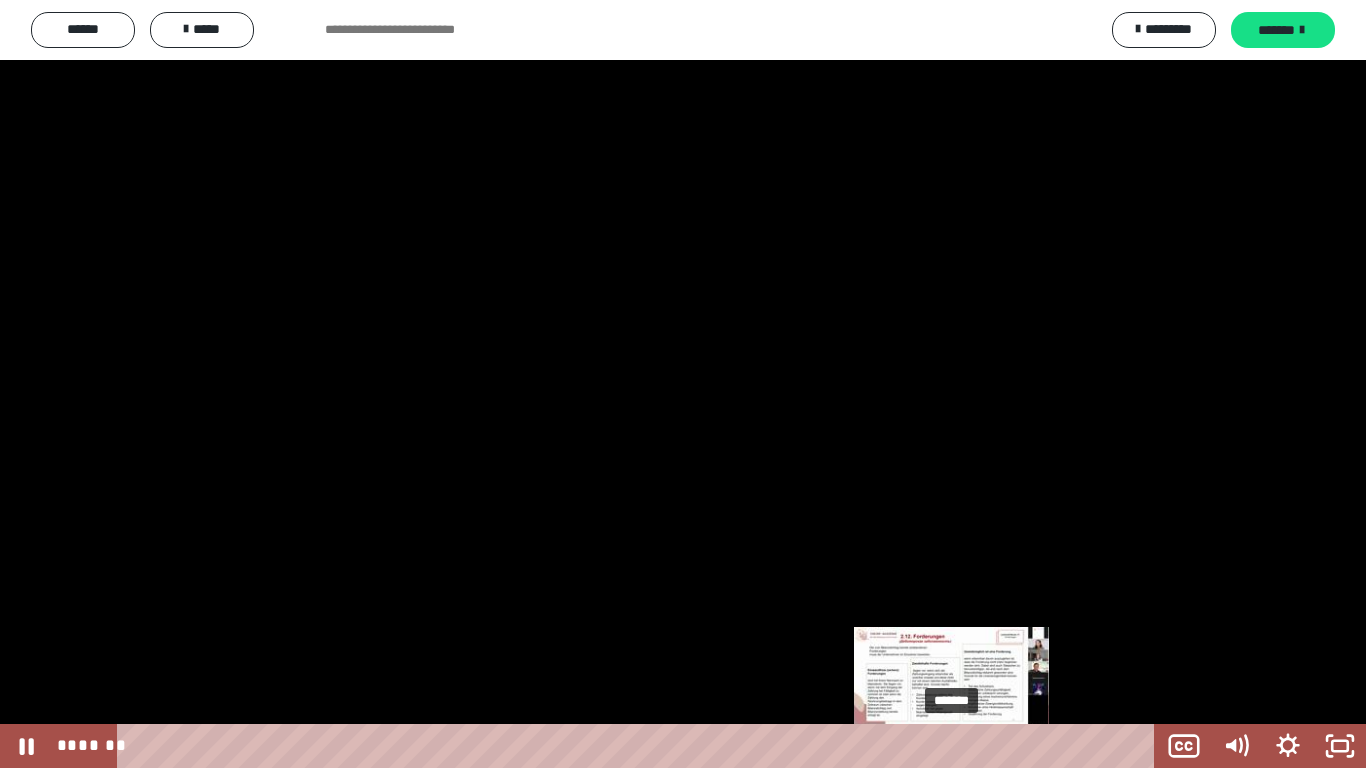 click on "*******" at bounding box center (640, 746) 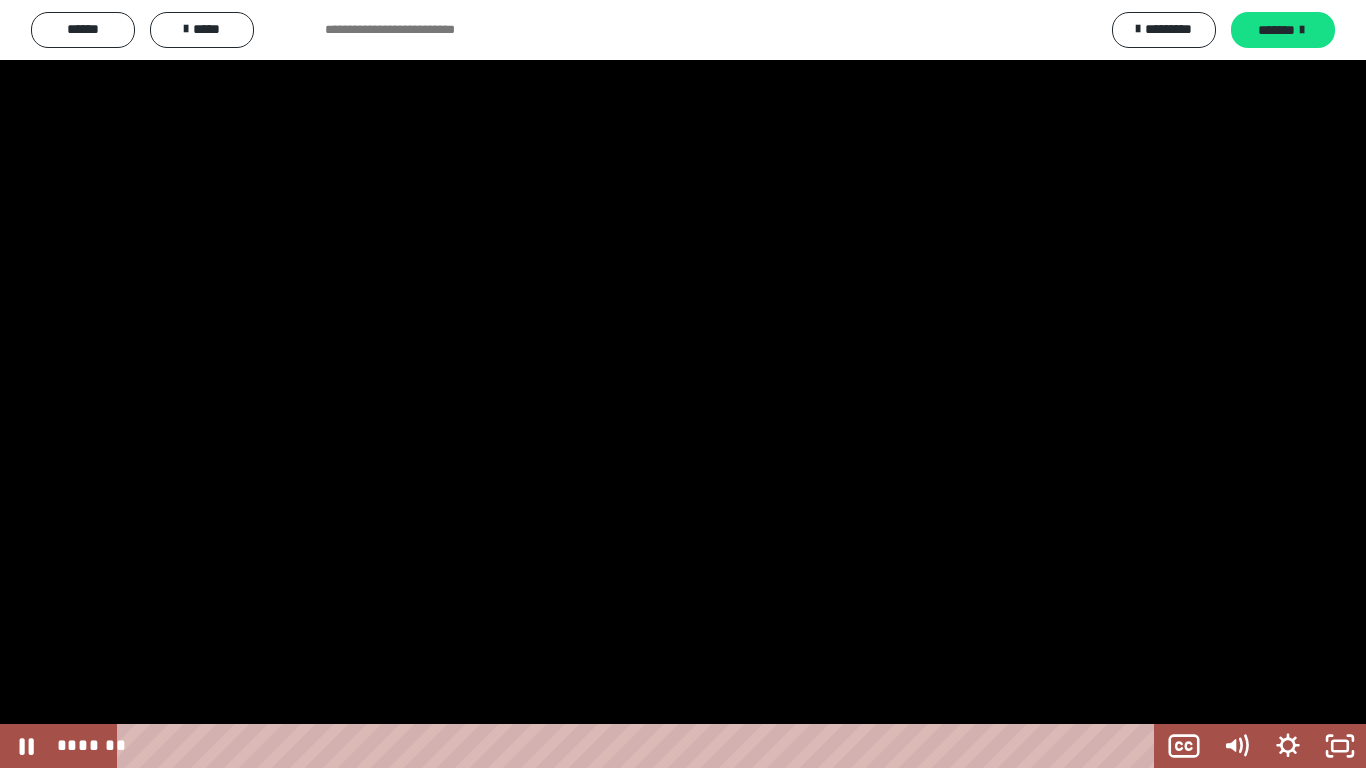 click at bounding box center (683, 384) 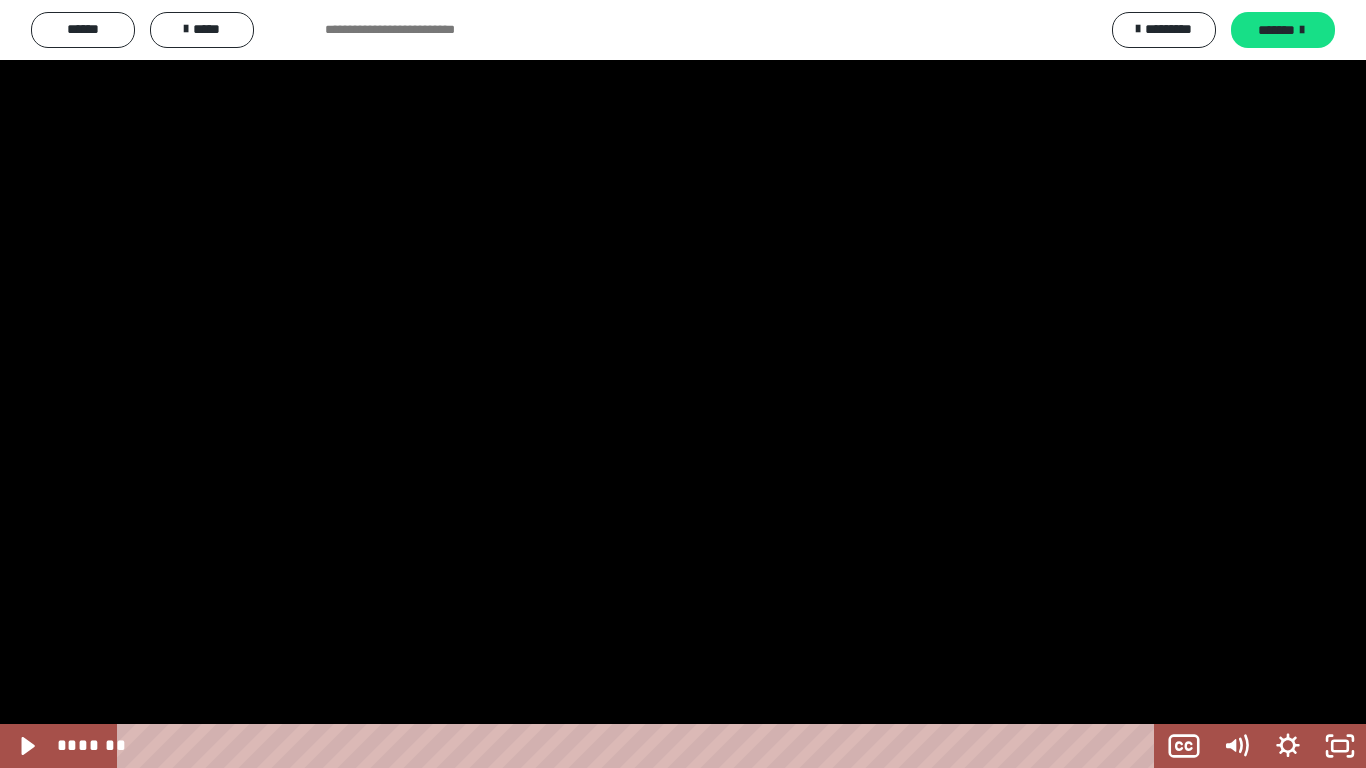 click at bounding box center [683, 384] 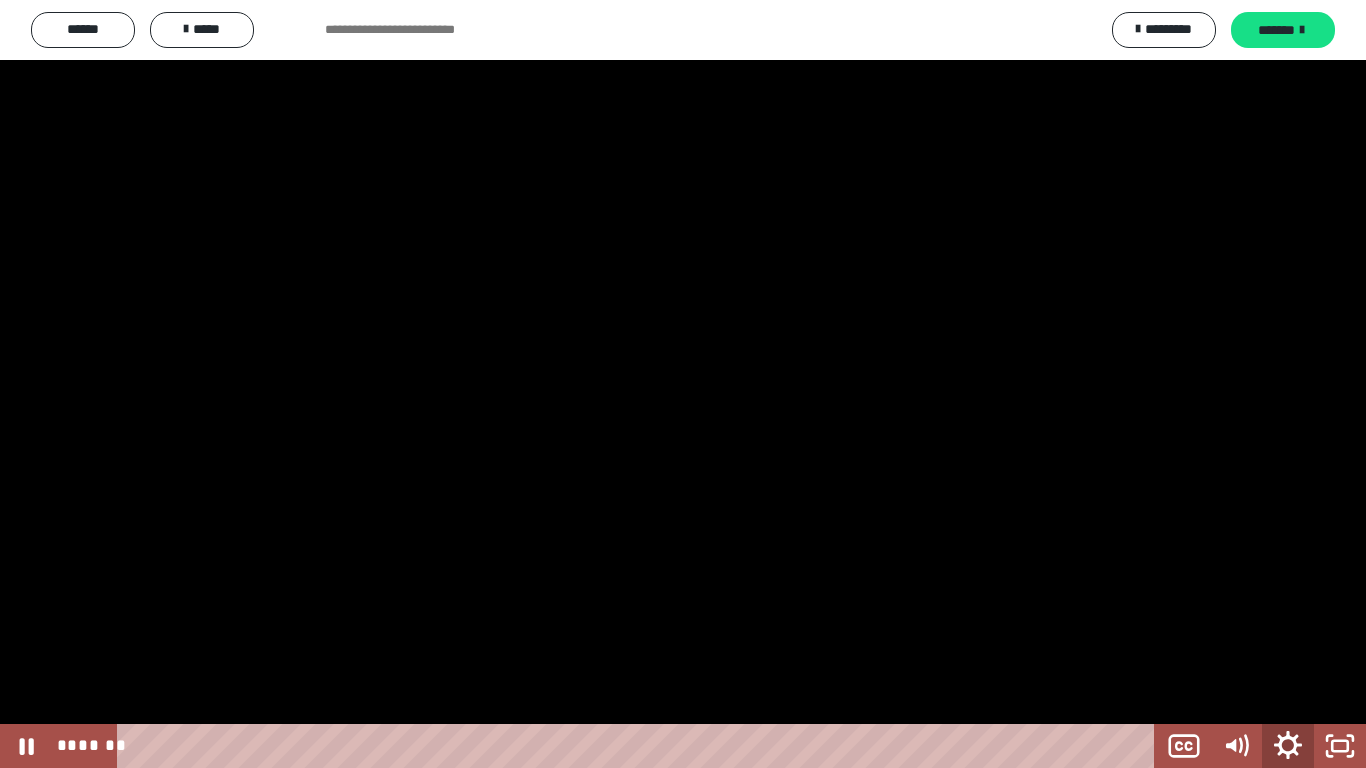 click 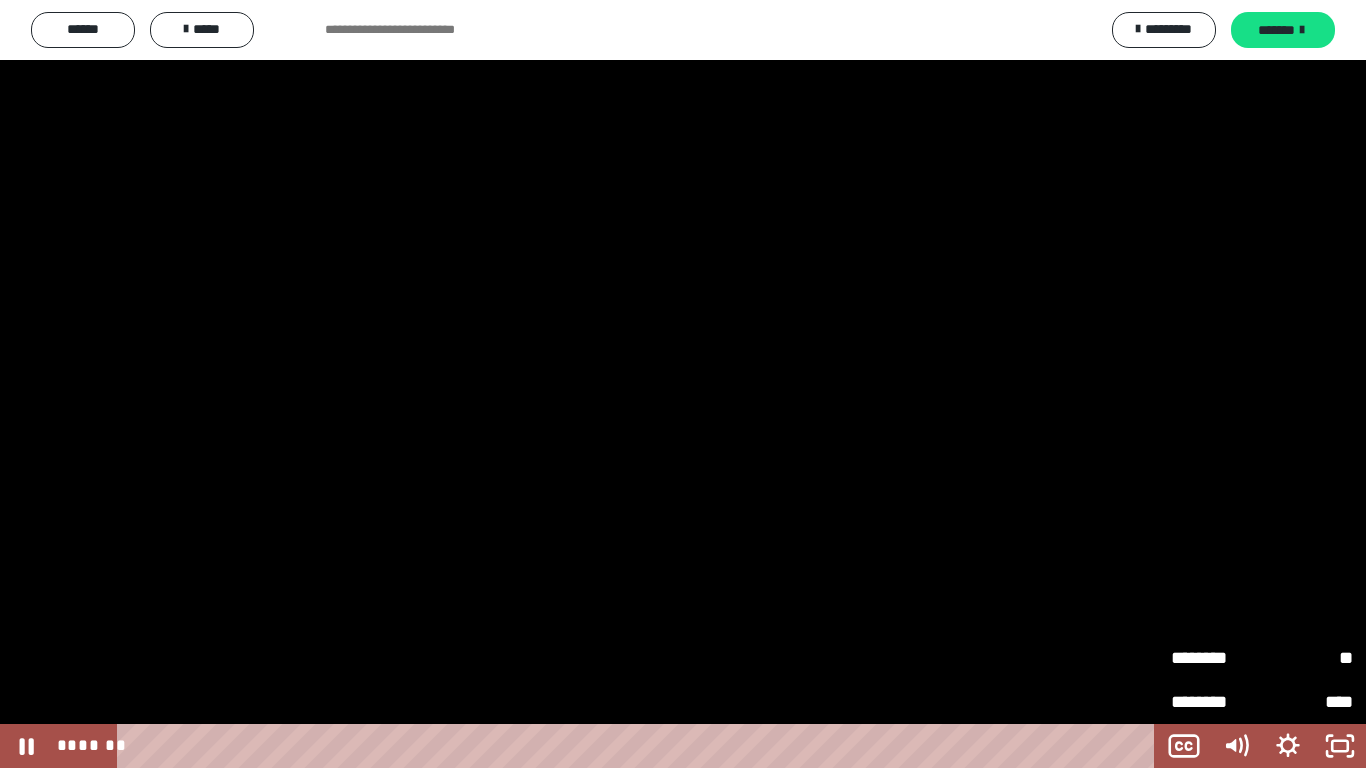 click on "********" at bounding box center (1216, 658) 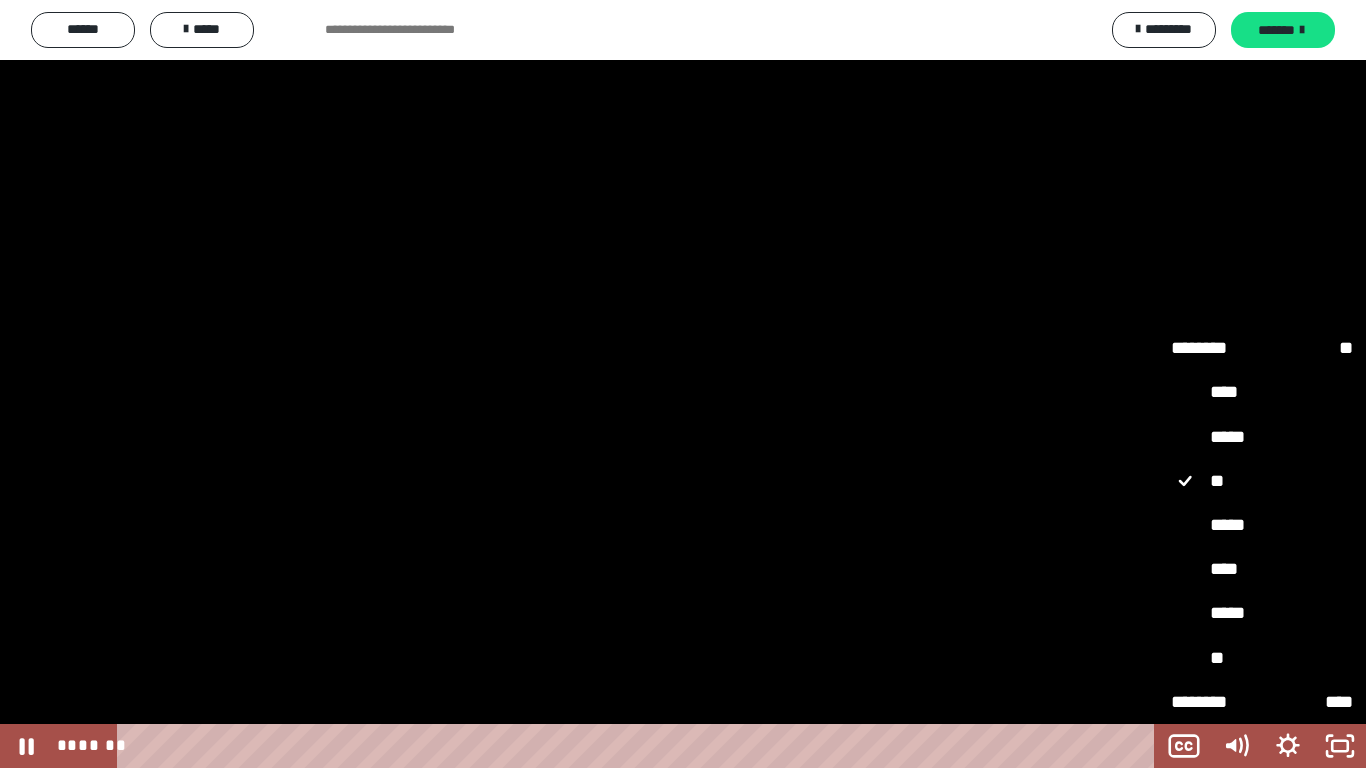 click on "*****" at bounding box center (1262, 526) 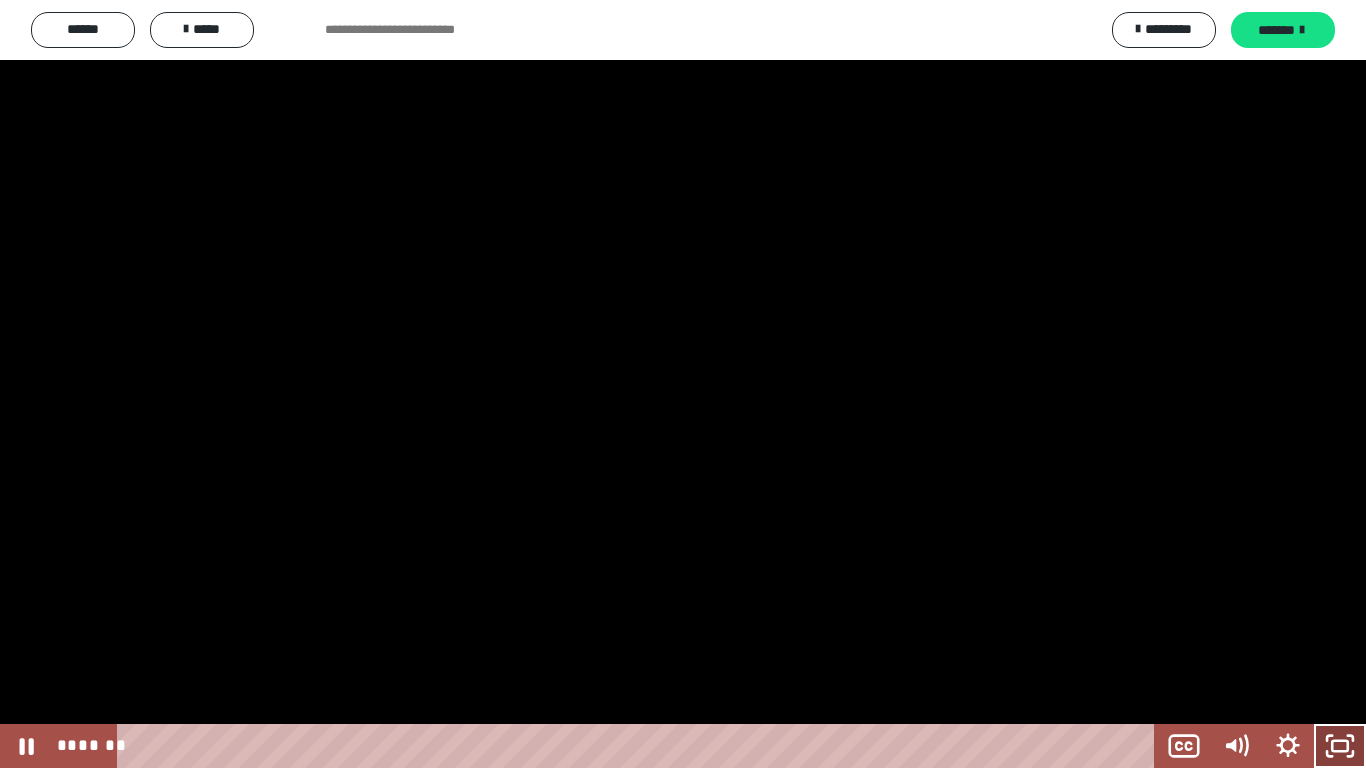 click 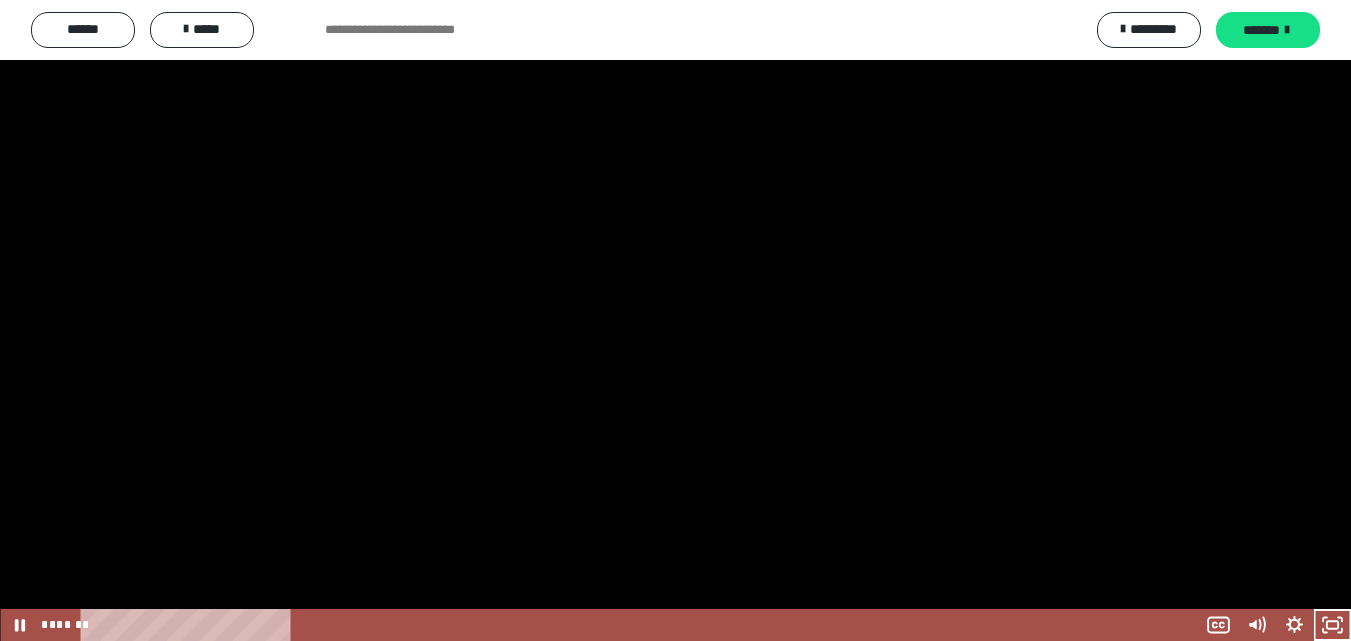 scroll, scrollTop: 3900, scrollLeft: 0, axis: vertical 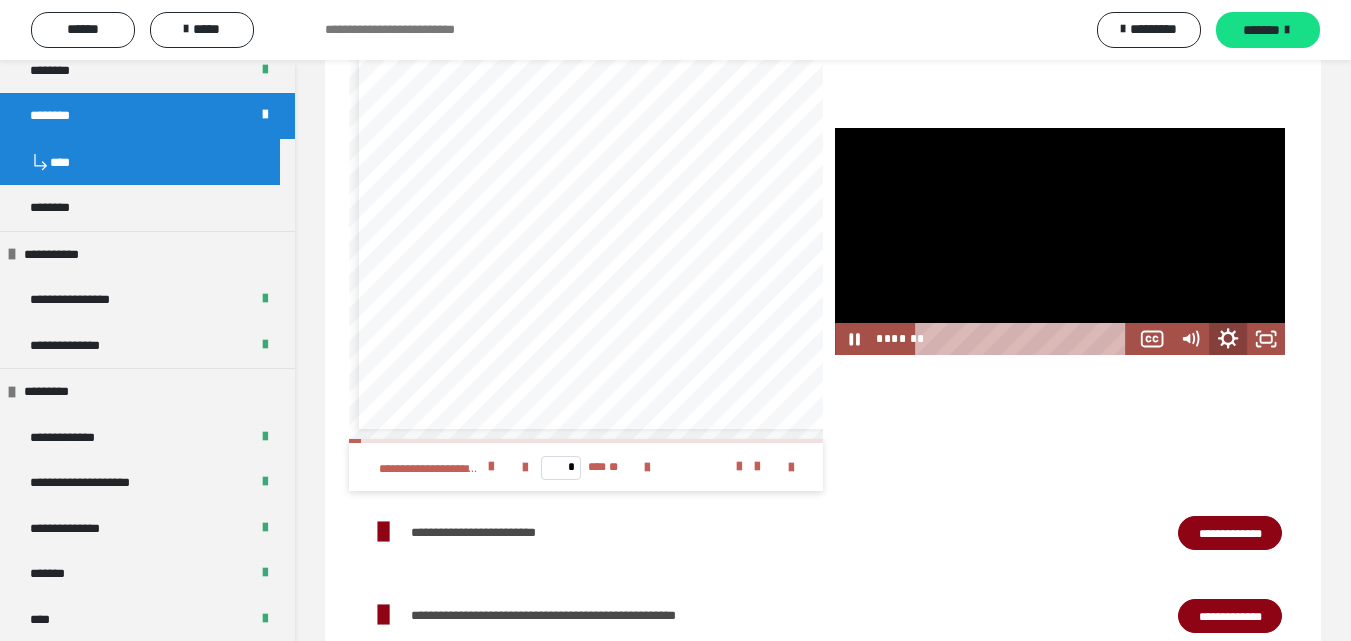 click 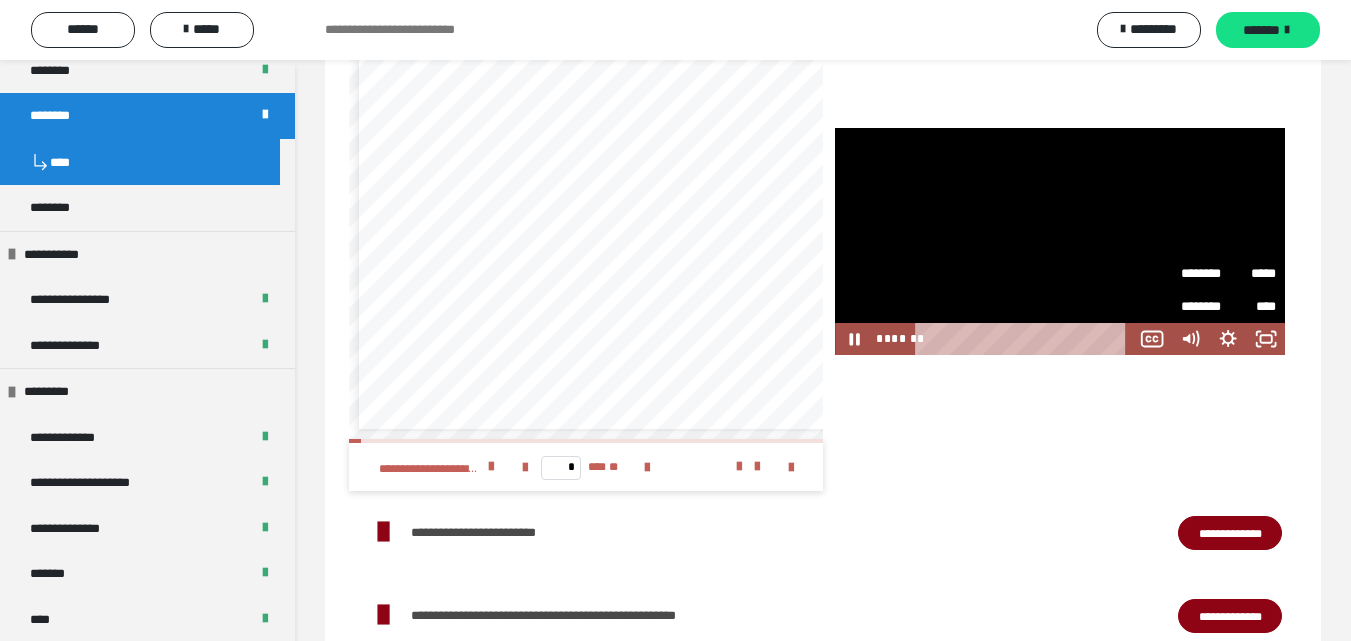 click on "********" at bounding box center [1205, 274] 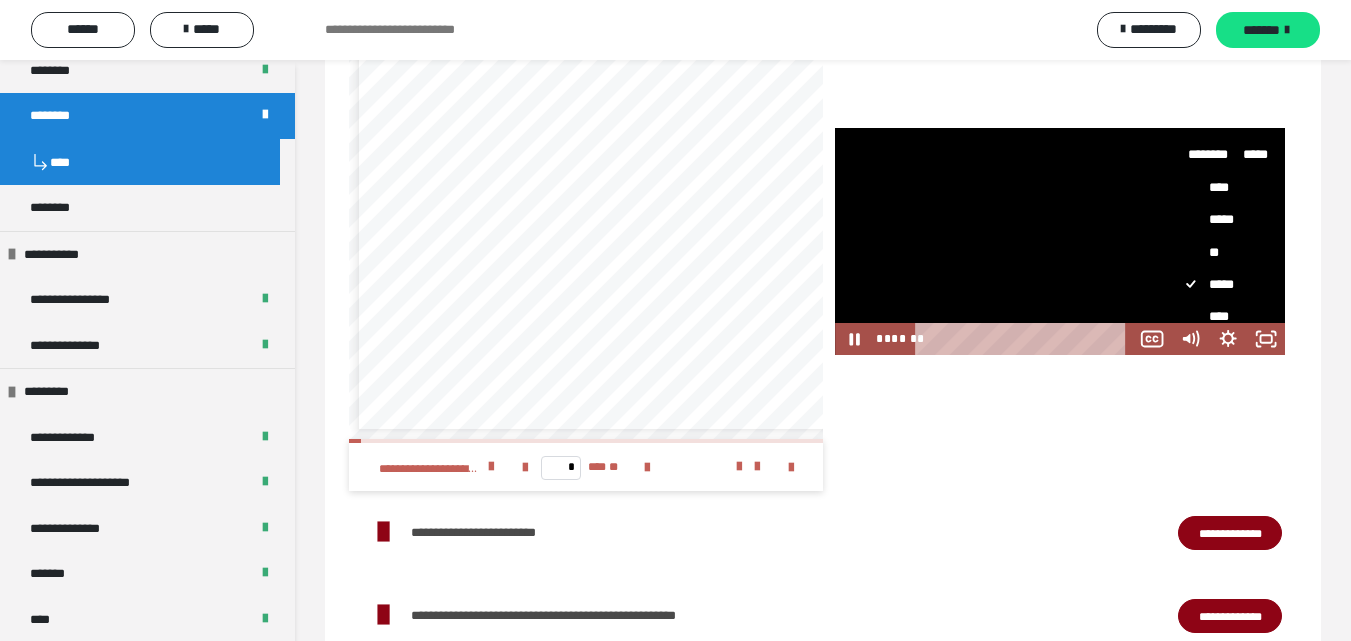 click on "**" at bounding box center (1220, 253) 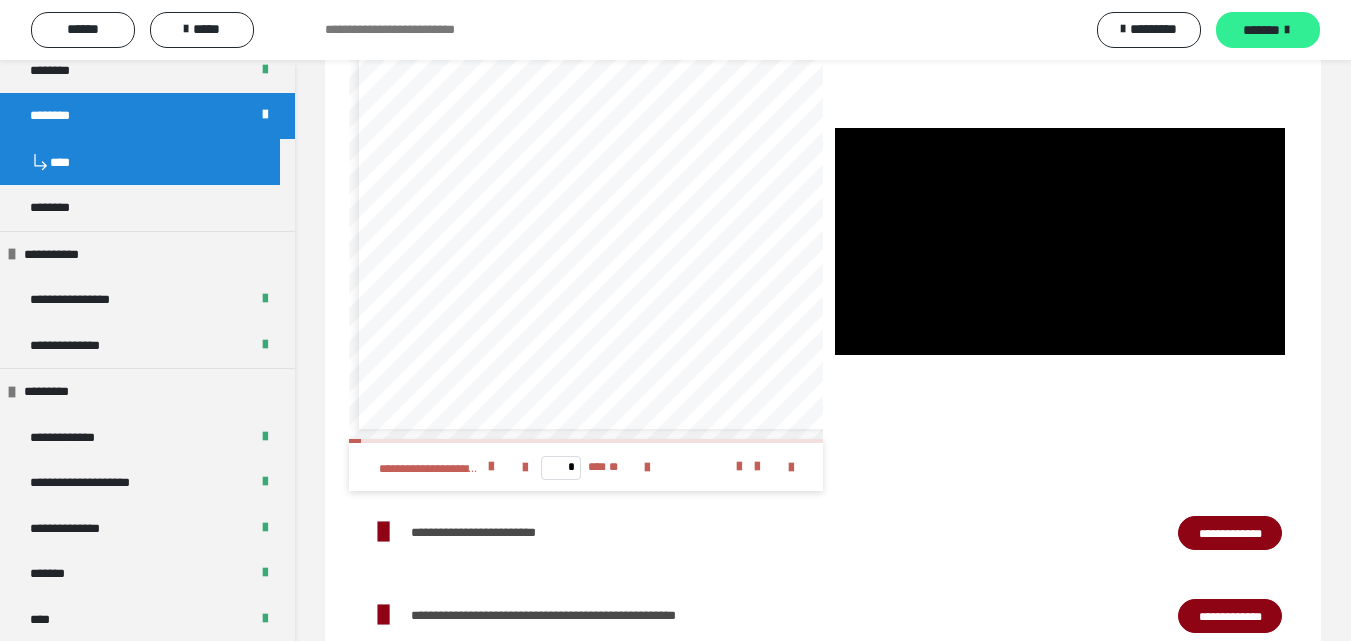 click on "*******" at bounding box center (1261, 30) 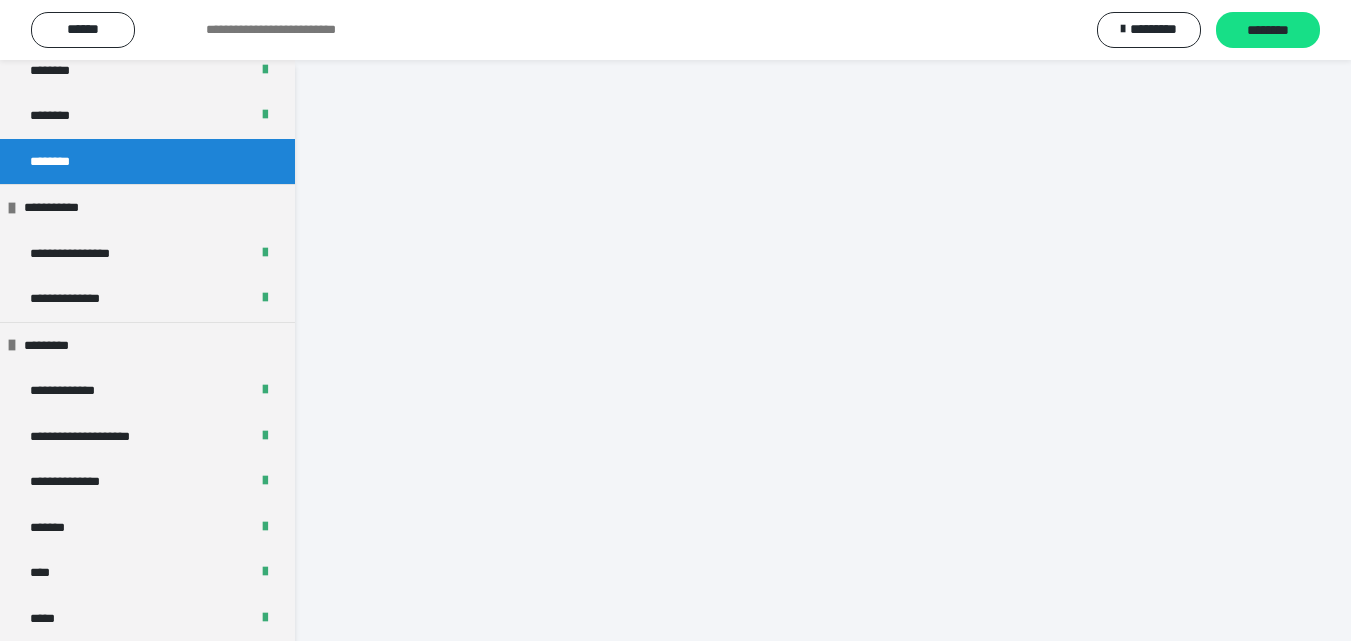 scroll, scrollTop: 380, scrollLeft: 0, axis: vertical 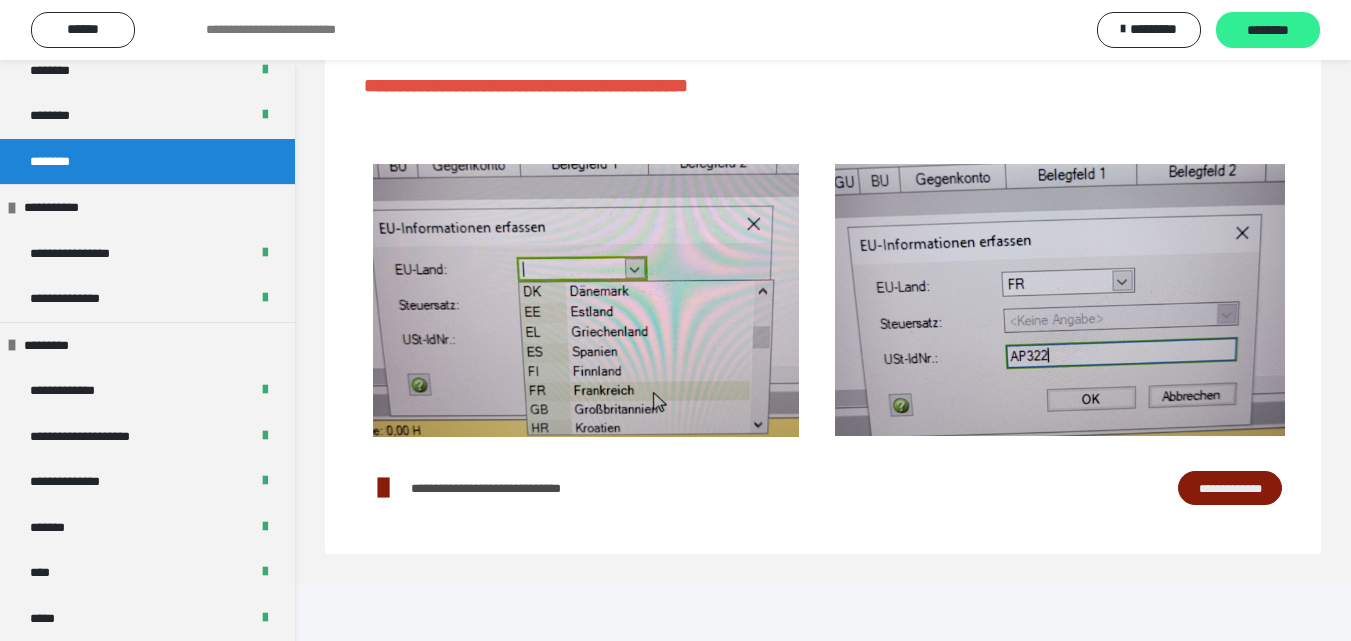 click on "********" at bounding box center (1268, 31) 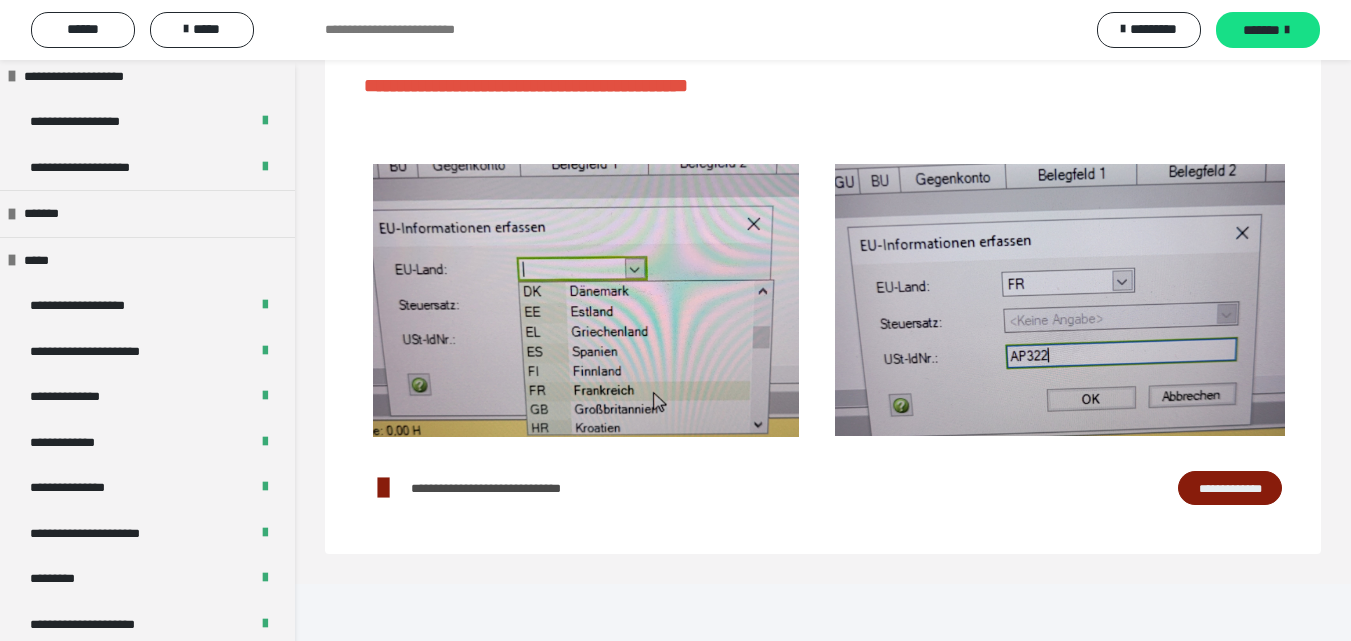 scroll, scrollTop: 2200, scrollLeft: 0, axis: vertical 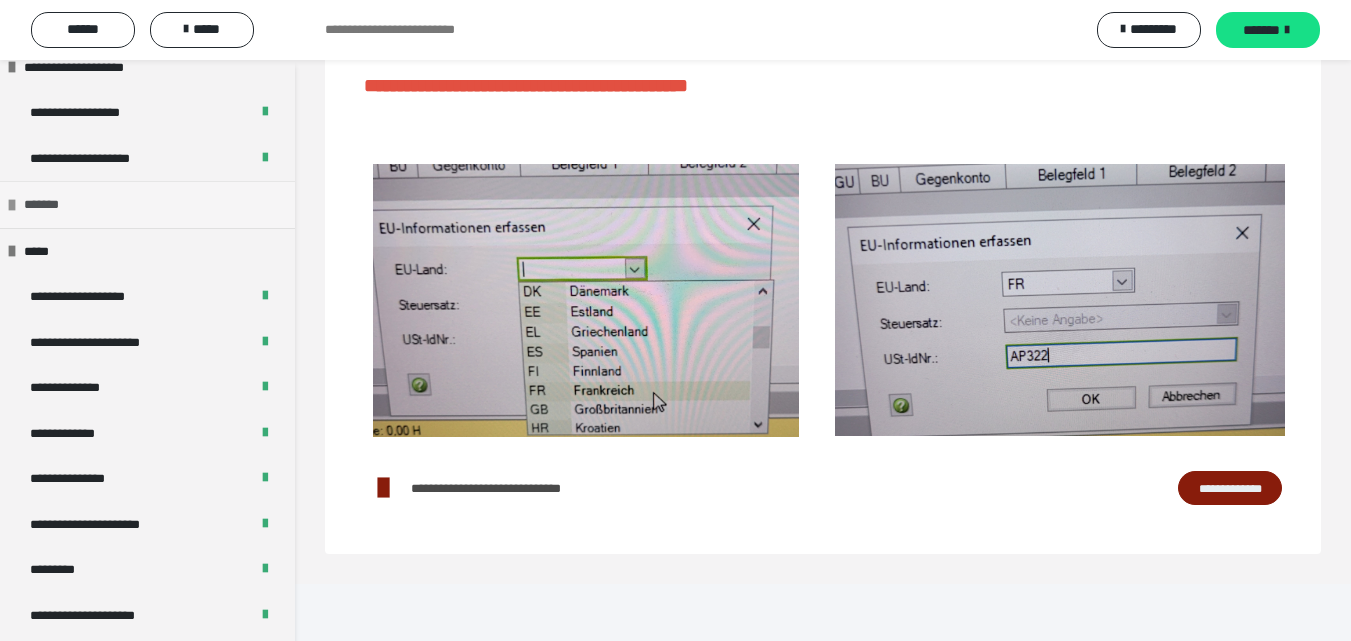 click on "*******" at bounding box center (147, 204) 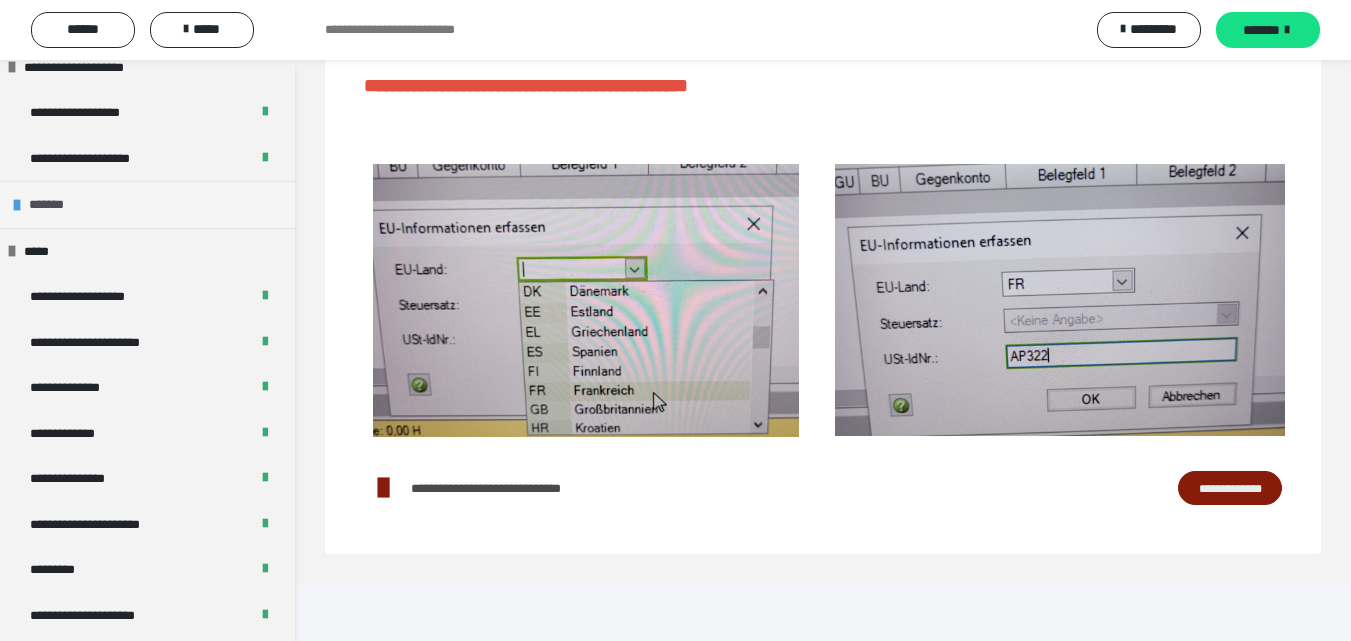 click on "*******" at bounding box center [147, 204] 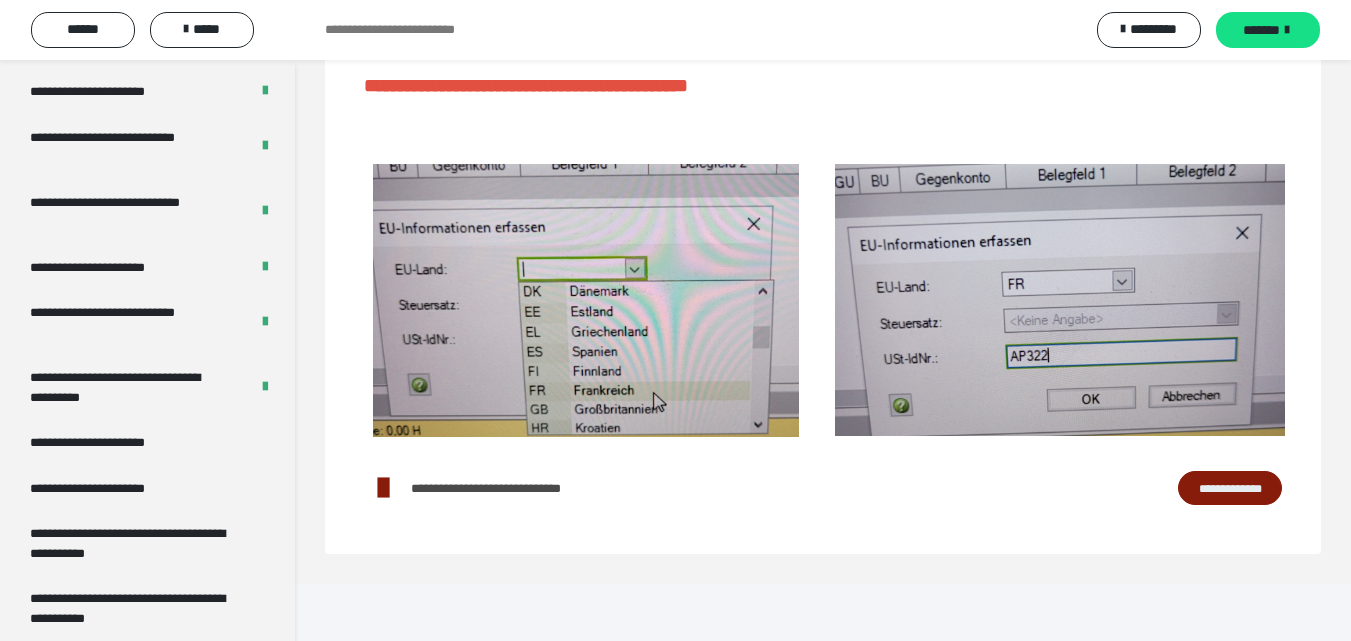scroll, scrollTop: 3919, scrollLeft: 0, axis: vertical 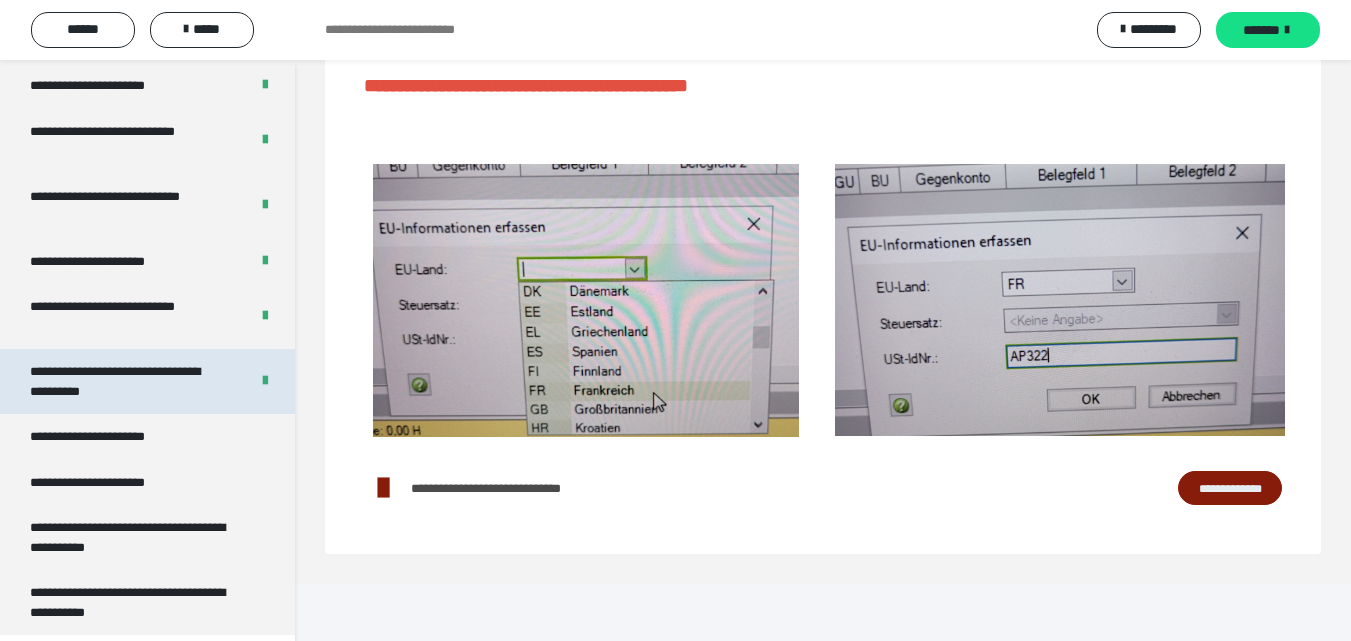 click on "**********" at bounding box center [124, 381] 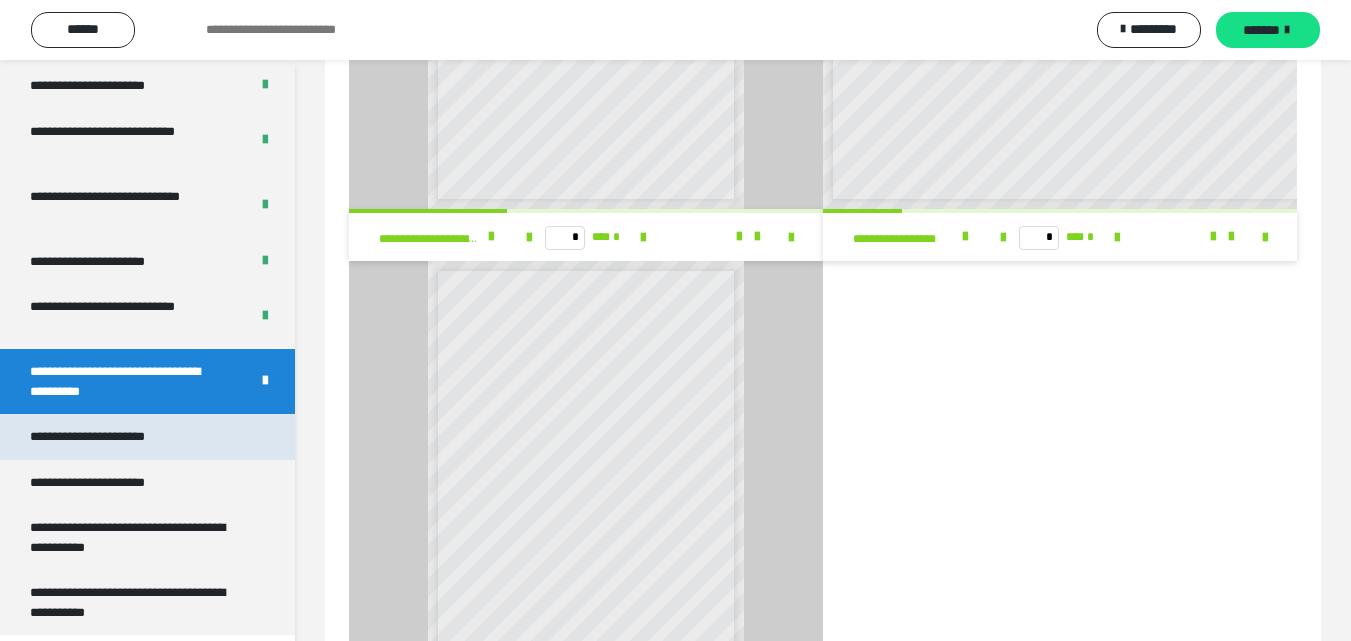 click on "**********" at bounding box center [110, 437] 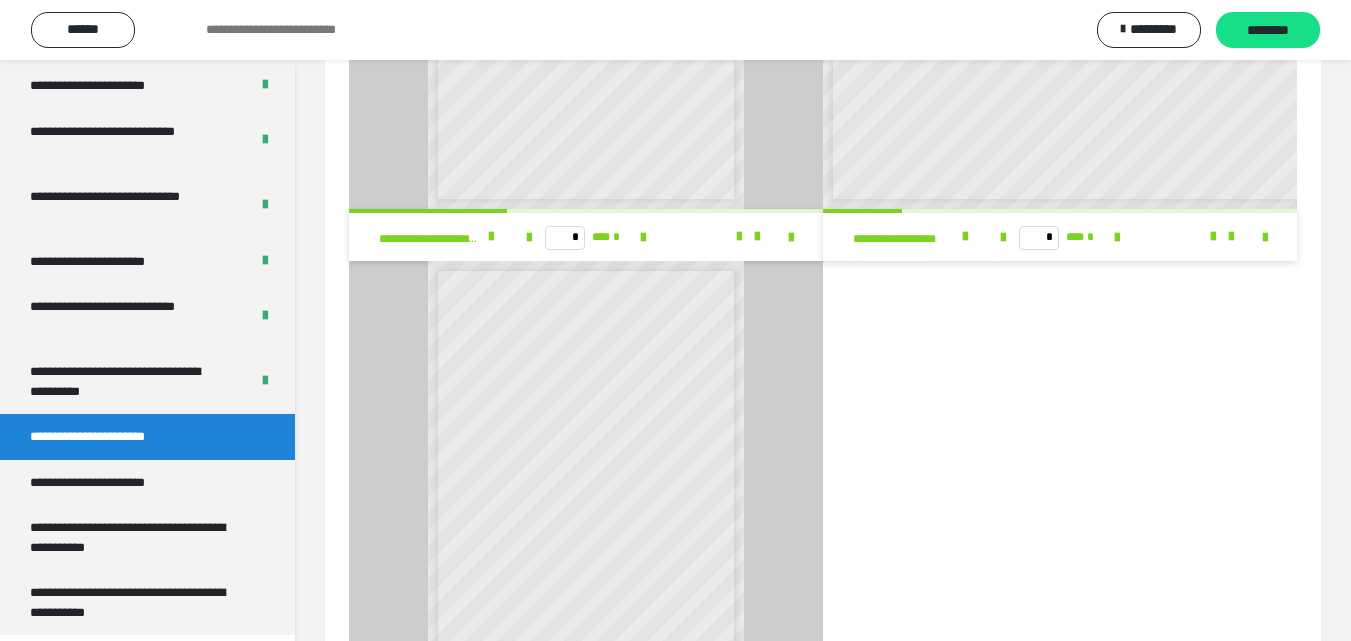 scroll, scrollTop: 60, scrollLeft: 0, axis: vertical 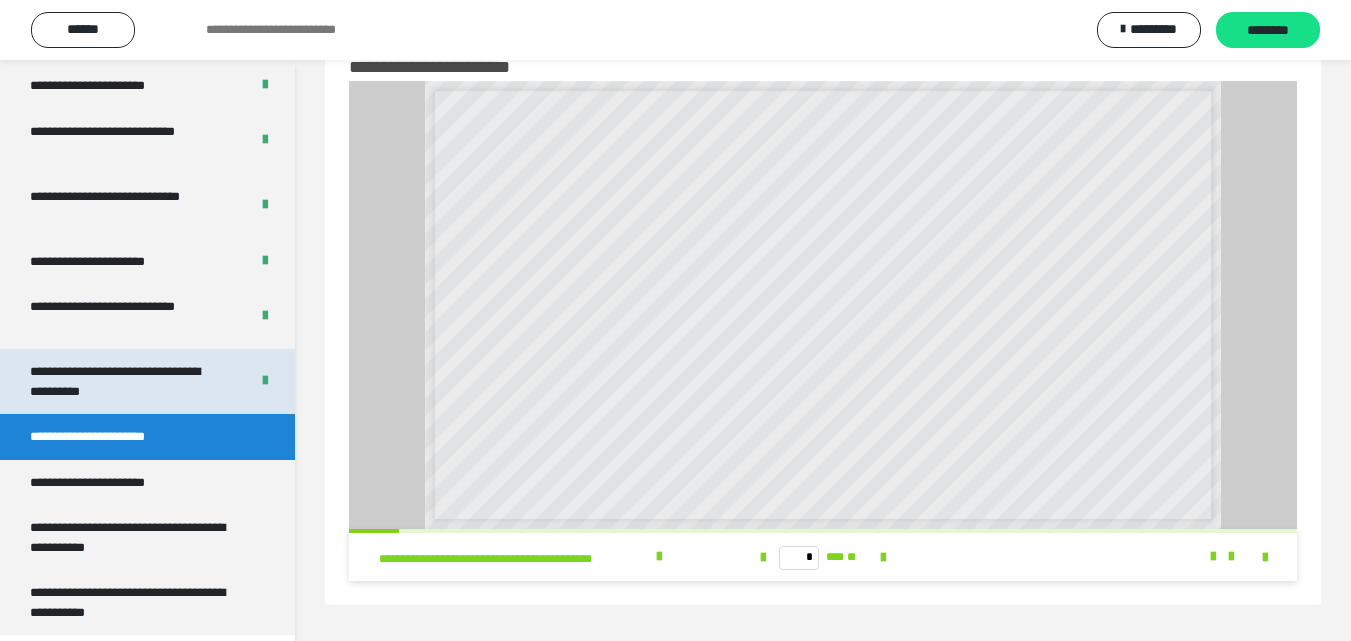 click on "**********" at bounding box center (124, 381) 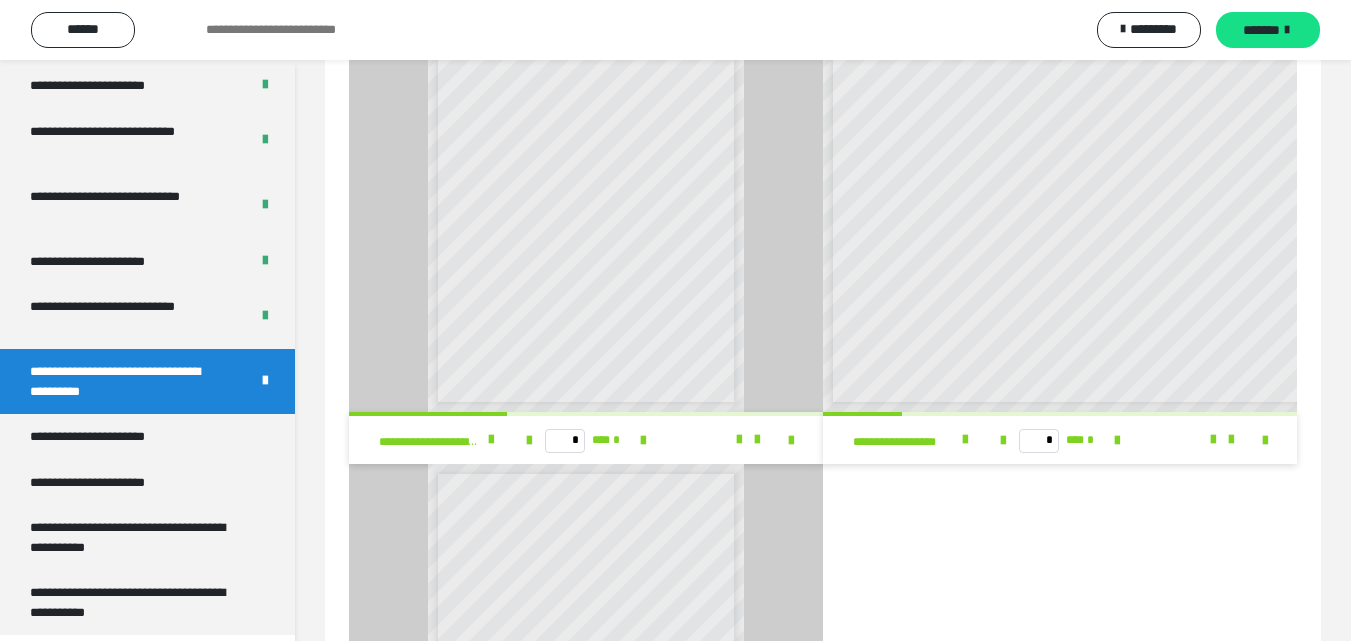 scroll, scrollTop: 0, scrollLeft: 0, axis: both 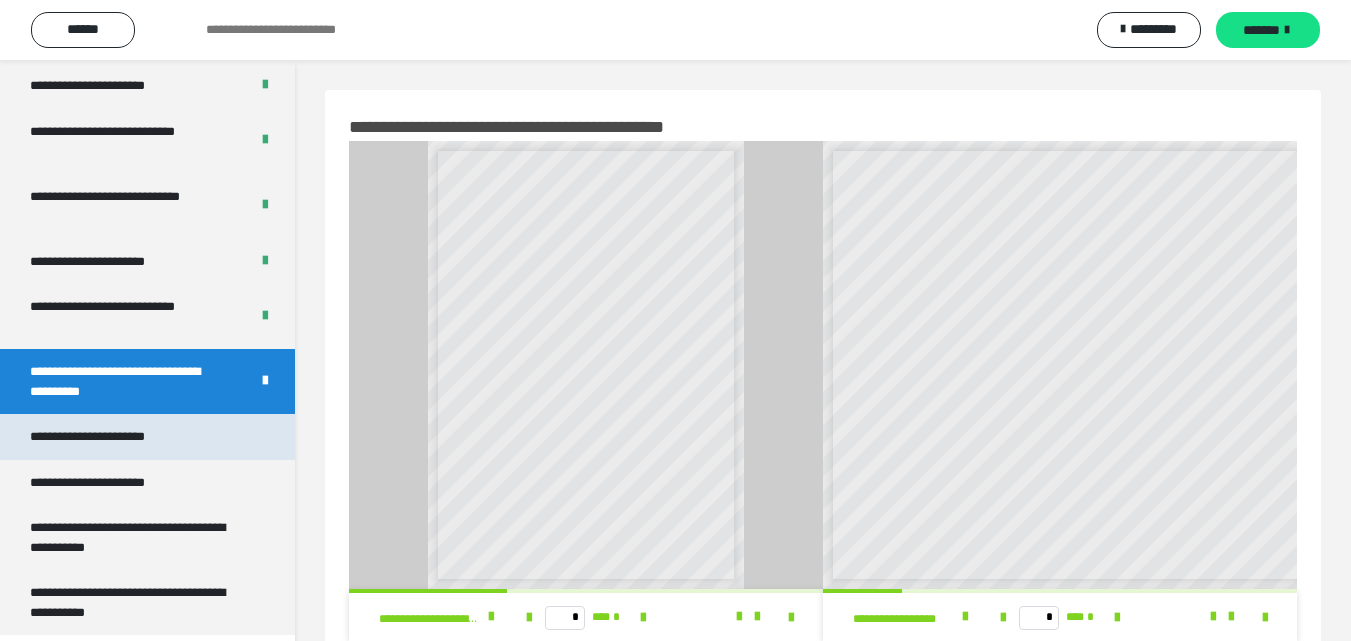 click on "**********" at bounding box center [147, 437] 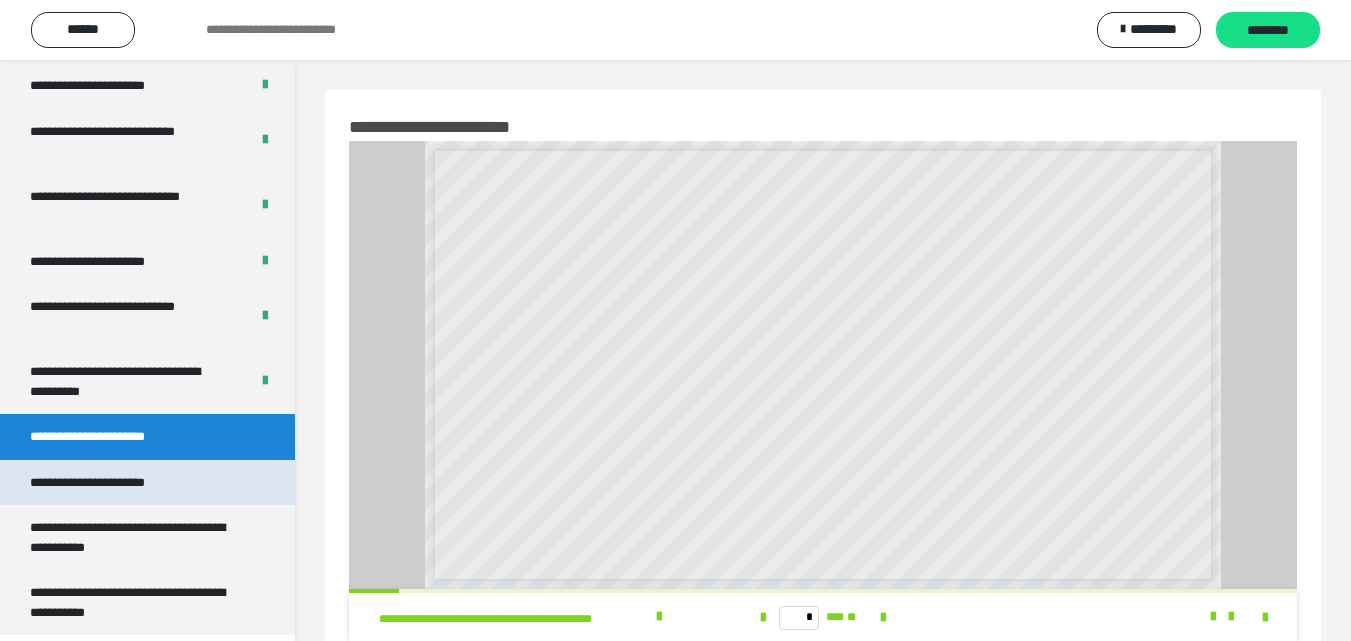 click on "**********" at bounding box center [111, 483] 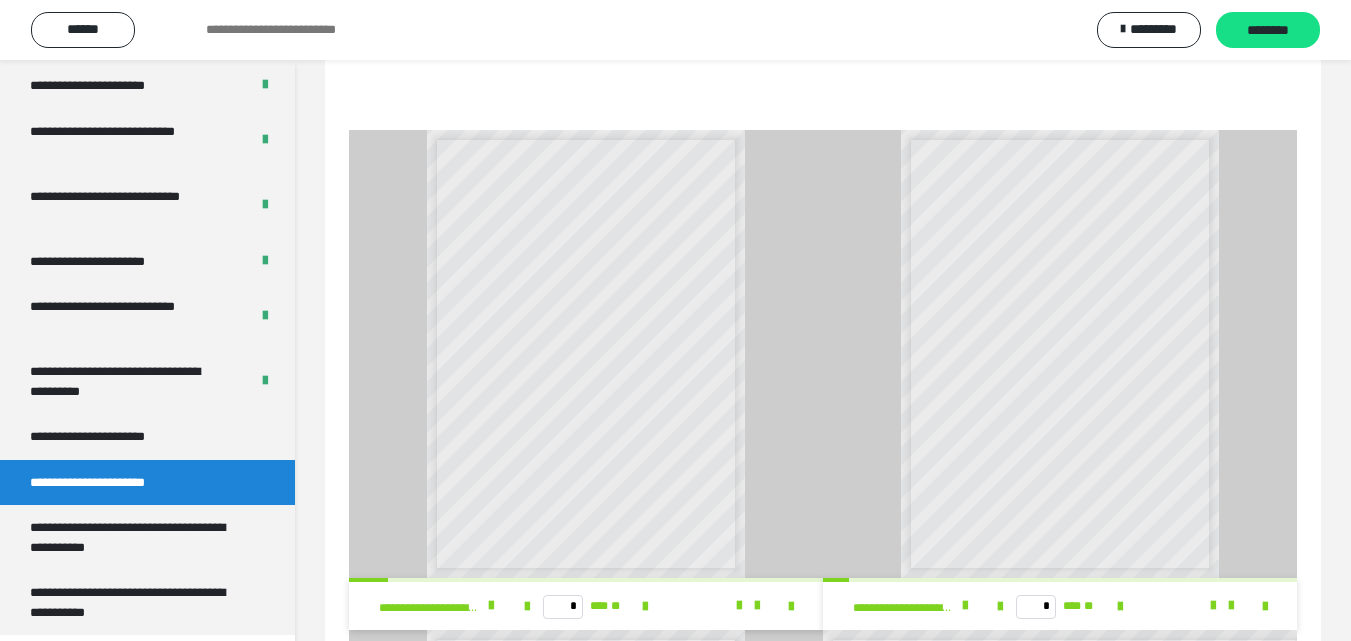 scroll, scrollTop: 700, scrollLeft: 0, axis: vertical 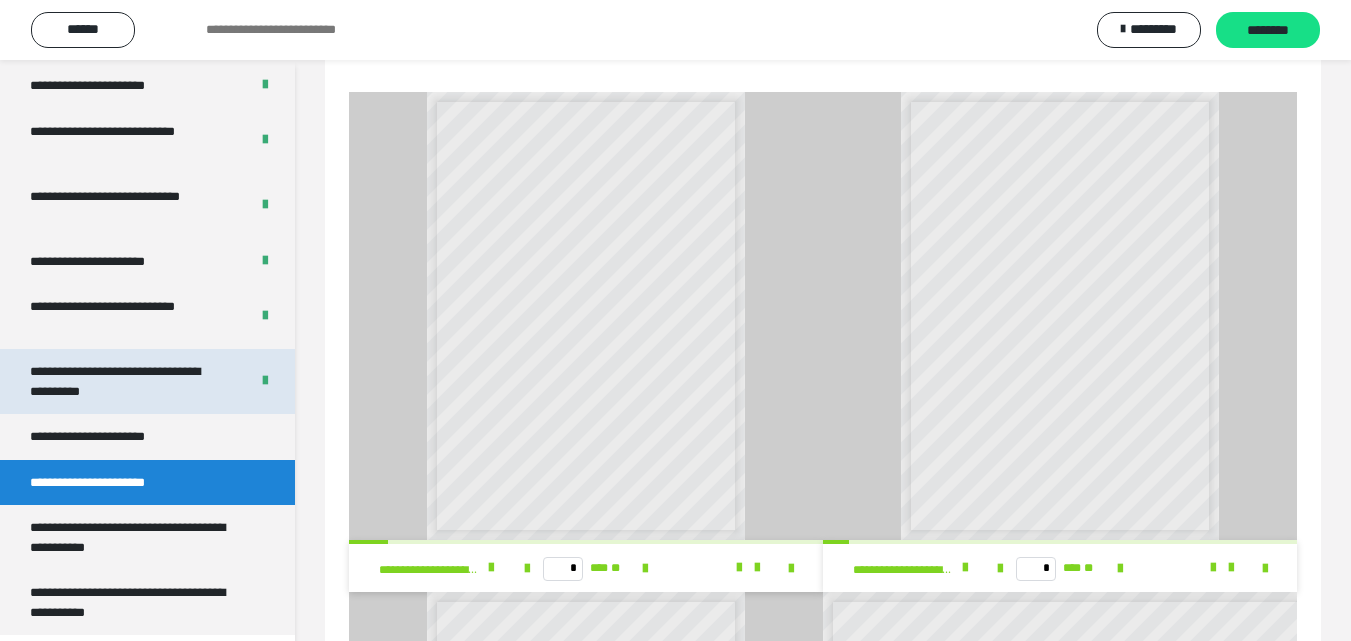 click on "**********" at bounding box center [124, 381] 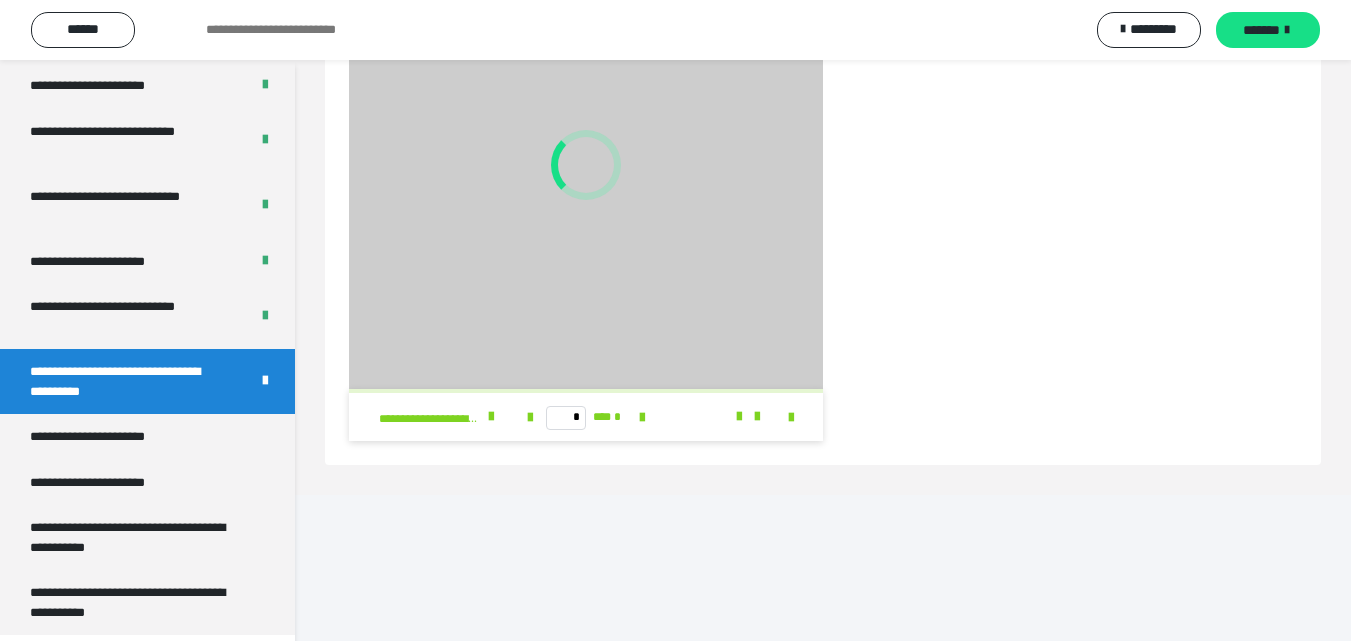 scroll, scrollTop: 554, scrollLeft: 0, axis: vertical 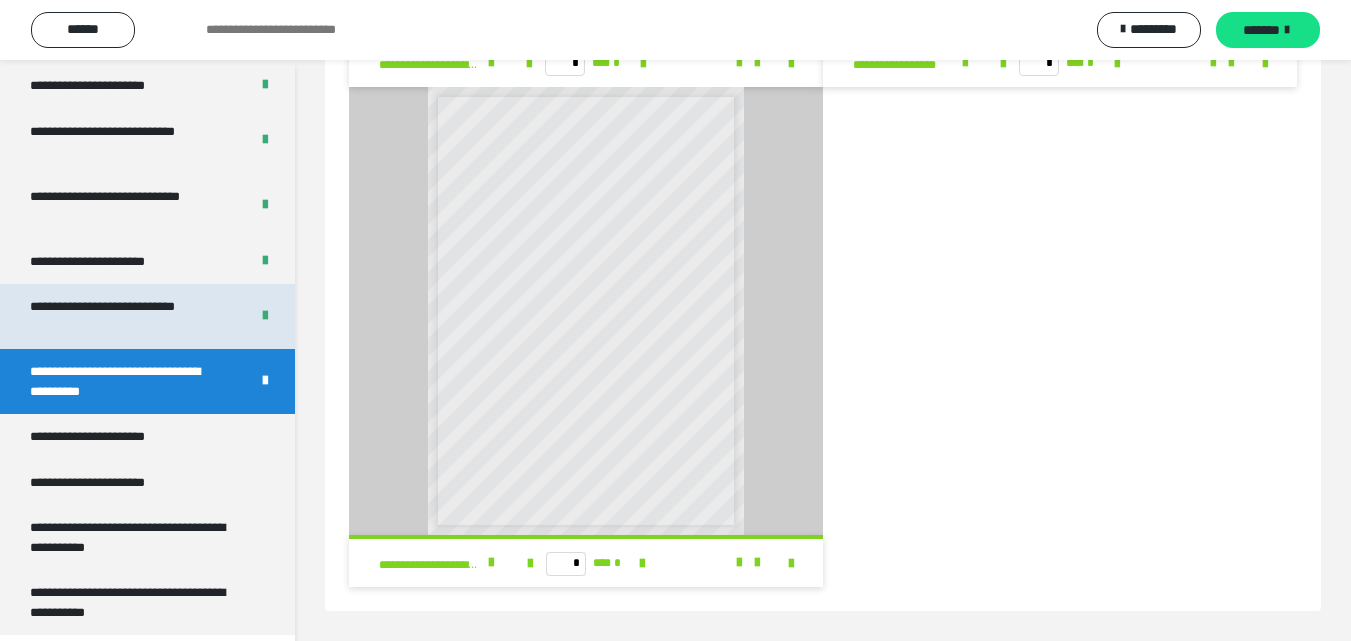 click on "**********" at bounding box center (124, 316) 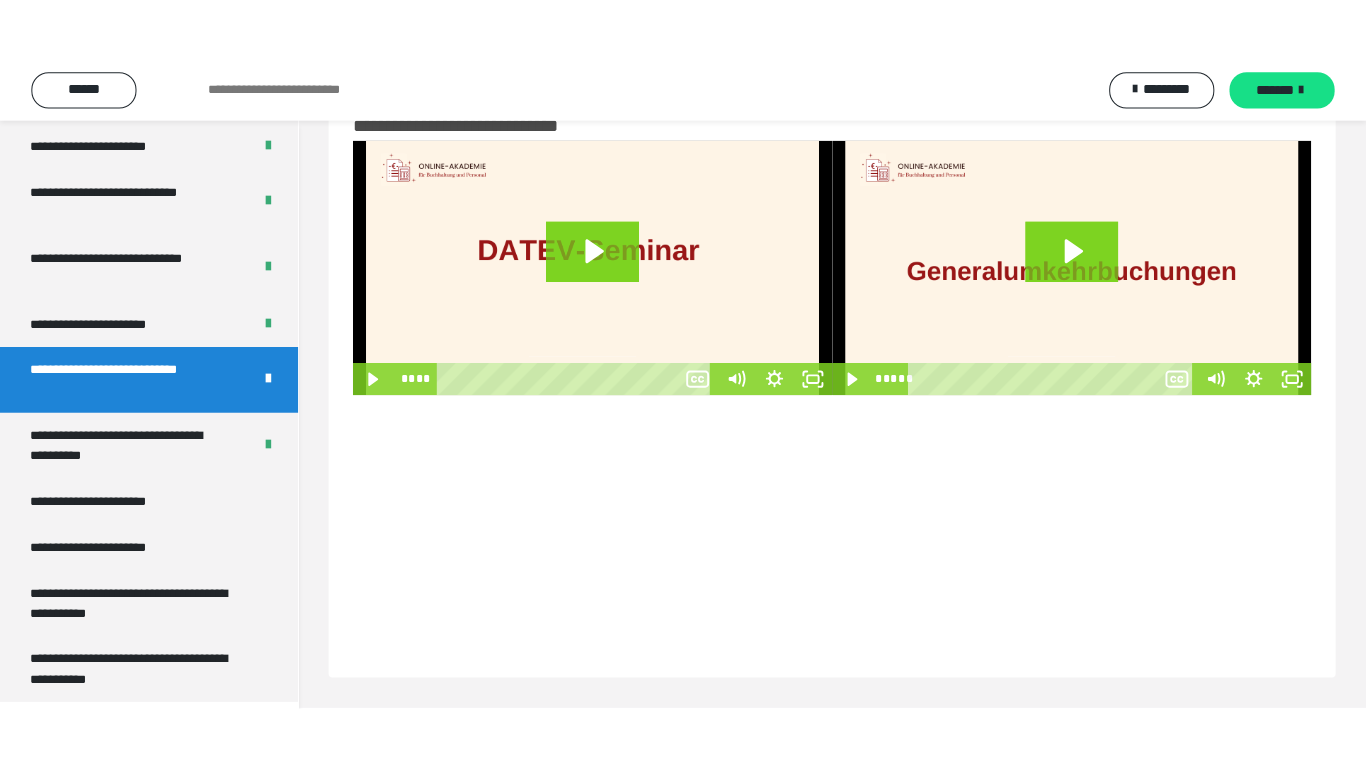 scroll, scrollTop: 60, scrollLeft: 0, axis: vertical 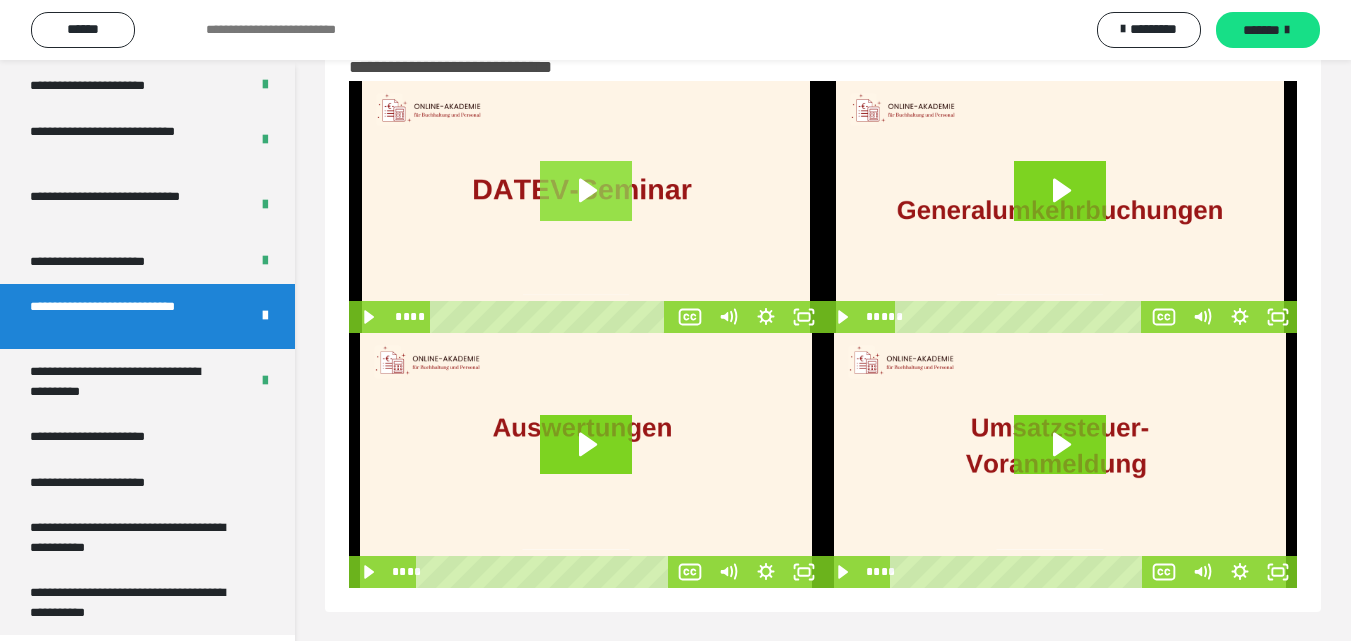 click 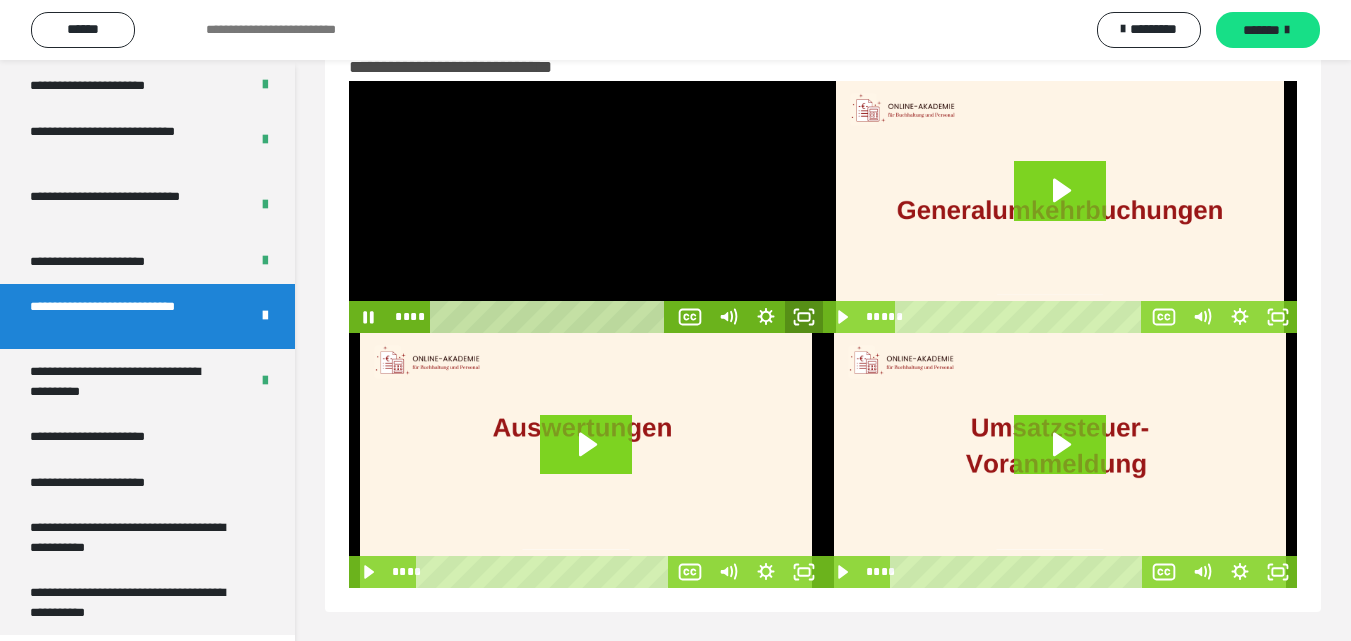 click 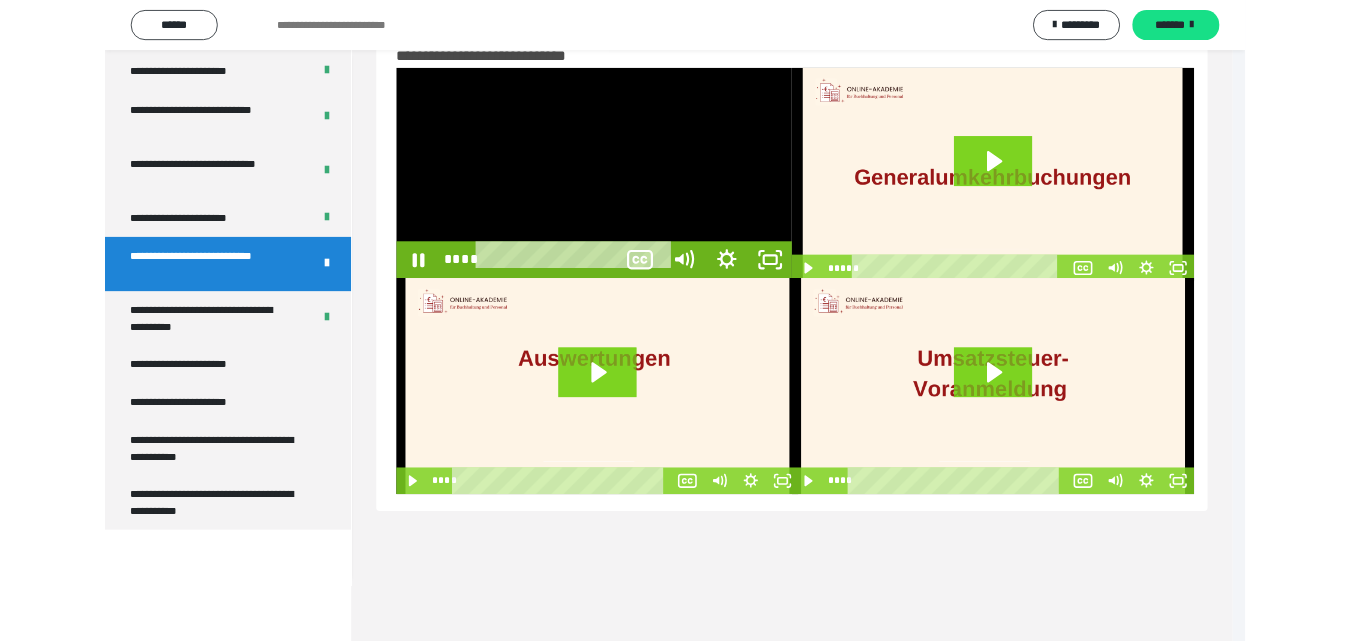 scroll, scrollTop: 3792, scrollLeft: 0, axis: vertical 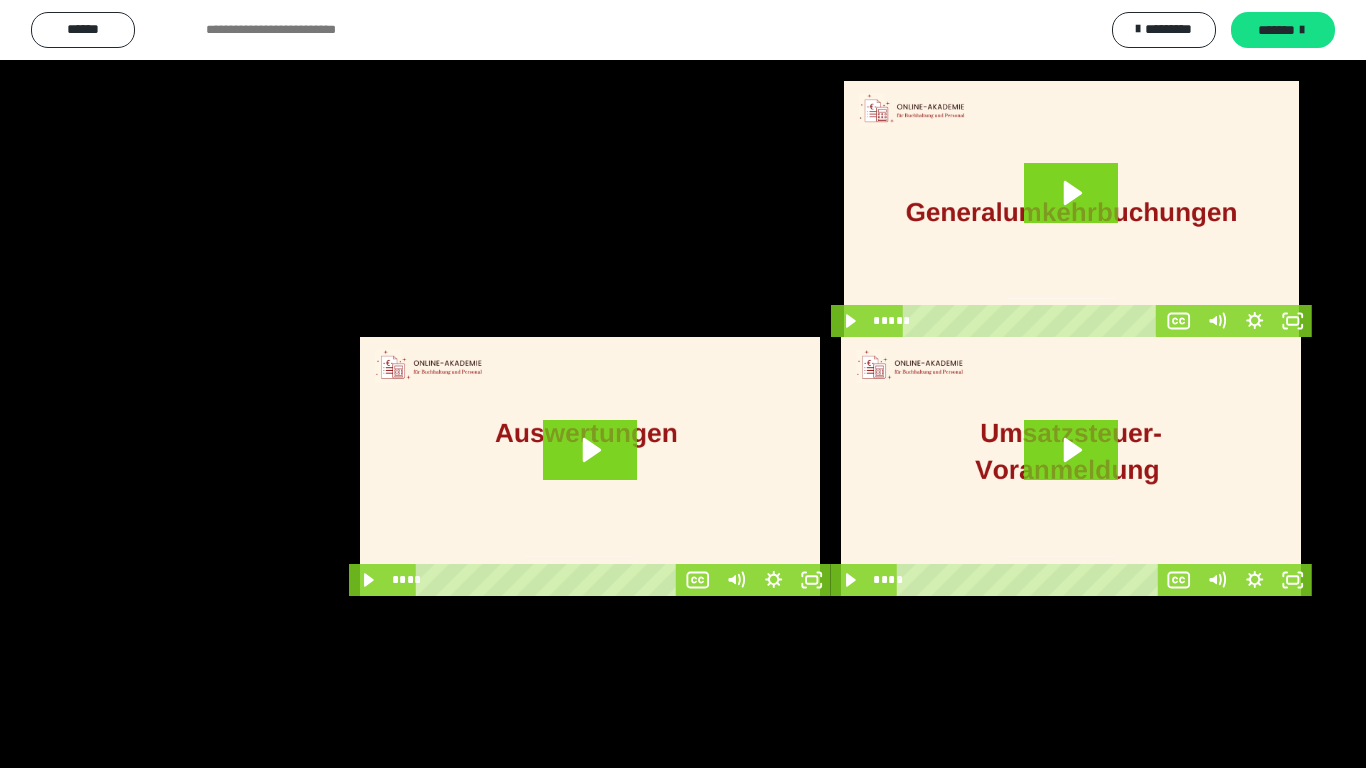 click at bounding box center (683, 384) 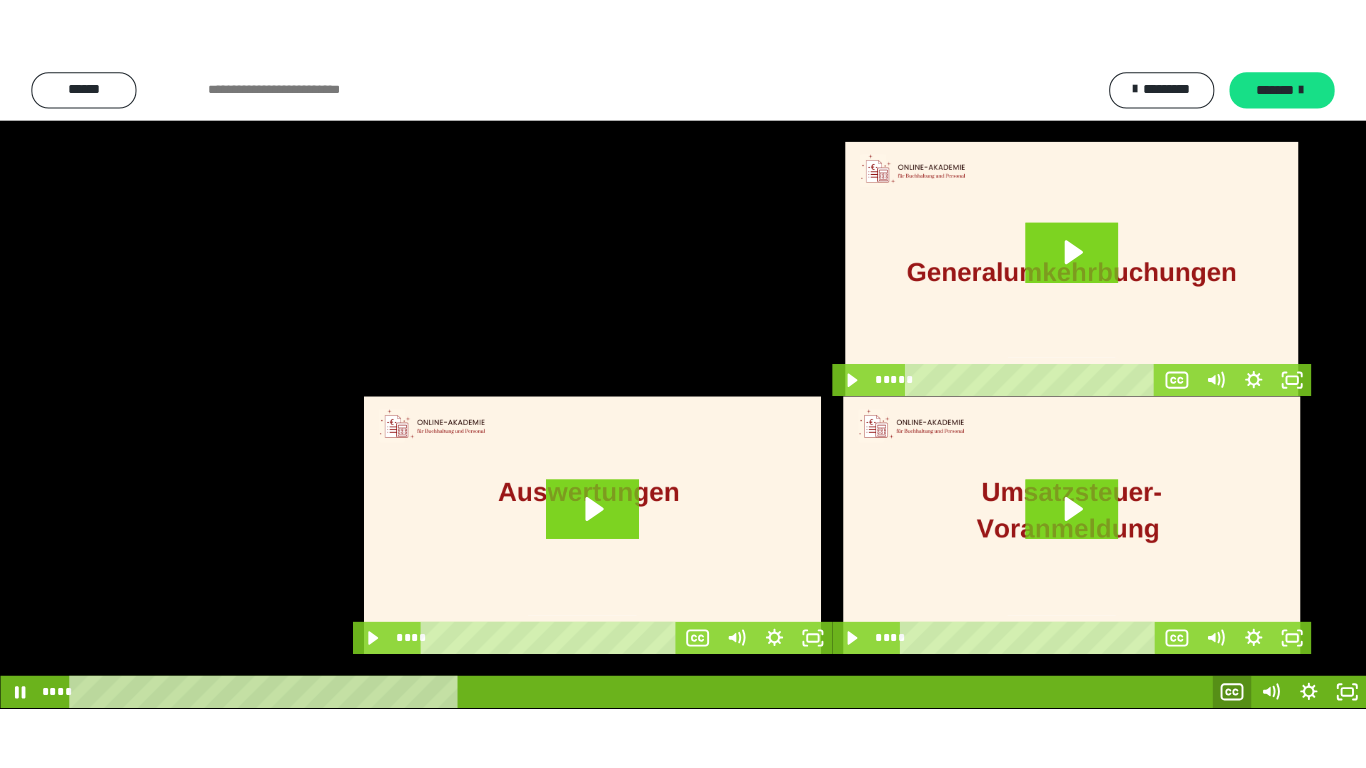 scroll, scrollTop: 3919, scrollLeft: 0, axis: vertical 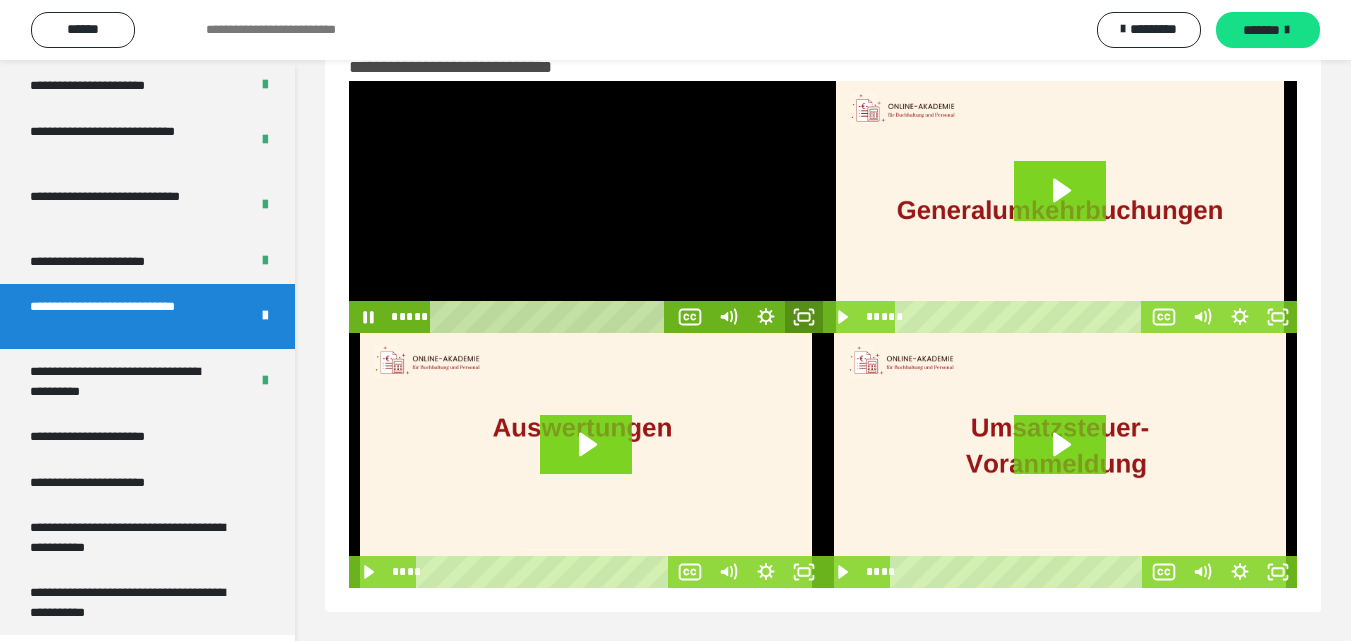 drag, startPoint x: 802, startPoint y: 317, endPoint x: 802, endPoint y: 404, distance: 87 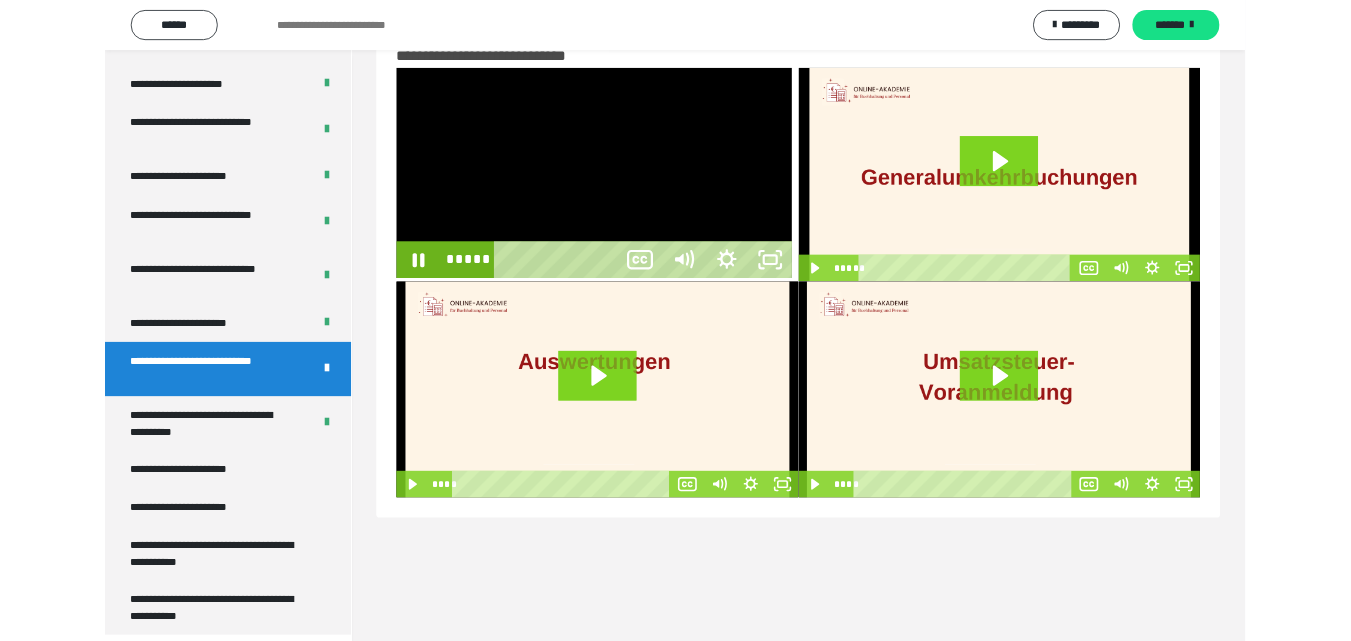 scroll, scrollTop: 3792, scrollLeft: 0, axis: vertical 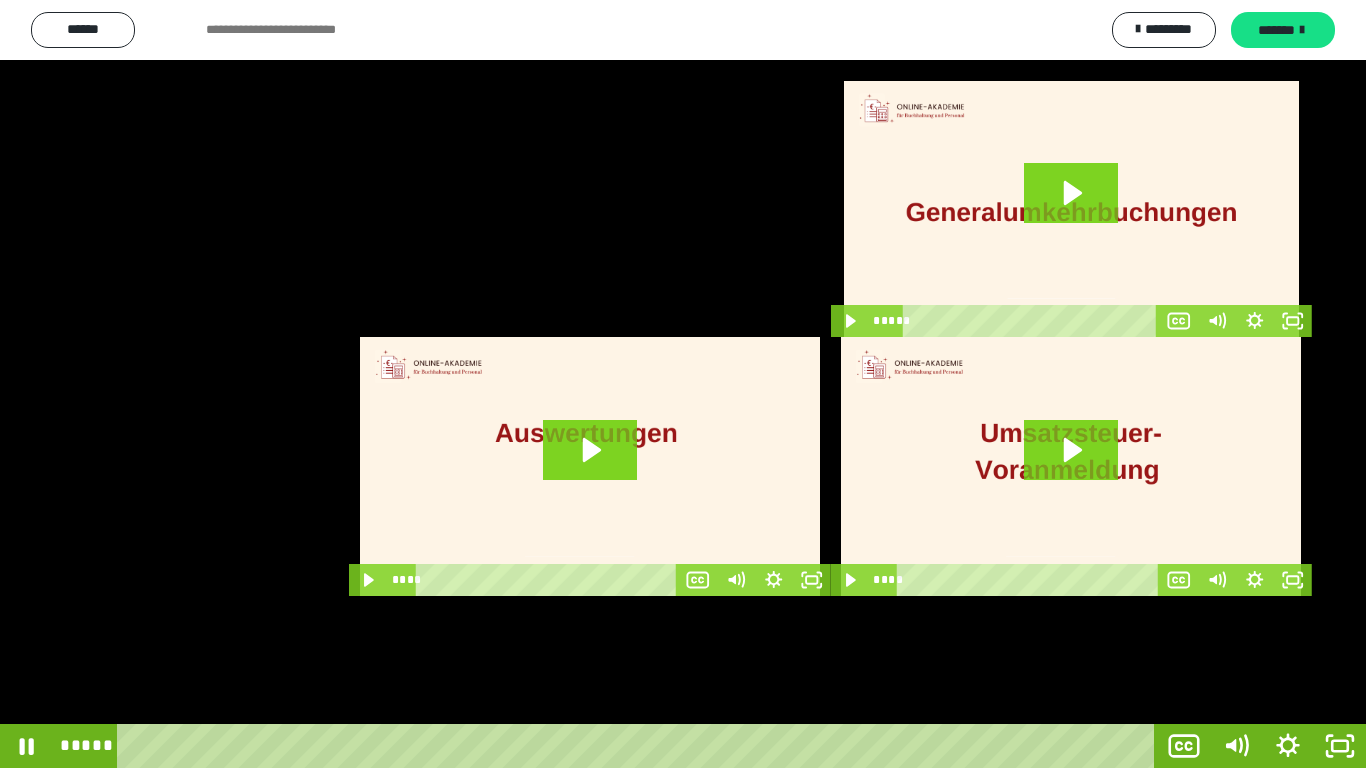 click at bounding box center (683, 384) 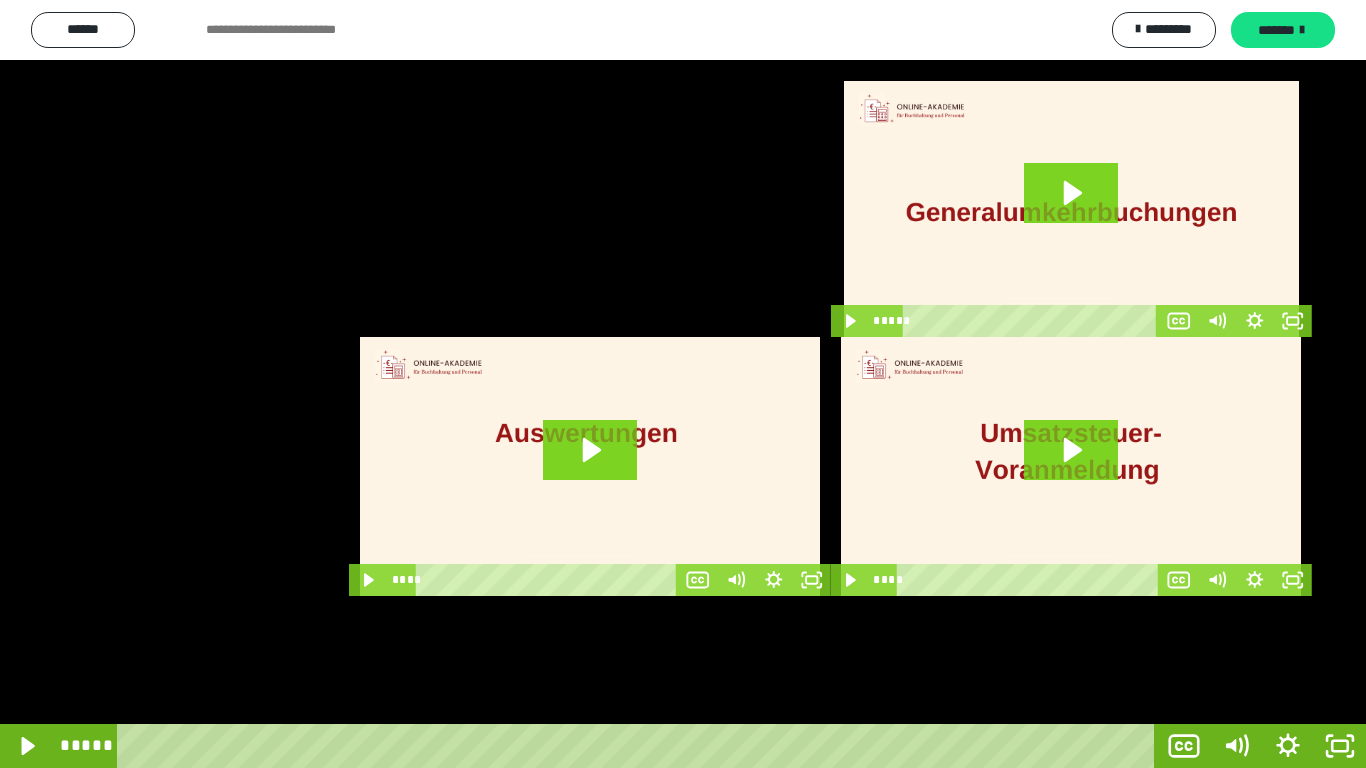 click at bounding box center (683, 384) 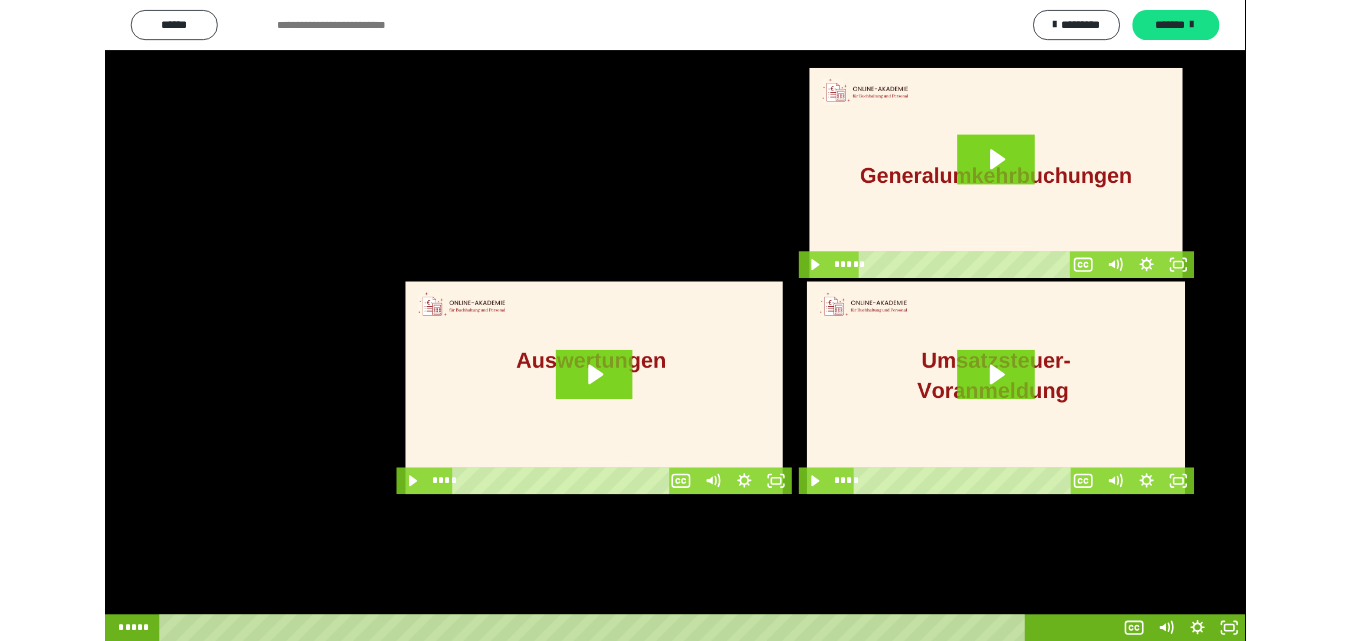 scroll, scrollTop: 3919, scrollLeft: 0, axis: vertical 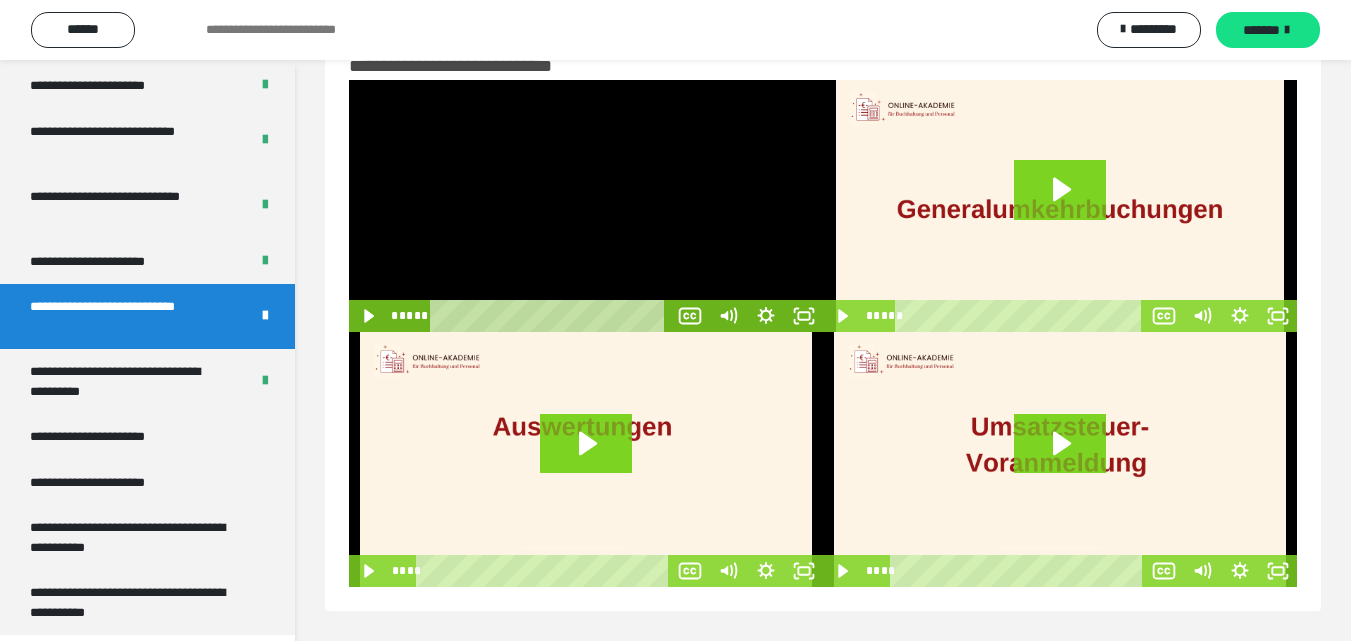 click at bounding box center [586, 206] 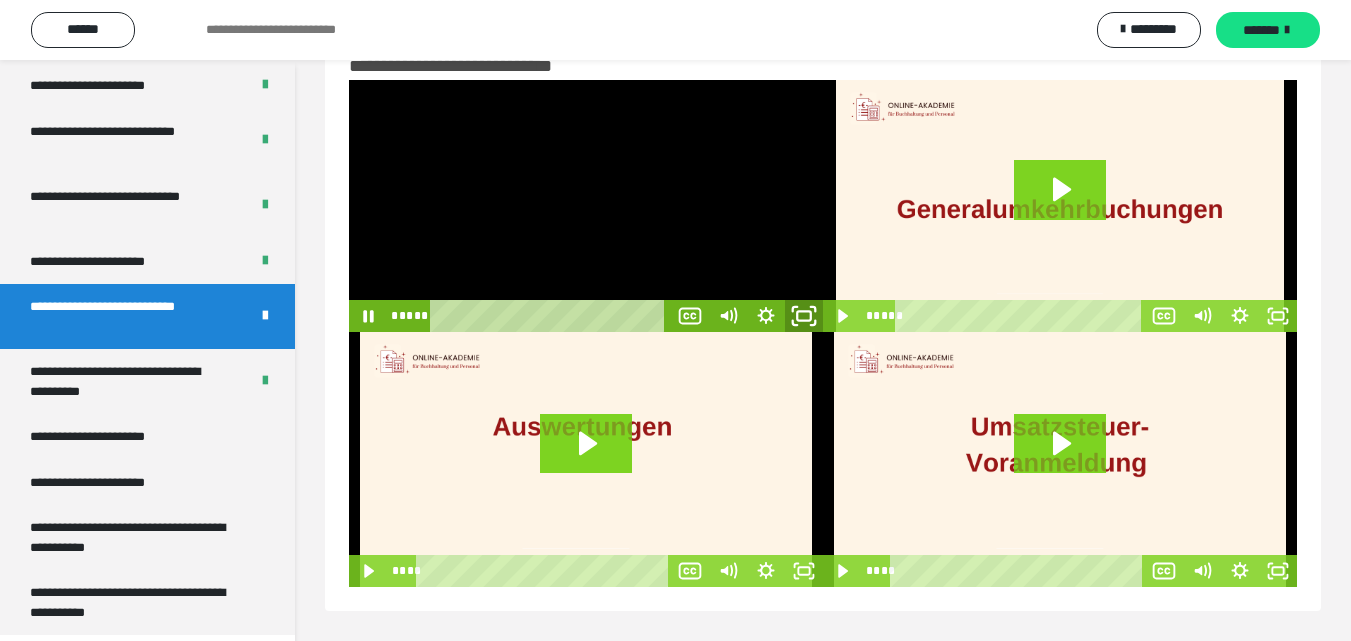 click 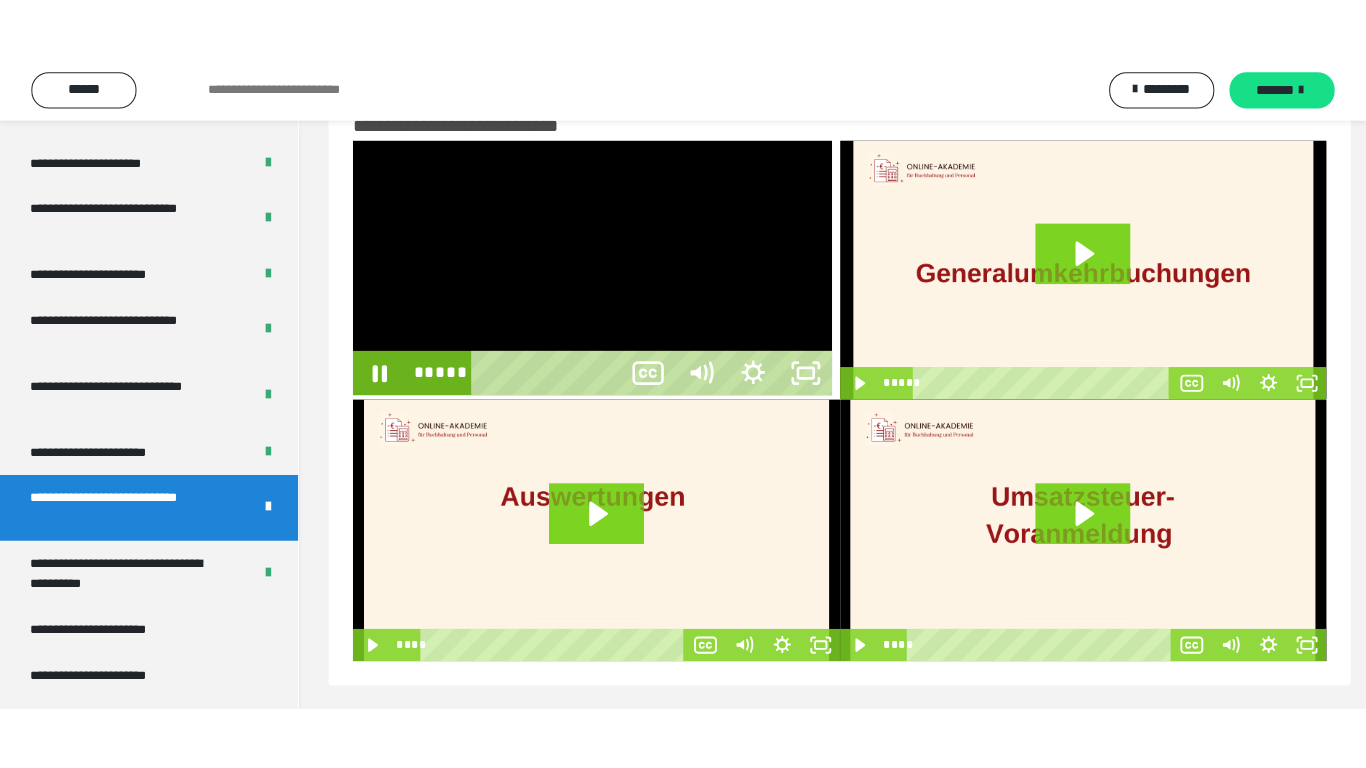 scroll, scrollTop: 60, scrollLeft: 0, axis: vertical 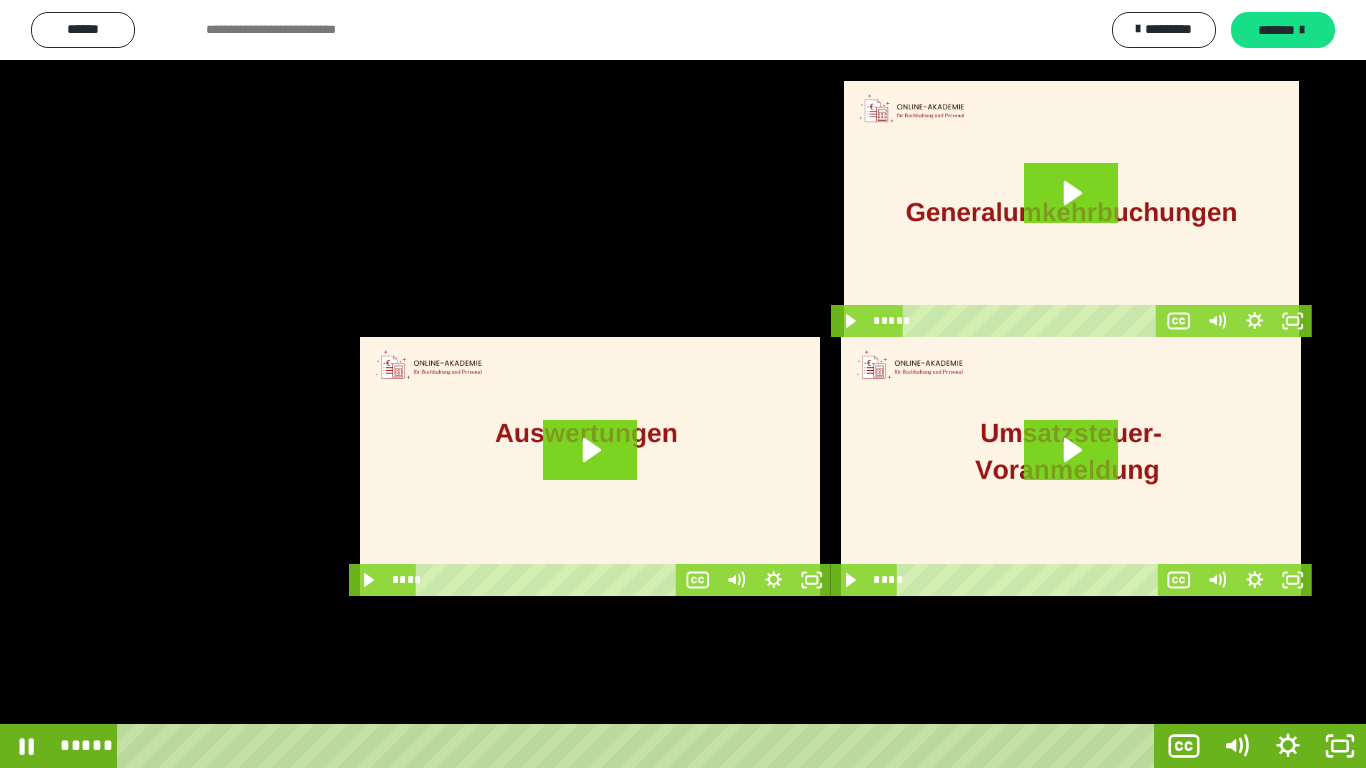 click at bounding box center (683, 384) 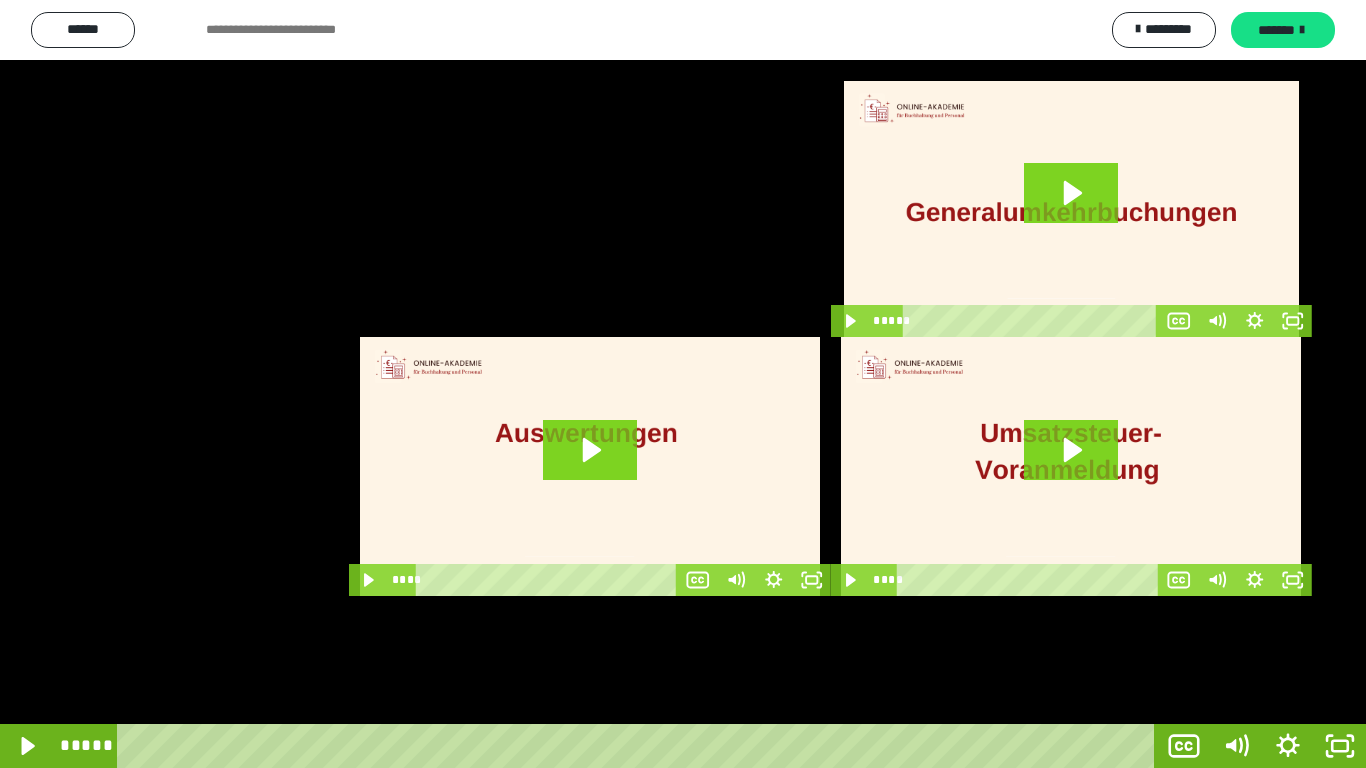 click at bounding box center [683, 384] 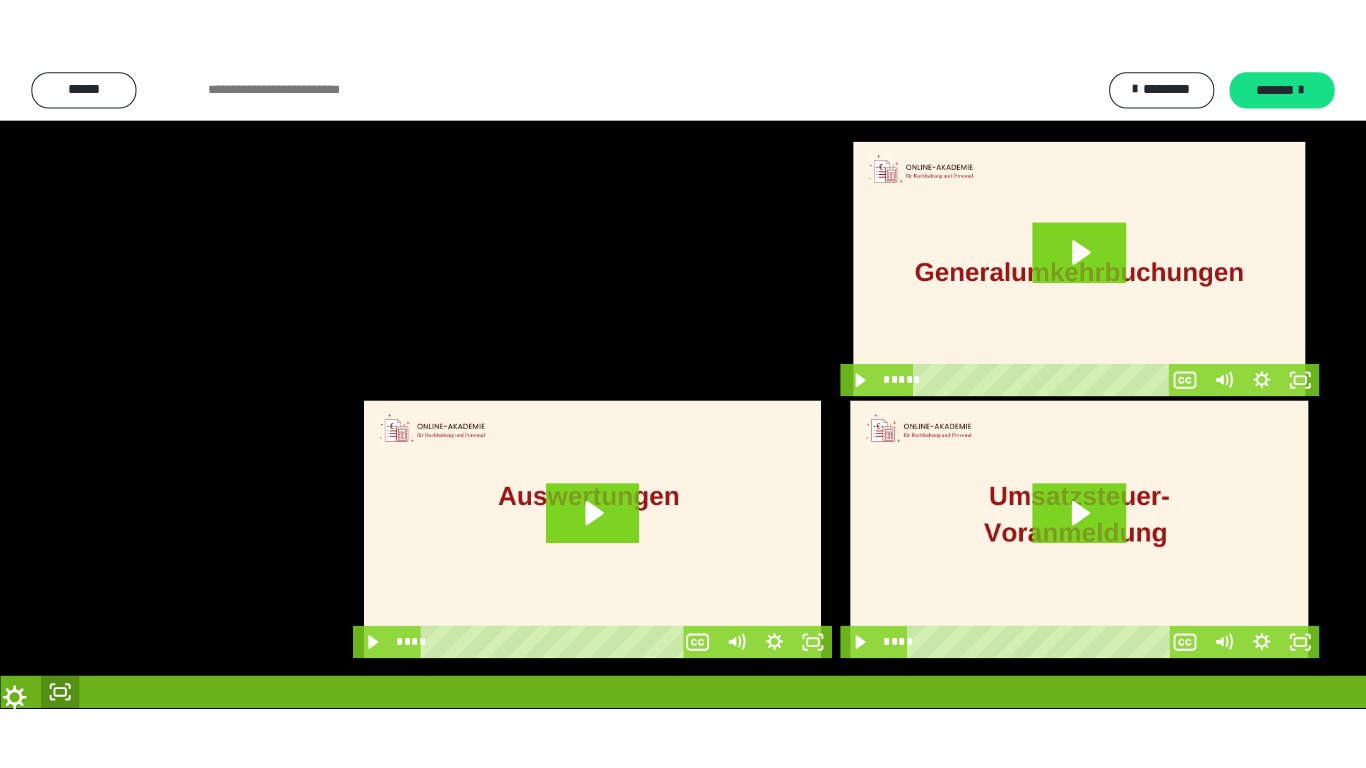 scroll, scrollTop: 3919, scrollLeft: 0, axis: vertical 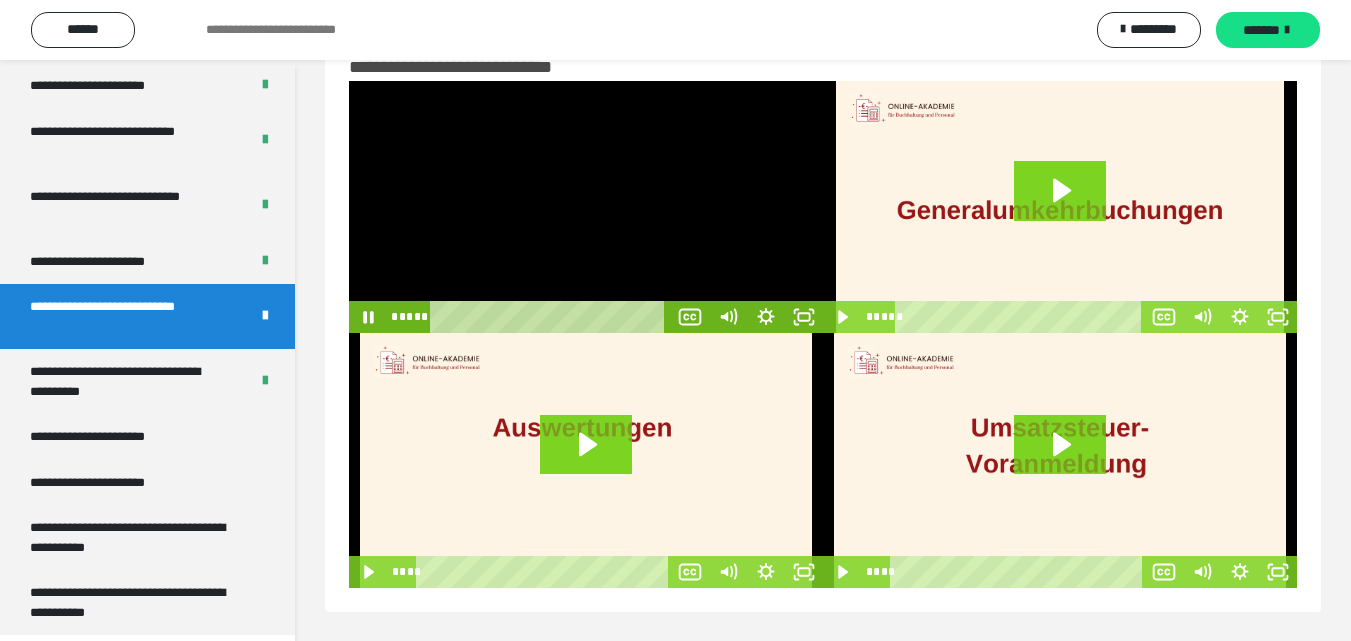 click at bounding box center (586, 207) 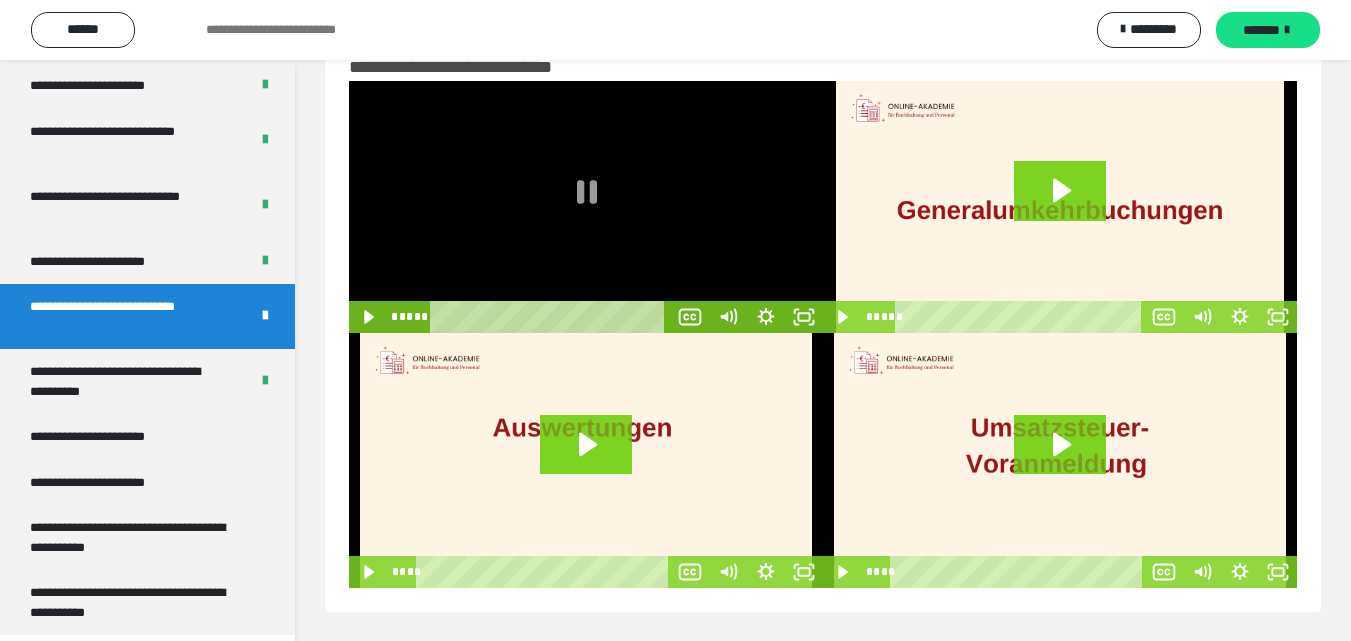 click at bounding box center (586, 207) 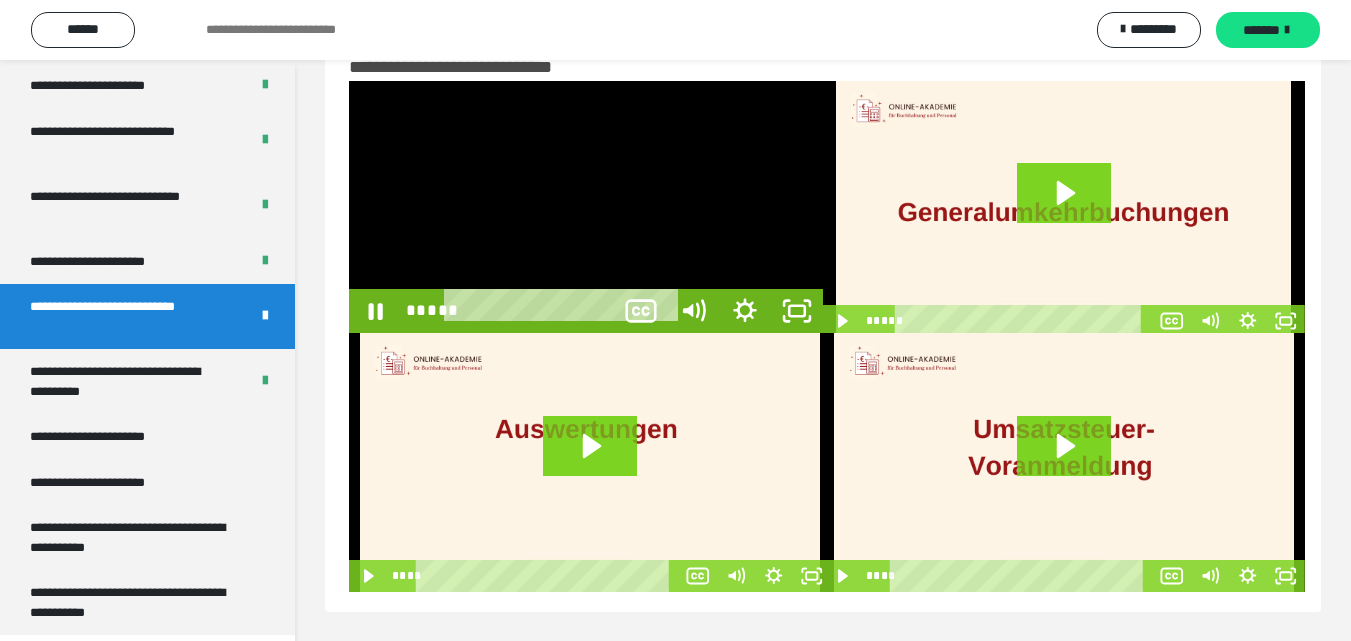 scroll, scrollTop: 3792, scrollLeft: 0, axis: vertical 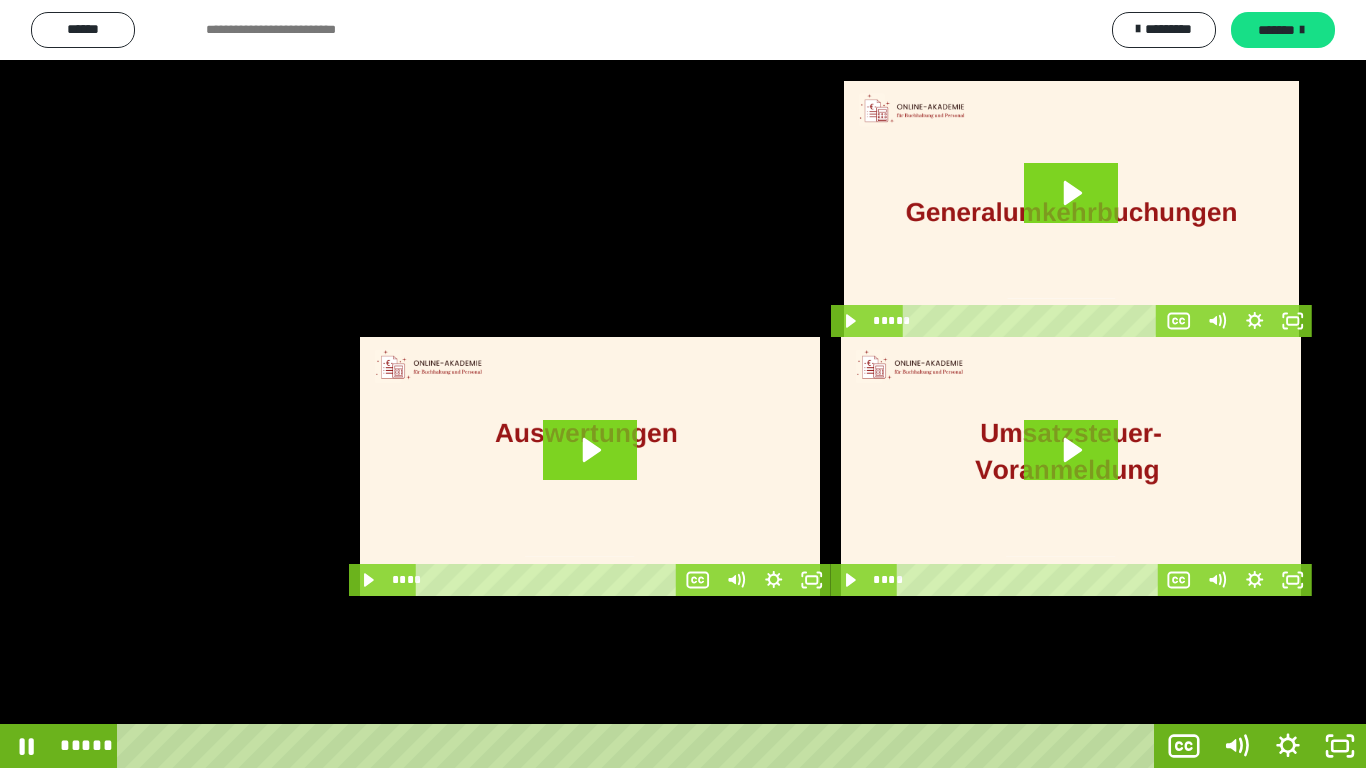 click at bounding box center (683, 384) 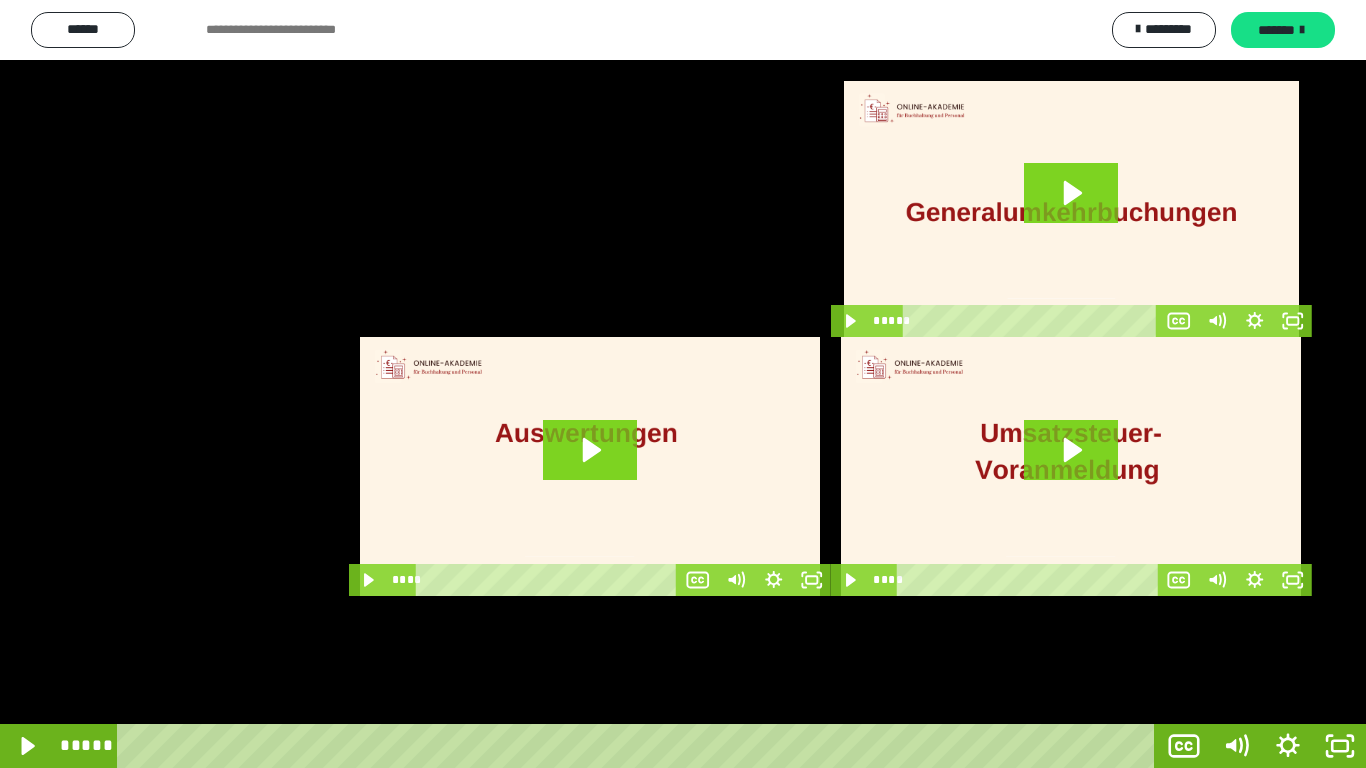 click at bounding box center (683, 384) 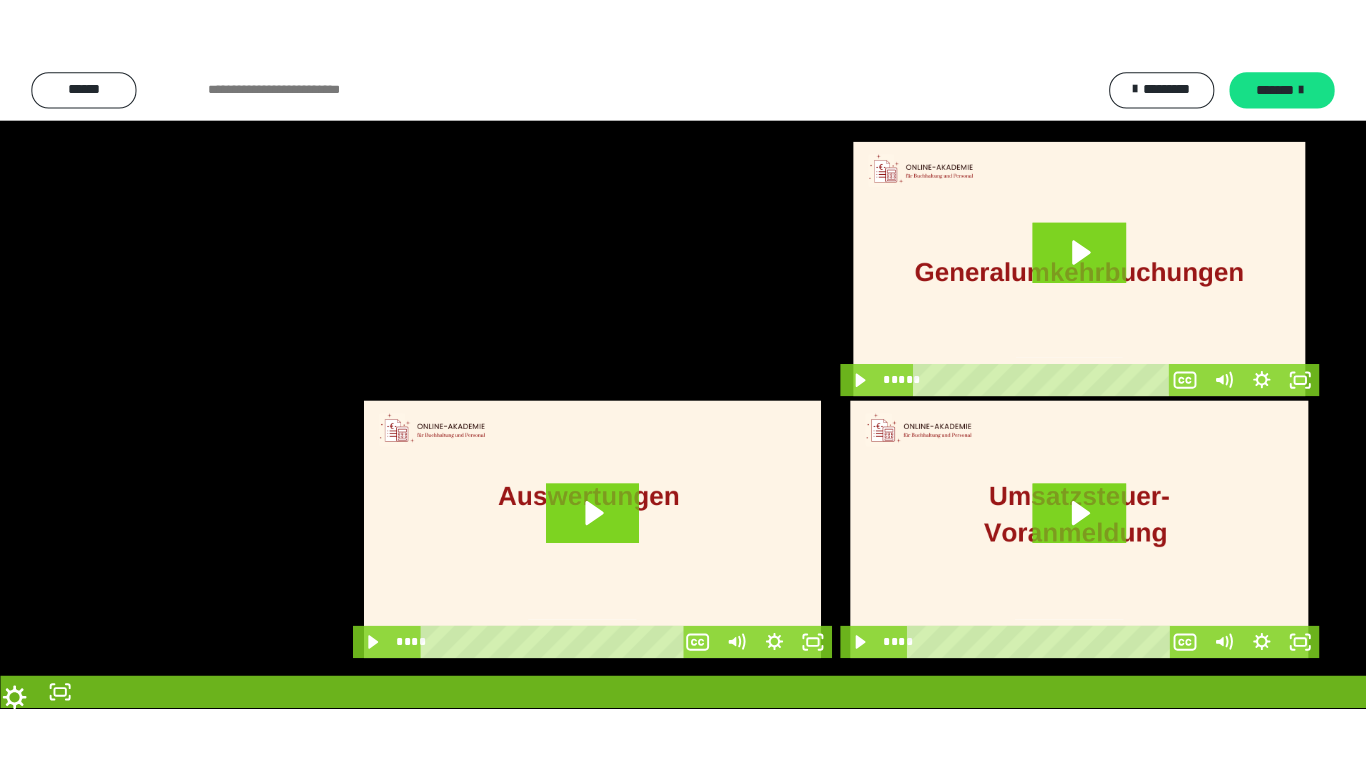 scroll, scrollTop: 3919, scrollLeft: 0, axis: vertical 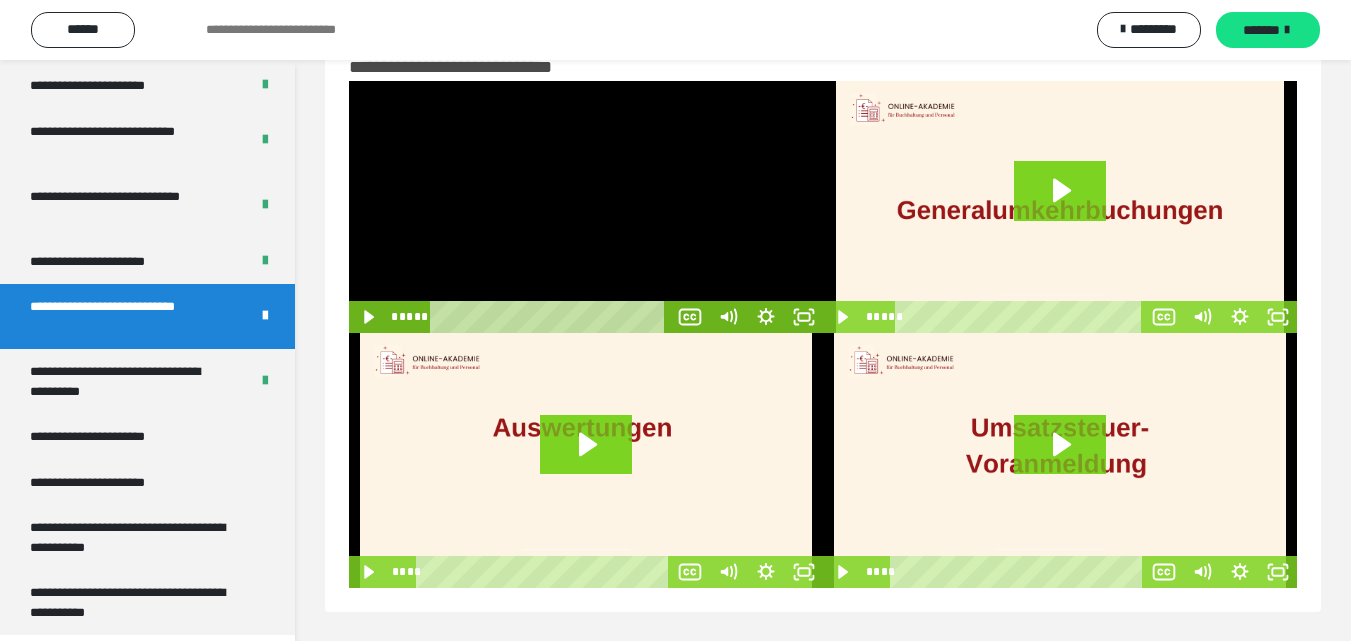 click at bounding box center [586, 207] 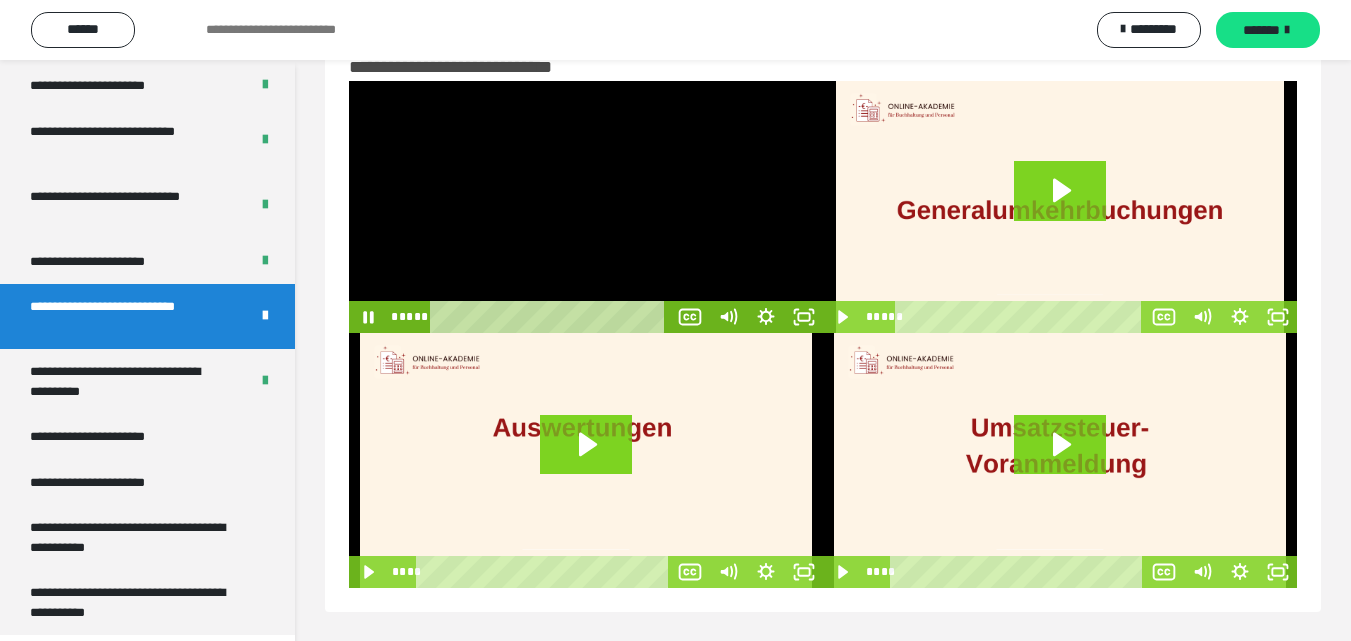 click at bounding box center [586, 207] 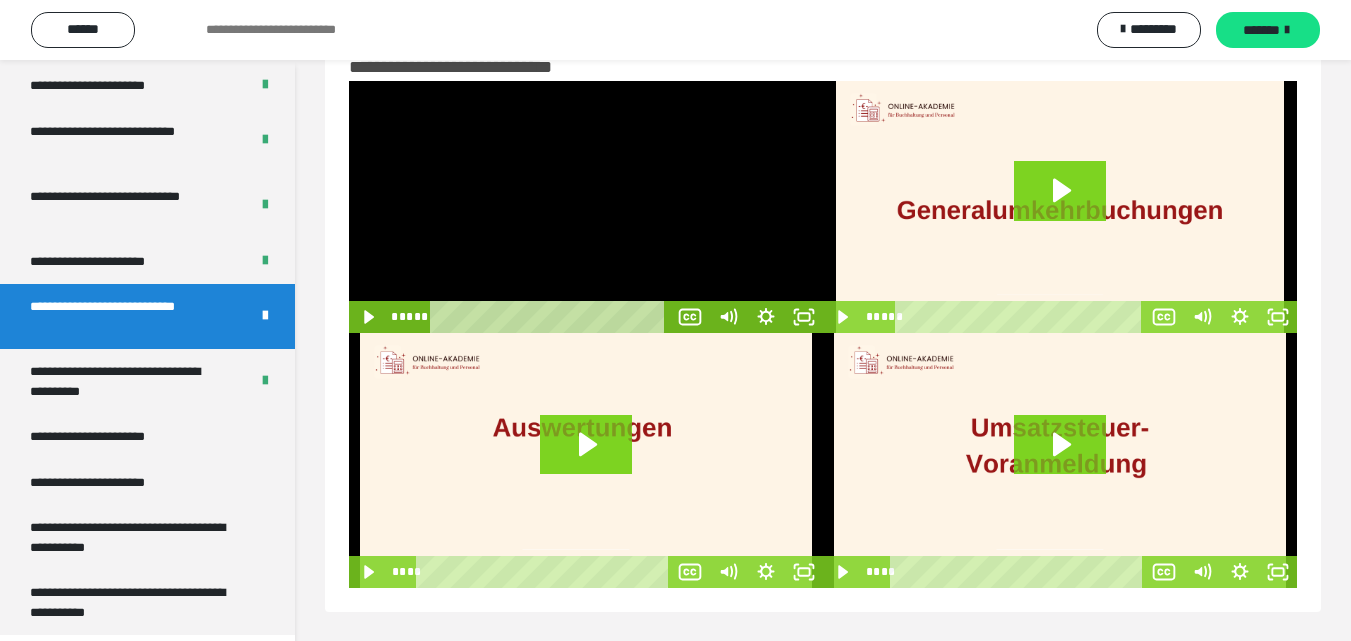 click at bounding box center [586, 207] 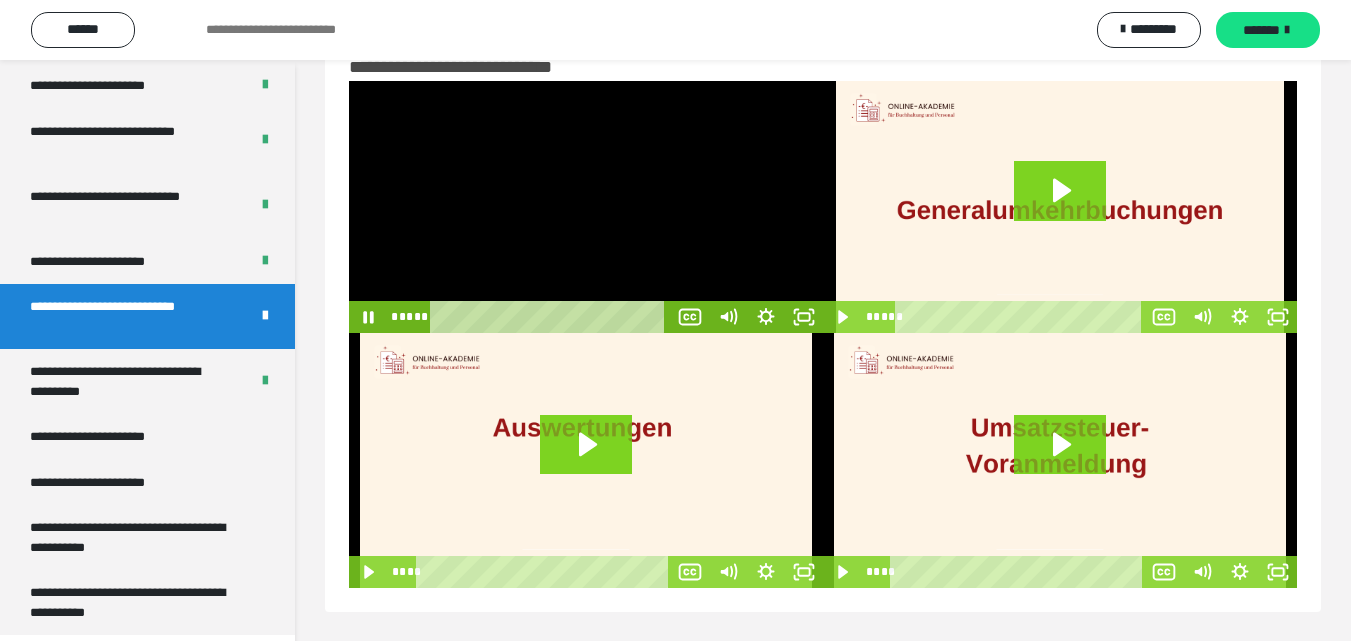 click at bounding box center (586, 207) 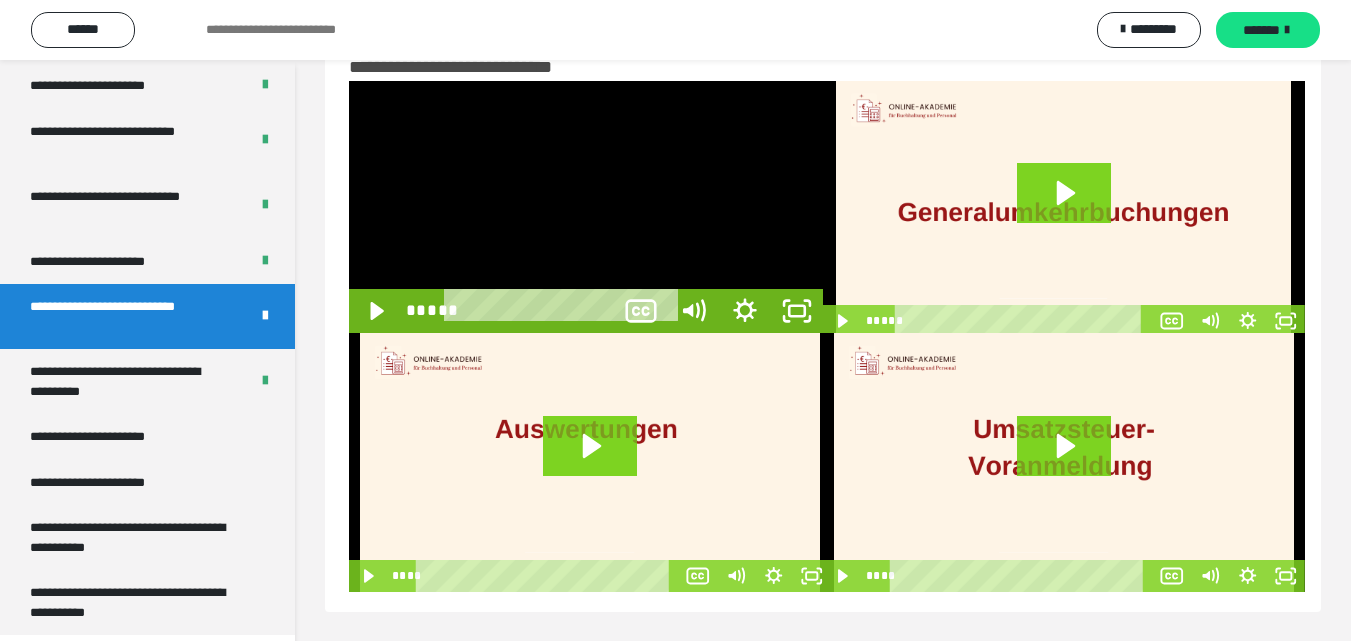 scroll, scrollTop: 3792, scrollLeft: 0, axis: vertical 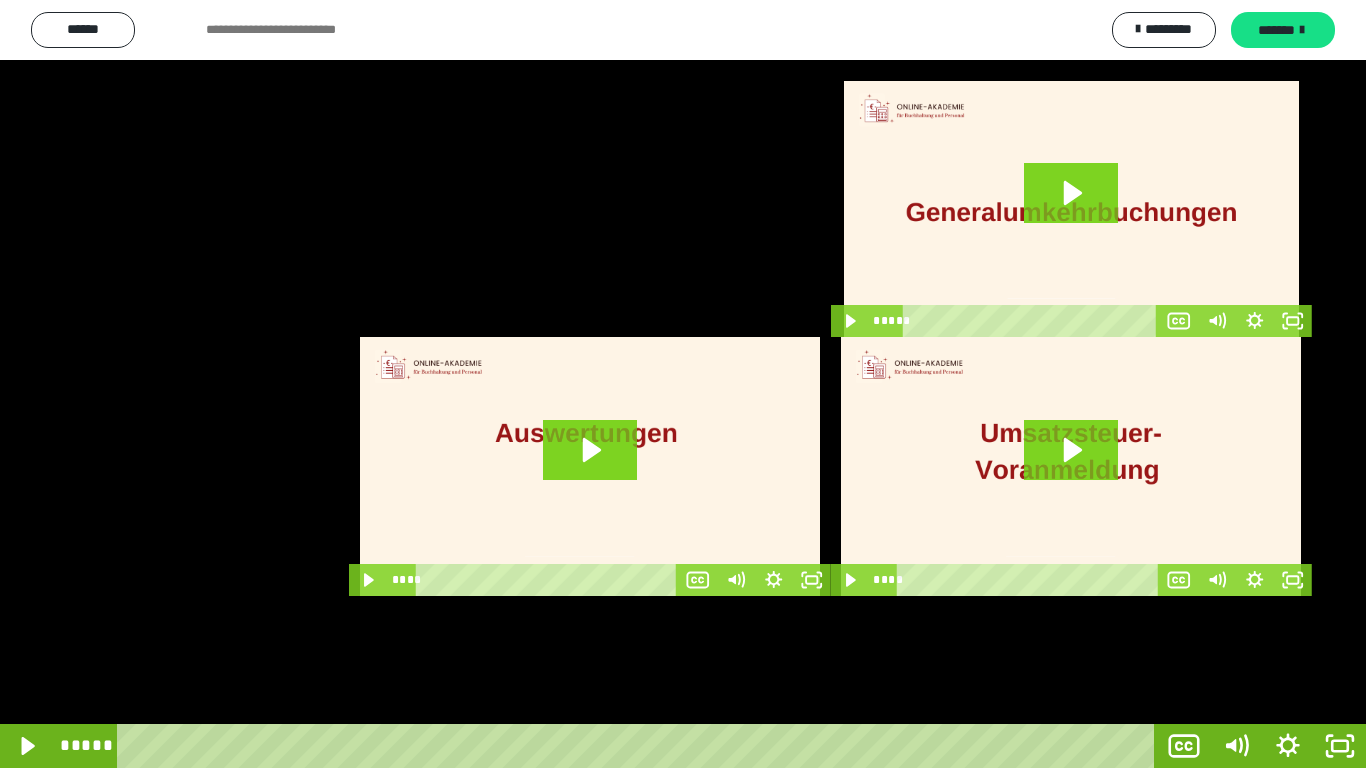 click at bounding box center (683, 384) 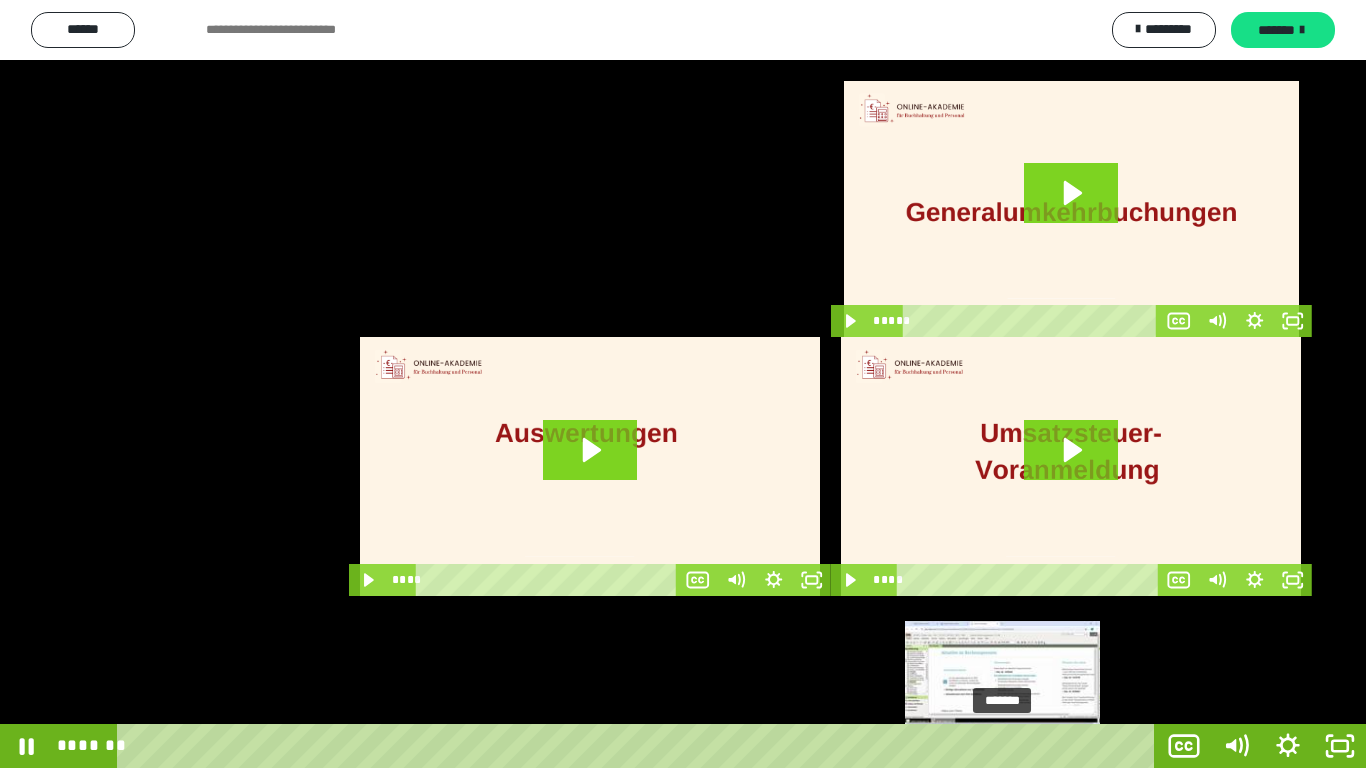 click on "*******" at bounding box center [640, 746] 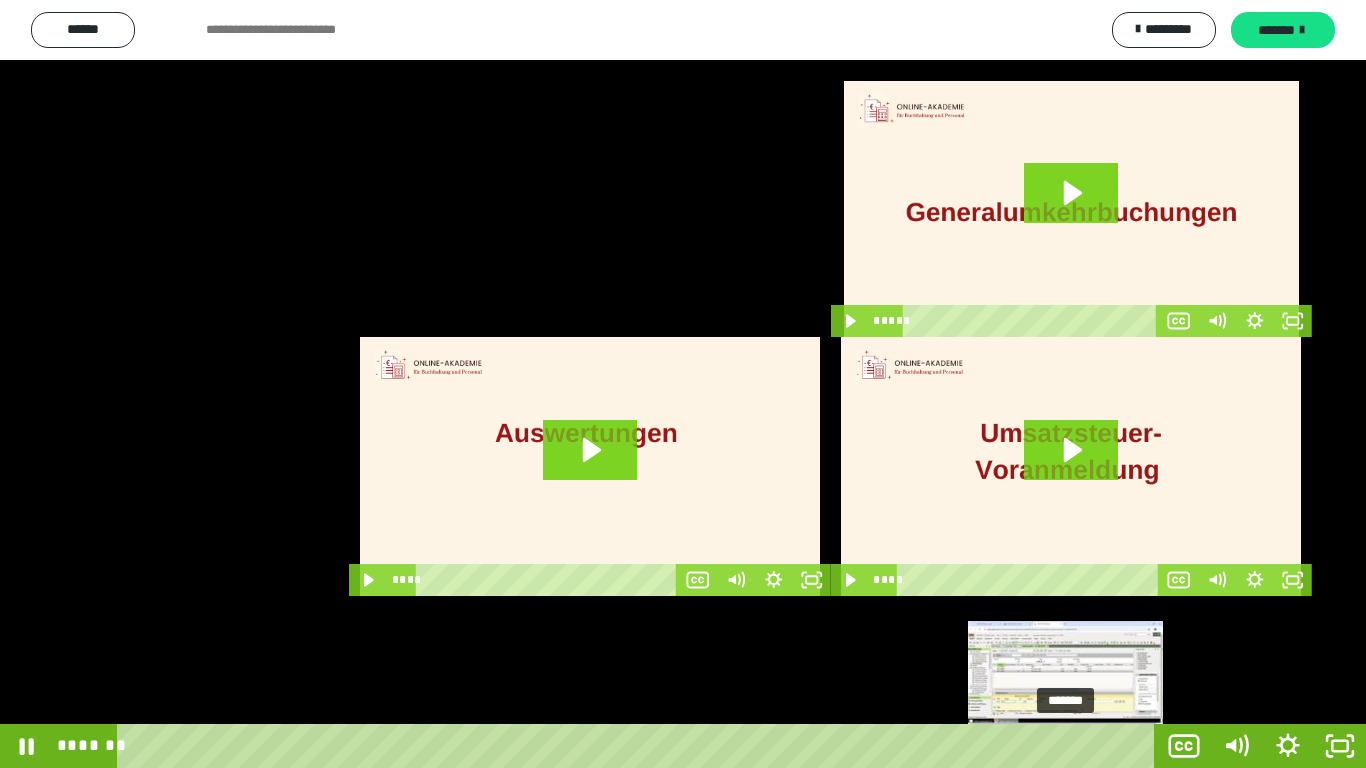 click on "*******" at bounding box center [640, 746] 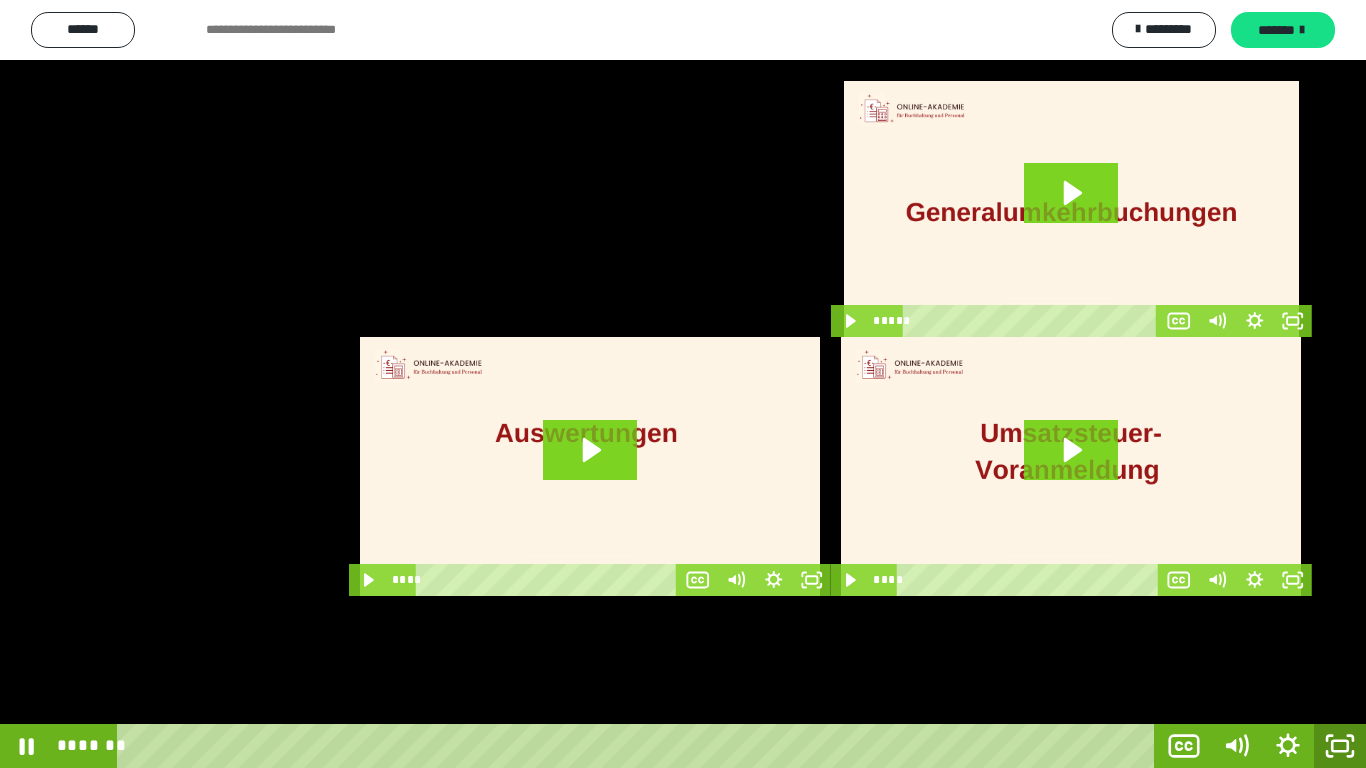 click 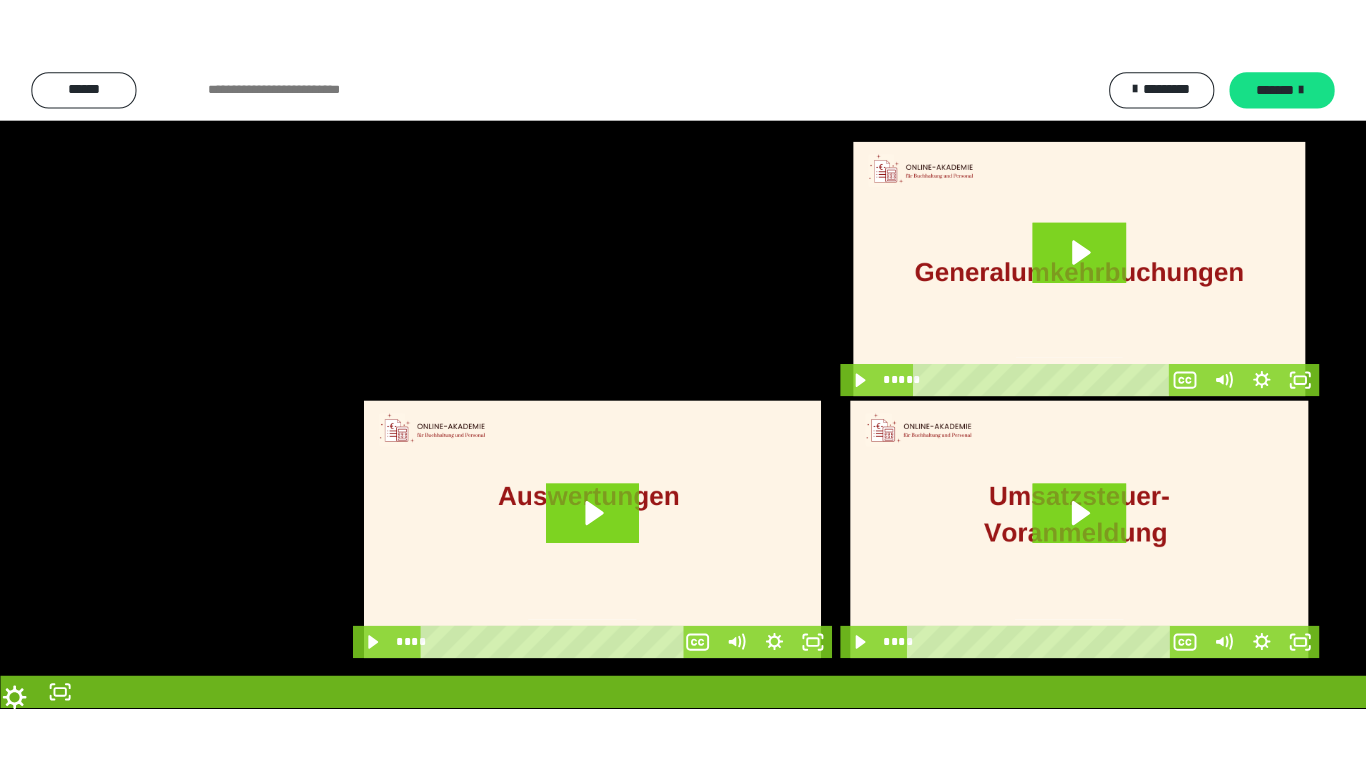 scroll, scrollTop: 3919, scrollLeft: 0, axis: vertical 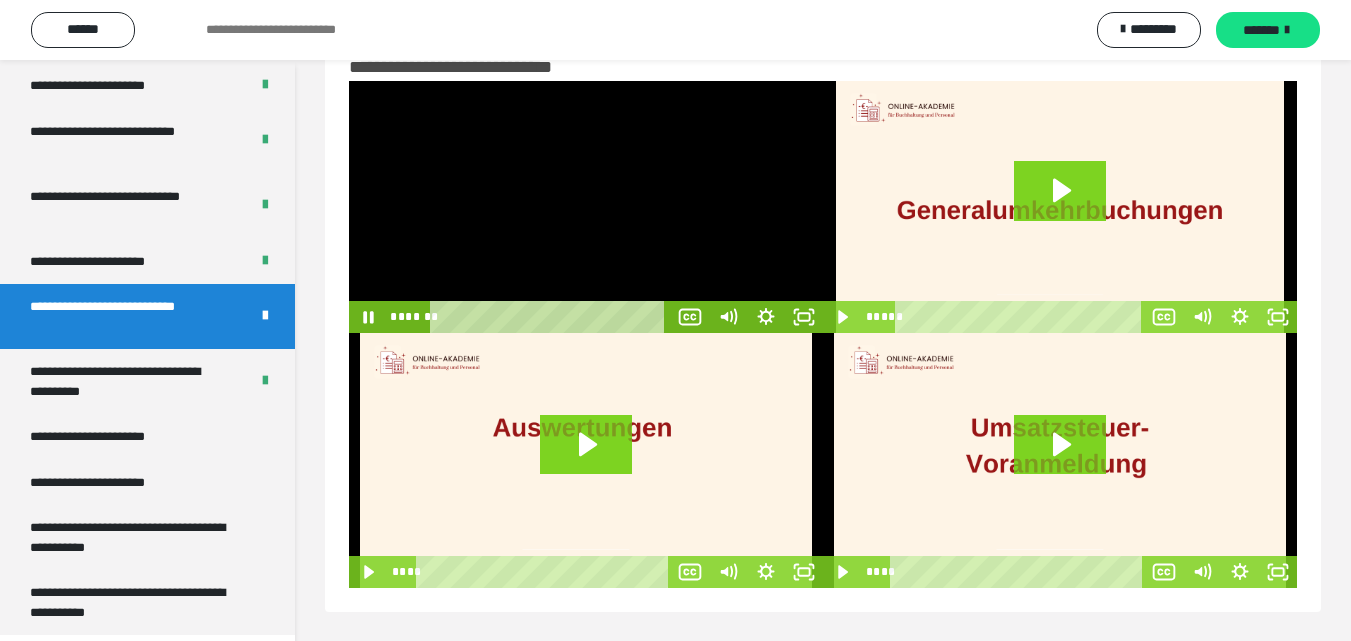 click at bounding box center [586, 207] 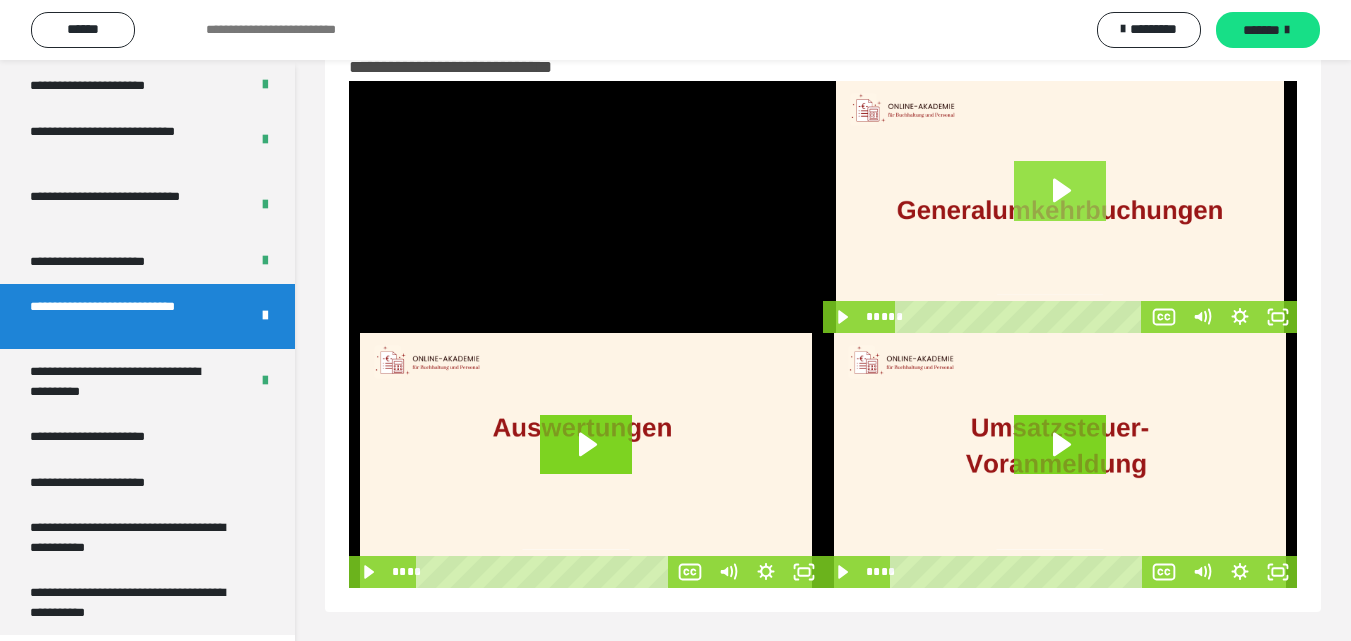 click 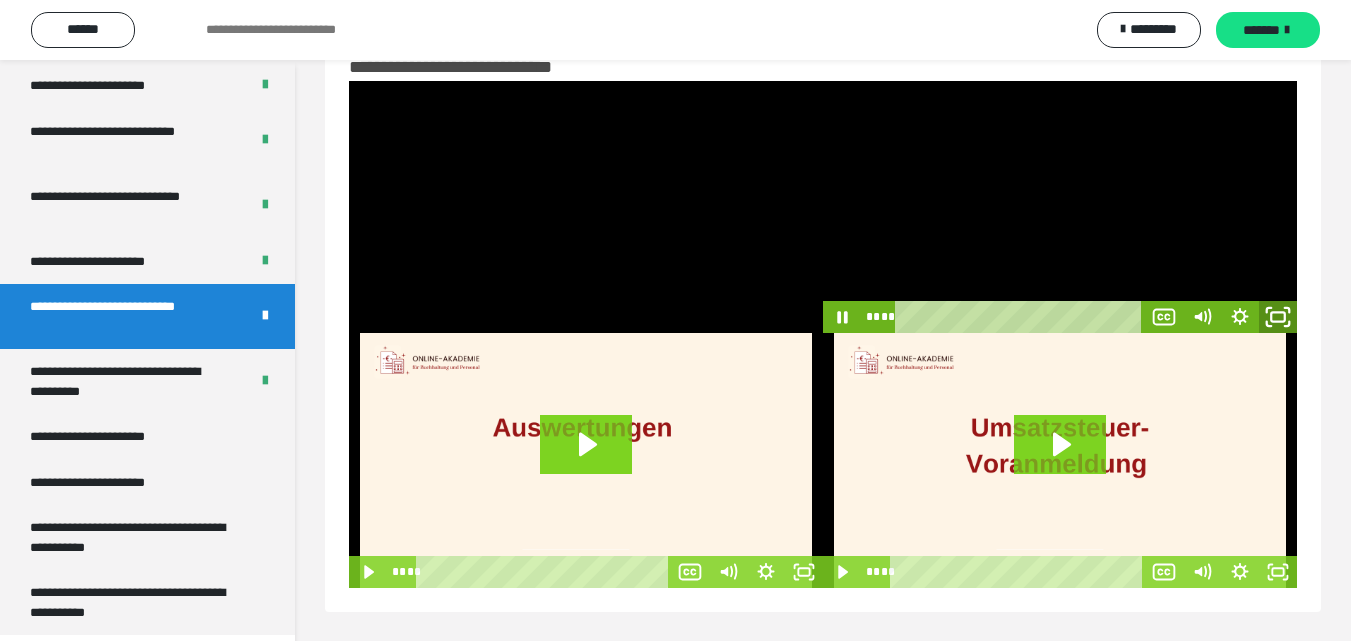 click 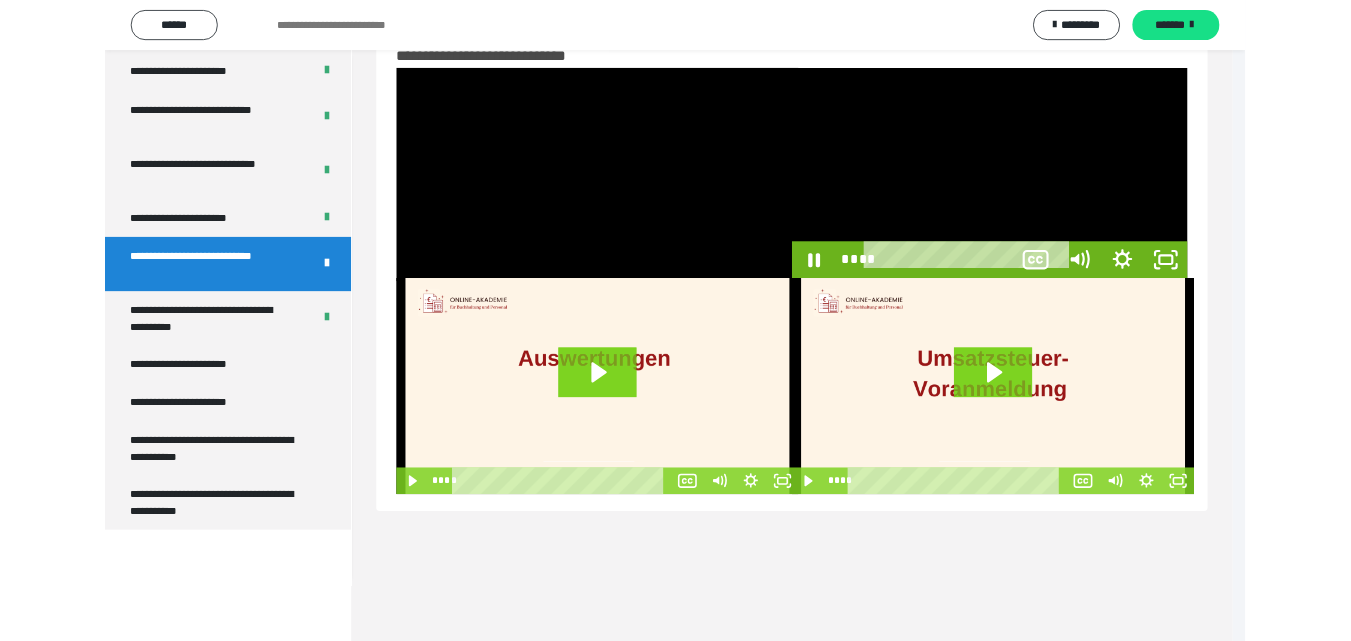 scroll, scrollTop: 3792, scrollLeft: 0, axis: vertical 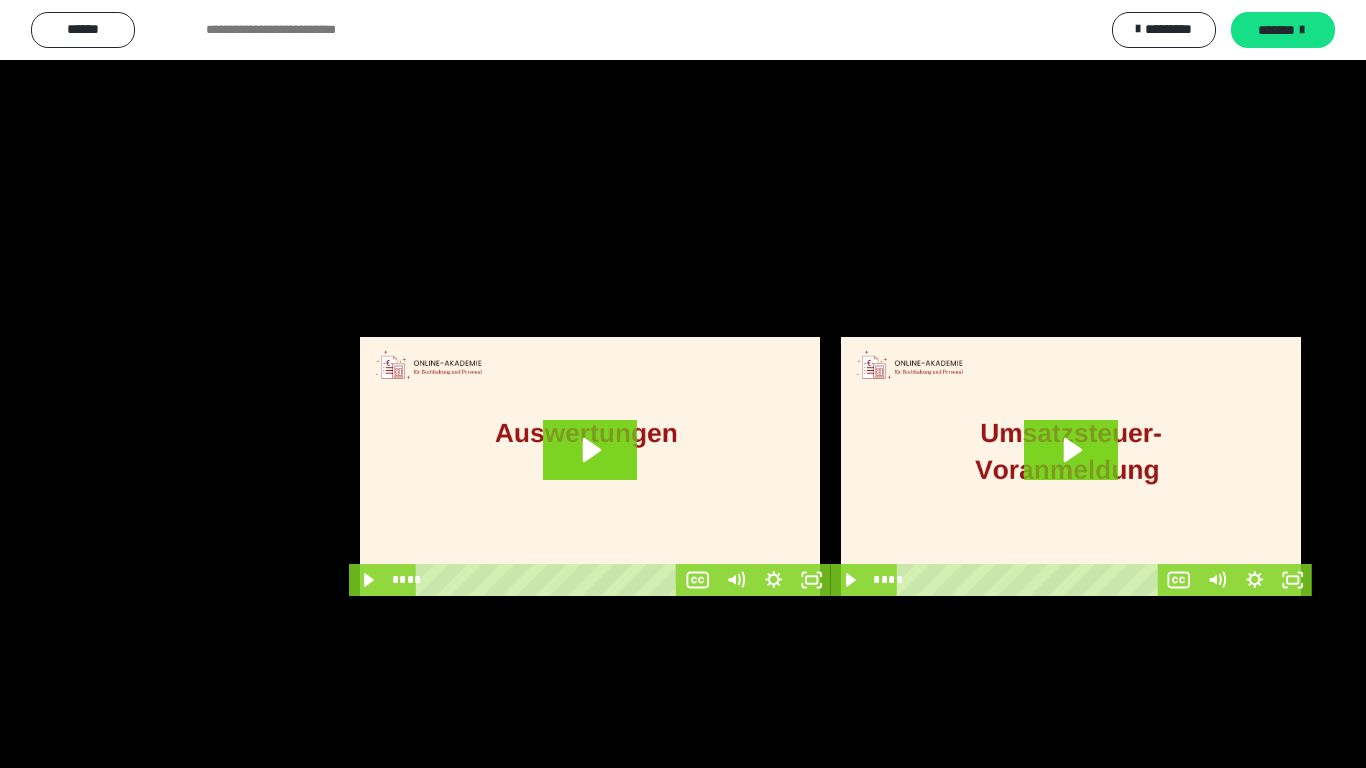 click at bounding box center [683, 384] 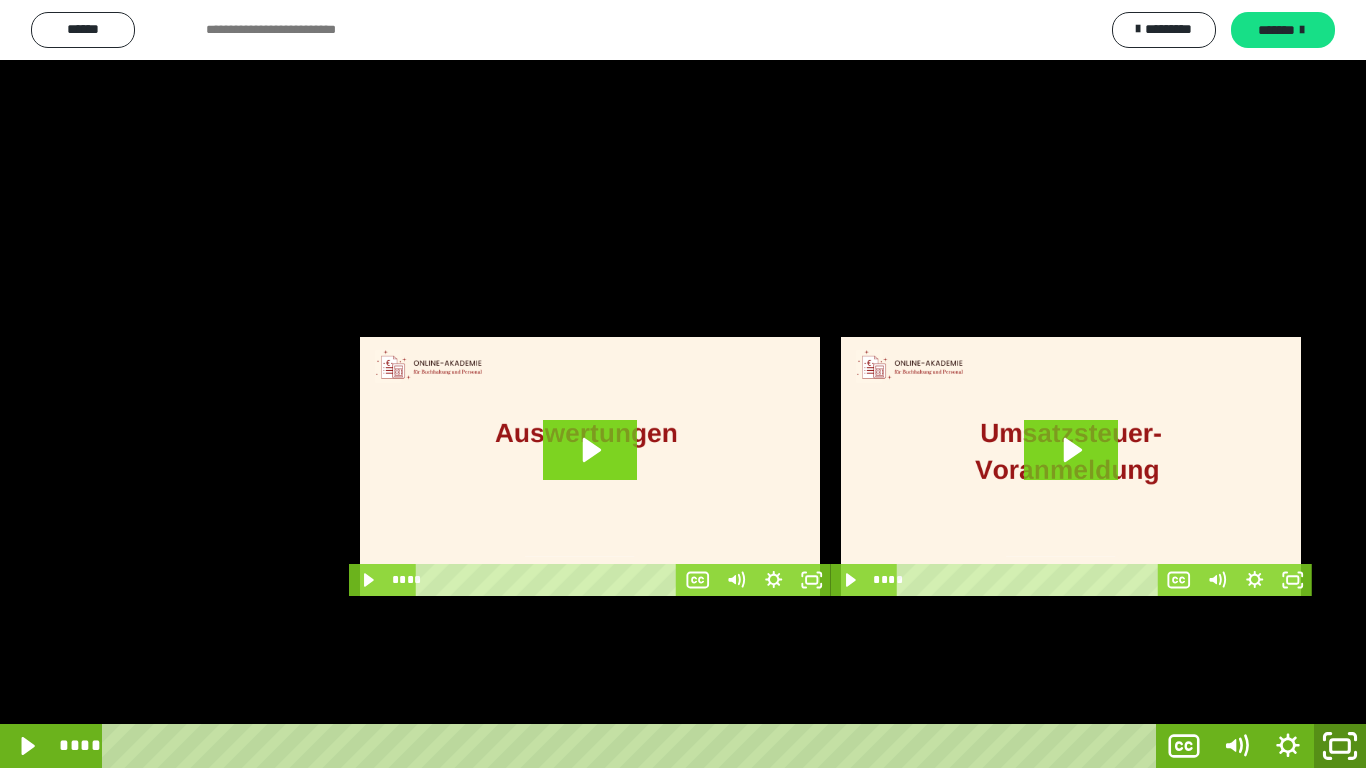 click 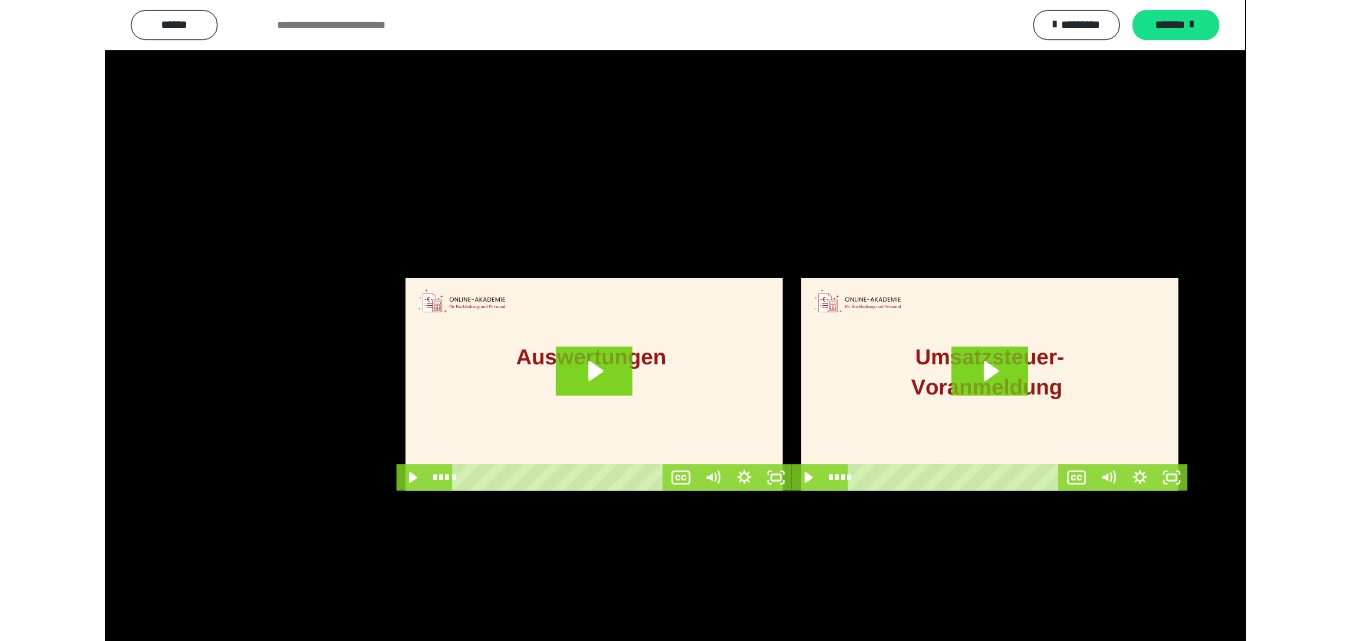 scroll, scrollTop: 3919, scrollLeft: 0, axis: vertical 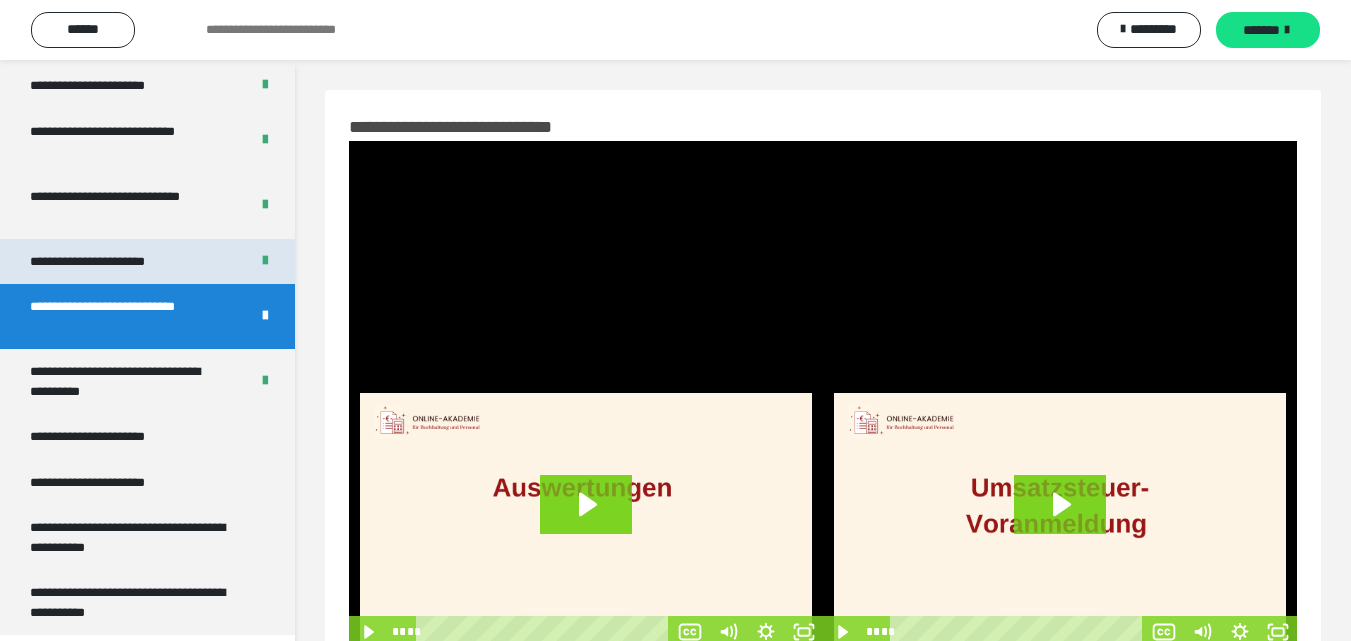 click on "**********" at bounding box center (147, 262) 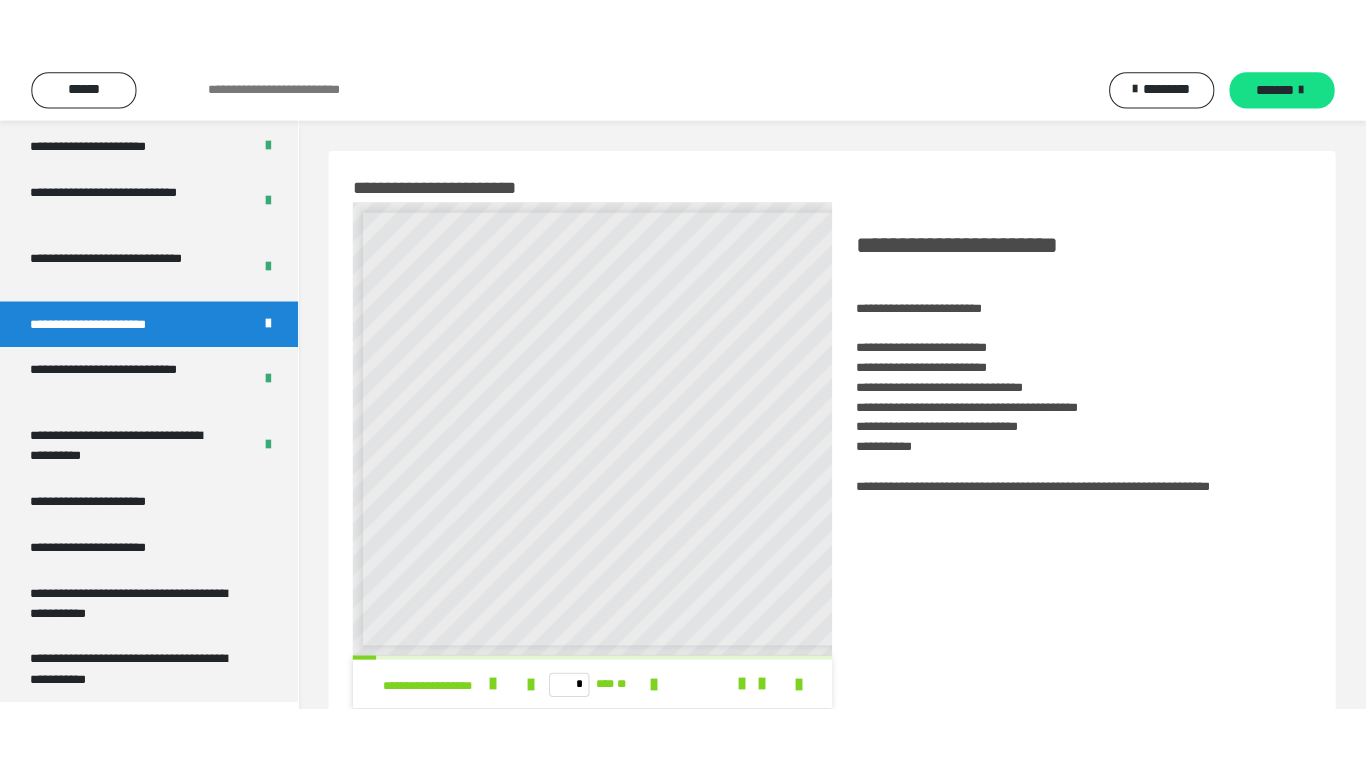 scroll, scrollTop: 8, scrollLeft: 0, axis: vertical 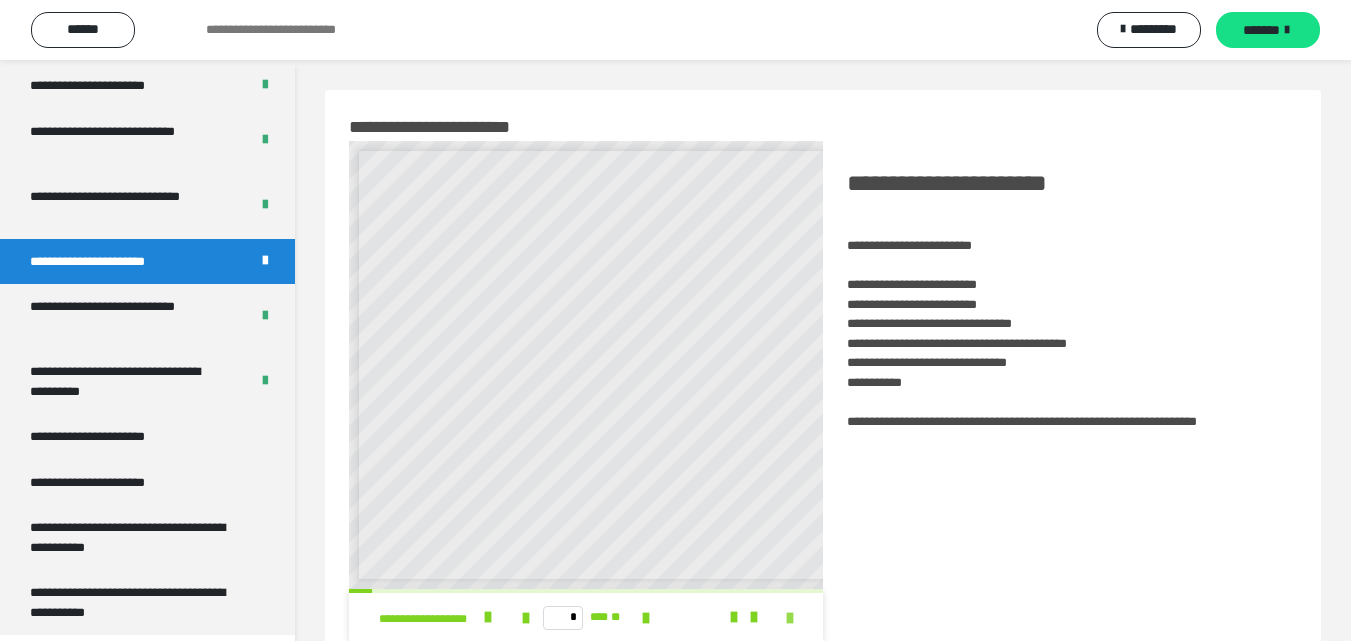 click at bounding box center [790, 618] 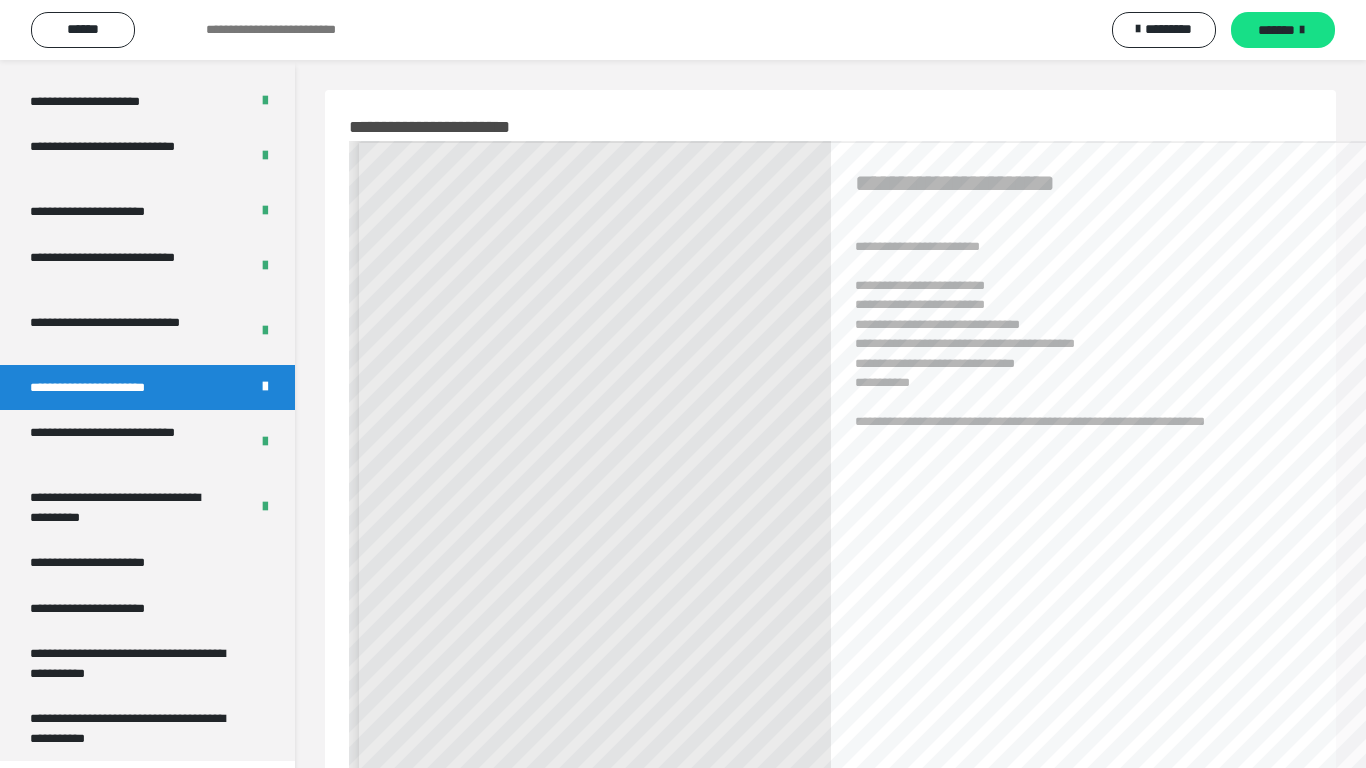 scroll, scrollTop: 0, scrollLeft: 0, axis: both 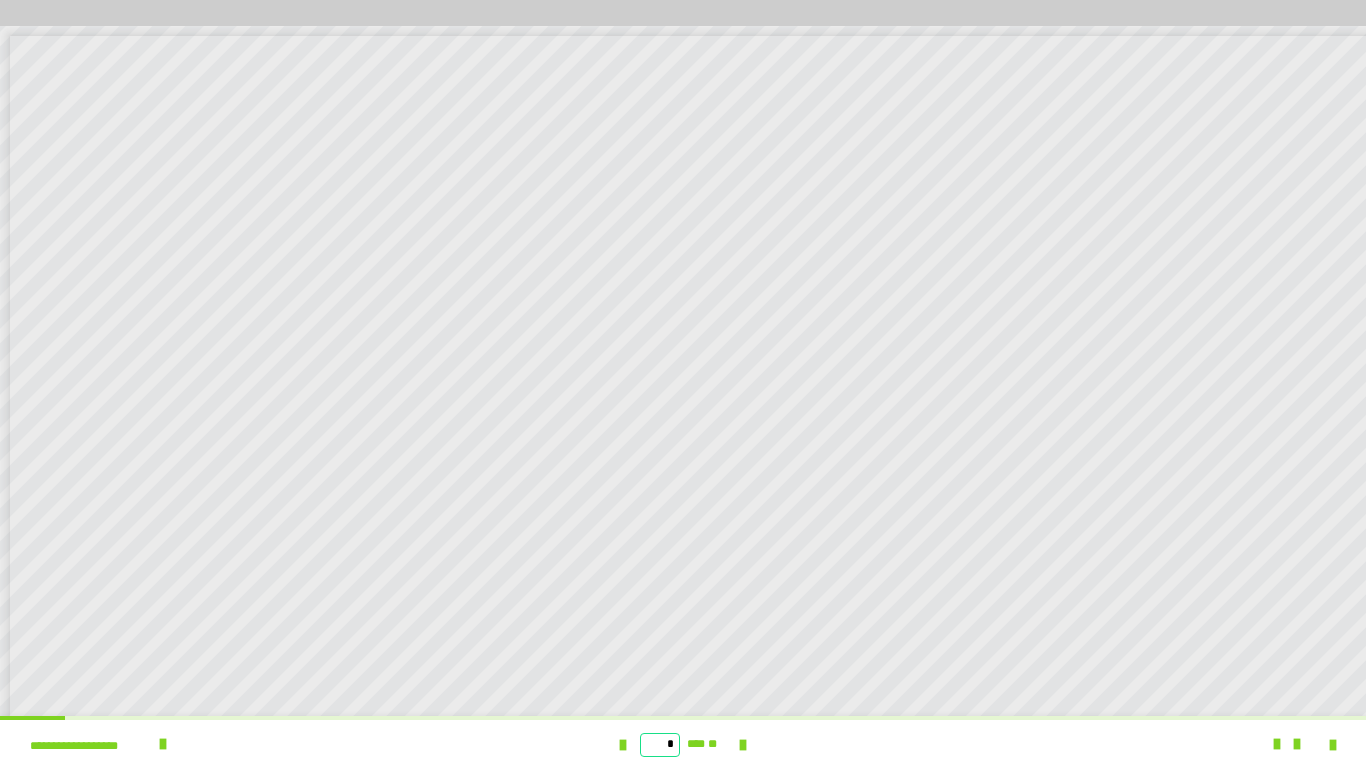 drag, startPoint x: 675, startPoint y: 745, endPoint x: 612, endPoint y: 739, distance: 63.28507 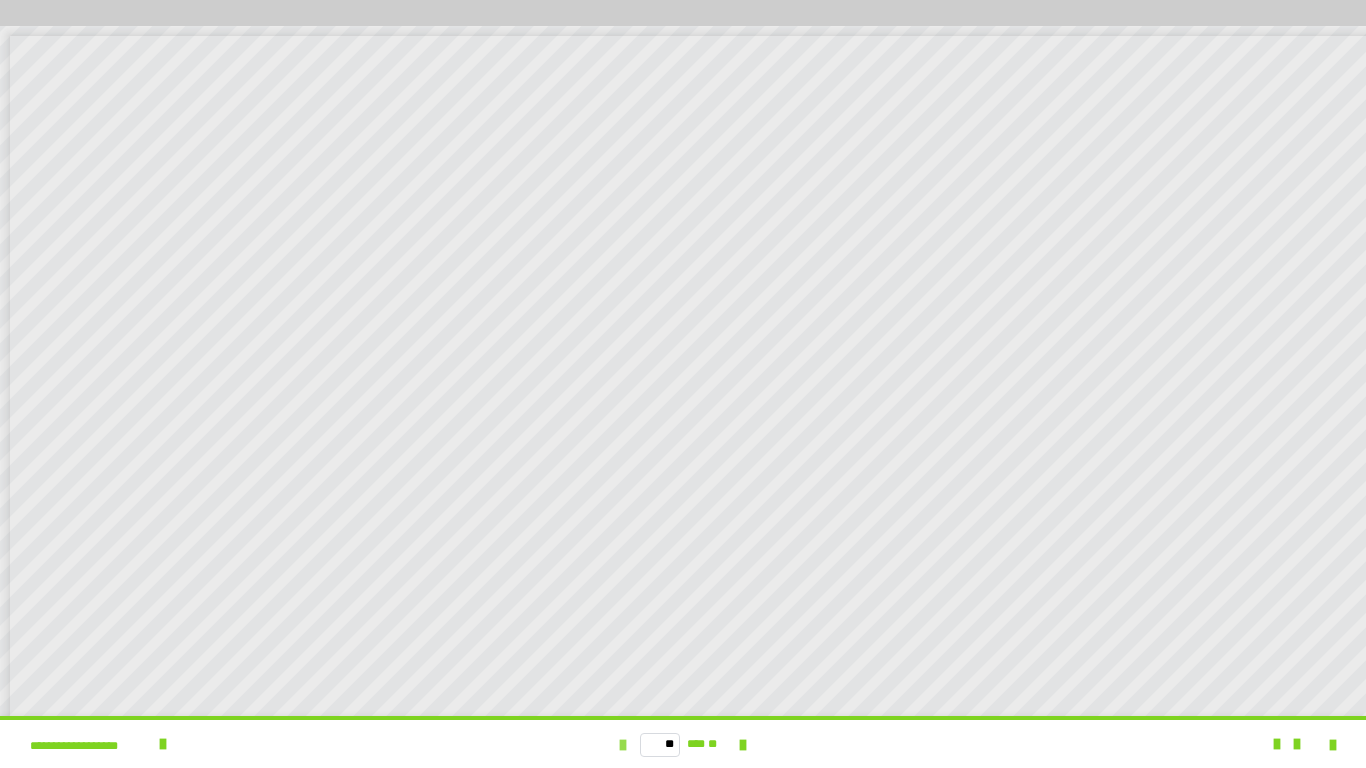 click at bounding box center (623, 745) 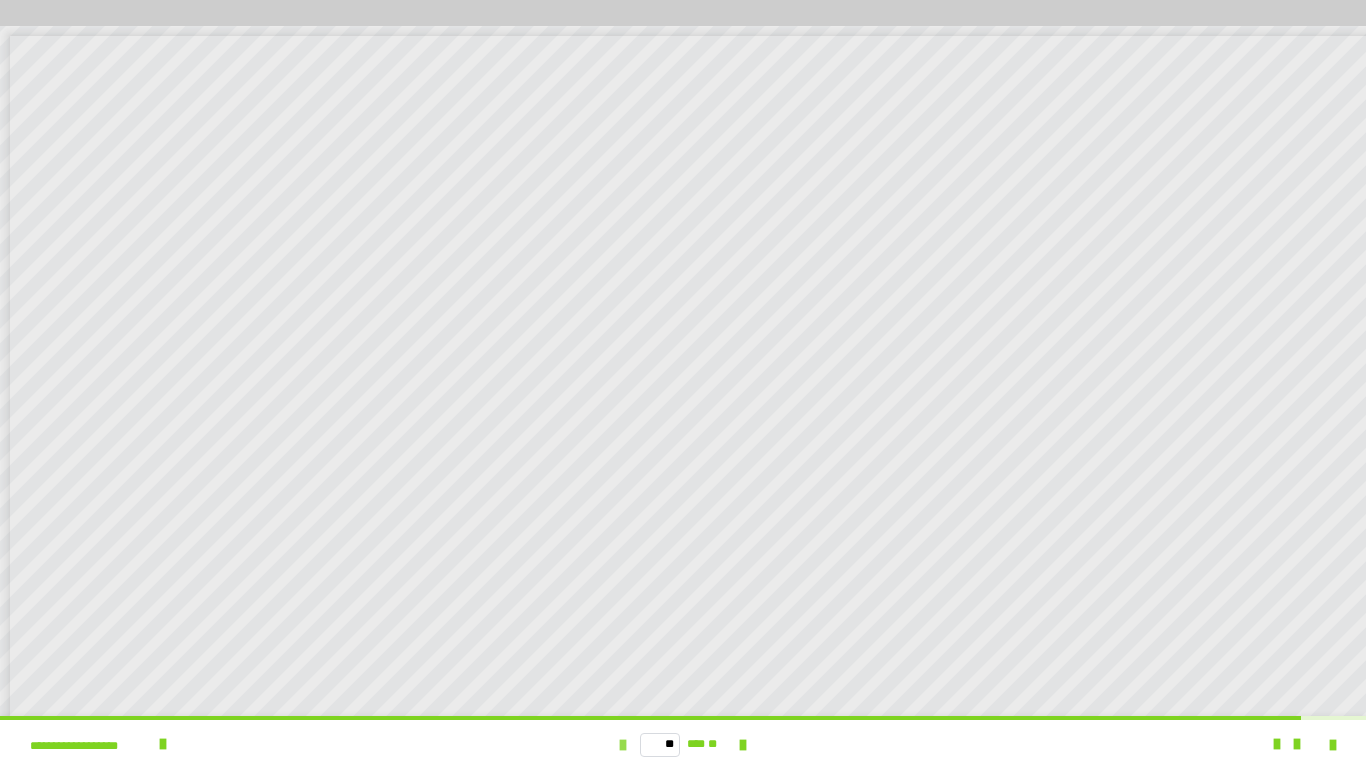 click at bounding box center [623, 745] 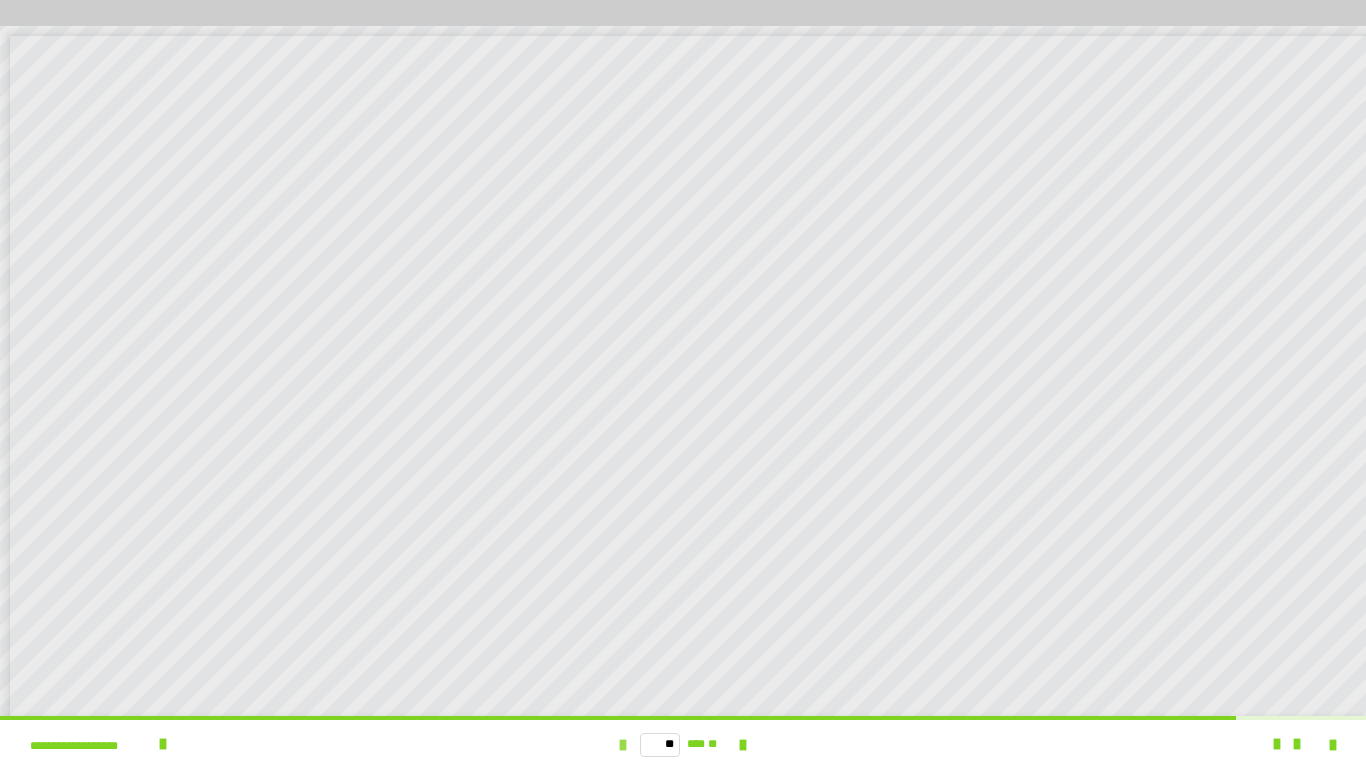 click at bounding box center (623, 745) 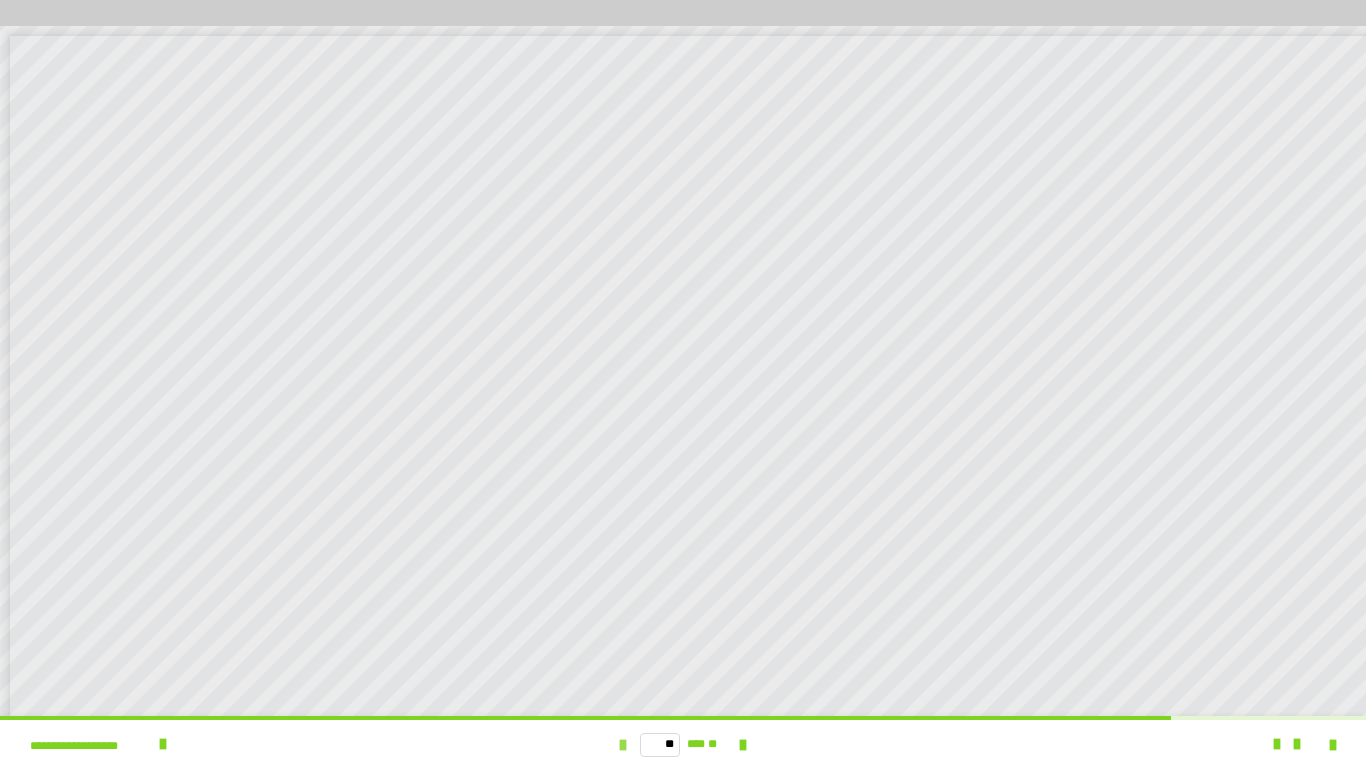 click at bounding box center [623, 745] 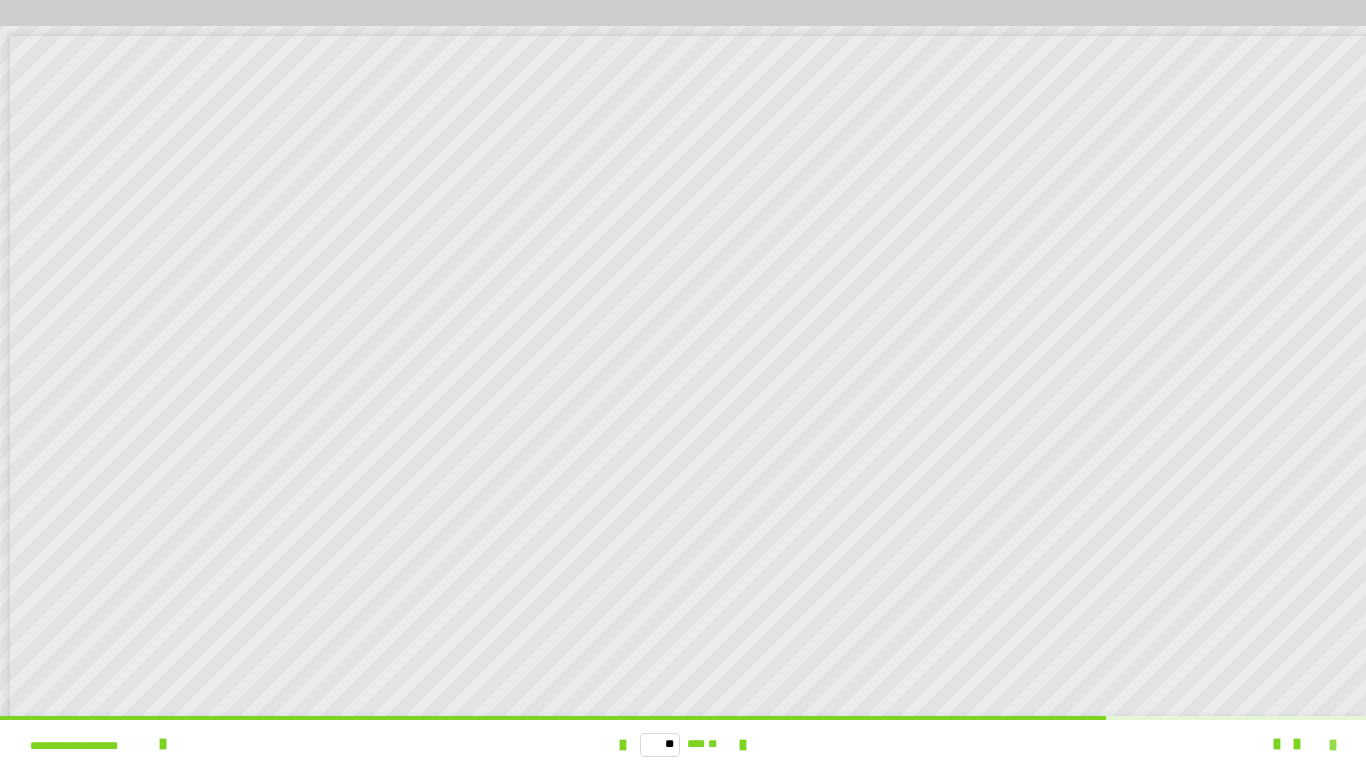 click at bounding box center (1333, 745) 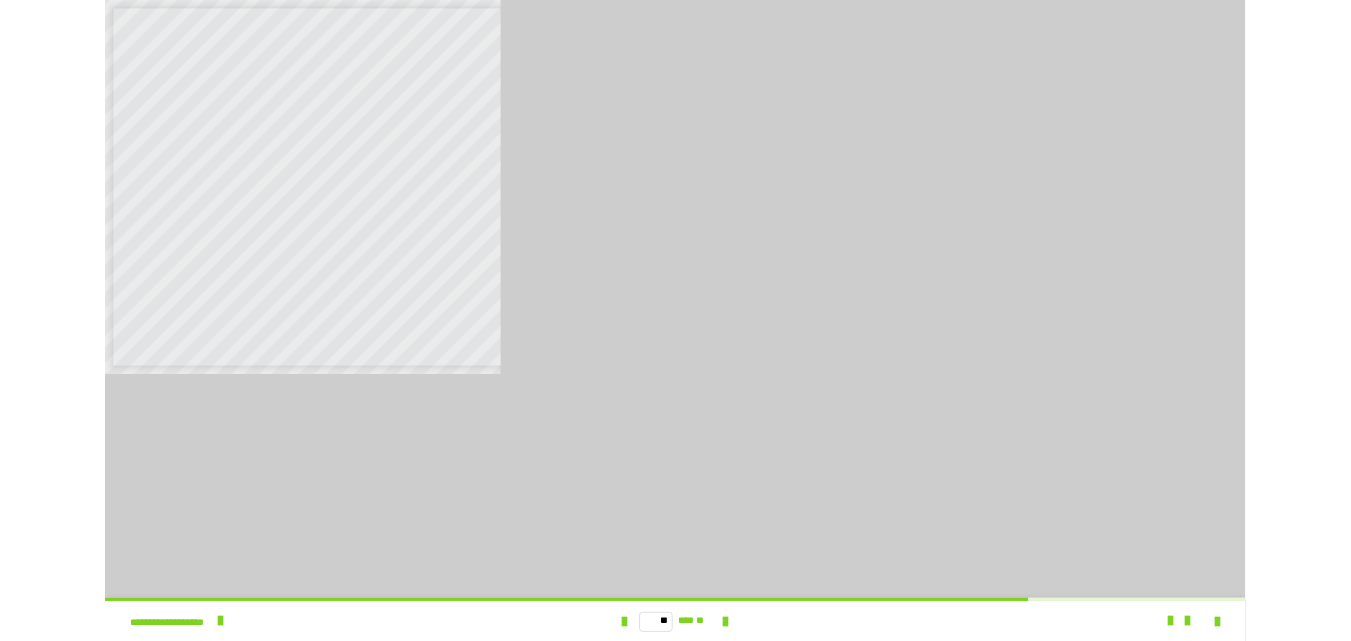 scroll, scrollTop: 3919, scrollLeft: 0, axis: vertical 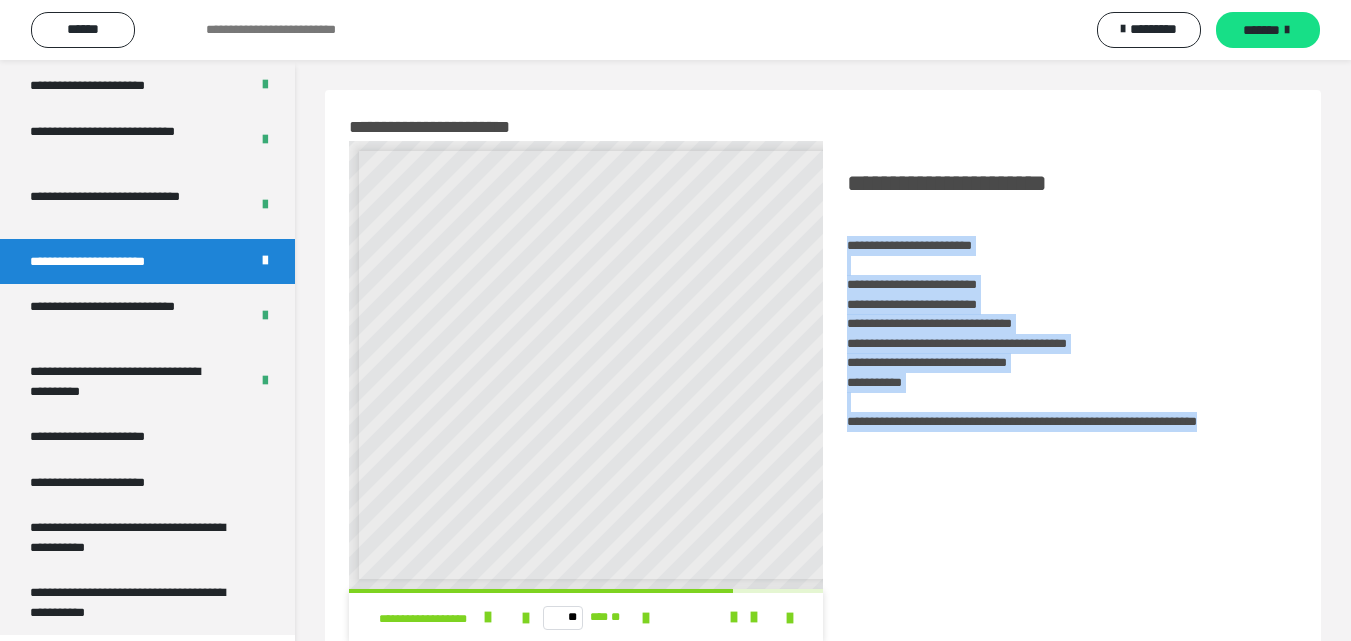 drag, startPoint x: 940, startPoint y: 444, endPoint x: 831, endPoint y: 249, distance: 223.39651 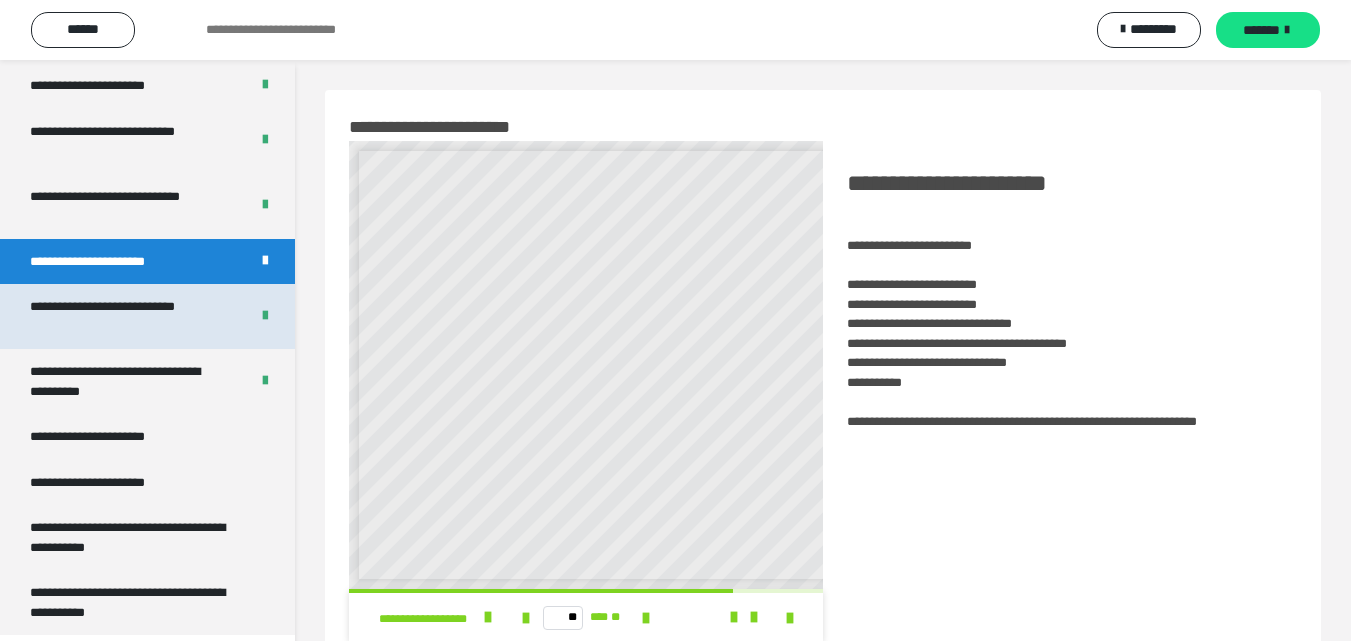 click on "**********" at bounding box center [124, 316] 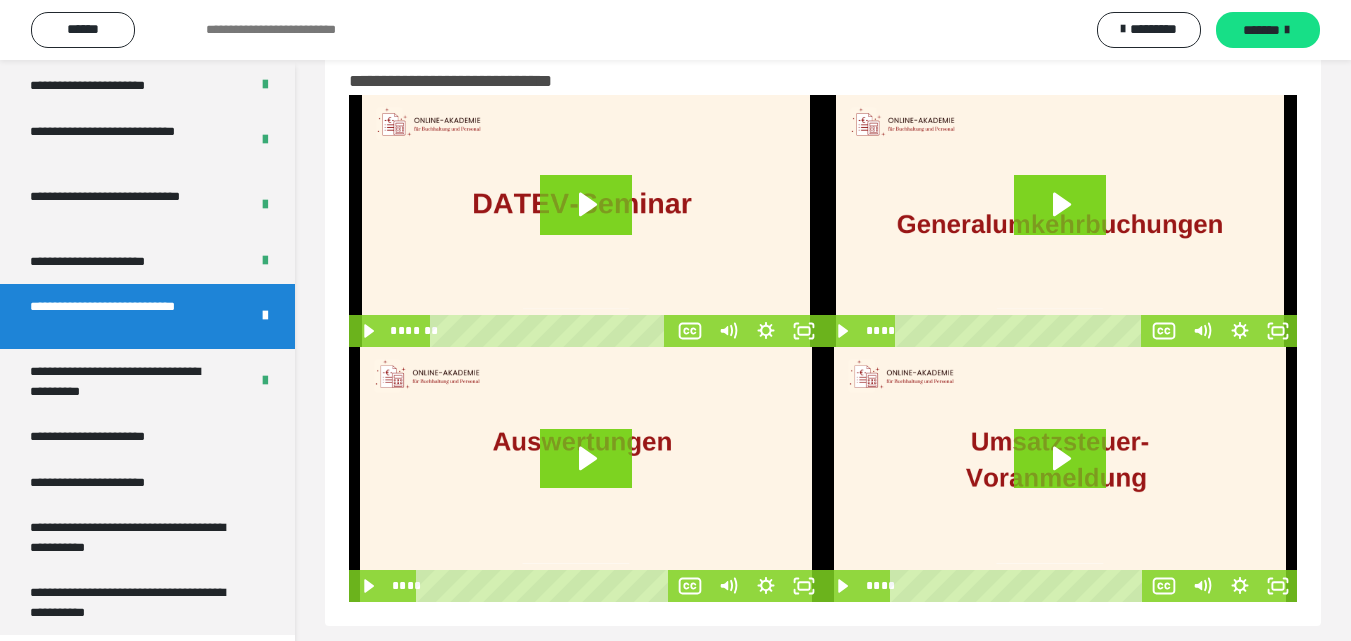 scroll, scrollTop: 61, scrollLeft: 0, axis: vertical 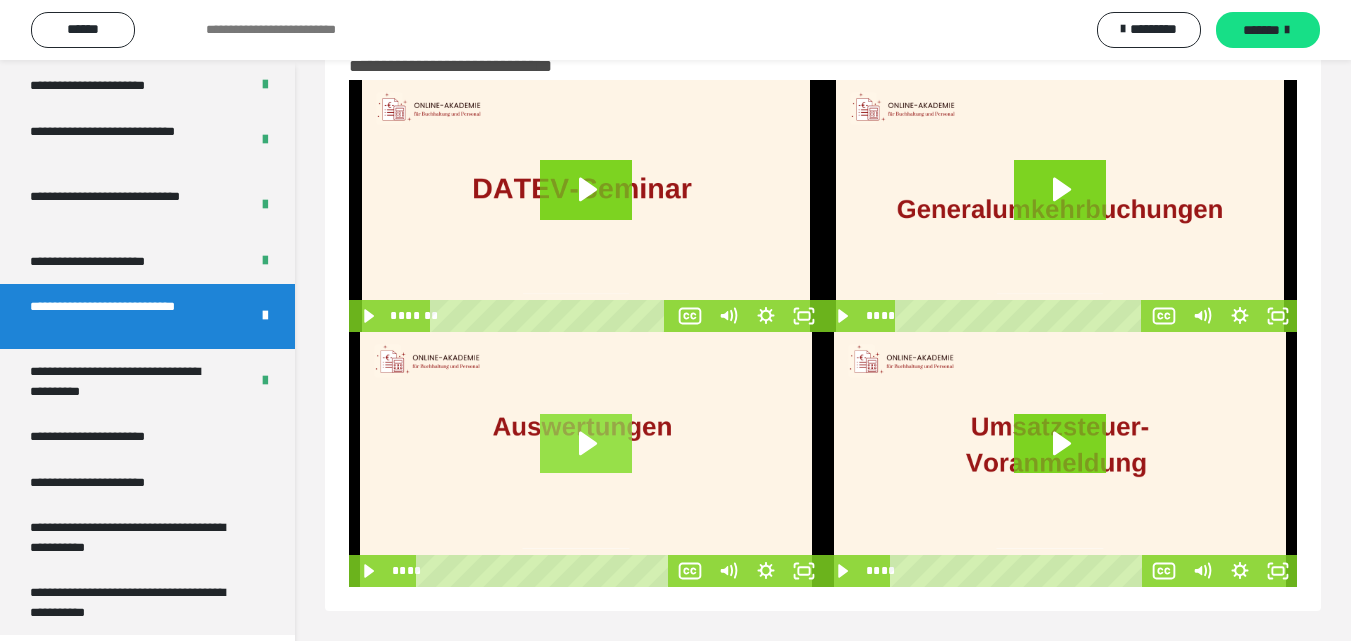 click 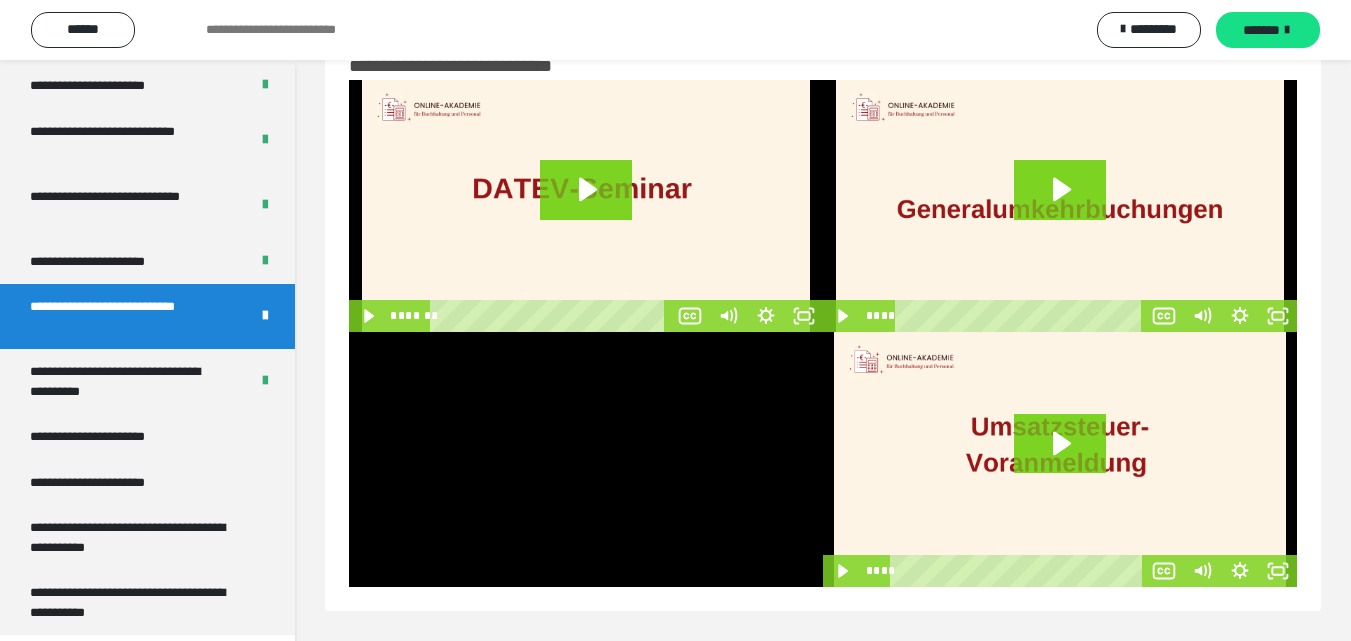 type 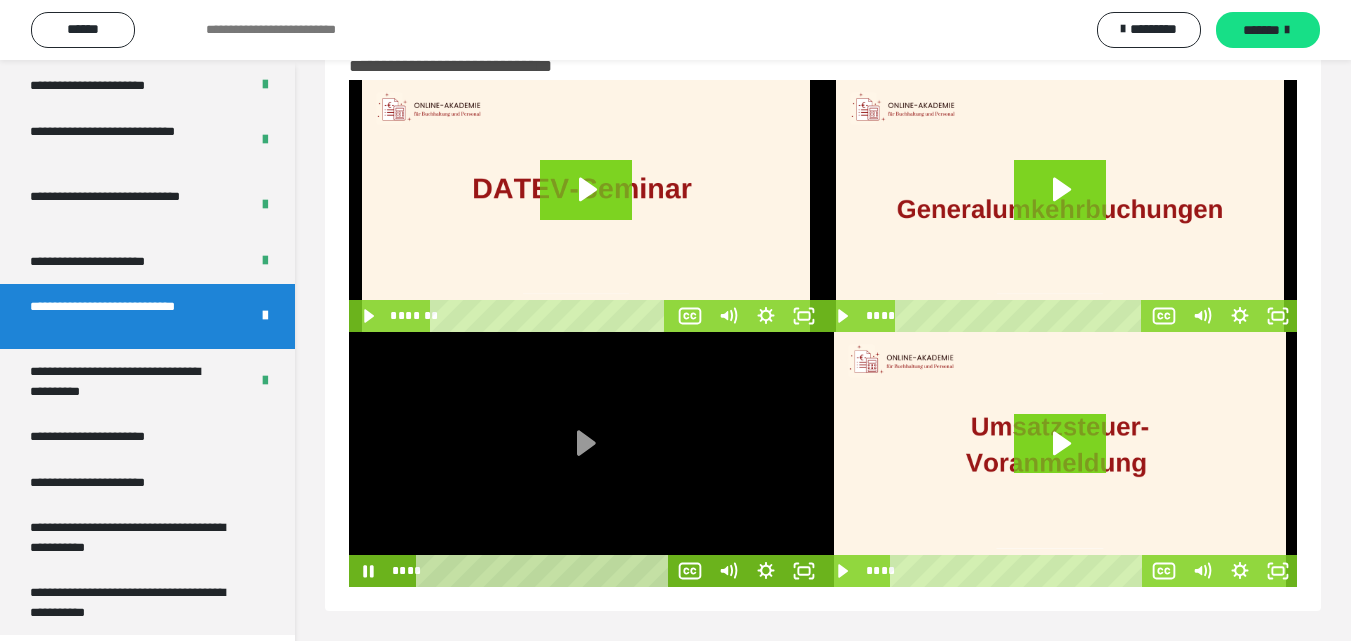 click at bounding box center [586, 459] 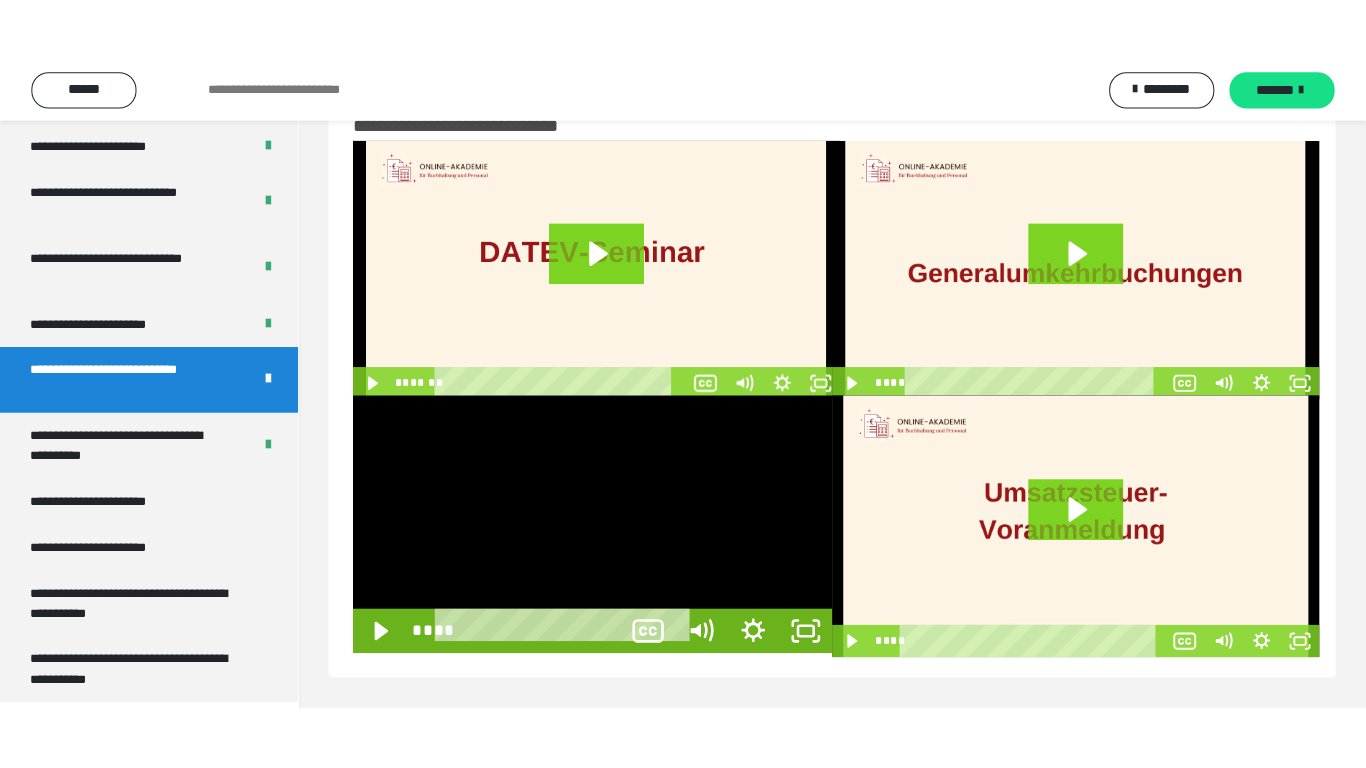 scroll, scrollTop: 60, scrollLeft: 0, axis: vertical 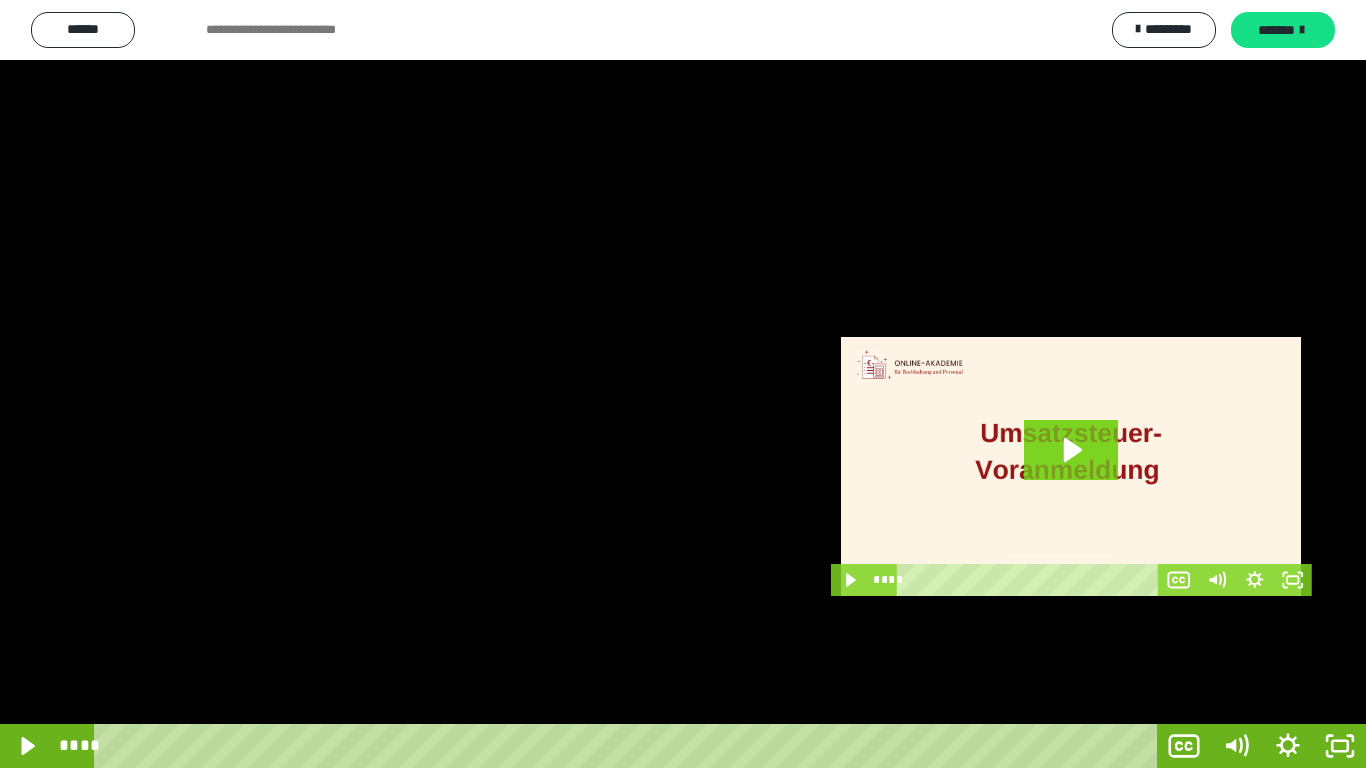 click at bounding box center [683, 384] 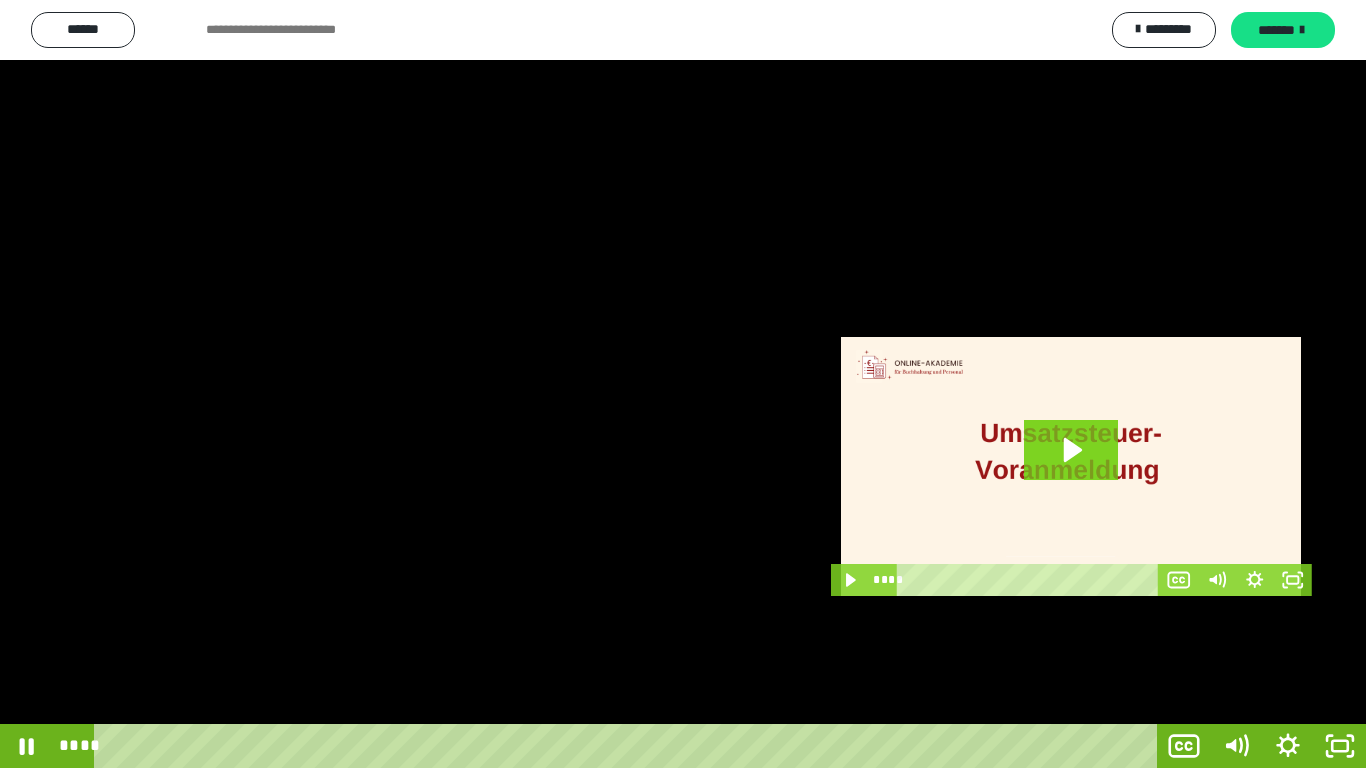 click at bounding box center (683, 384) 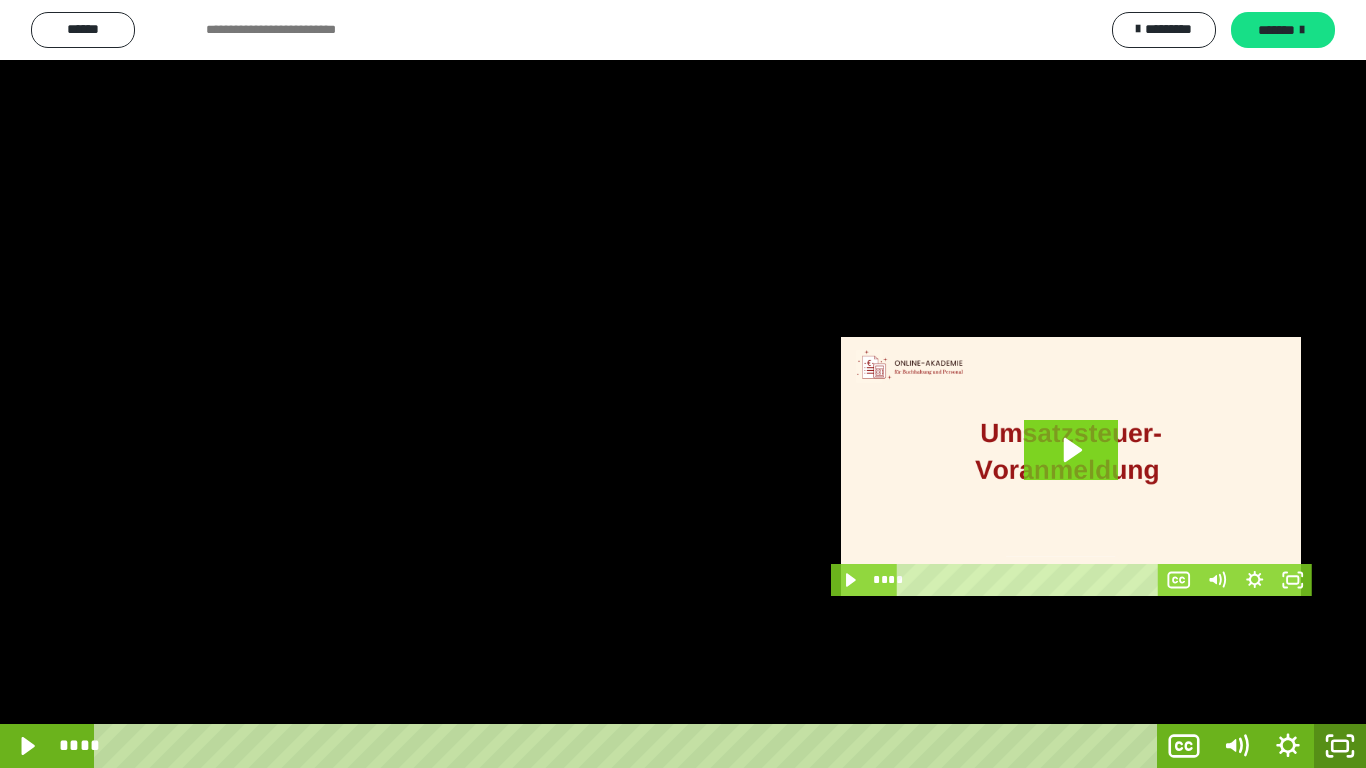 click 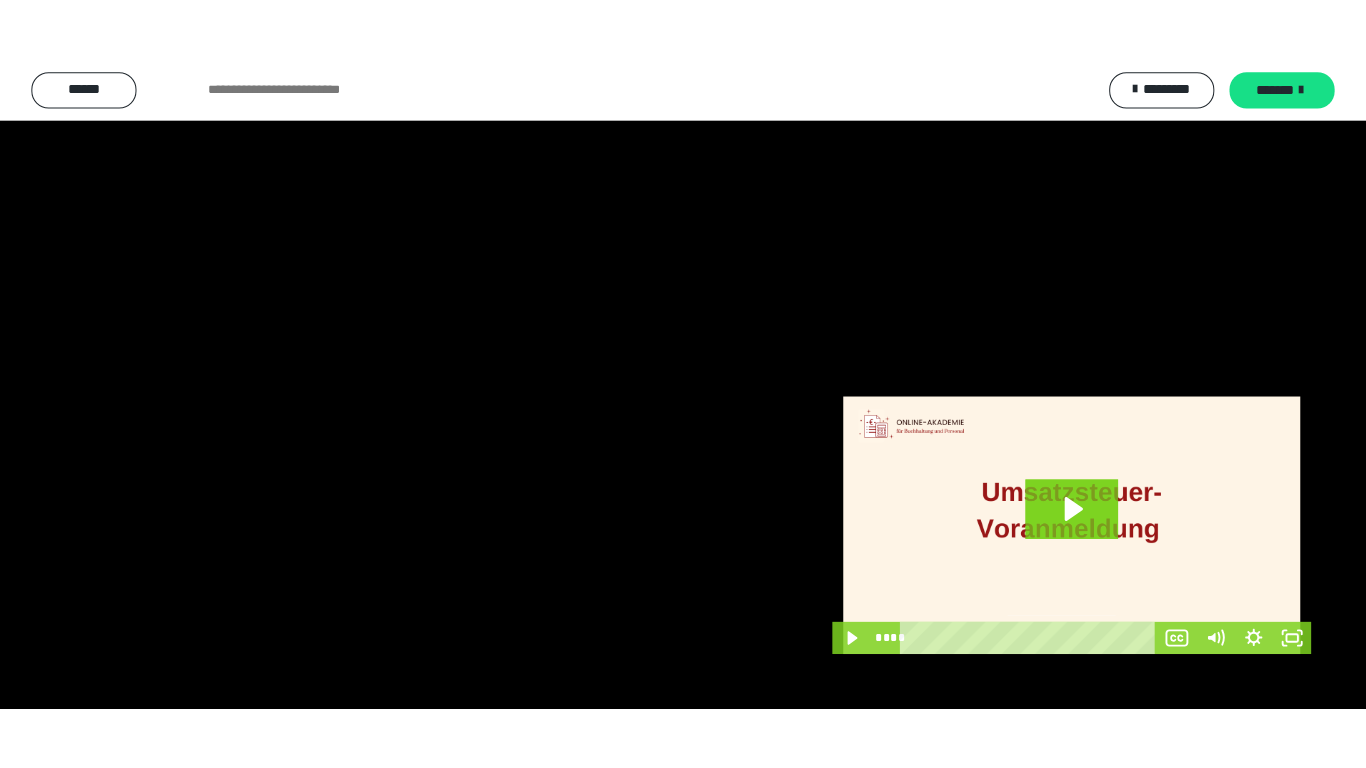 scroll, scrollTop: 3919, scrollLeft: 0, axis: vertical 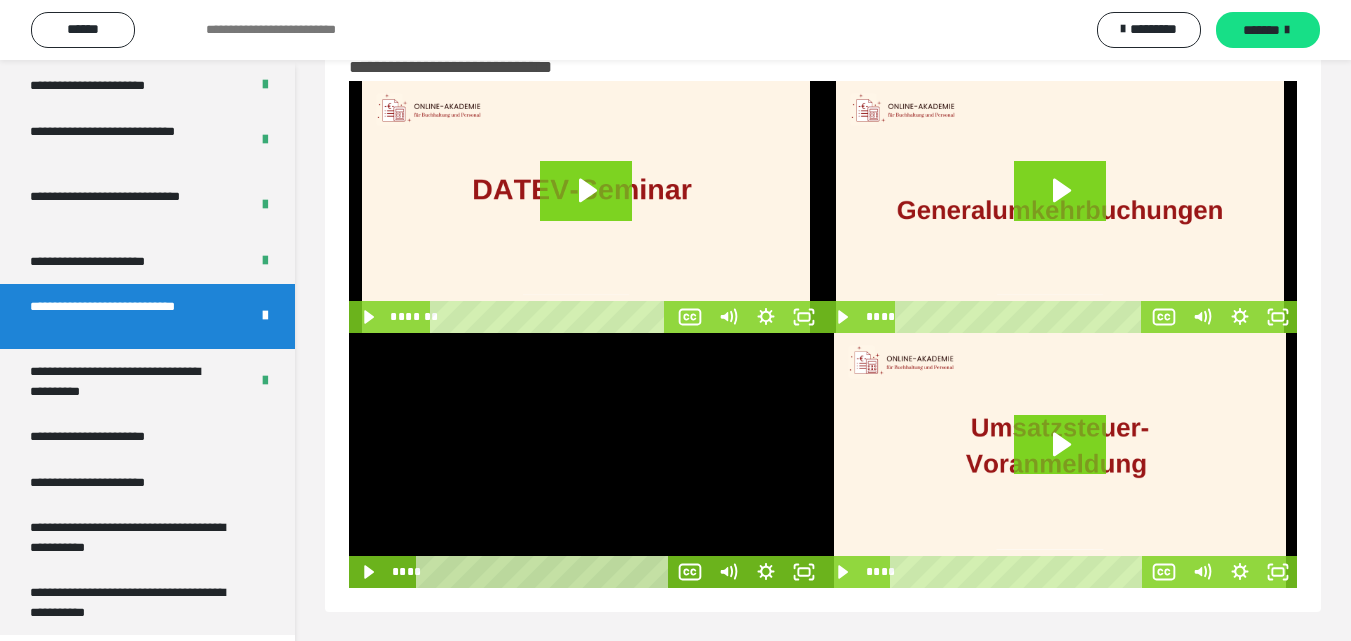 click at bounding box center (586, 460) 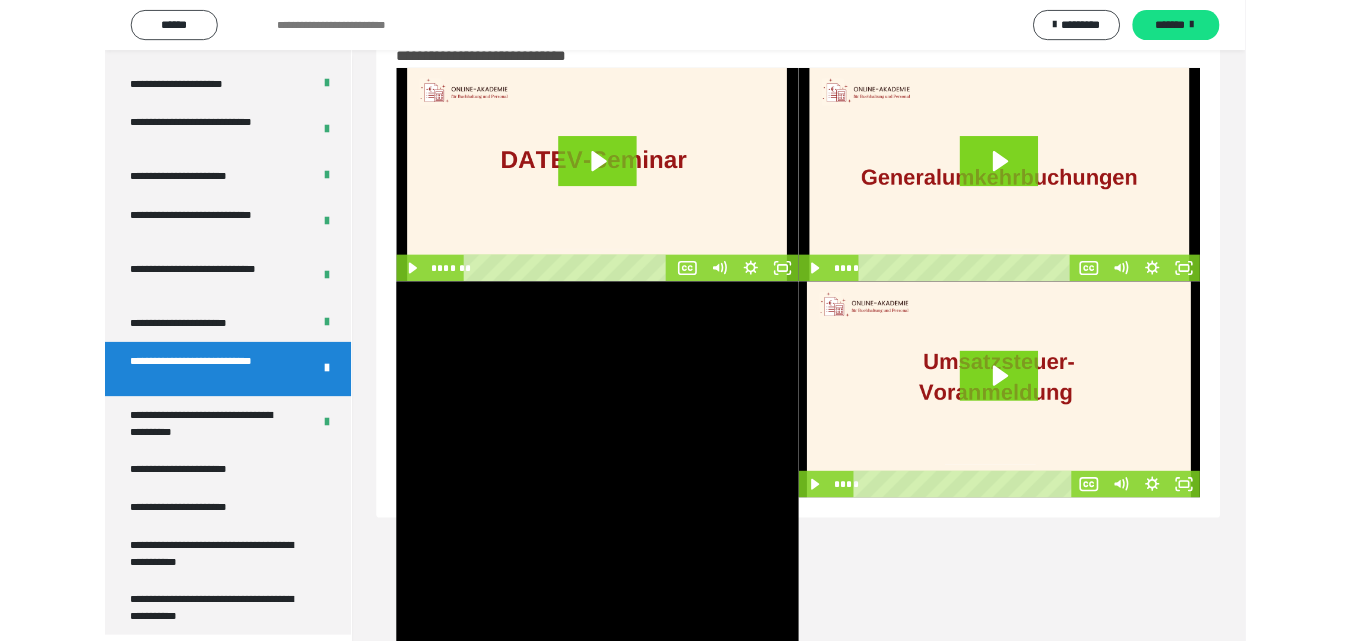 scroll, scrollTop: 3792, scrollLeft: 0, axis: vertical 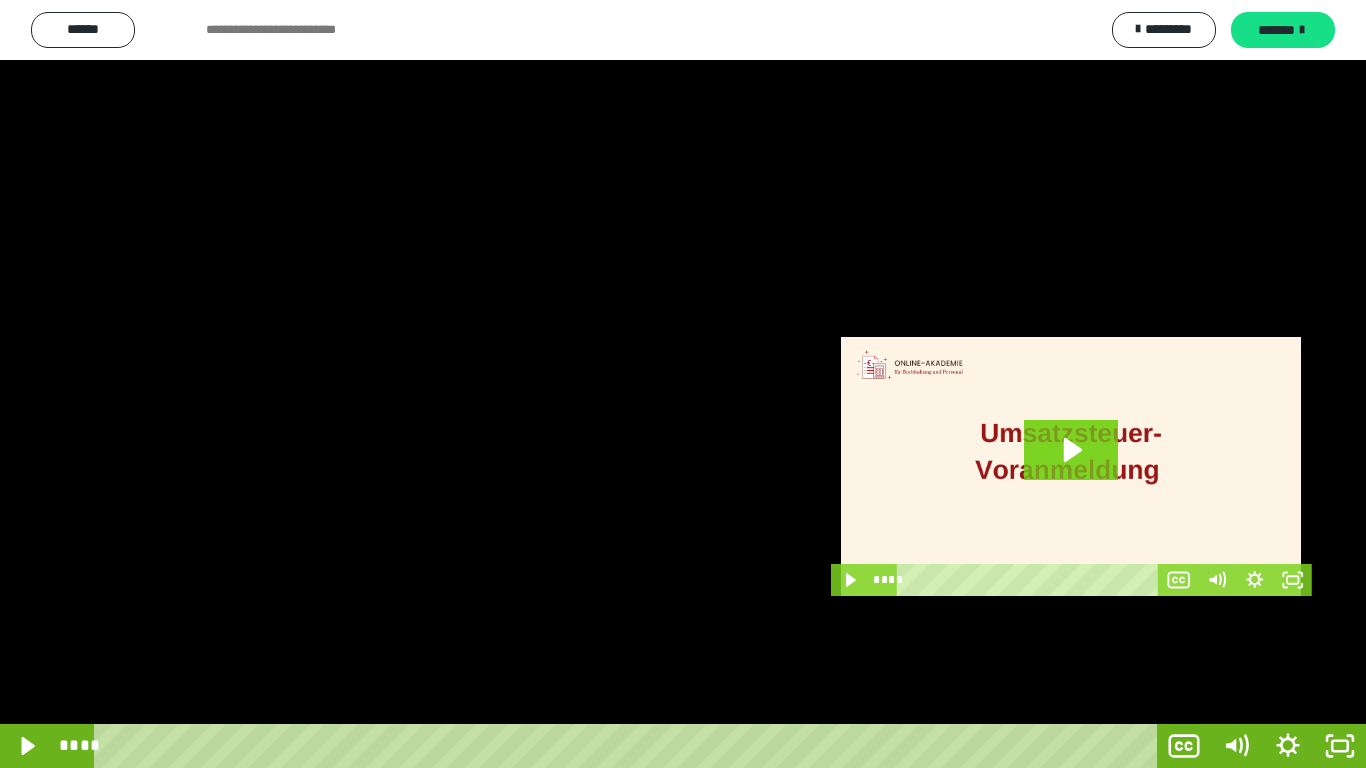 click at bounding box center (683, 384) 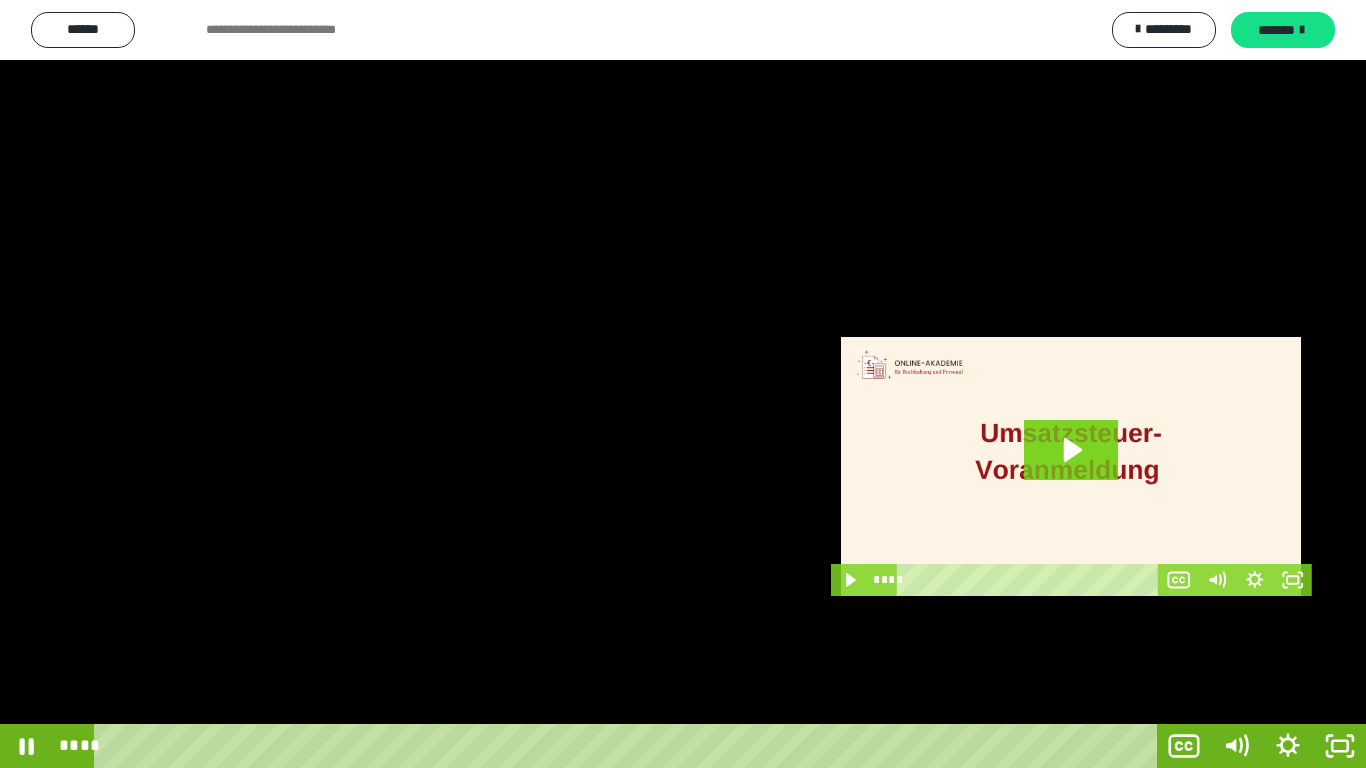 click at bounding box center (683, 384) 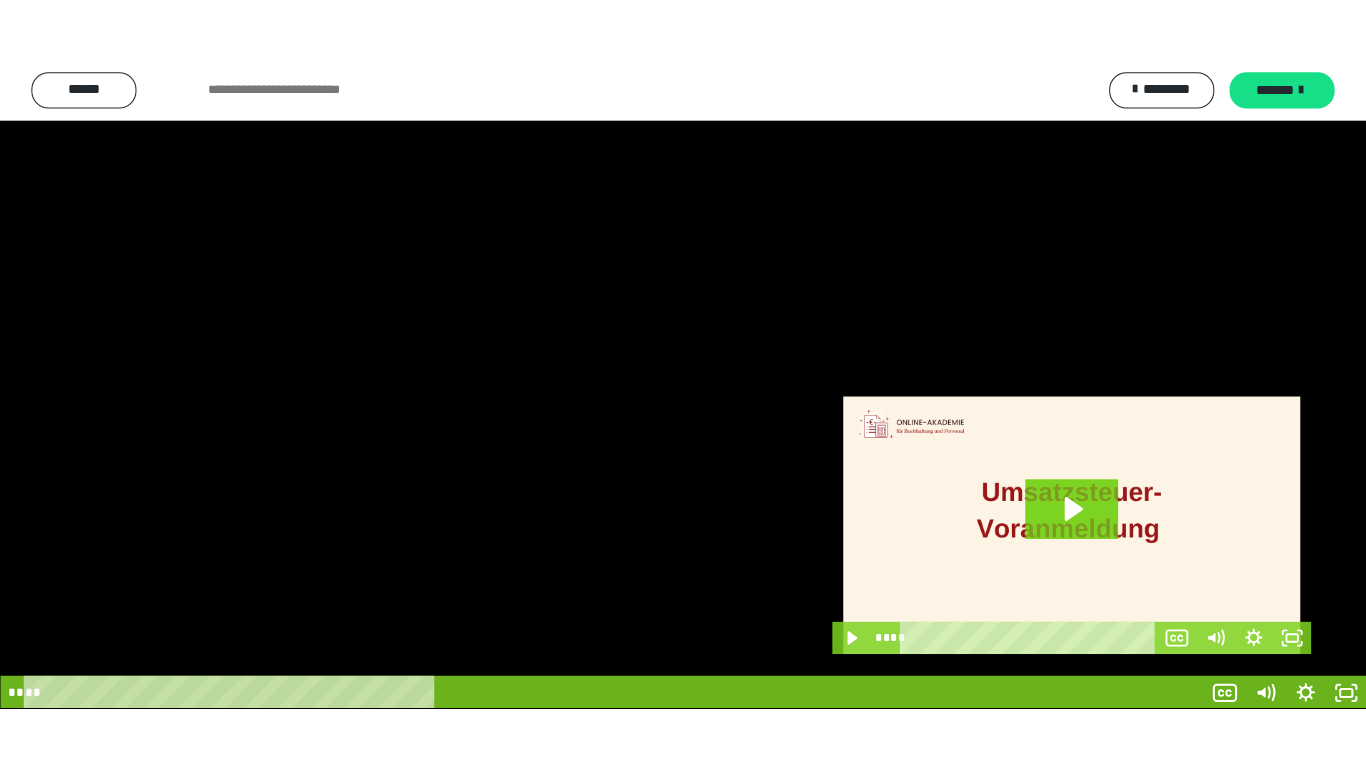 scroll, scrollTop: 3919, scrollLeft: 0, axis: vertical 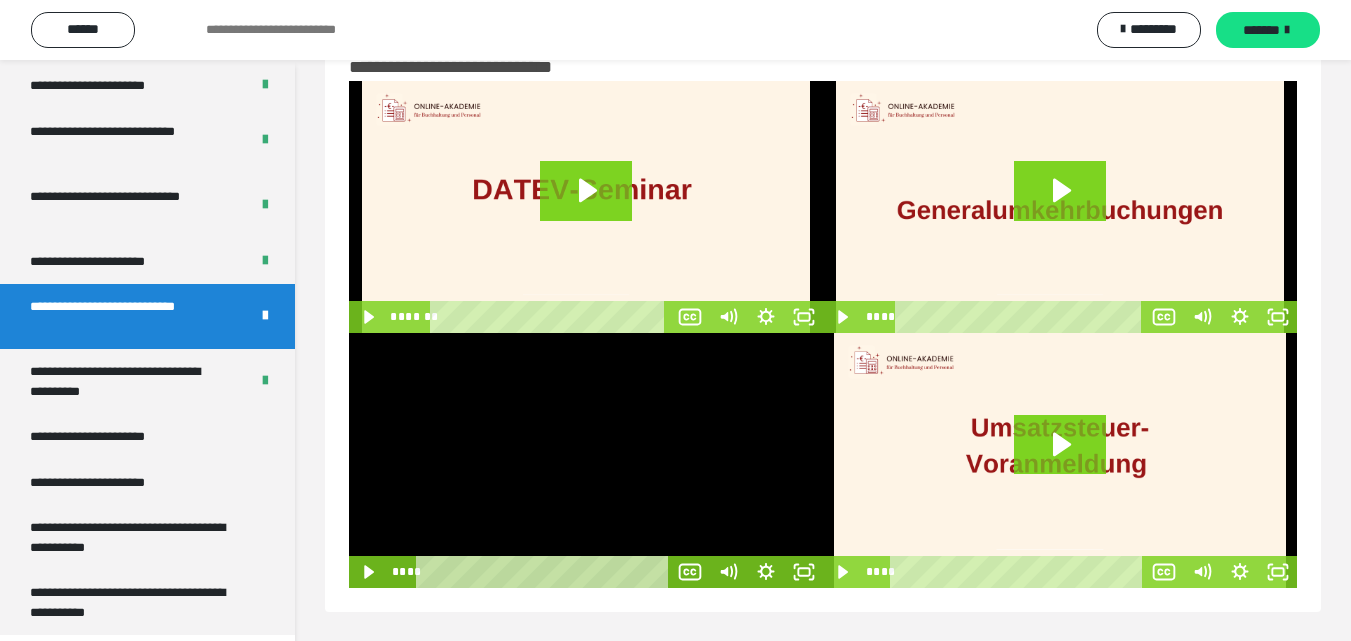 click at bounding box center (586, 460) 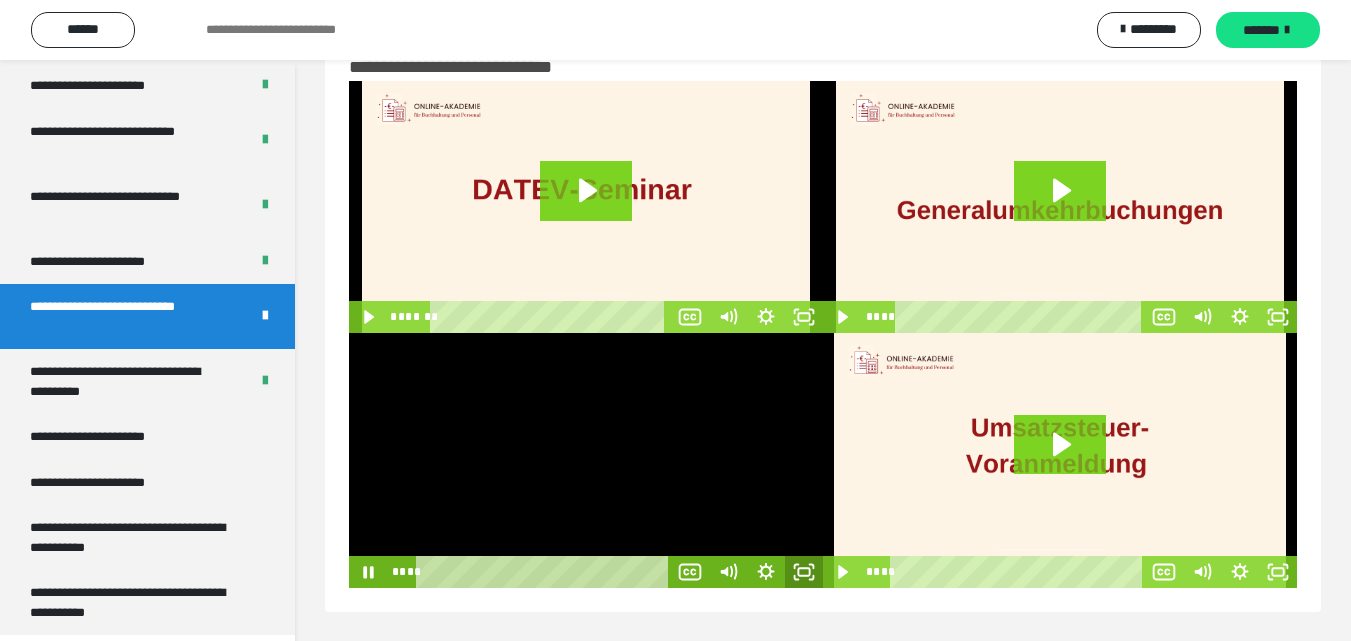 click 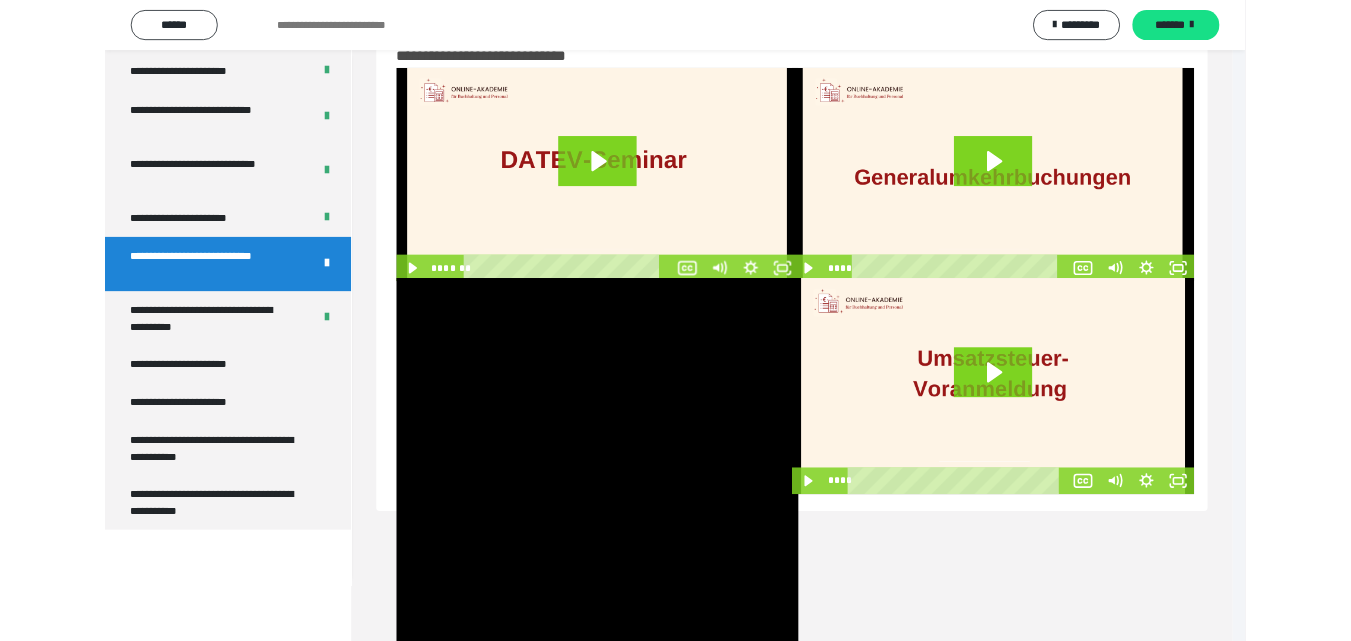 scroll, scrollTop: 3792, scrollLeft: 0, axis: vertical 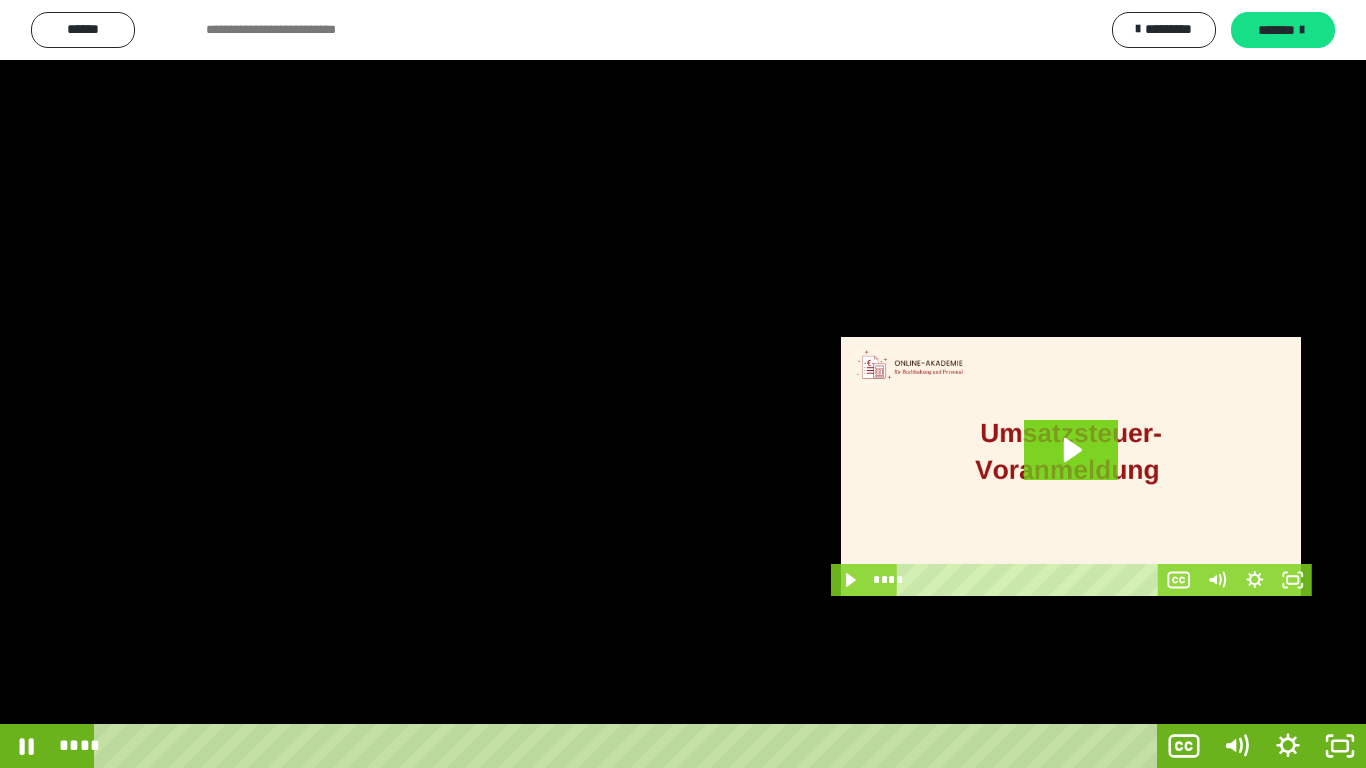 click at bounding box center (683, 384) 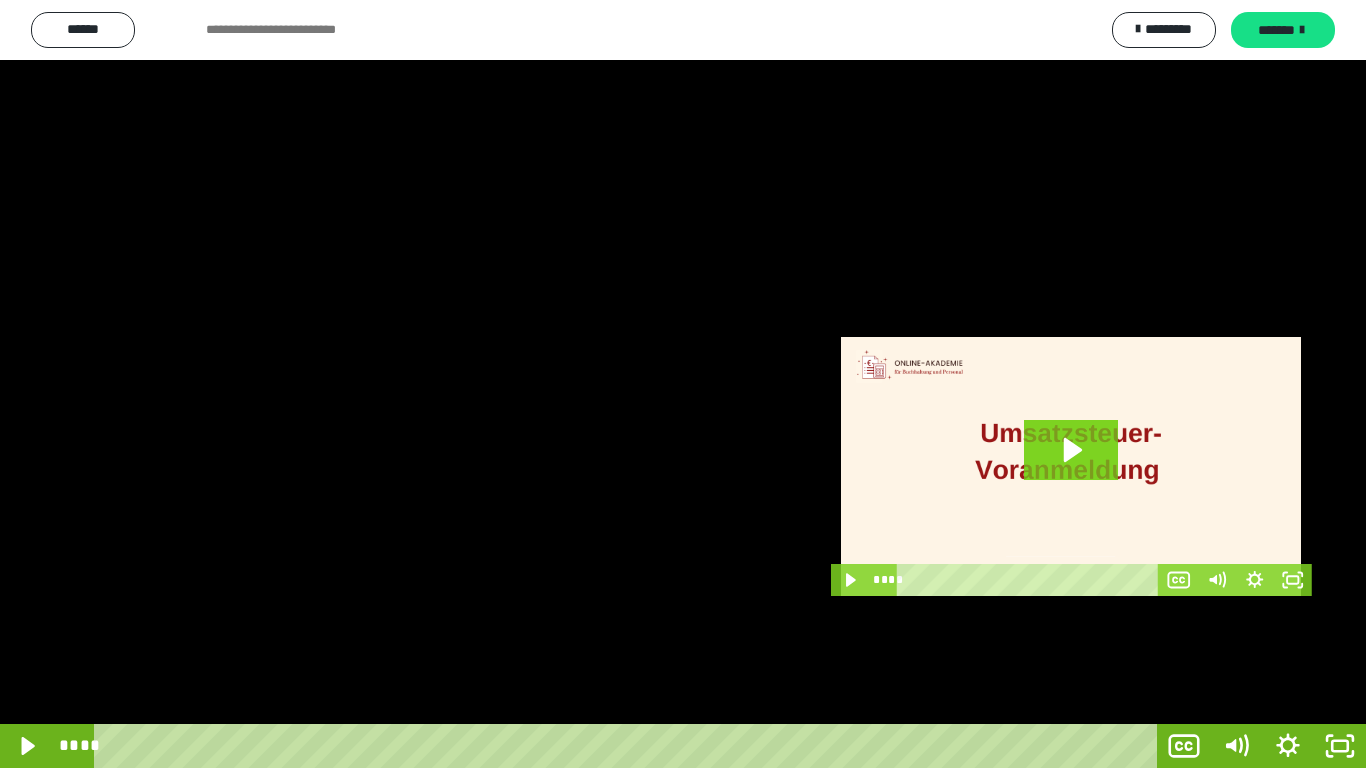 click at bounding box center [683, 384] 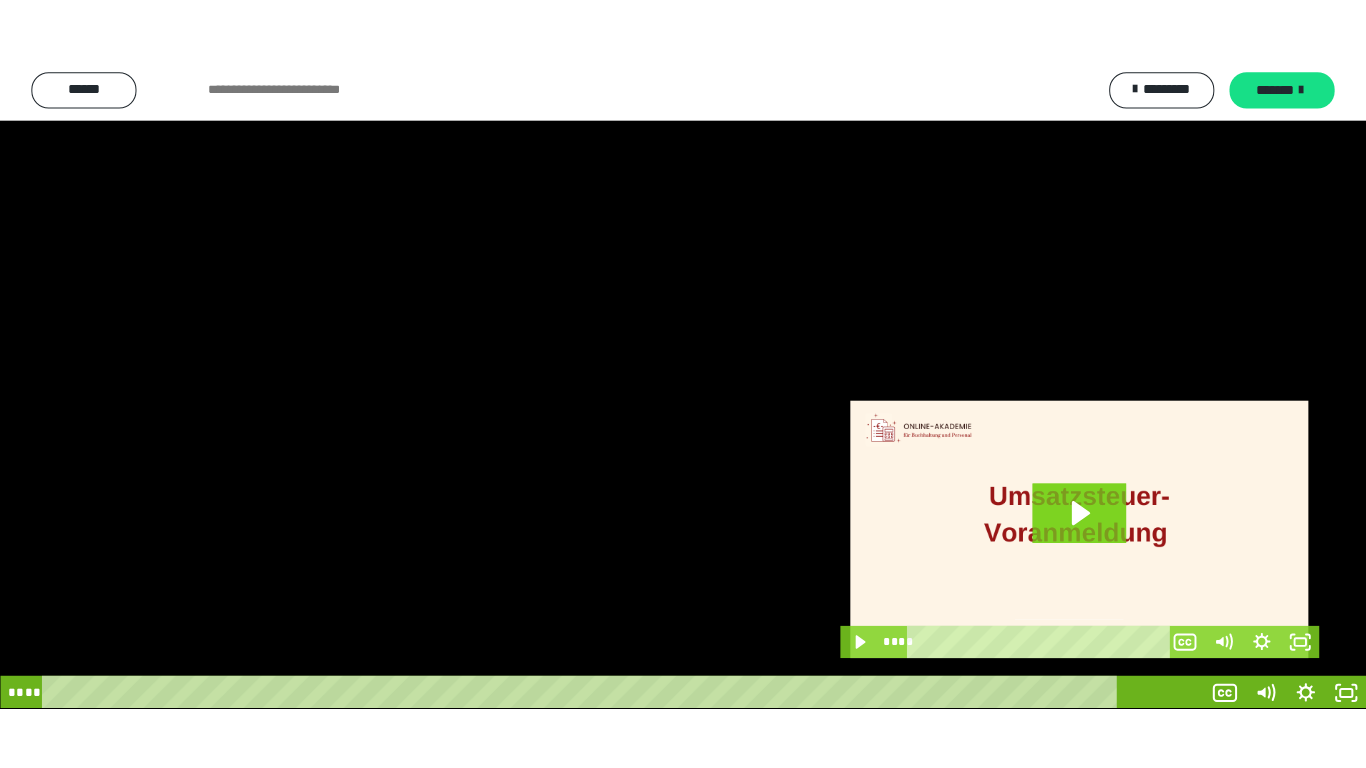 scroll, scrollTop: 3919, scrollLeft: 0, axis: vertical 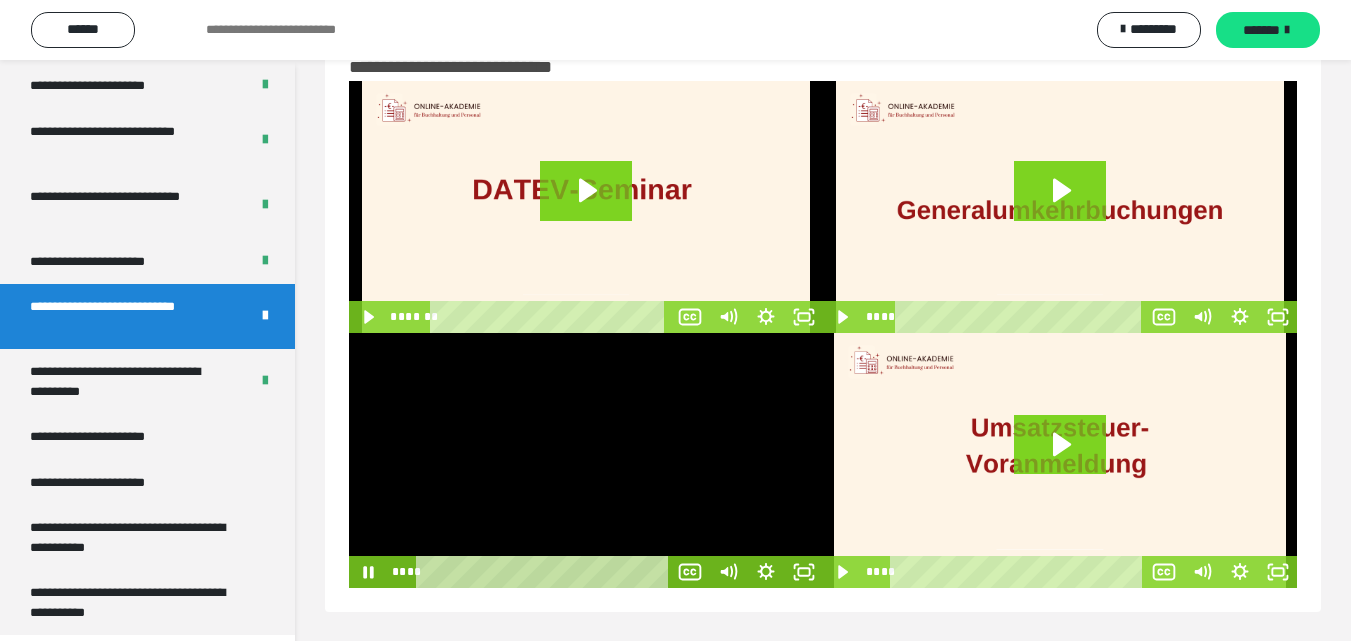 click at bounding box center [586, 460] 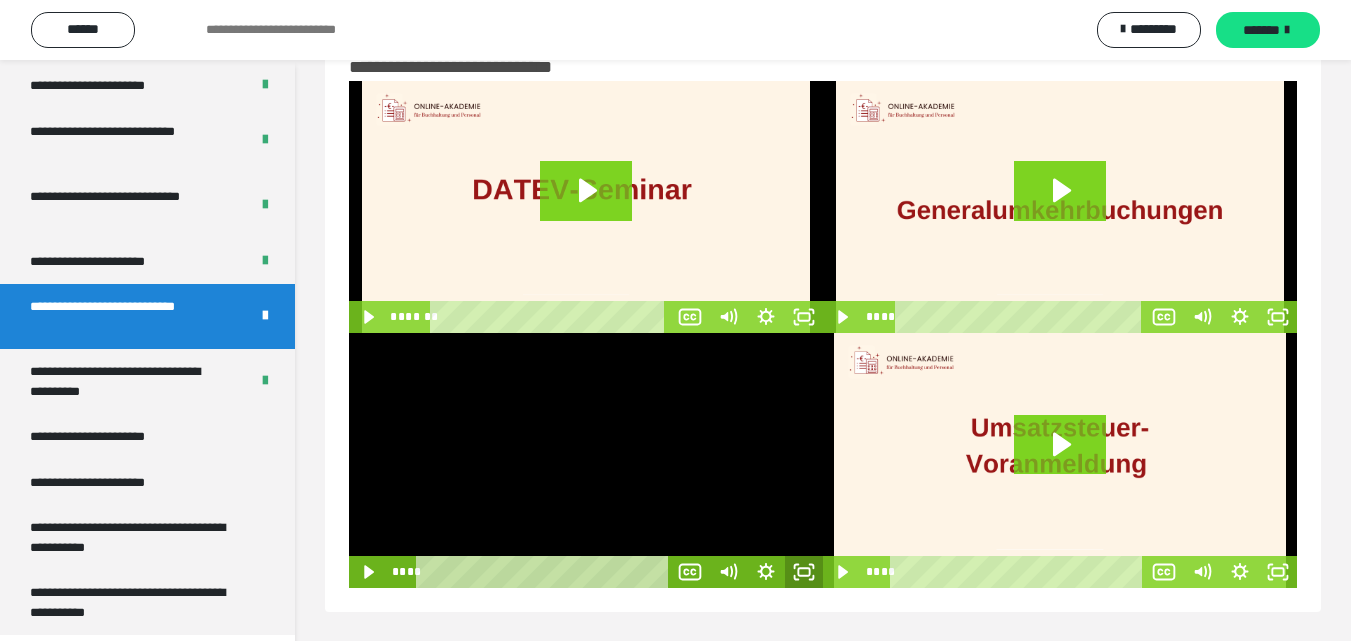 click 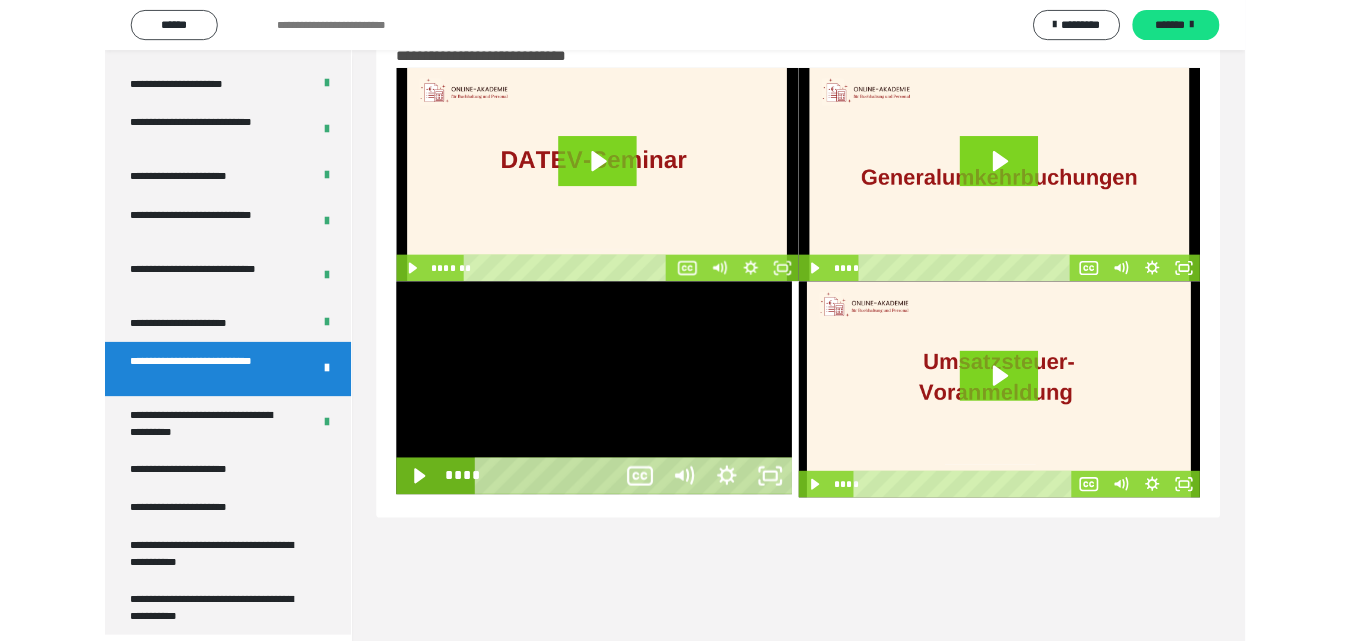 scroll, scrollTop: 3792, scrollLeft: 0, axis: vertical 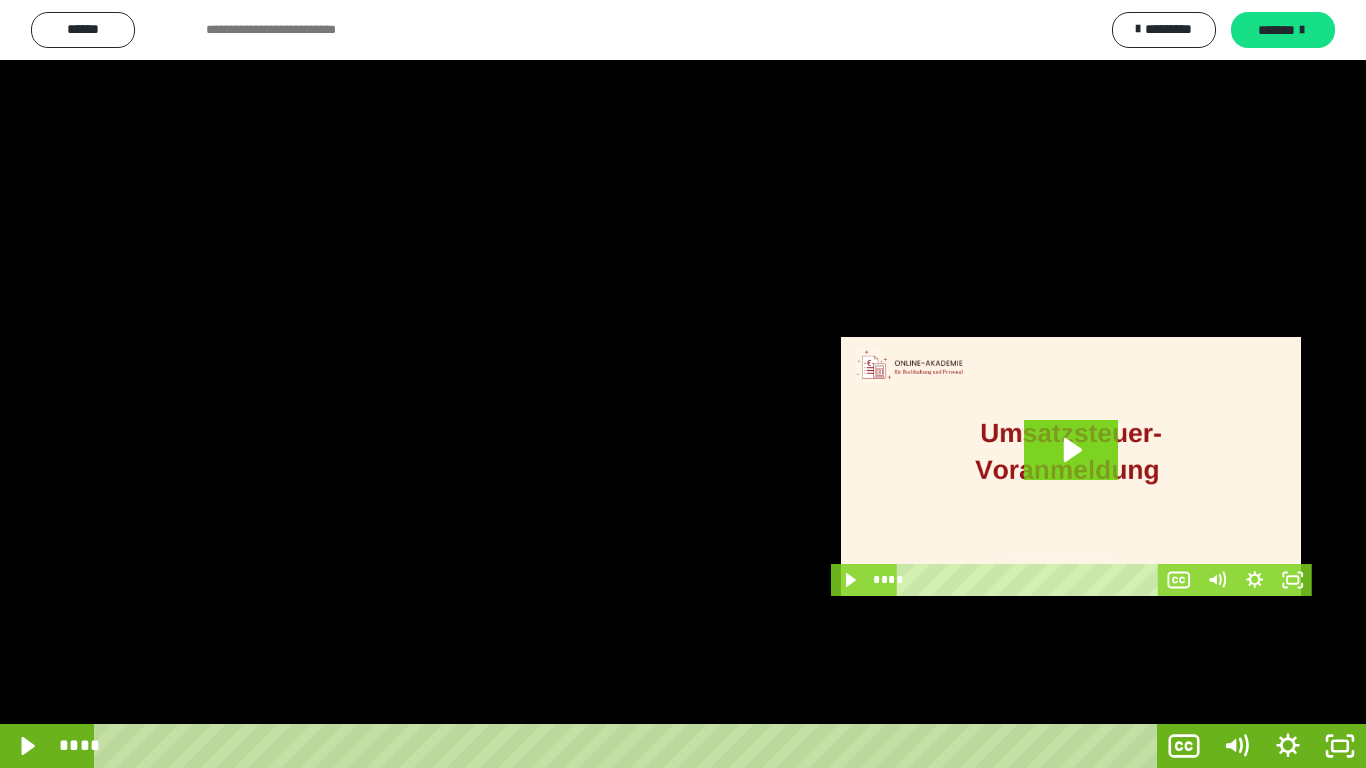 click at bounding box center (683, 384) 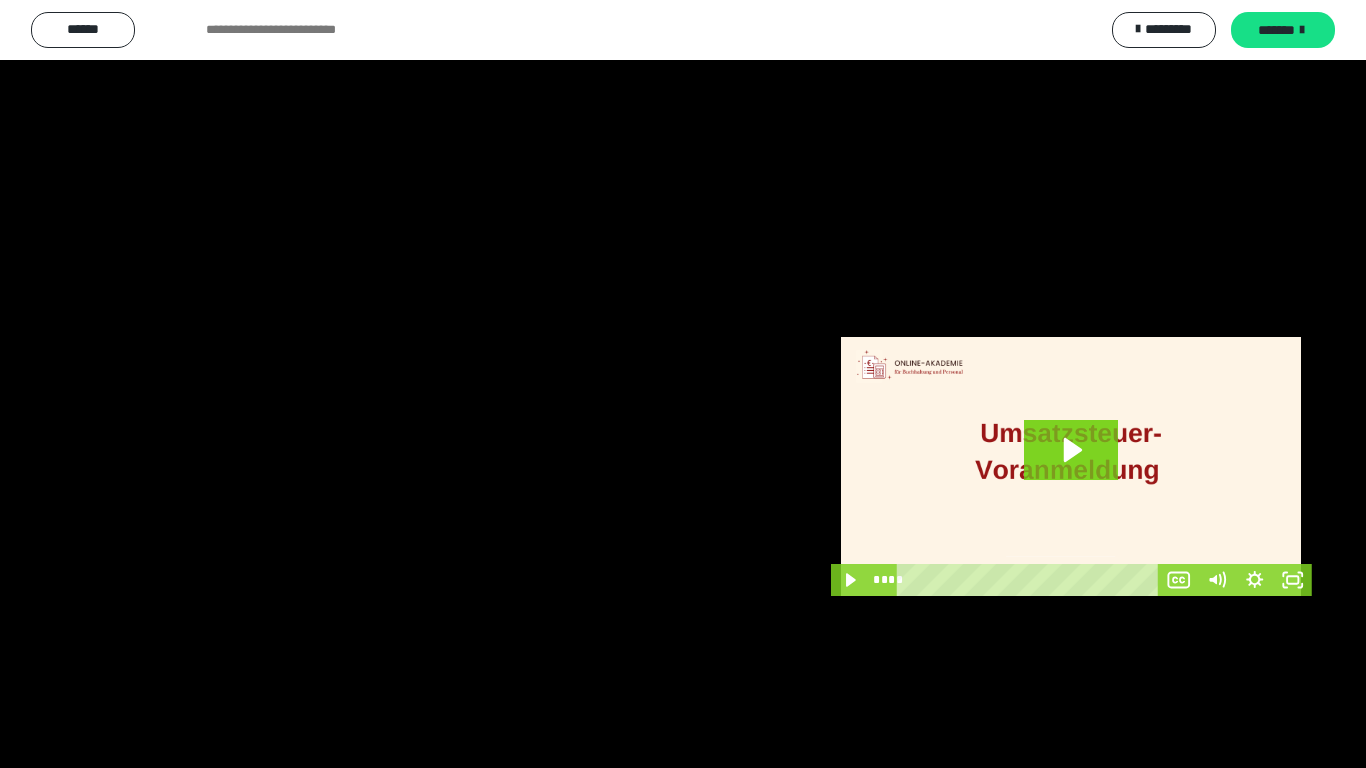 click at bounding box center [683, 384] 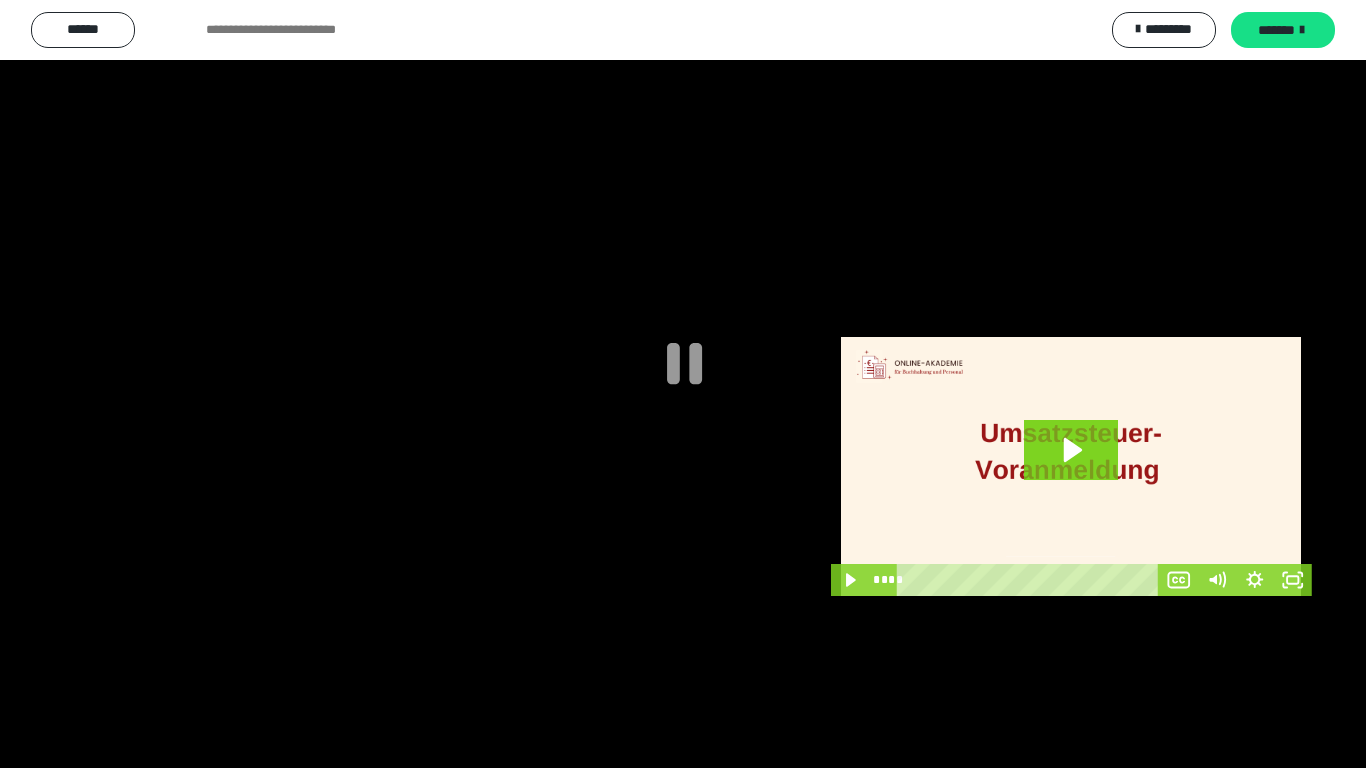click at bounding box center [683, 384] 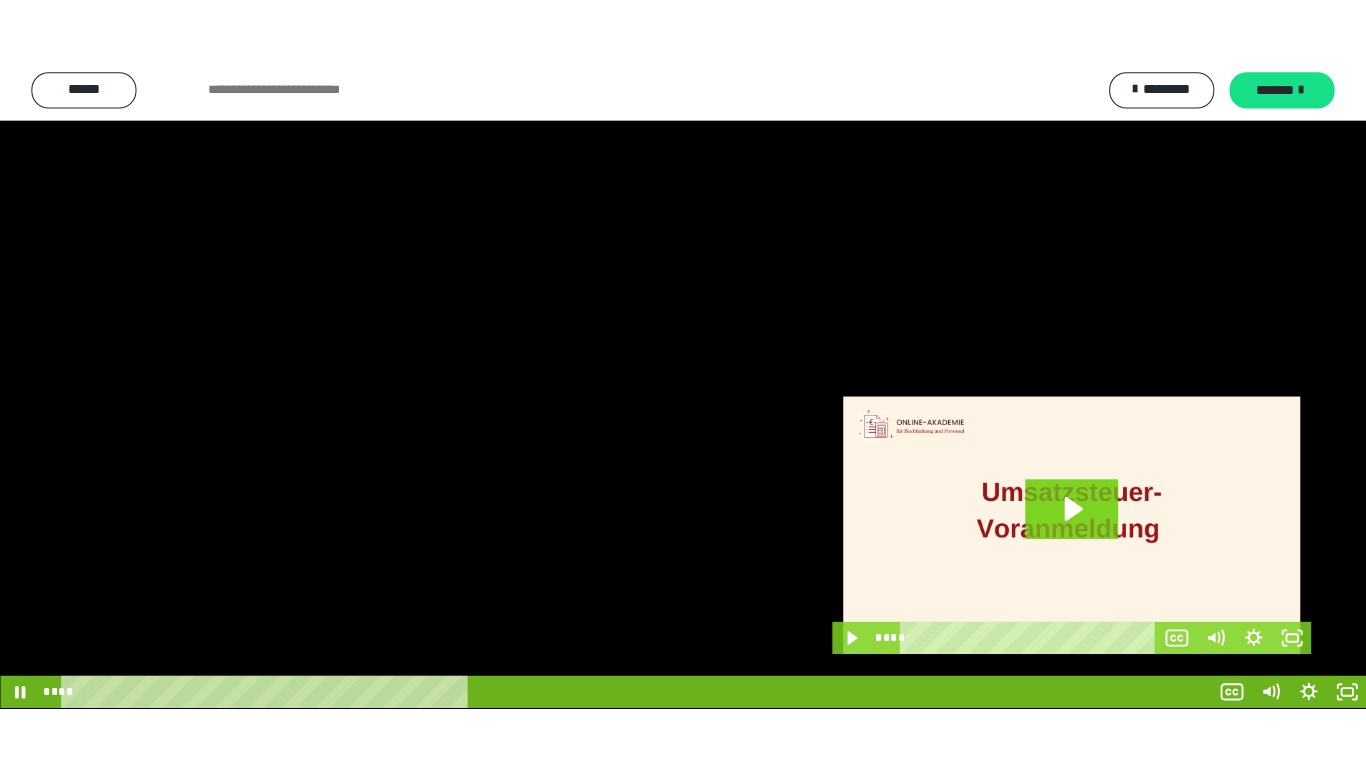 scroll, scrollTop: 3919, scrollLeft: 0, axis: vertical 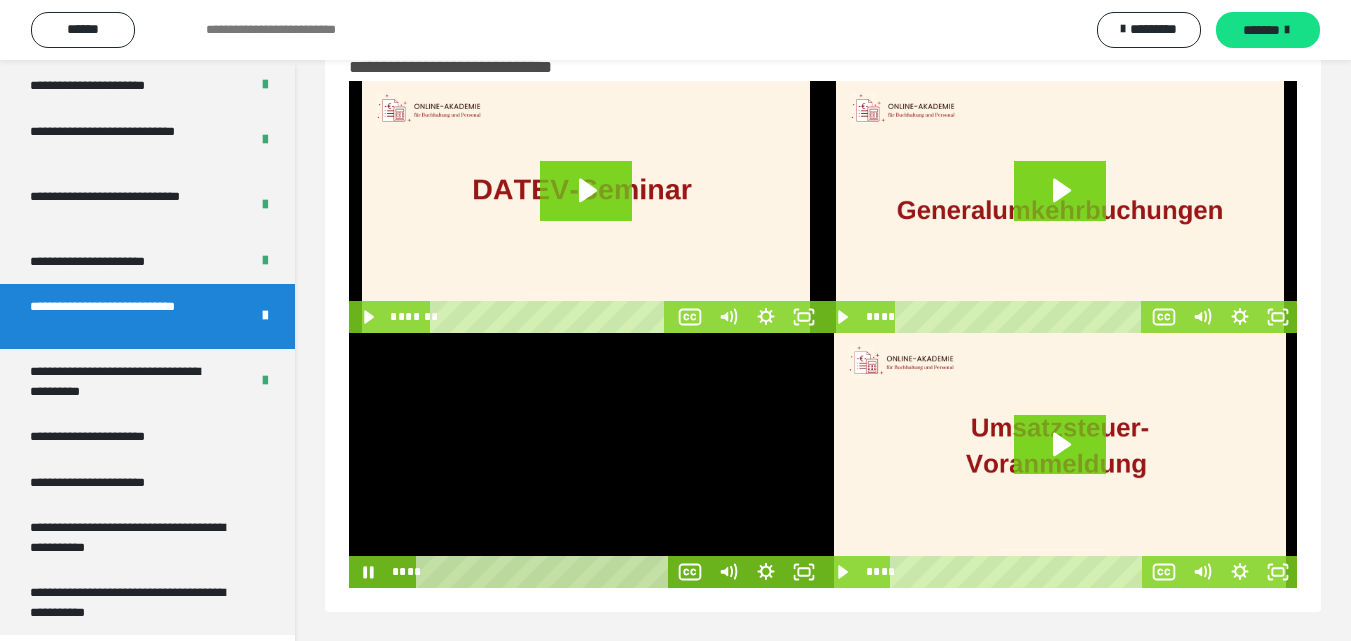 click at bounding box center (586, 460) 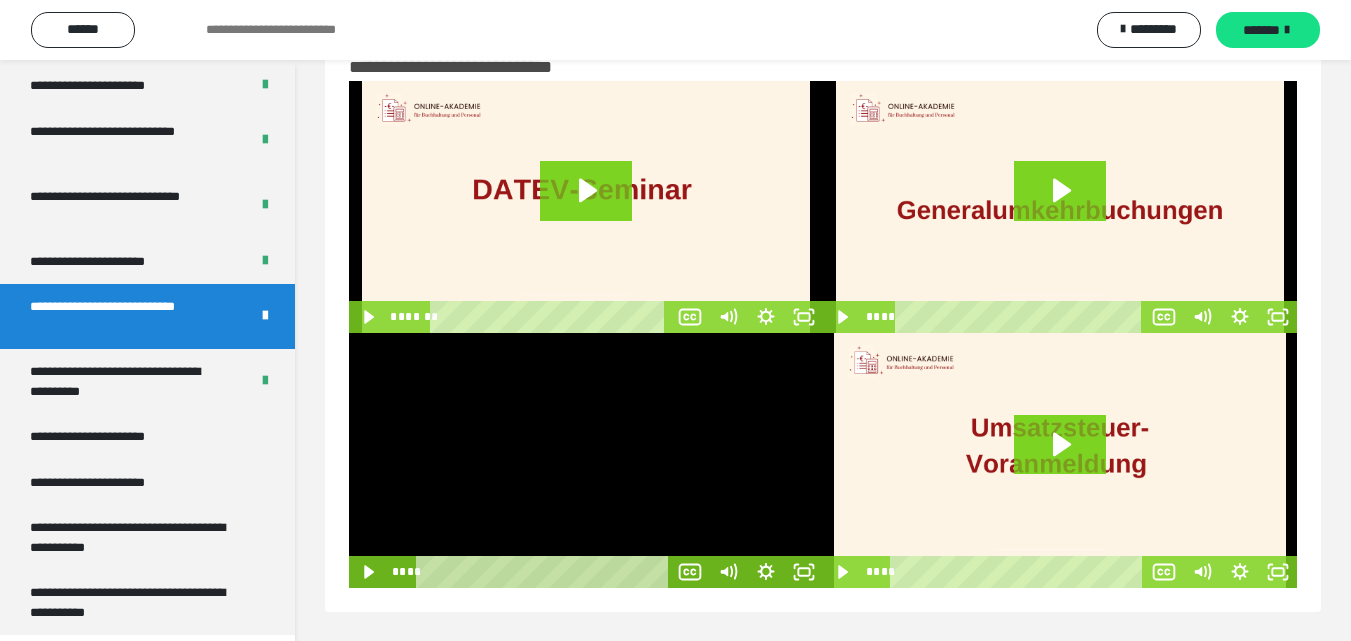 click at bounding box center (586, 460) 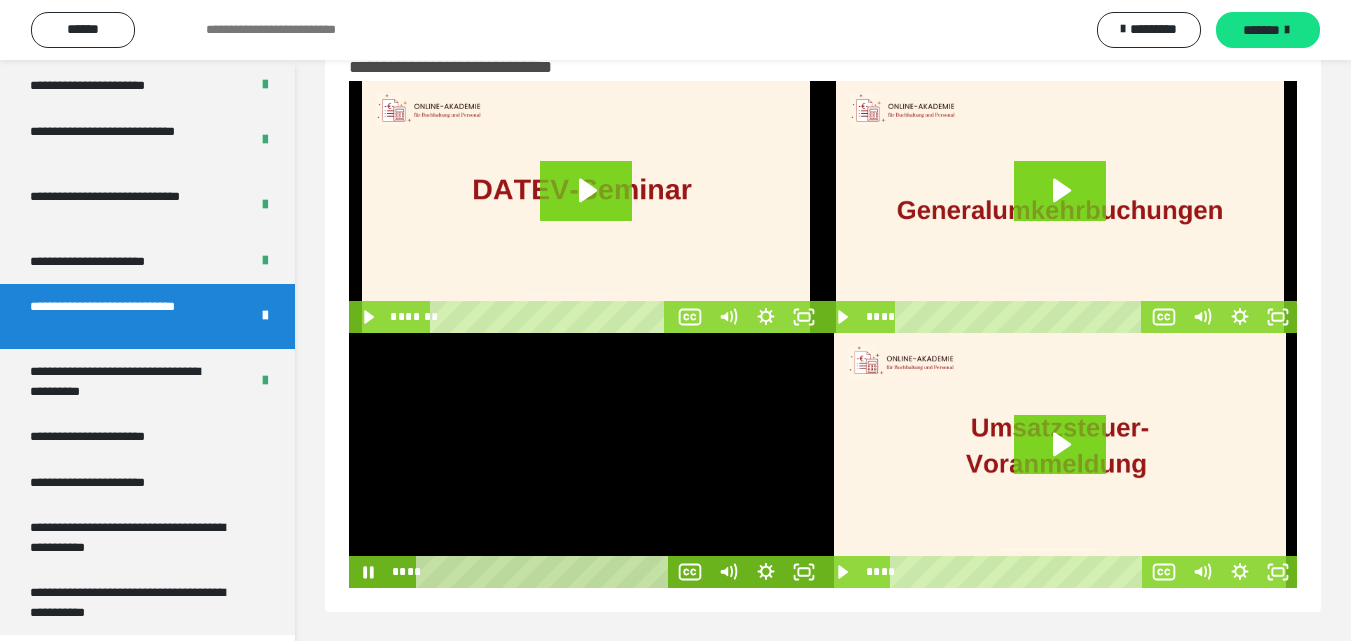 click at bounding box center (586, 460) 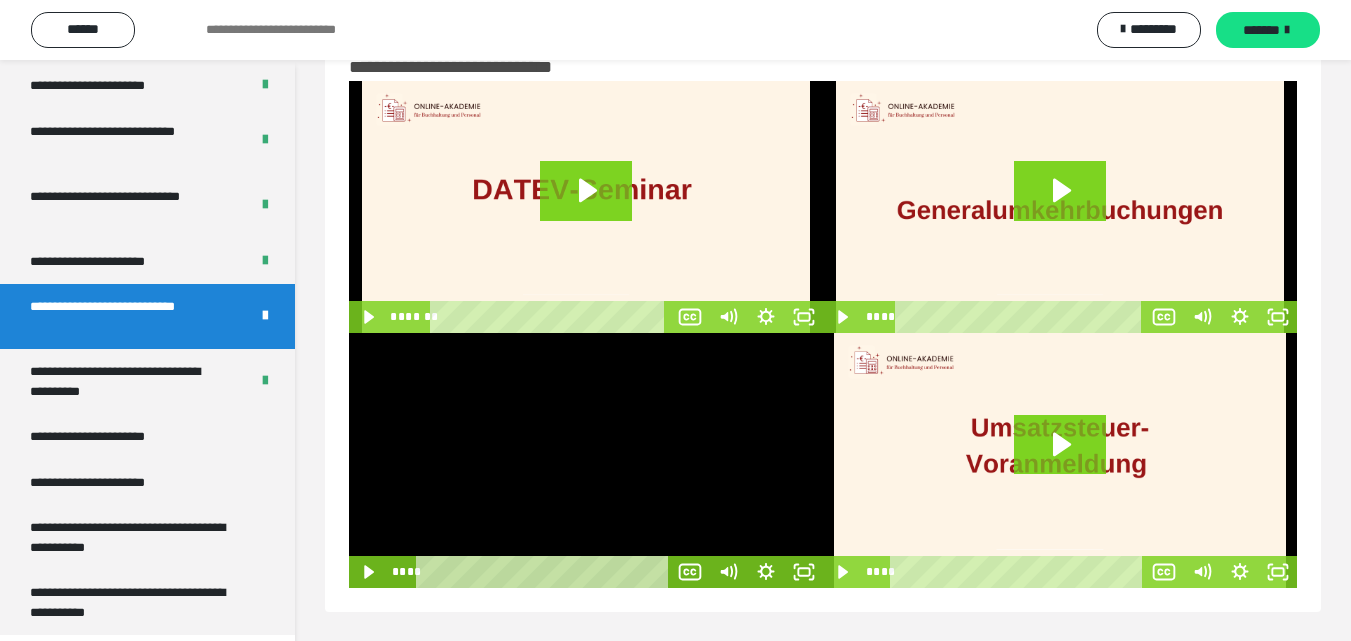 click at bounding box center (586, 460) 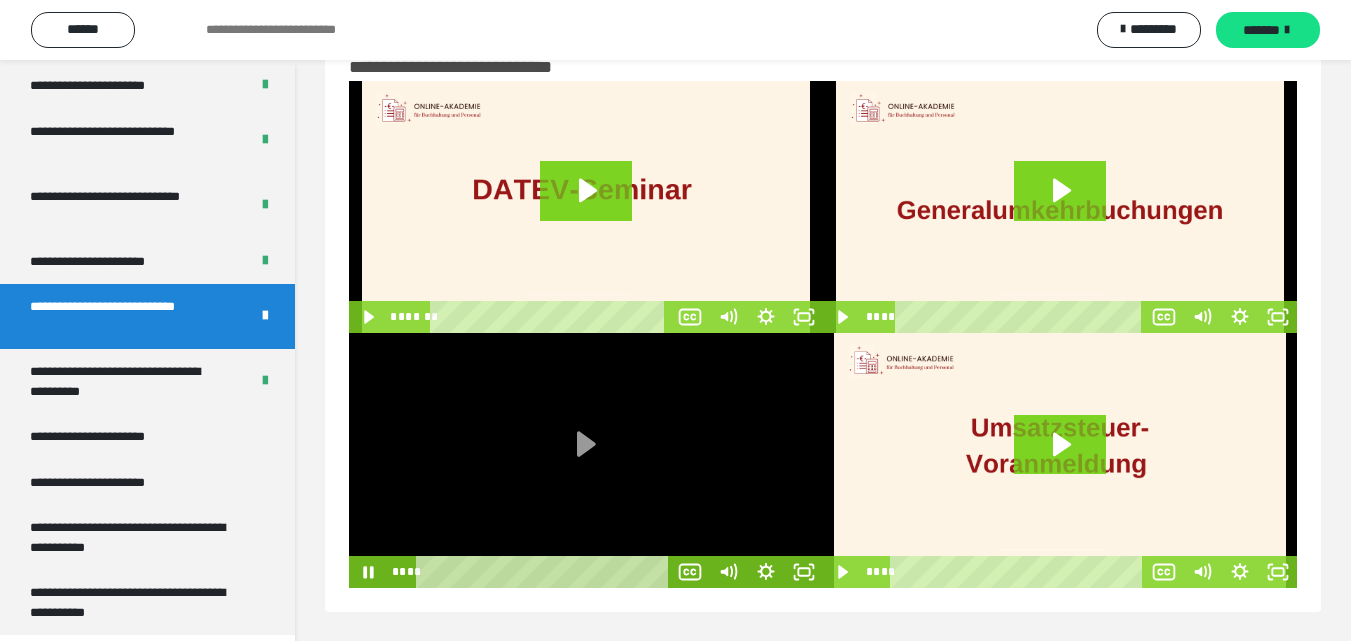 click at bounding box center [586, 460] 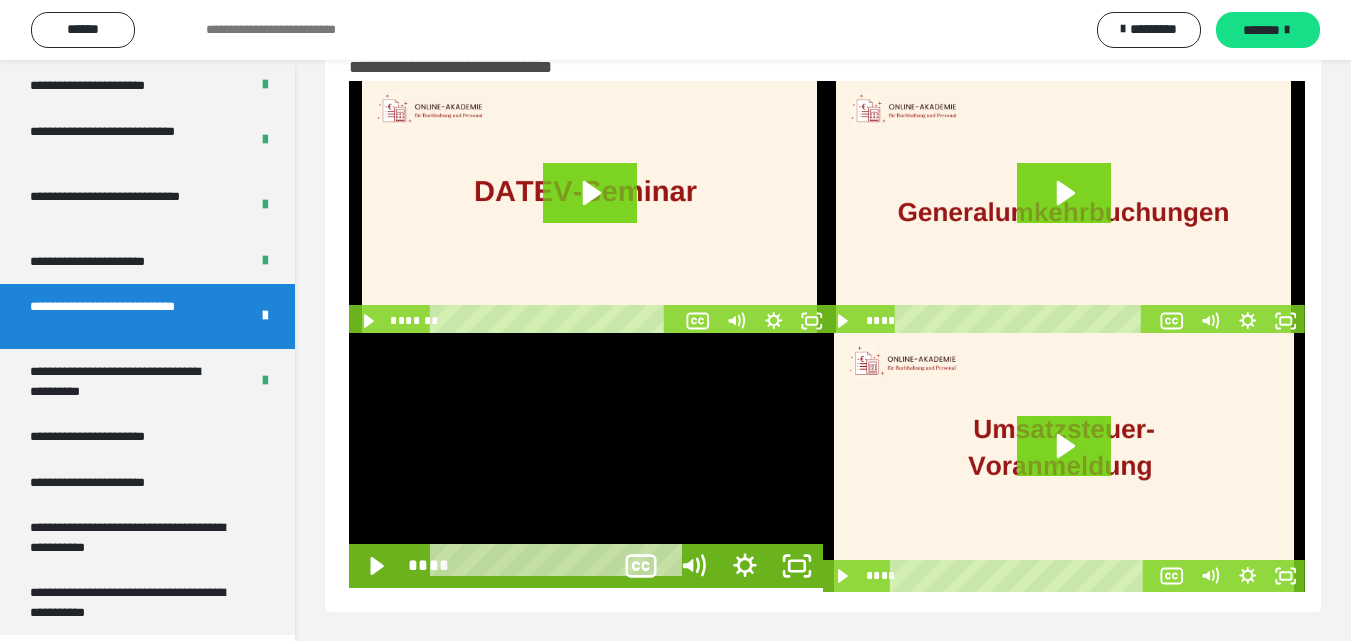 scroll, scrollTop: 3792, scrollLeft: 0, axis: vertical 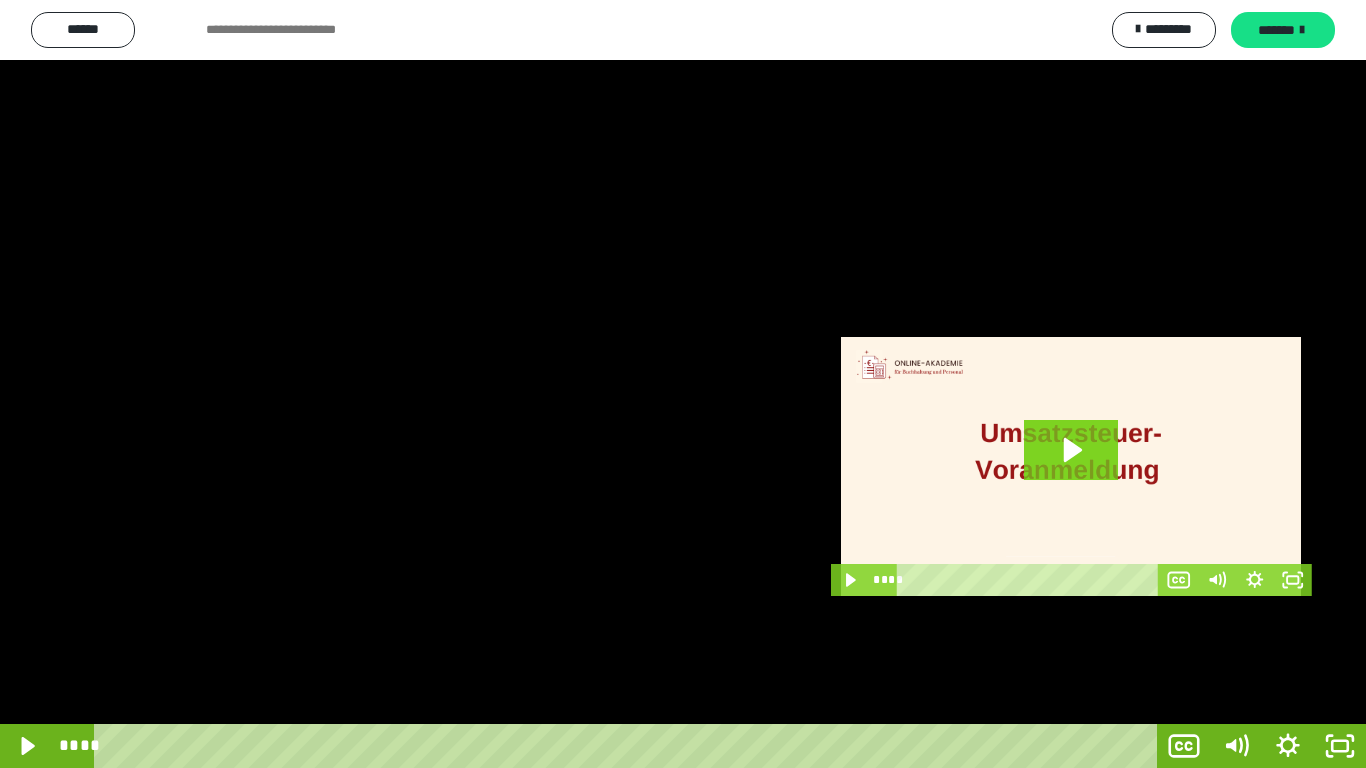 click at bounding box center [683, 384] 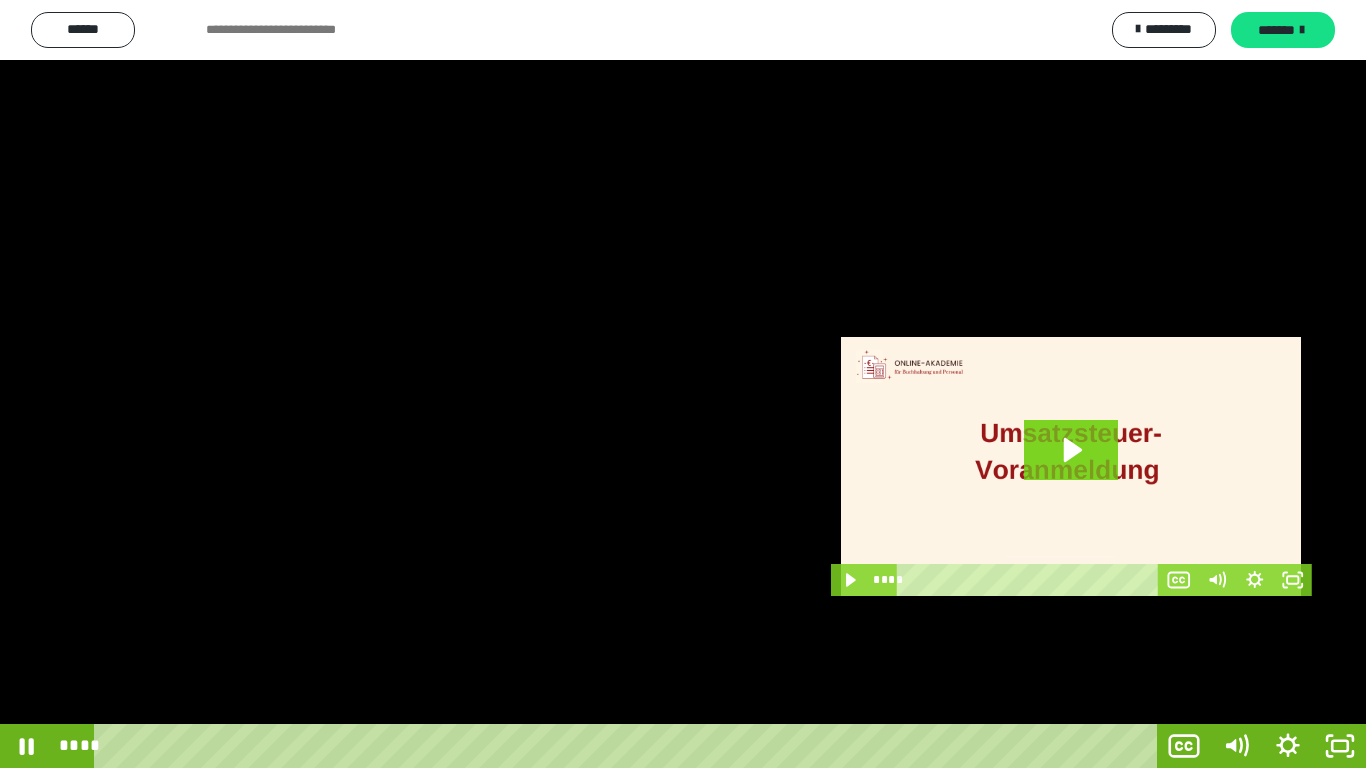 click at bounding box center [683, 384] 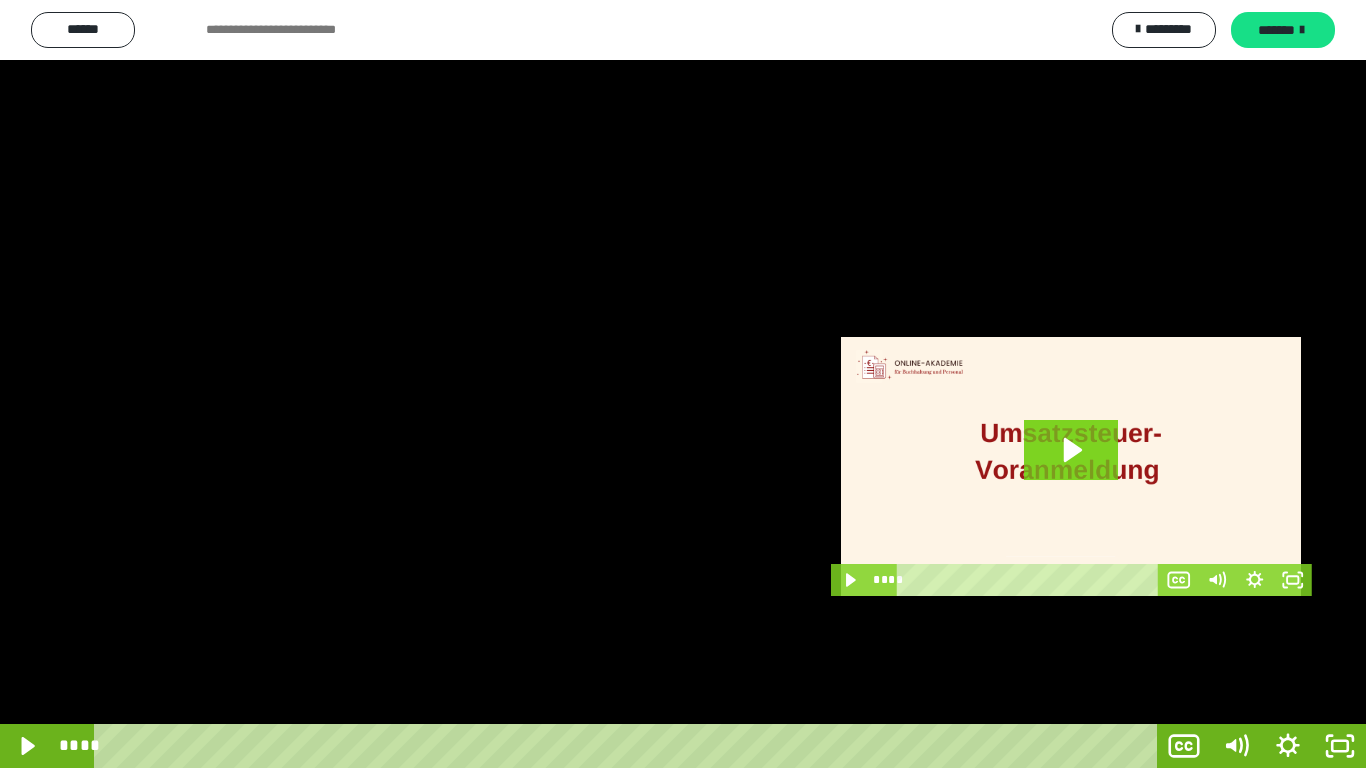 click at bounding box center [683, 384] 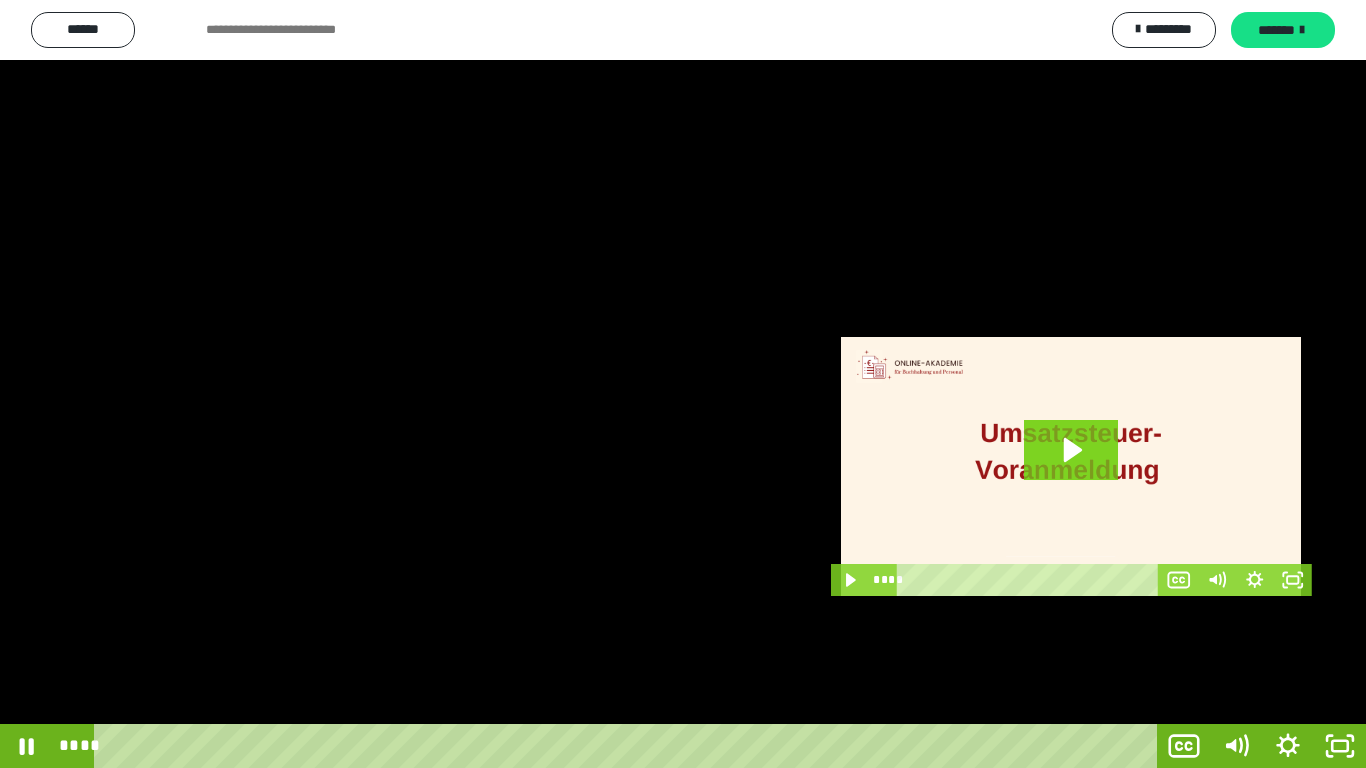 click at bounding box center [683, 384] 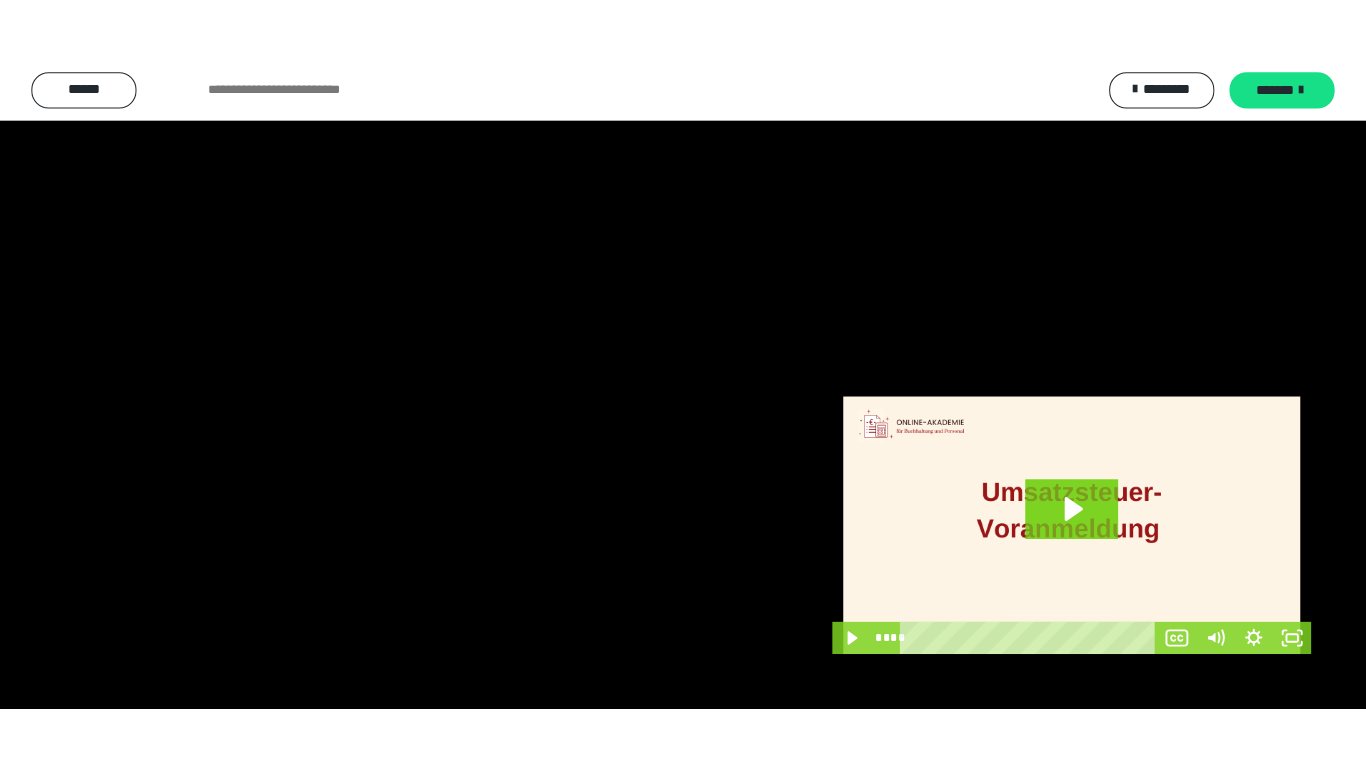 scroll, scrollTop: 3919, scrollLeft: 0, axis: vertical 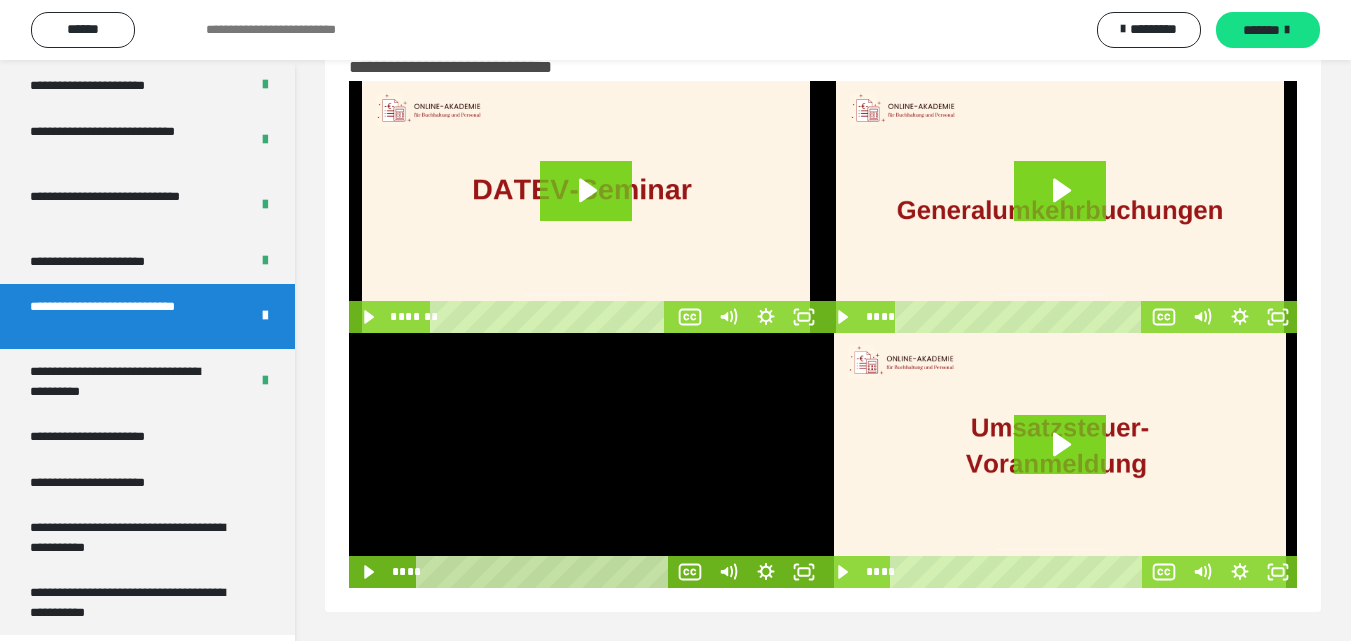 click at bounding box center [586, 460] 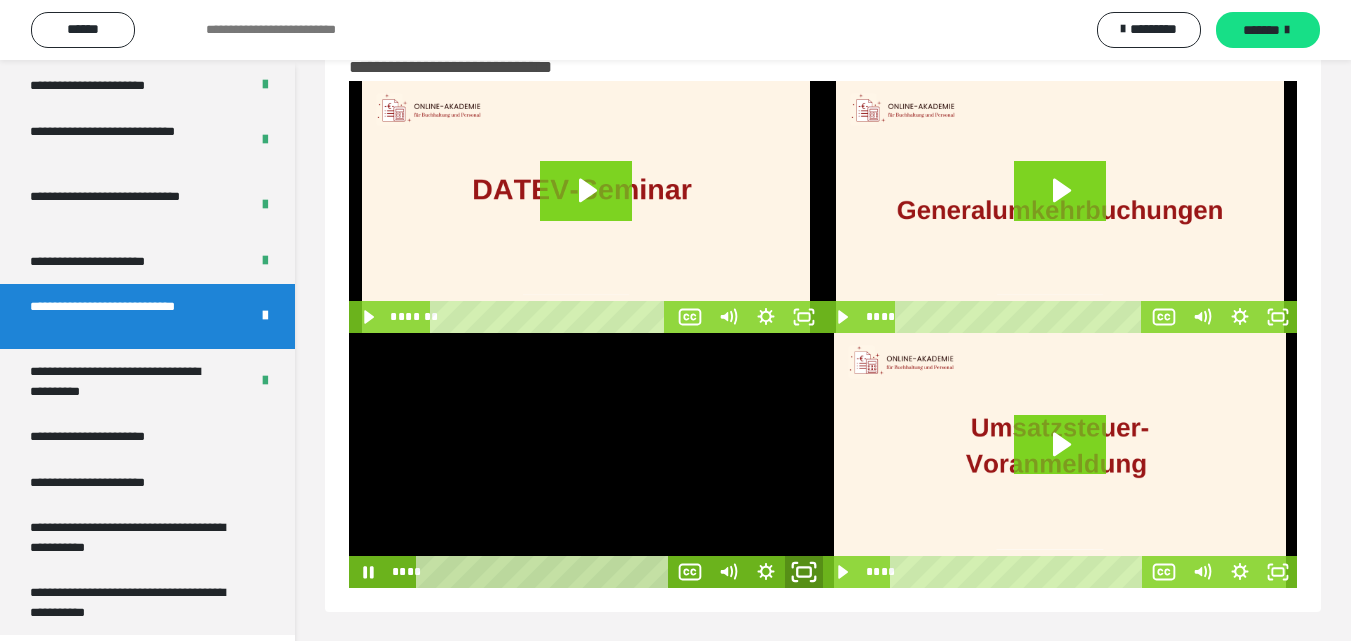 click 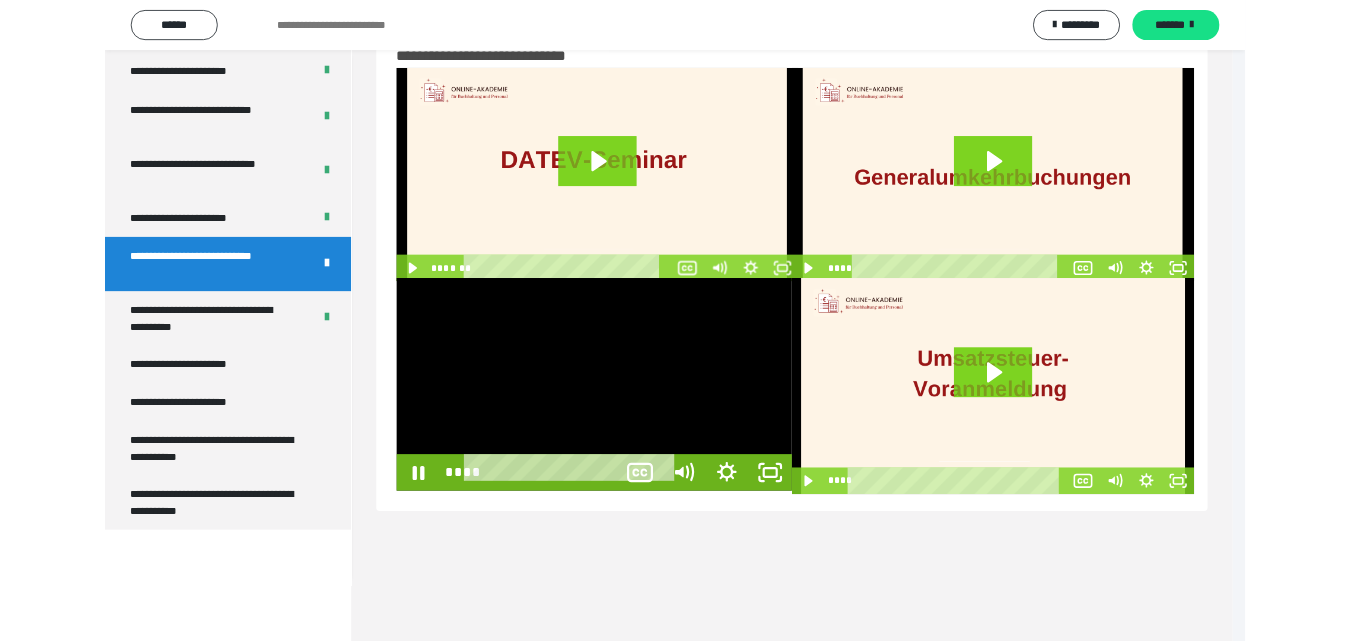 scroll, scrollTop: 3792, scrollLeft: 0, axis: vertical 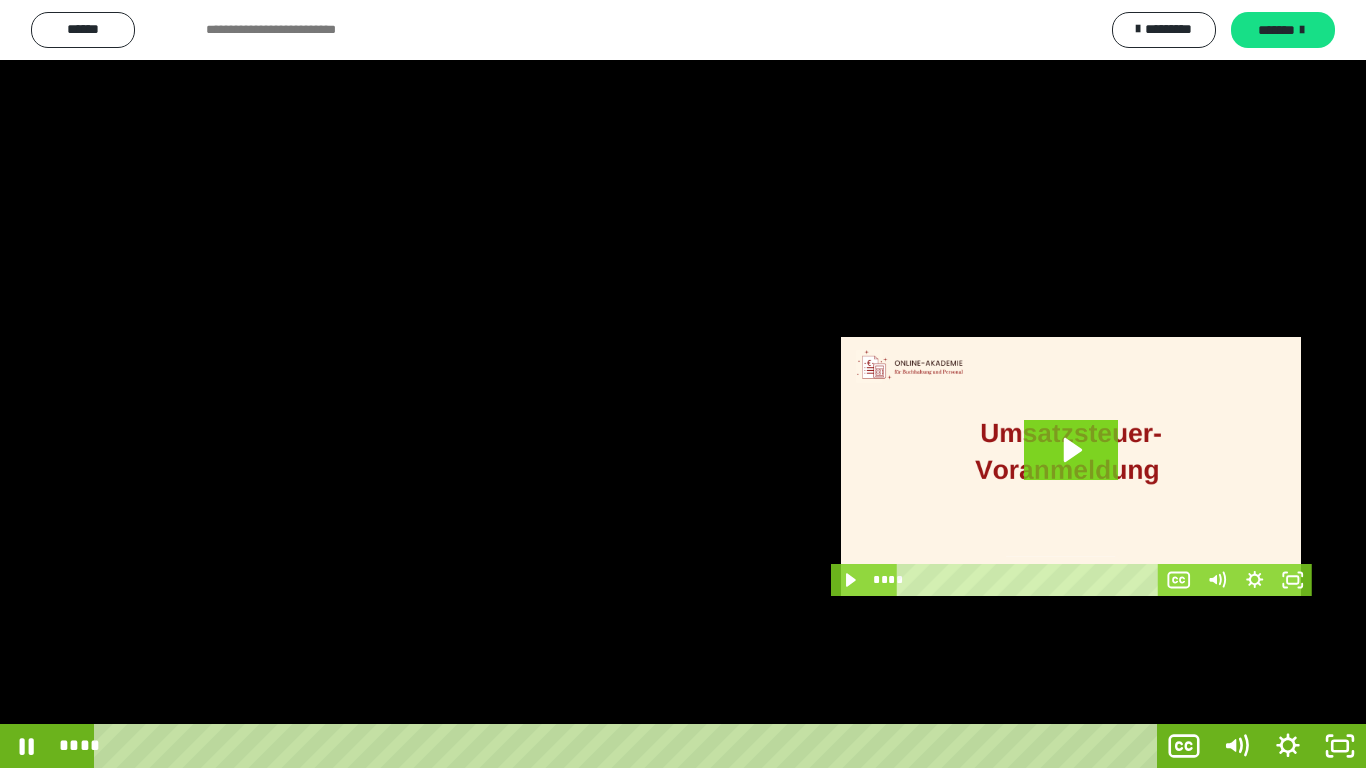 click at bounding box center [683, 384] 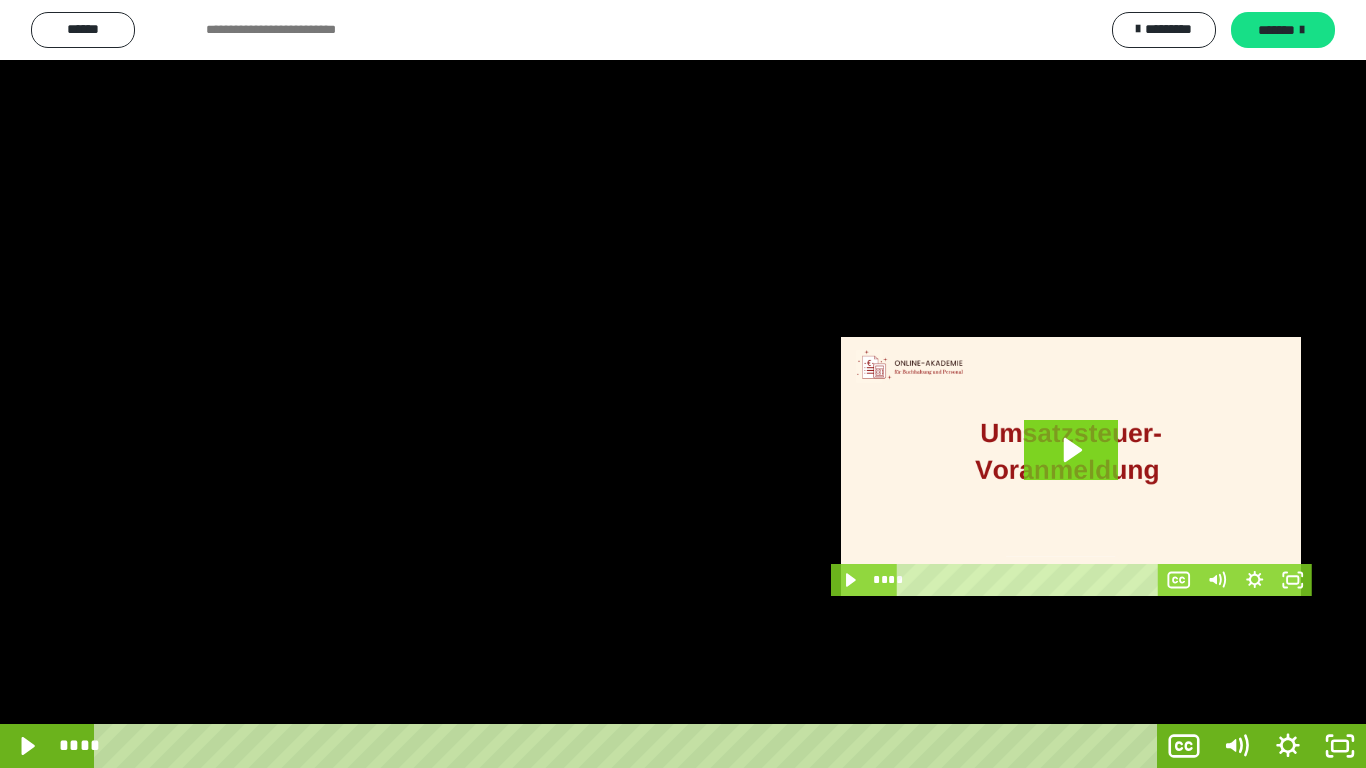 click at bounding box center [683, 384] 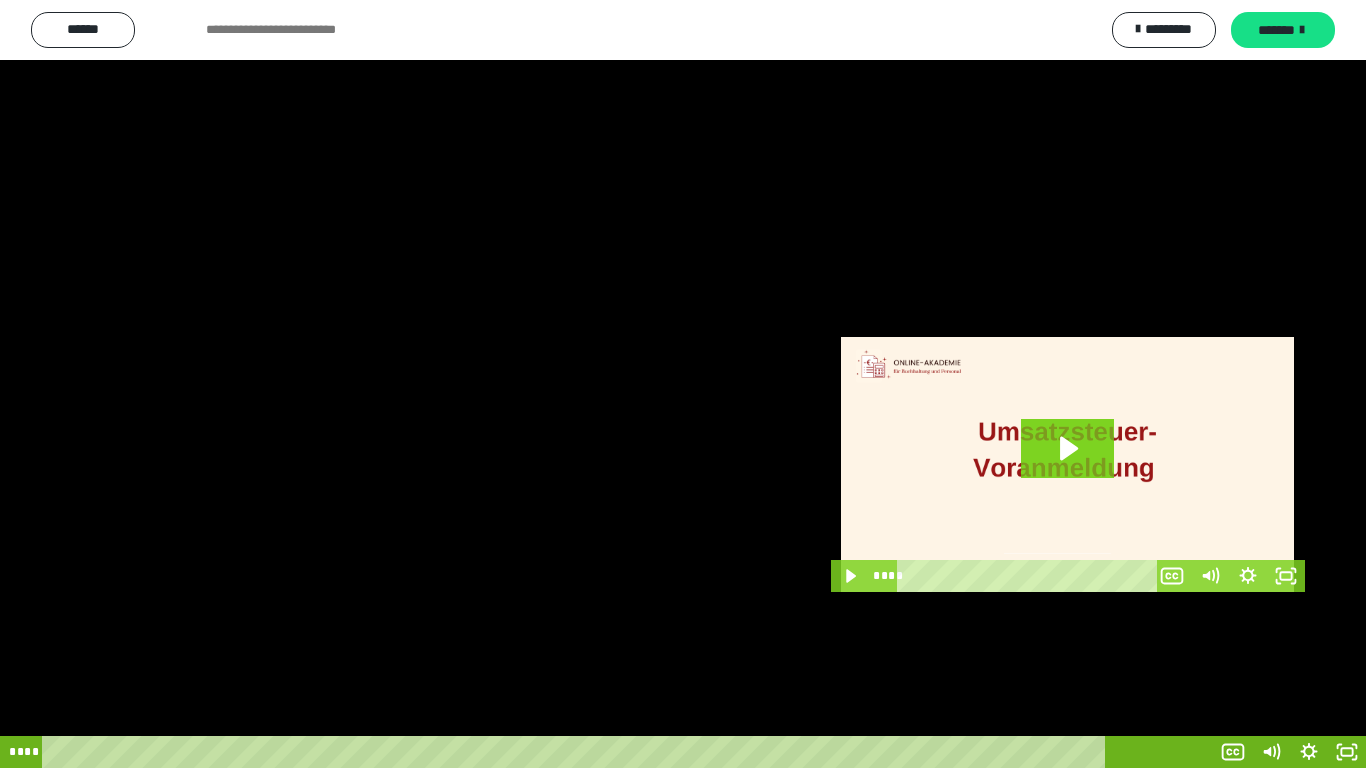 scroll, scrollTop: 3919, scrollLeft: 0, axis: vertical 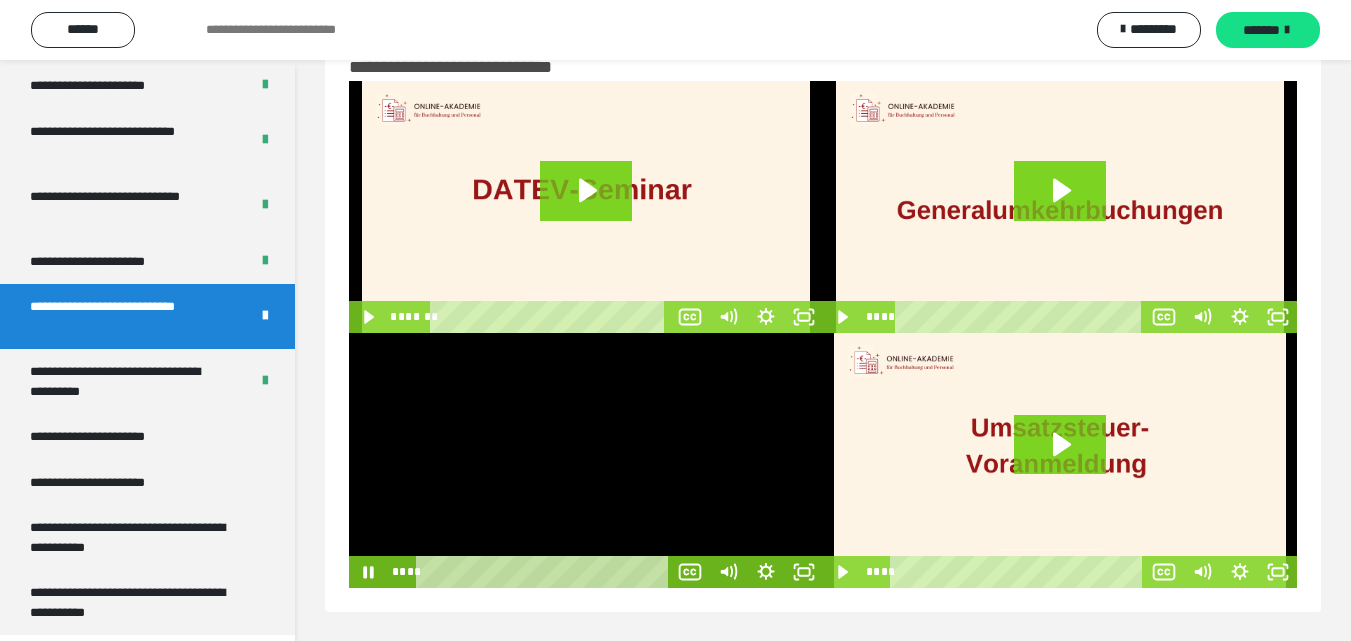click at bounding box center (586, 460) 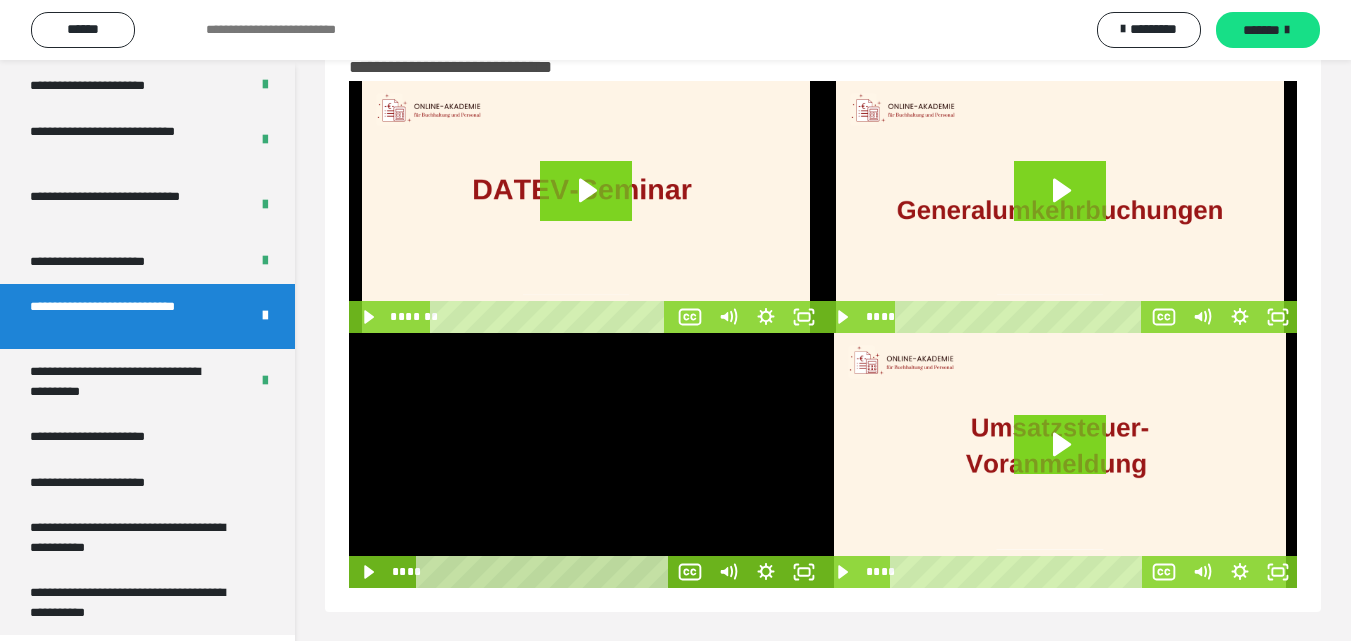 click at bounding box center (586, 460) 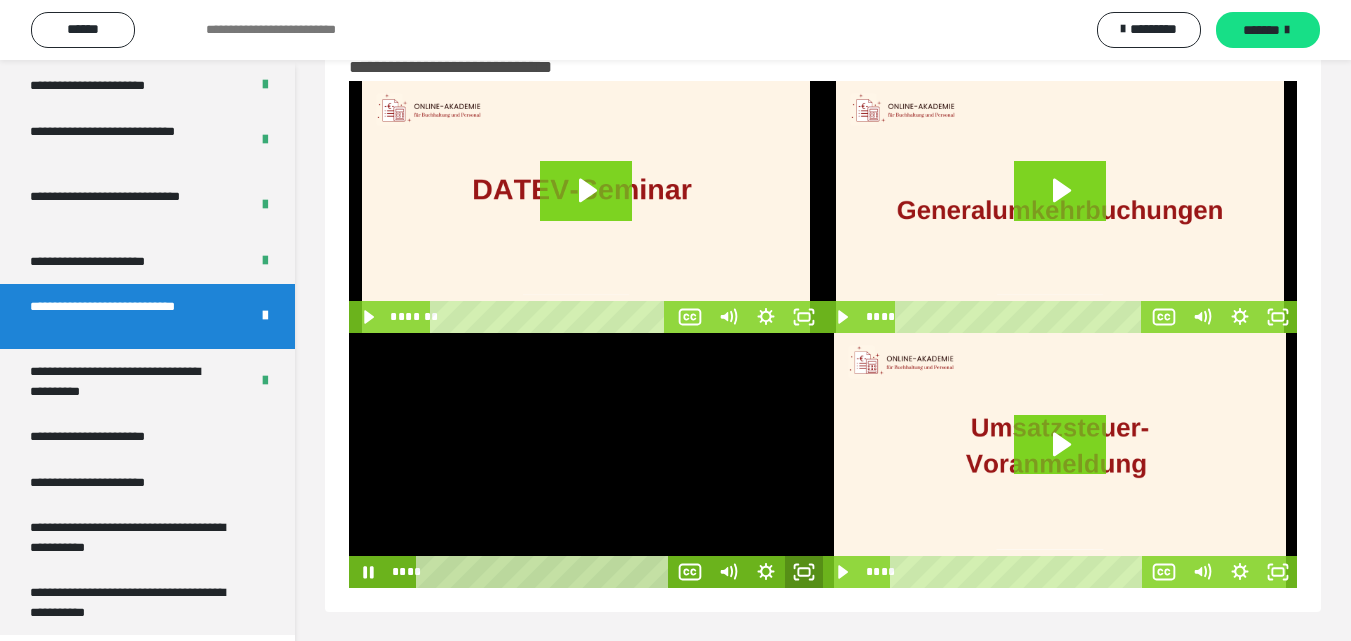 click 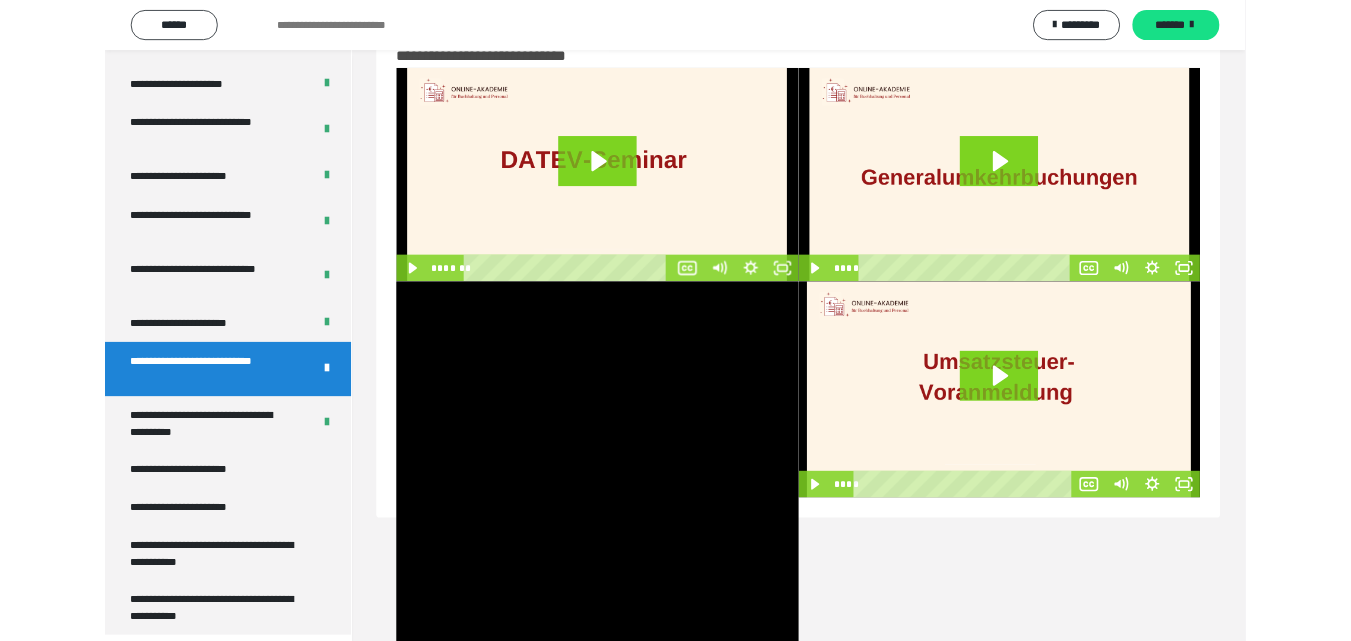 scroll, scrollTop: 3792, scrollLeft: 0, axis: vertical 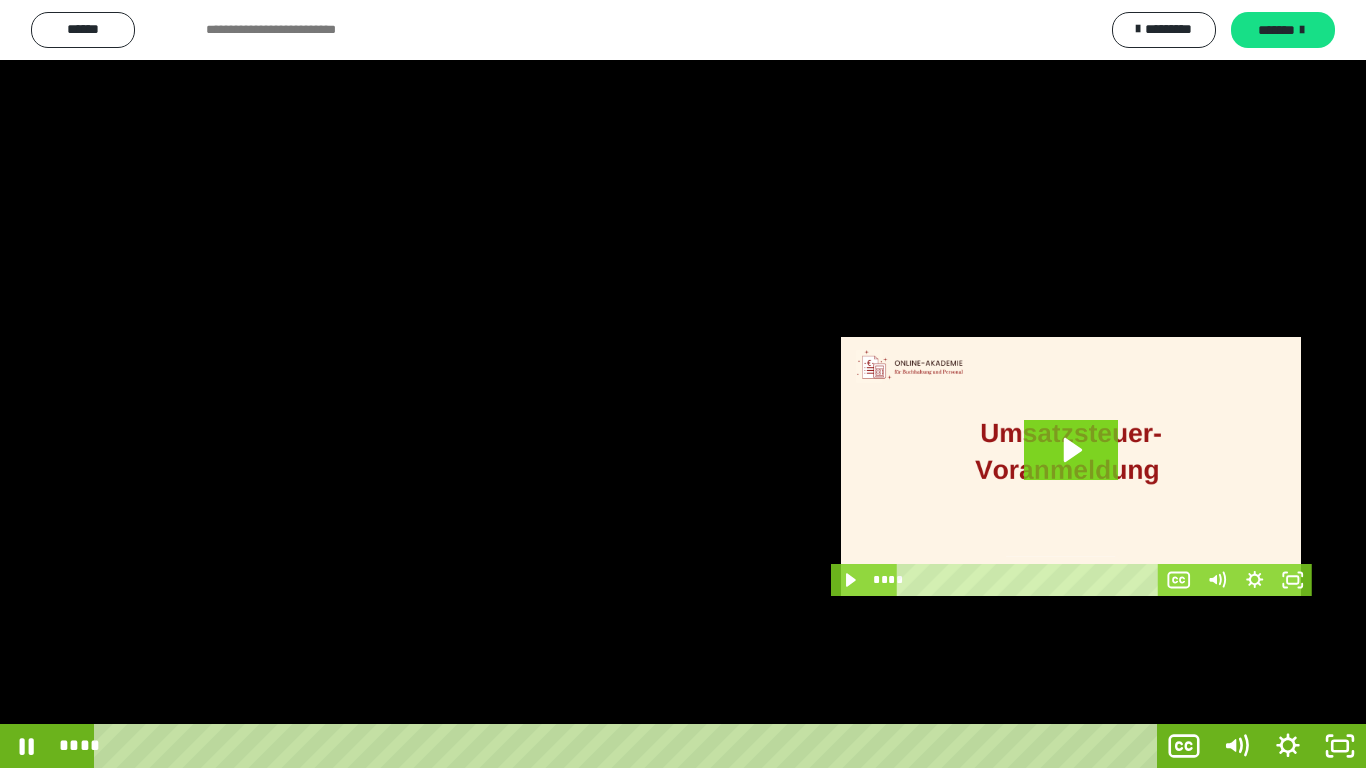click at bounding box center (683, 384) 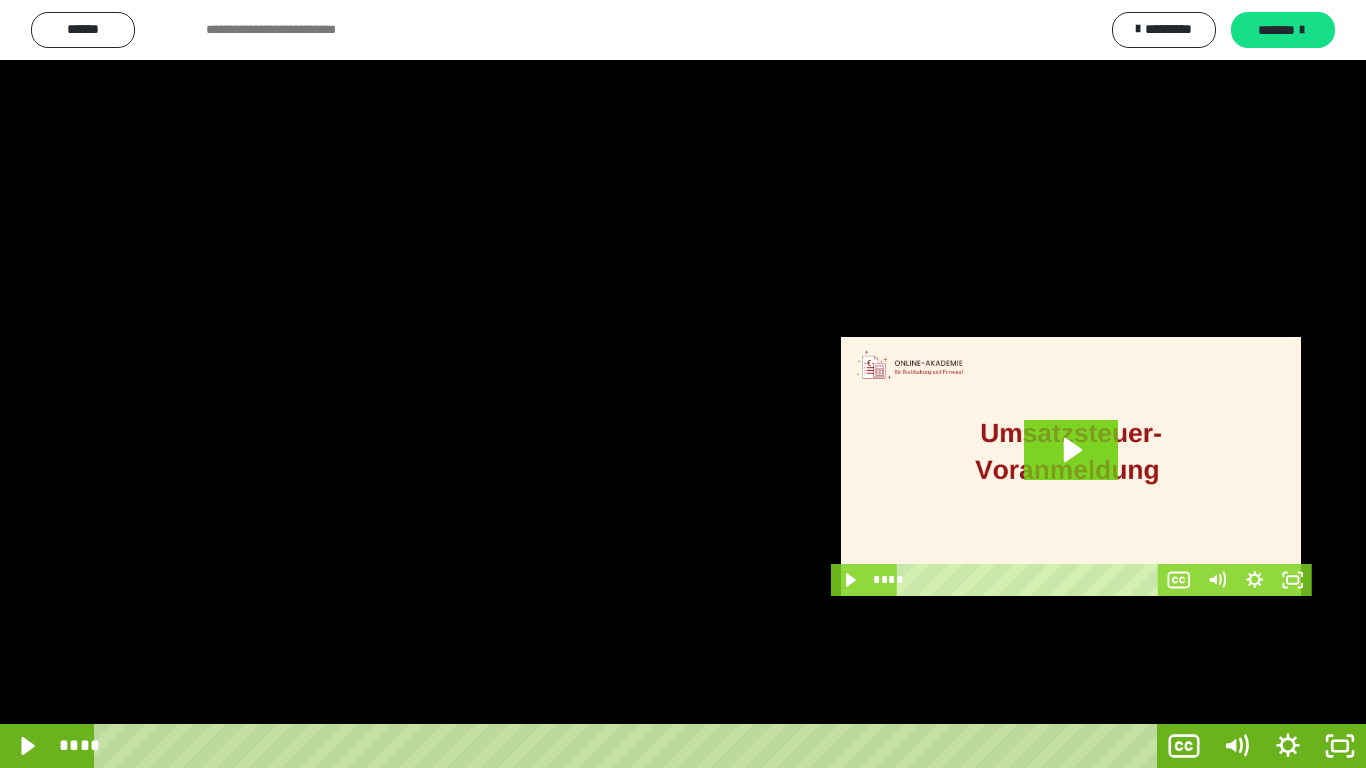 click at bounding box center (683, 384) 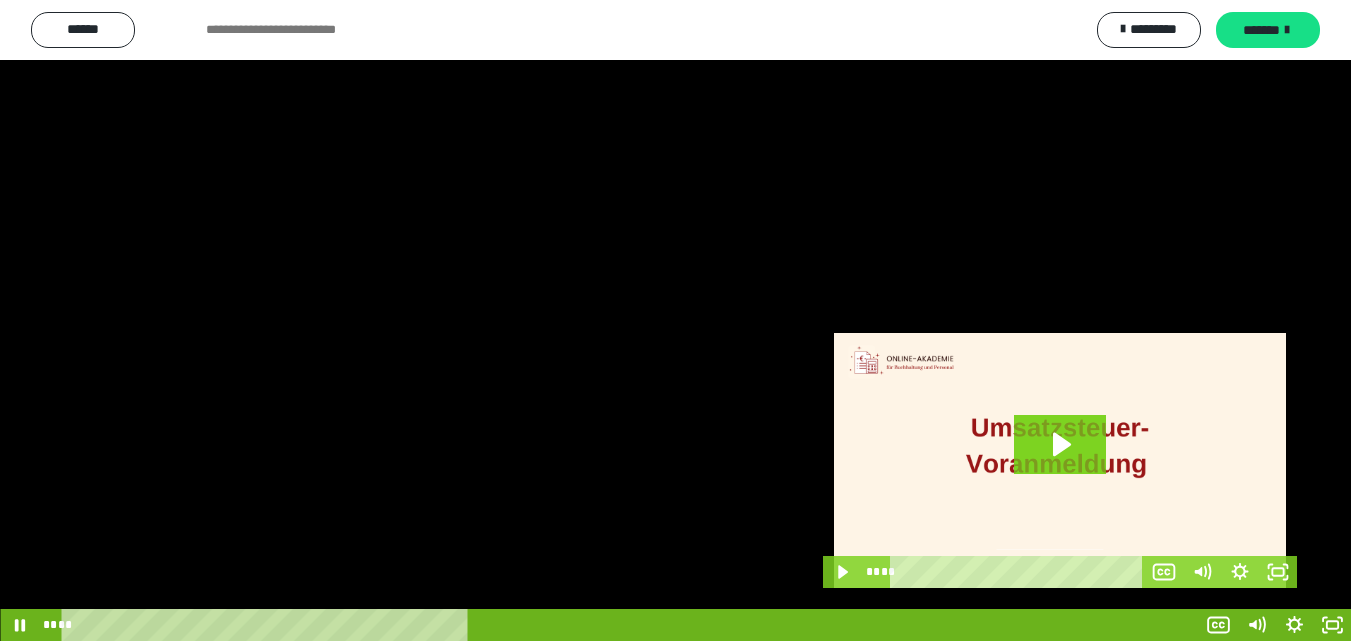 scroll, scrollTop: 3919, scrollLeft: 0, axis: vertical 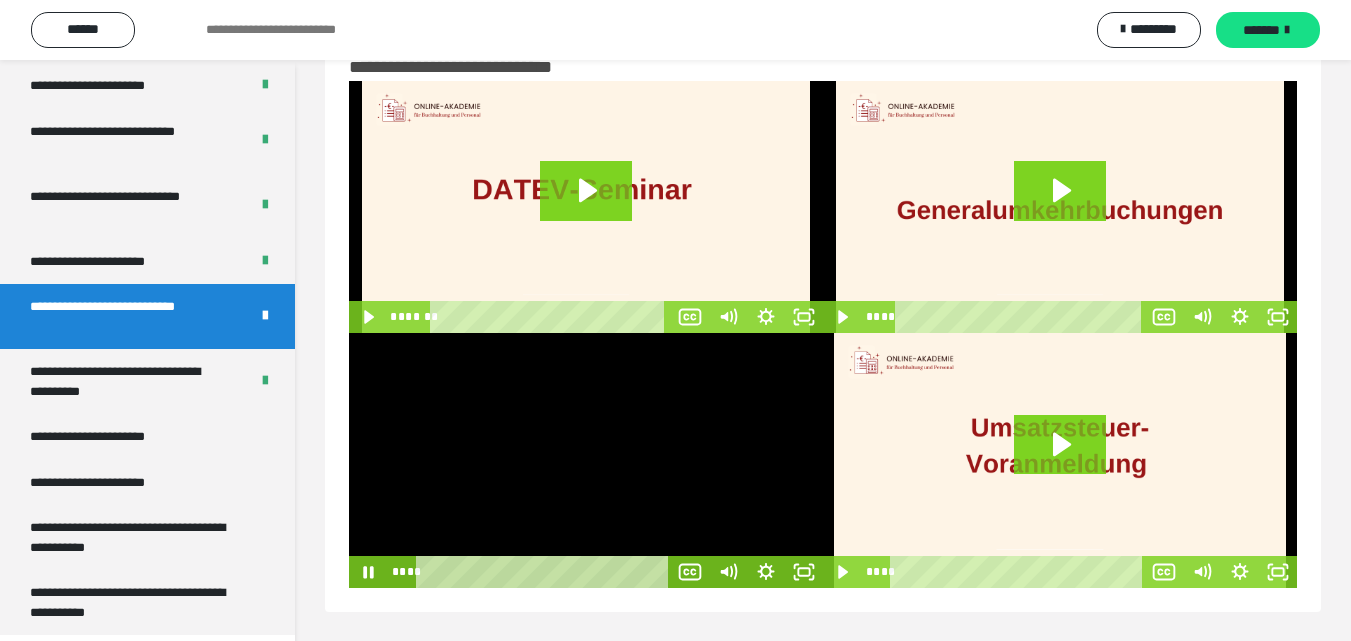 click at bounding box center [586, 460] 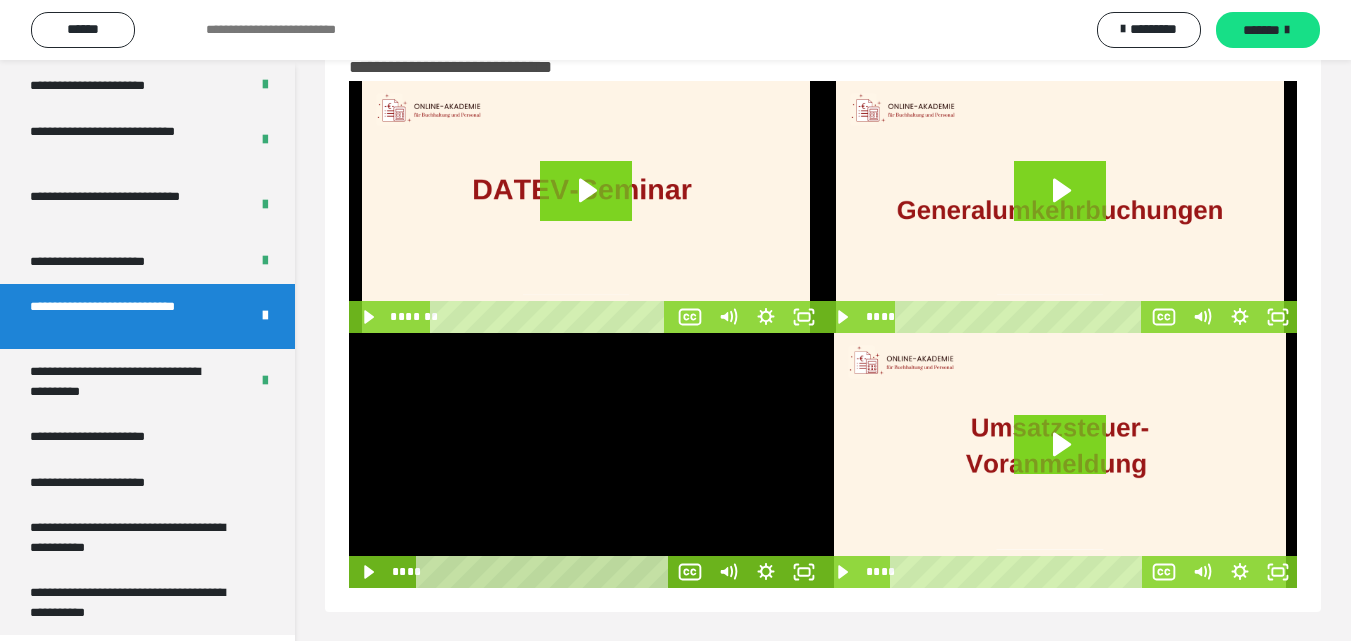 scroll, scrollTop: 0, scrollLeft: 0, axis: both 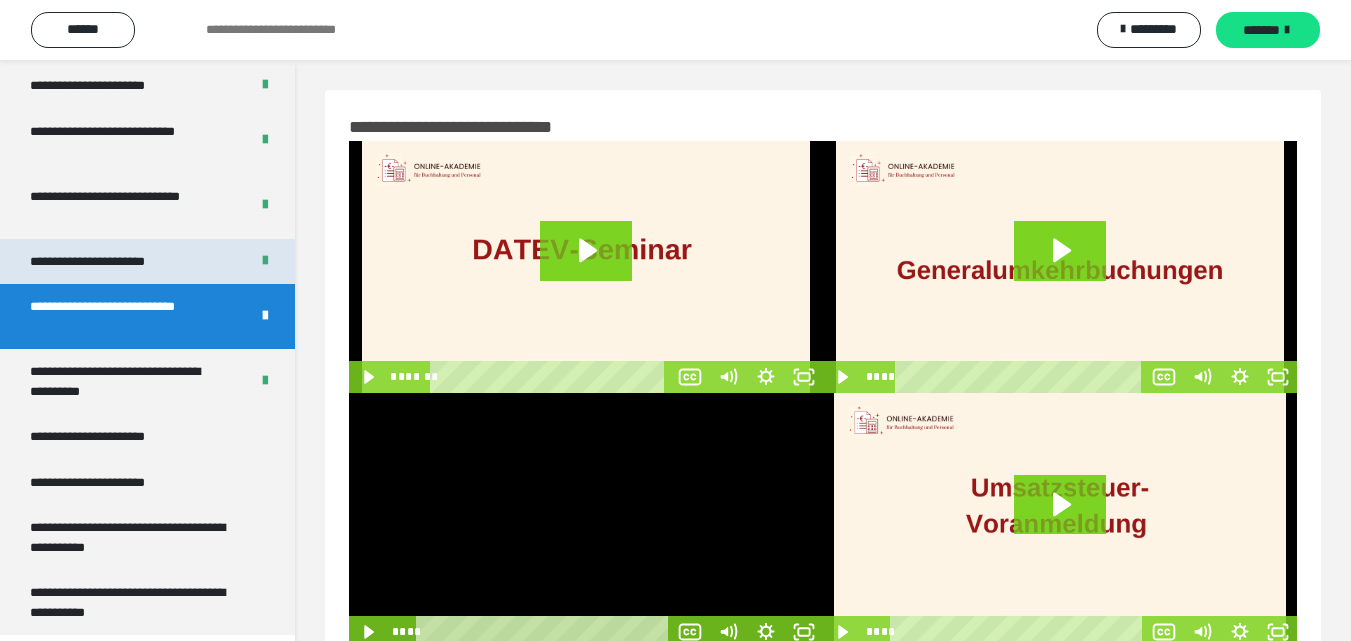 click on "**********" at bounding box center (109, 262) 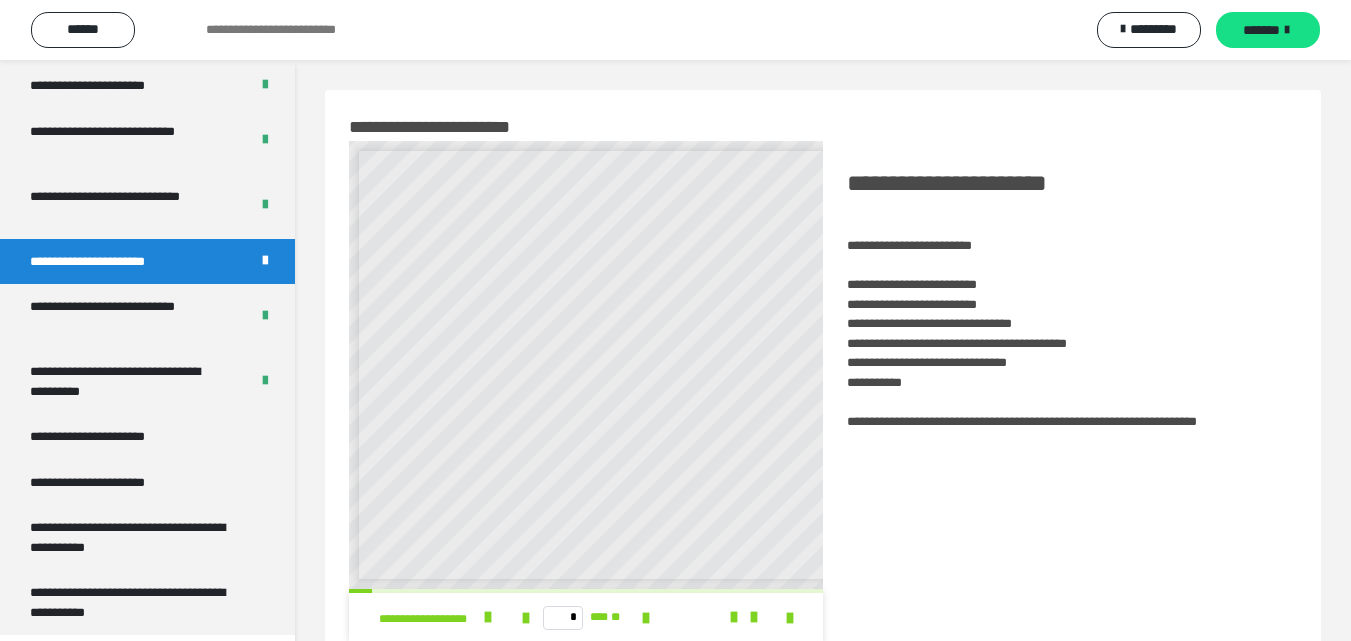 scroll, scrollTop: 8, scrollLeft: 0, axis: vertical 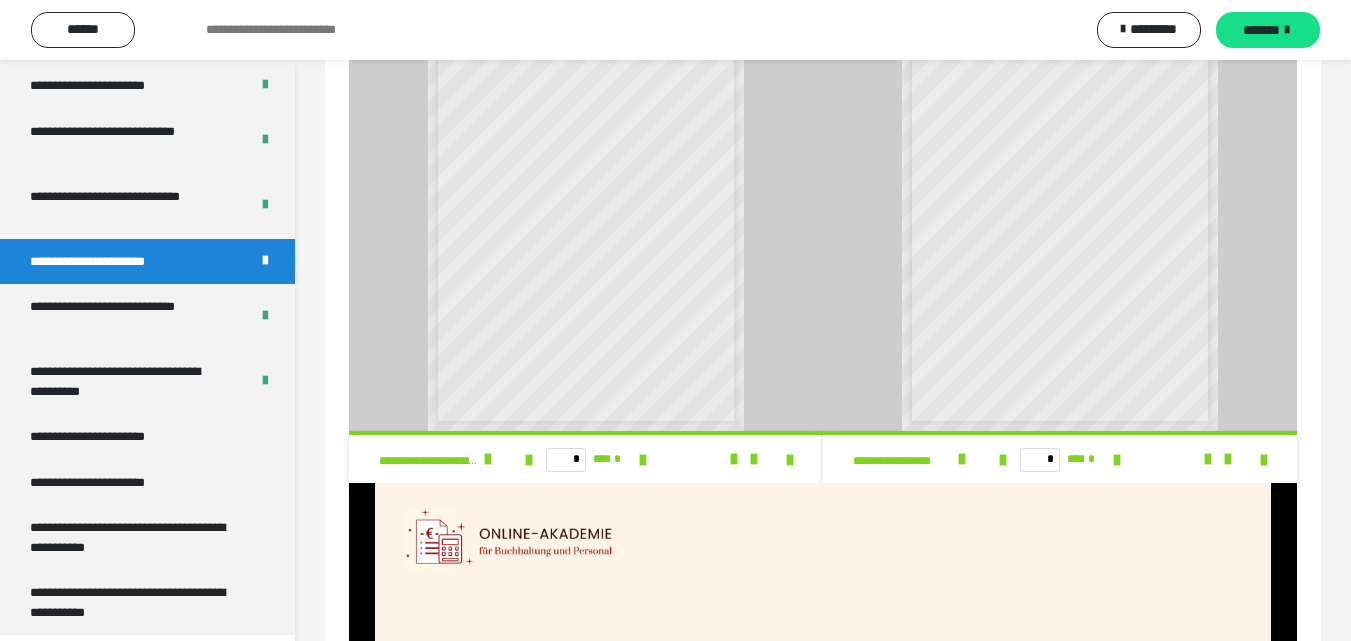 click on "* *** *" at bounding box center [586, 459] 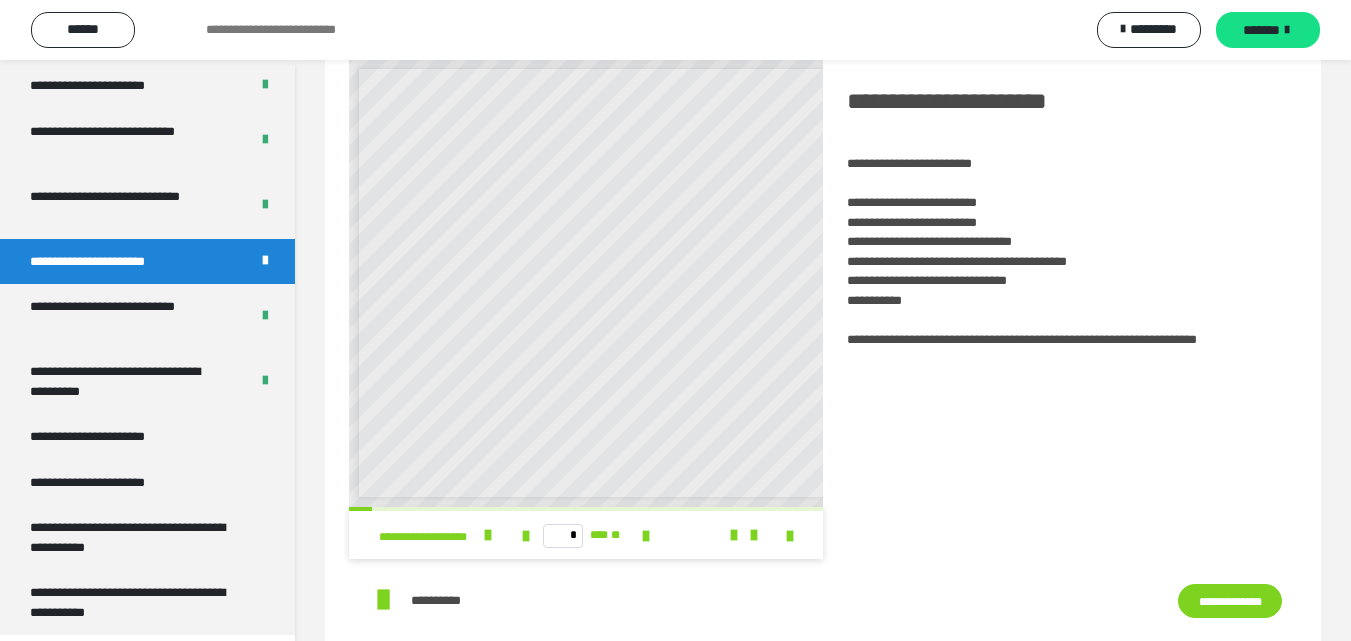 scroll, scrollTop: 0, scrollLeft: 0, axis: both 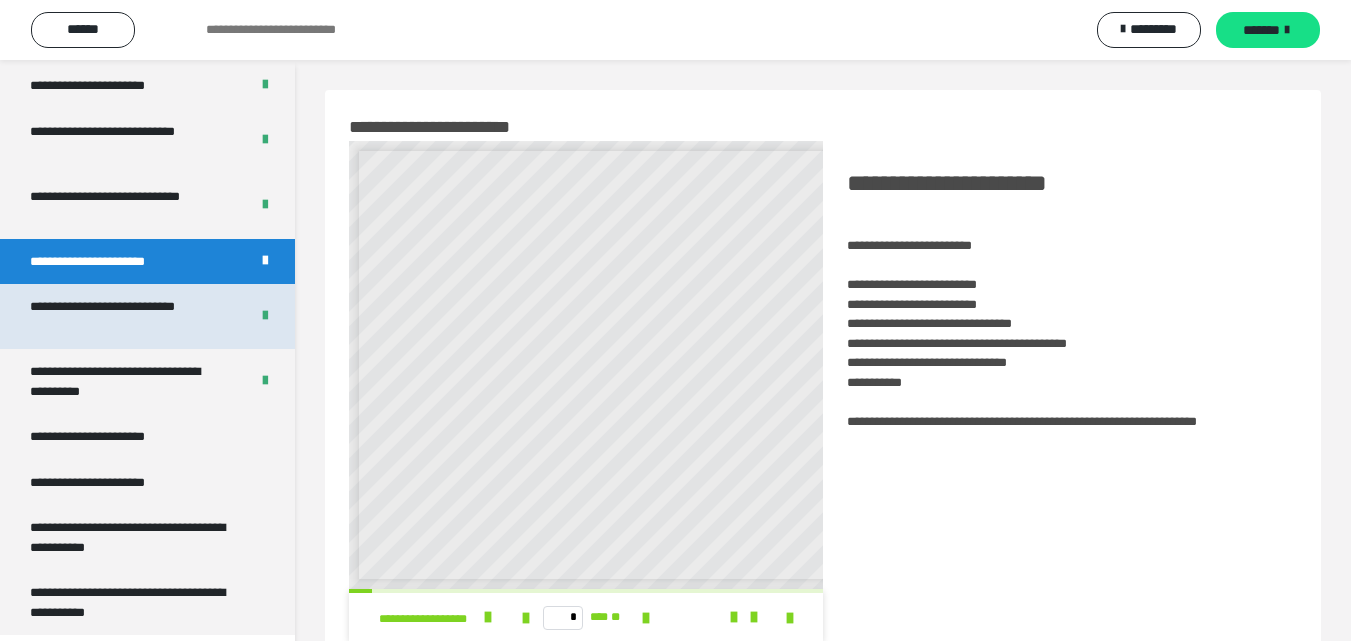 click on "**********" at bounding box center (124, 316) 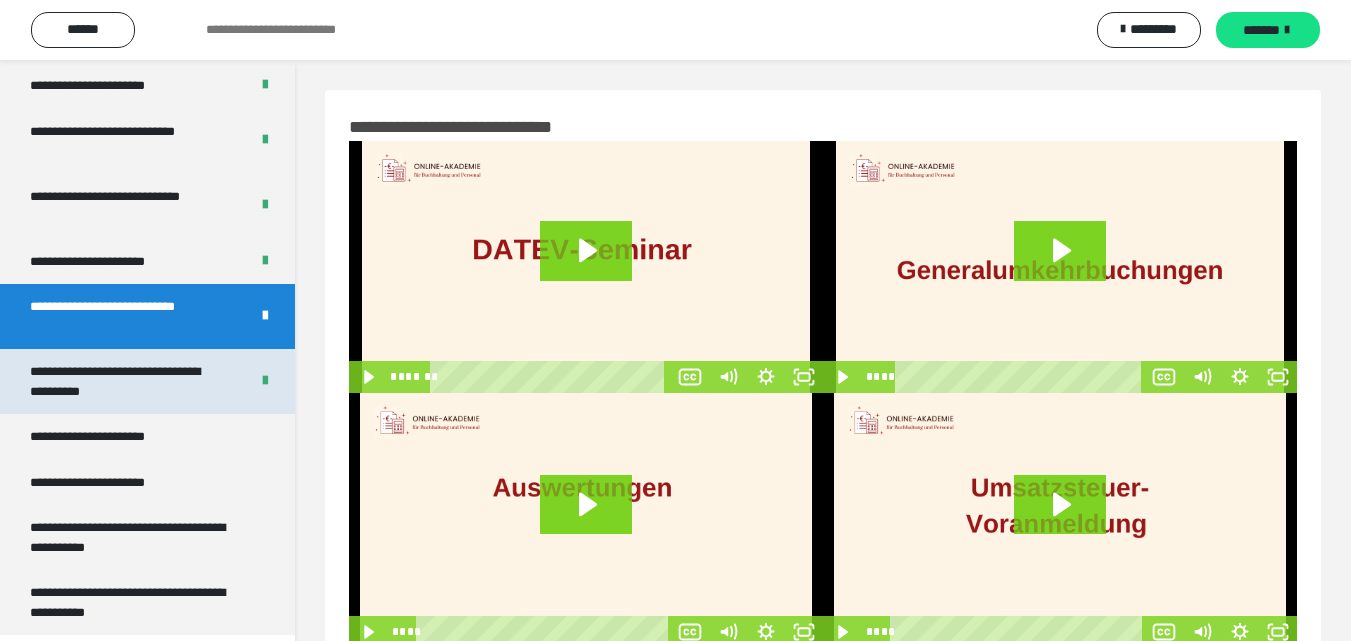 click on "**********" at bounding box center [124, 381] 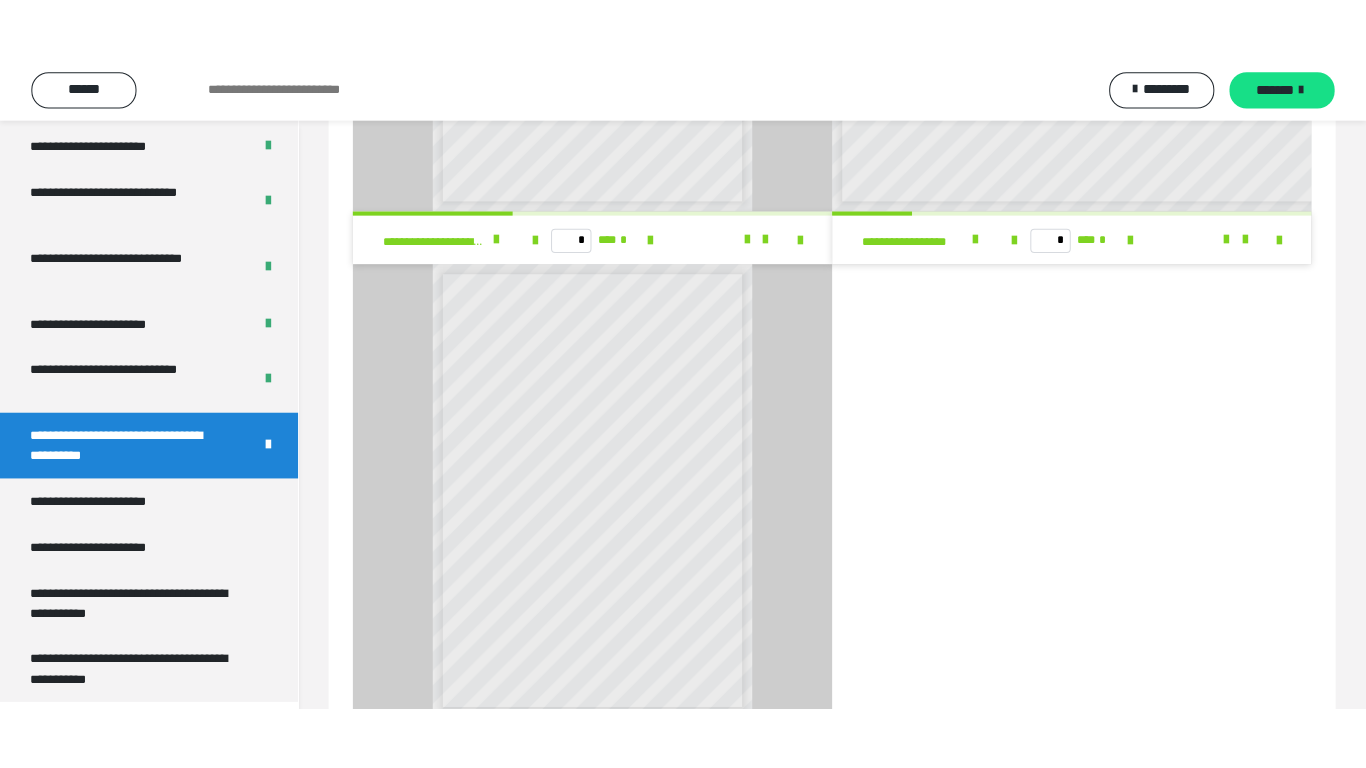 scroll, scrollTop: 254, scrollLeft: 0, axis: vertical 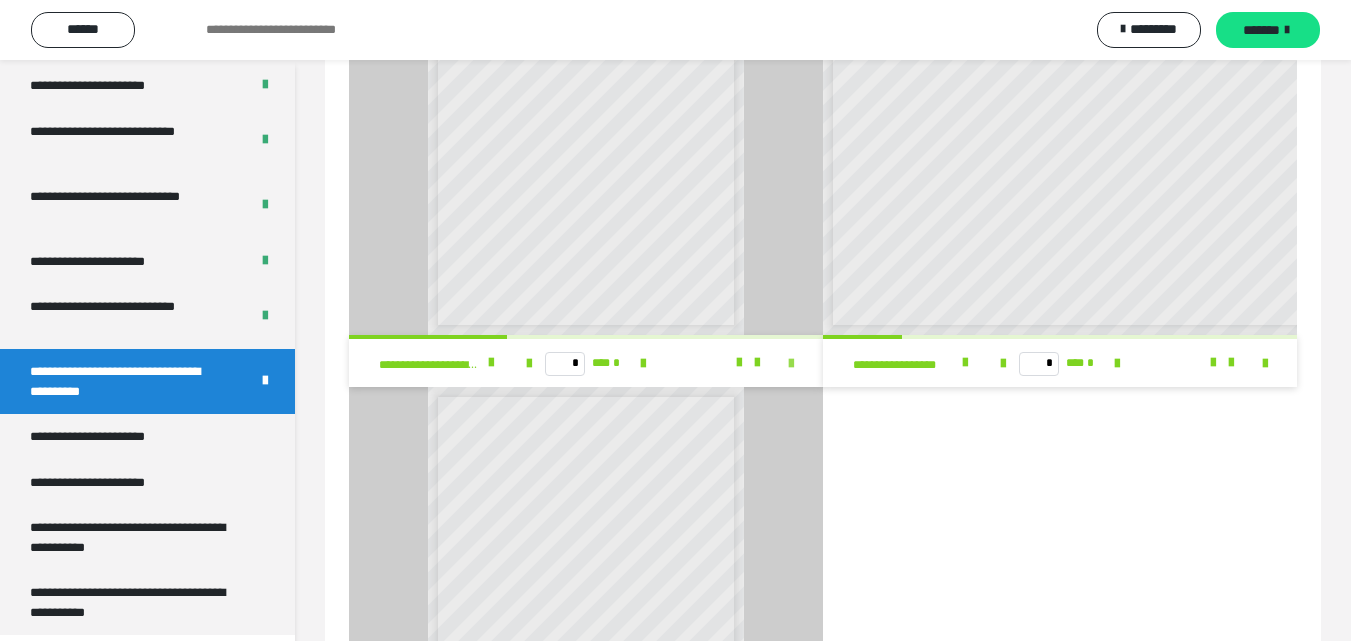 click at bounding box center (791, 364) 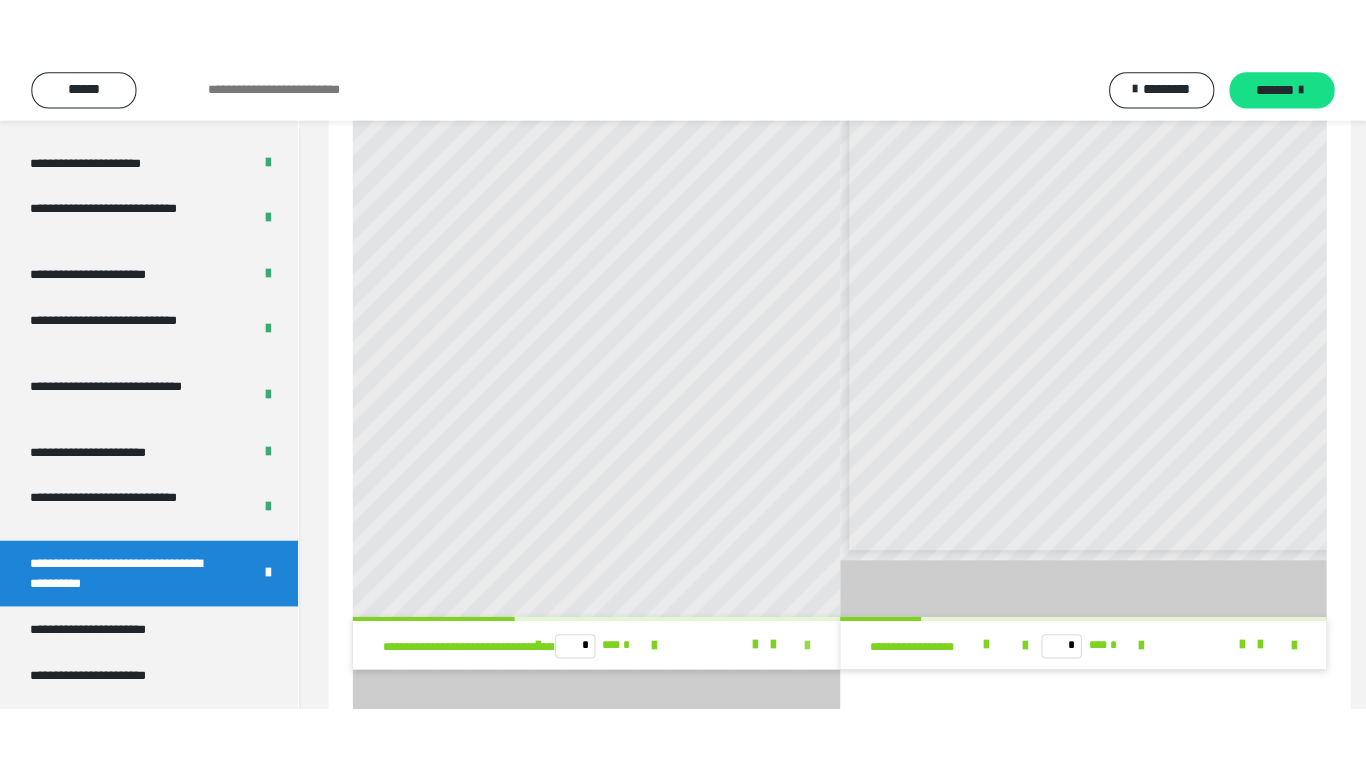 scroll, scrollTop: 3792, scrollLeft: 0, axis: vertical 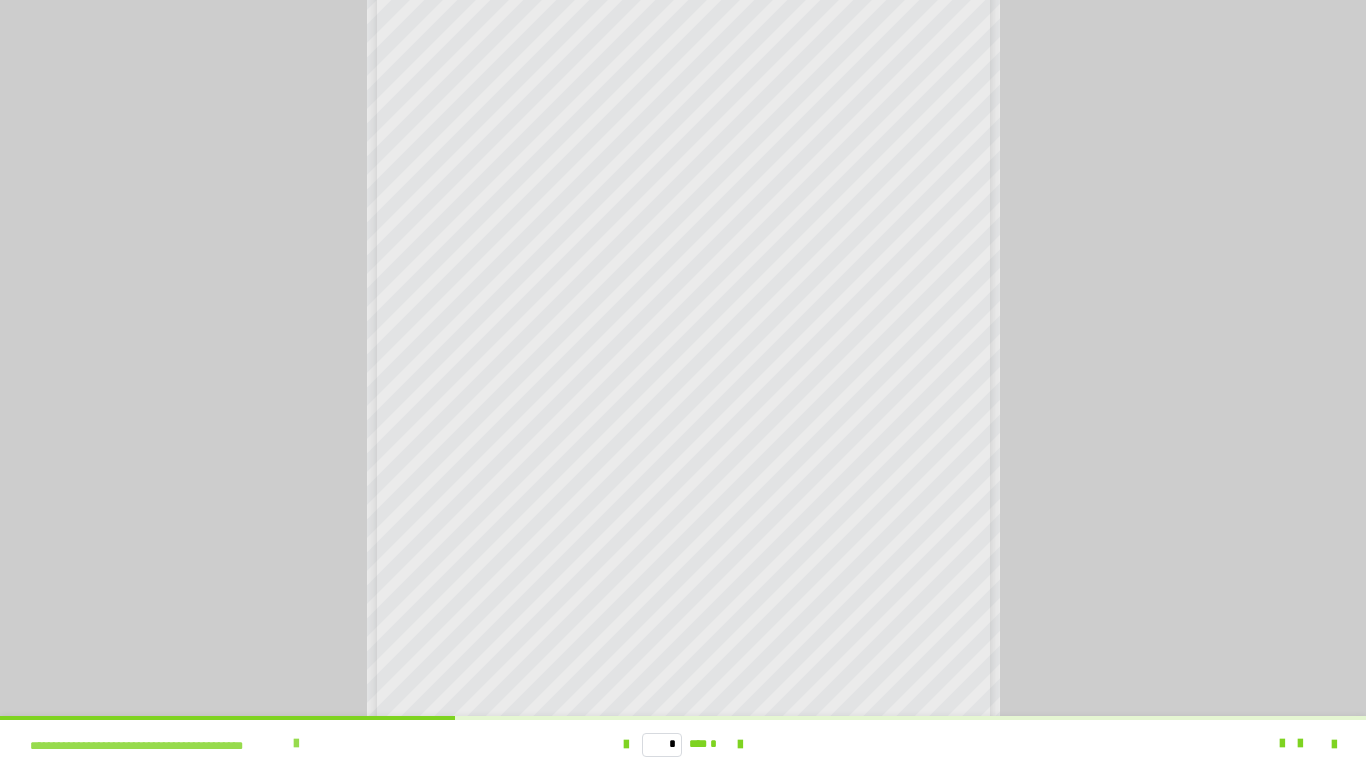 click at bounding box center [296, 744] 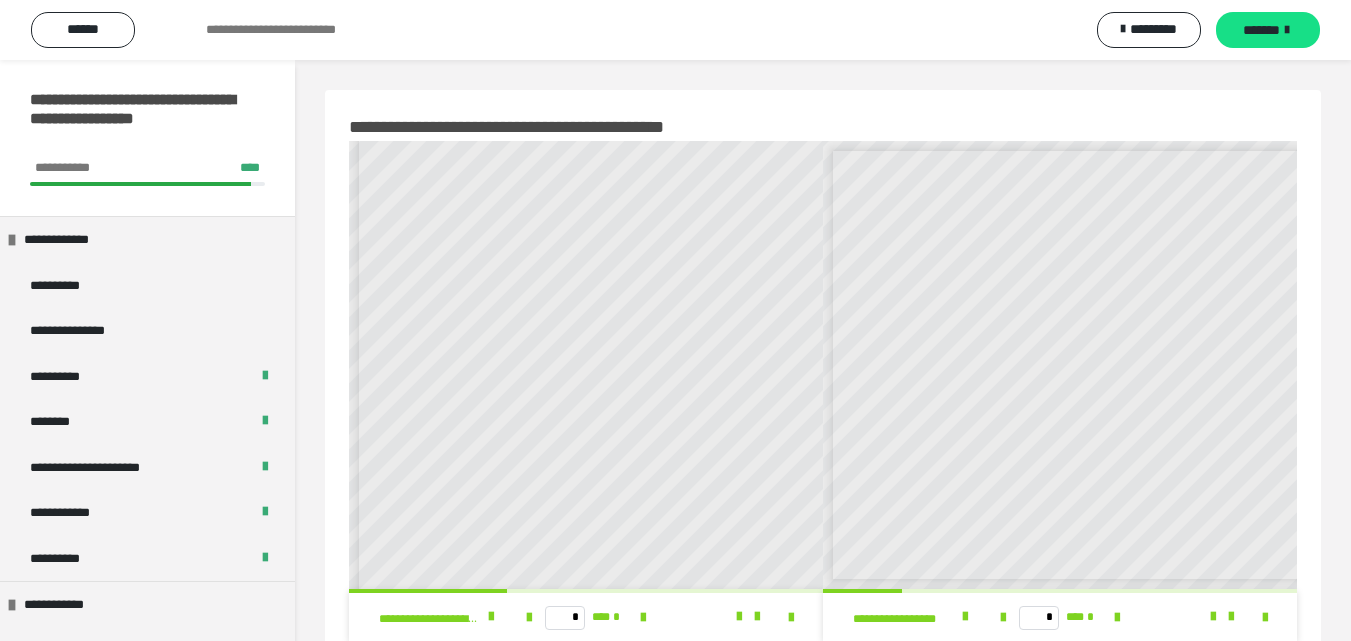 scroll, scrollTop: 254, scrollLeft: 0, axis: vertical 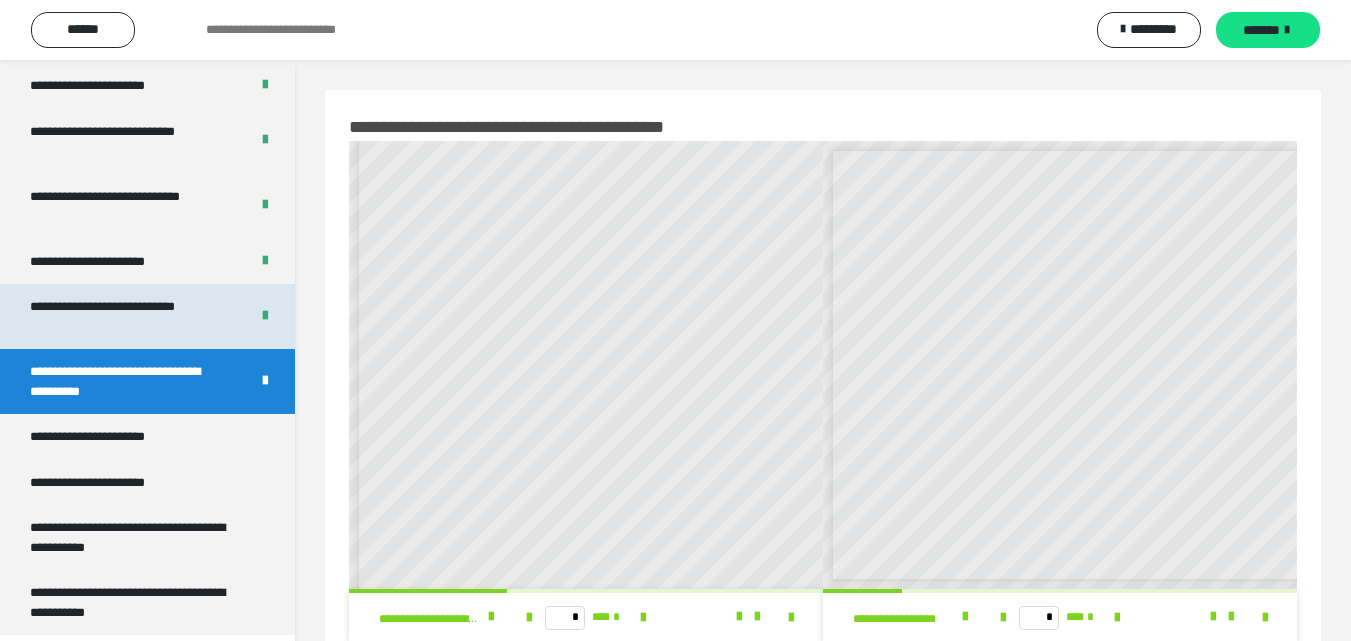 click on "**********" at bounding box center (124, 316) 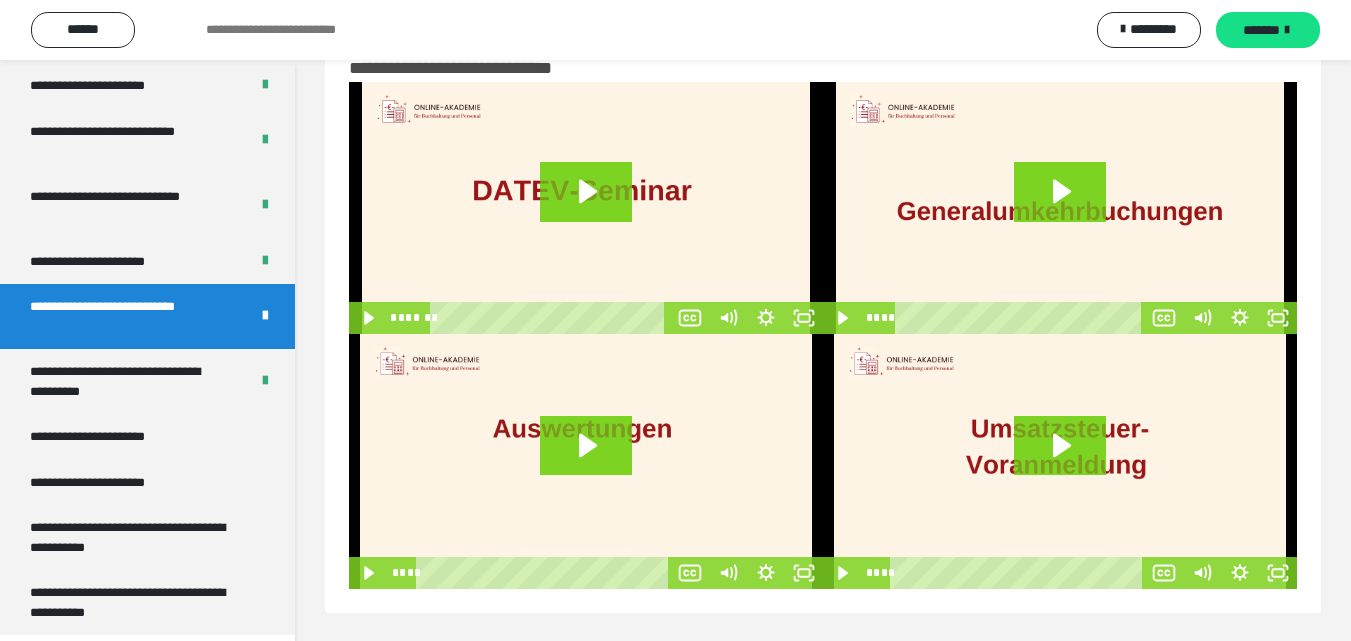 scroll, scrollTop: 61, scrollLeft: 0, axis: vertical 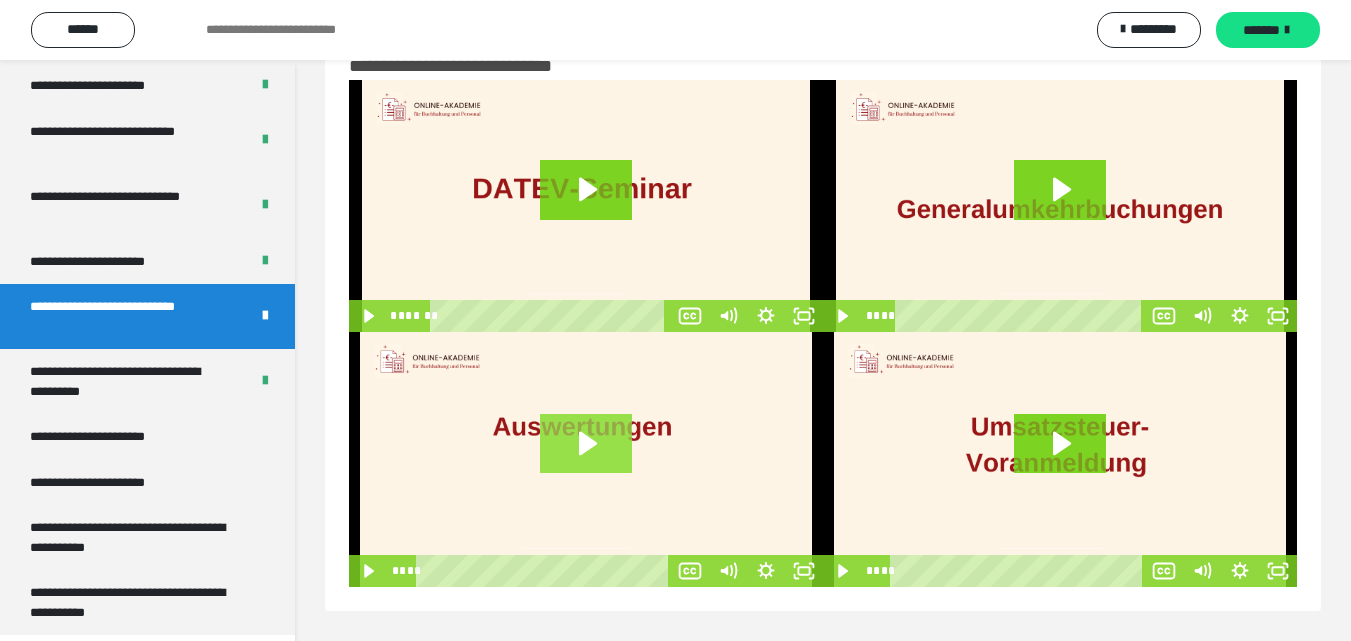 click 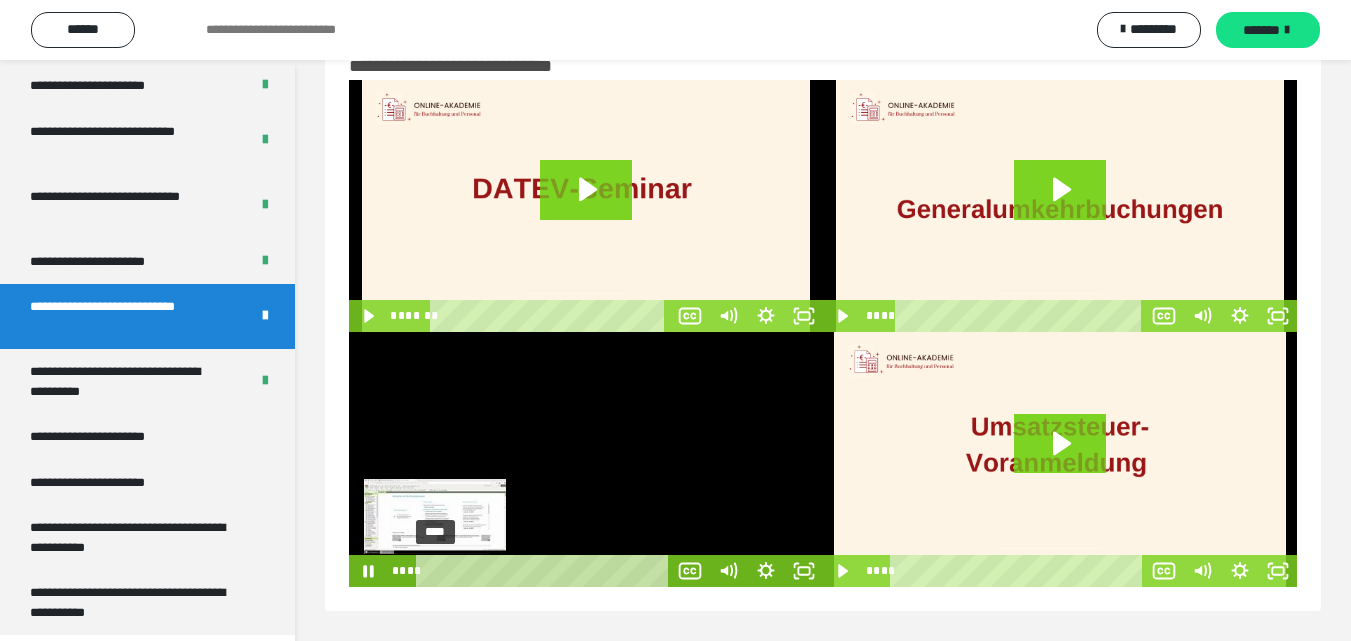click at bounding box center (435, 570) 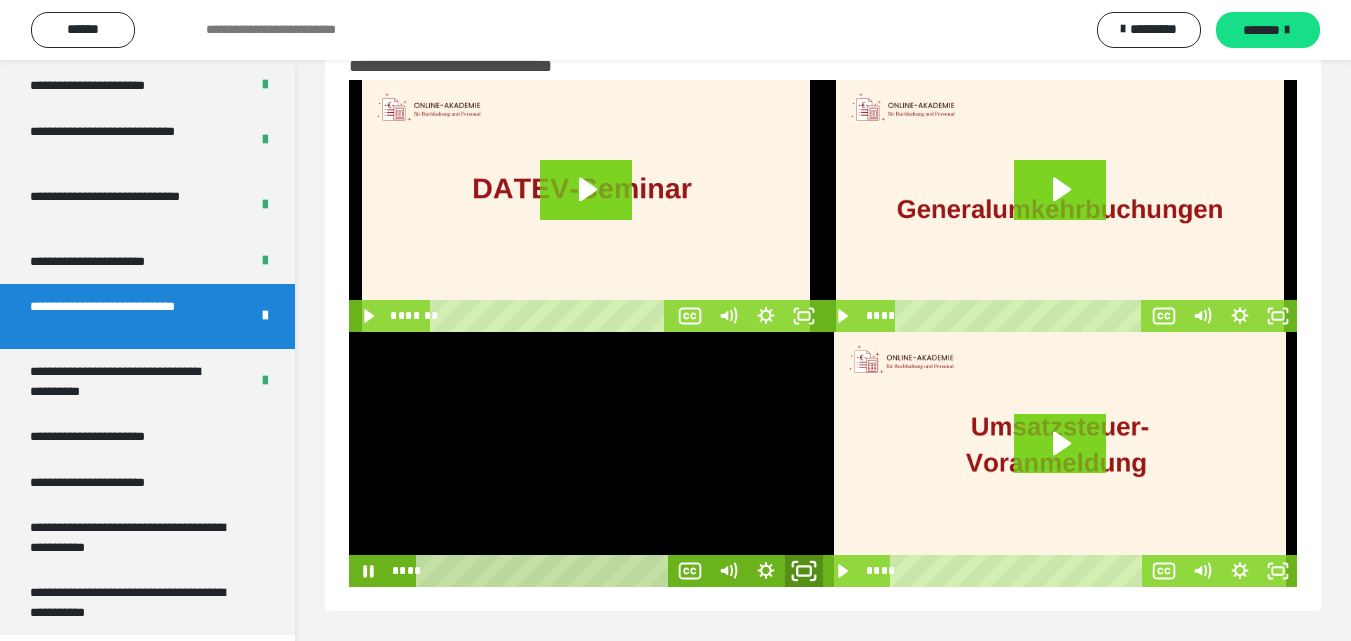 click 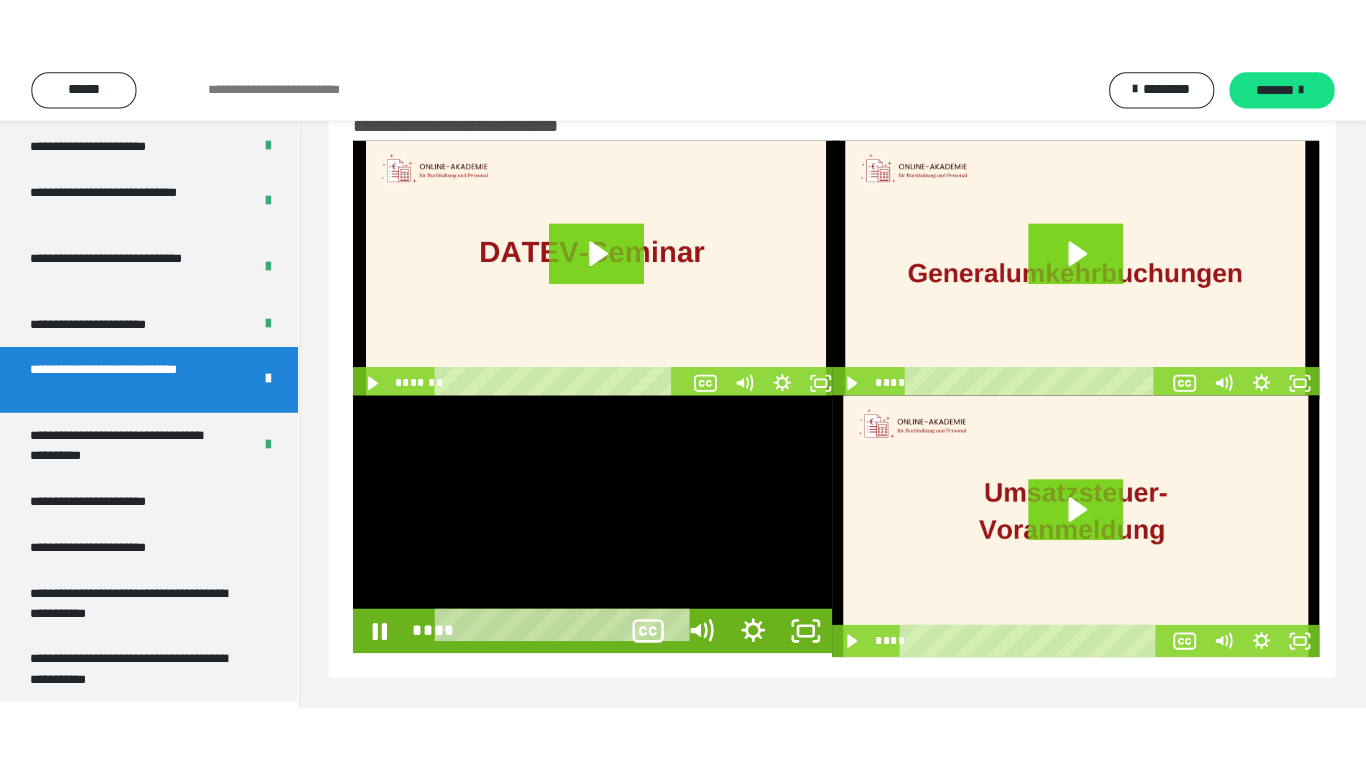 scroll, scrollTop: 60, scrollLeft: 0, axis: vertical 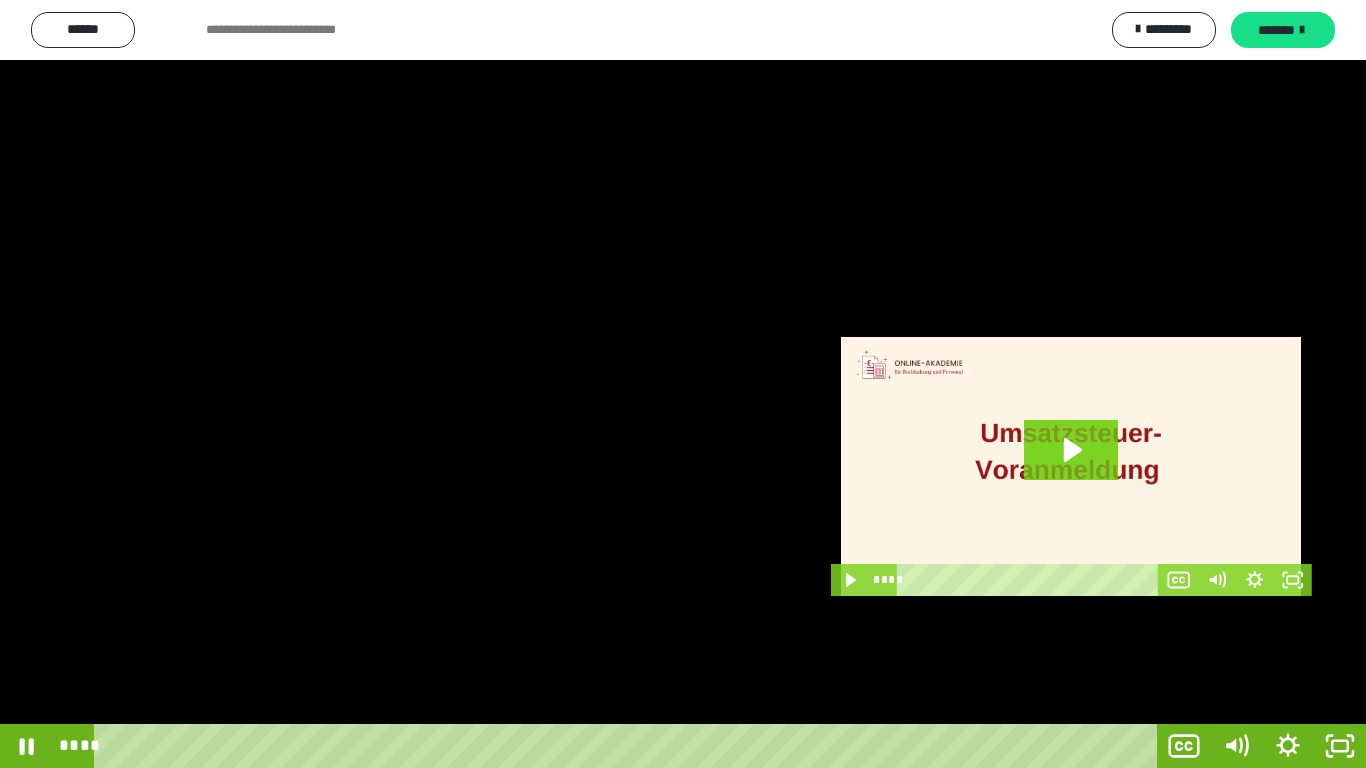 click at bounding box center [683, 384] 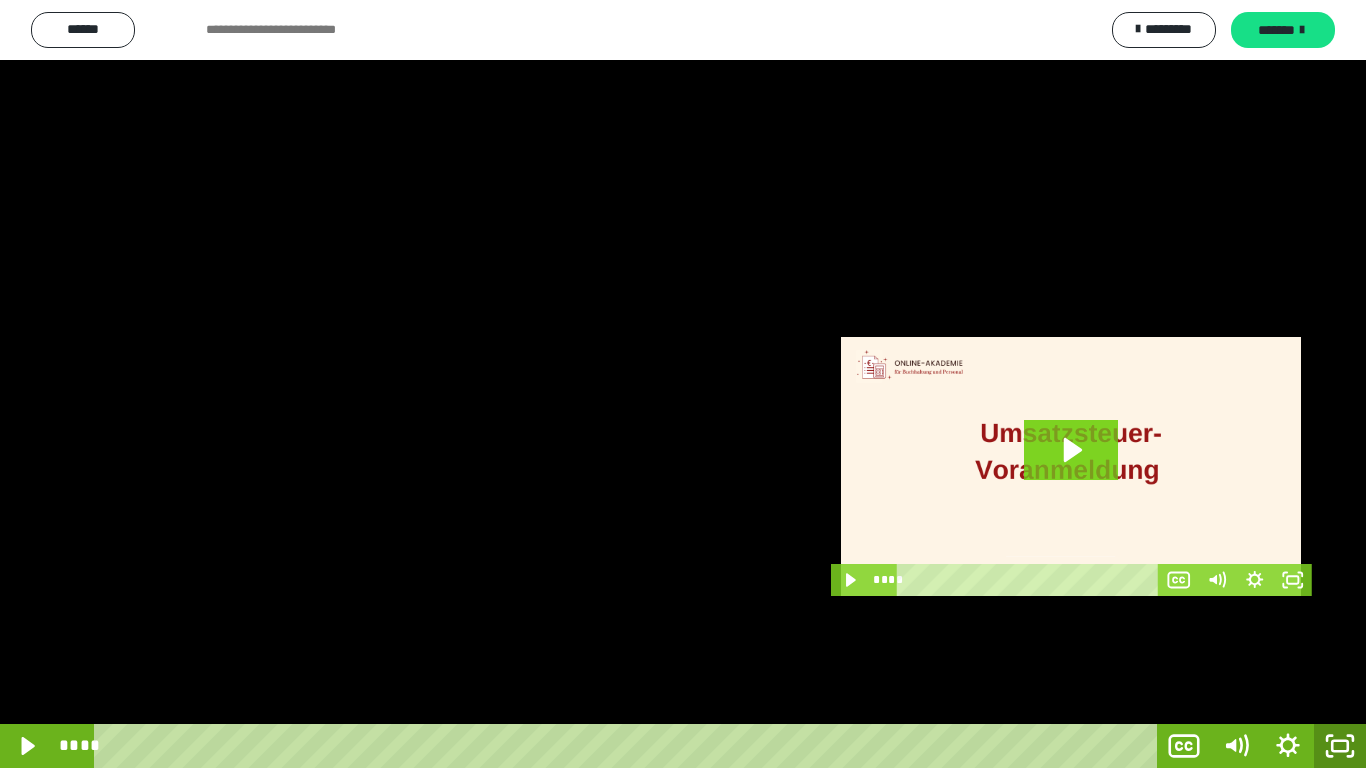 click 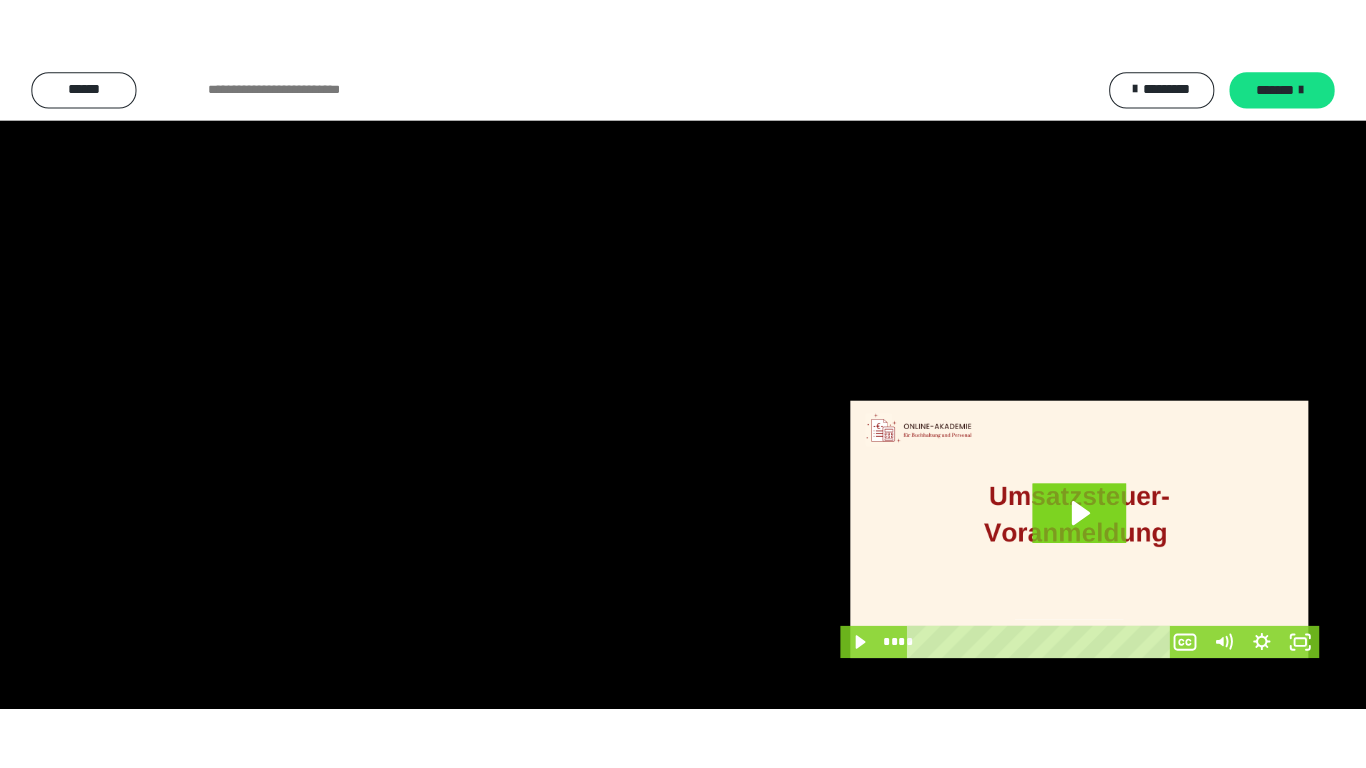 scroll, scrollTop: 3919, scrollLeft: 0, axis: vertical 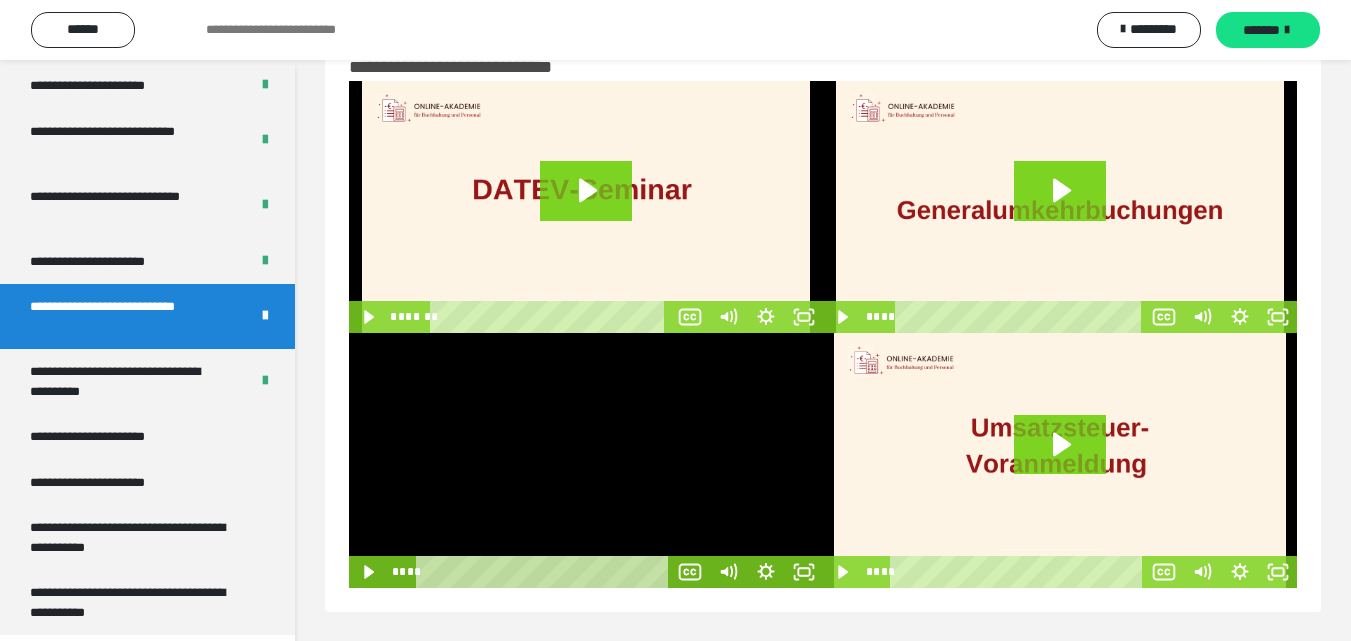 click at bounding box center [586, 460] 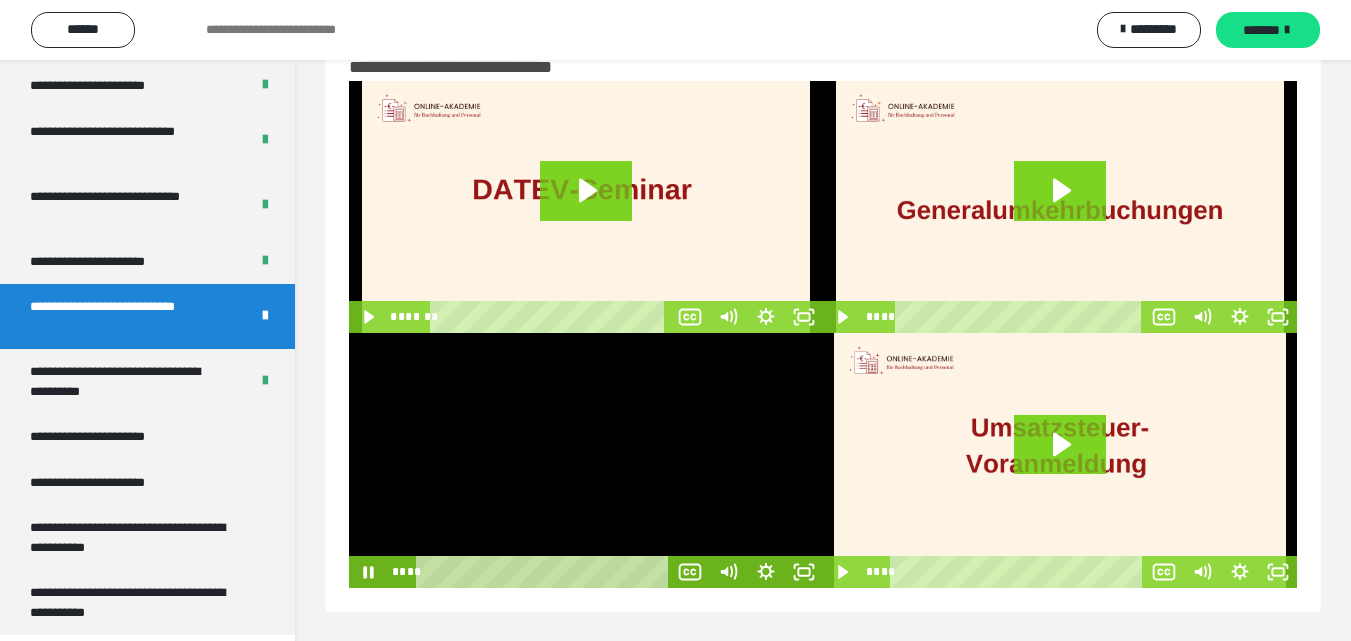 click at bounding box center [586, 460] 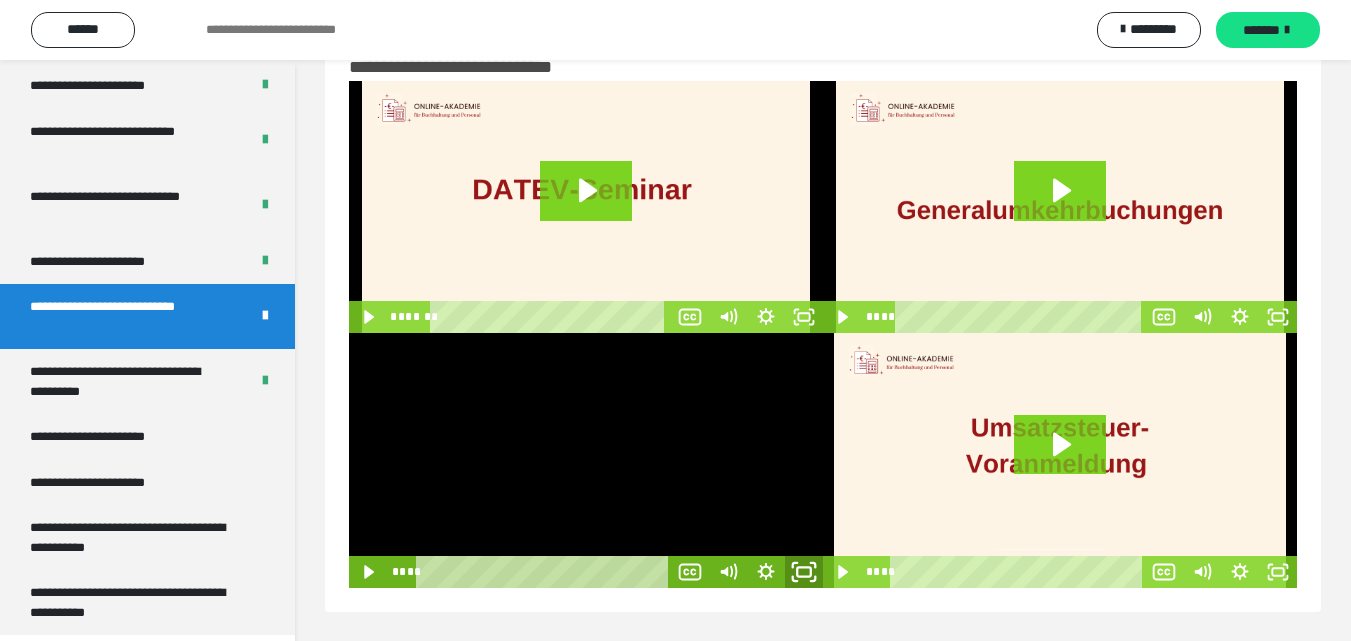 click 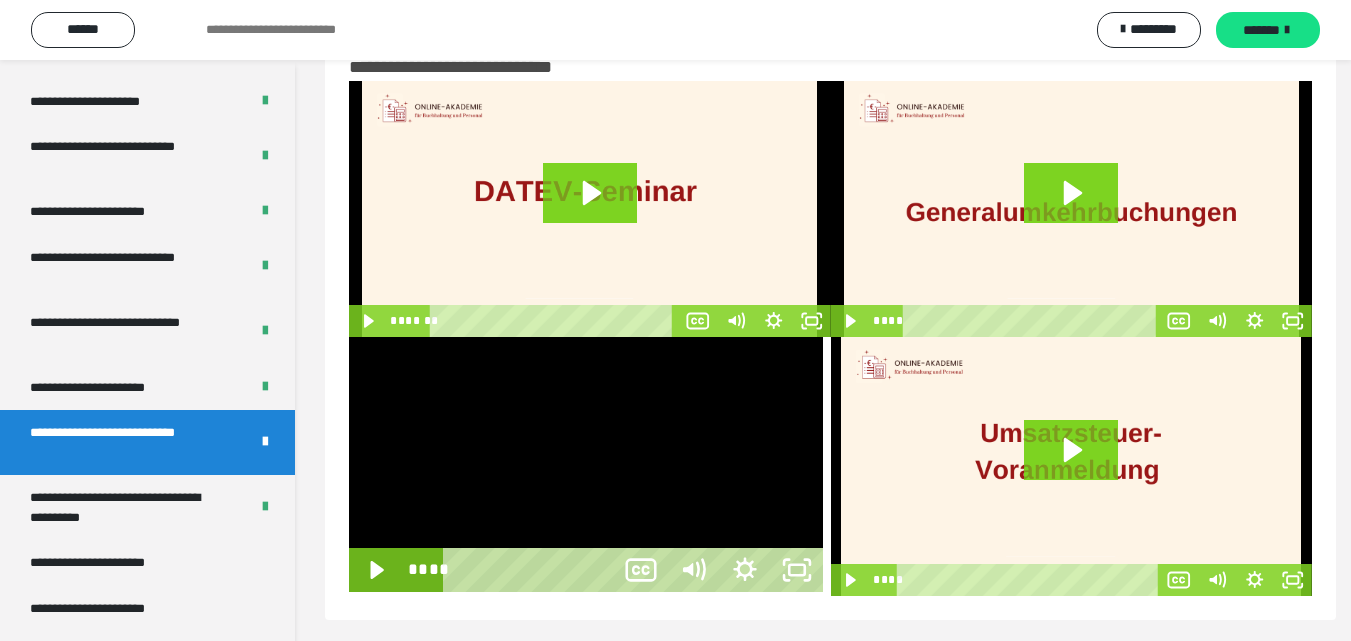 scroll, scrollTop: 3792, scrollLeft: 0, axis: vertical 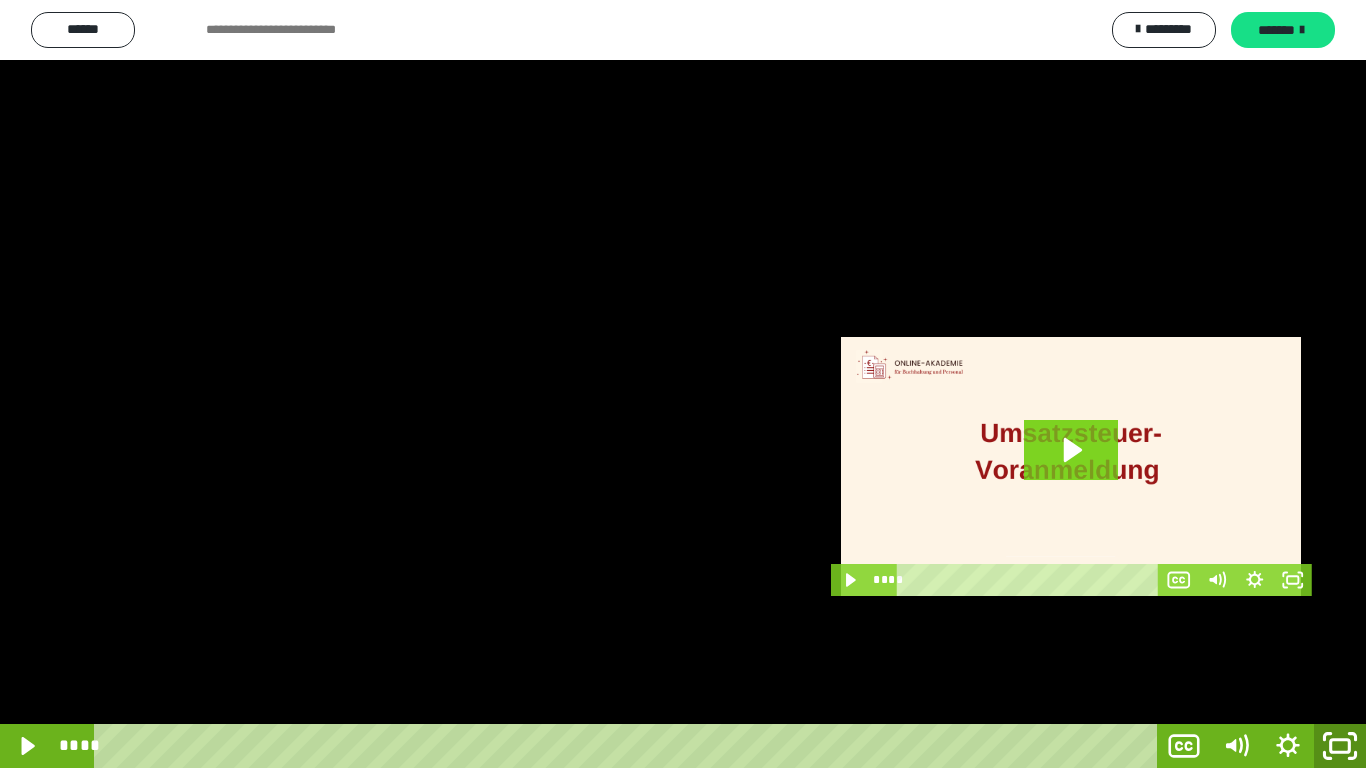 click 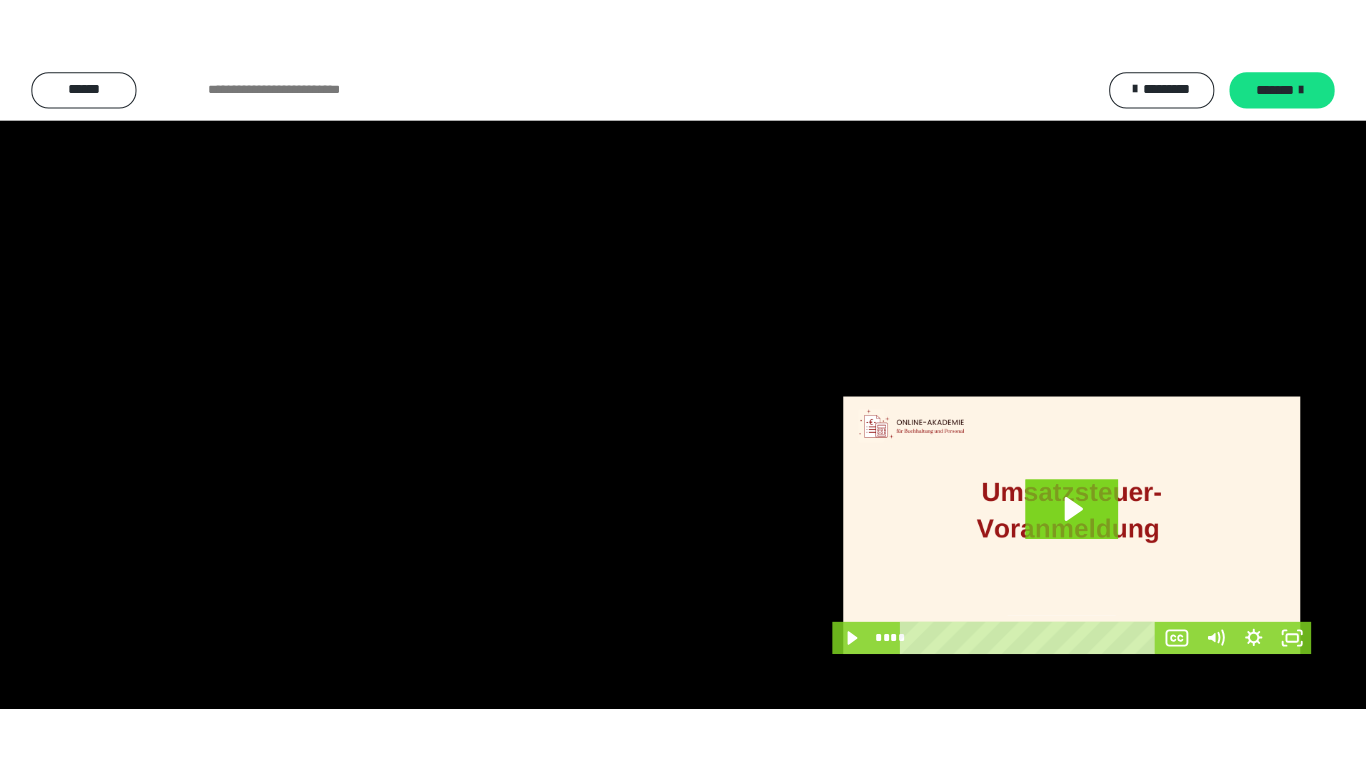 scroll, scrollTop: 3919, scrollLeft: 0, axis: vertical 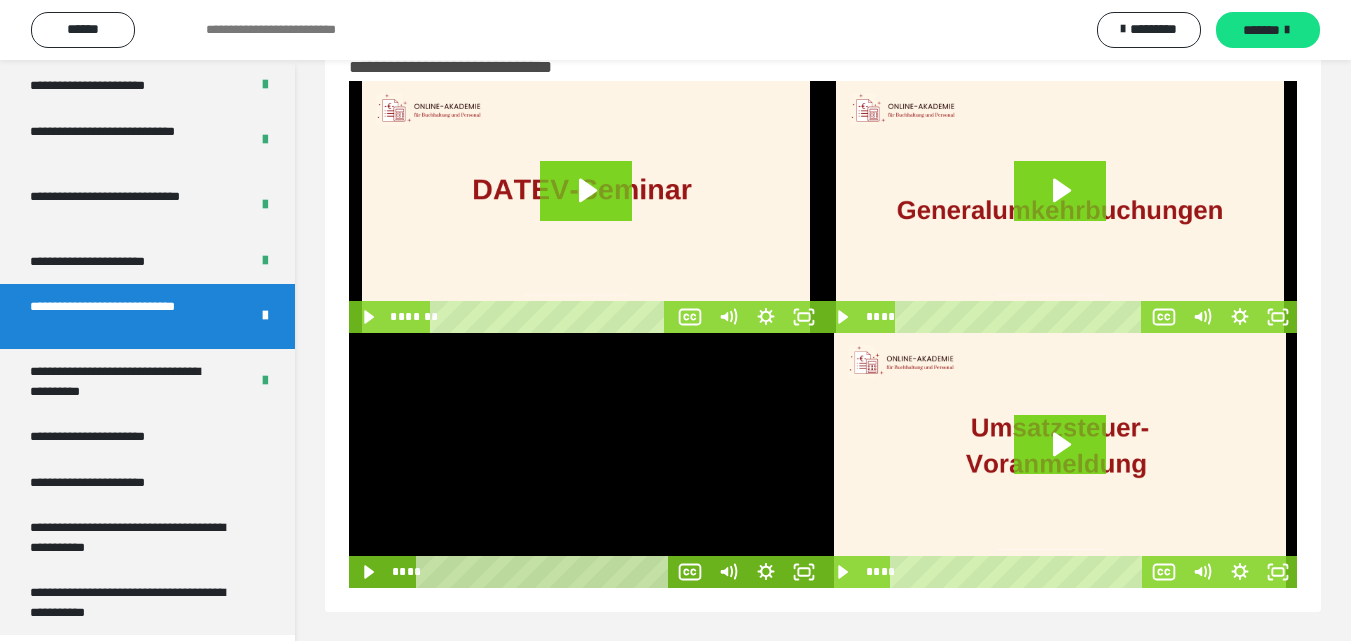 click at bounding box center (586, 460) 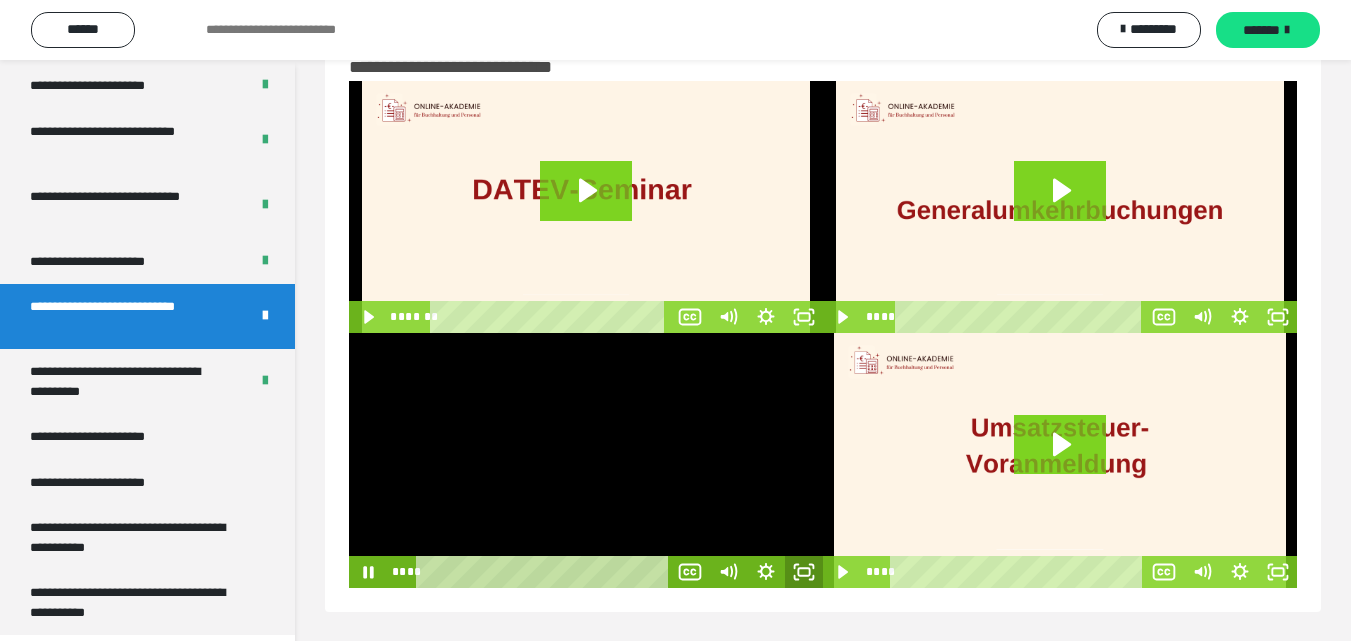 click 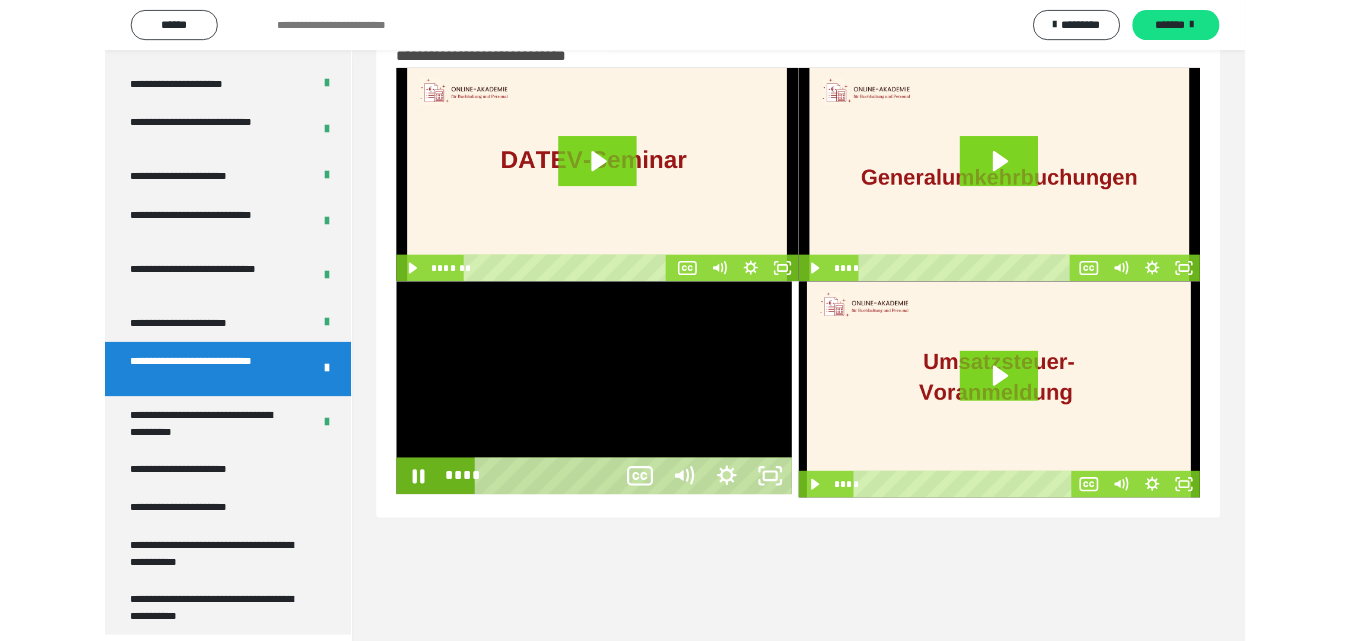 scroll, scrollTop: 3792, scrollLeft: 0, axis: vertical 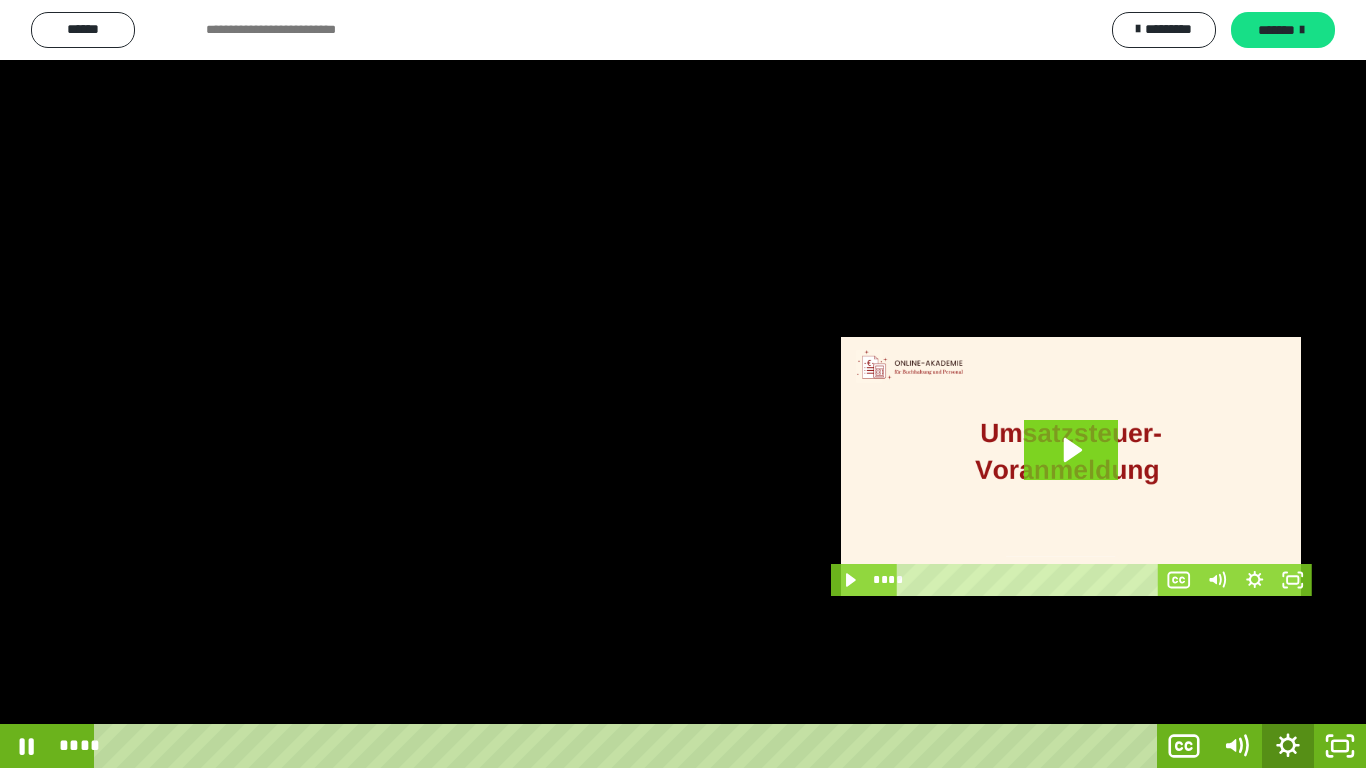 click 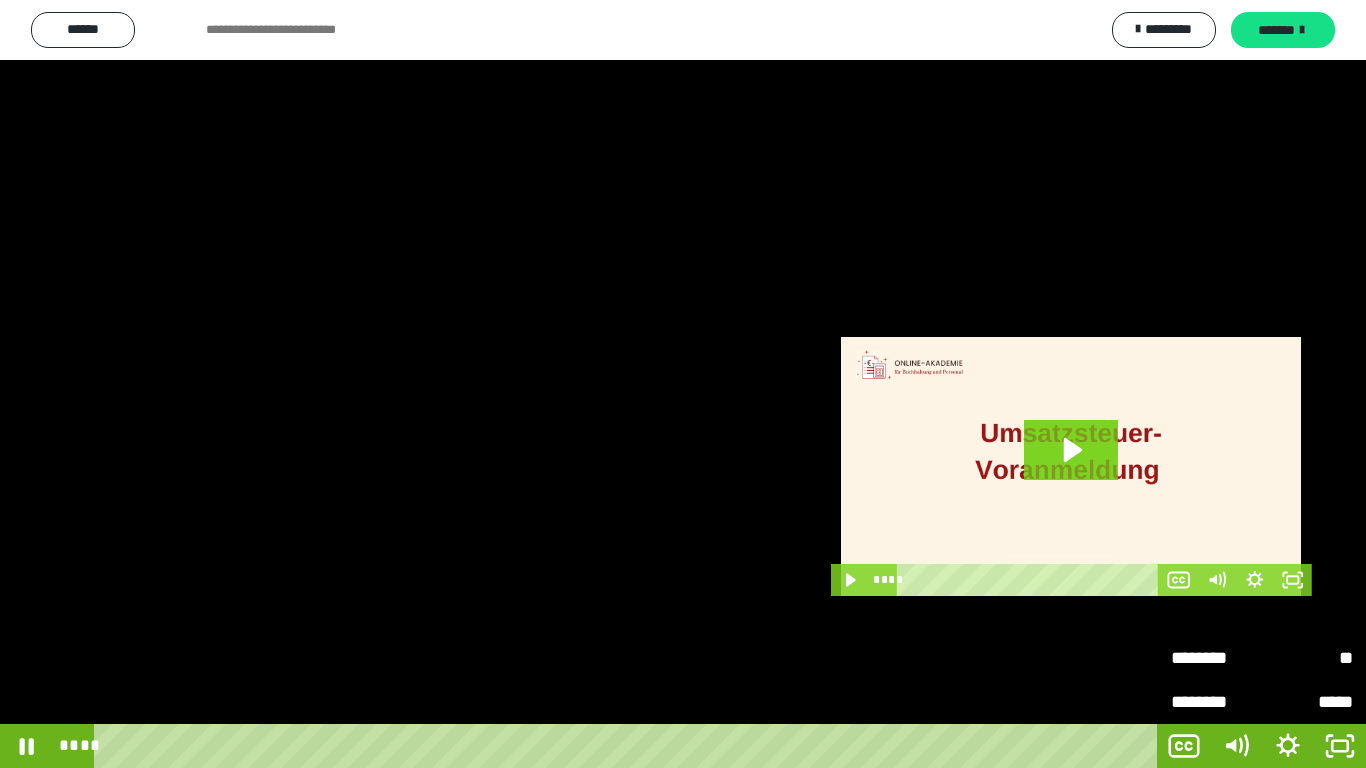click on "********" at bounding box center [1216, 658] 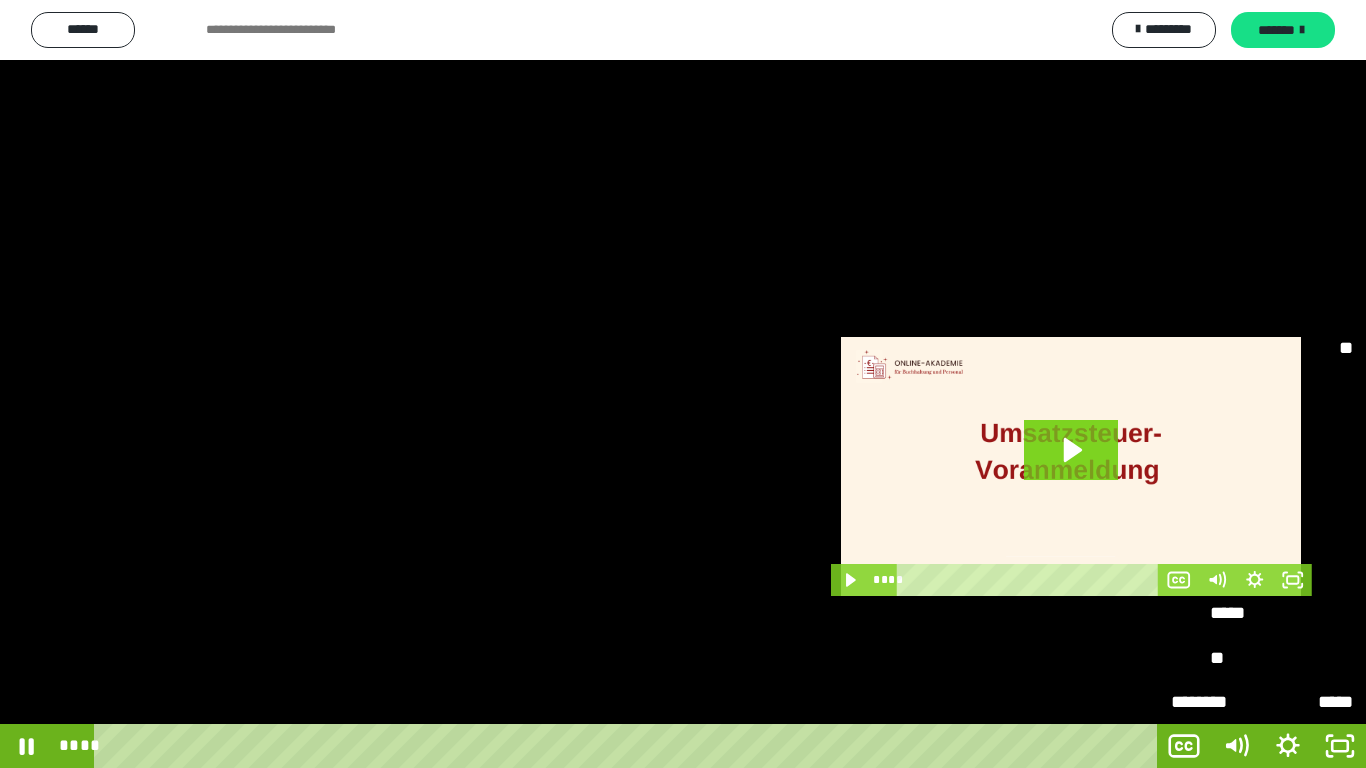 click on "*****" at bounding box center [1262, 526] 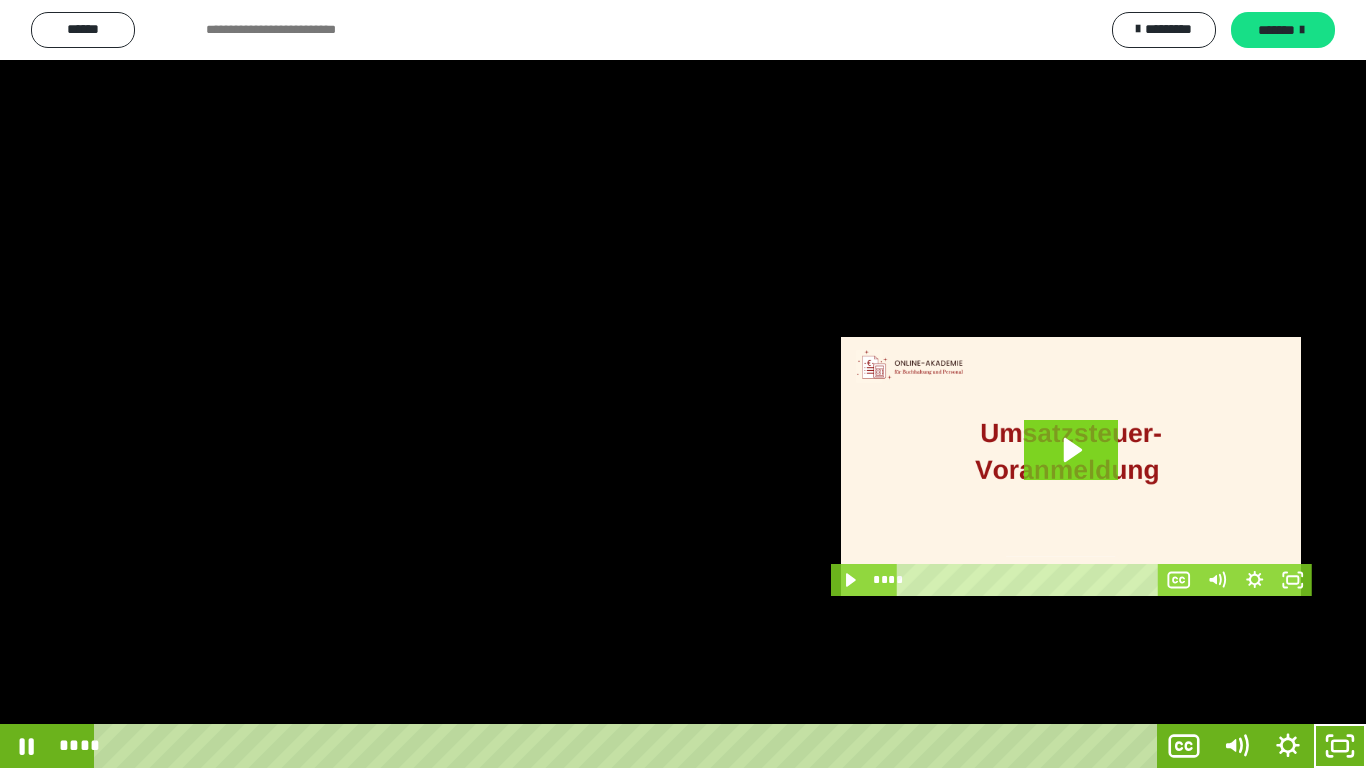 click at bounding box center [683, 384] 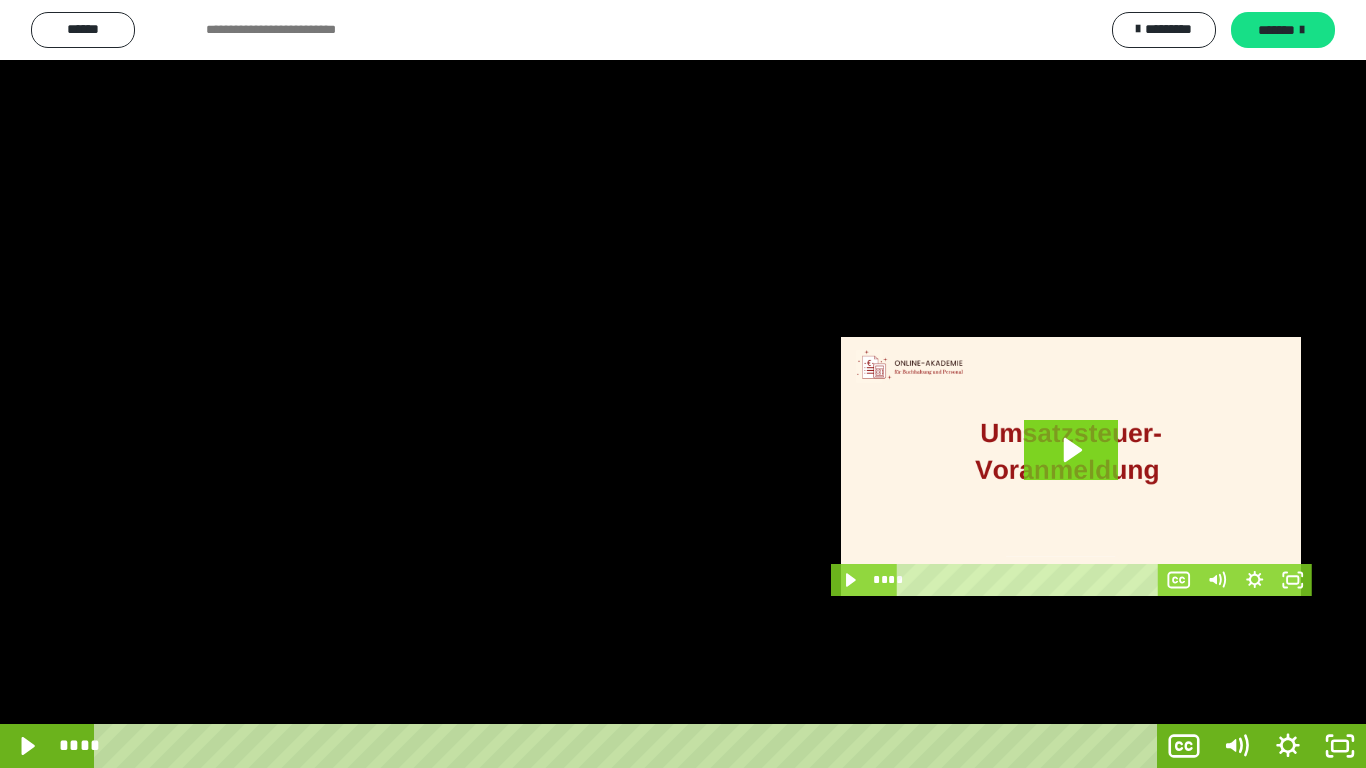 click at bounding box center [683, 384] 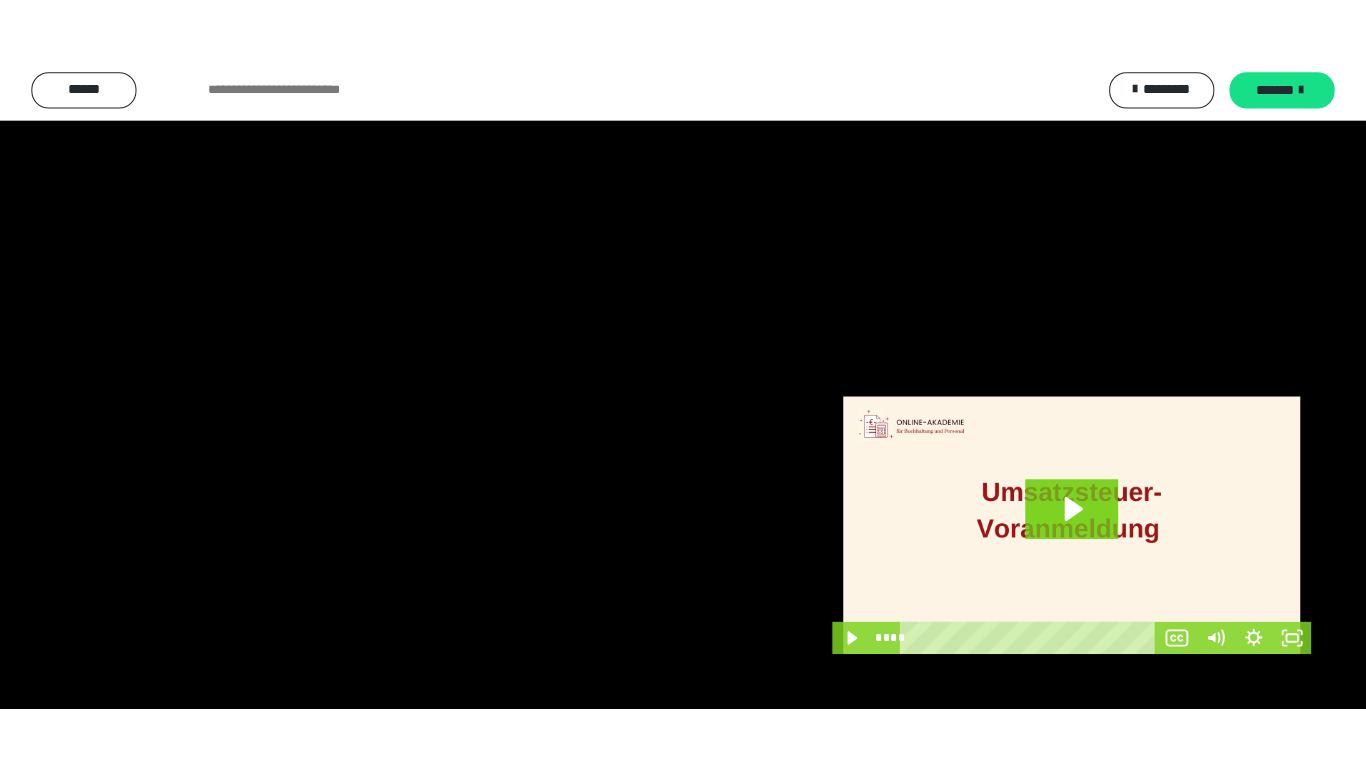 scroll, scrollTop: 3919, scrollLeft: 0, axis: vertical 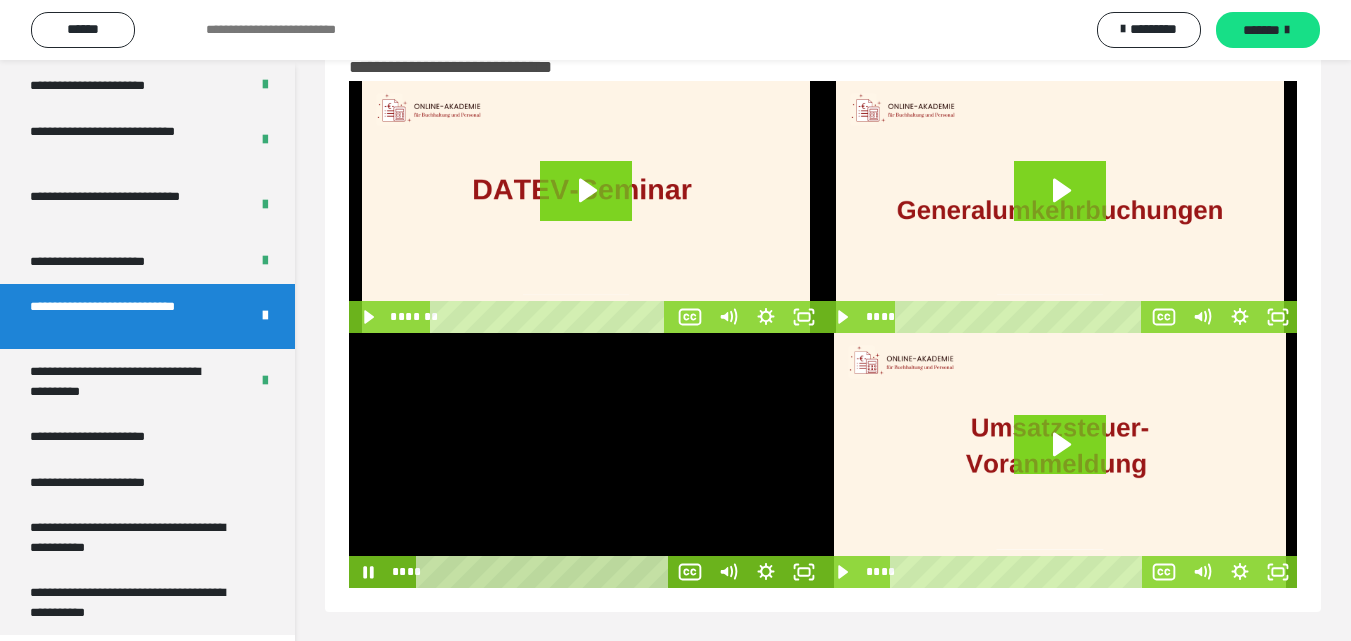click at bounding box center (586, 460) 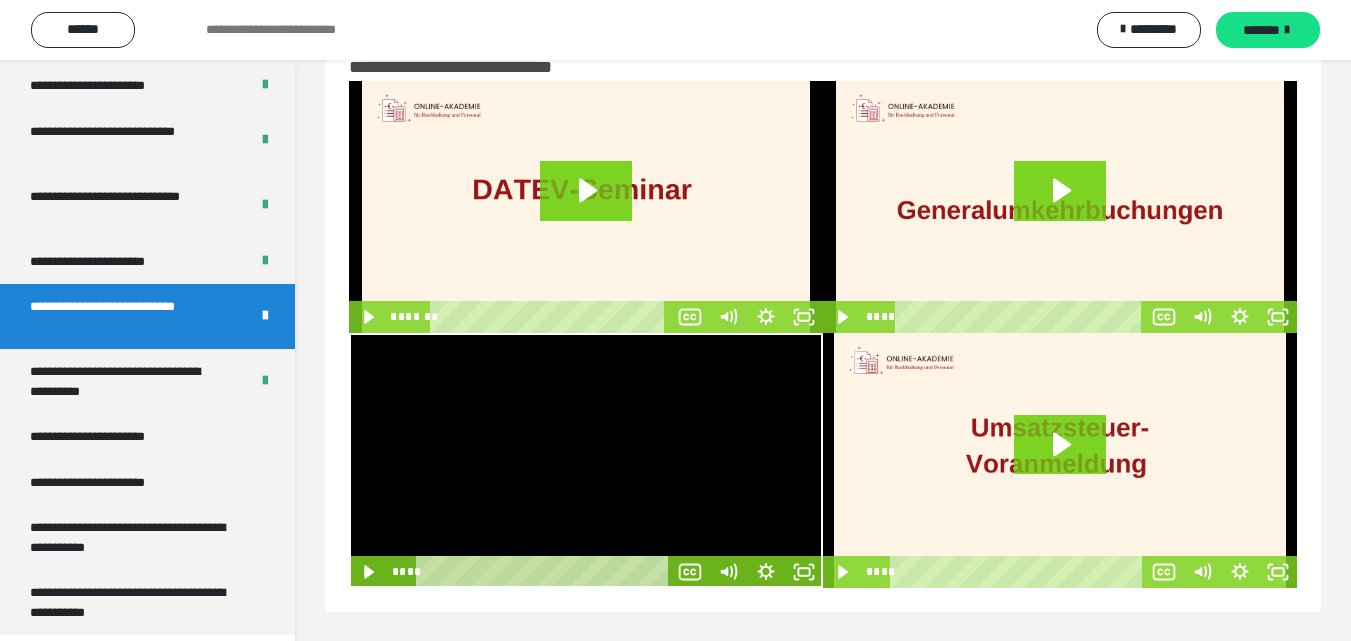 click at bounding box center [586, 460] 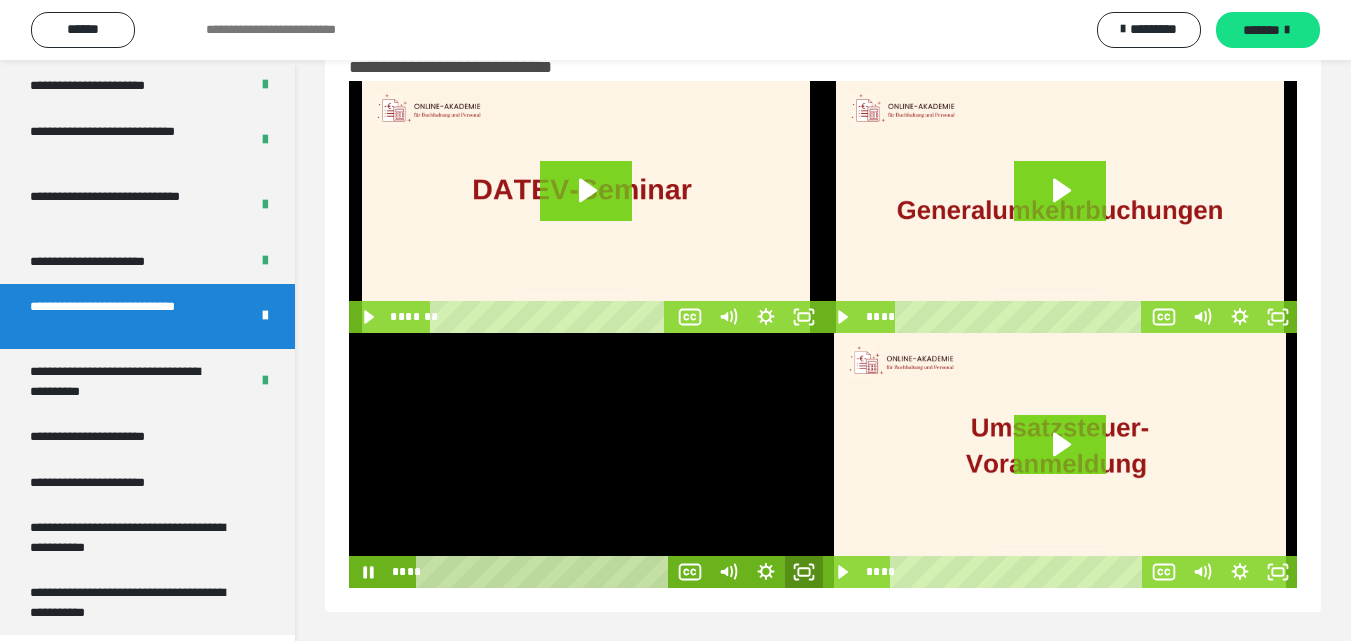 click 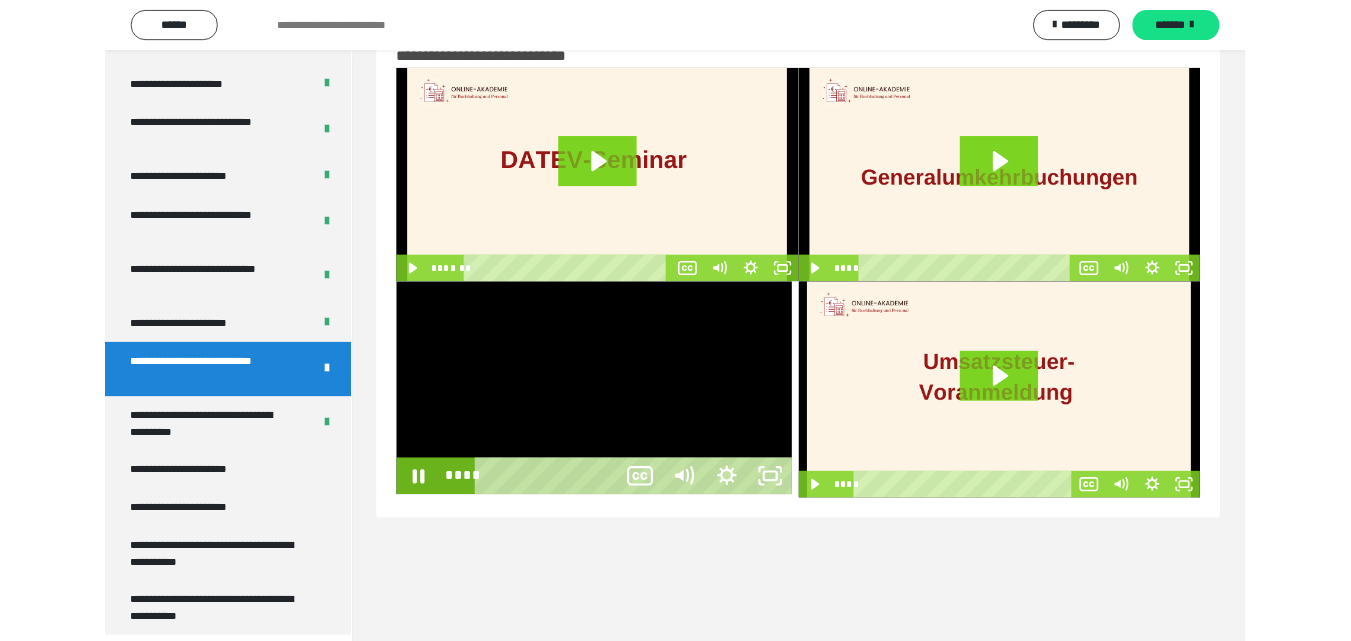 scroll, scrollTop: 3792, scrollLeft: 0, axis: vertical 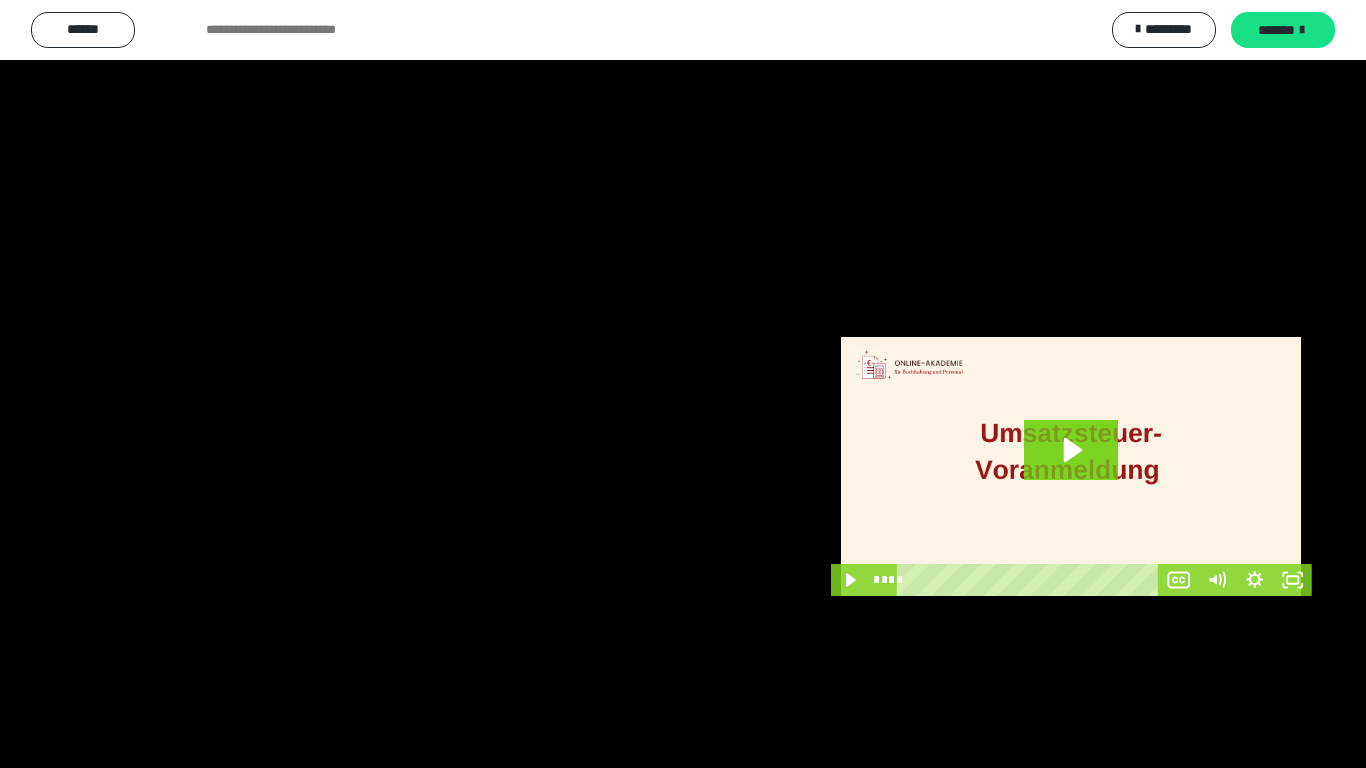 click at bounding box center [683, 384] 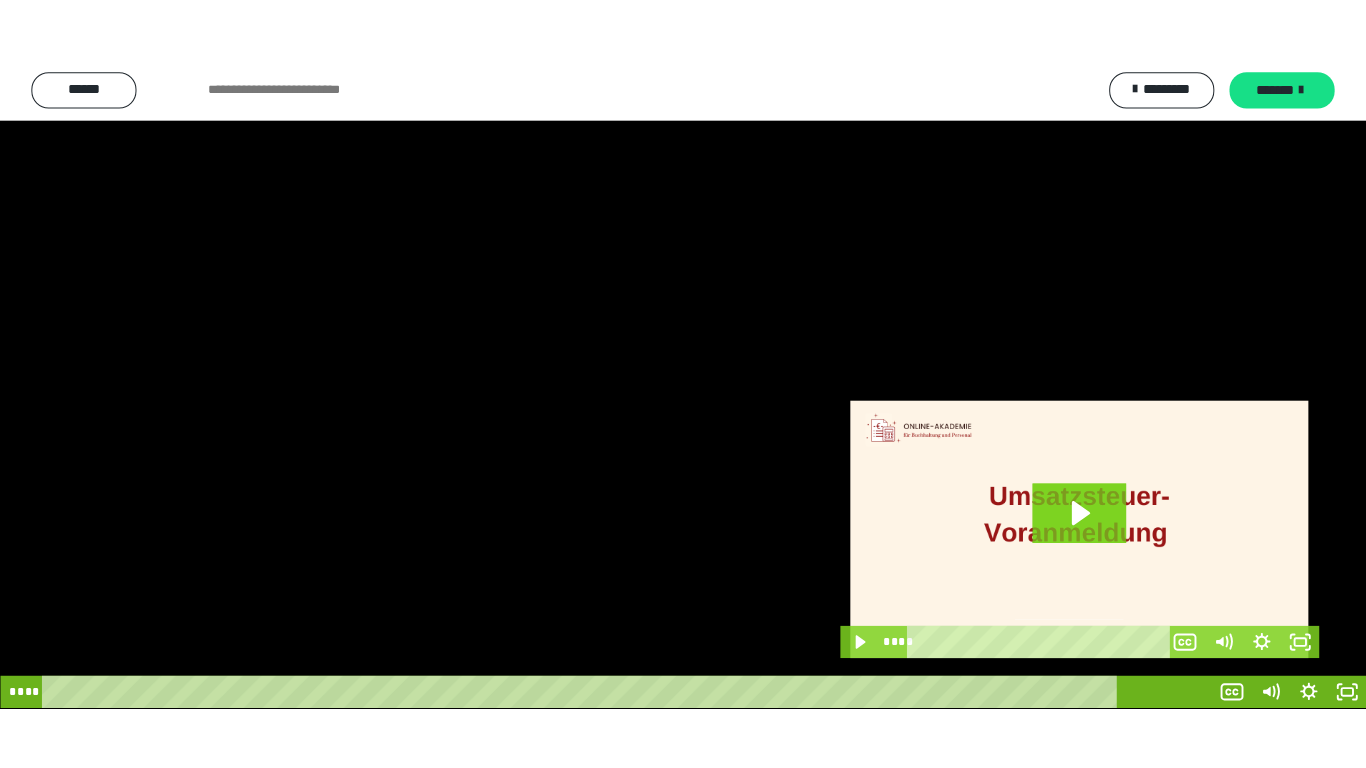 scroll, scrollTop: 3919, scrollLeft: 0, axis: vertical 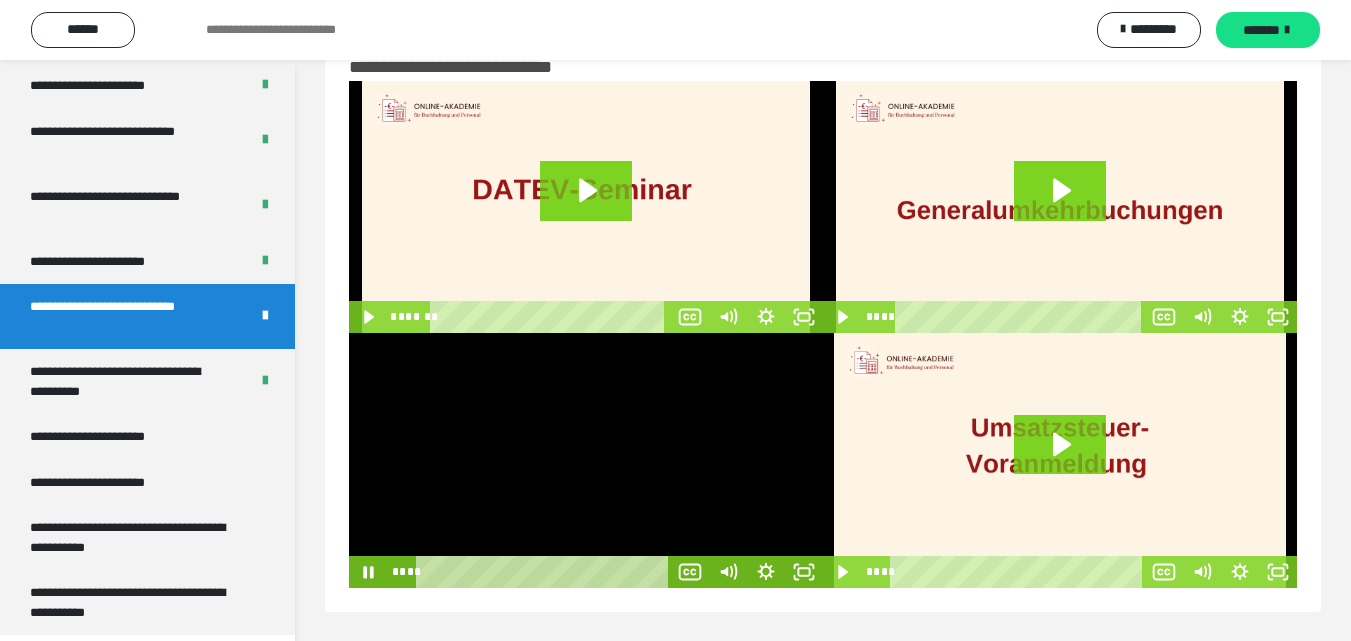 click at bounding box center [586, 460] 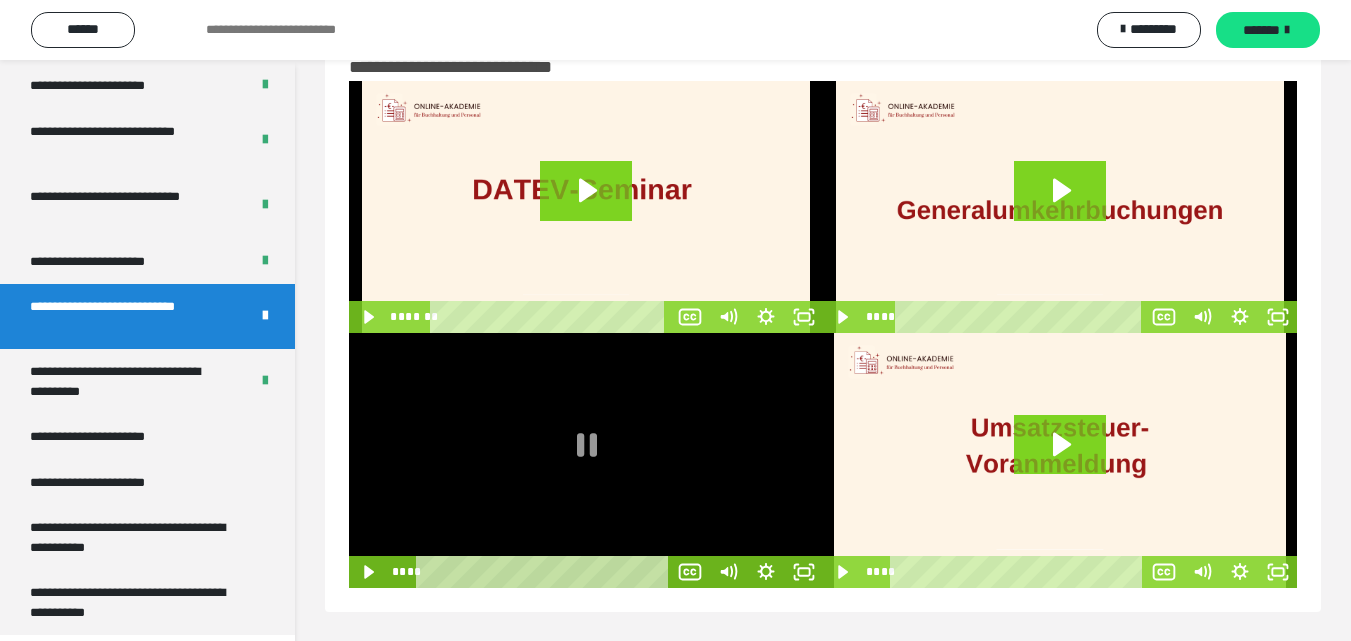 click at bounding box center (586, 460) 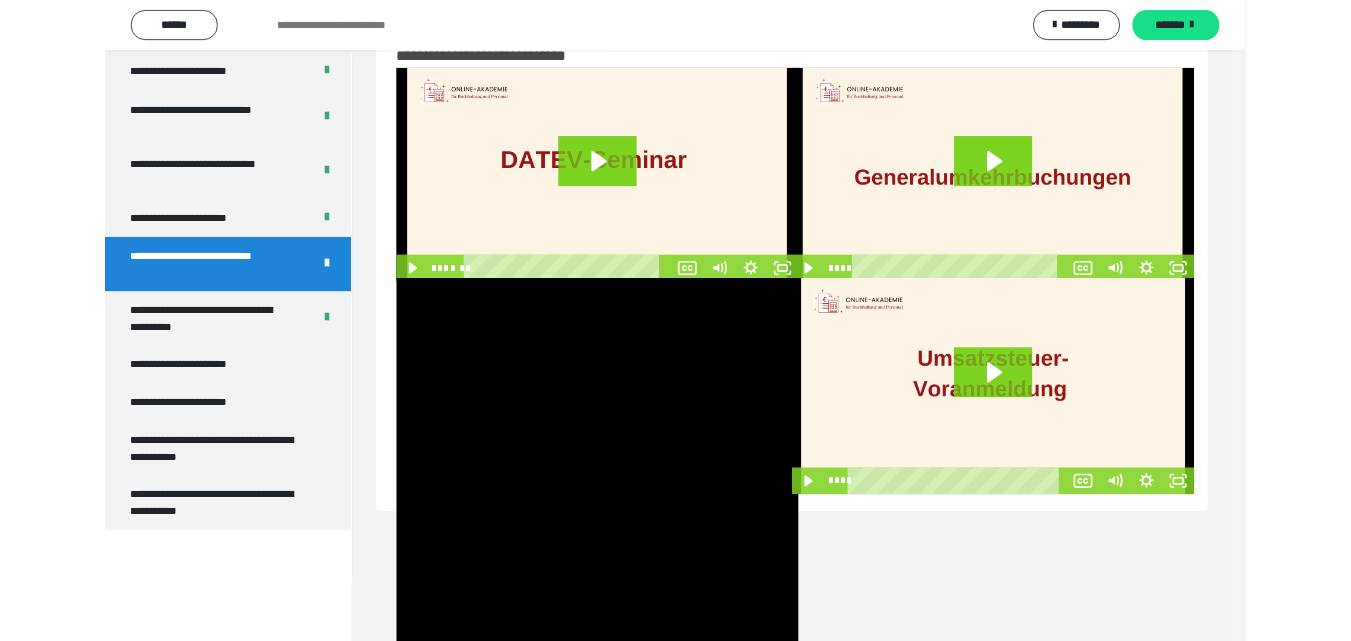 scroll, scrollTop: 3792, scrollLeft: 0, axis: vertical 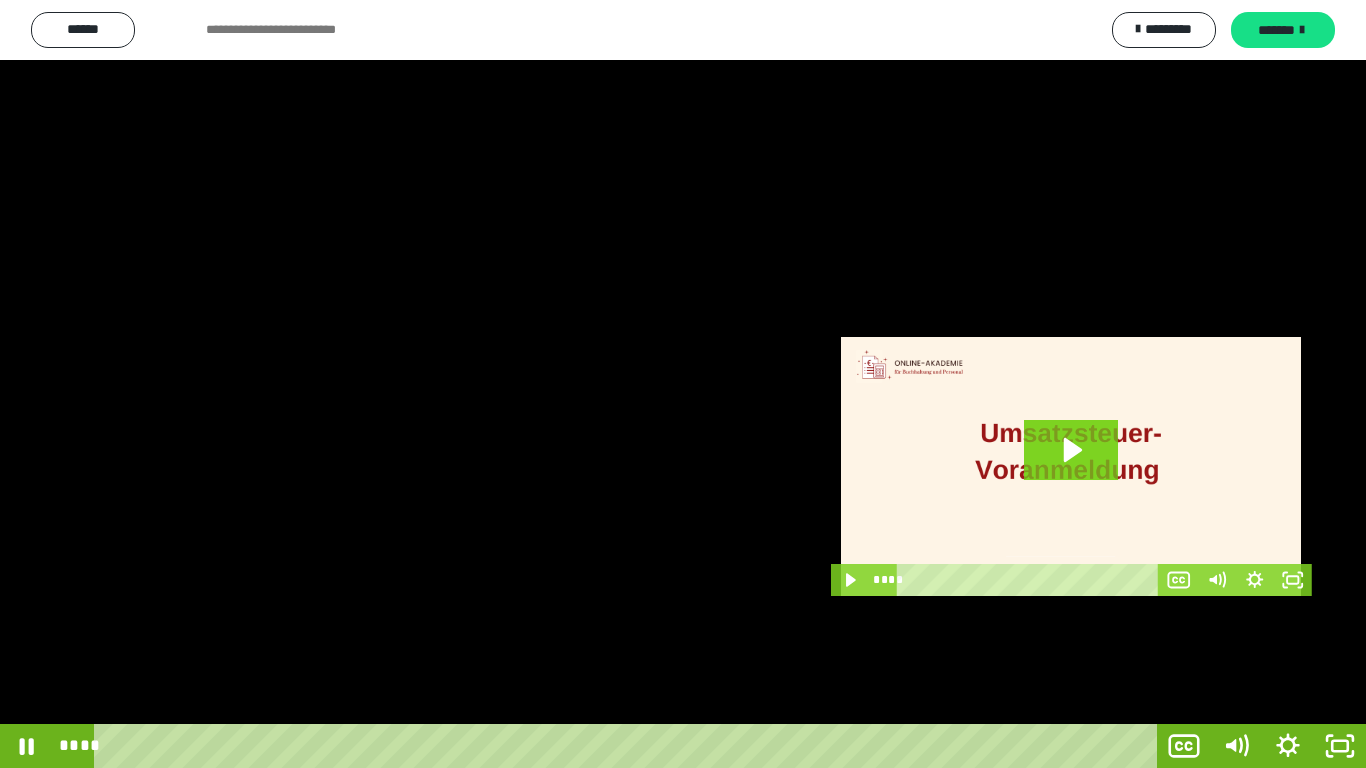 click at bounding box center (683, 384) 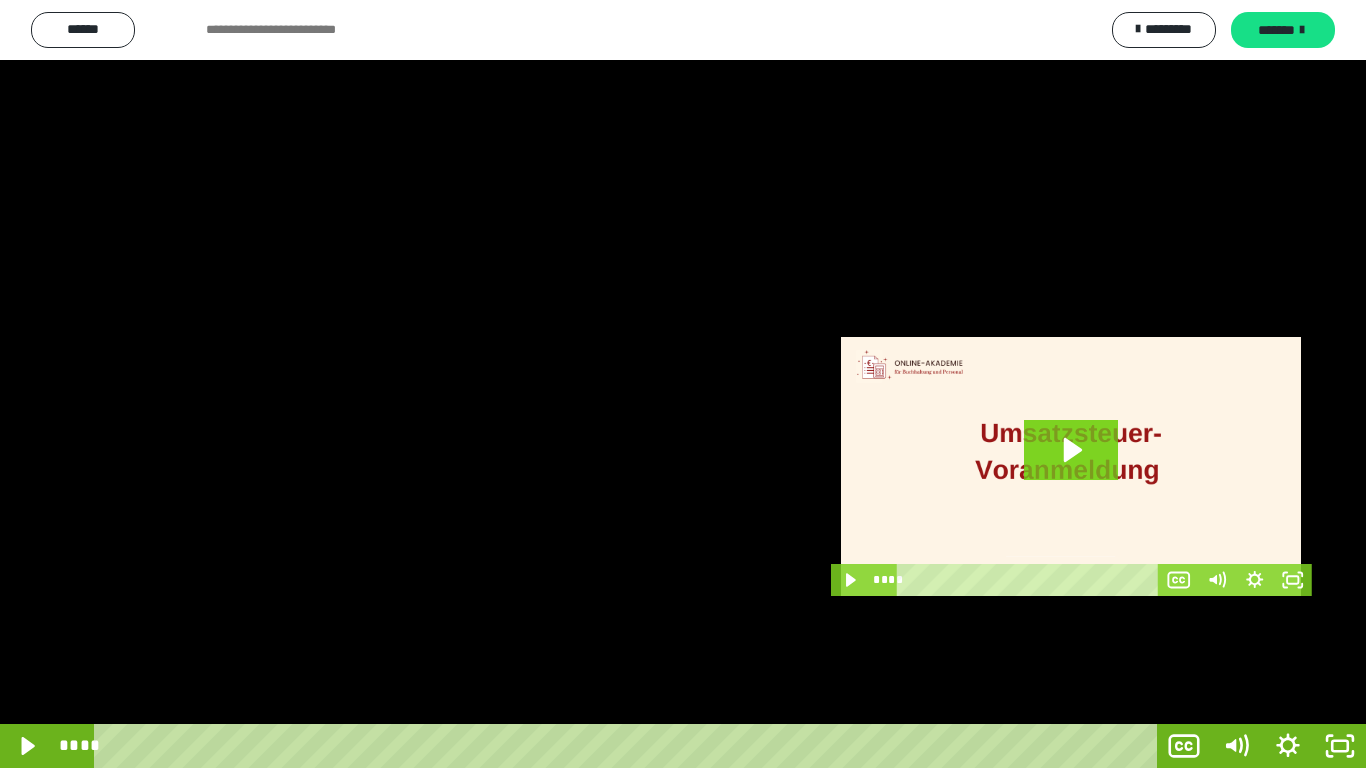 click at bounding box center (683, 384) 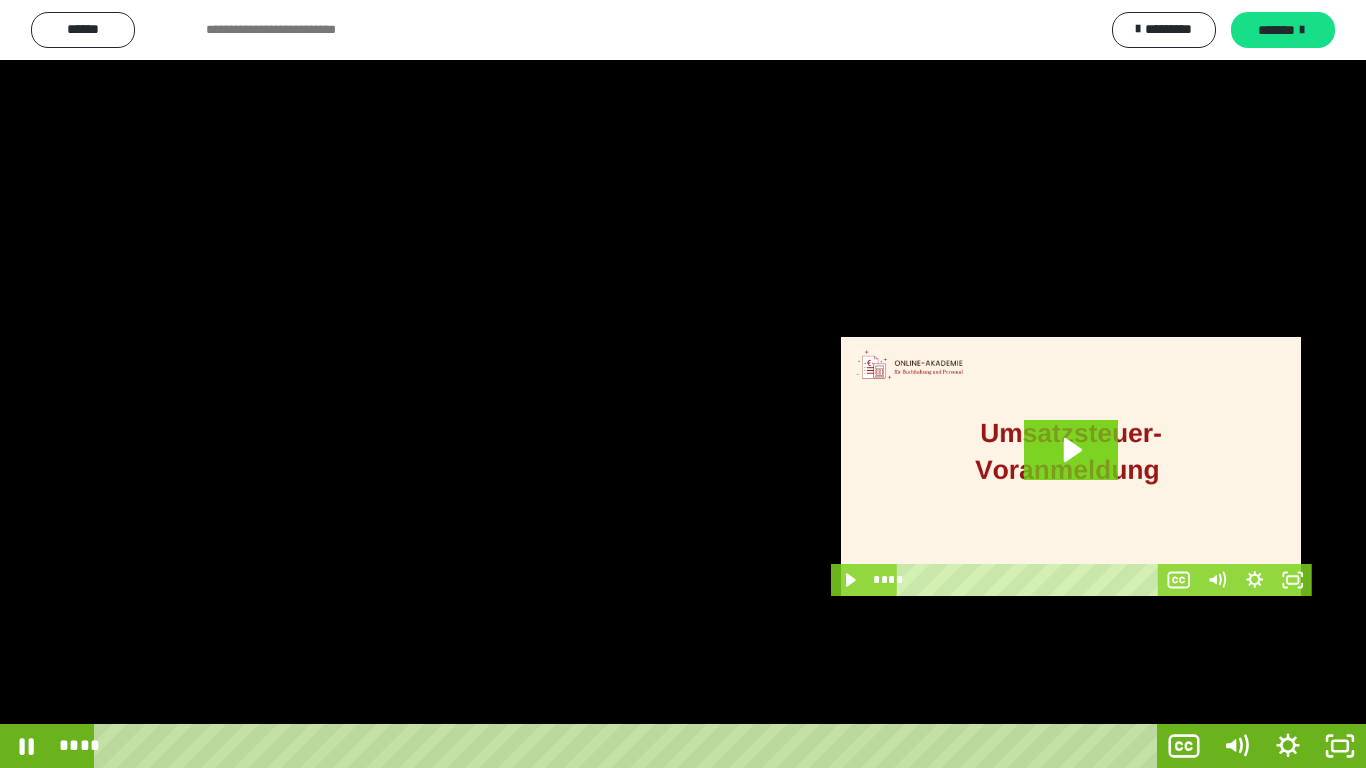 type 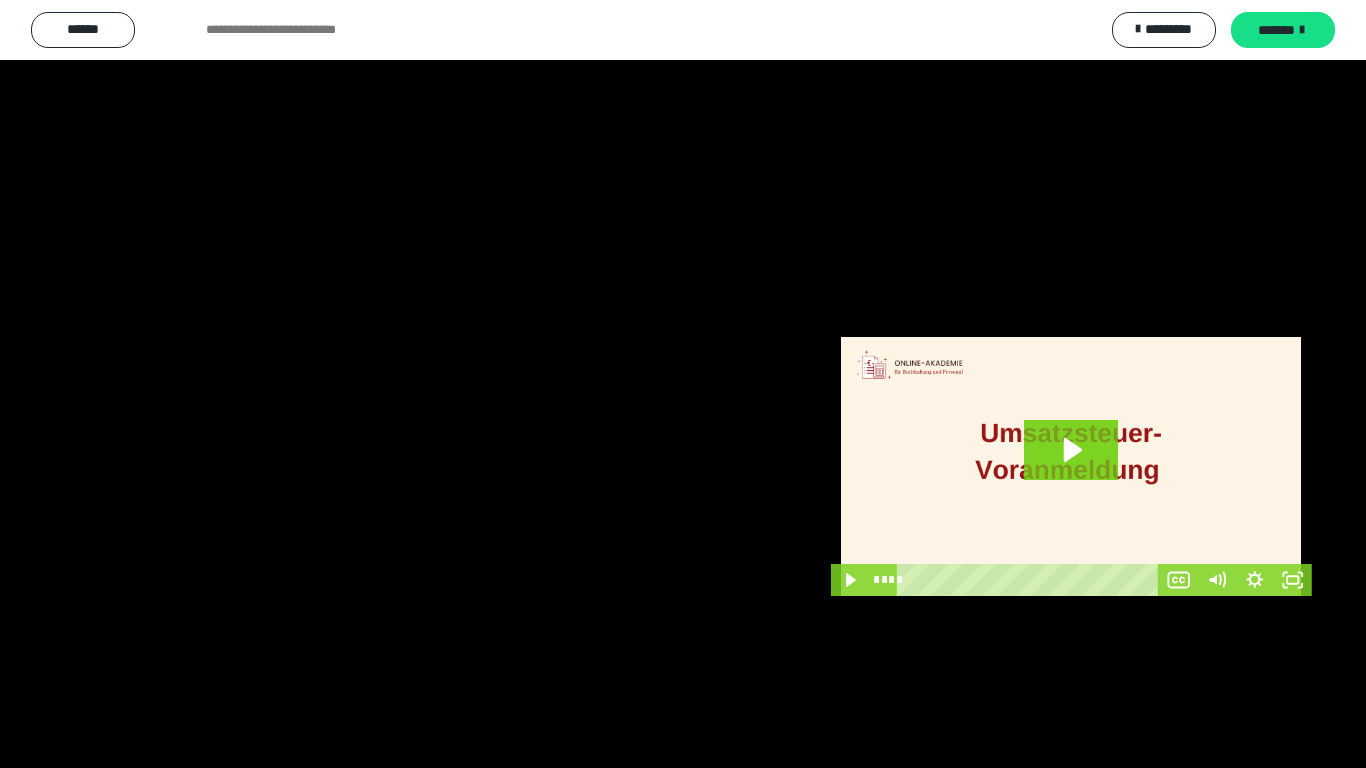 click at bounding box center (683, 384) 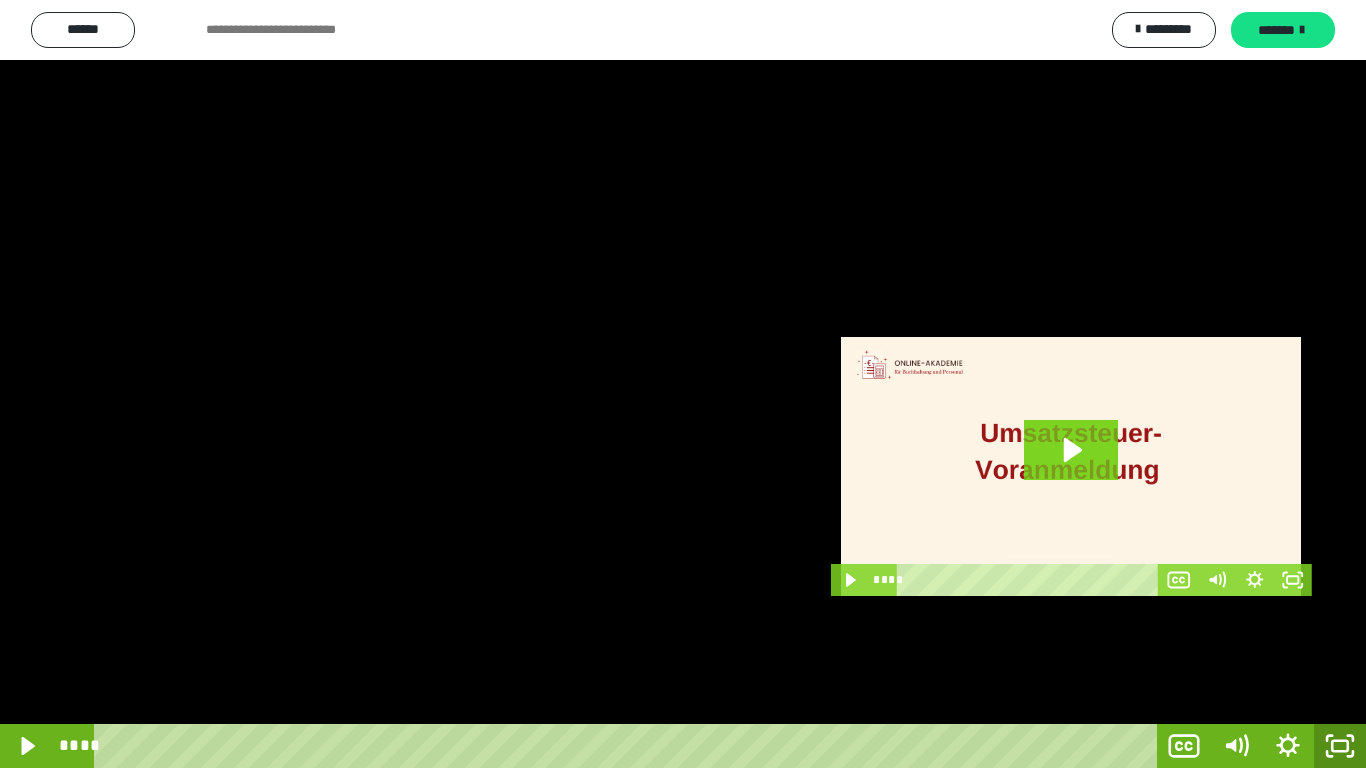 click 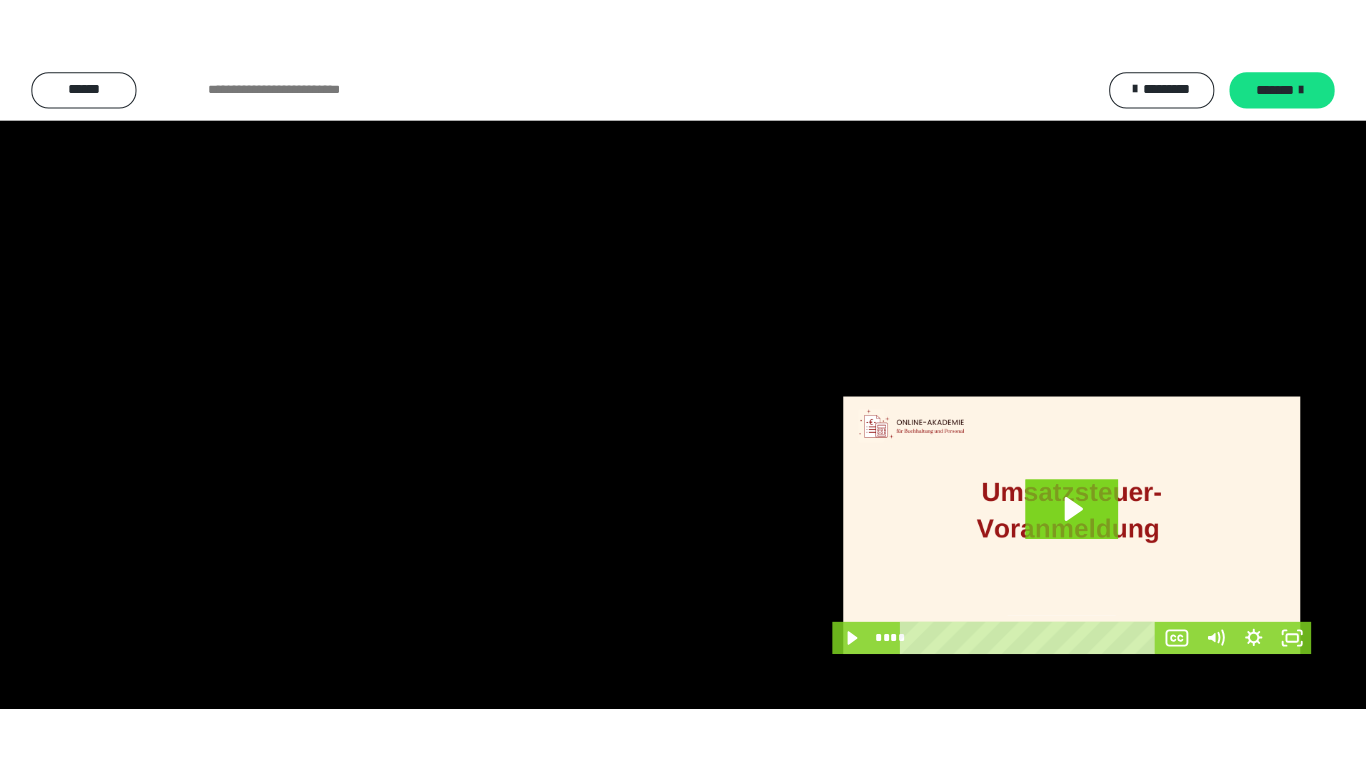 scroll, scrollTop: 3919, scrollLeft: 0, axis: vertical 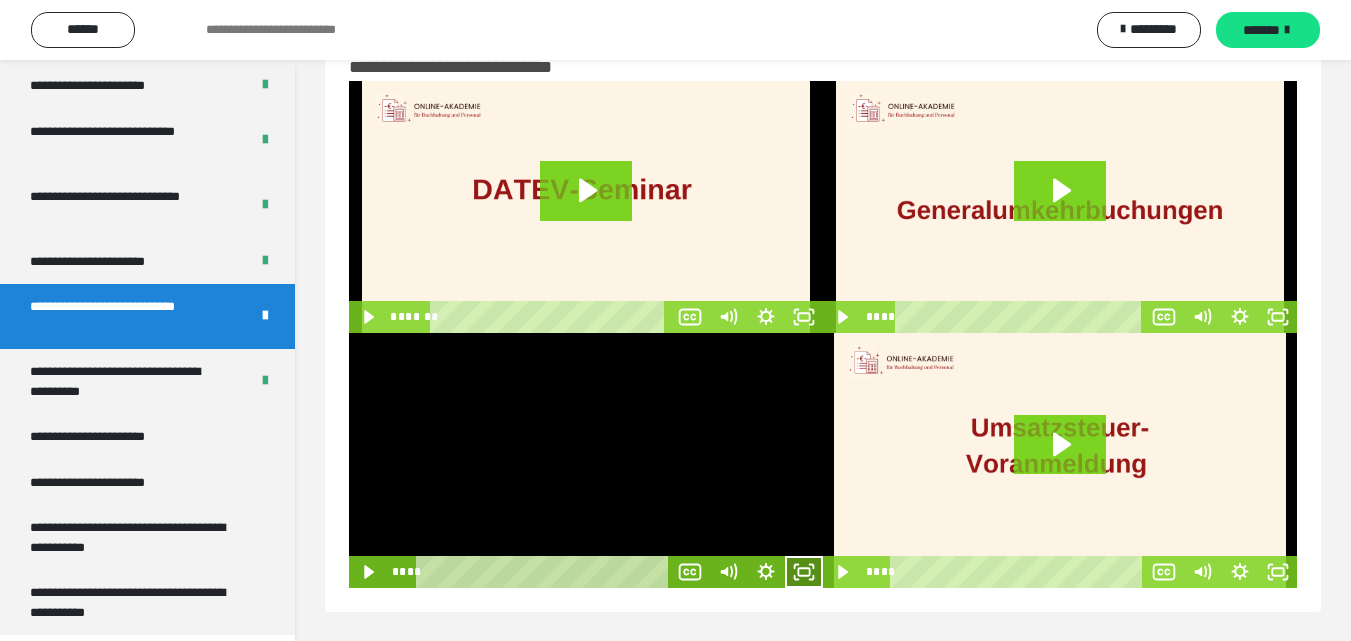 click 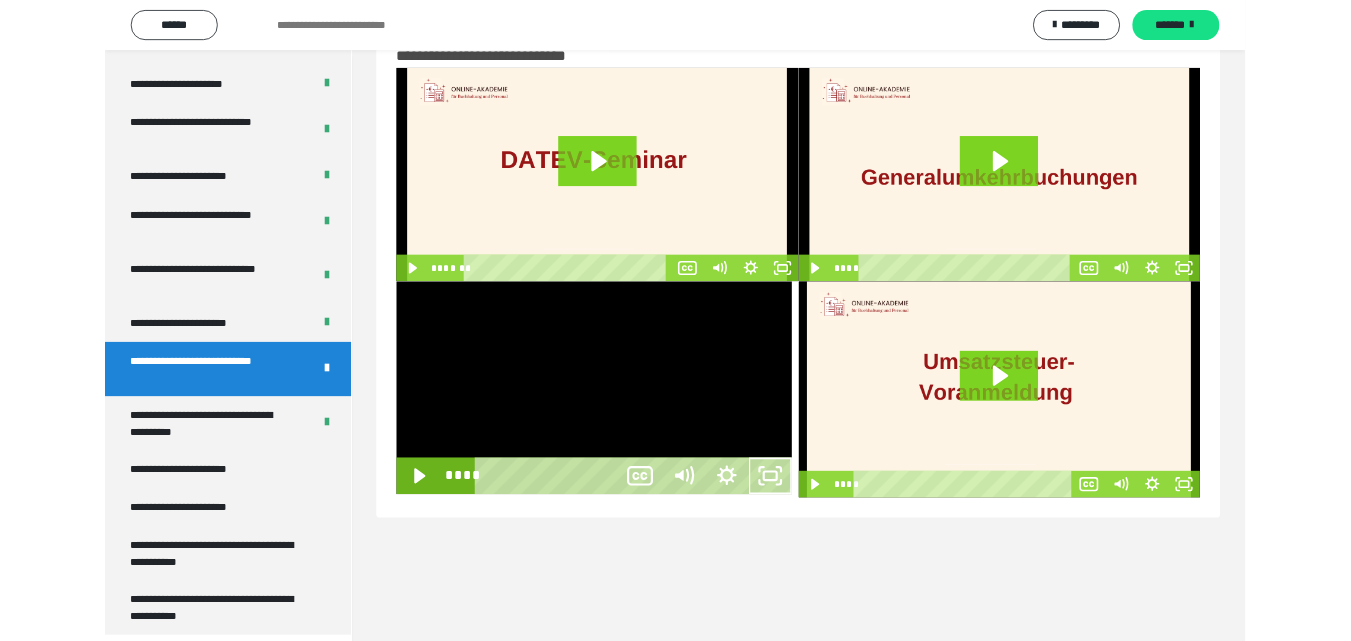 scroll, scrollTop: 3792, scrollLeft: 0, axis: vertical 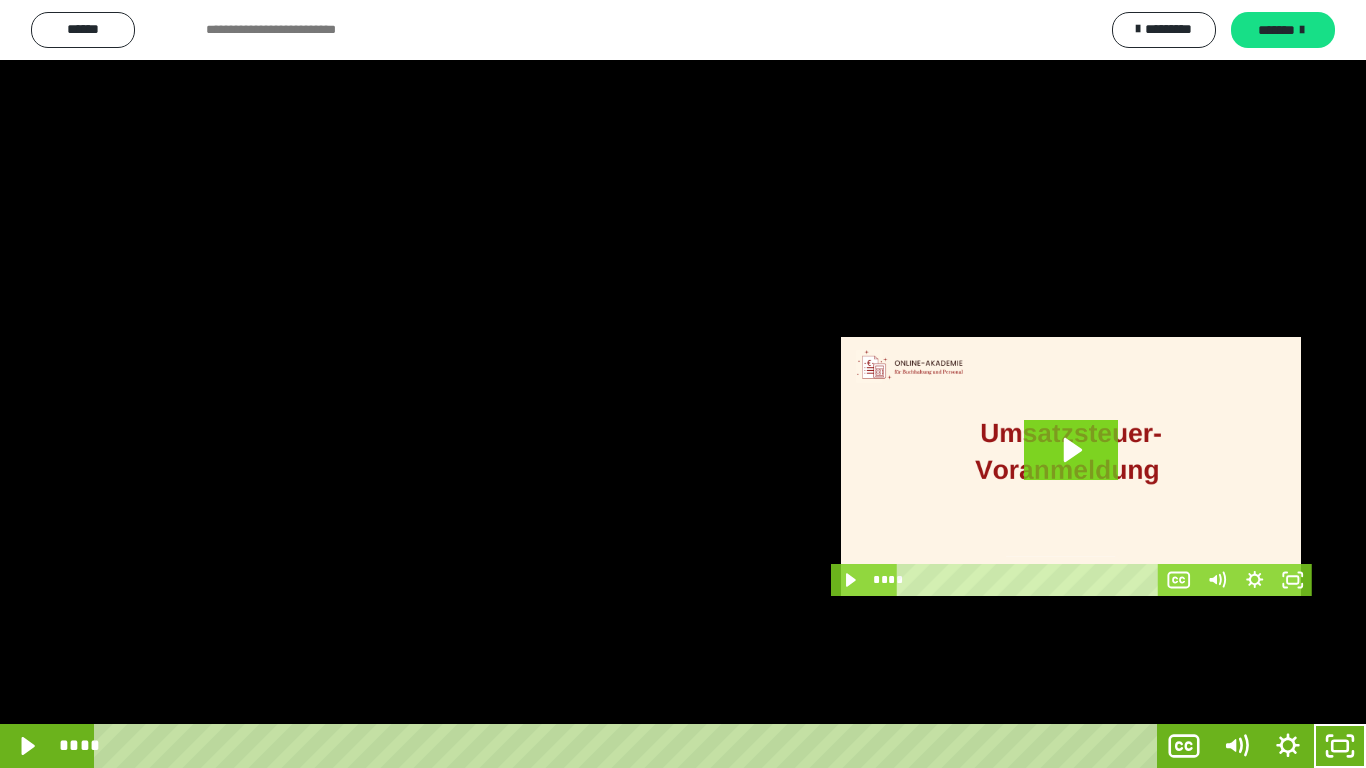 click at bounding box center (683, 384) 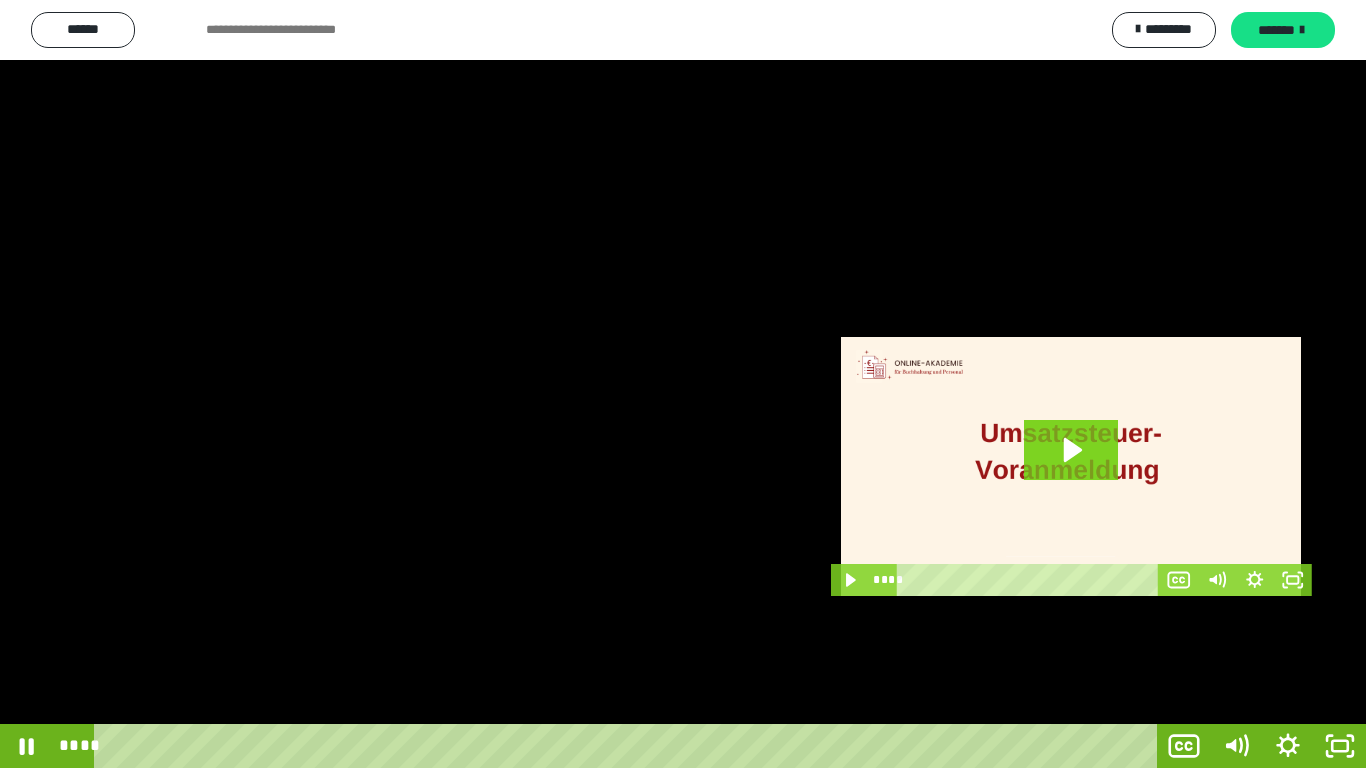 click at bounding box center [683, 384] 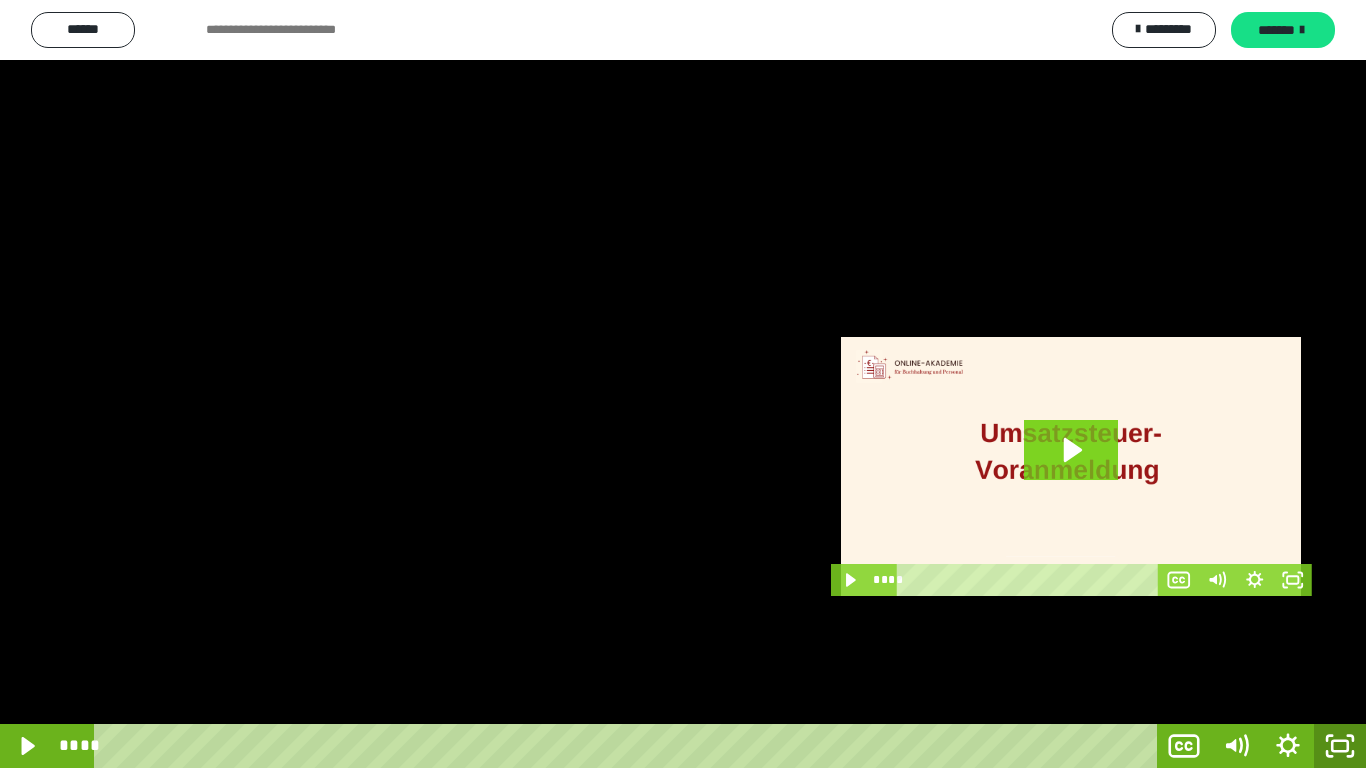 click 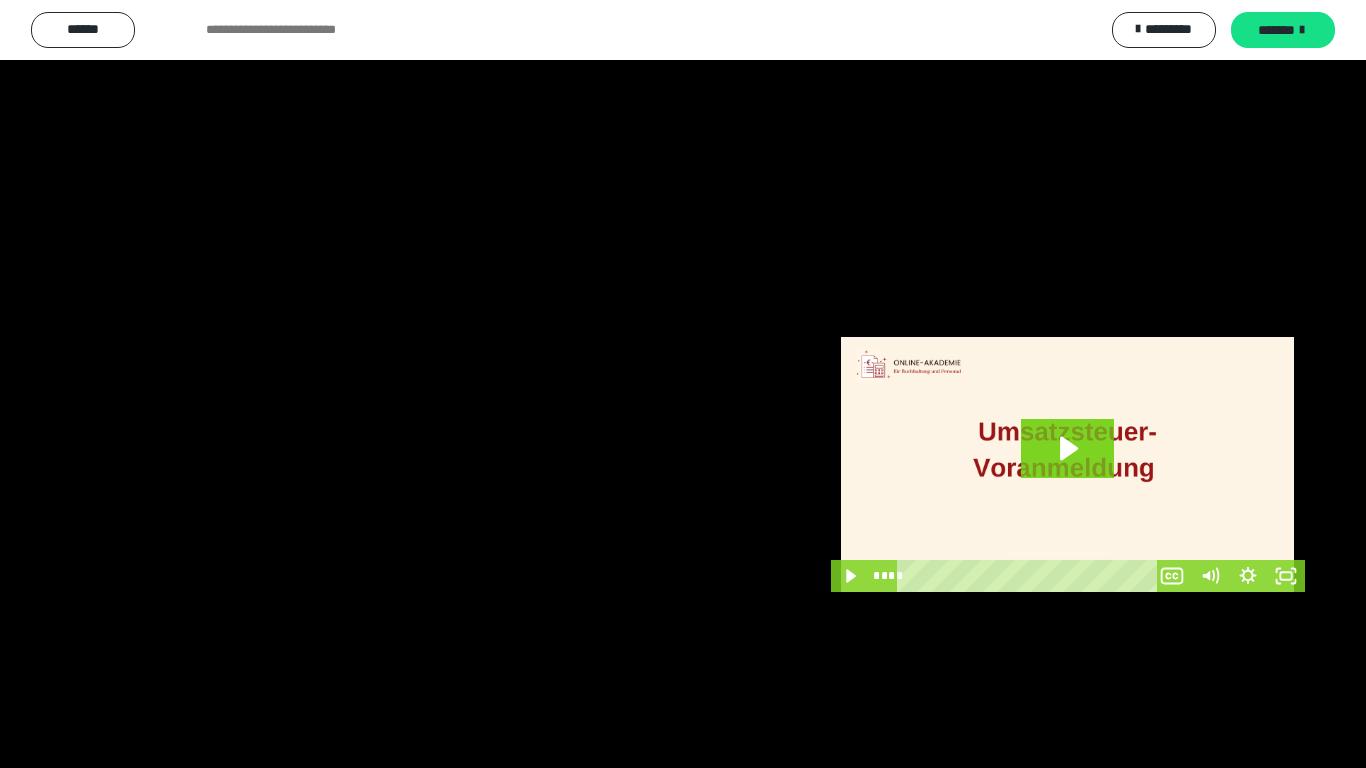 scroll, scrollTop: 3919, scrollLeft: 0, axis: vertical 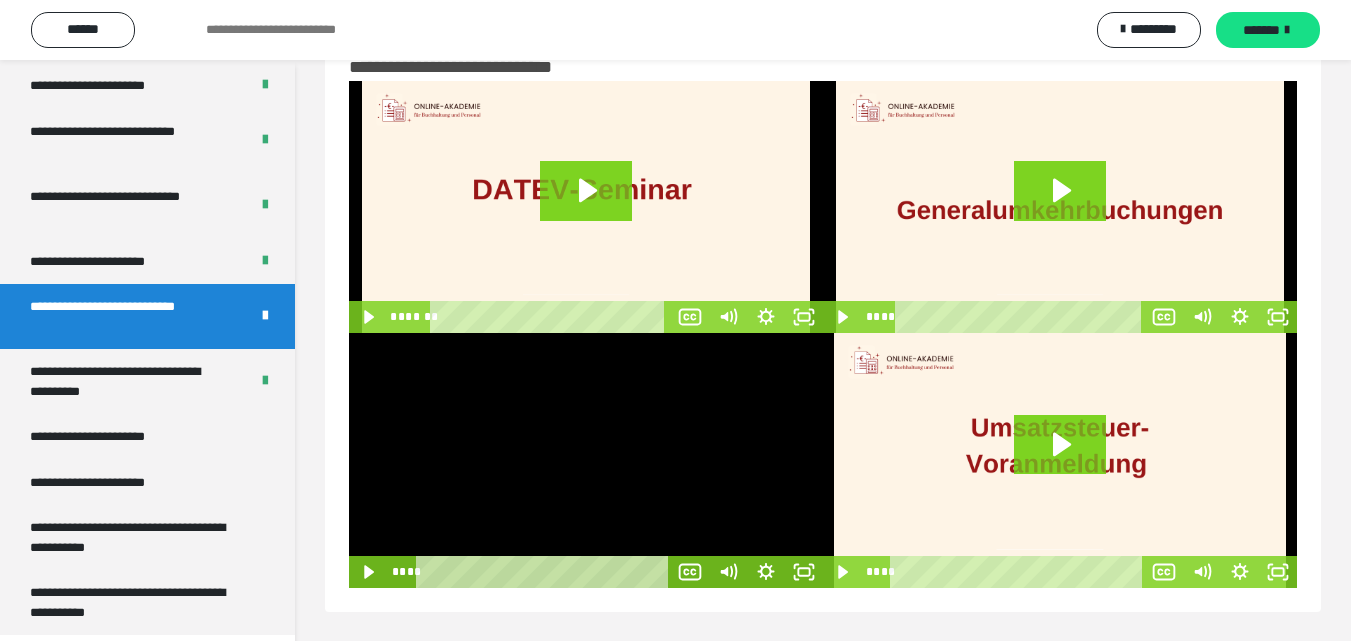 click at bounding box center (586, 460) 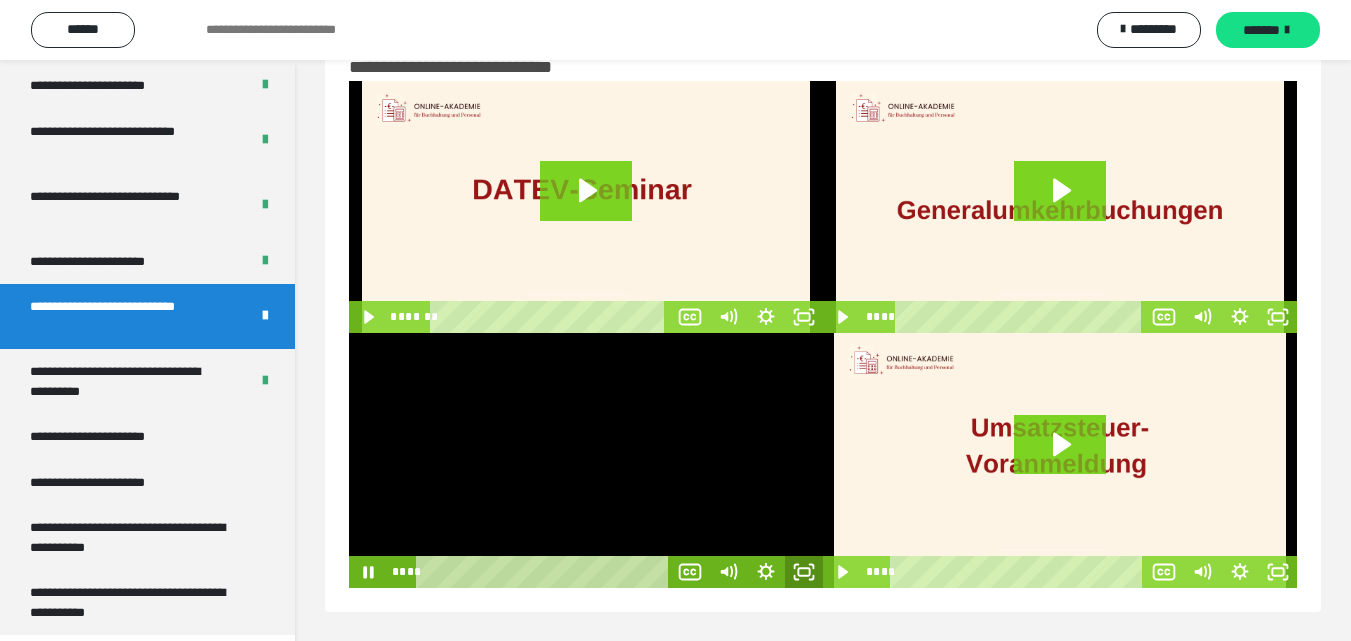 click 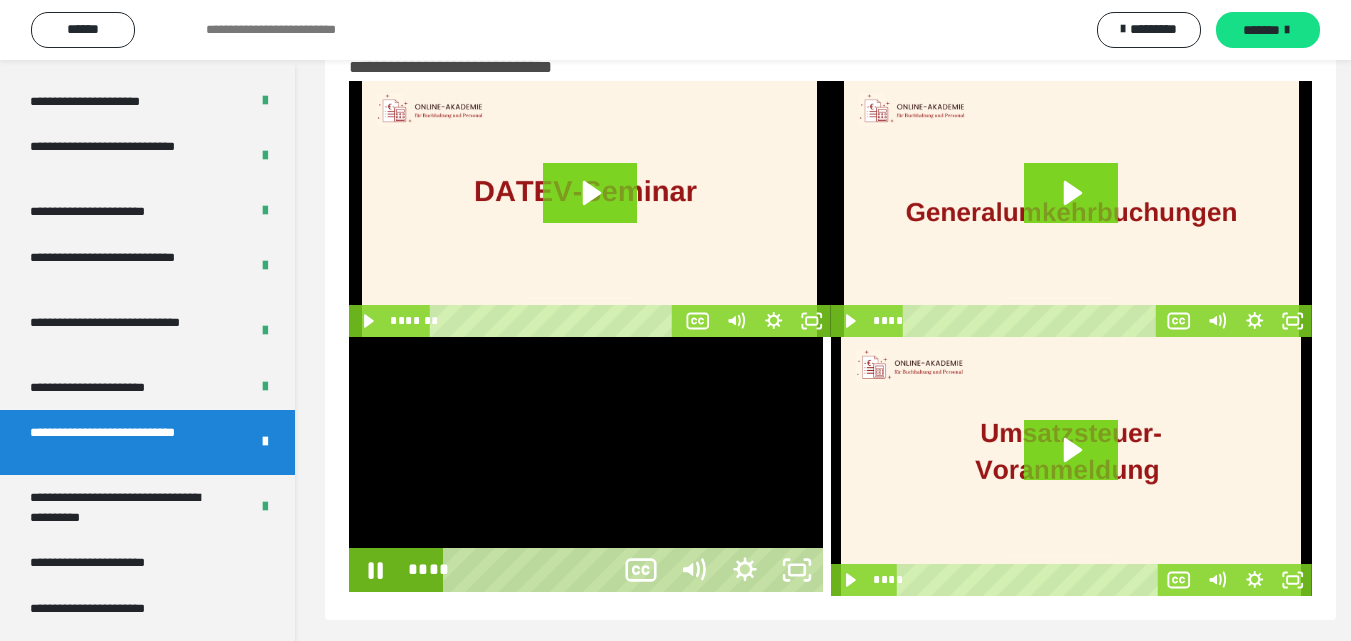 scroll, scrollTop: 3792, scrollLeft: 0, axis: vertical 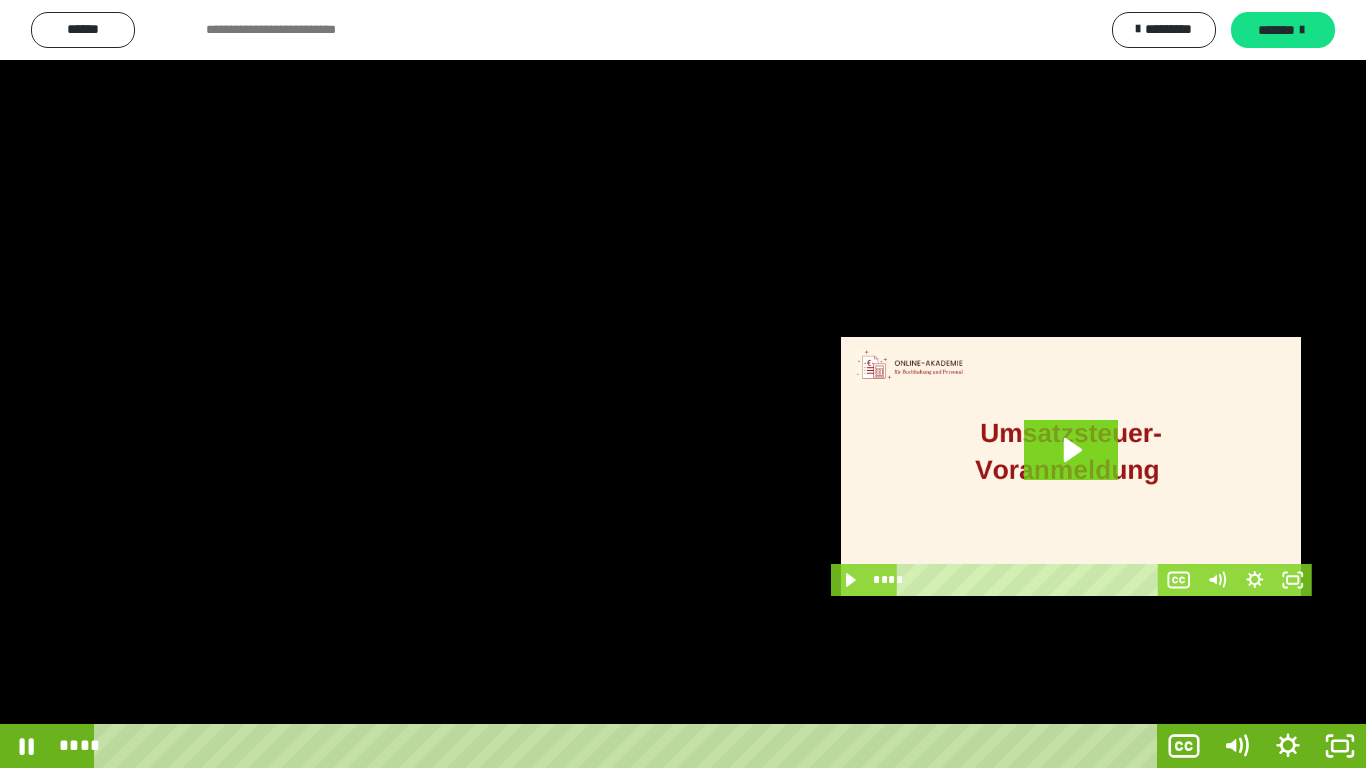 click at bounding box center [683, 384] 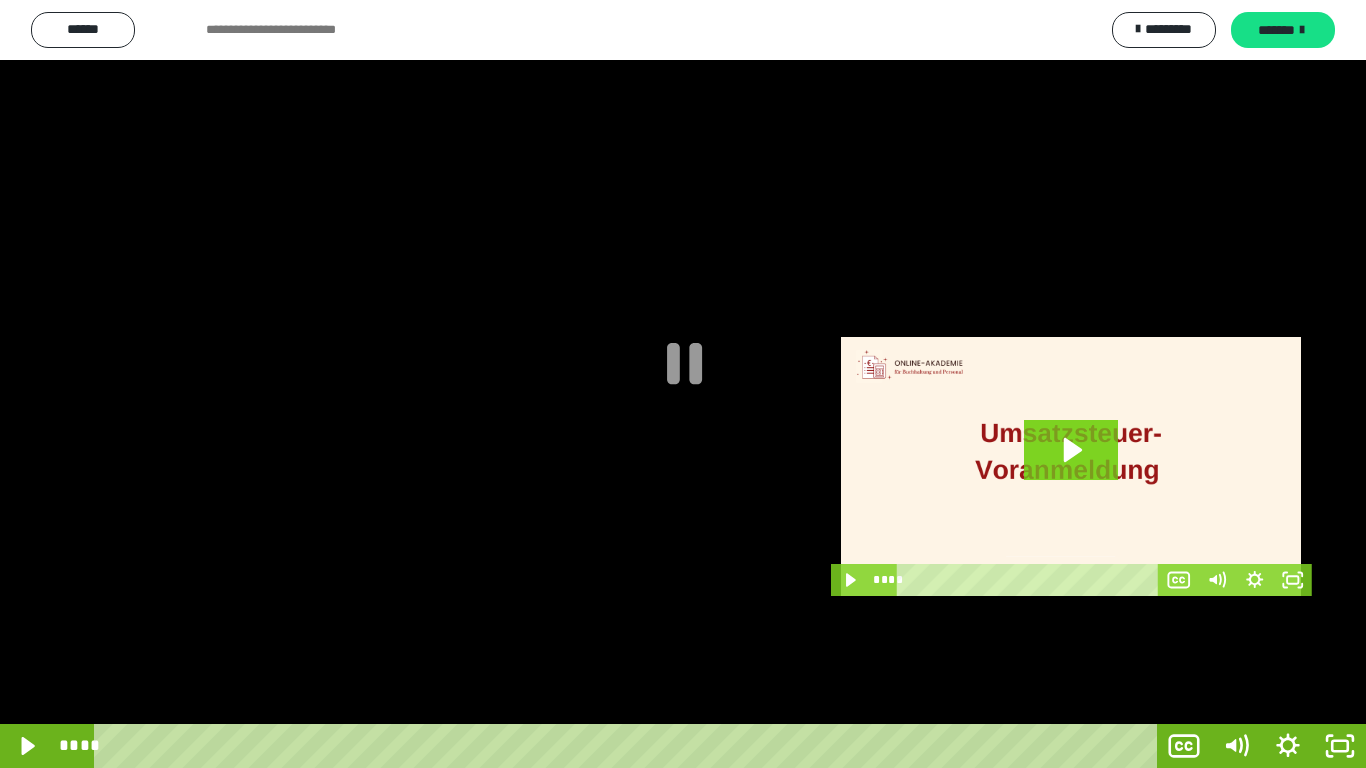 click at bounding box center [683, 384] 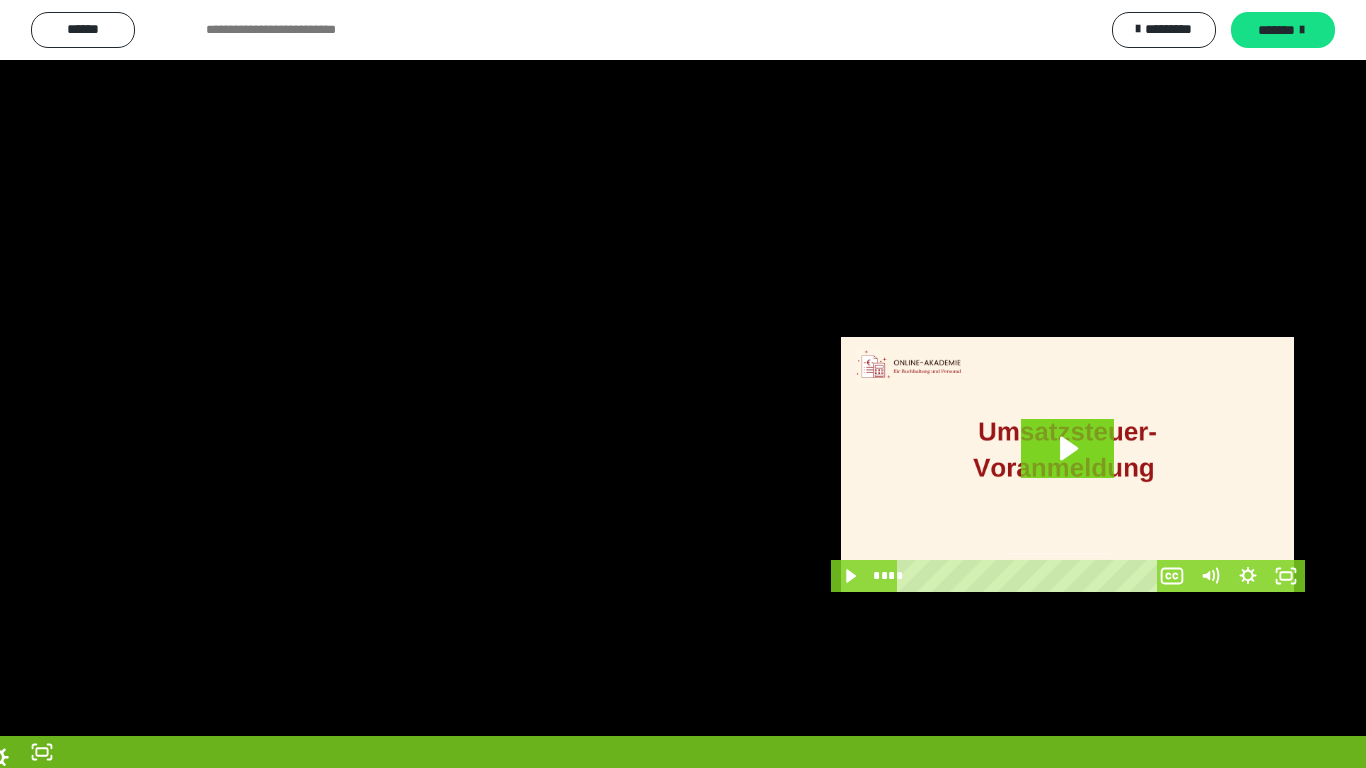 scroll, scrollTop: 3919, scrollLeft: 0, axis: vertical 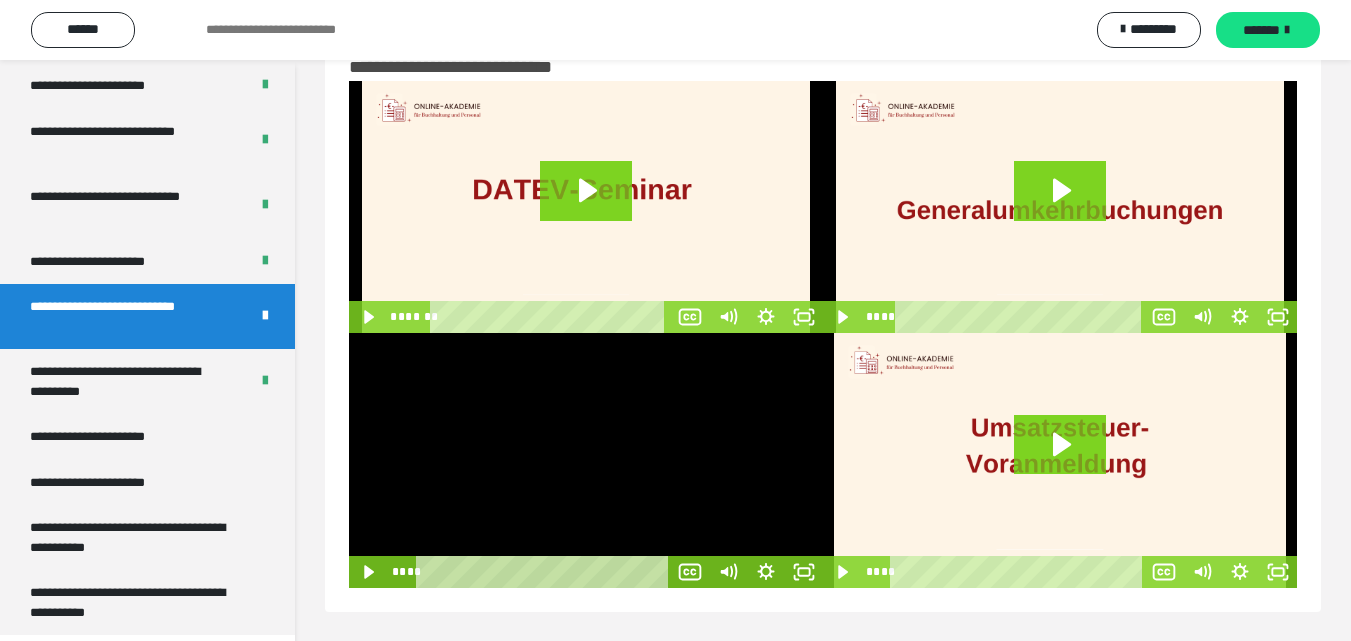 click at bounding box center (586, 460) 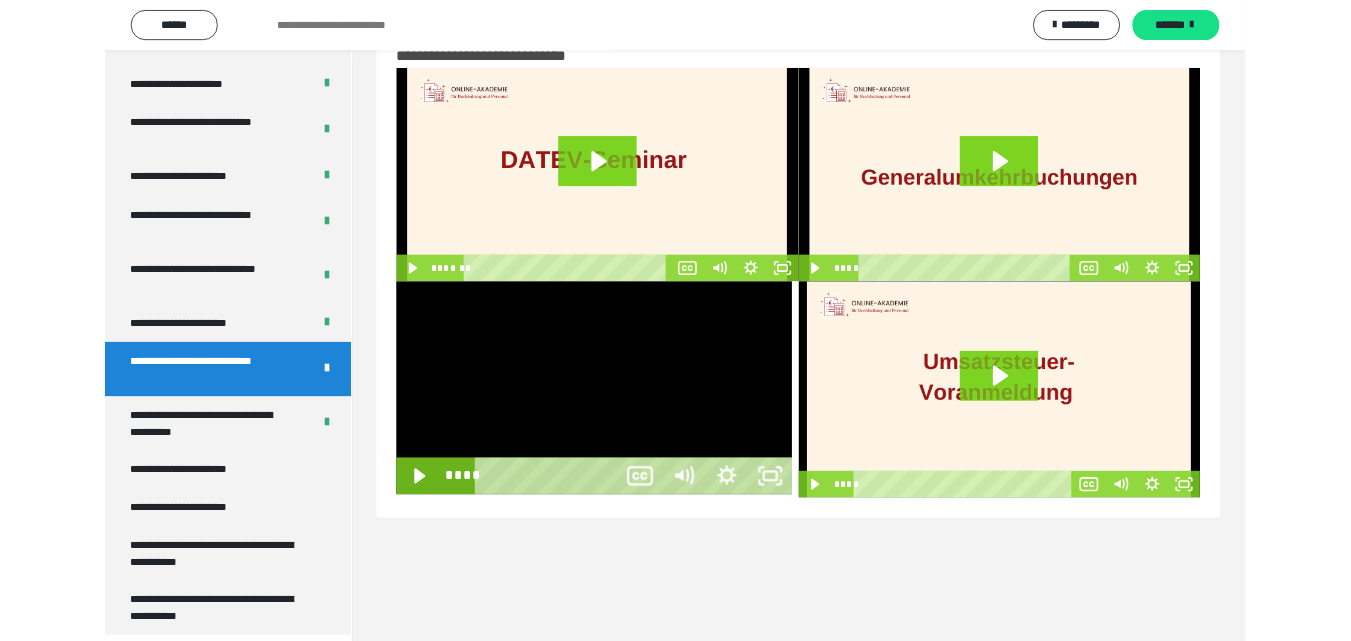 scroll, scrollTop: 3792, scrollLeft: 0, axis: vertical 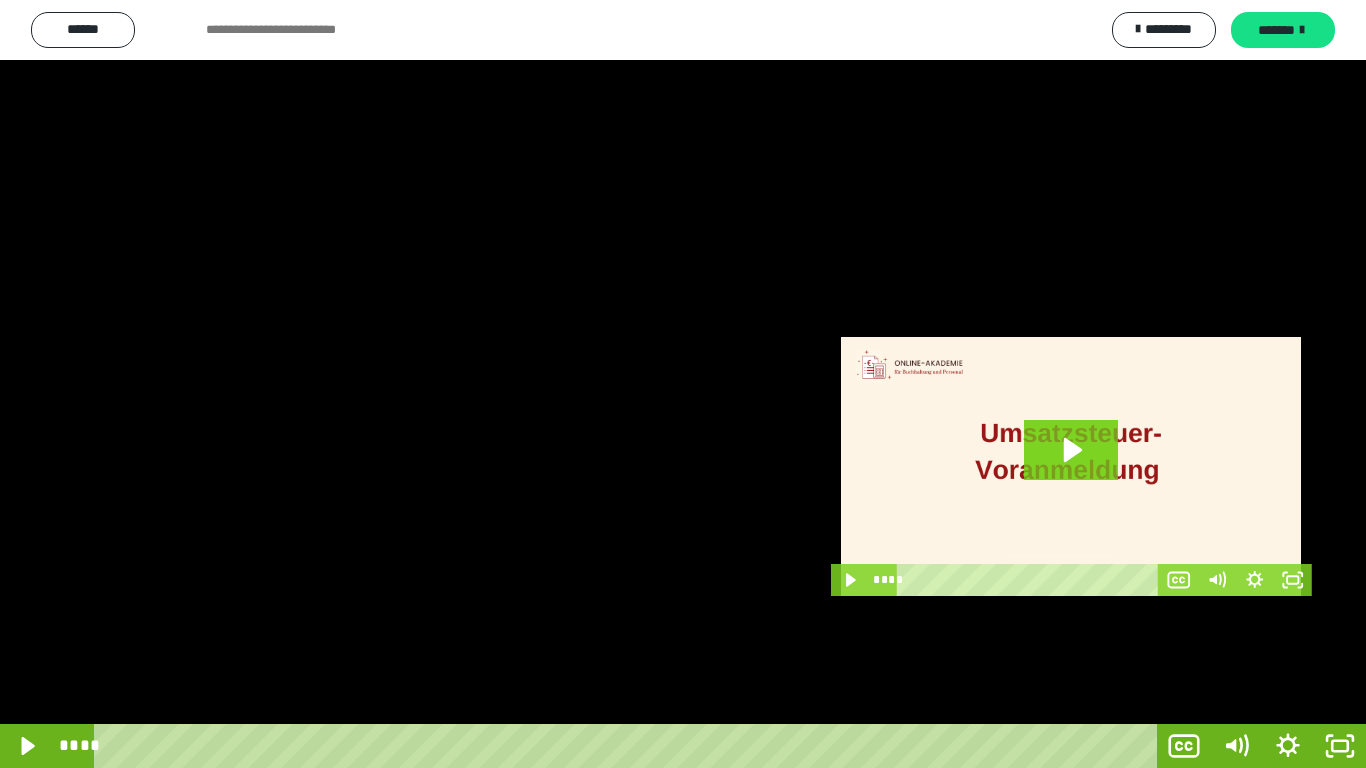 click at bounding box center (683, 384) 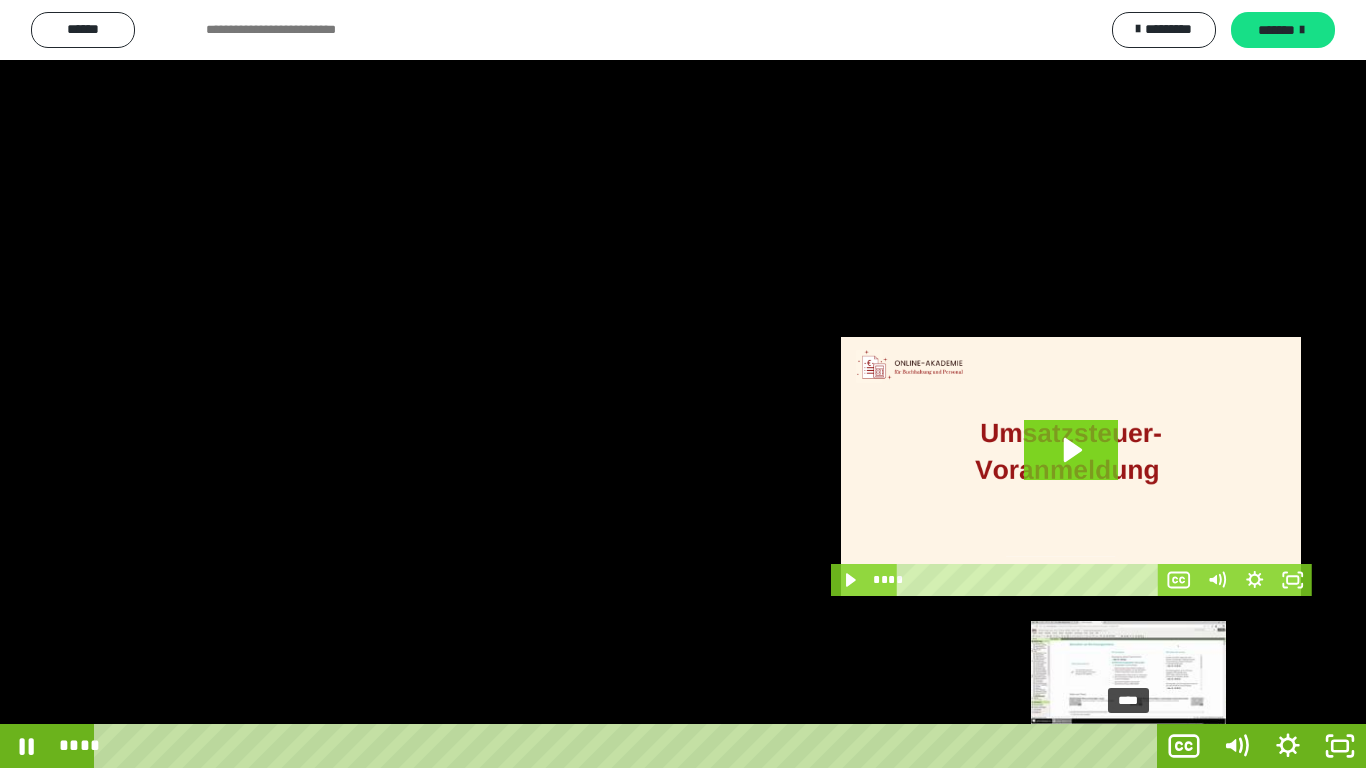 click on "****" at bounding box center [629, 746] 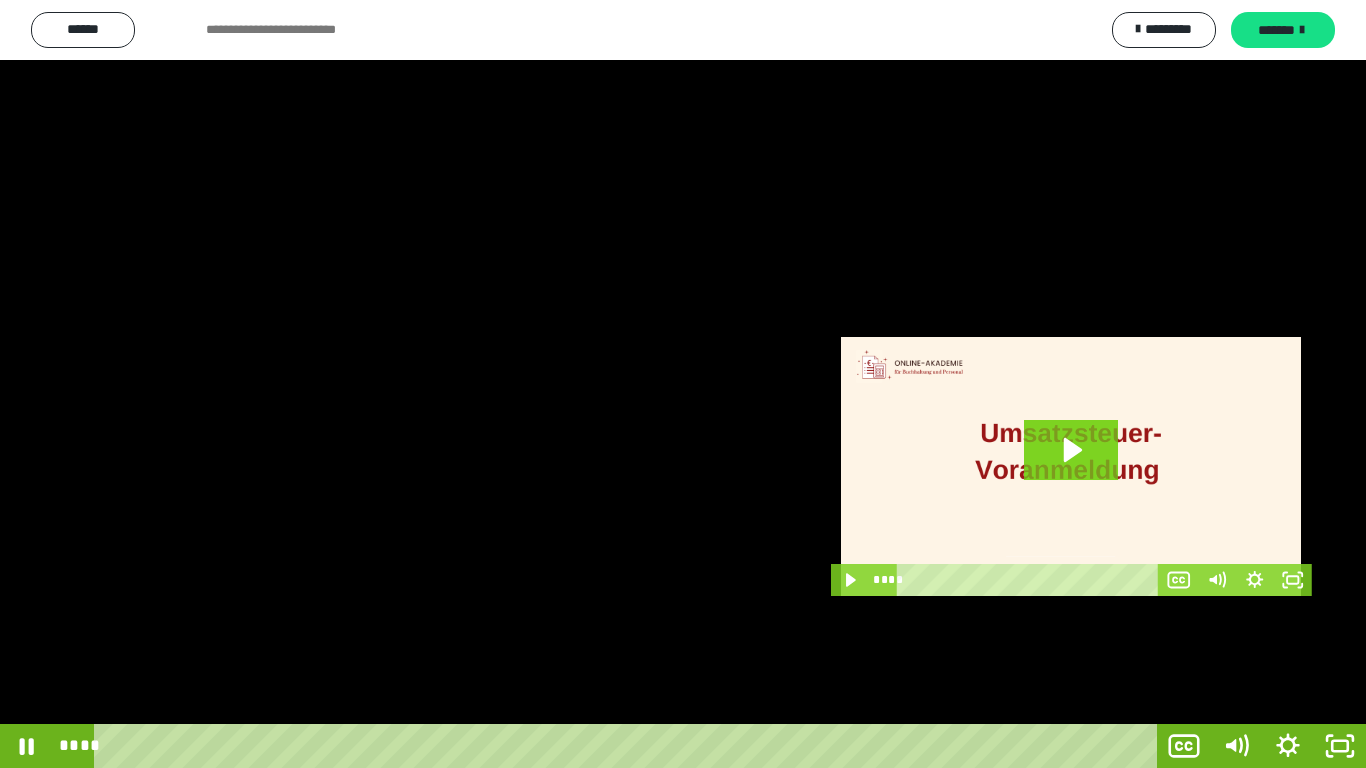 click at bounding box center [683, 384] 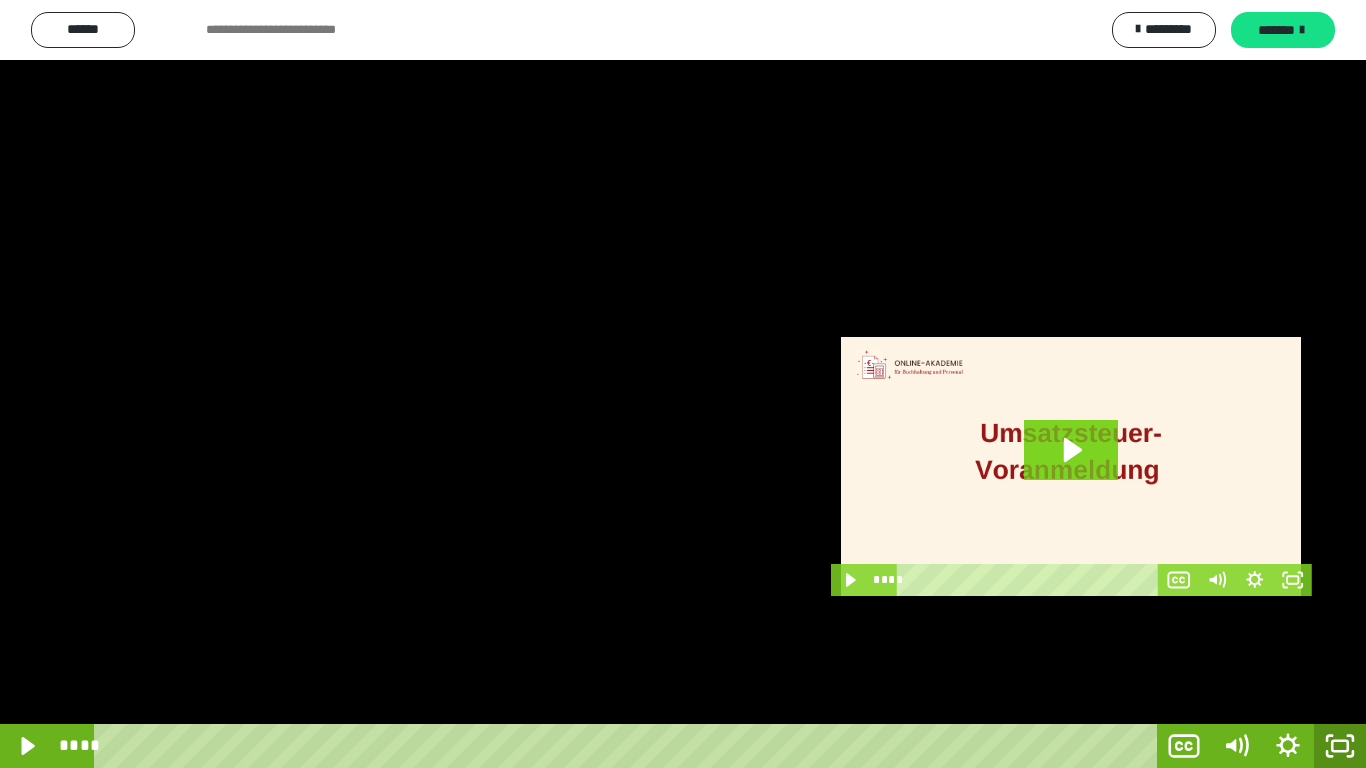 click 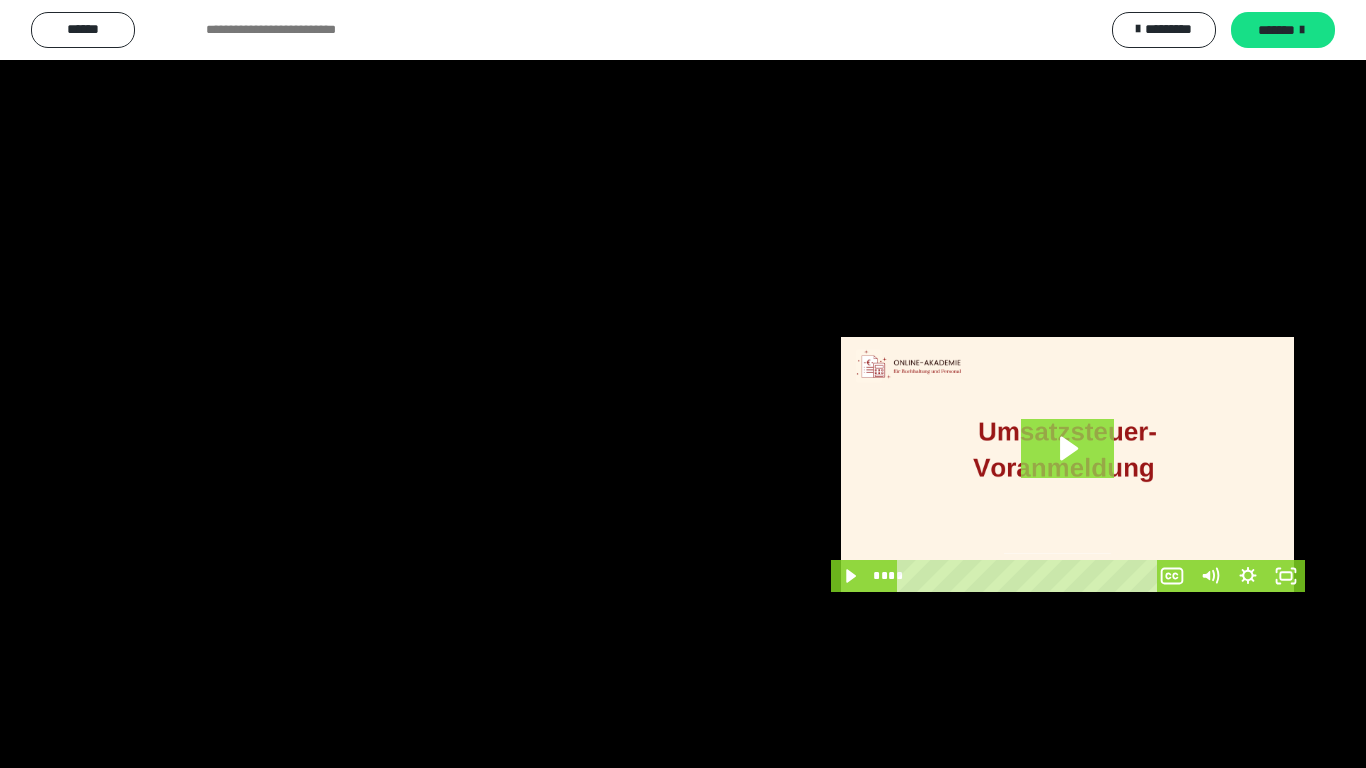 scroll, scrollTop: 3919, scrollLeft: 0, axis: vertical 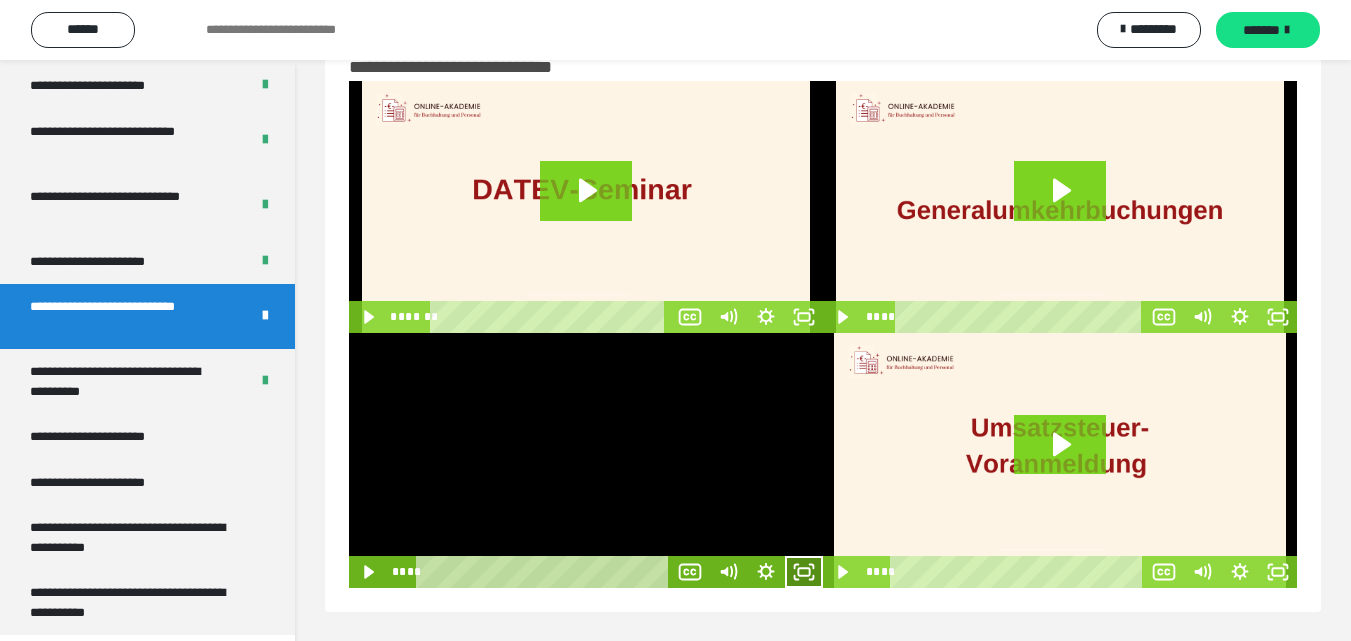 click 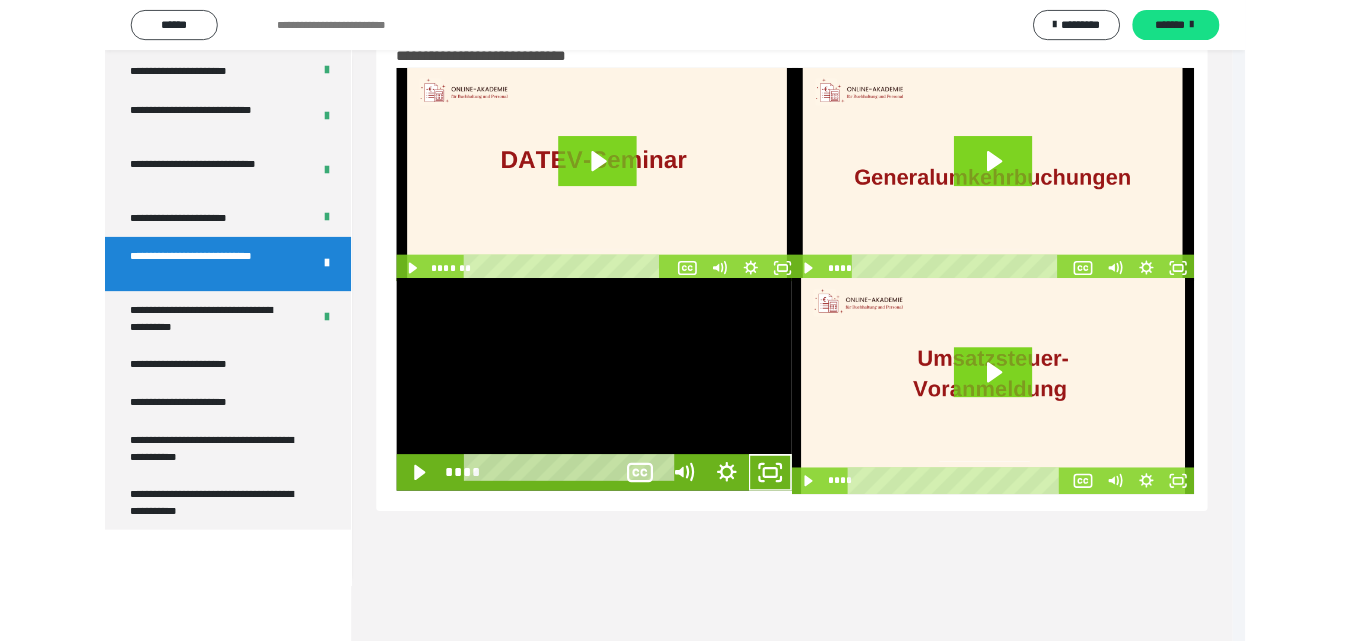 scroll, scrollTop: 3792, scrollLeft: 0, axis: vertical 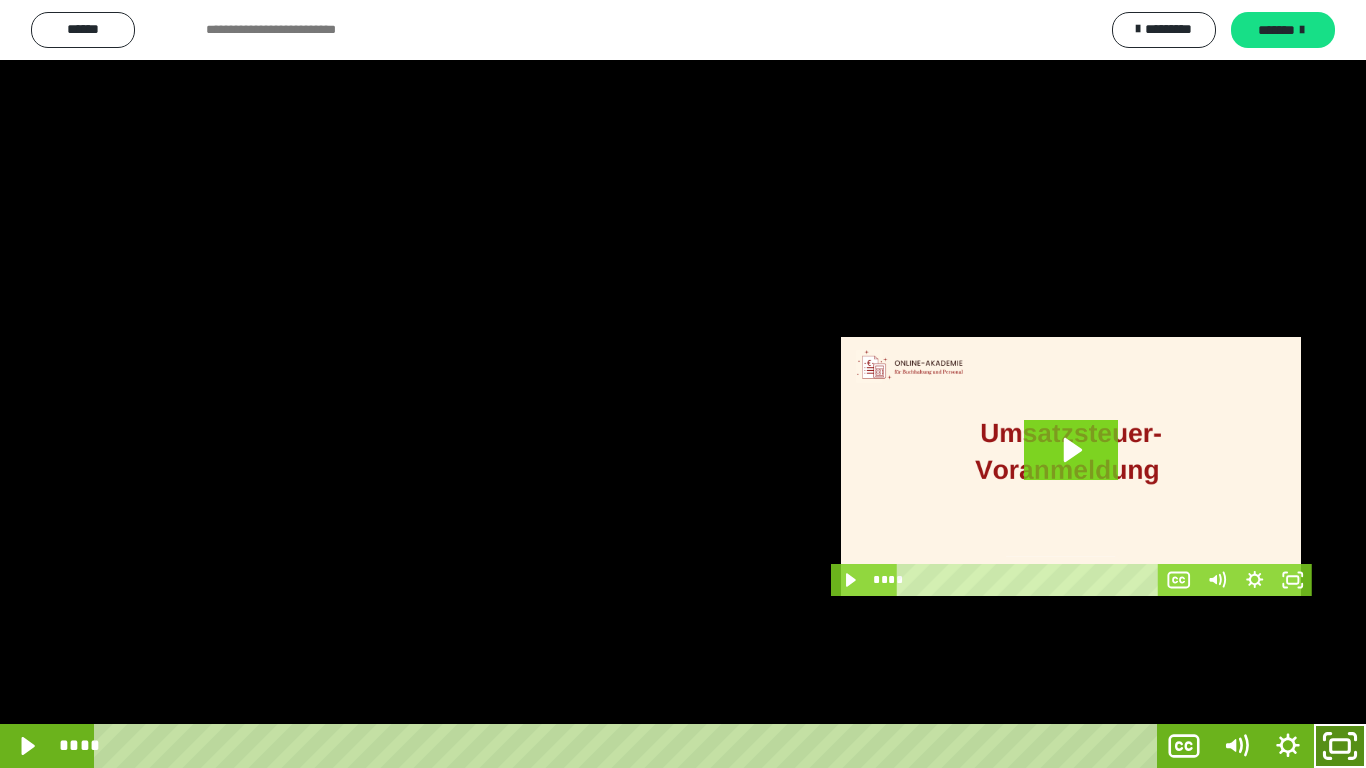 click 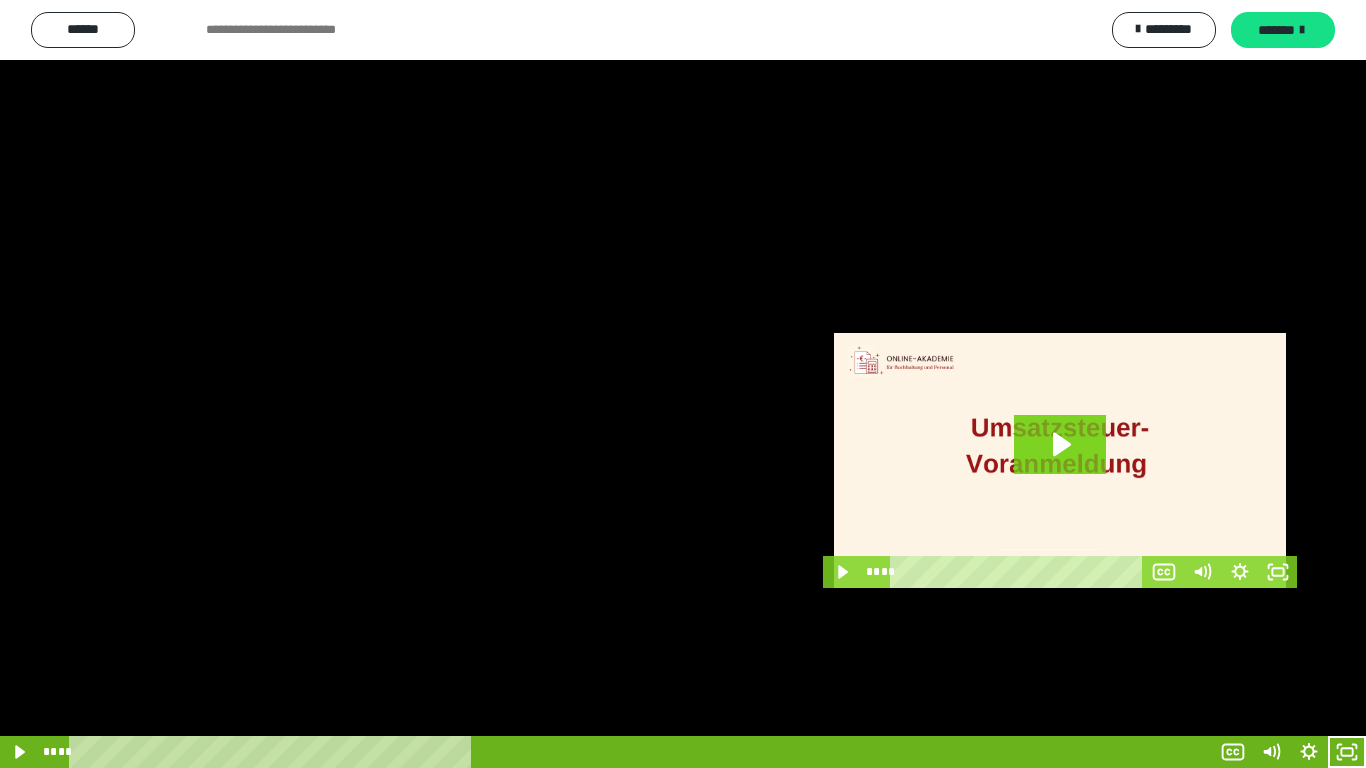 scroll, scrollTop: 3919, scrollLeft: 0, axis: vertical 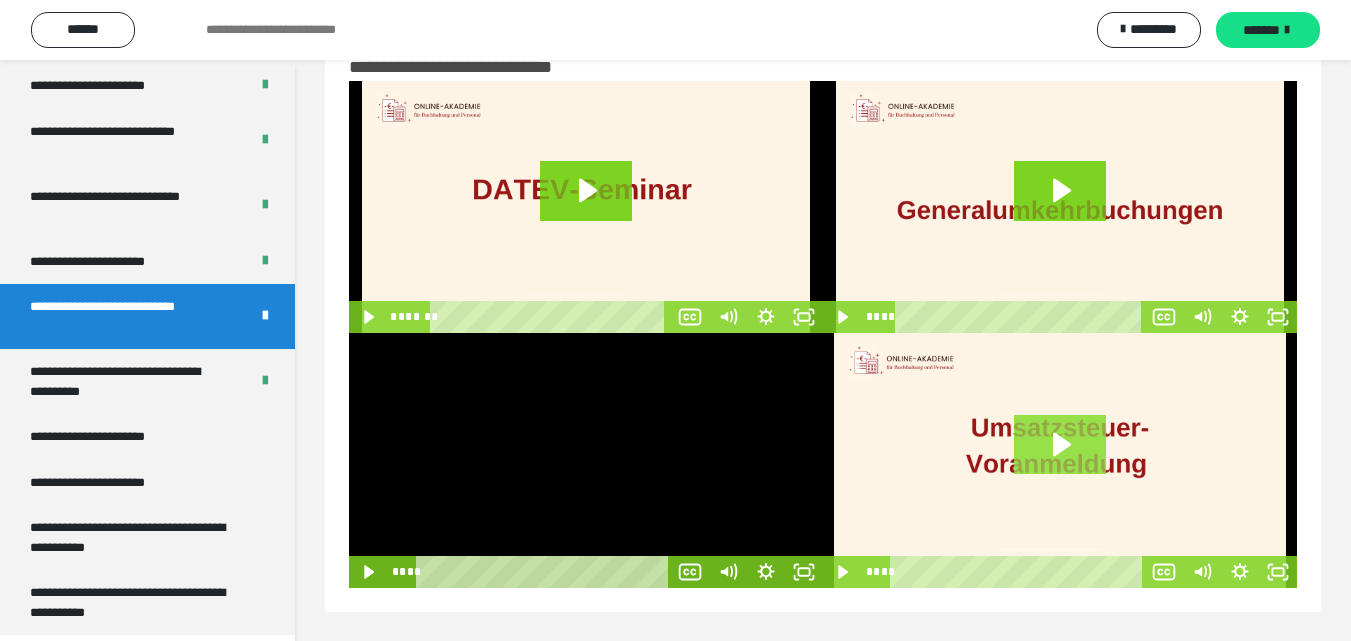 click 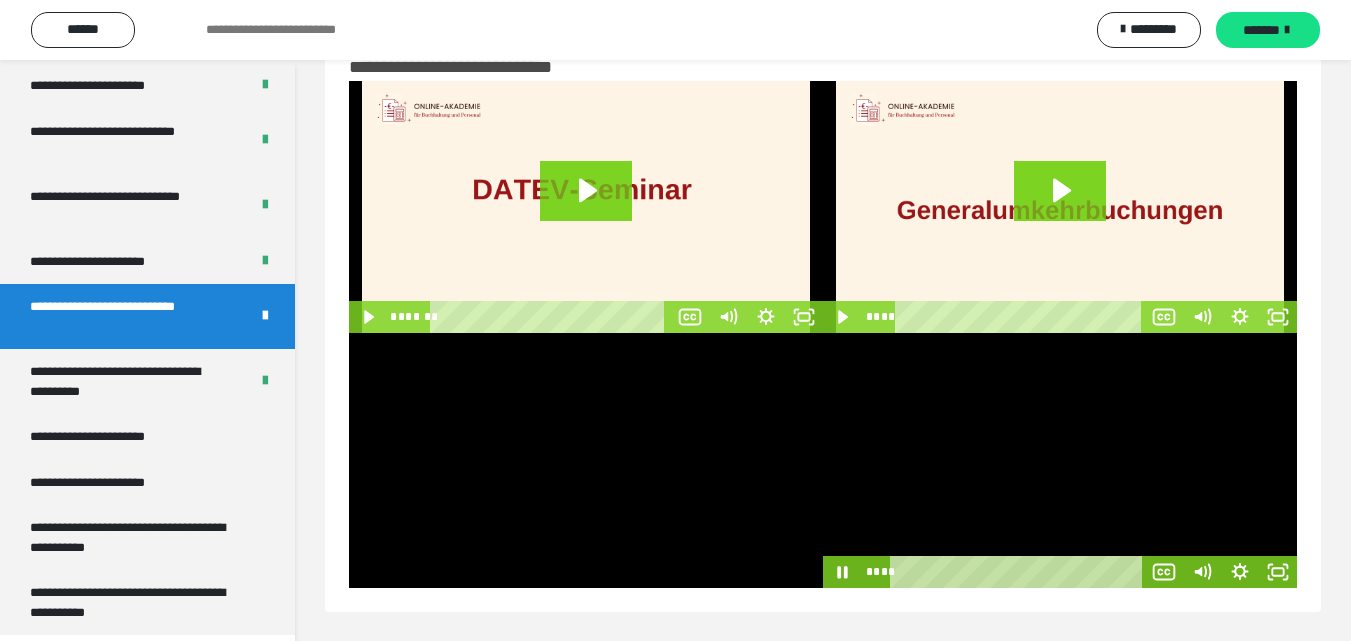 click at bounding box center (1060, 460) 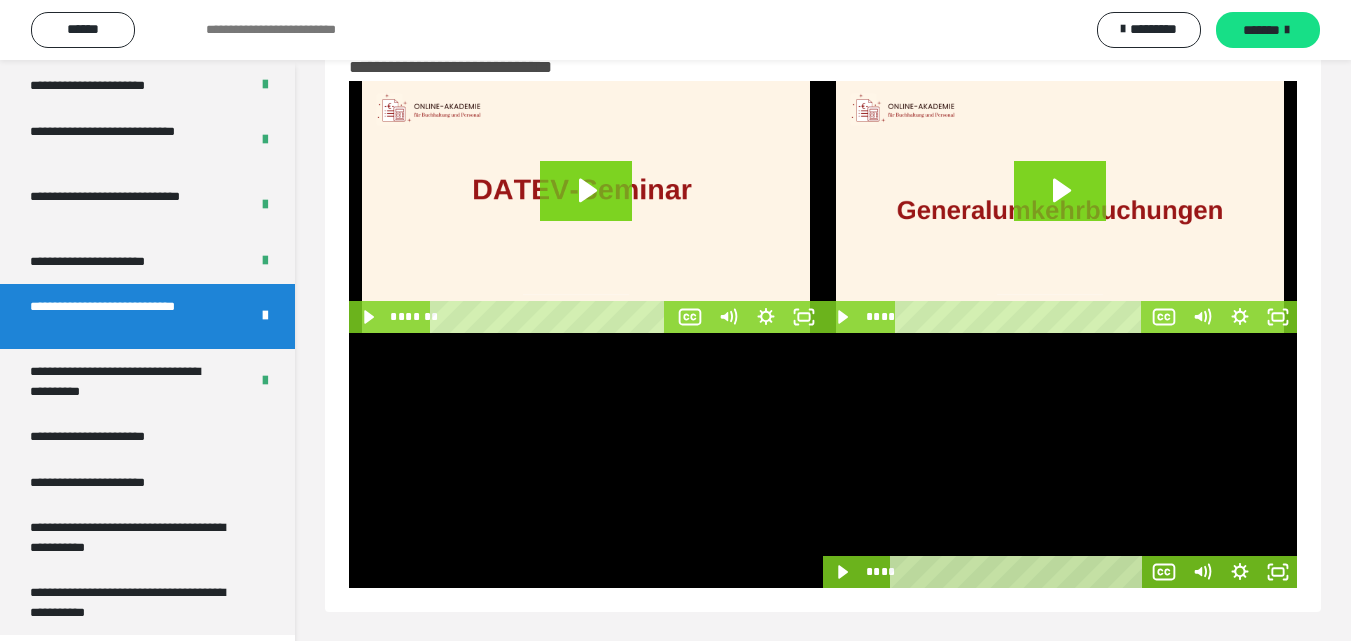 type 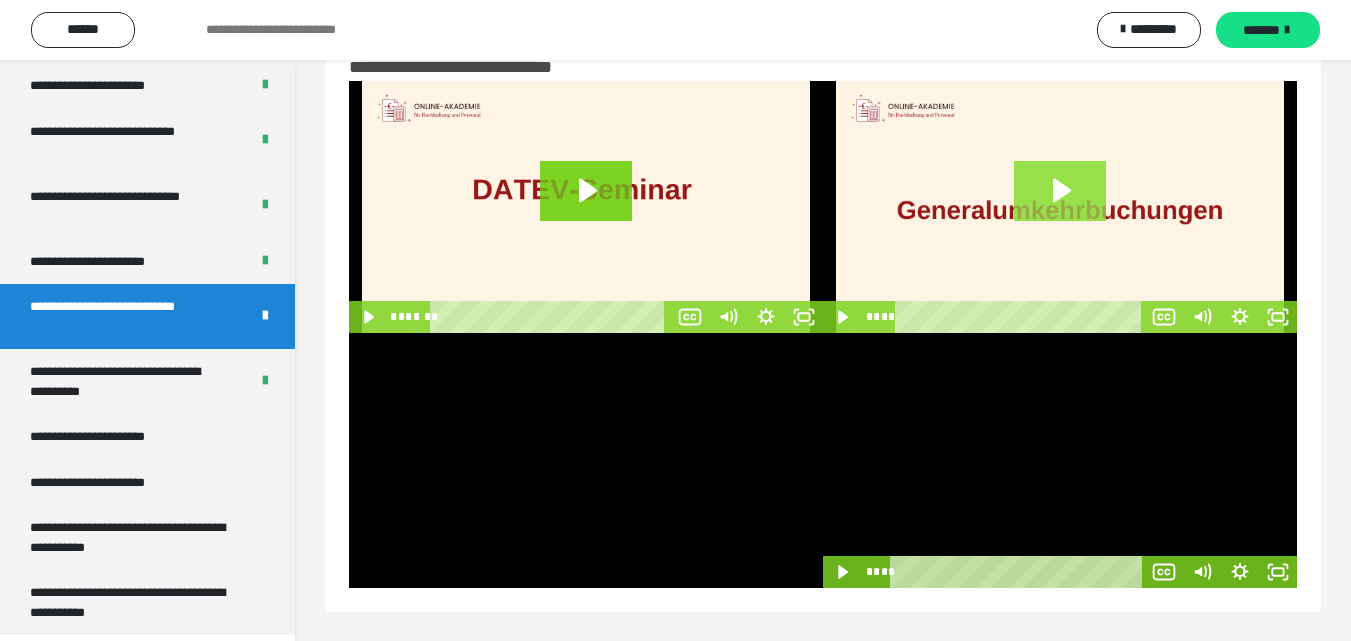 click 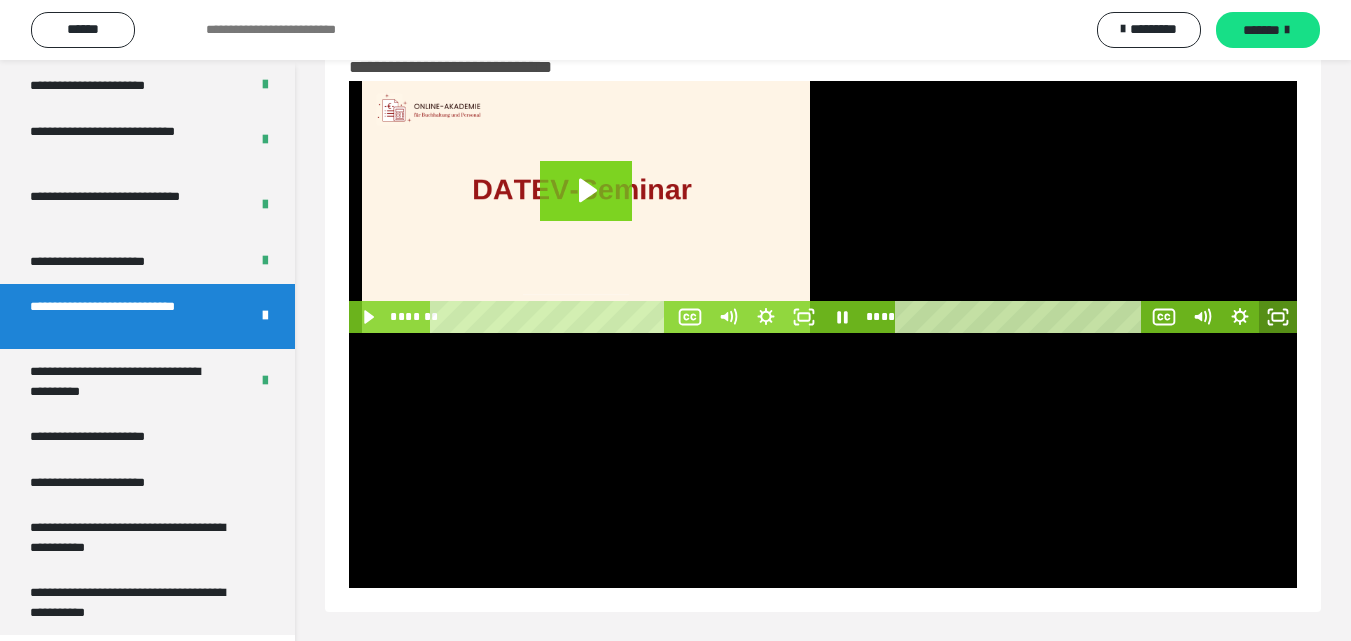 click 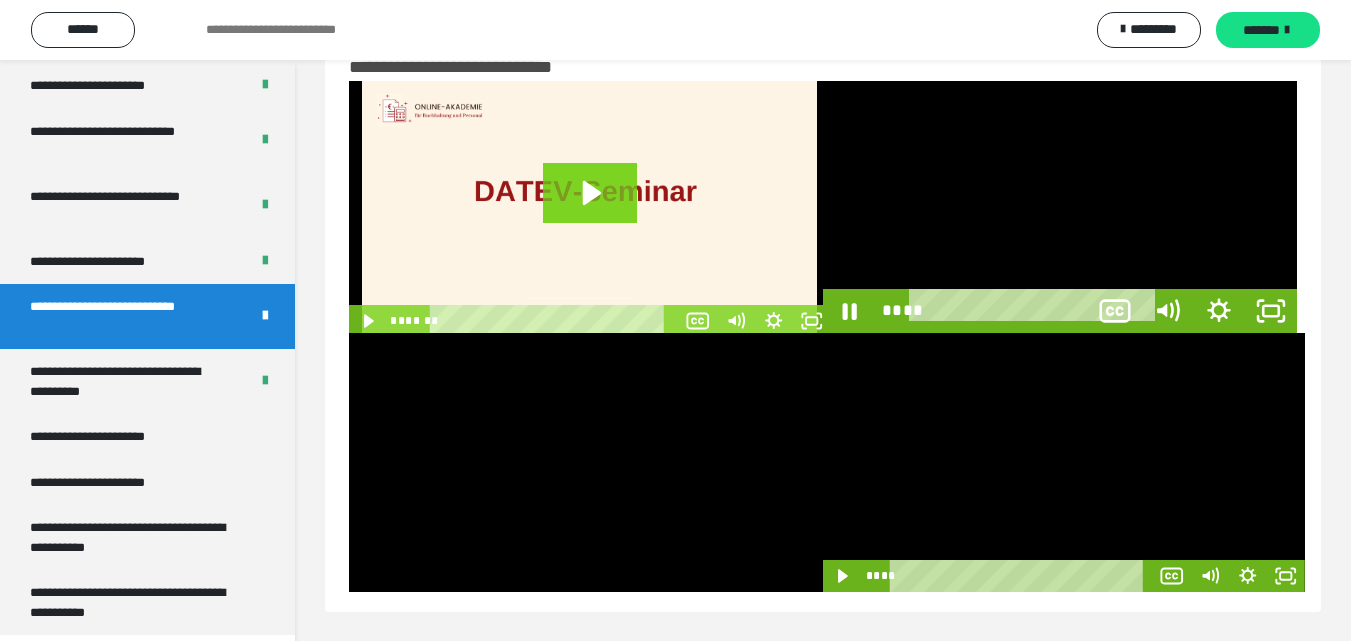 scroll, scrollTop: 3792, scrollLeft: 0, axis: vertical 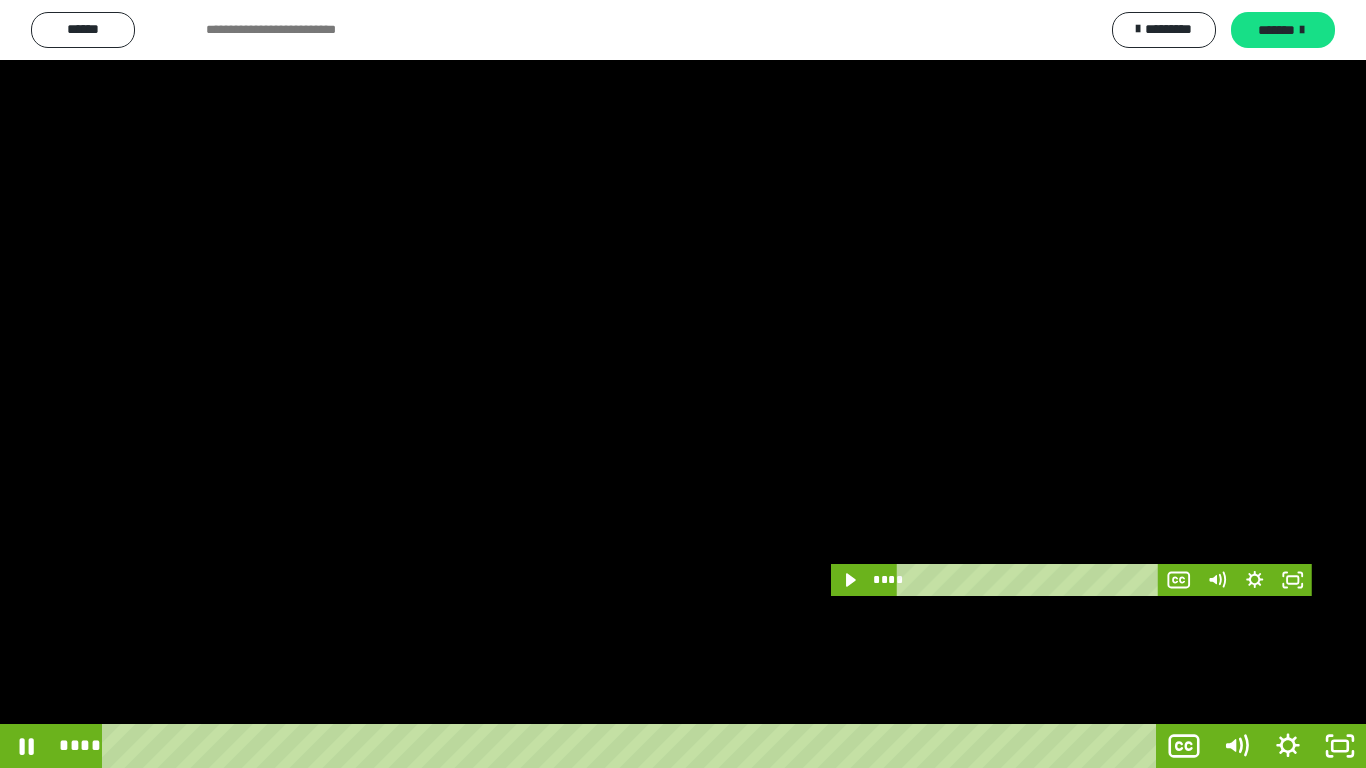 click at bounding box center (683, 384) 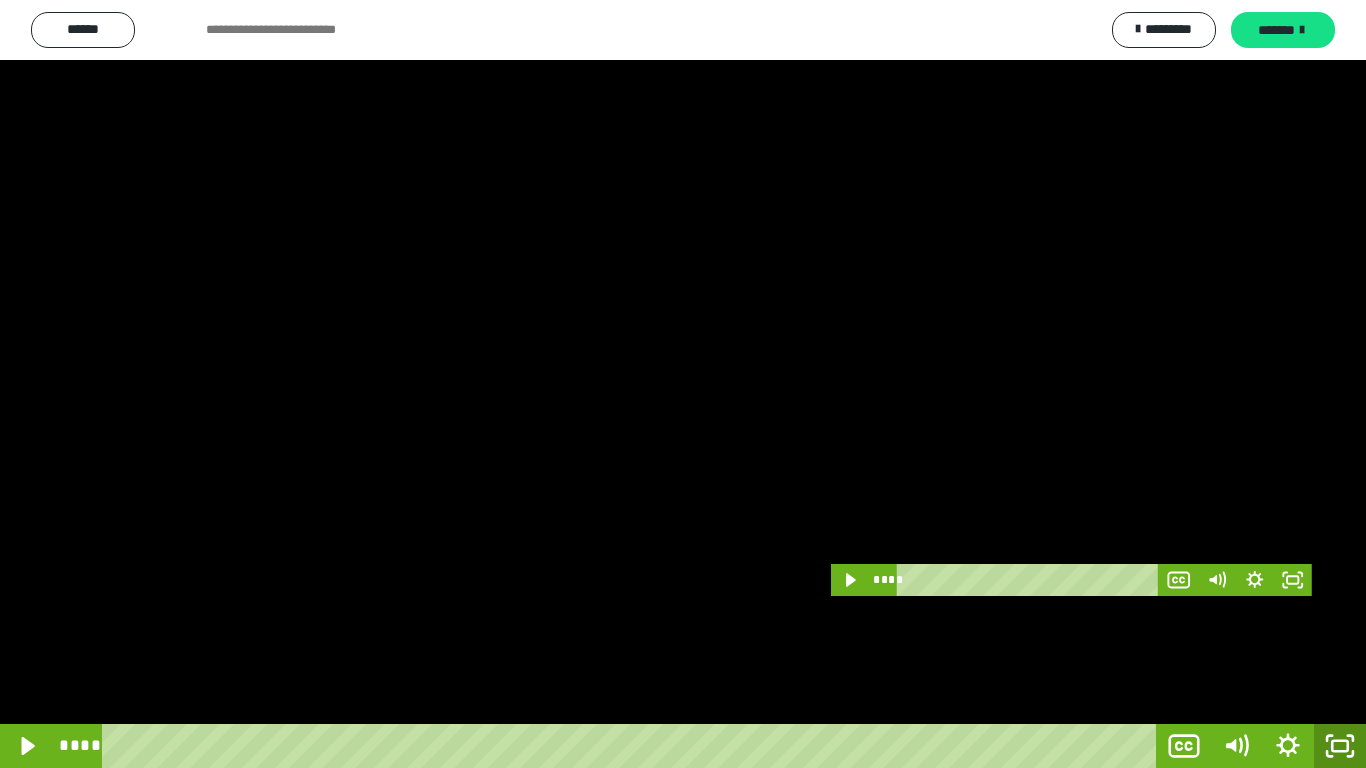 click 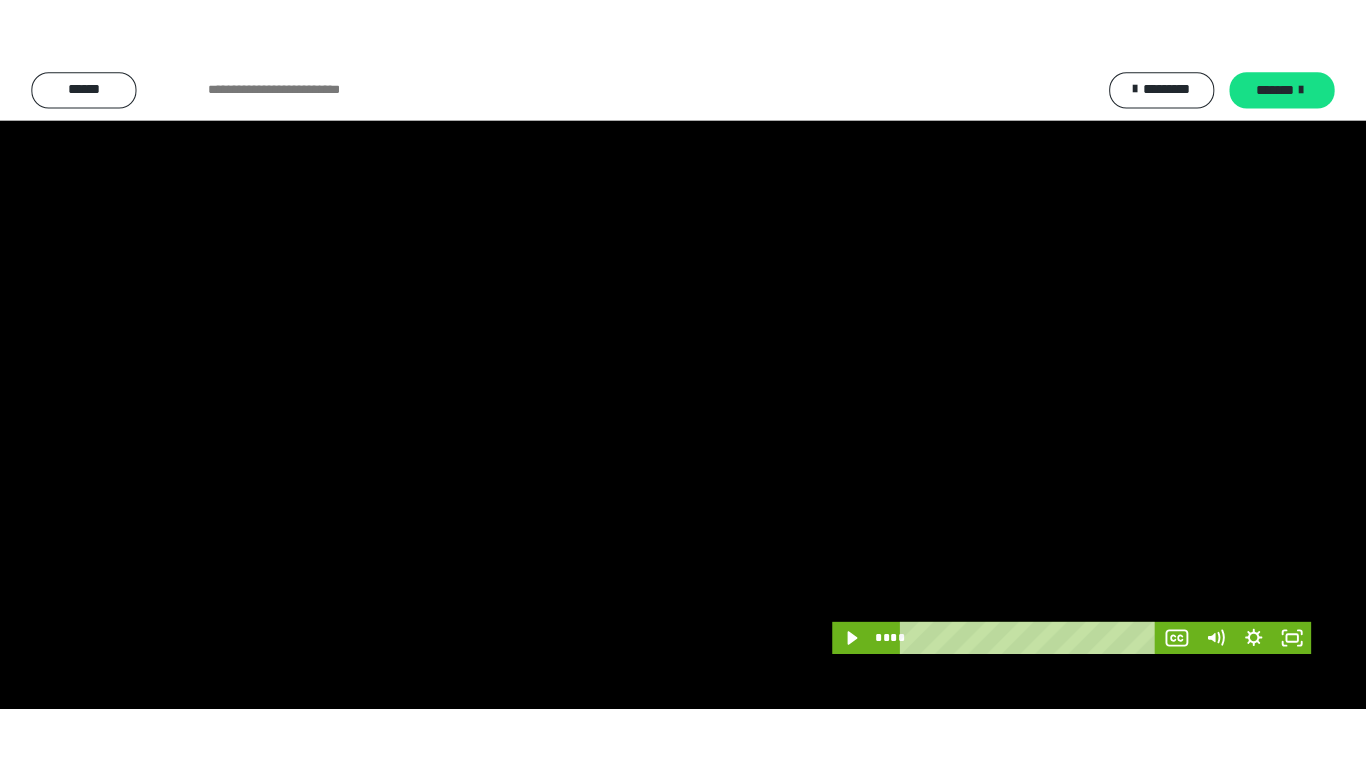 scroll, scrollTop: 3919, scrollLeft: 0, axis: vertical 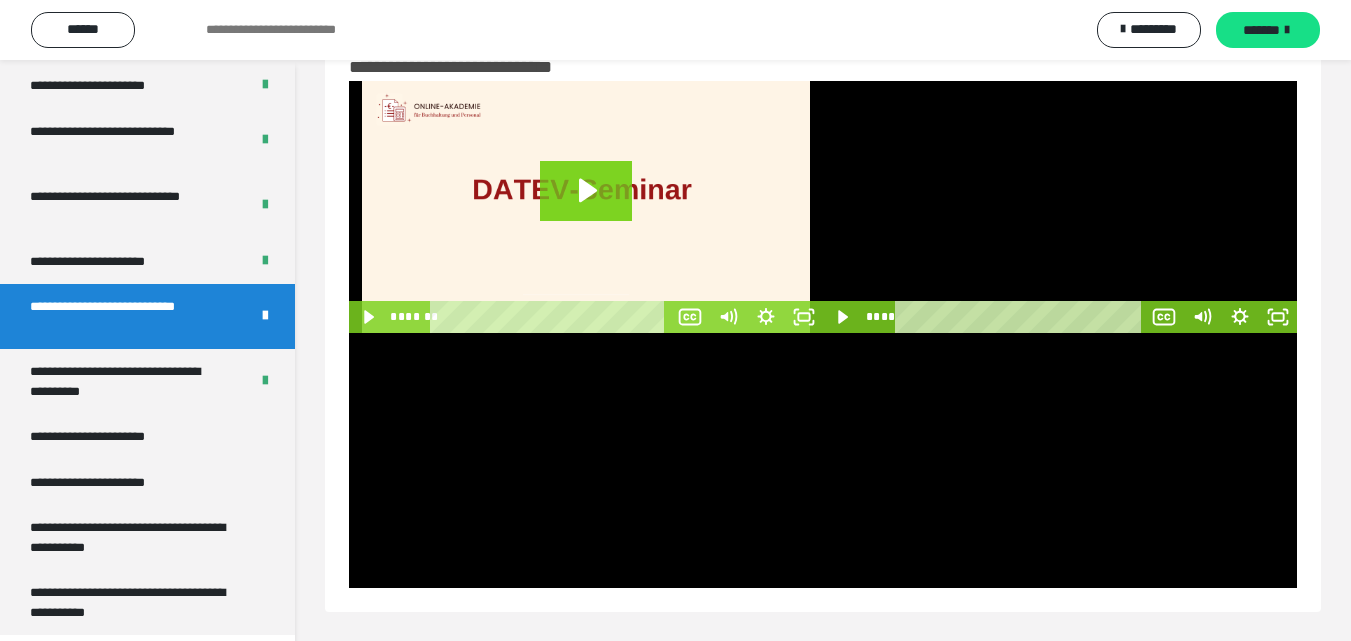type 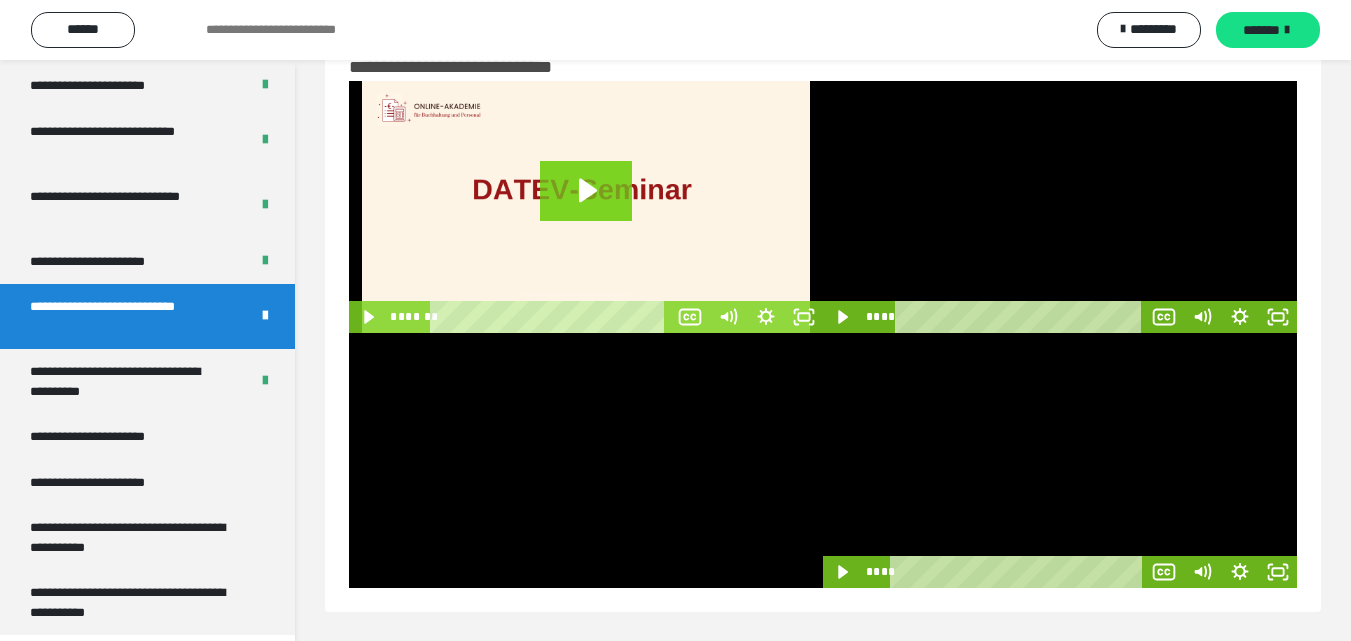 click at bounding box center (1060, 460) 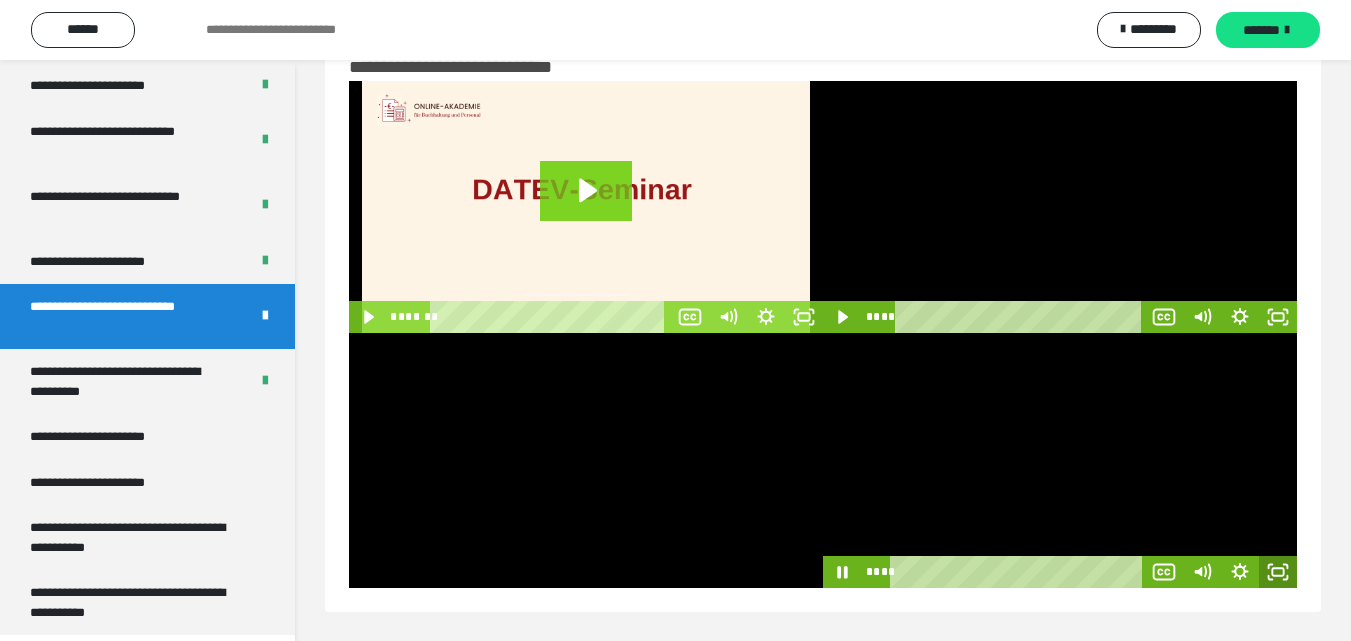 click 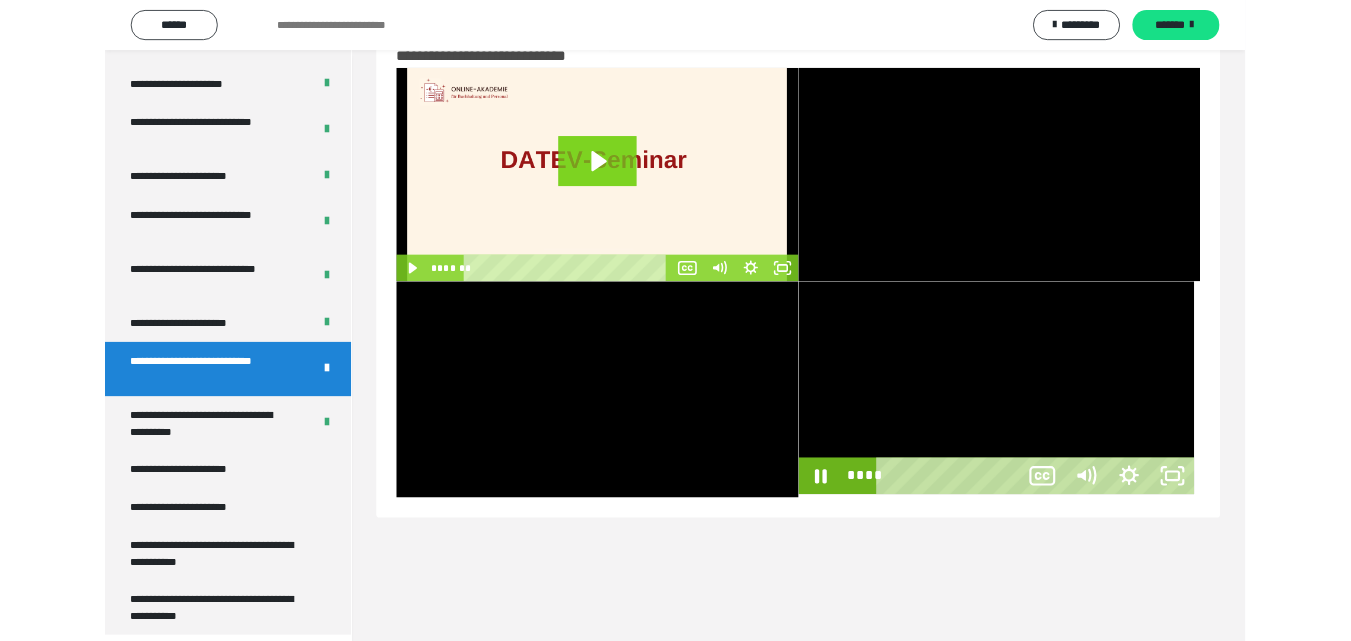 scroll, scrollTop: 3792, scrollLeft: 0, axis: vertical 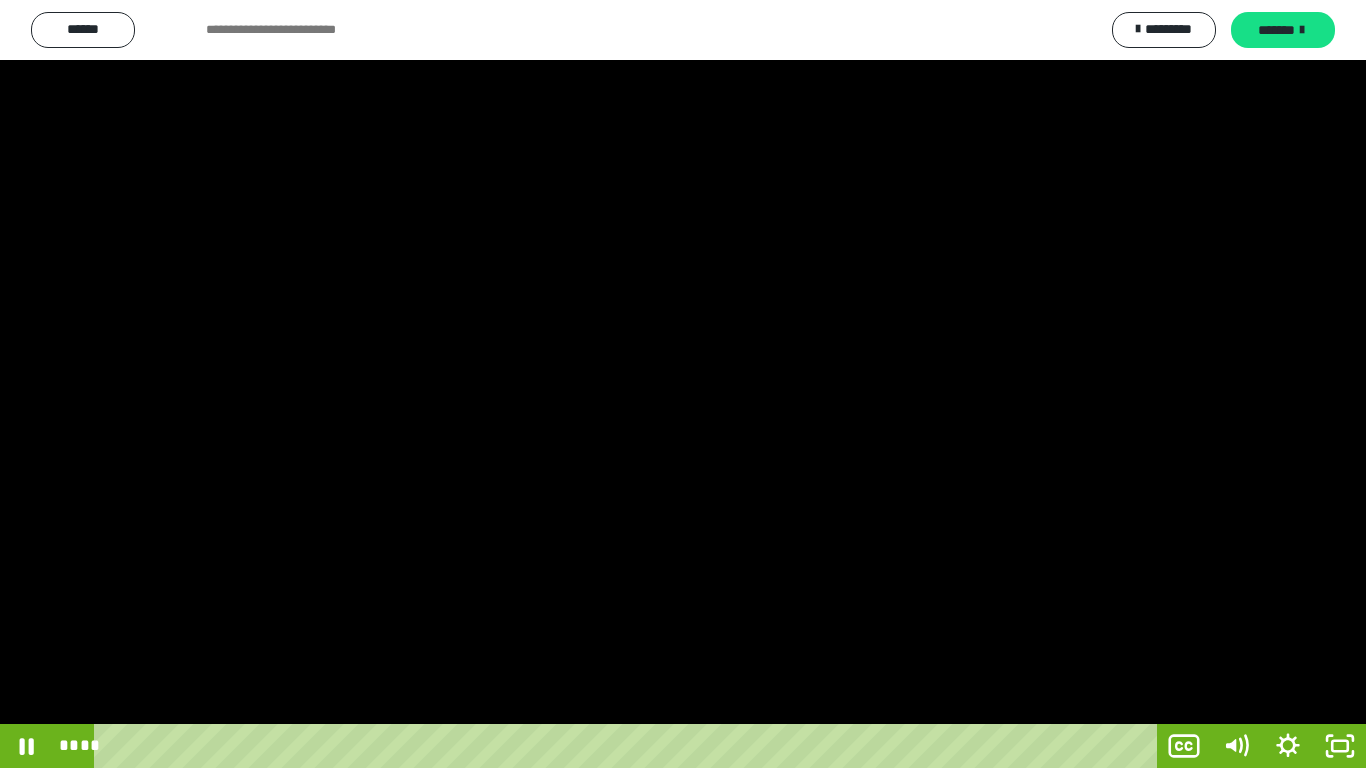click at bounding box center (683, 384) 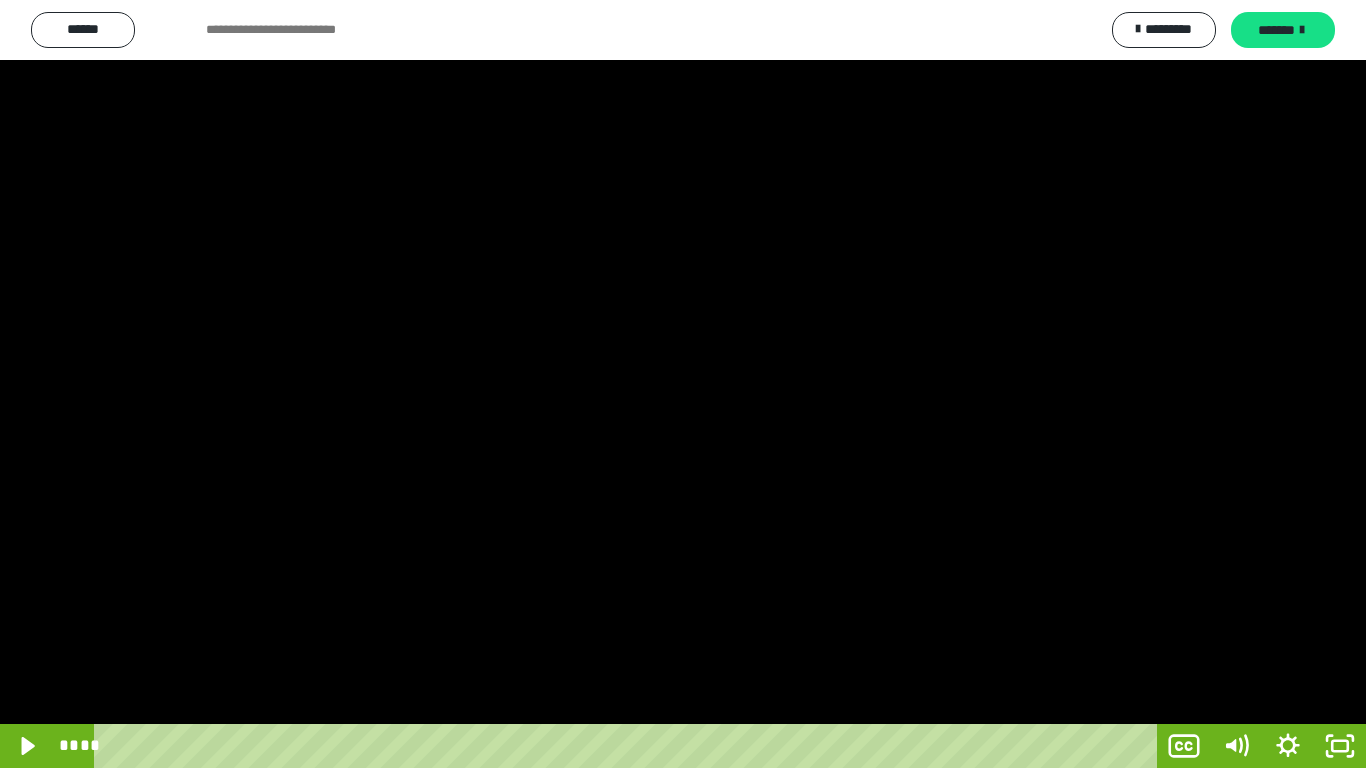 click at bounding box center [683, 384] 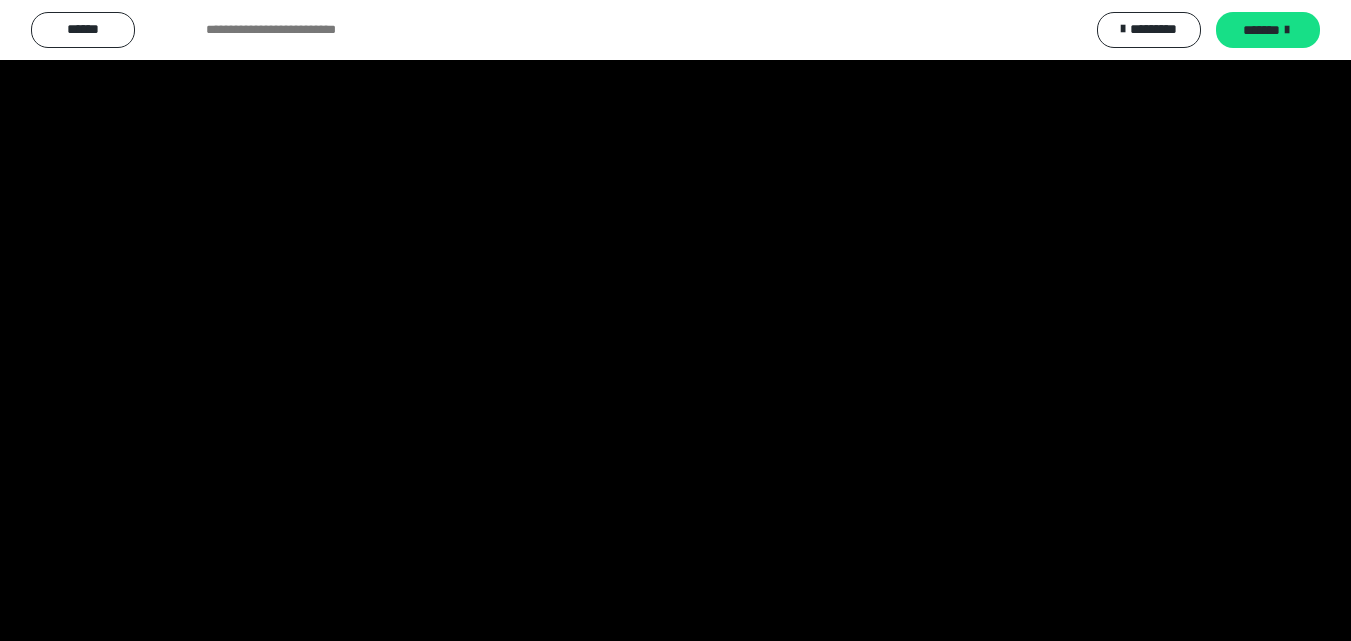 scroll, scrollTop: 3919, scrollLeft: 0, axis: vertical 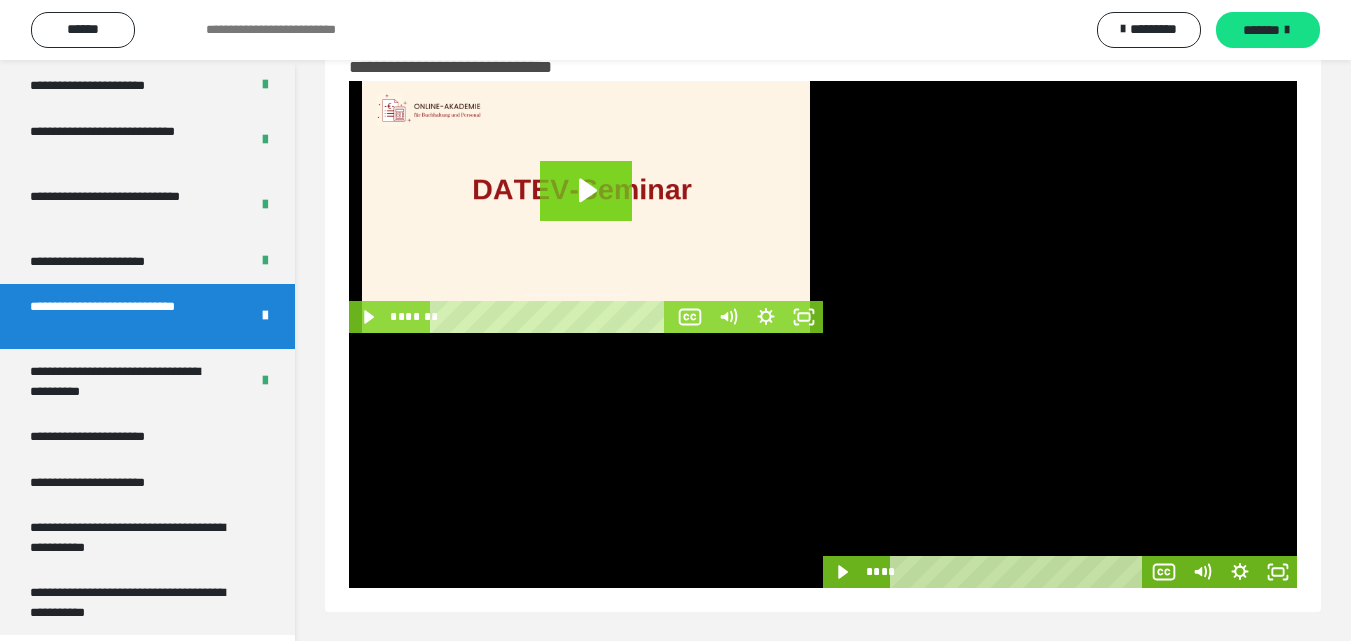 drag, startPoint x: 921, startPoint y: 570, endPoint x: 849, endPoint y: 573, distance: 72.06247 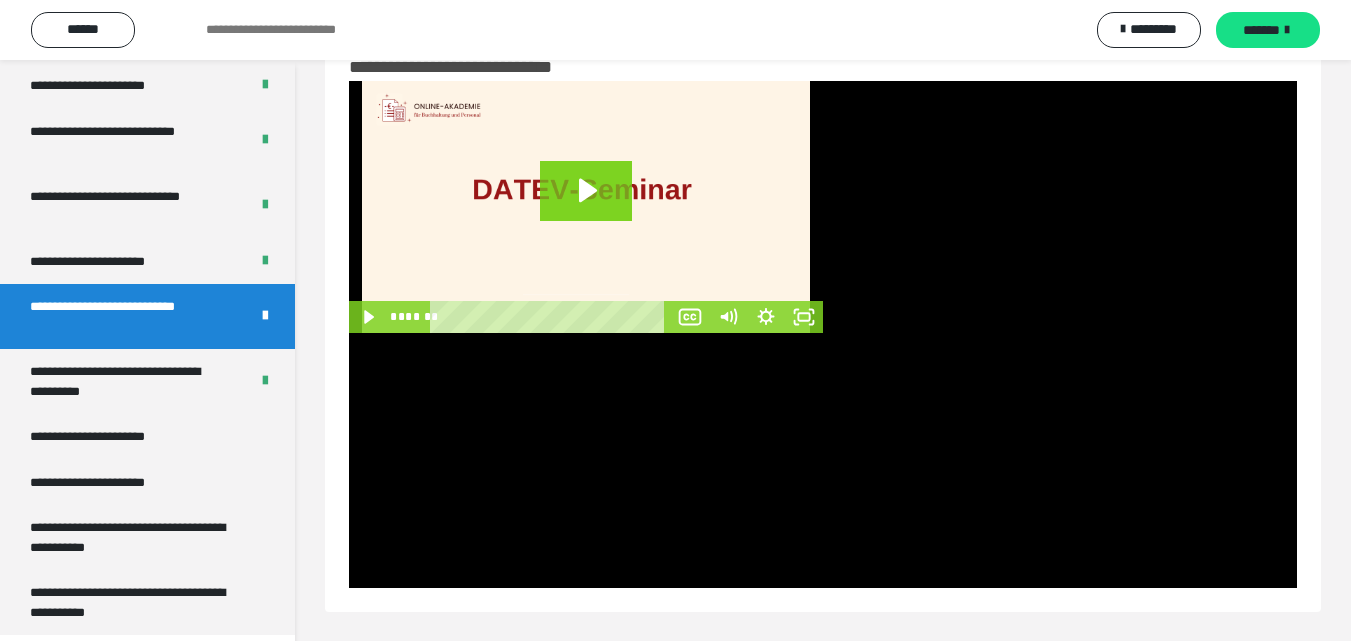 click at bounding box center [1060, 460] 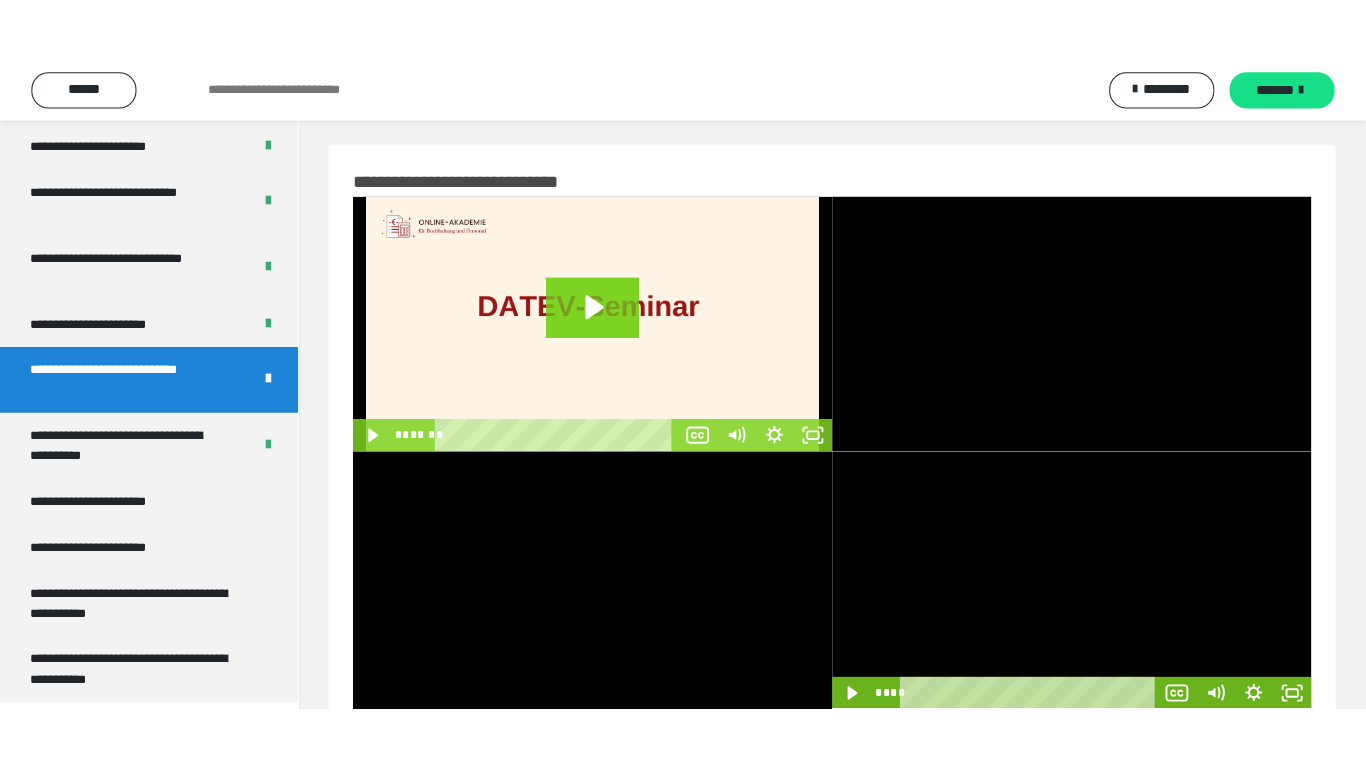scroll, scrollTop: 0, scrollLeft: 0, axis: both 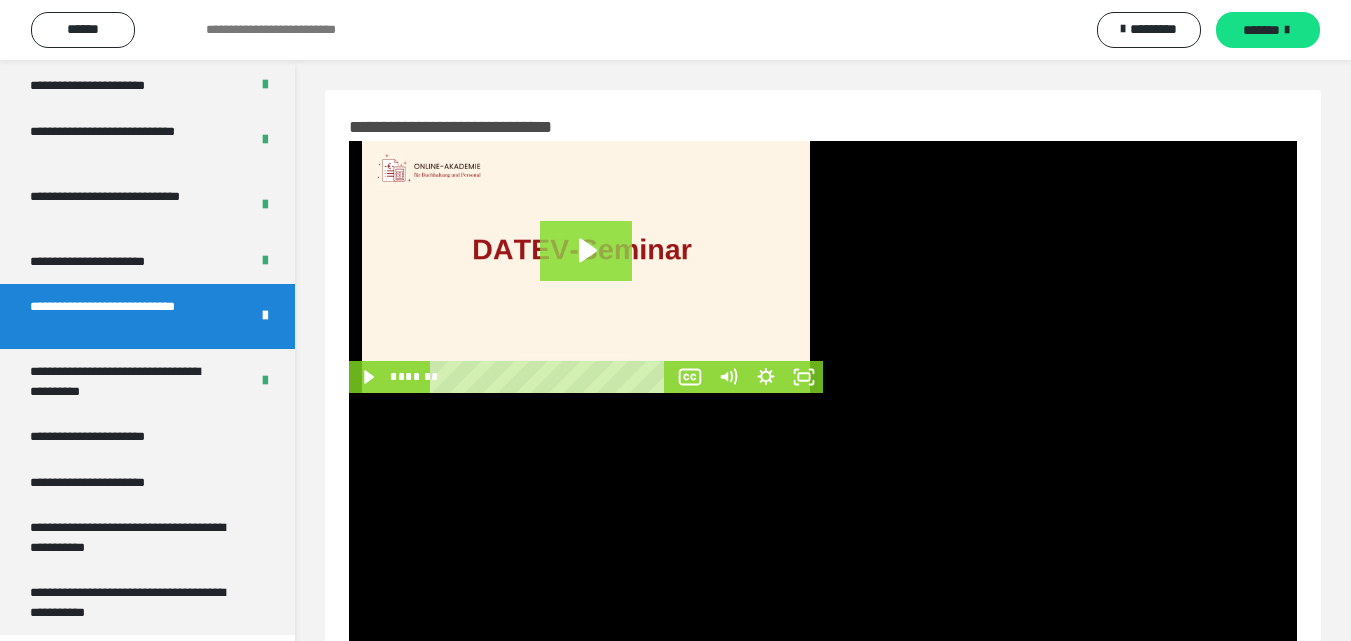 click 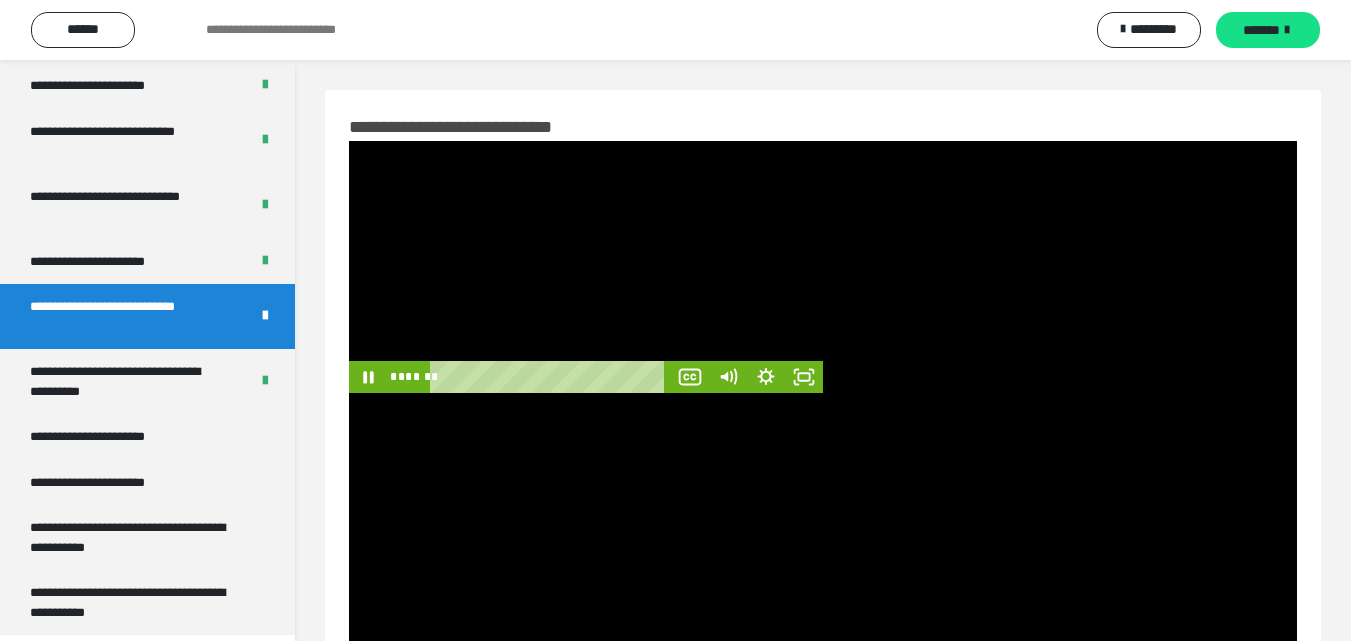 click at bounding box center [586, 267] 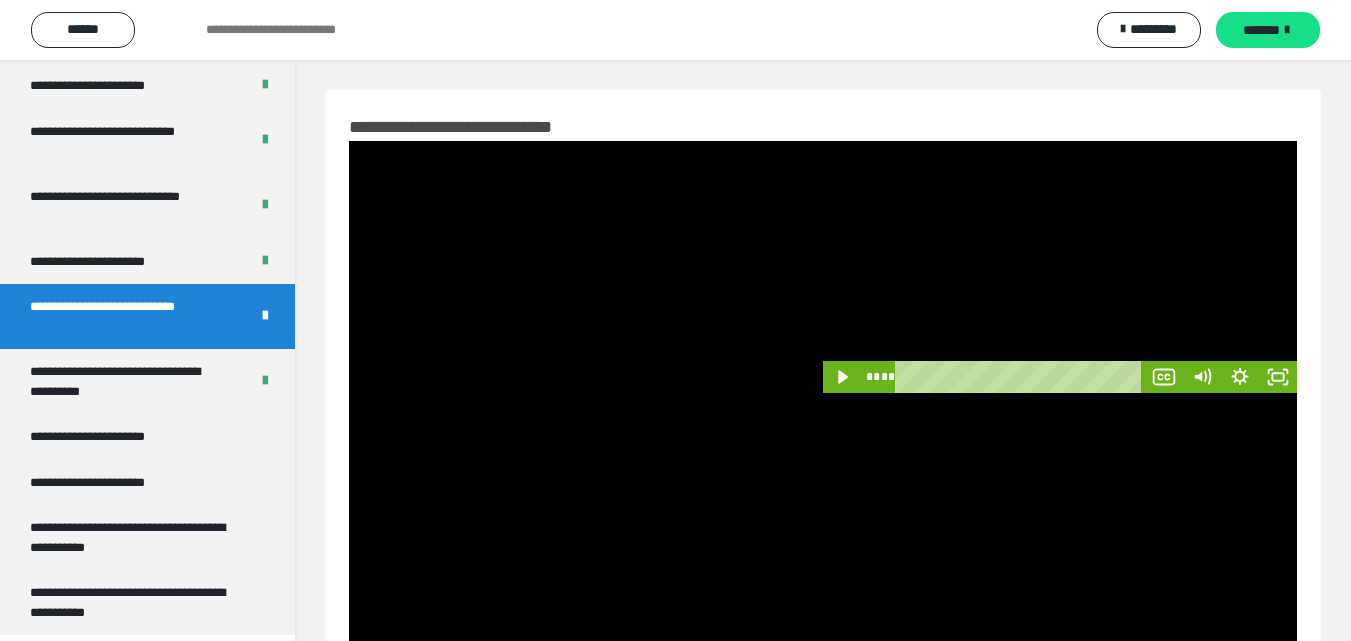 click at bounding box center (1060, 267) 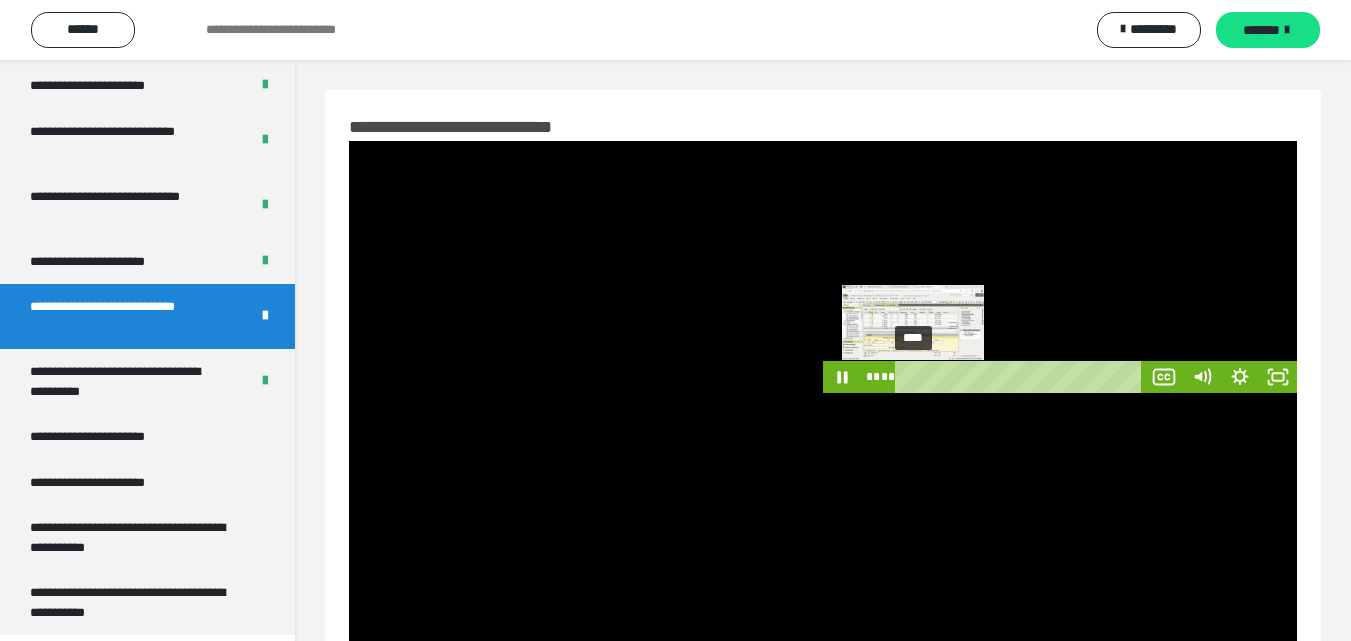 drag, startPoint x: 913, startPoint y: 378, endPoint x: 836, endPoint y: 378, distance: 77 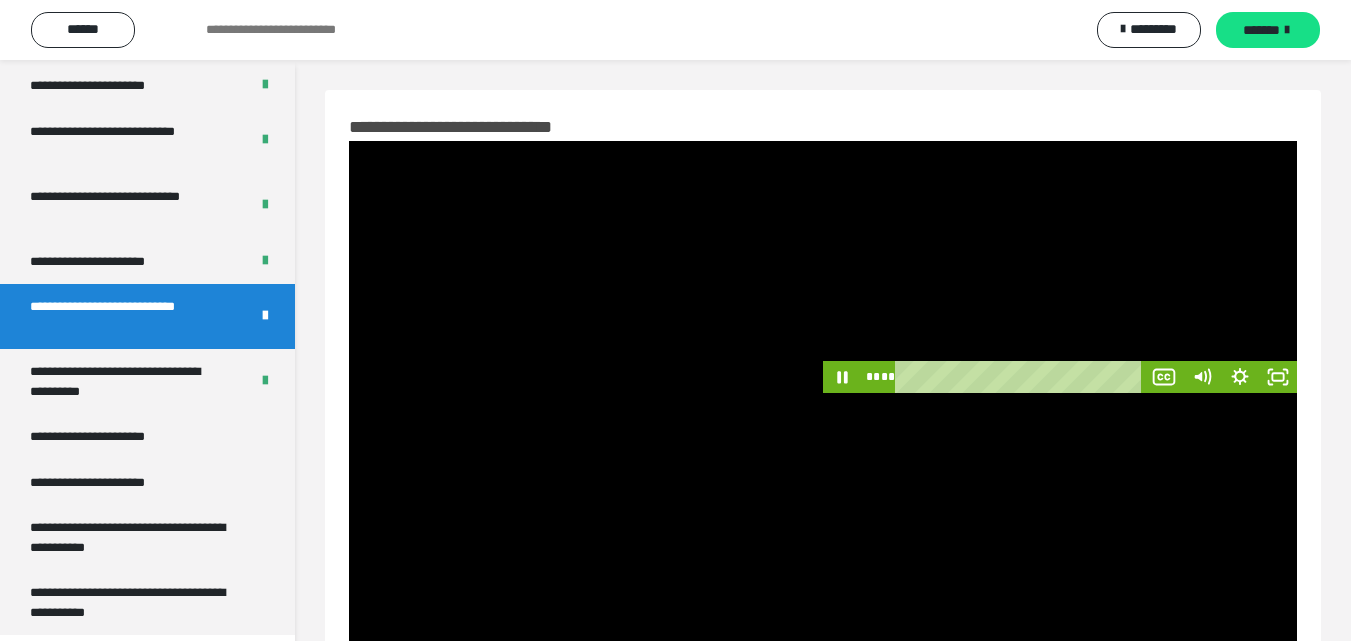 click at bounding box center (1060, 267) 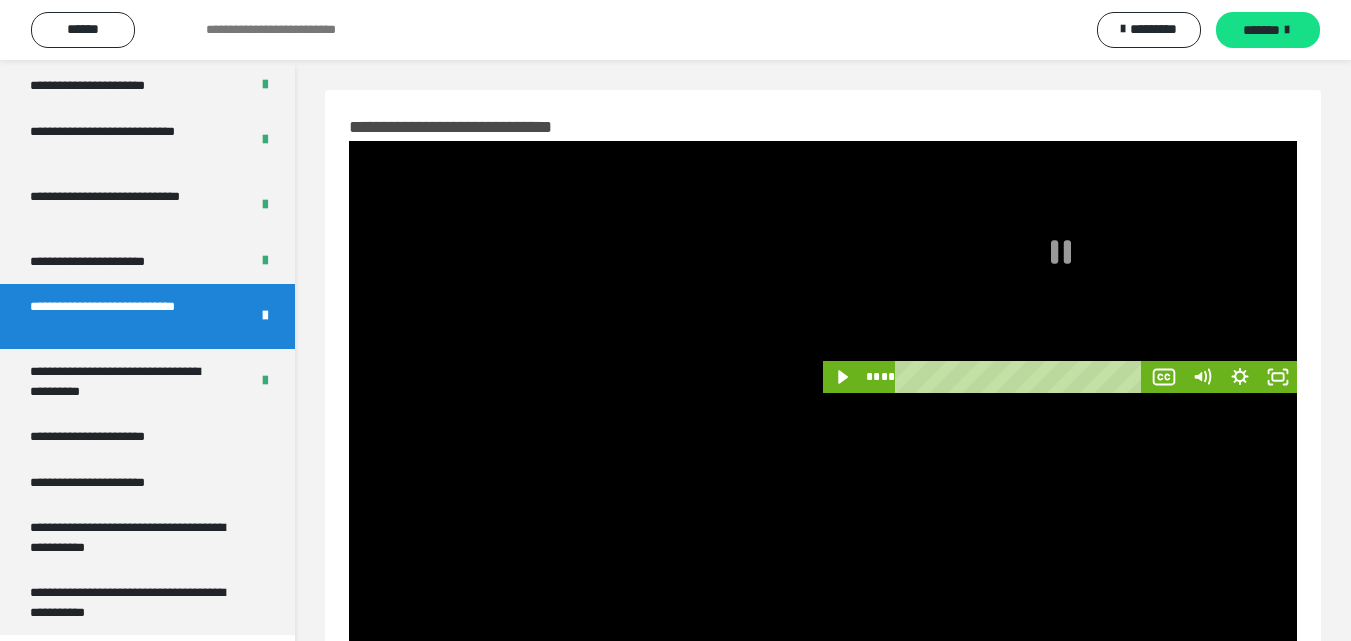 click at bounding box center [1060, 267] 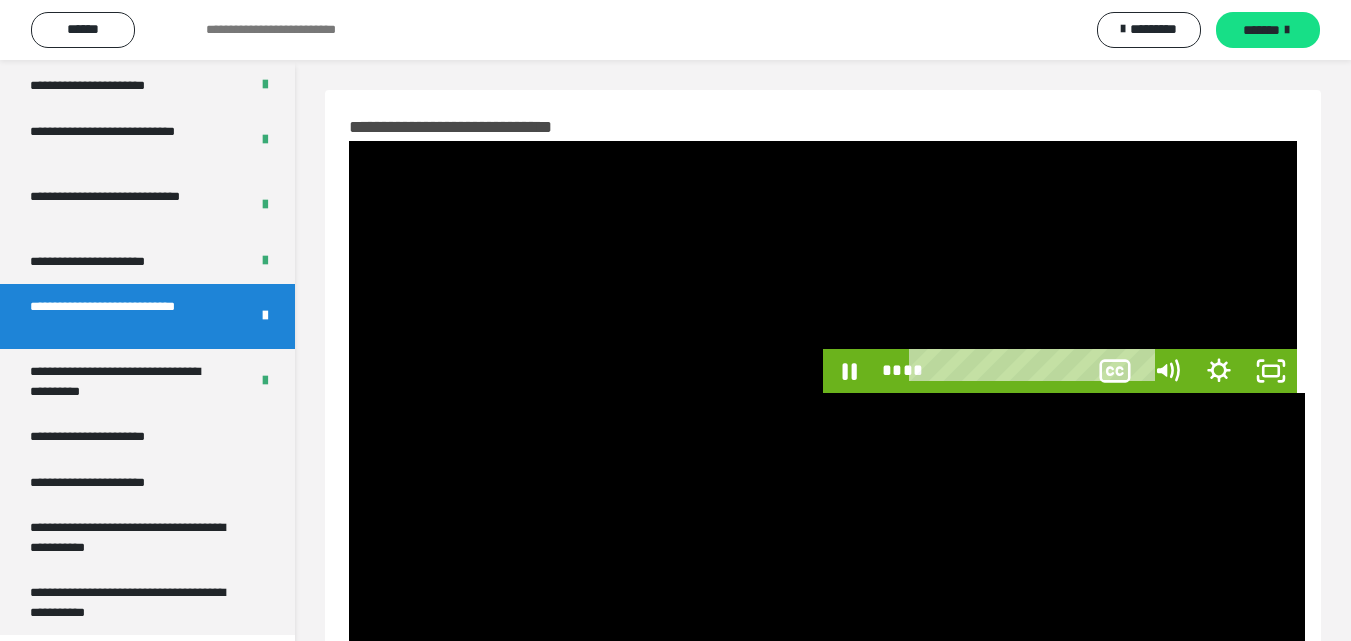 scroll, scrollTop: 3792, scrollLeft: 0, axis: vertical 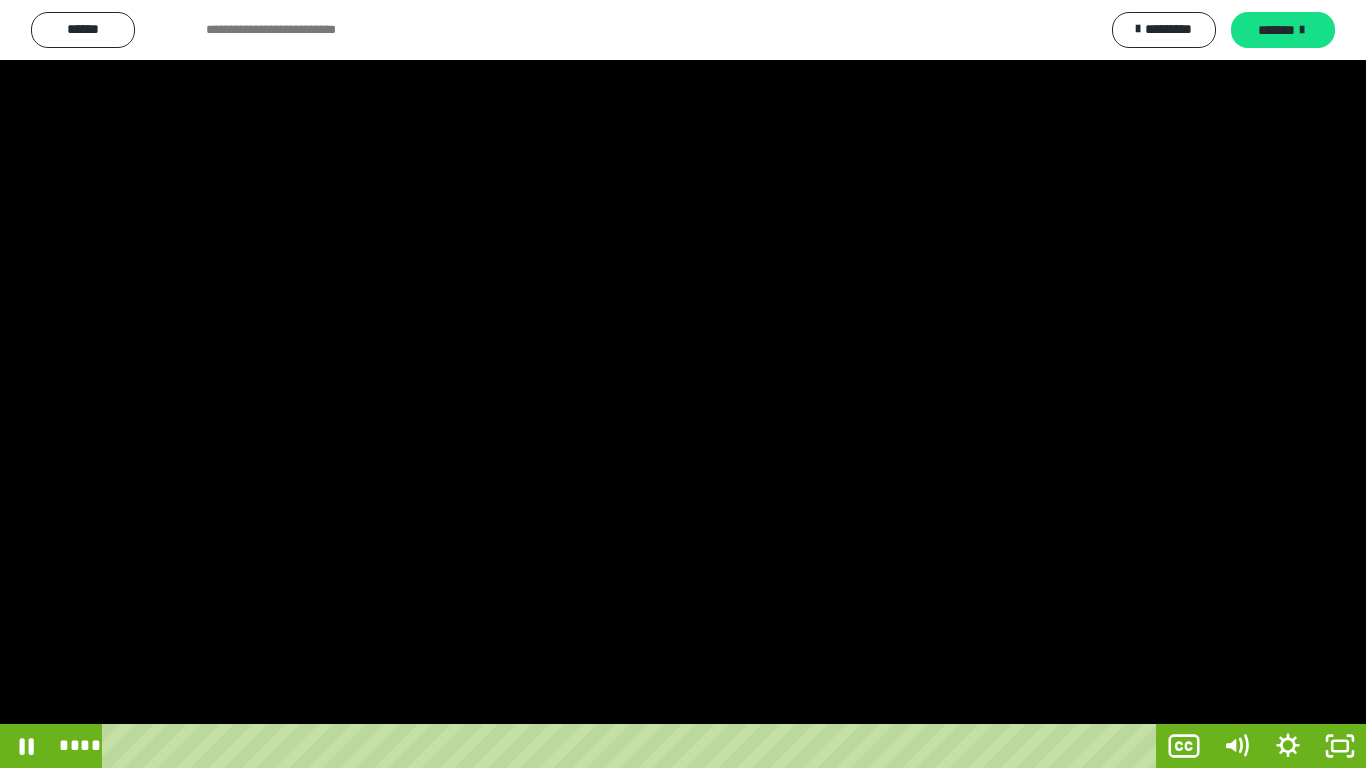 click at bounding box center [683, 384] 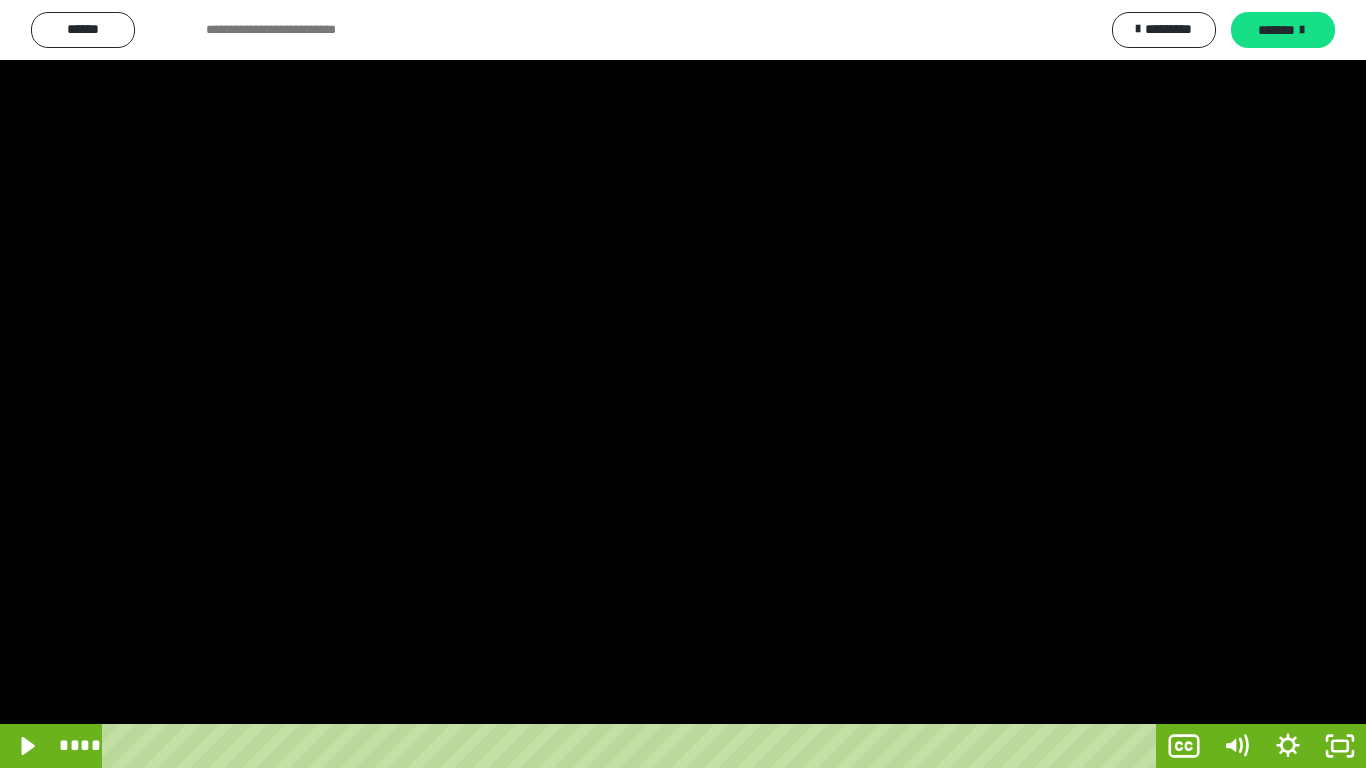 click at bounding box center [683, 384] 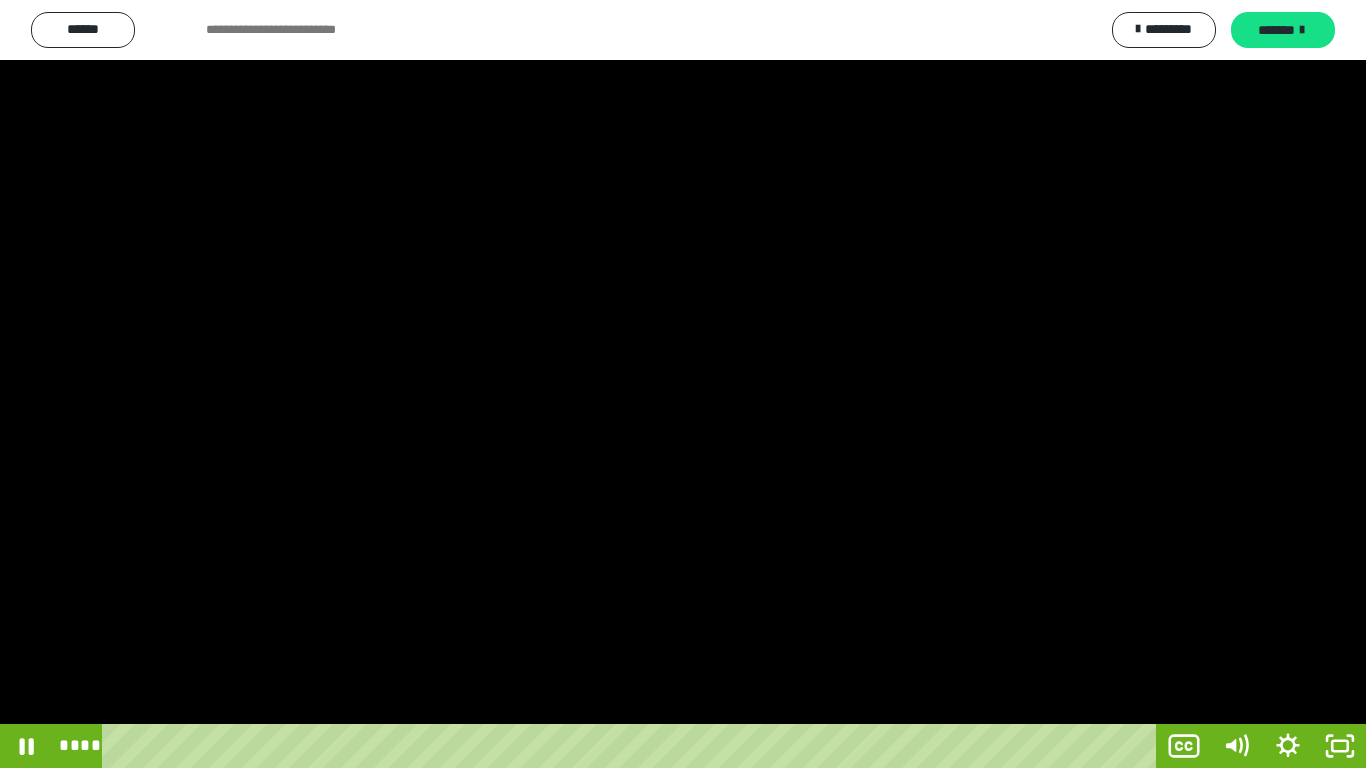 click at bounding box center [683, 384] 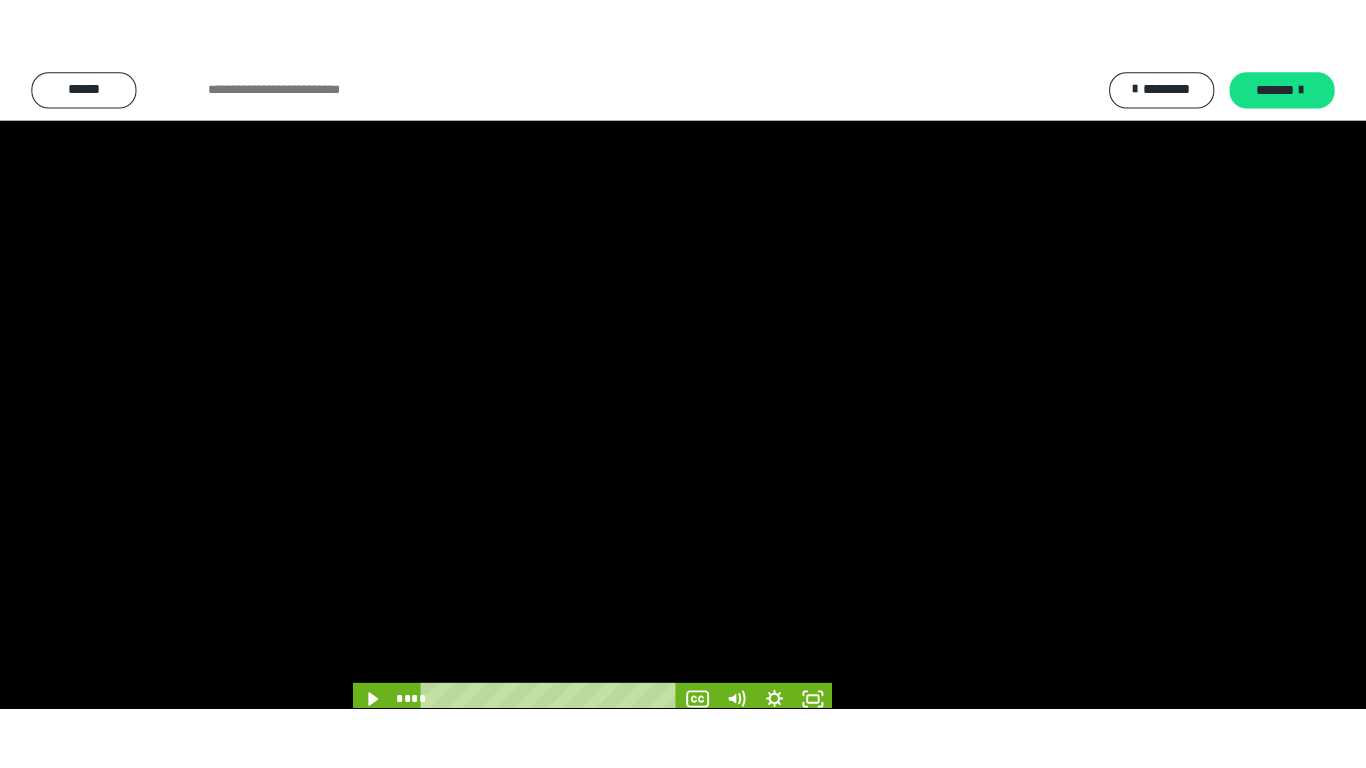 scroll, scrollTop: 3919, scrollLeft: 0, axis: vertical 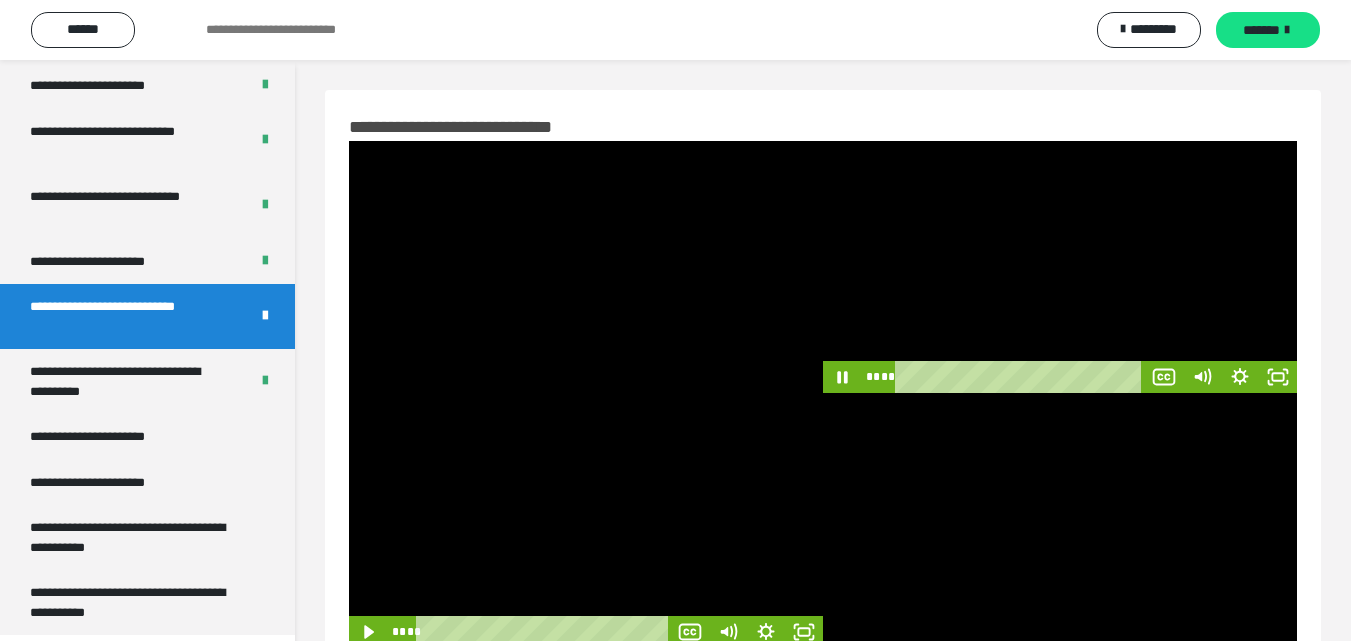 click at bounding box center [1060, 267] 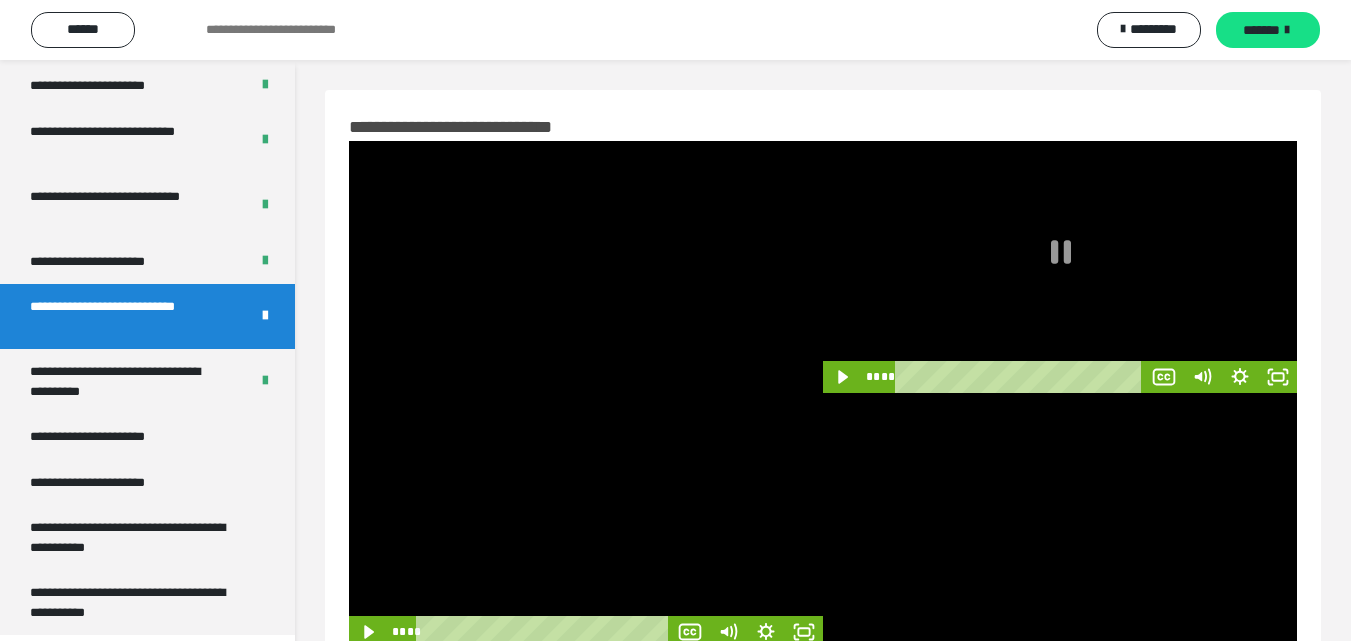 click at bounding box center (1060, 267) 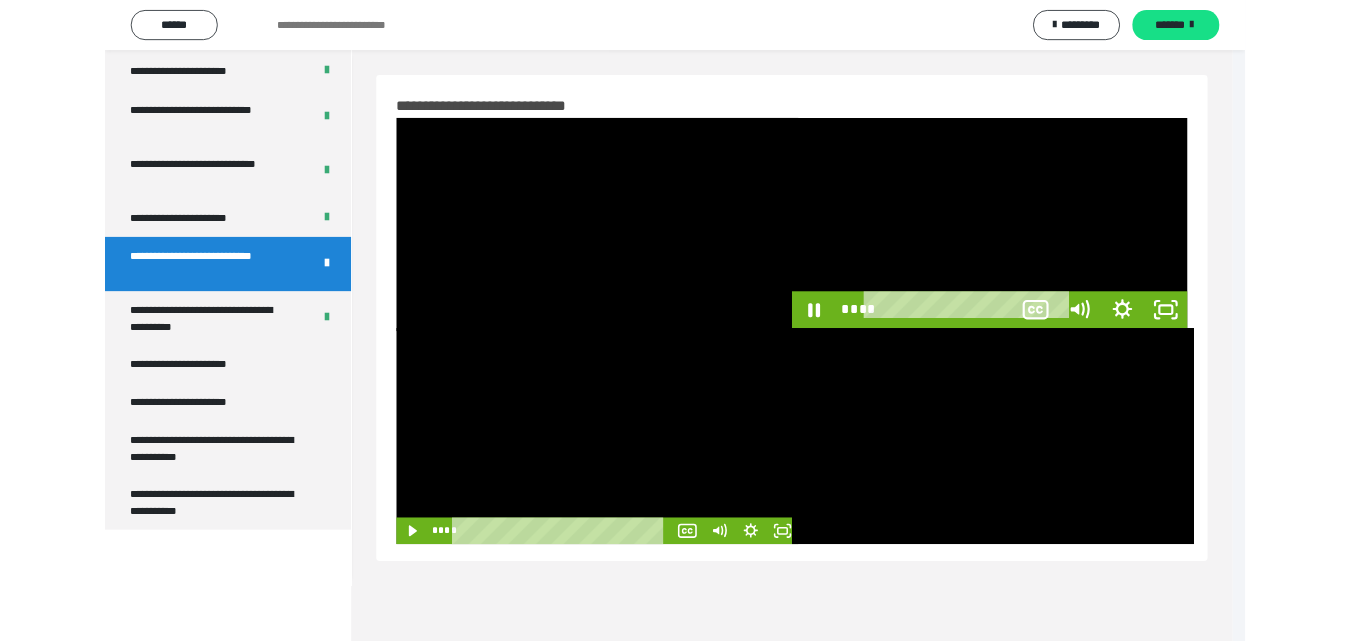 scroll, scrollTop: 3792, scrollLeft: 0, axis: vertical 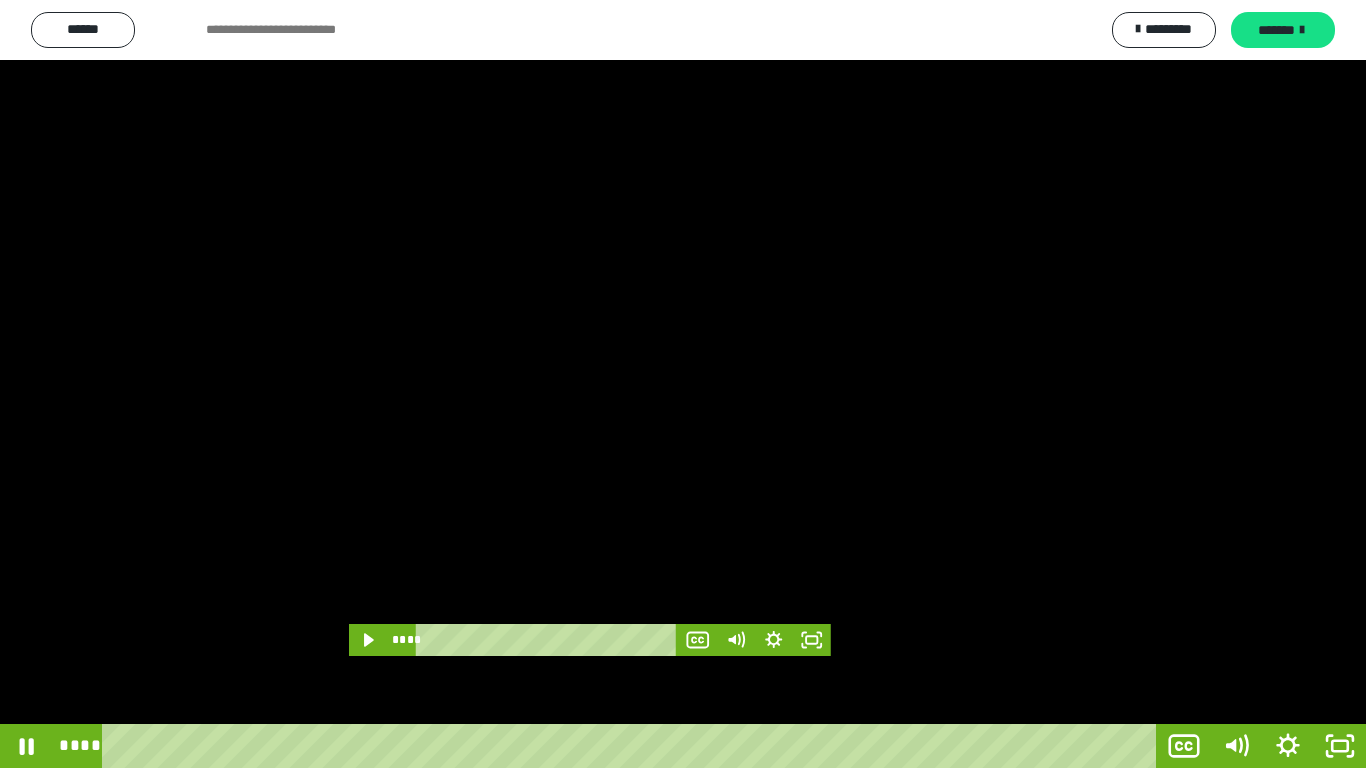 click at bounding box center [683, 384] 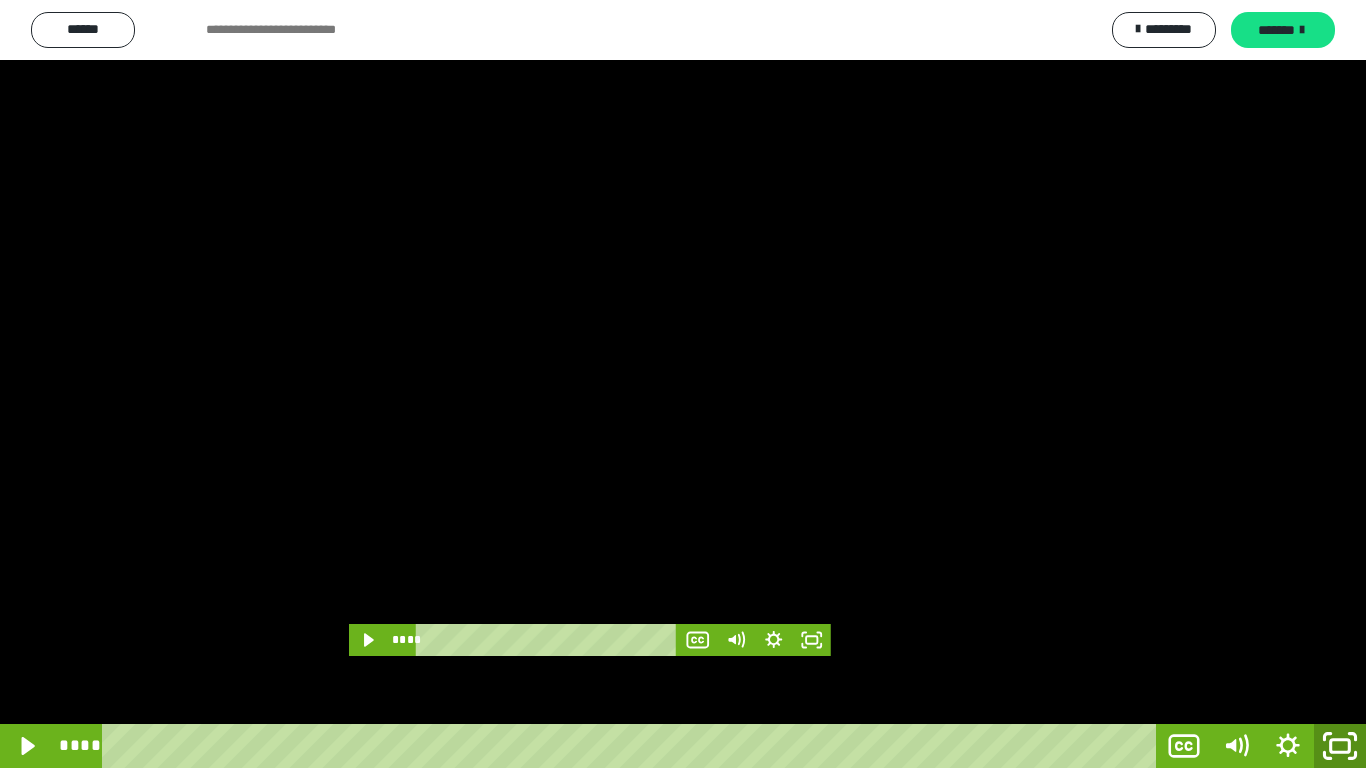 click 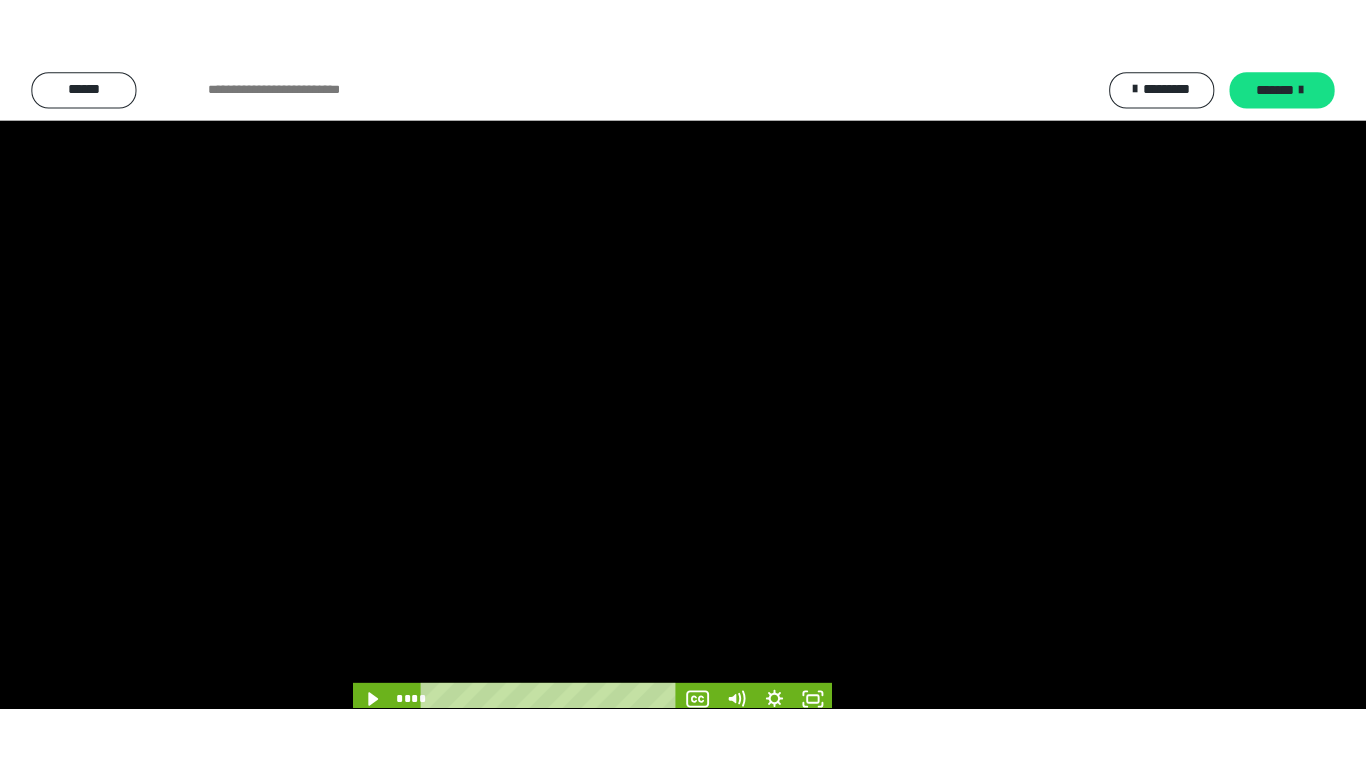 scroll, scrollTop: 3919, scrollLeft: 0, axis: vertical 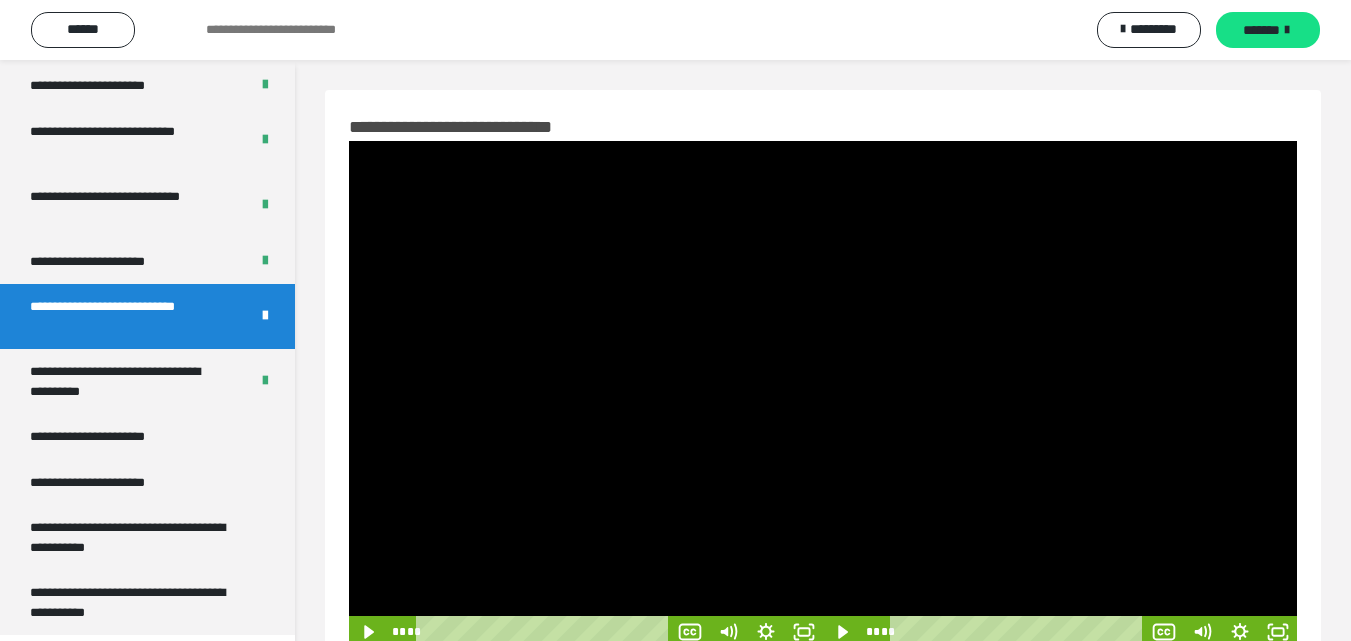 click at bounding box center (1060, 520) 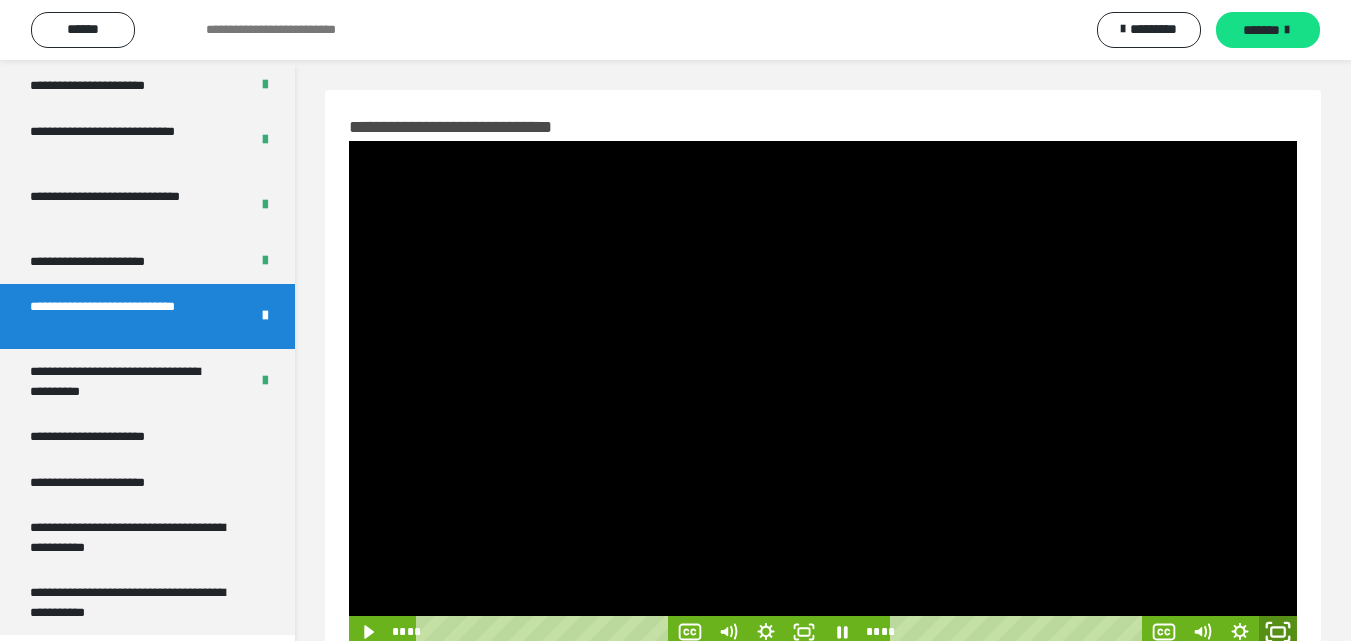 click 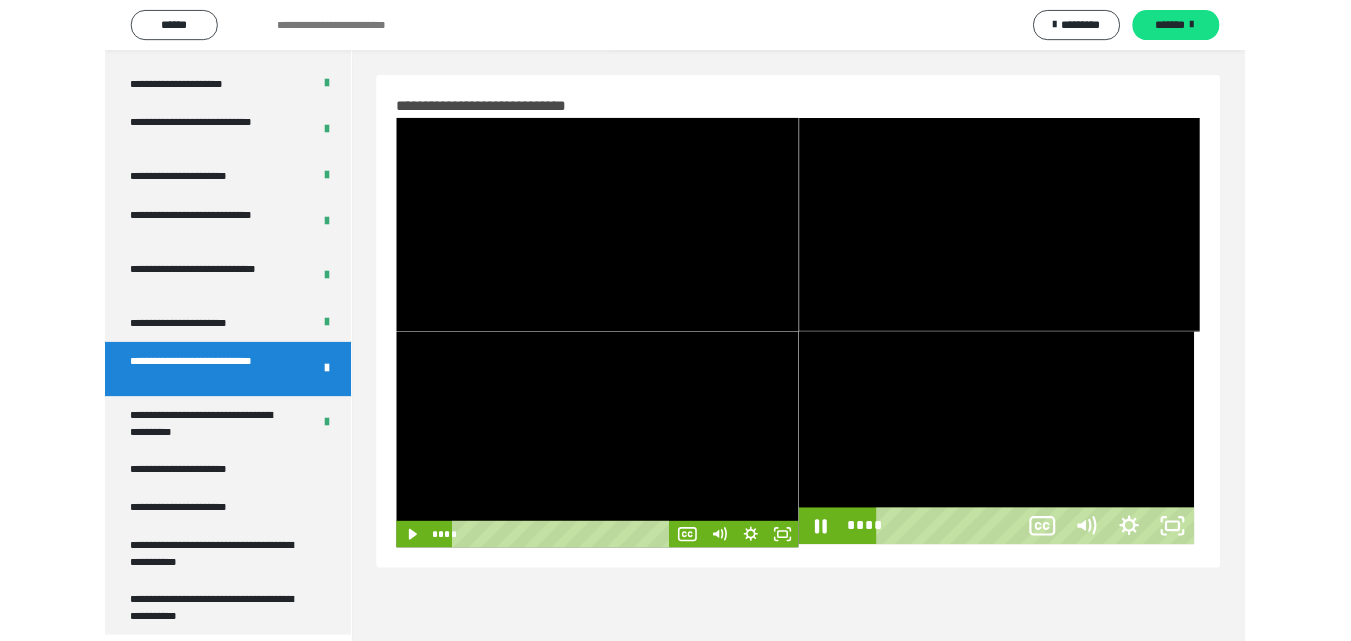 scroll, scrollTop: 3792, scrollLeft: 0, axis: vertical 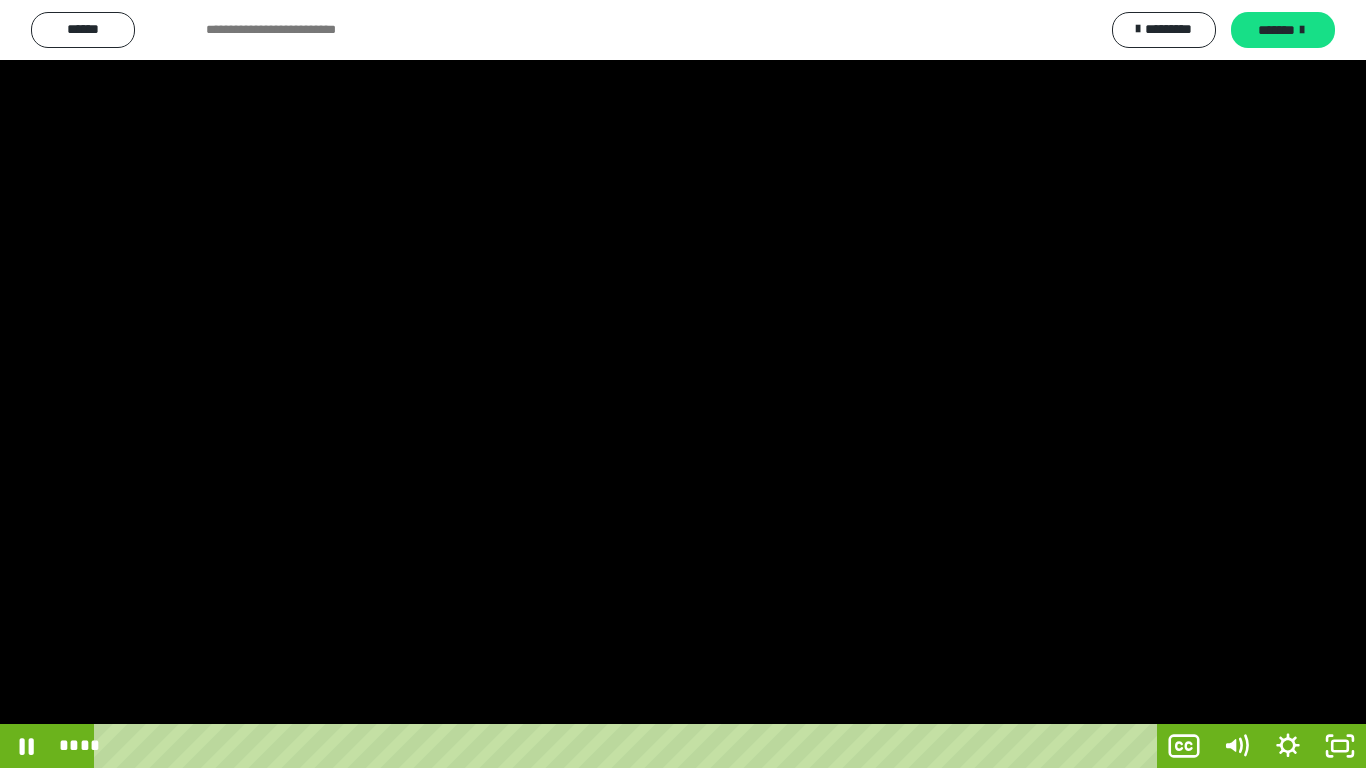 click at bounding box center (683, 384) 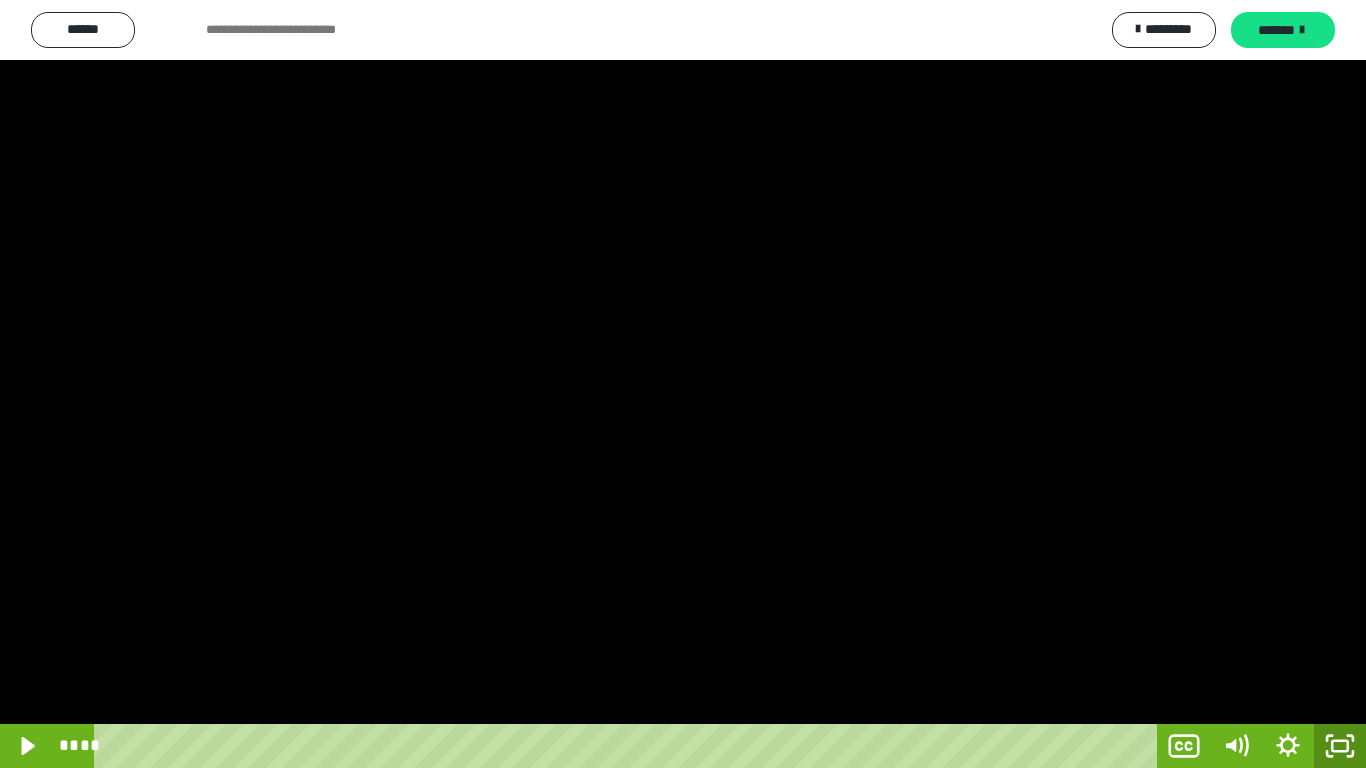 click 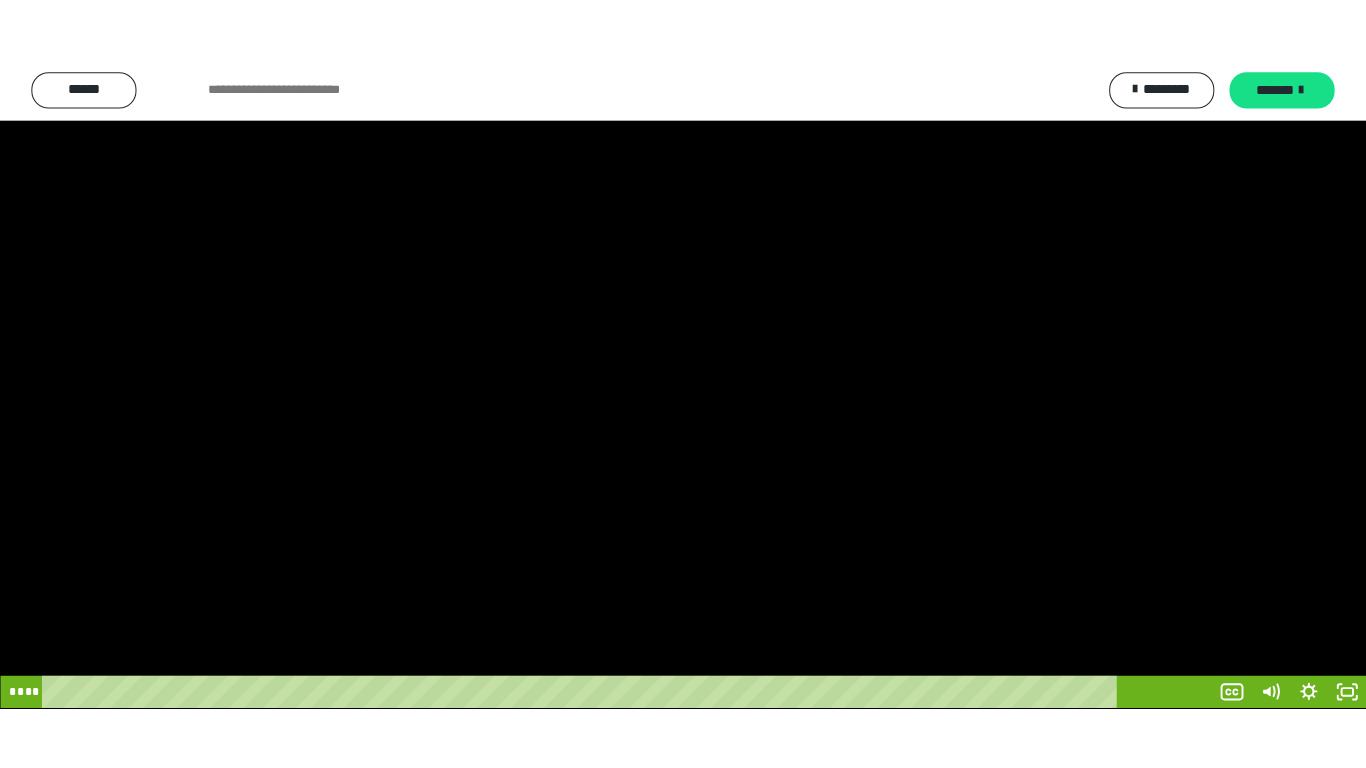 scroll, scrollTop: 3919, scrollLeft: 0, axis: vertical 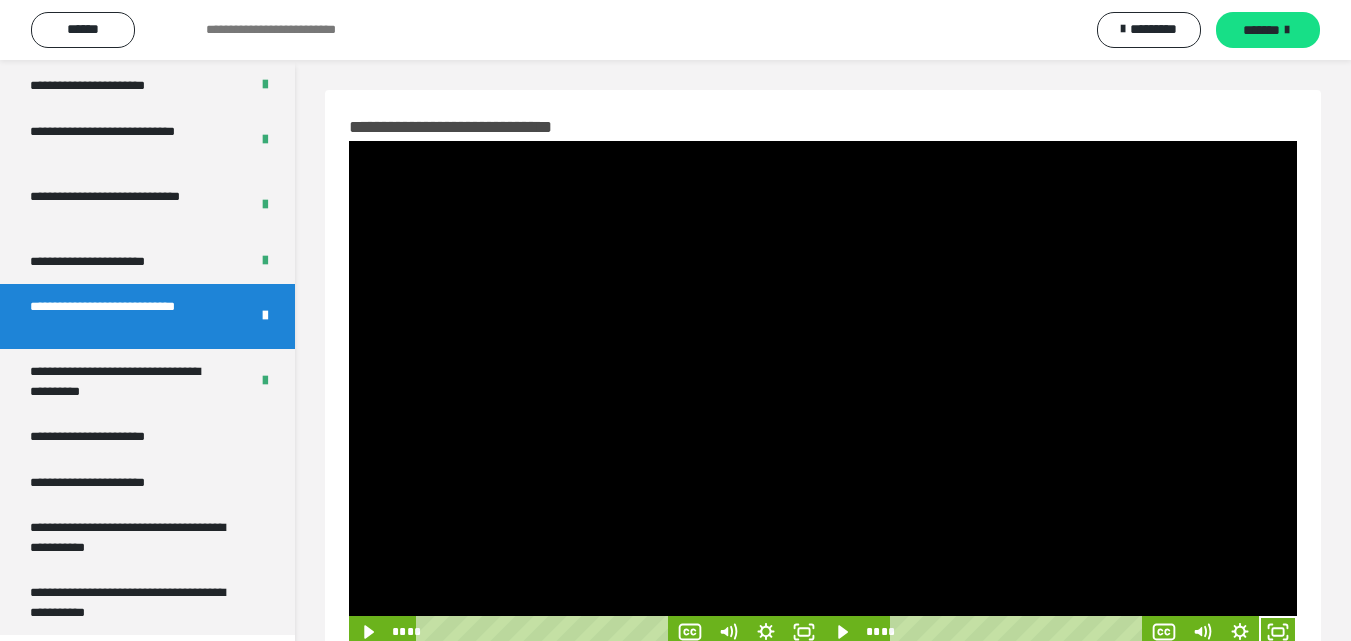 click at bounding box center [1060, 520] 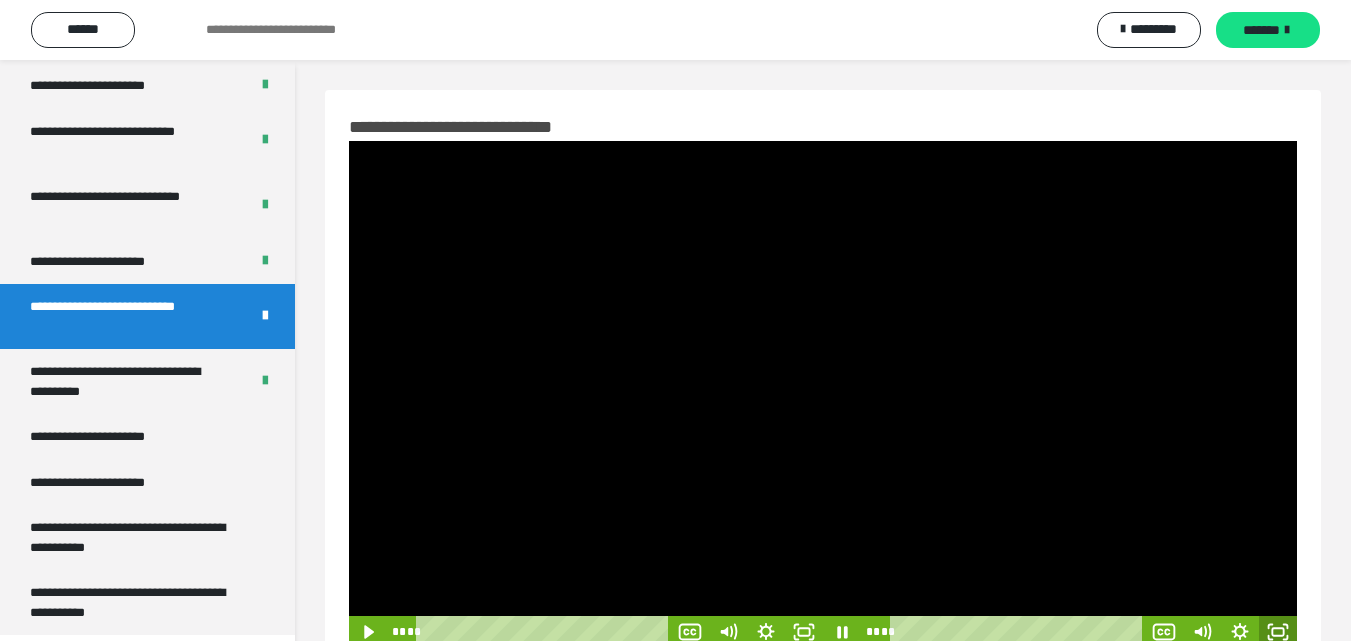 click 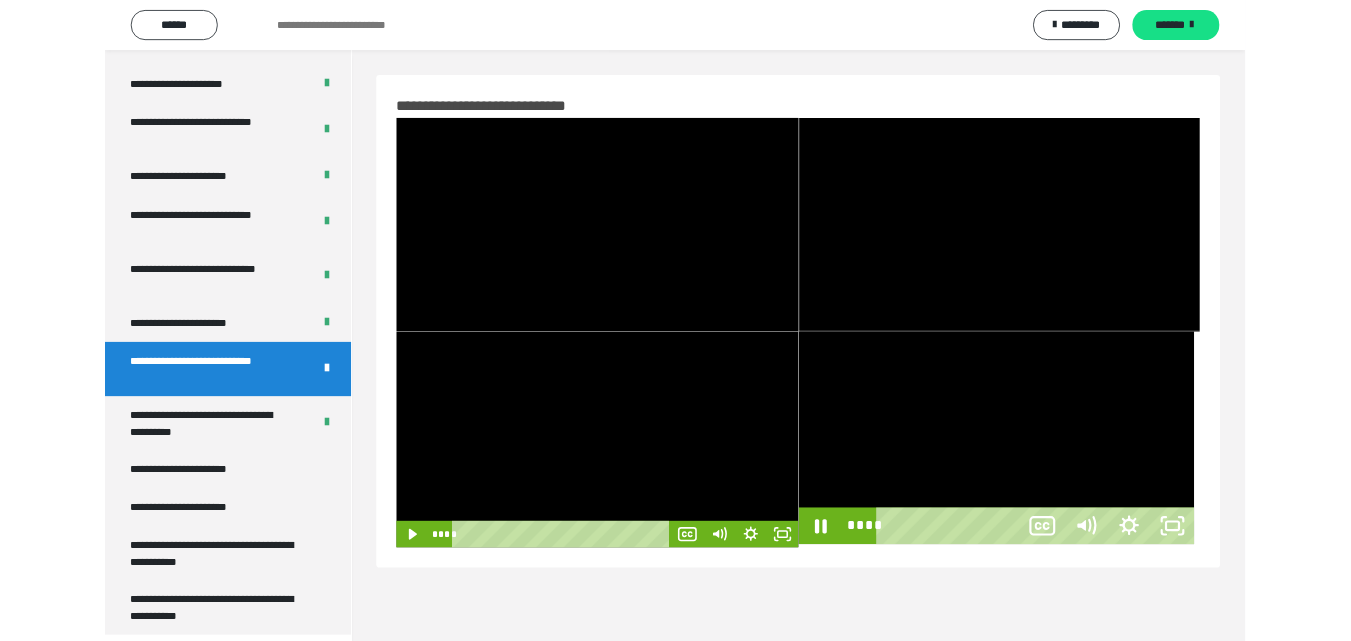 scroll, scrollTop: 3792, scrollLeft: 0, axis: vertical 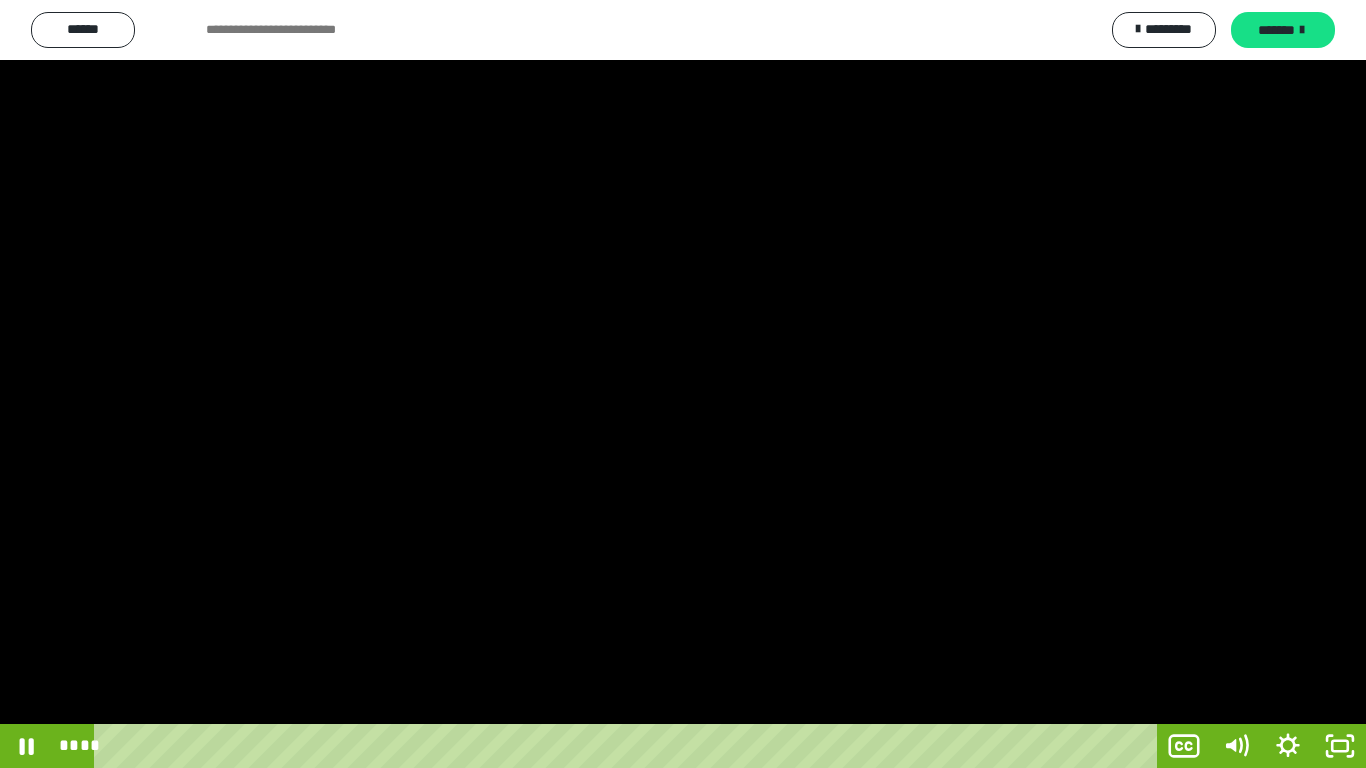 click at bounding box center (683, 384) 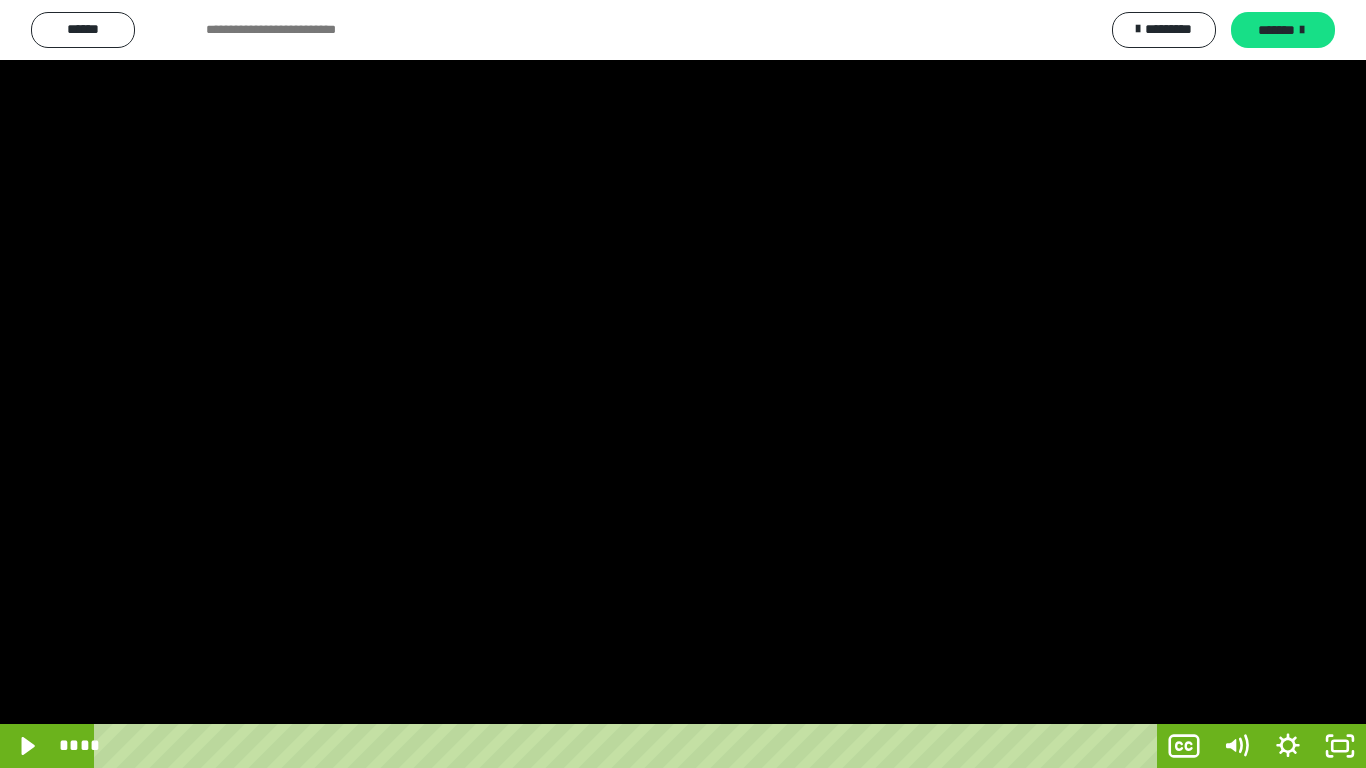 click at bounding box center [683, 384] 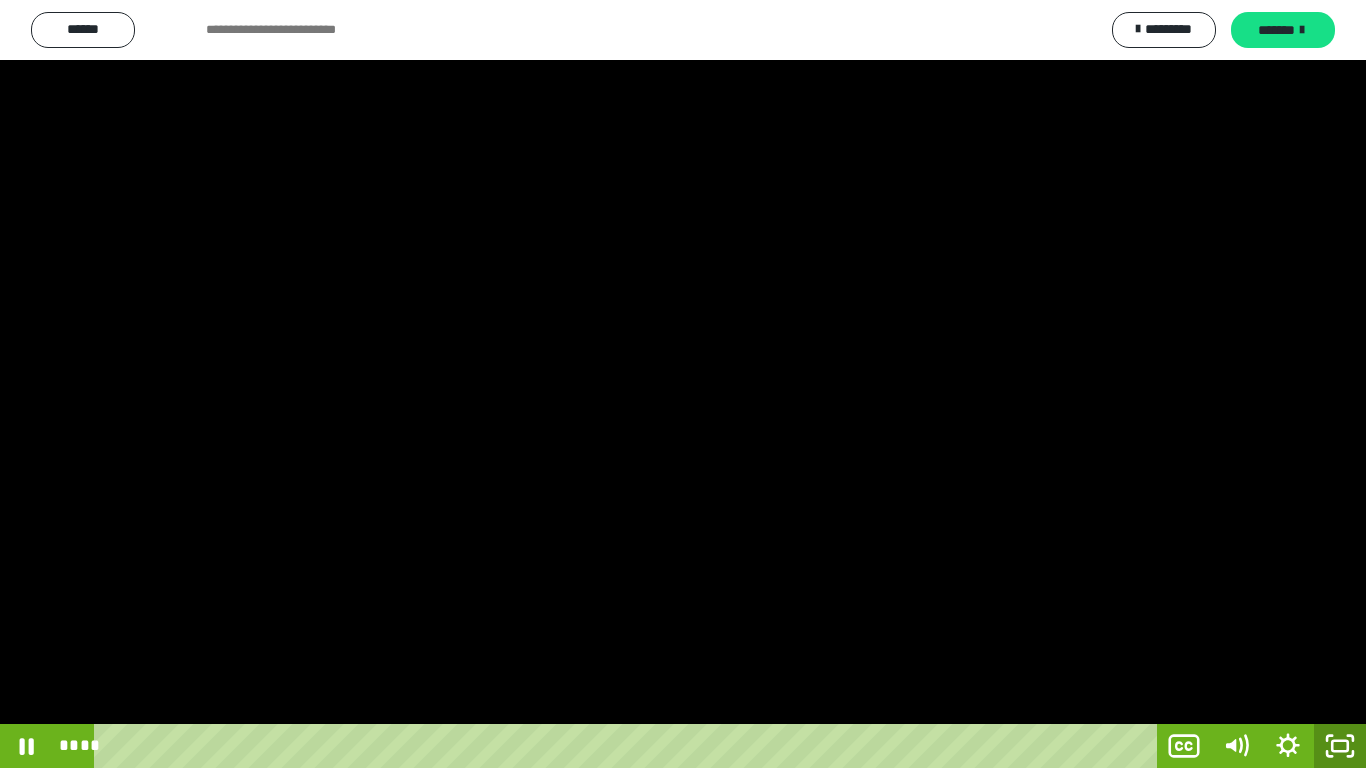 click 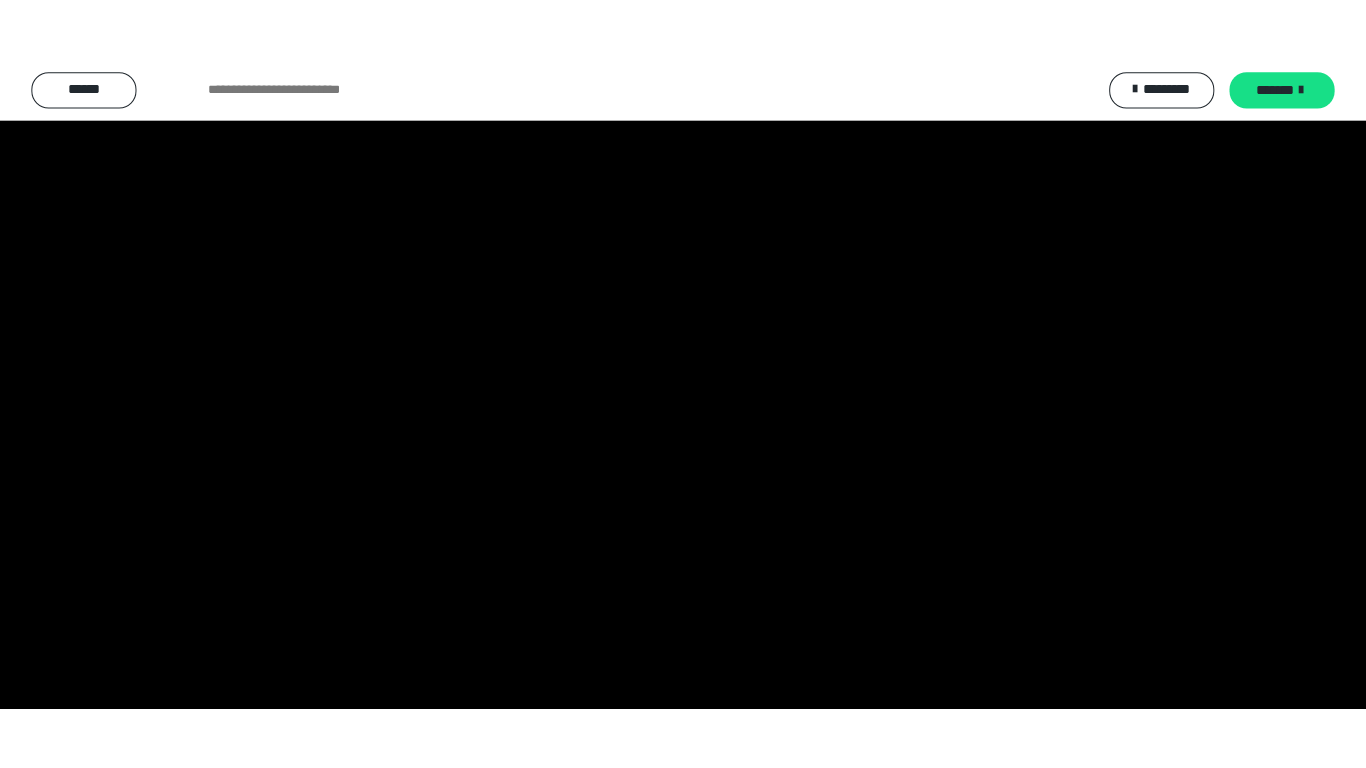 scroll, scrollTop: 3919, scrollLeft: 0, axis: vertical 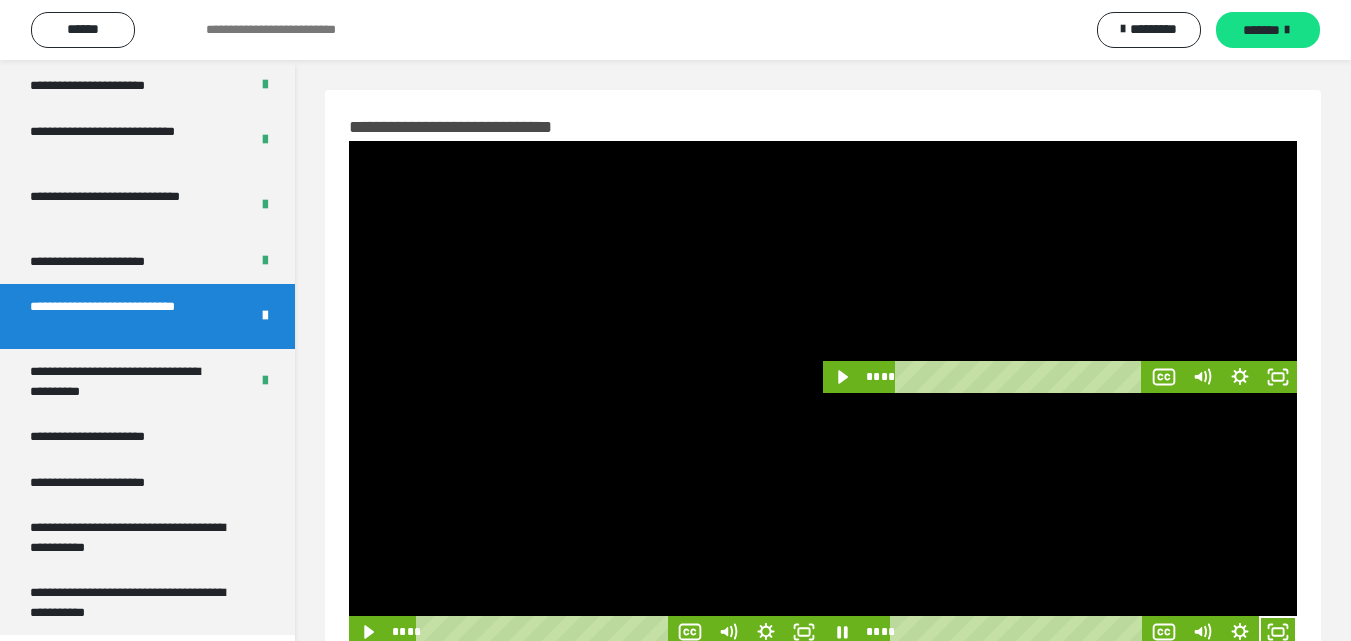 click at bounding box center (1060, 520) 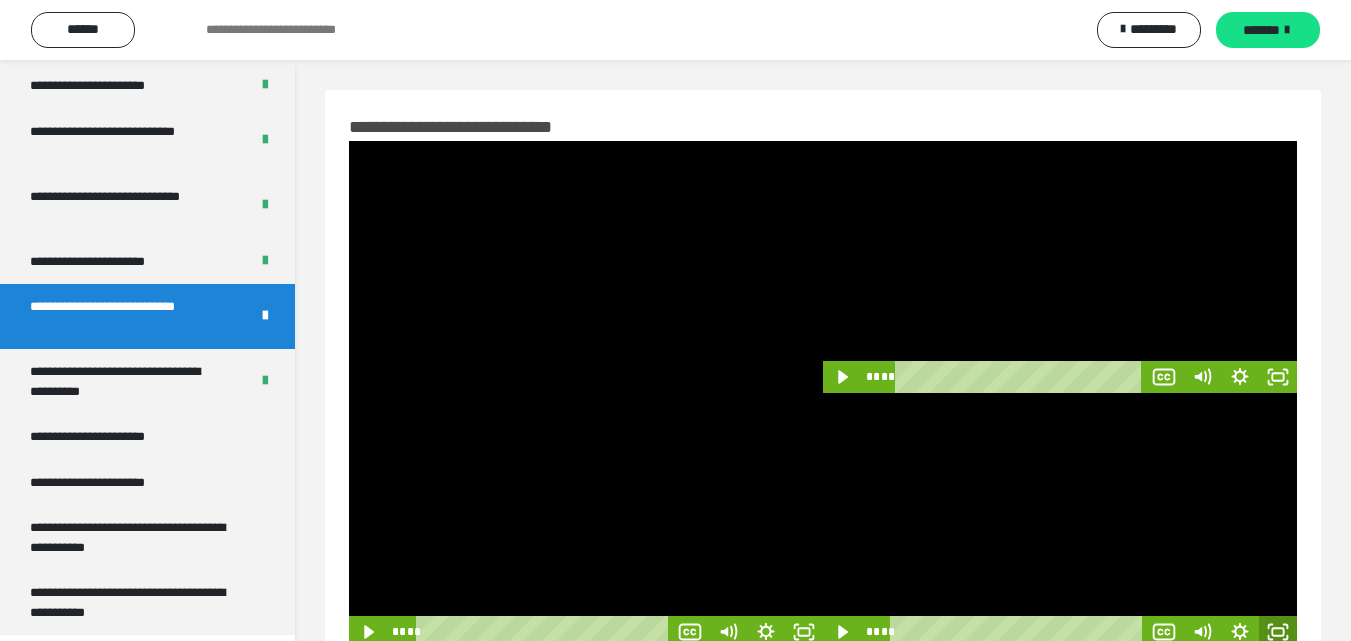 click 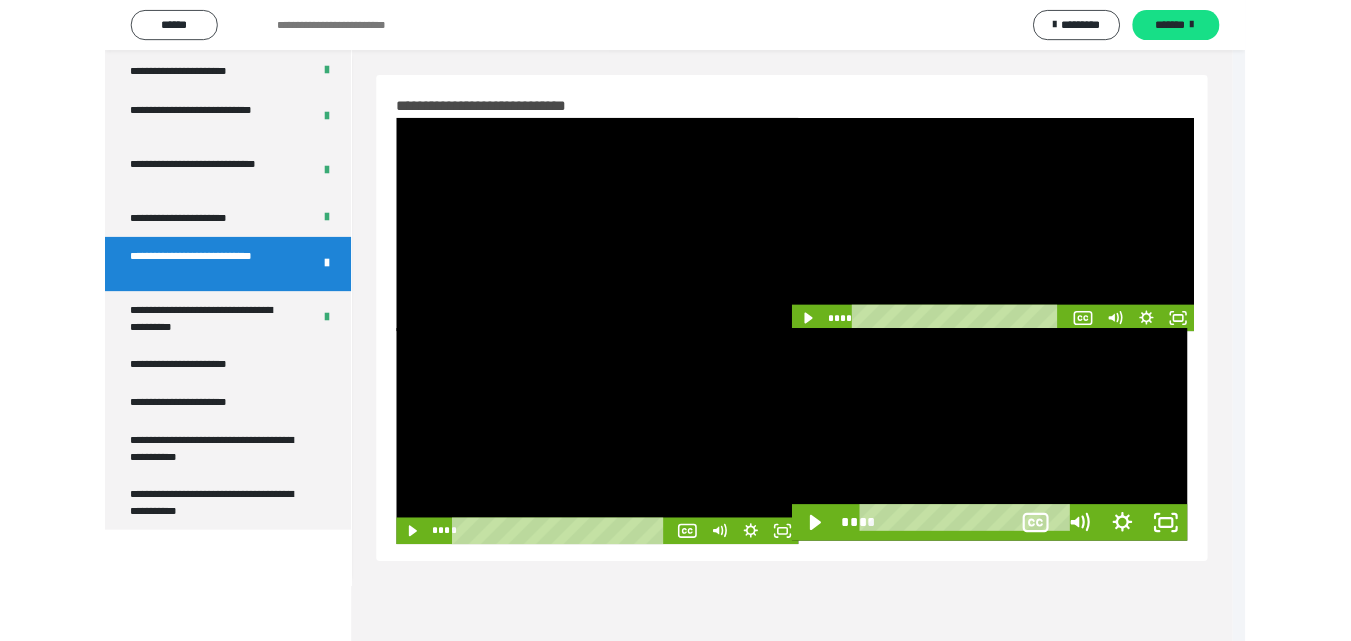 scroll, scrollTop: 3792, scrollLeft: 0, axis: vertical 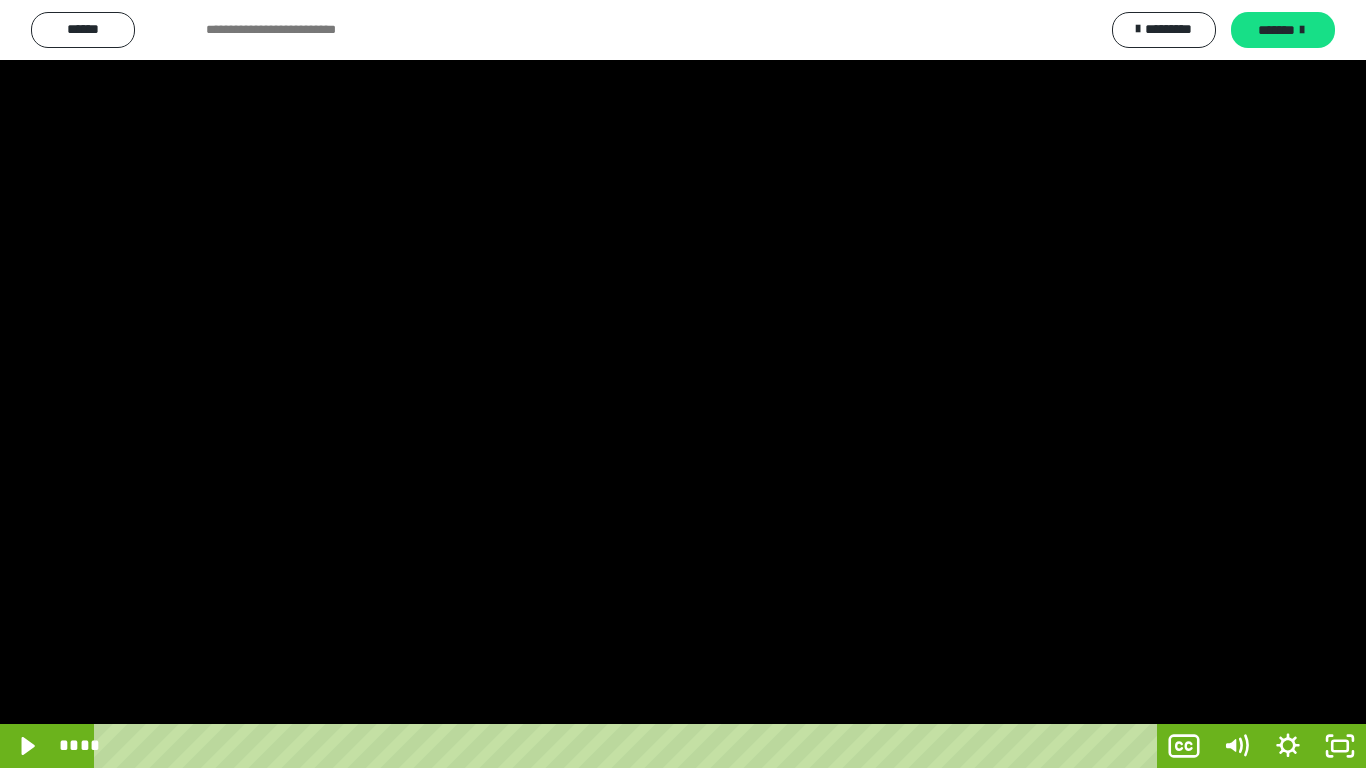 click at bounding box center [683, 384] 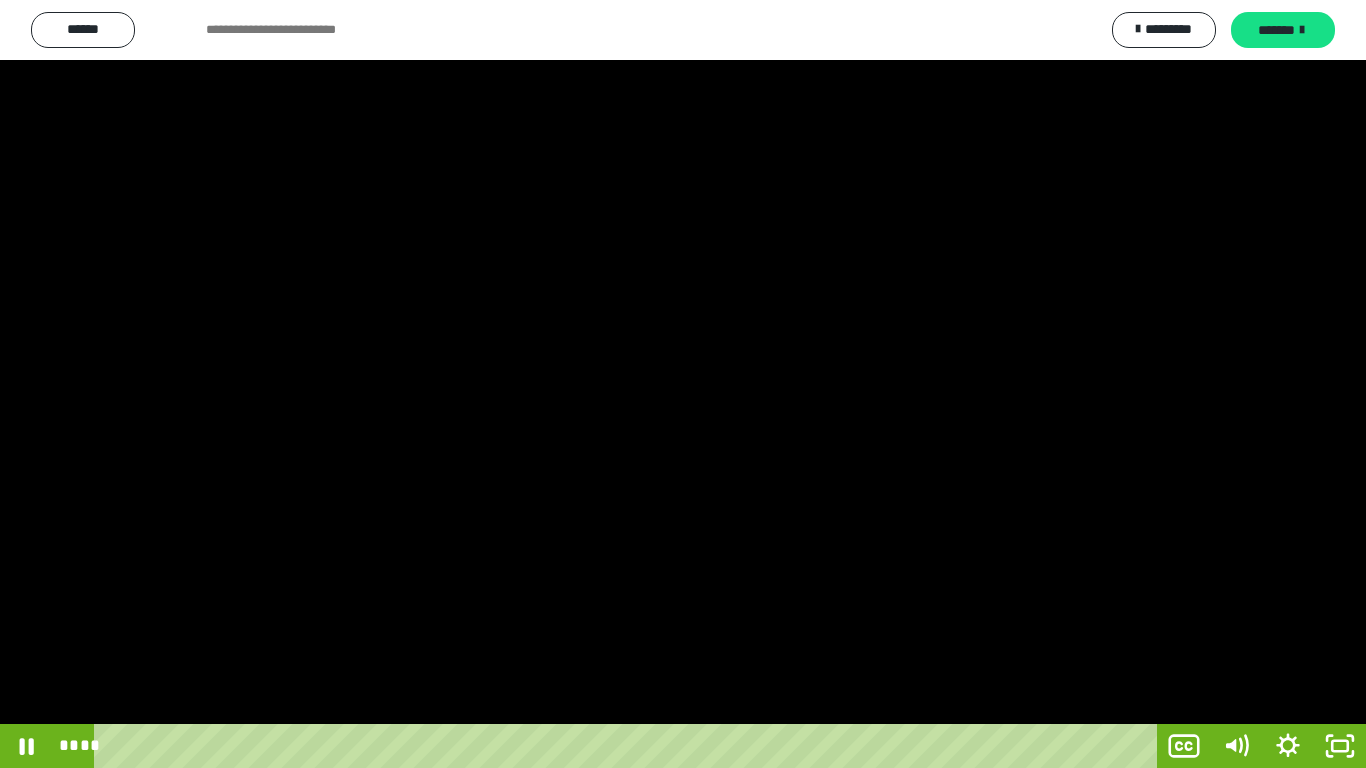 click at bounding box center [683, 384] 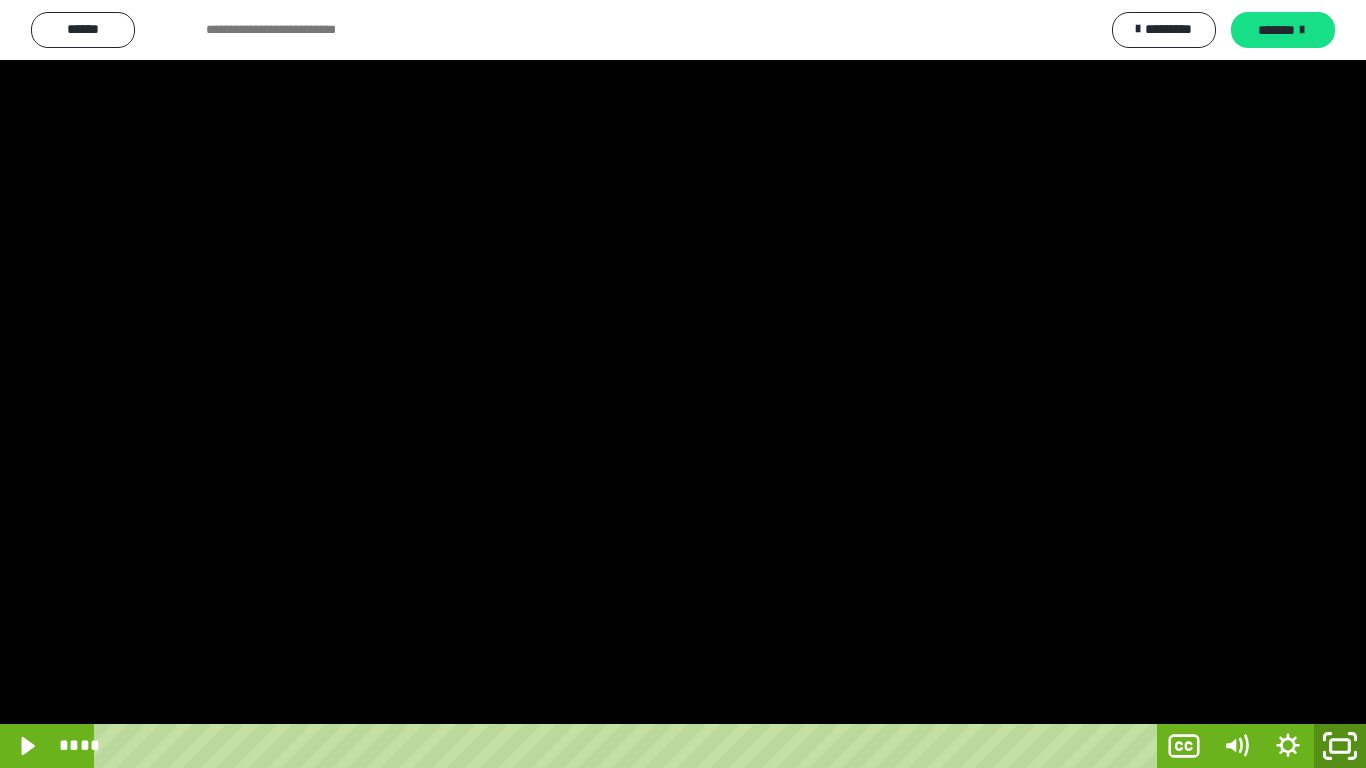 click 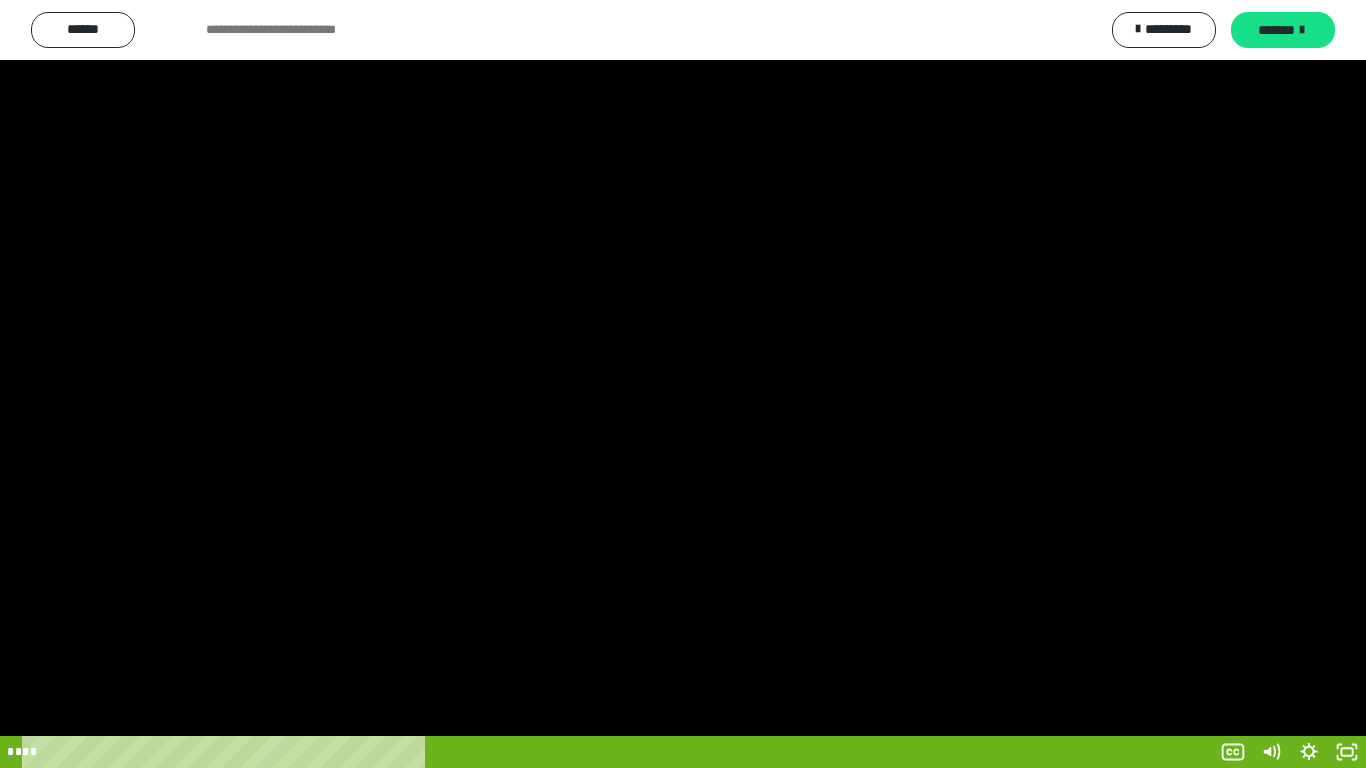 scroll, scrollTop: 3919, scrollLeft: 0, axis: vertical 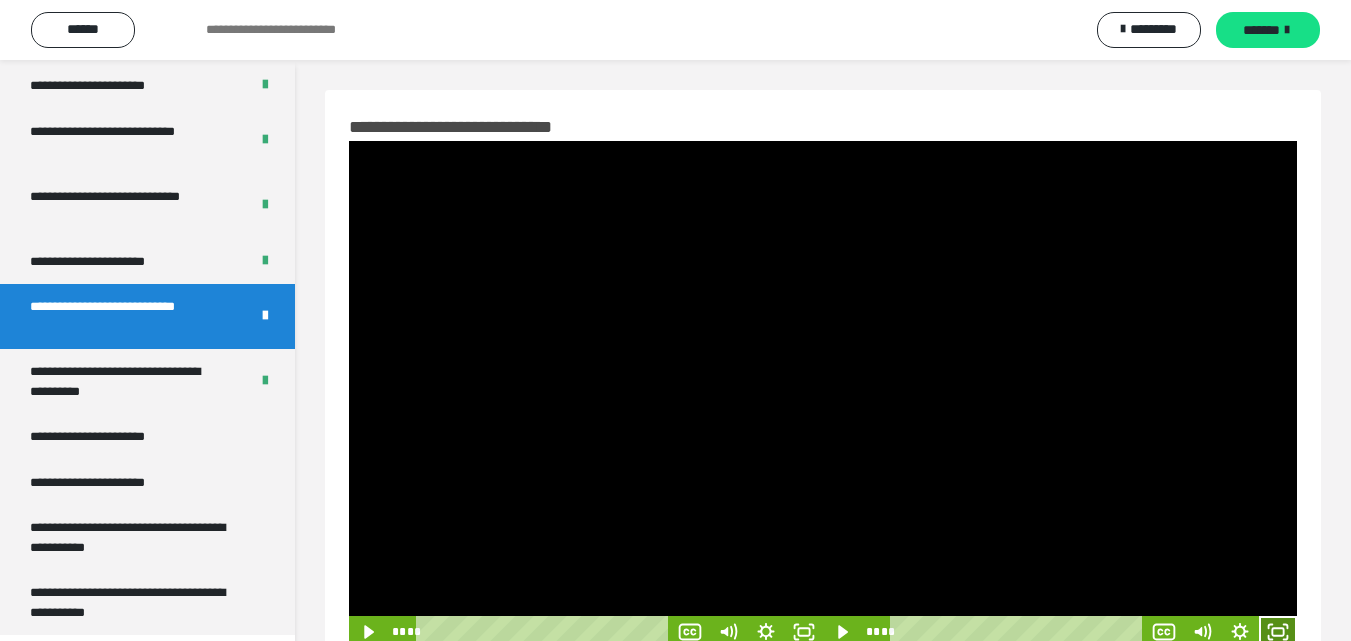 click 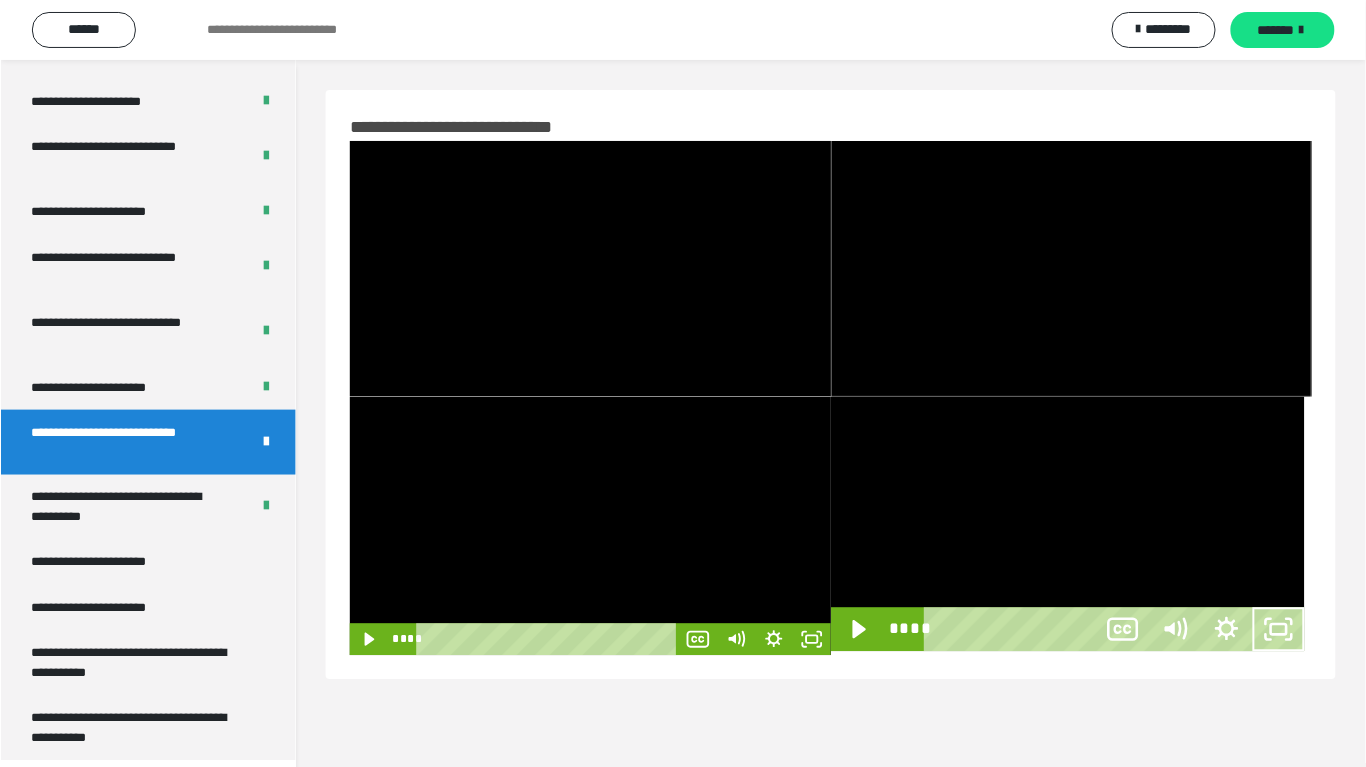 scroll, scrollTop: 3792, scrollLeft: 0, axis: vertical 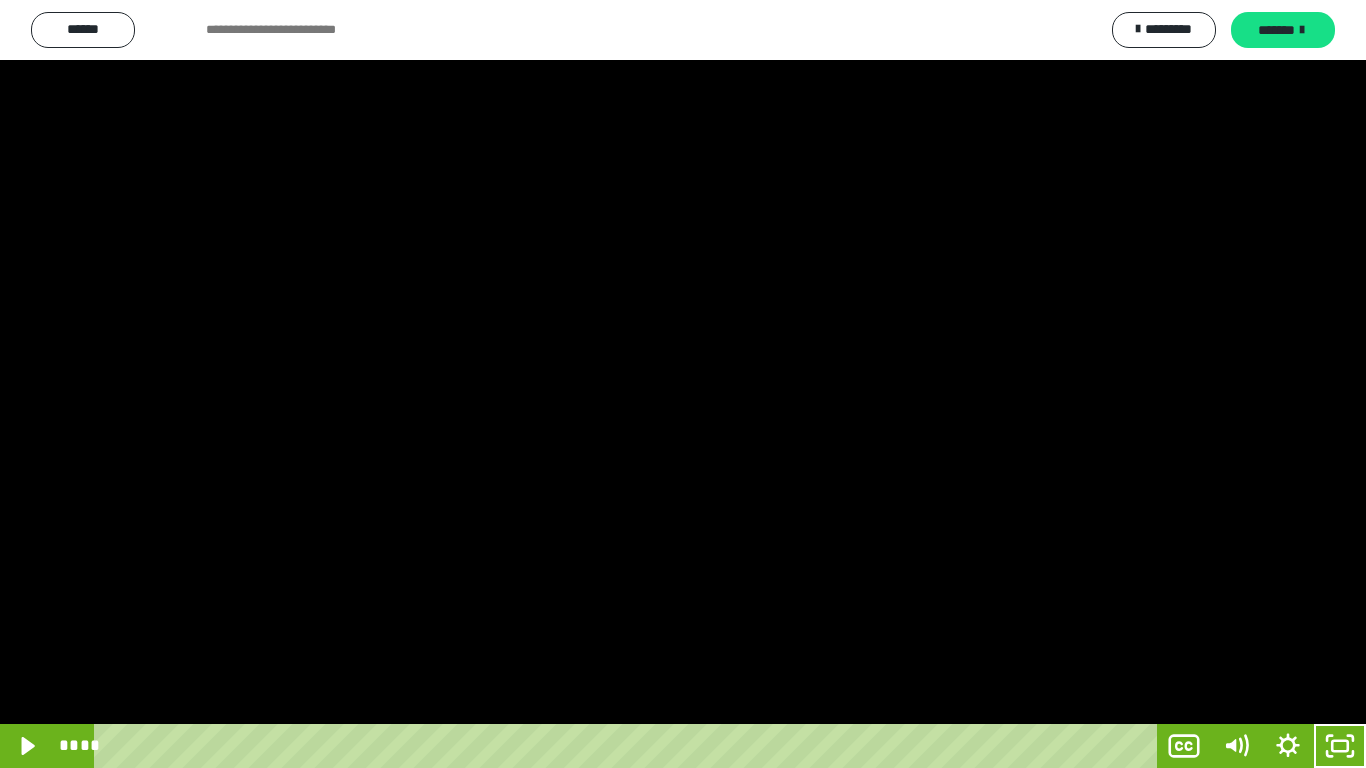 type 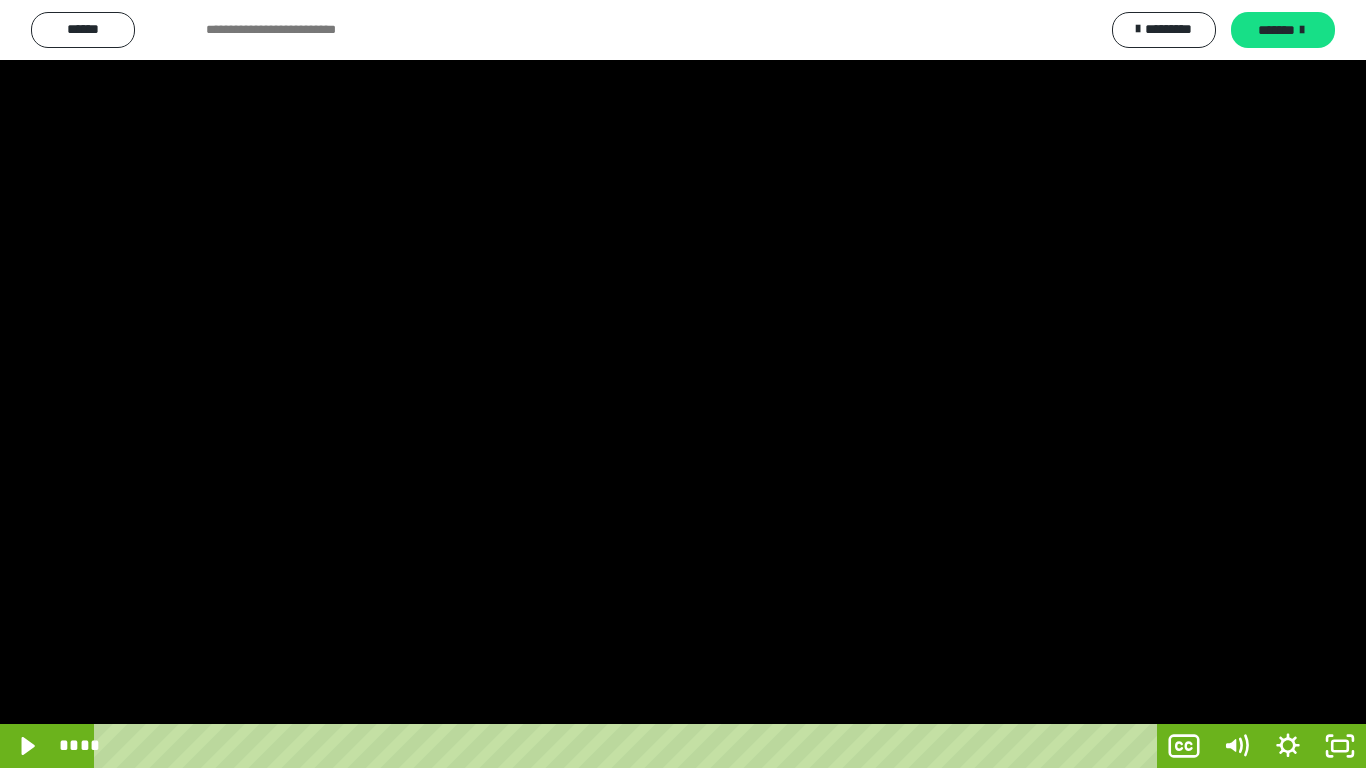 scroll, scrollTop: 3793, scrollLeft: 0, axis: vertical 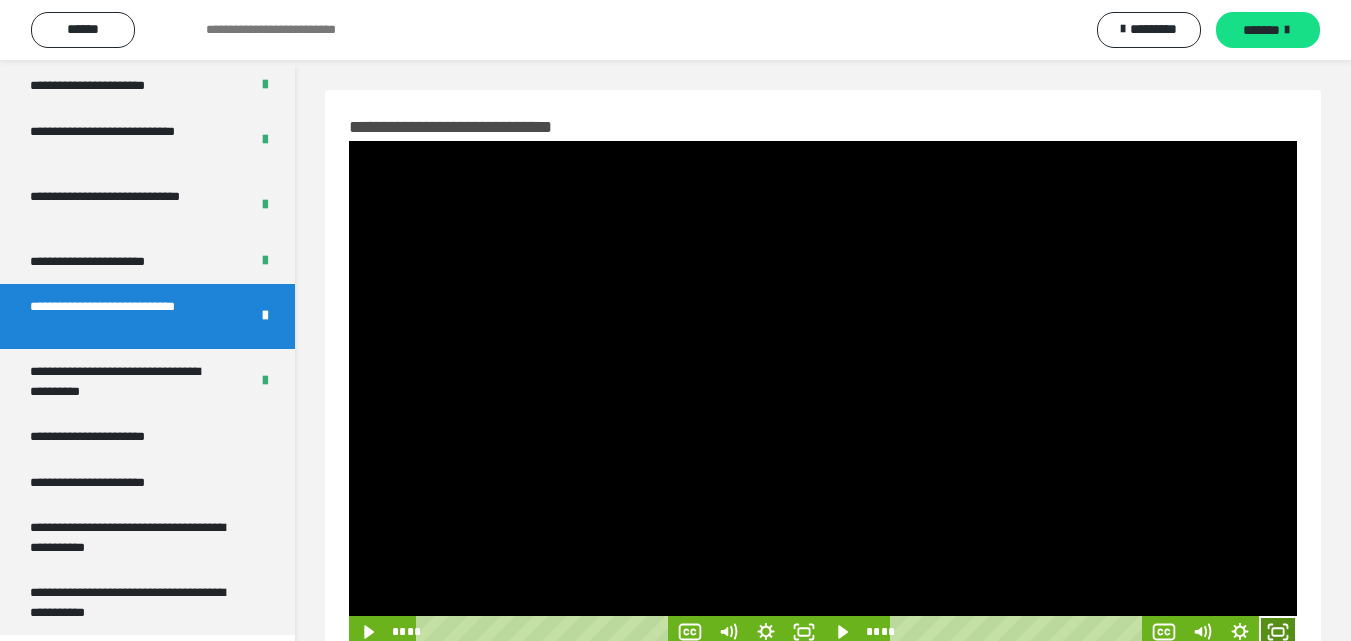 click 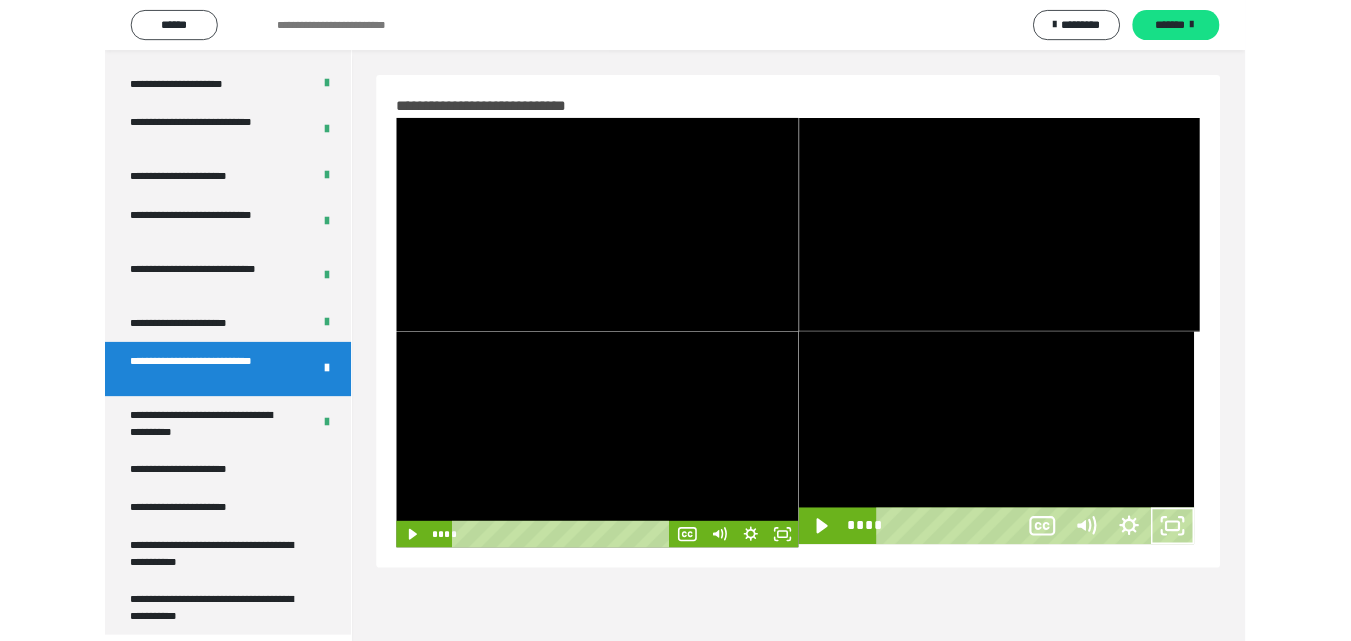 scroll, scrollTop: 3792, scrollLeft: 0, axis: vertical 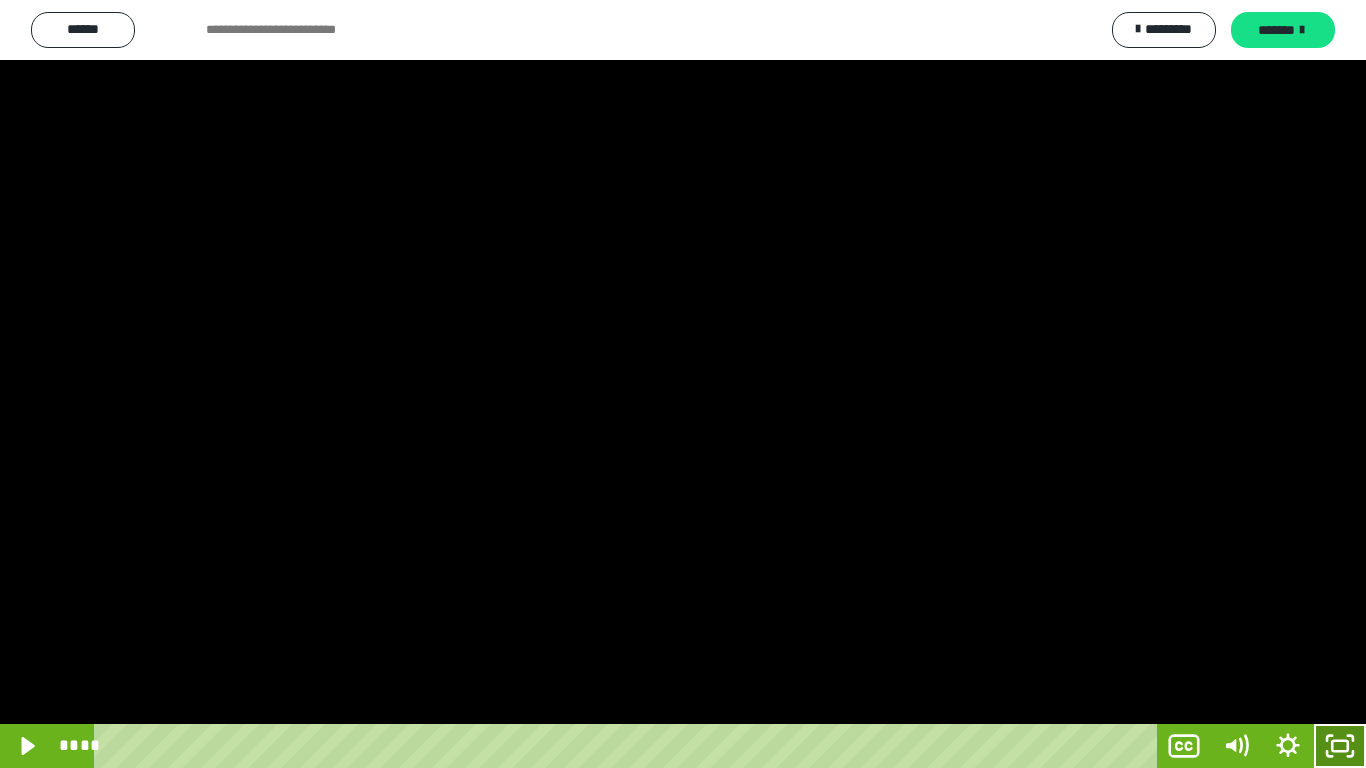 click 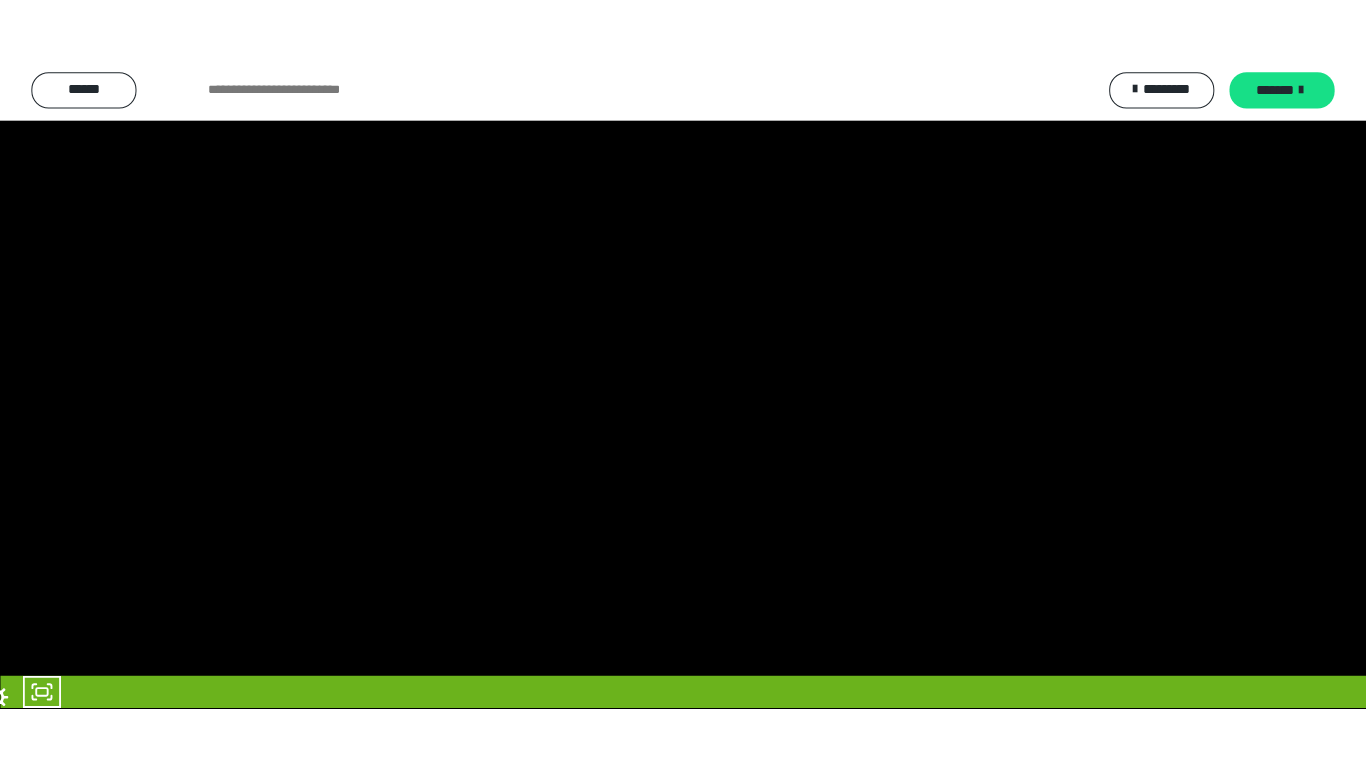 scroll, scrollTop: 3919, scrollLeft: 0, axis: vertical 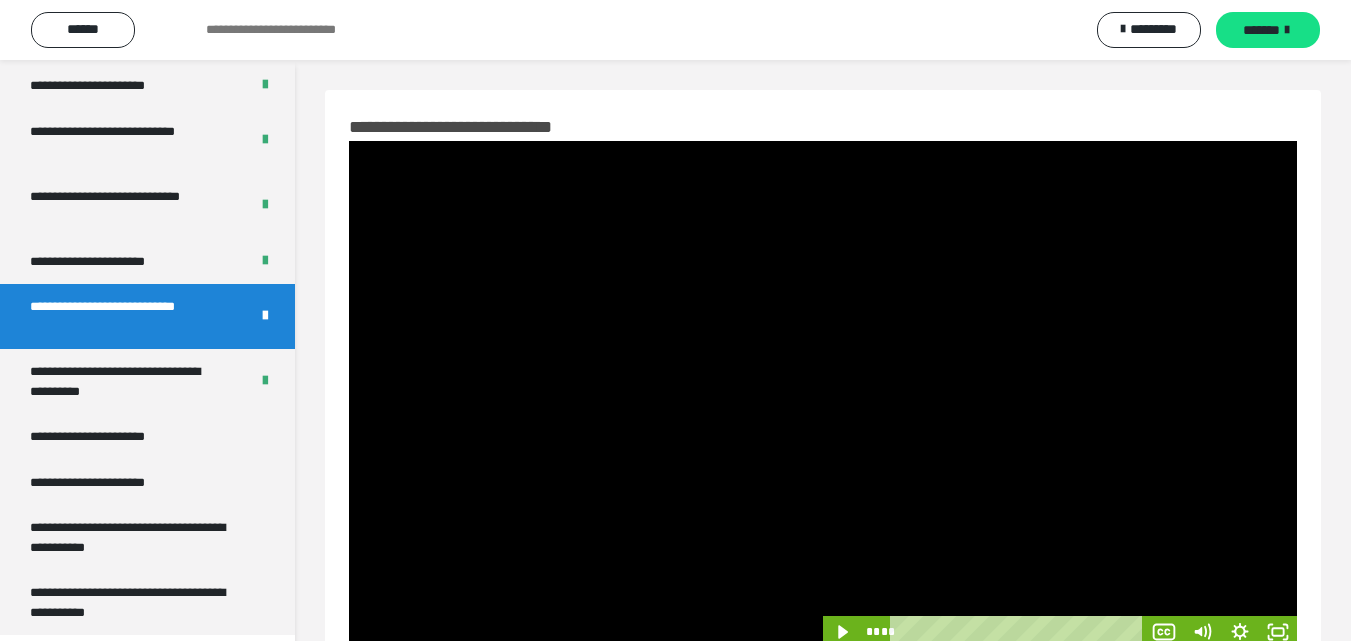 click at bounding box center [1060, 520] 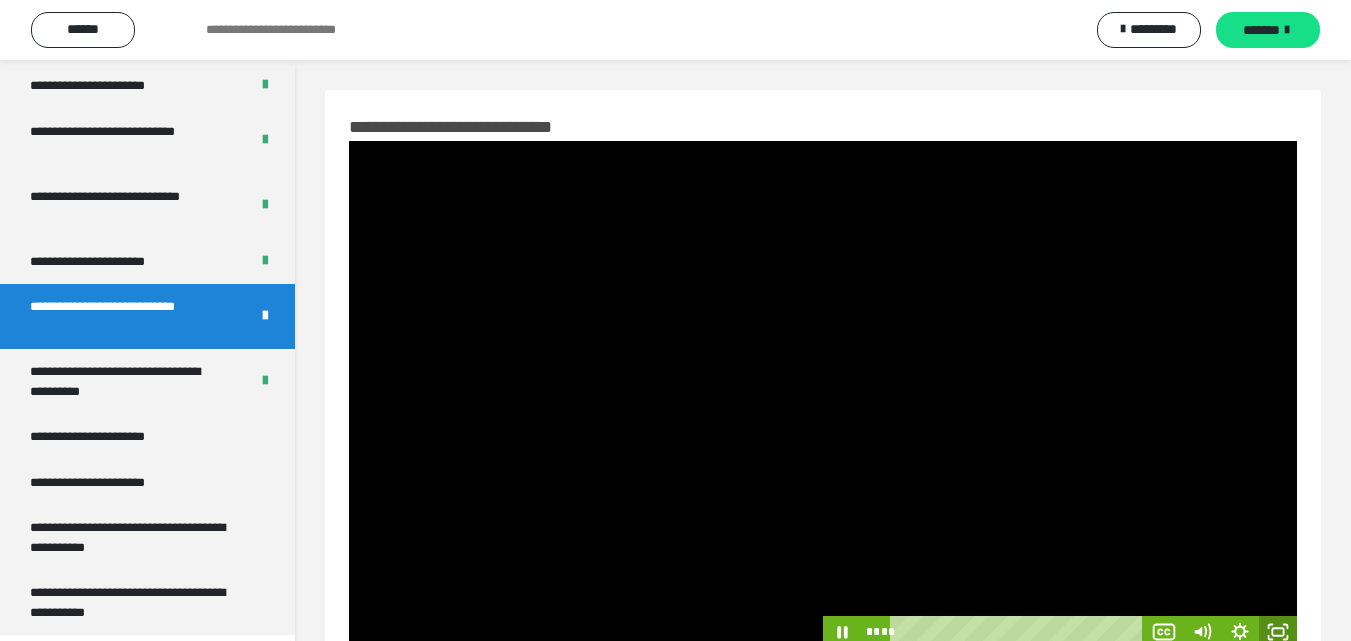 click 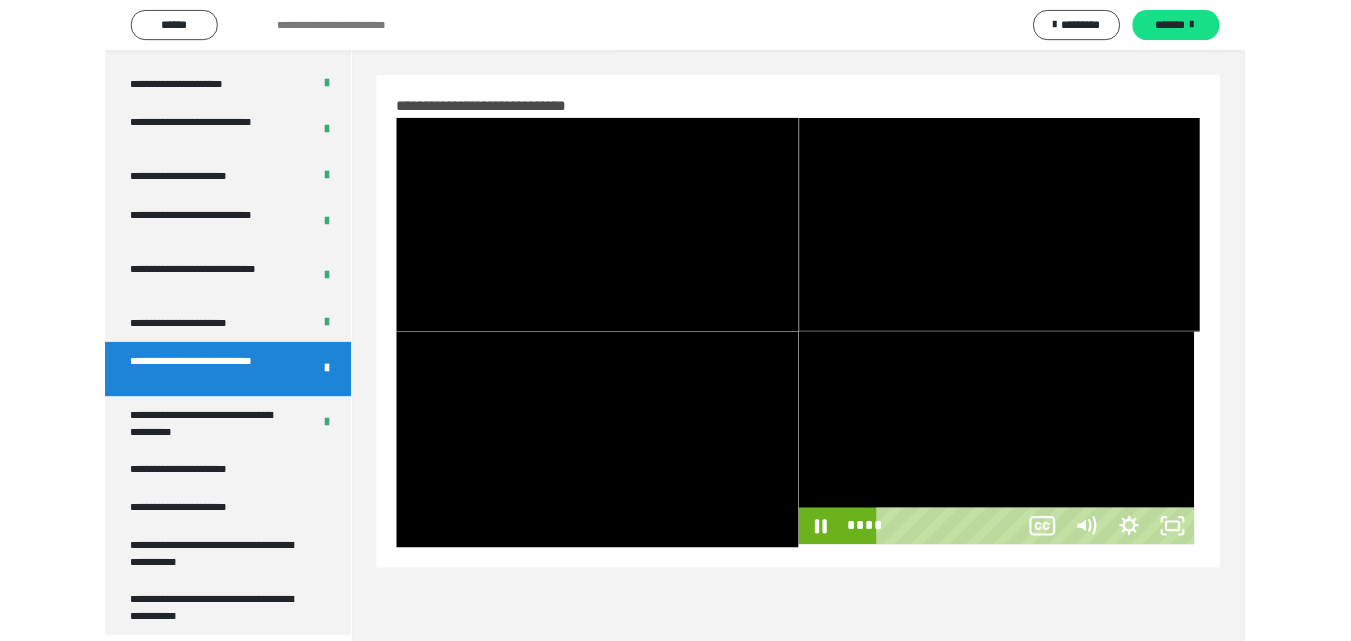 scroll, scrollTop: 3792, scrollLeft: 0, axis: vertical 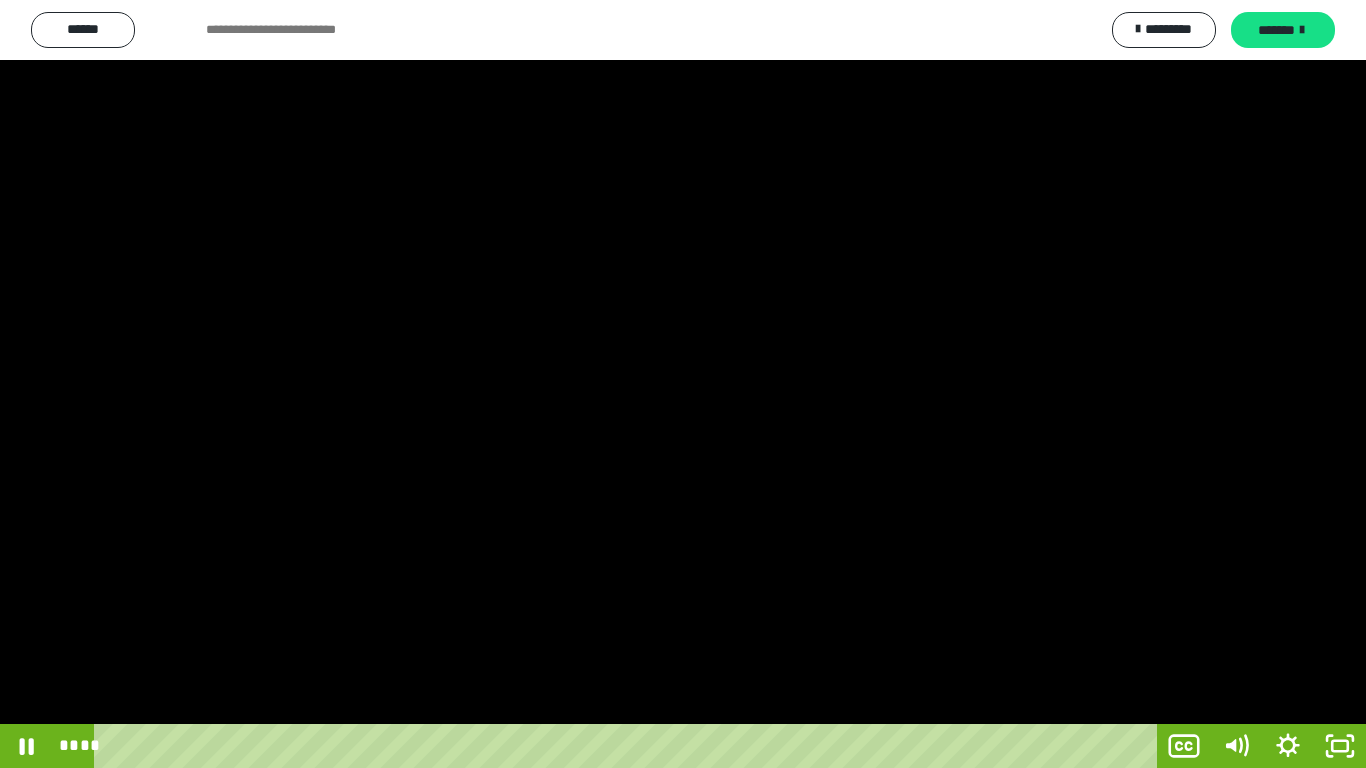 click at bounding box center [683, 384] 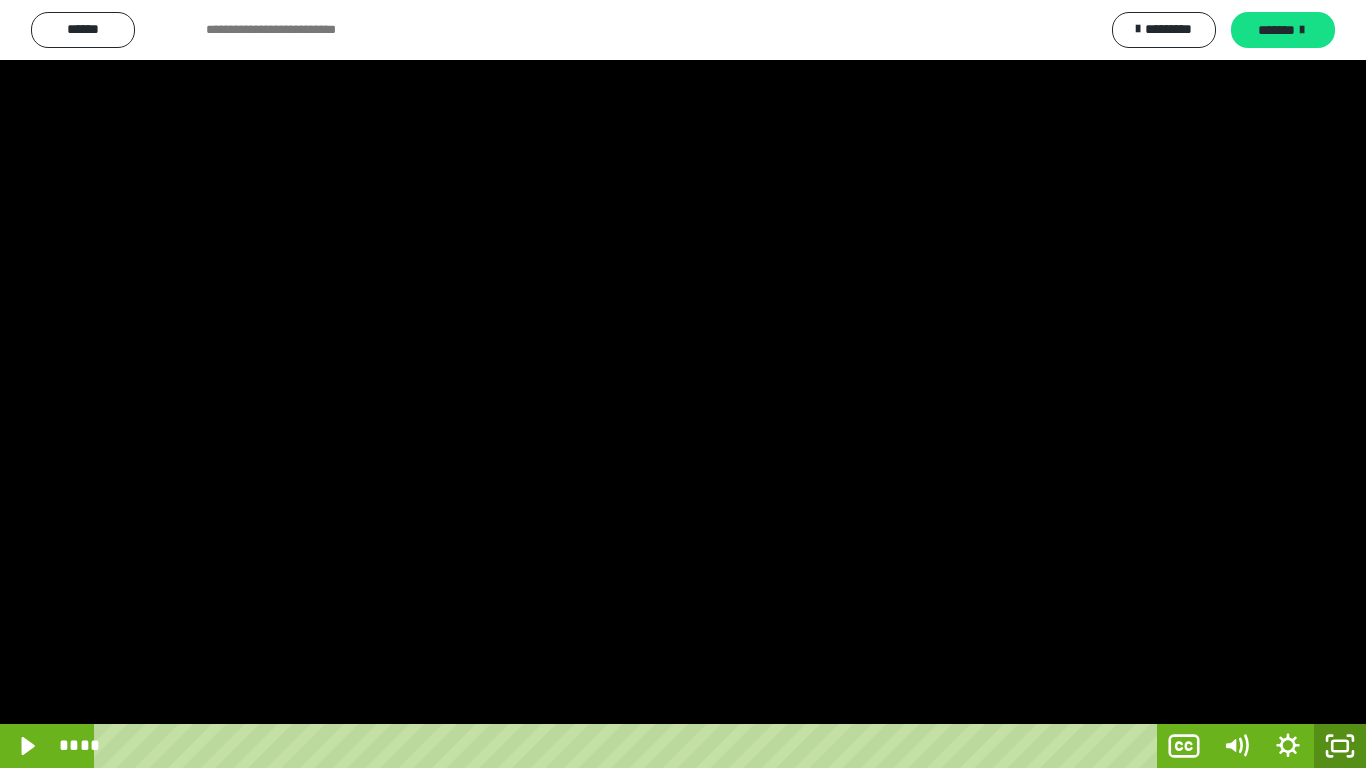 click 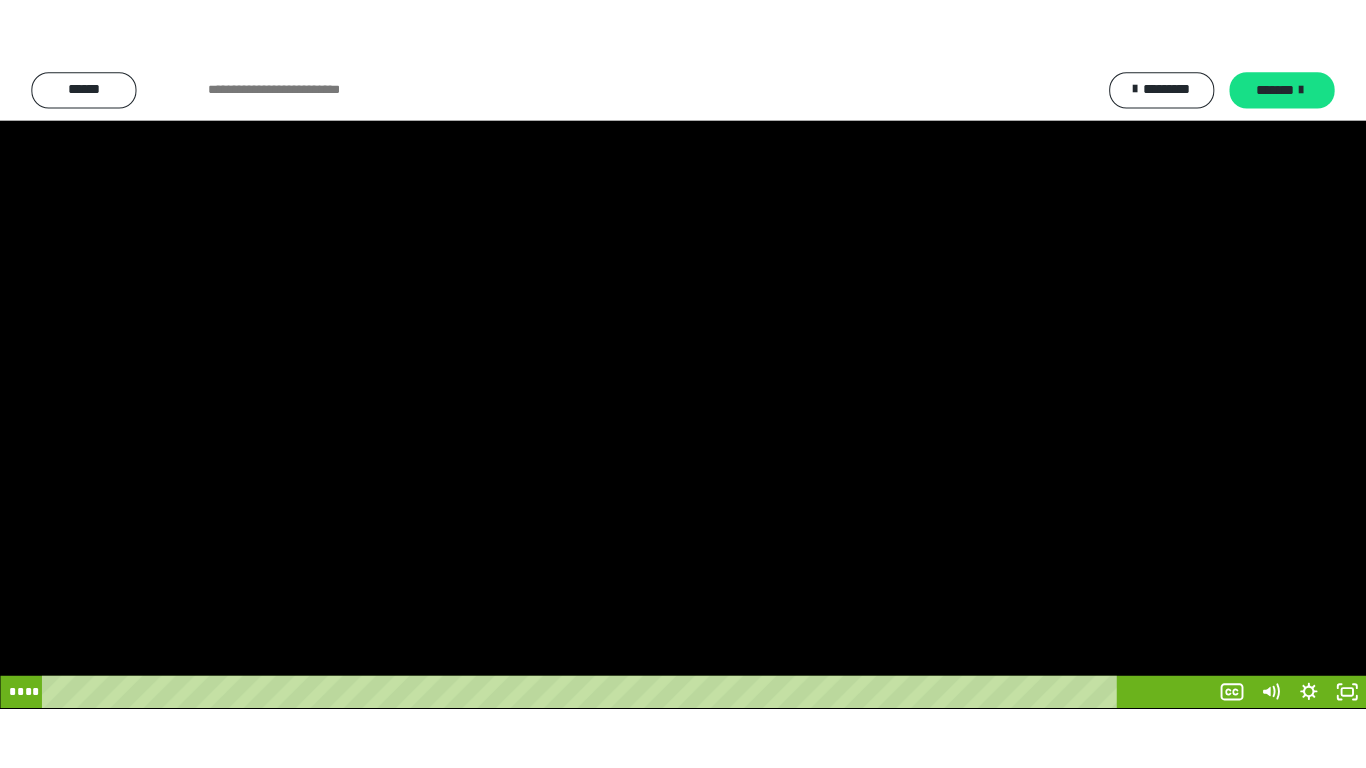 scroll, scrollTop: 3919, scrollLeft: 0, axis: vertical 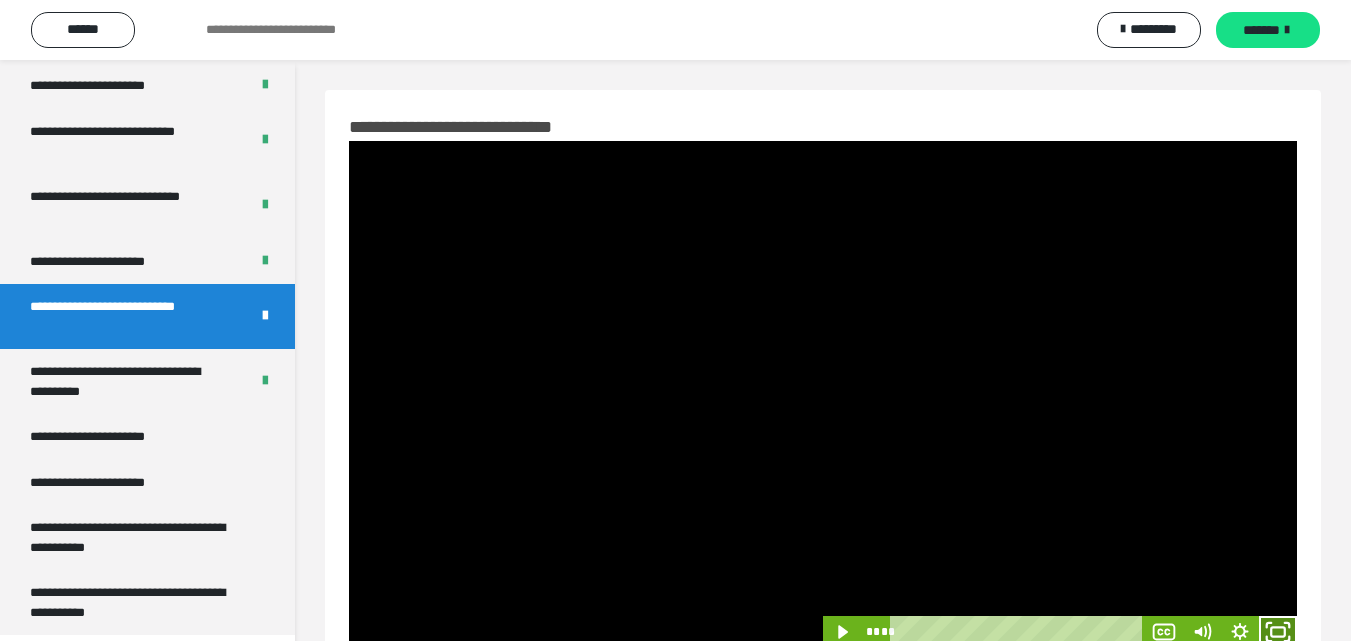 drag, startPoint x: 1282, startPoint y: 623, endPoint x: 1205, endPoint y: 620, distance: 77.05842 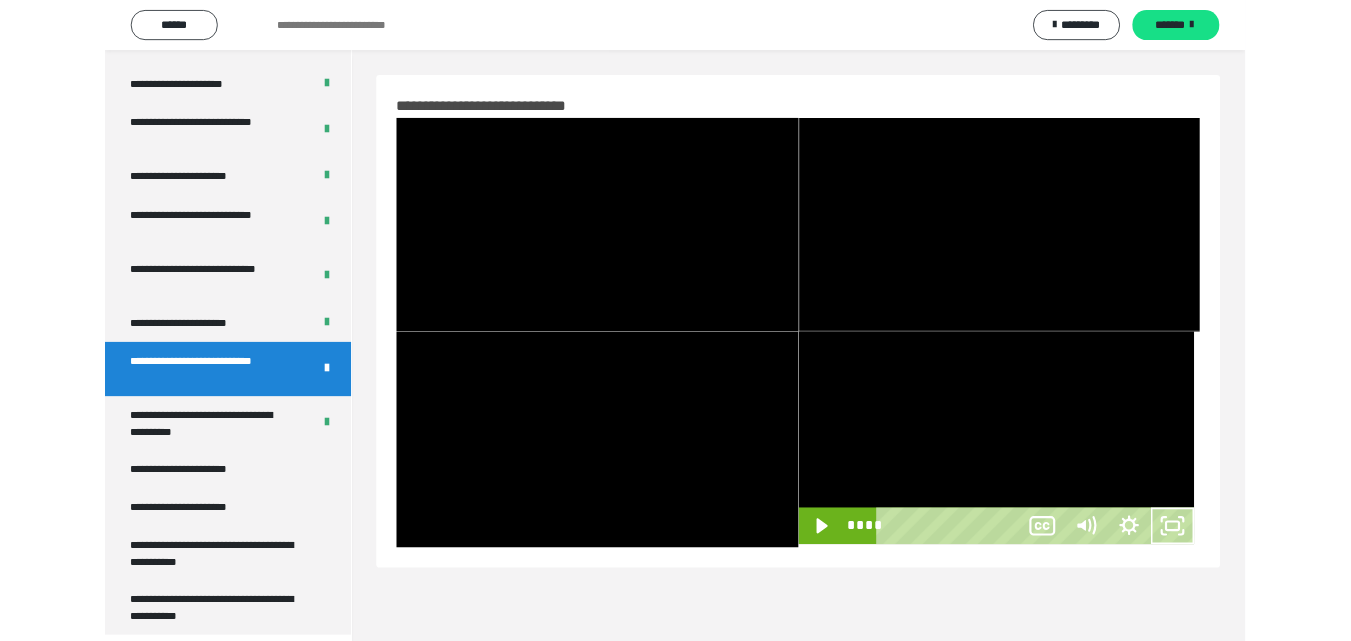 scroll, scrollTop: 3792, scrollLeft: 0, axis: vertical 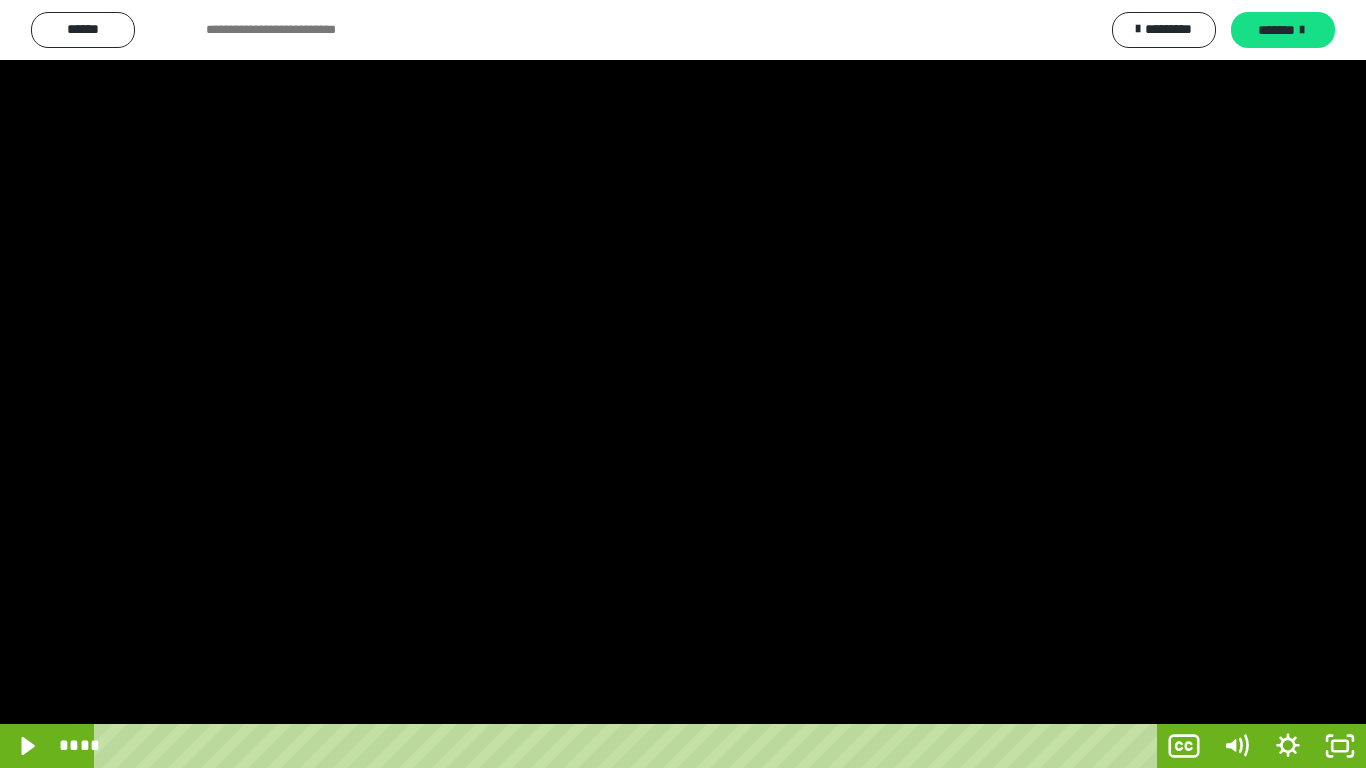 click at bounding box center [683, 384] 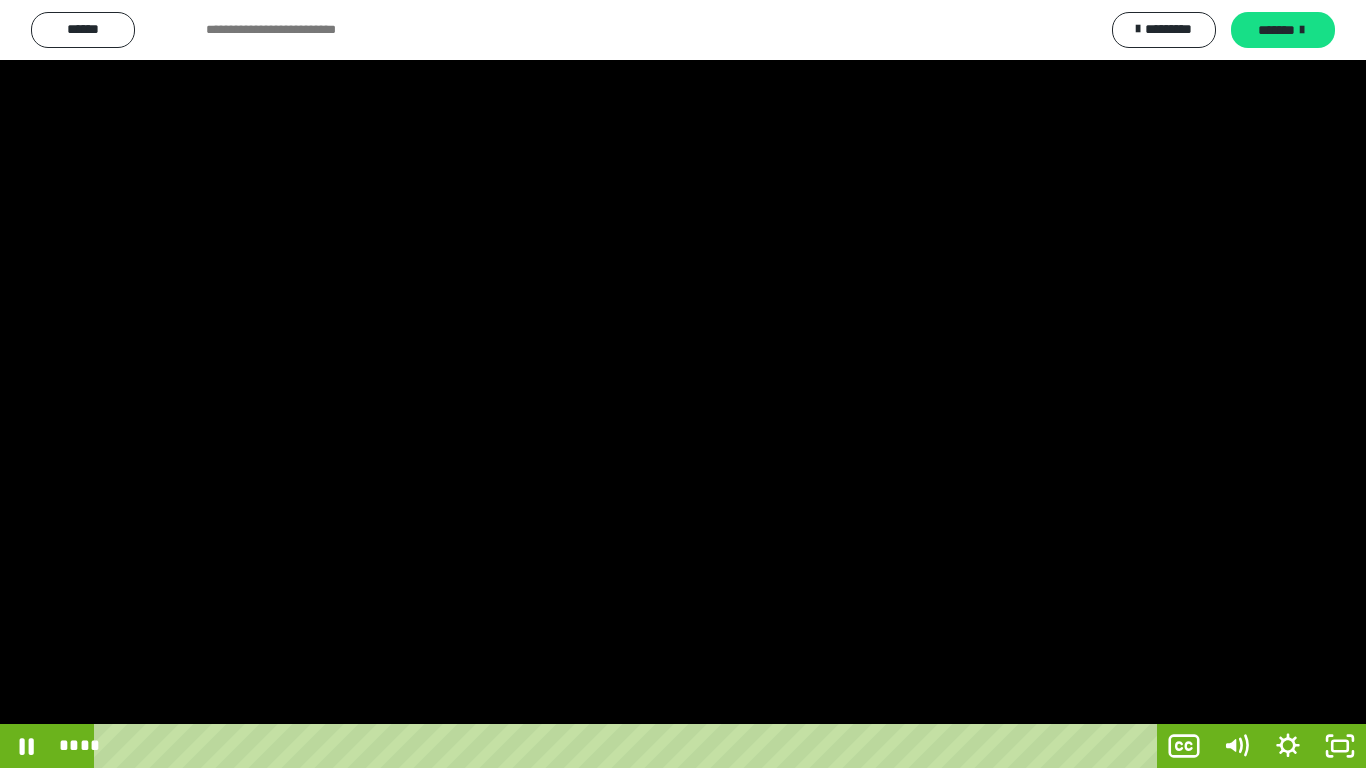 click at bounding box center (683, 384) 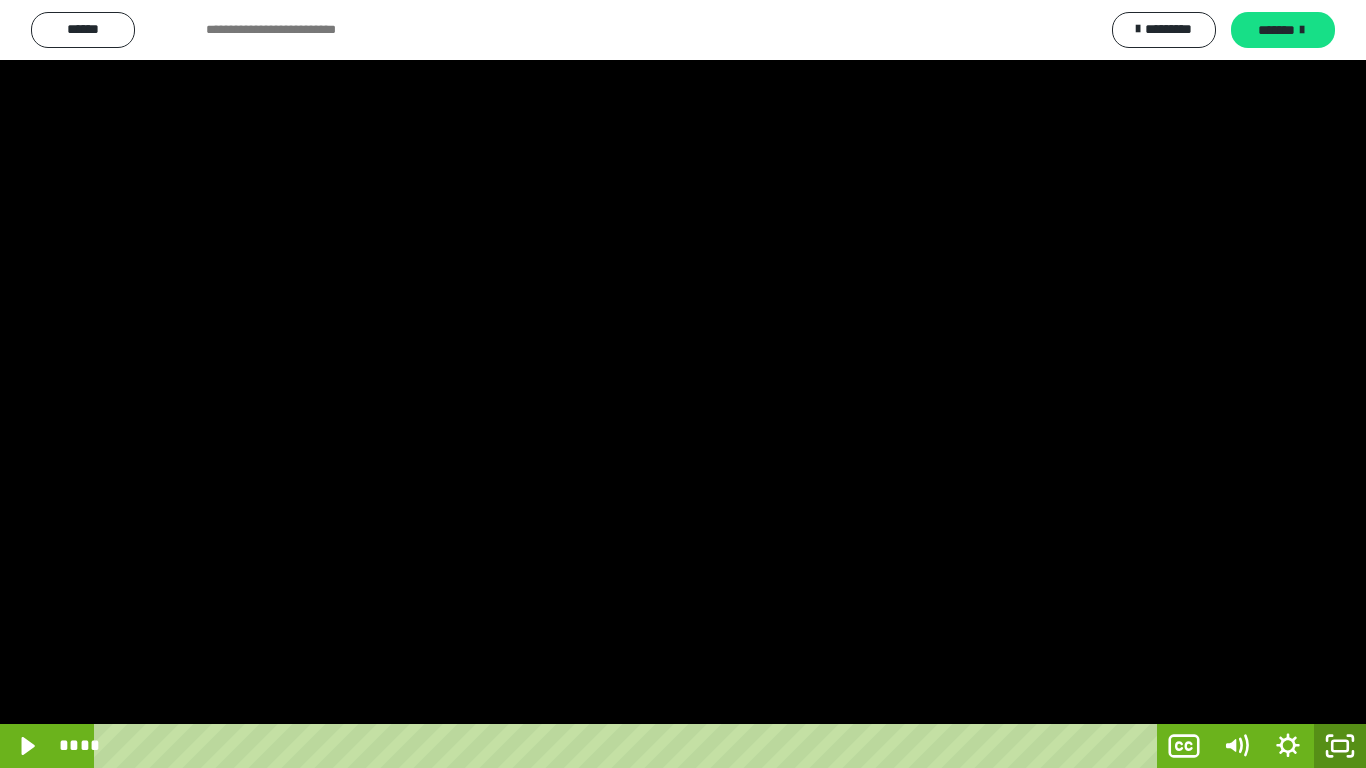 click 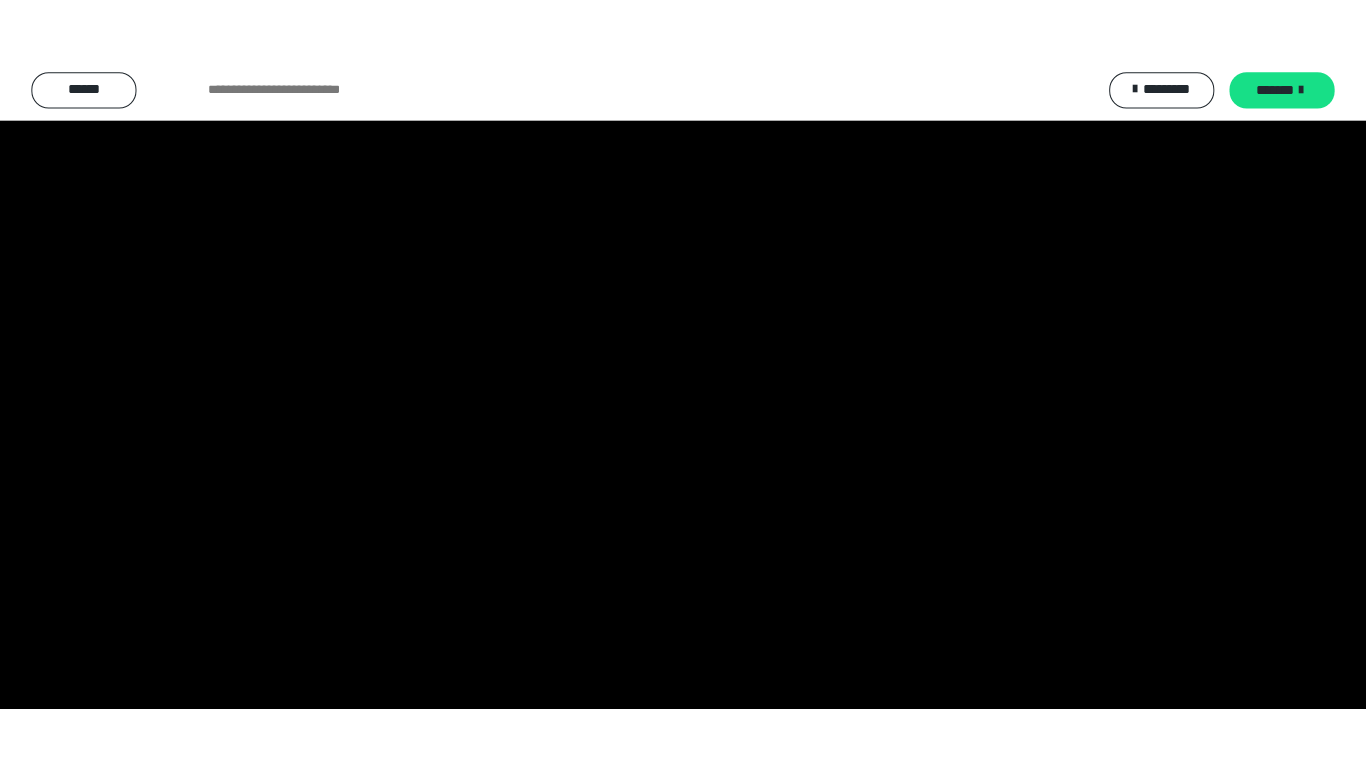 scroll, scrollTop: 3919, scrollLeft: 0, axis: vertical 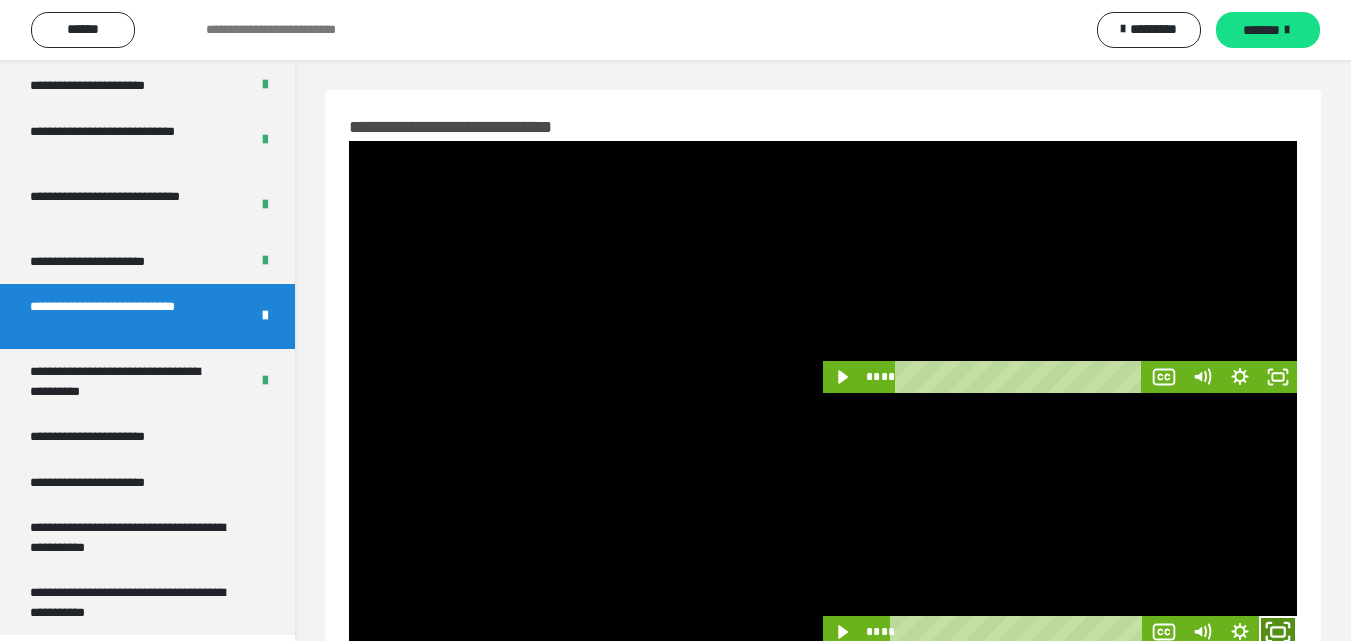 click 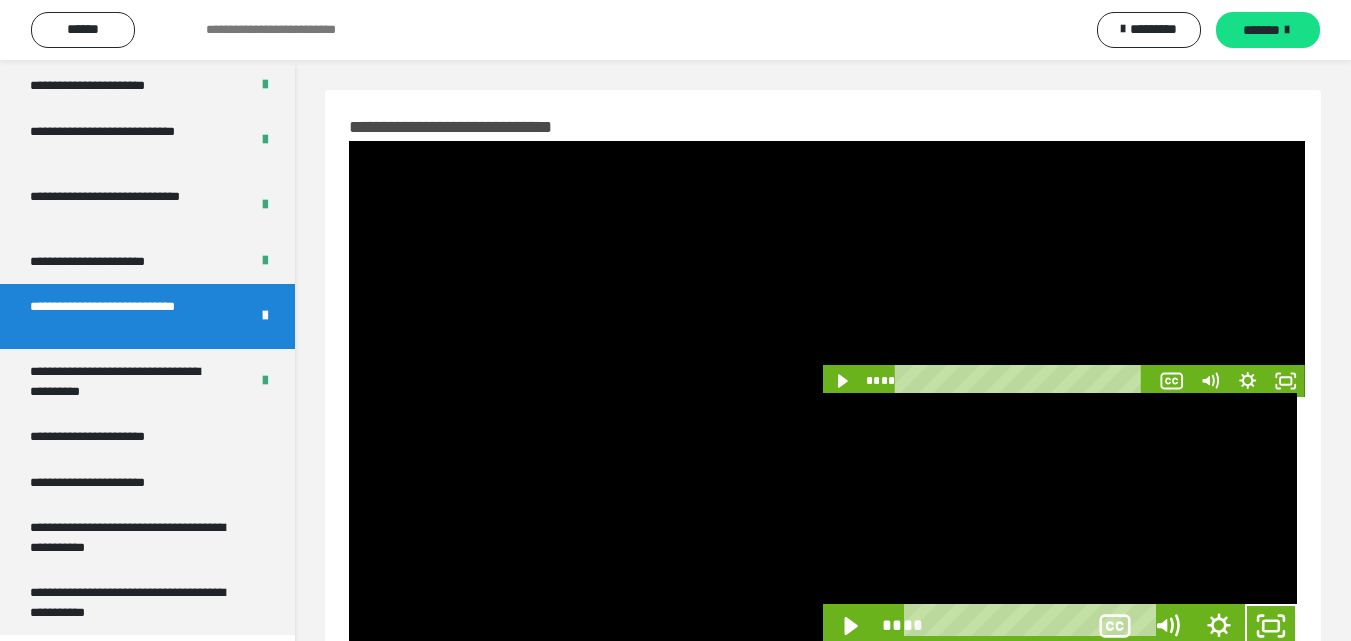 scroll, scrollTop: 3792, scrollLeft: 0, axis: vertical 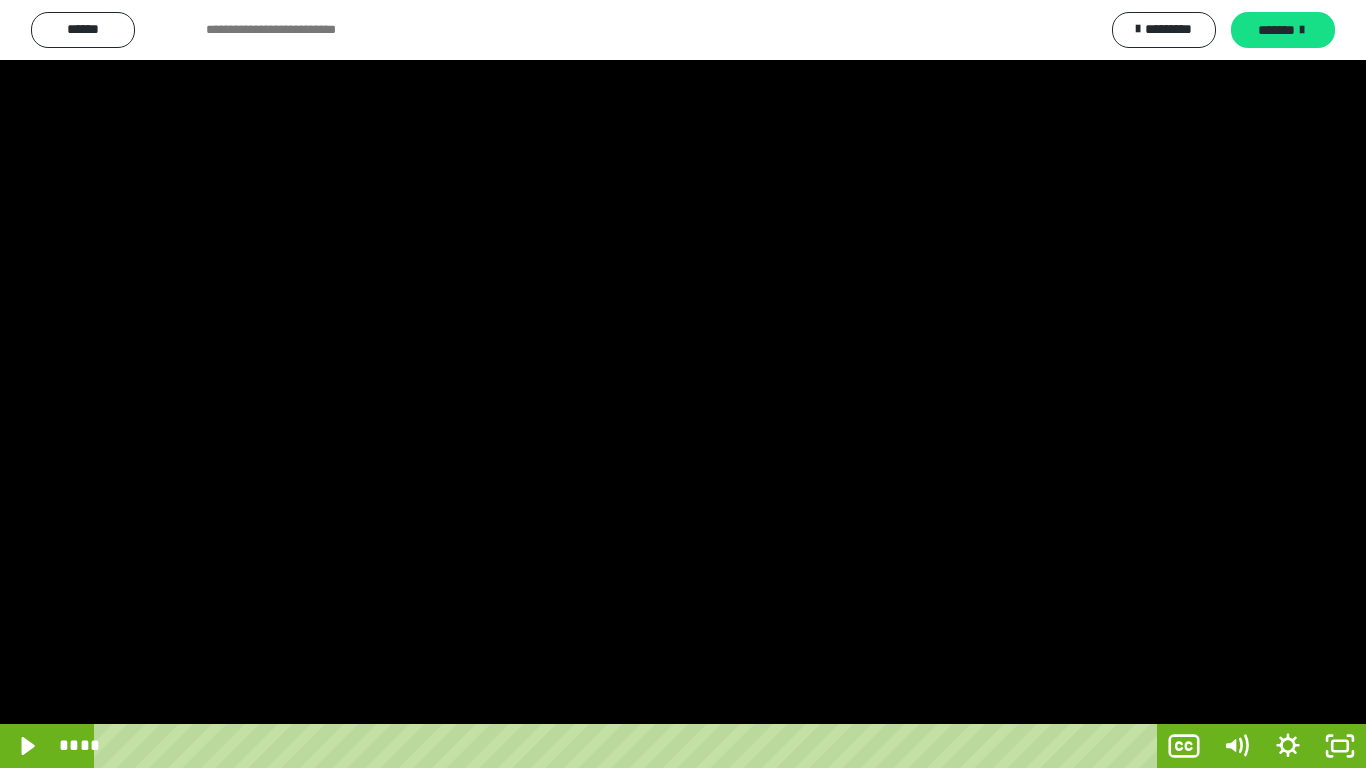 click at bounding box center (683, 384) 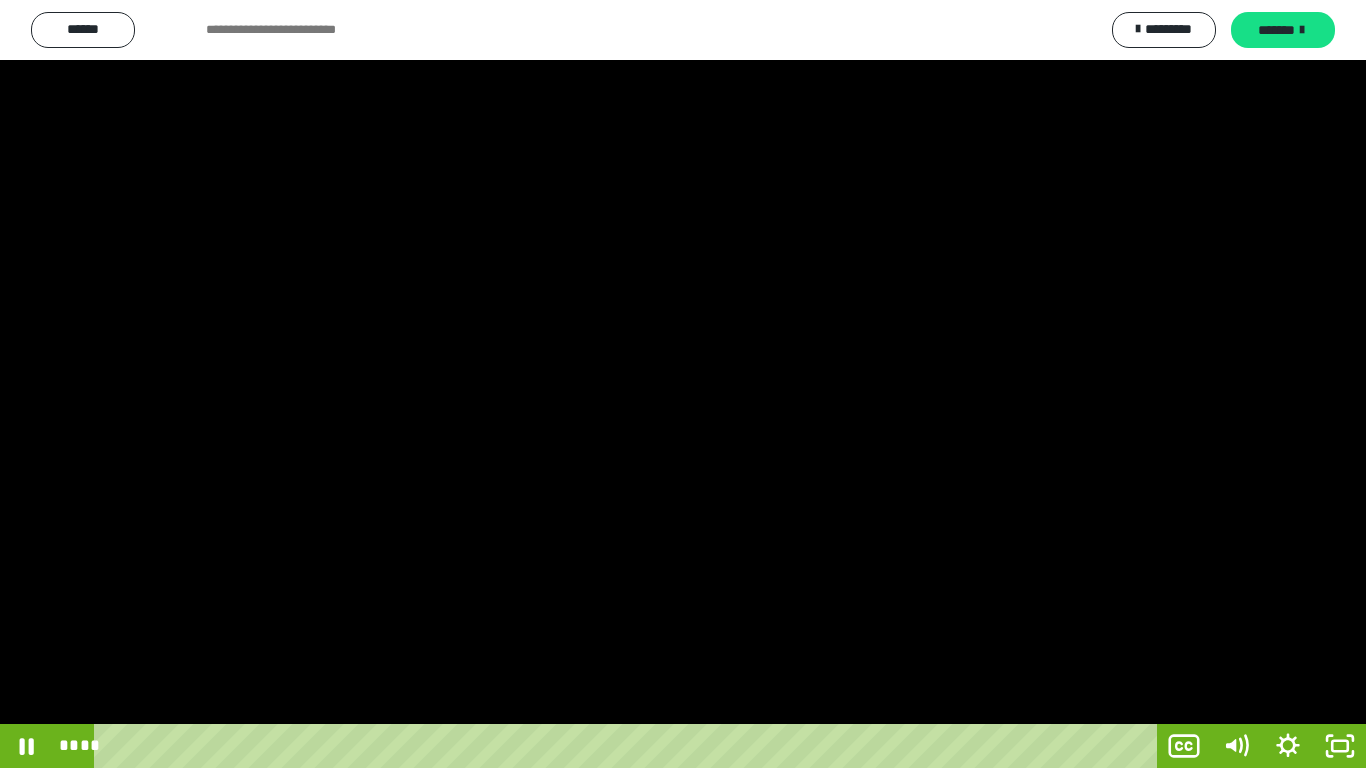 click at bounding box center [683, 384] 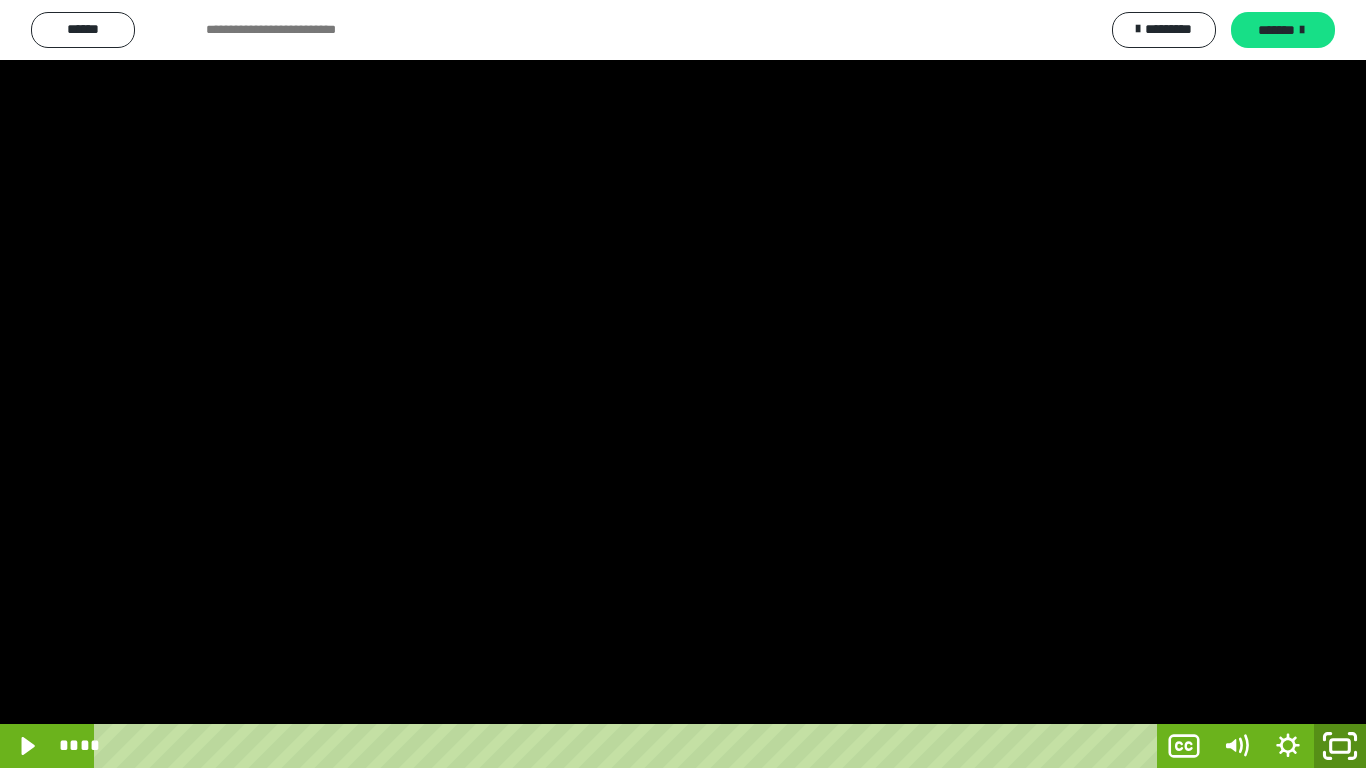 click 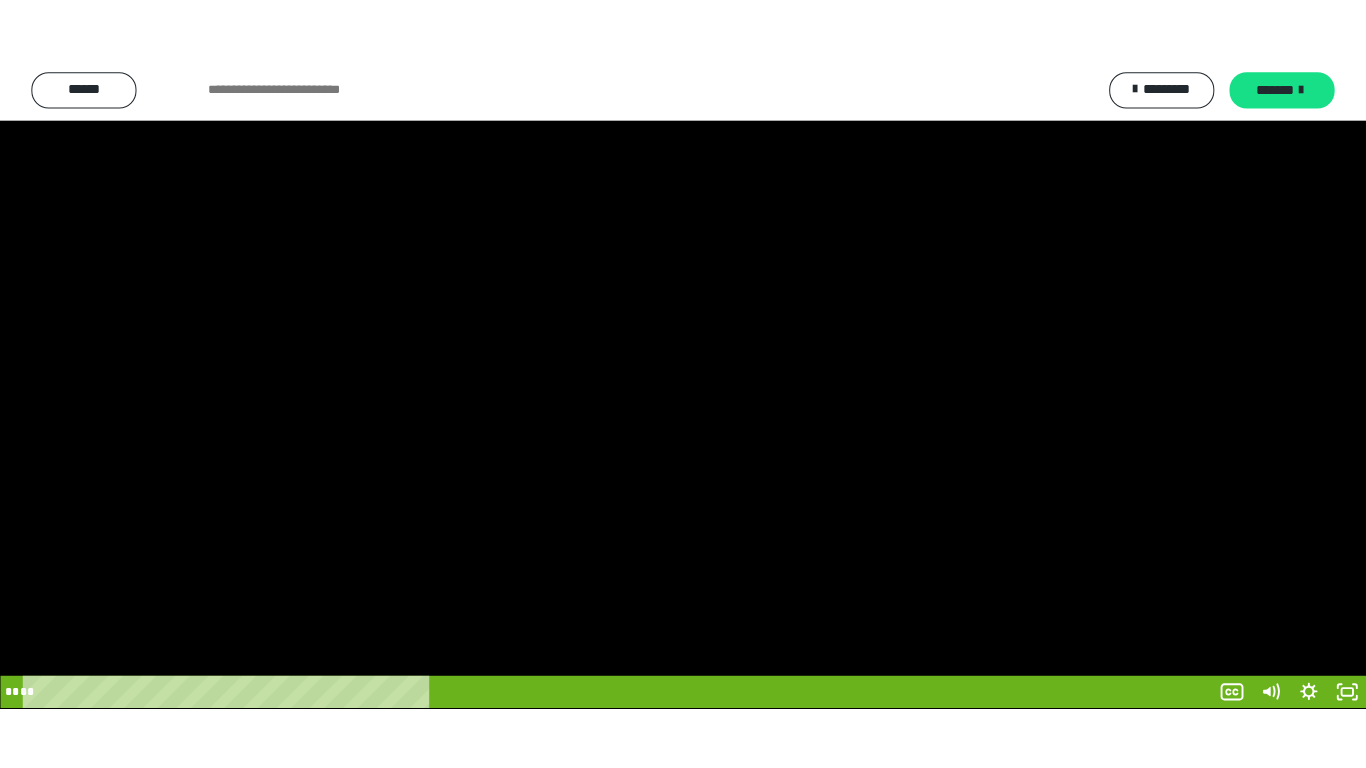 scroll, scrollTop: 3919, scrollLeft: 0, axis: vertical 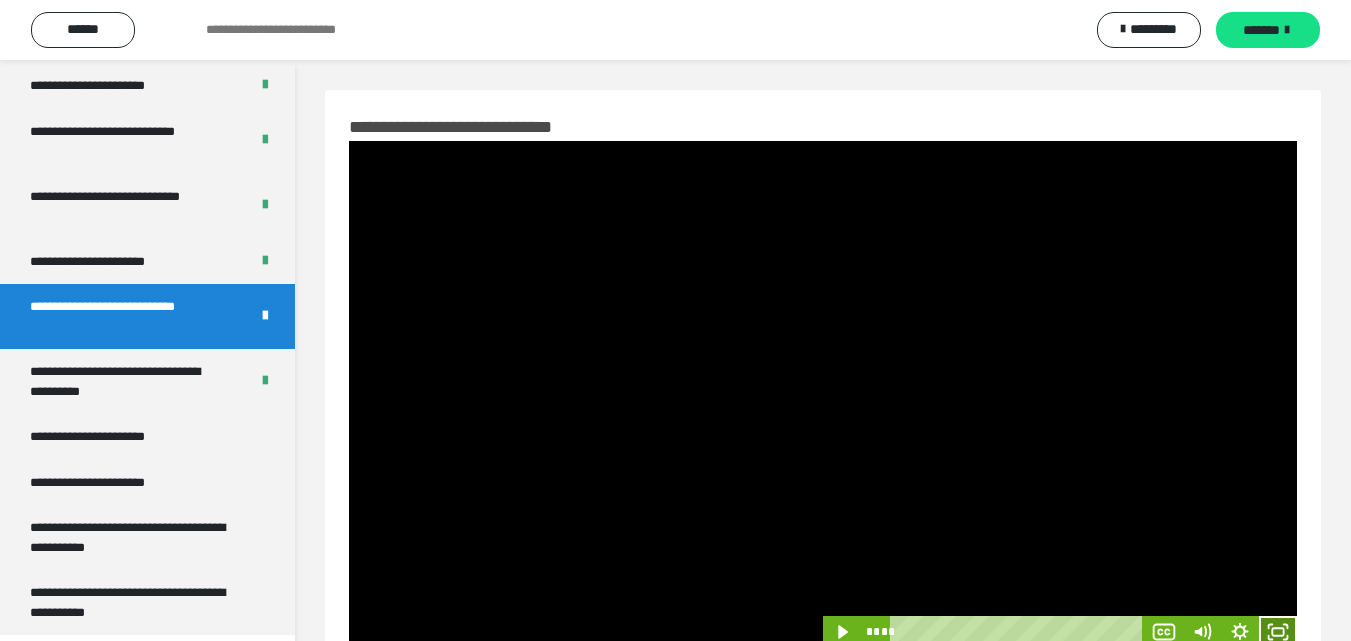 click 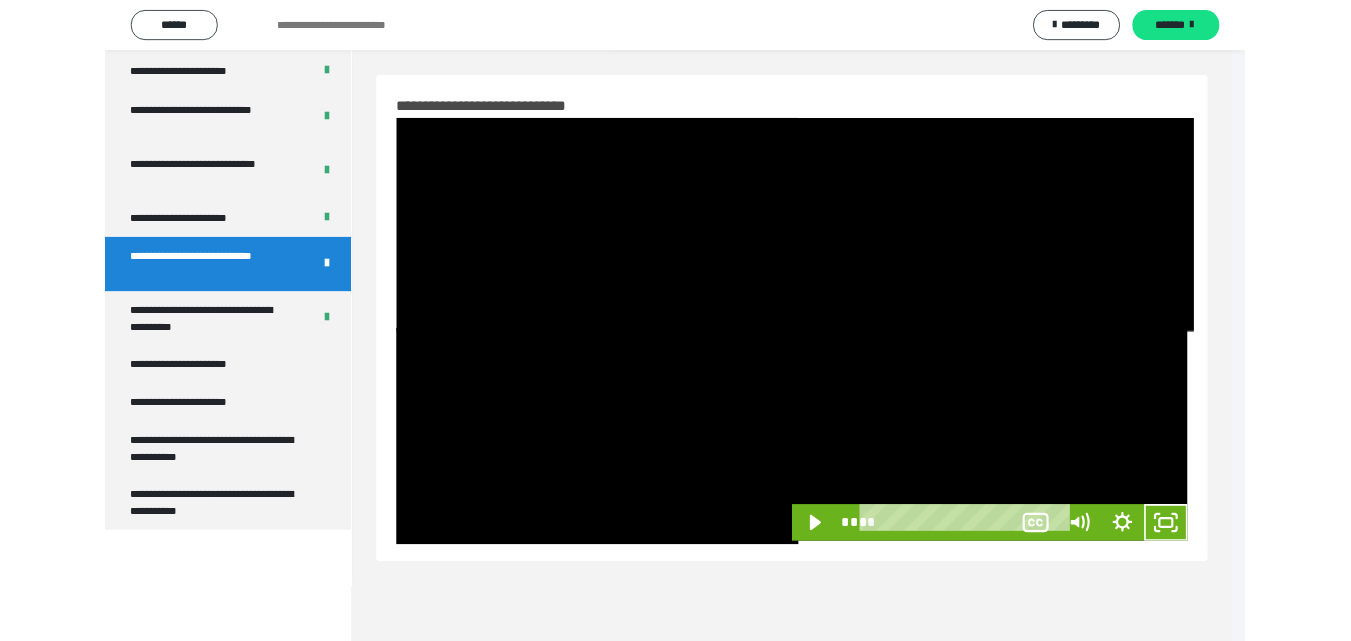 scroll, scrollTop: 3792, scrollLeft: 0, axis: vertical 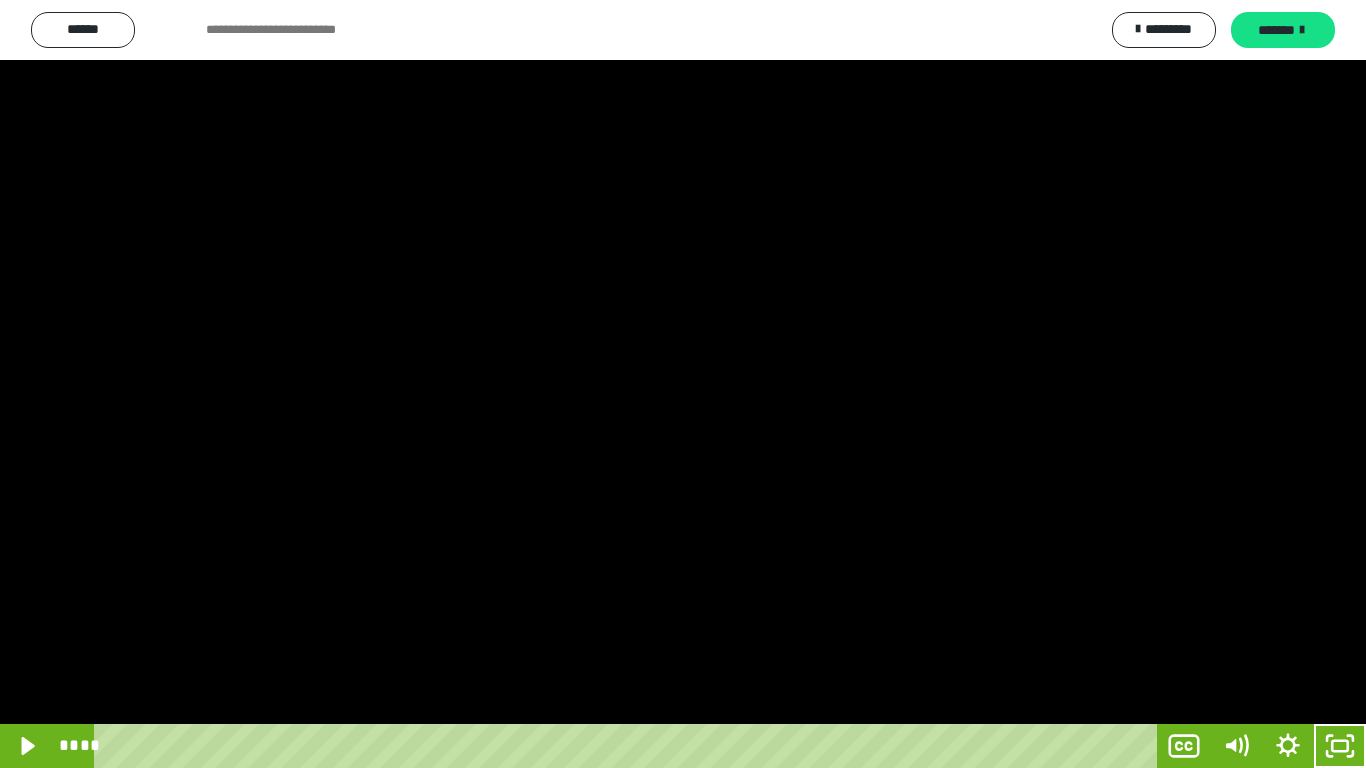 click at bounding box center (683, 384) 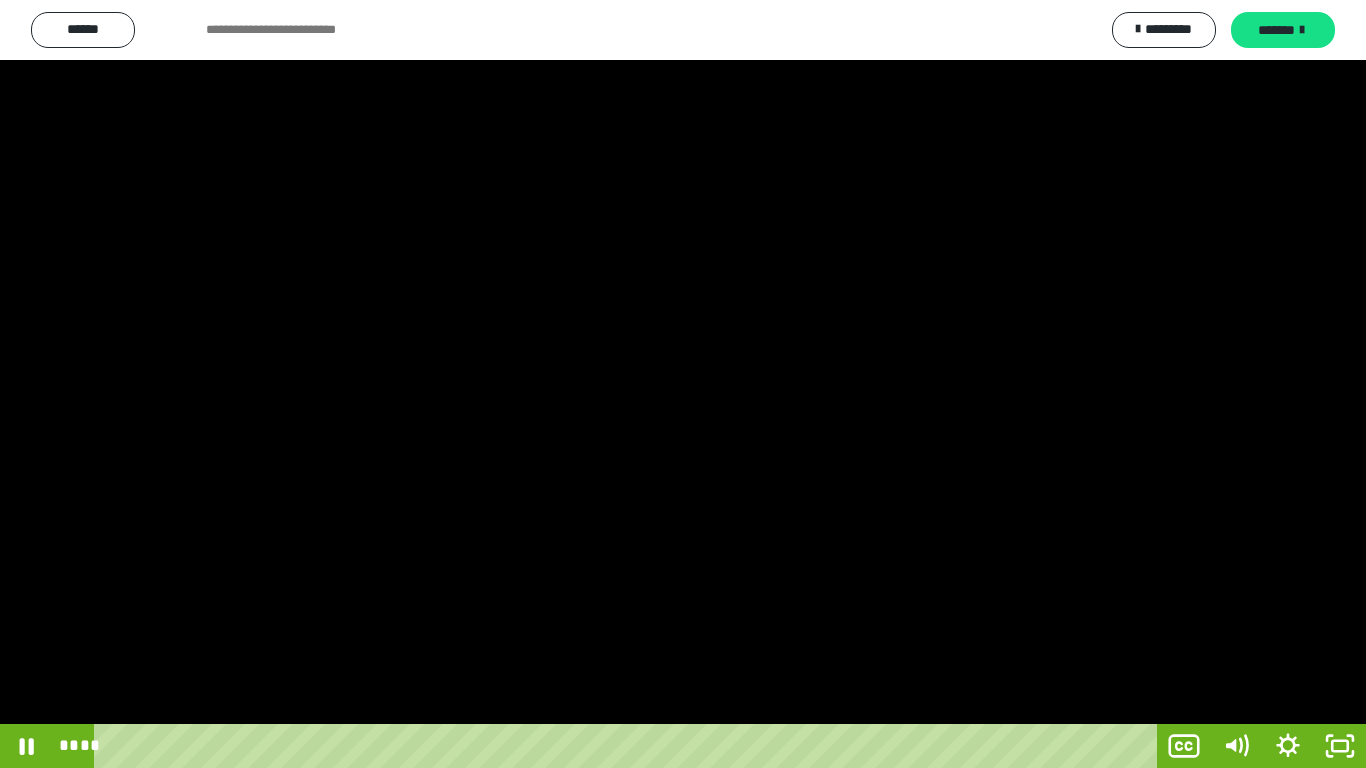 click at bounding box center (683, 384) 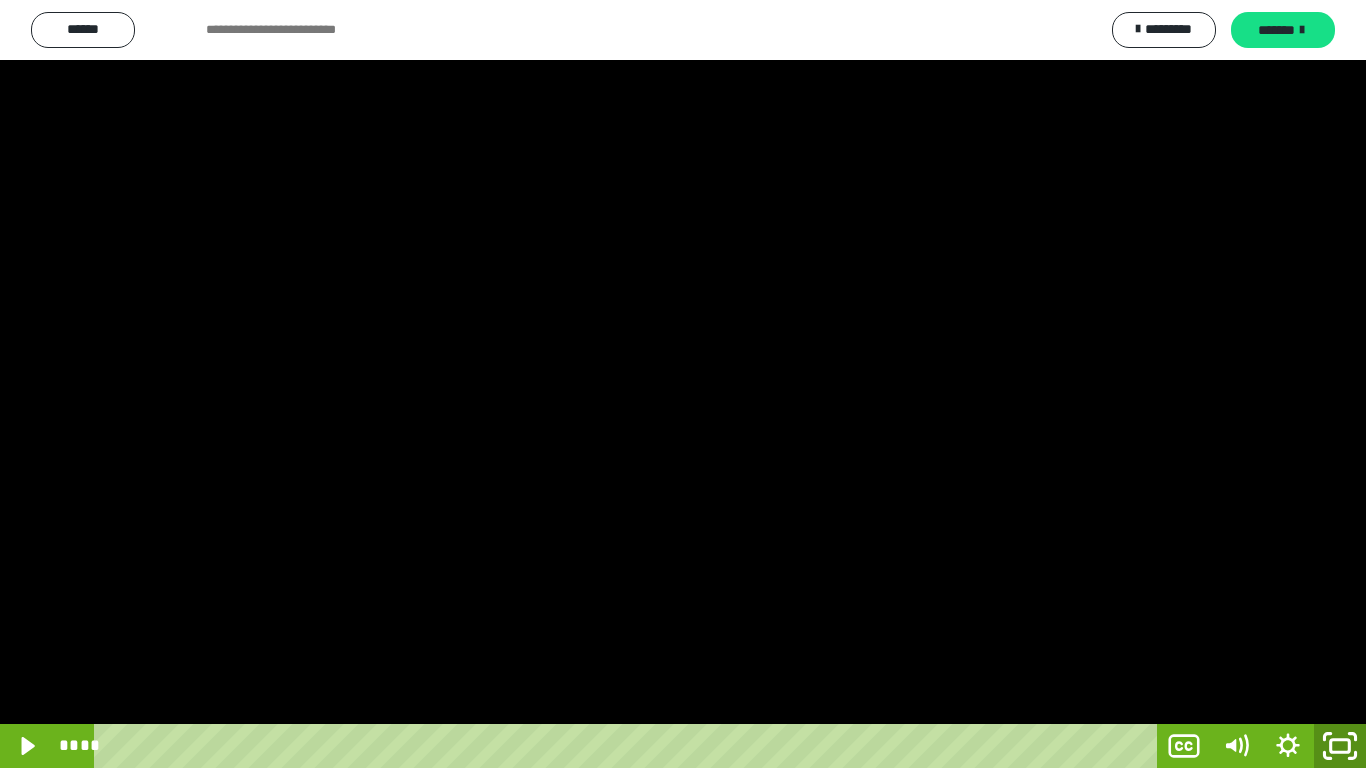 click 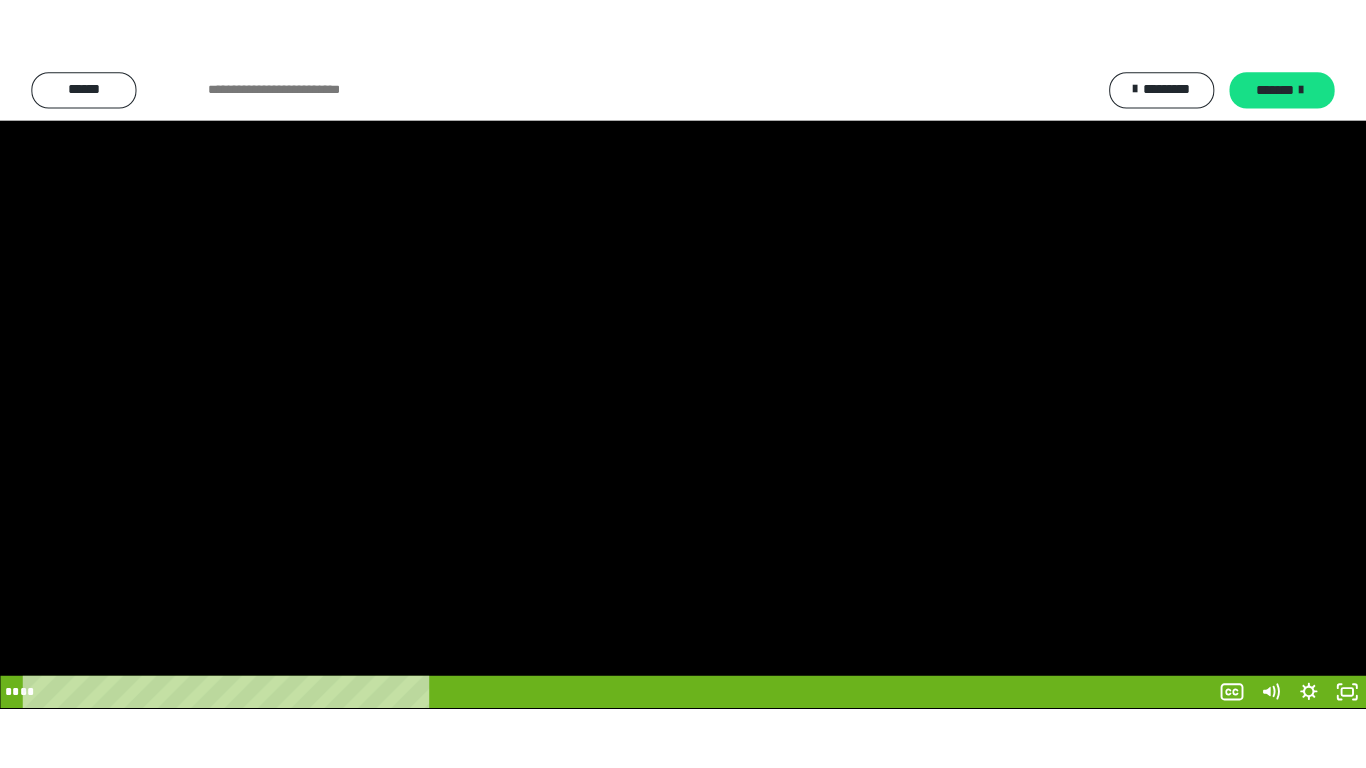 scroll, scrollTop: 3919, scrollLeft: 0, axis: vertical 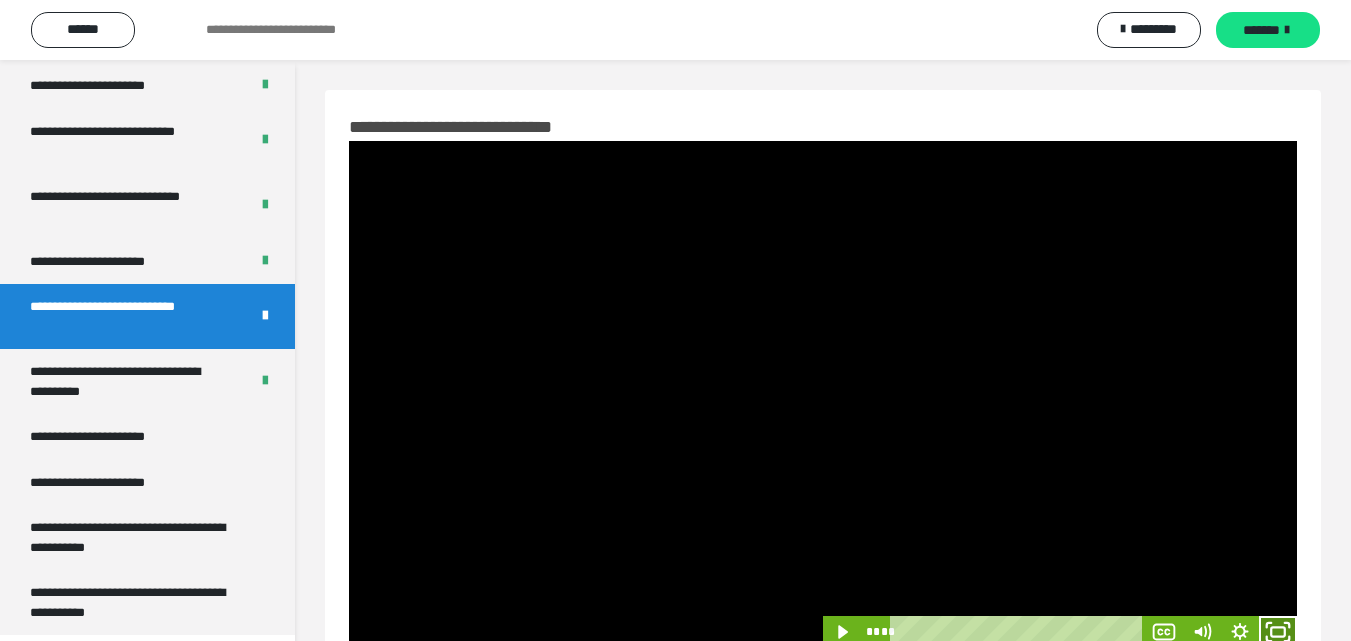 click 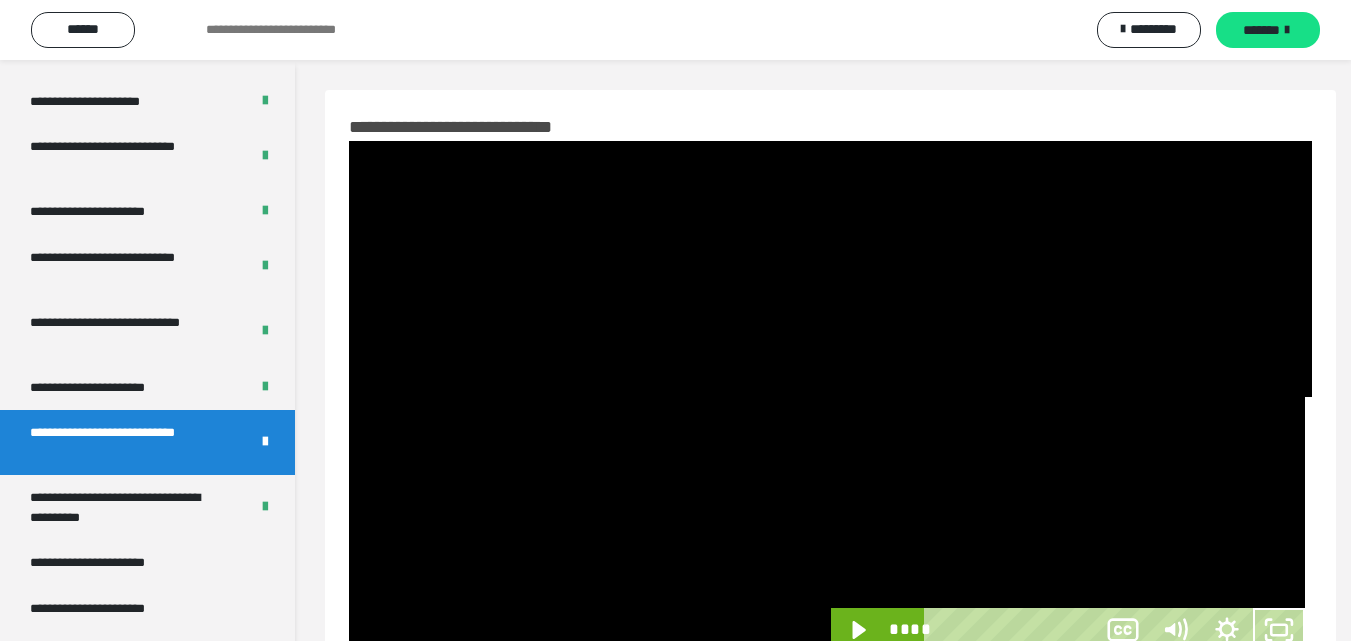 scroll, scrollTop: 3792, scrollLeft: 0, axis: vertical 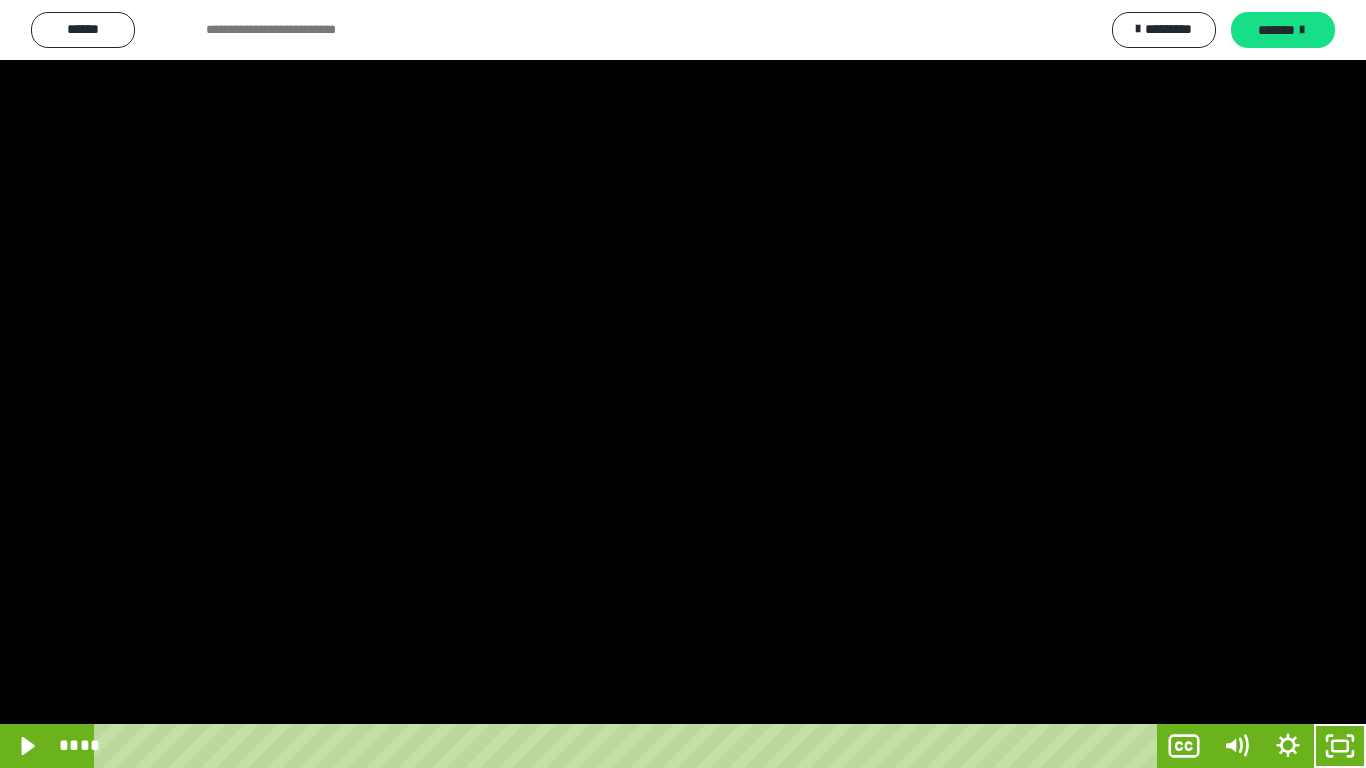 click at bounding box center [683, 384] 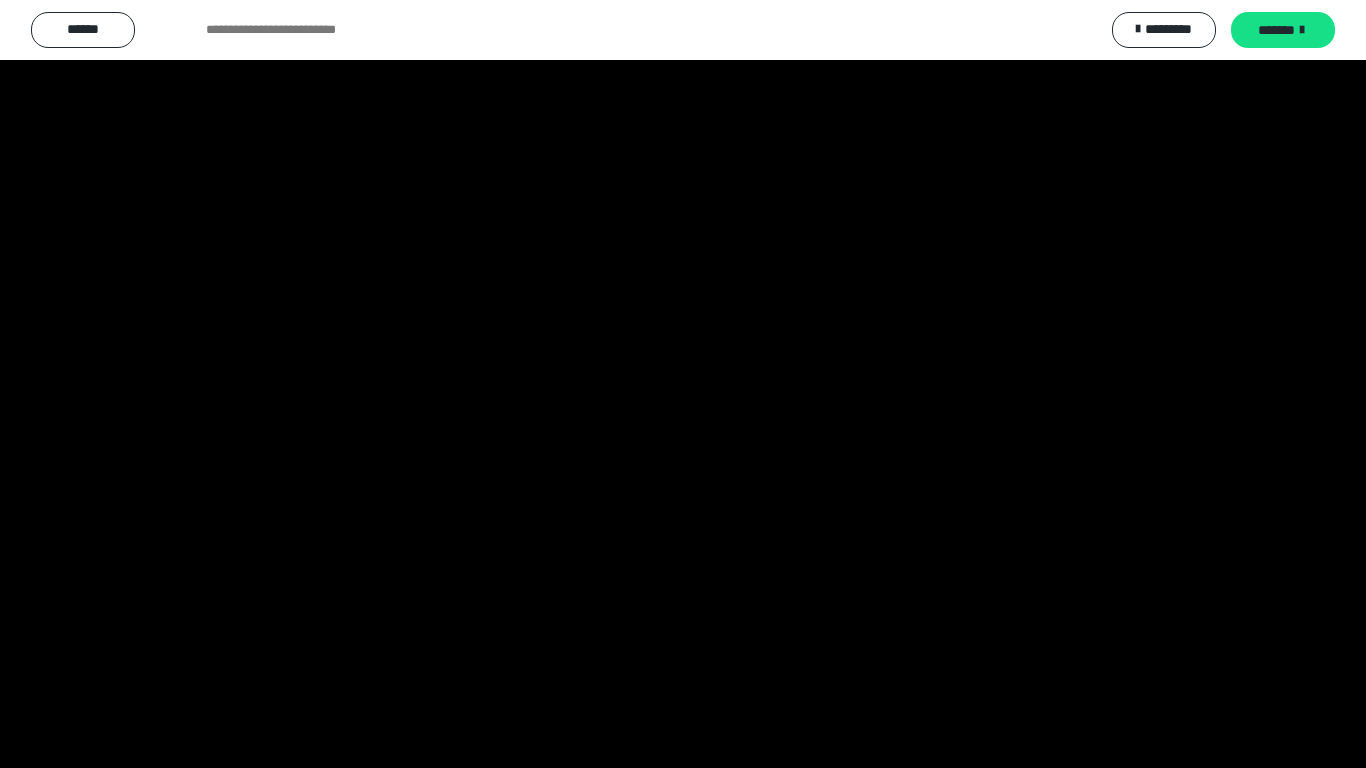 click at bounding box center (683, 384) 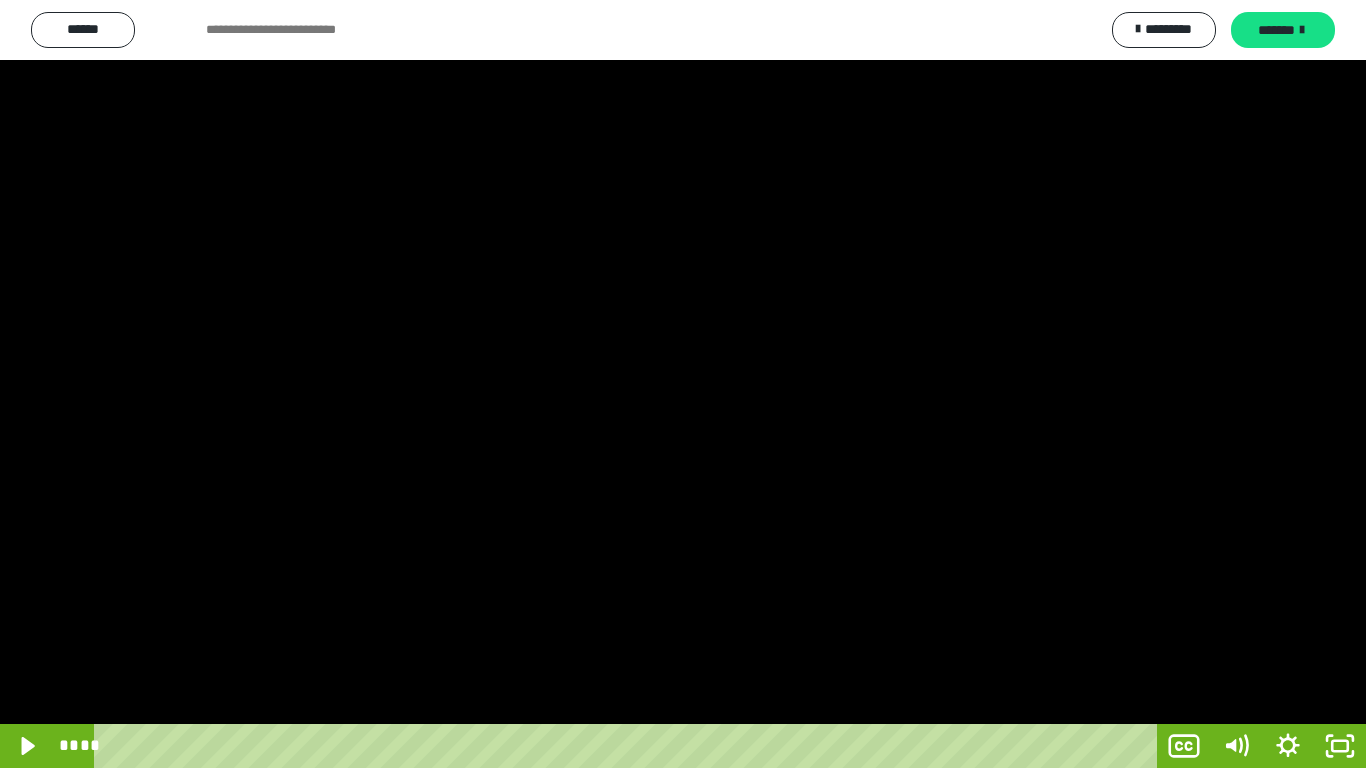 click at bounding box center (683, 384) 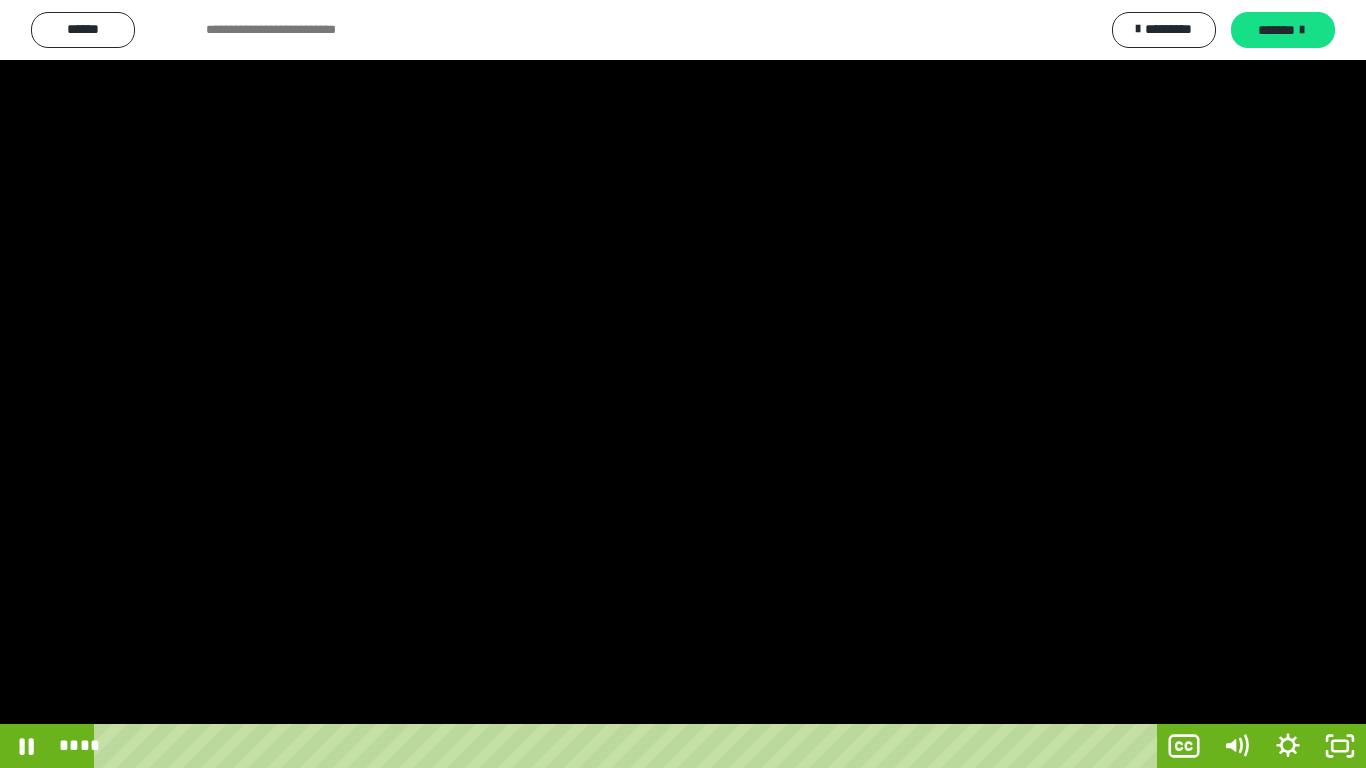 click at bounding box center [0, 0] 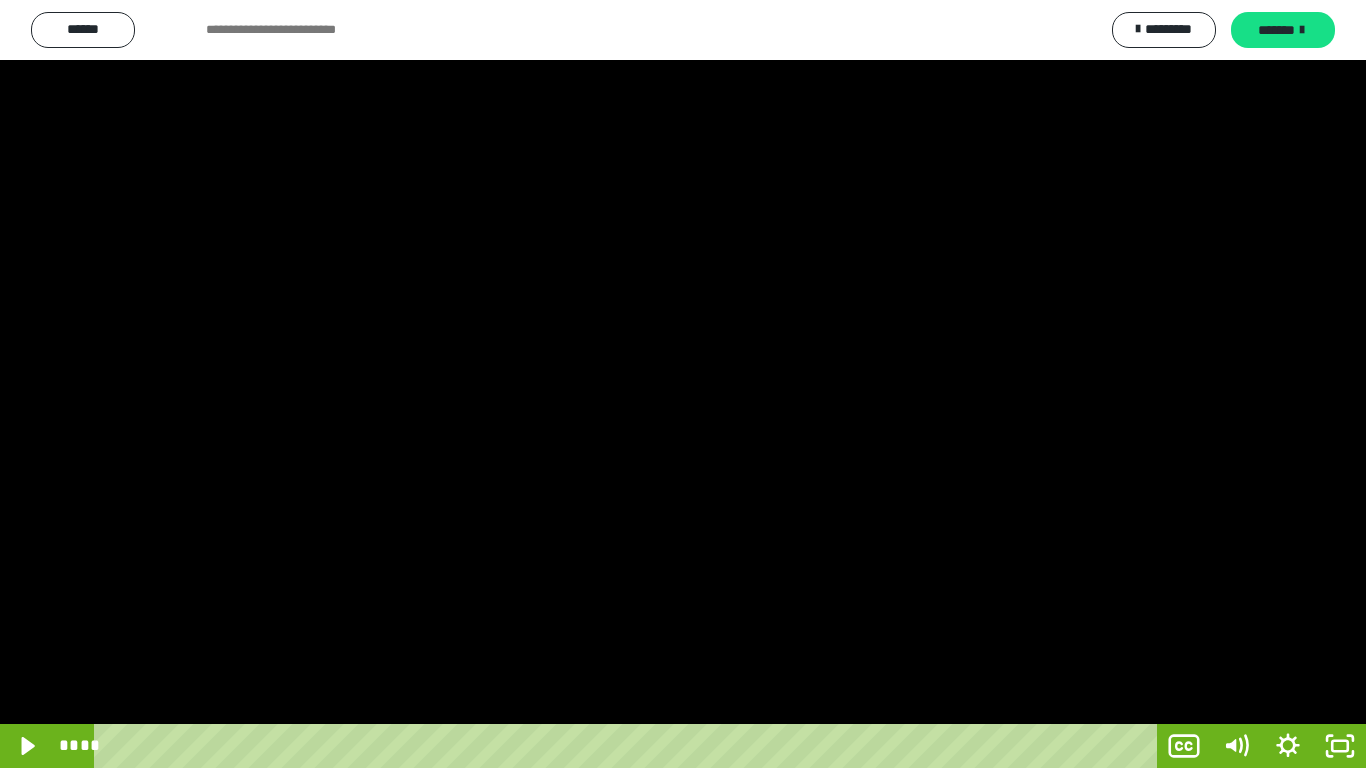 click at bounding box center [0, 0] 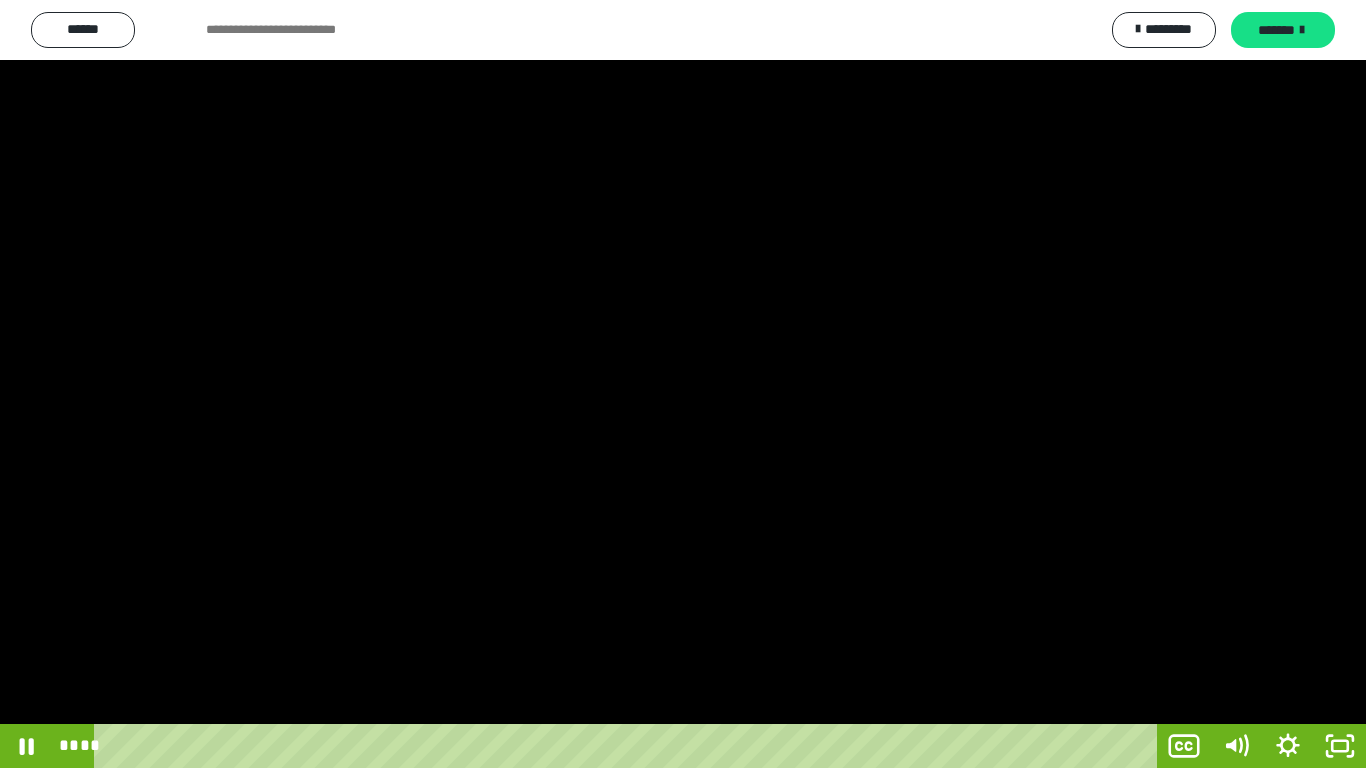 click at bounding box center (0, 0) 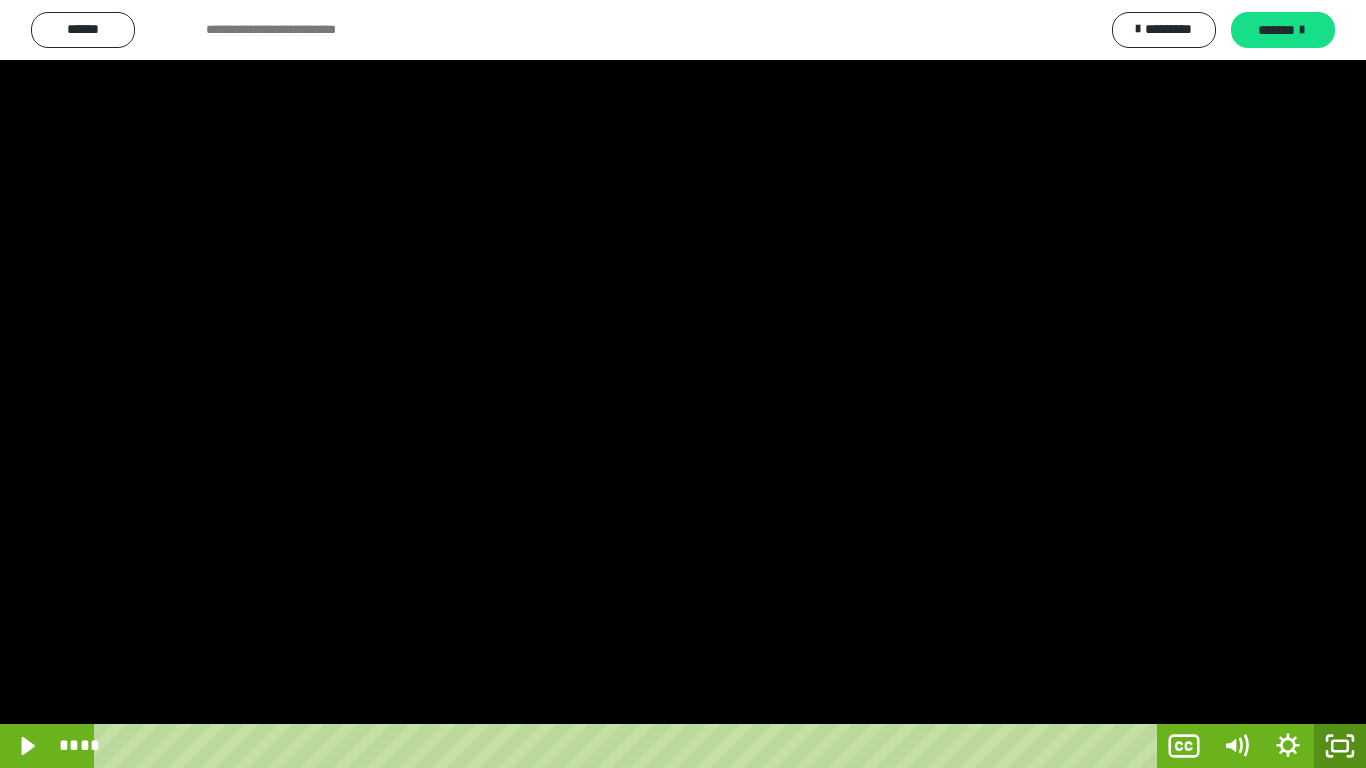 click 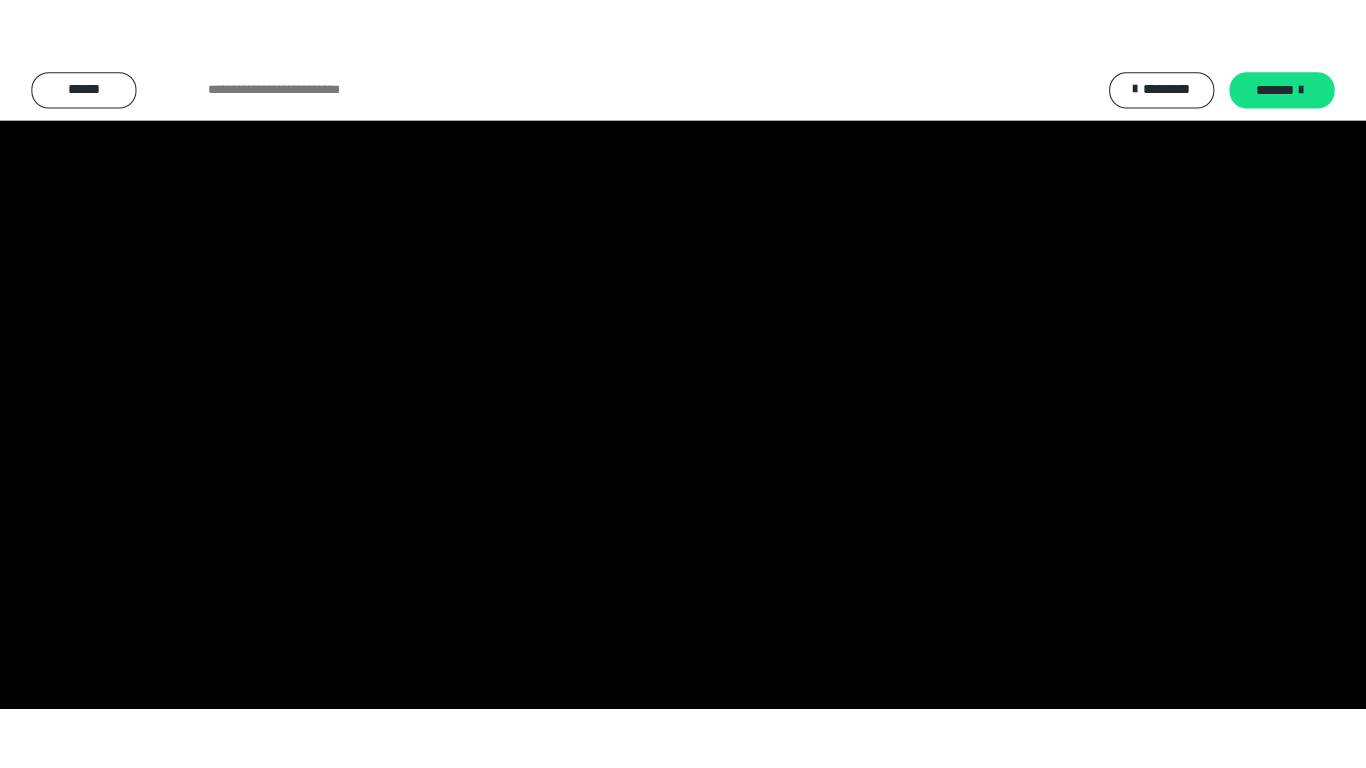 scroll, scrollTop: 3919, scrollLeft: 0, axis: vertical 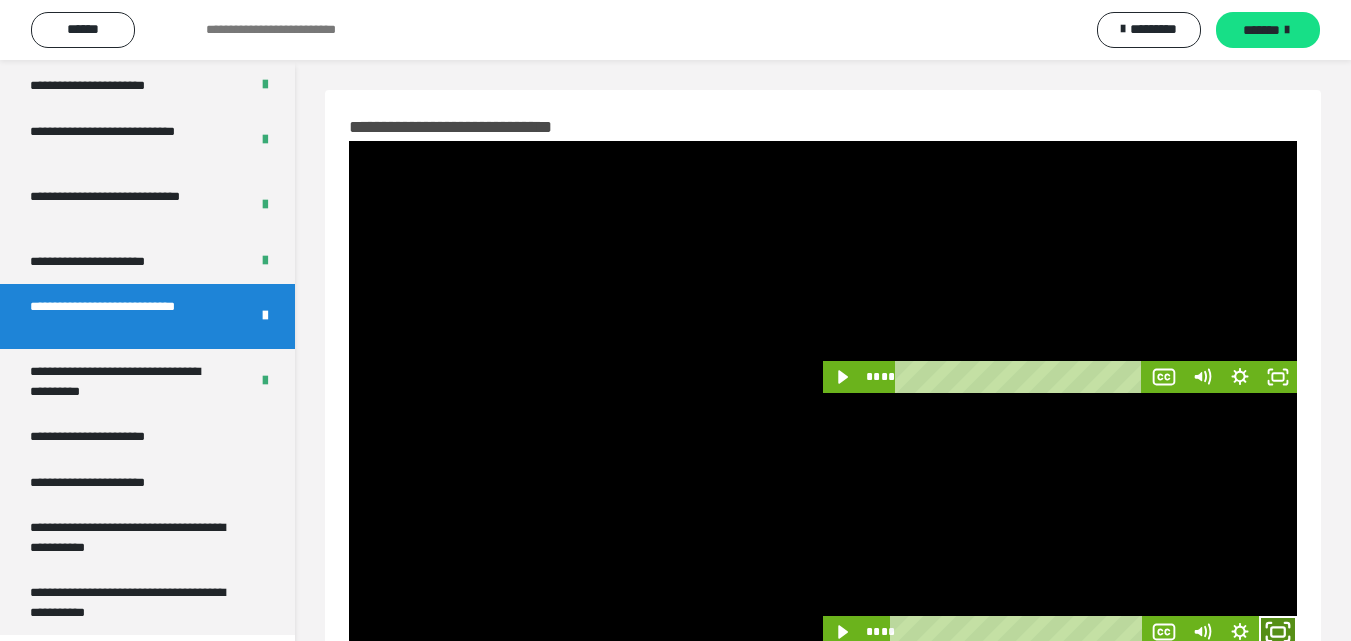 click 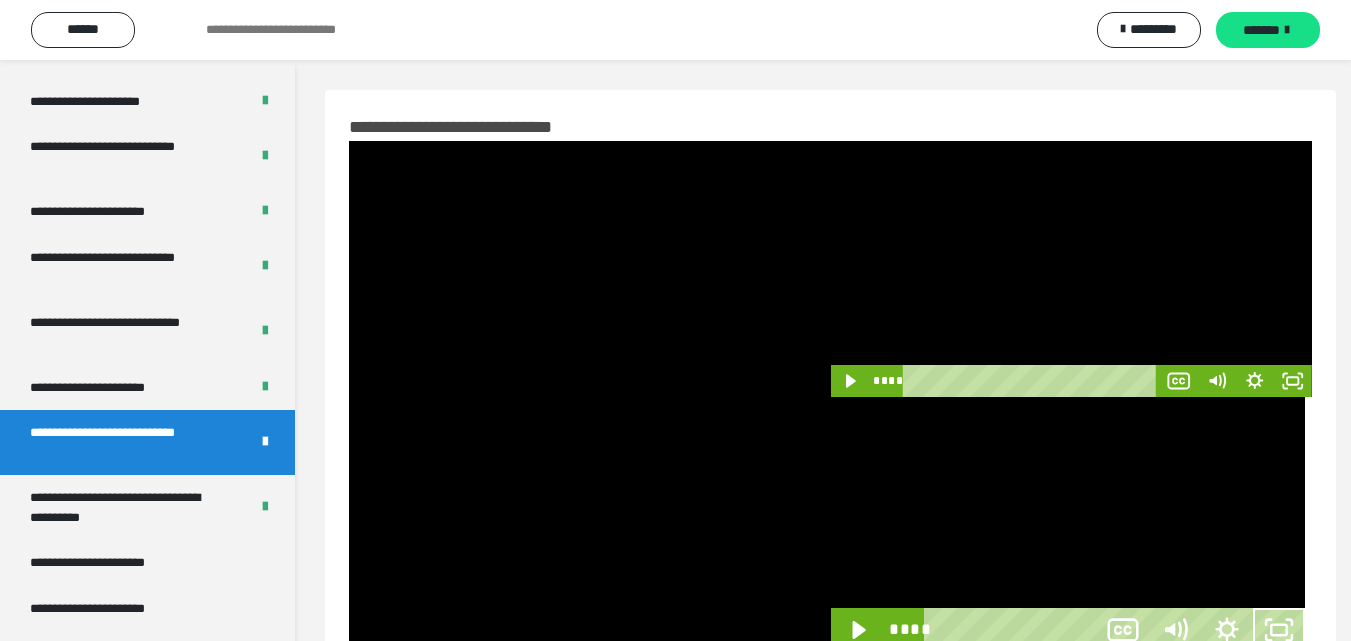 scroll, scrollTop: 3792, scrollLeft: 0, axis: vertical 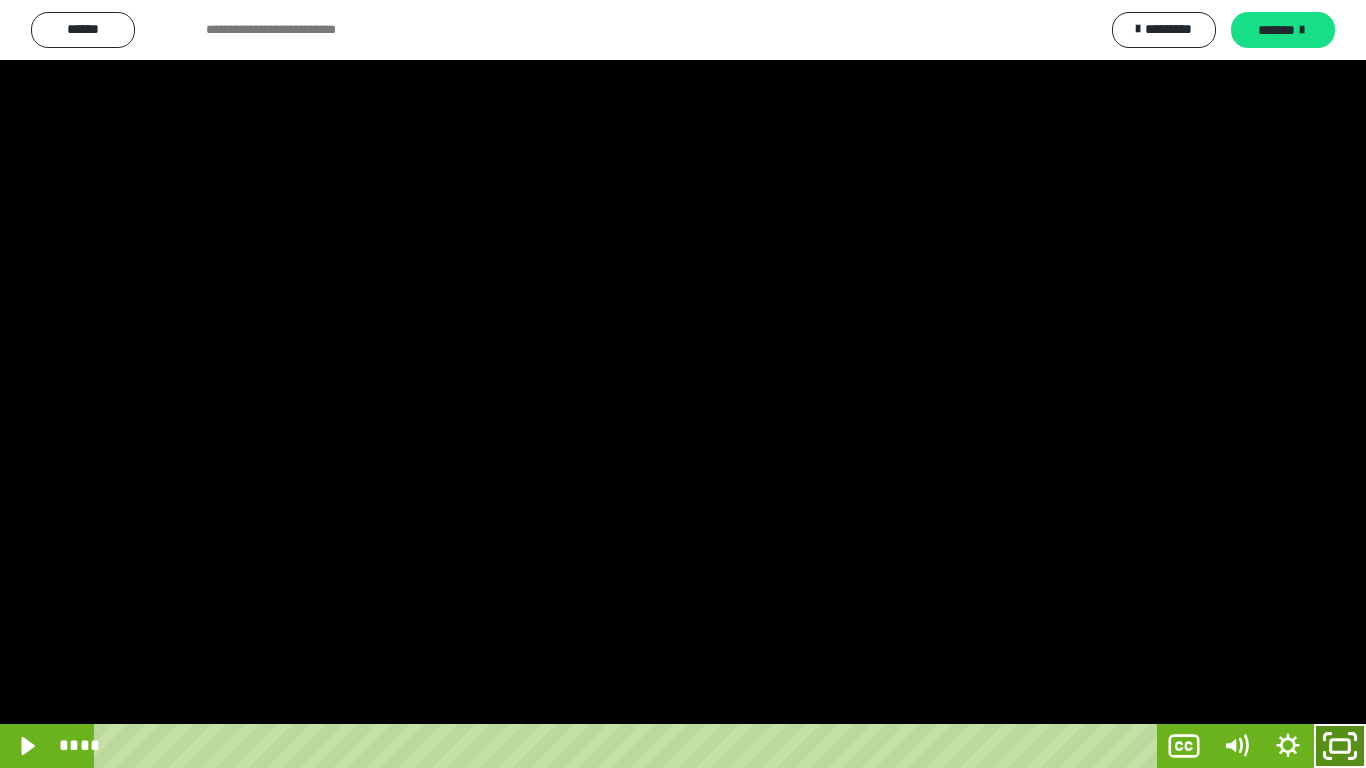 click 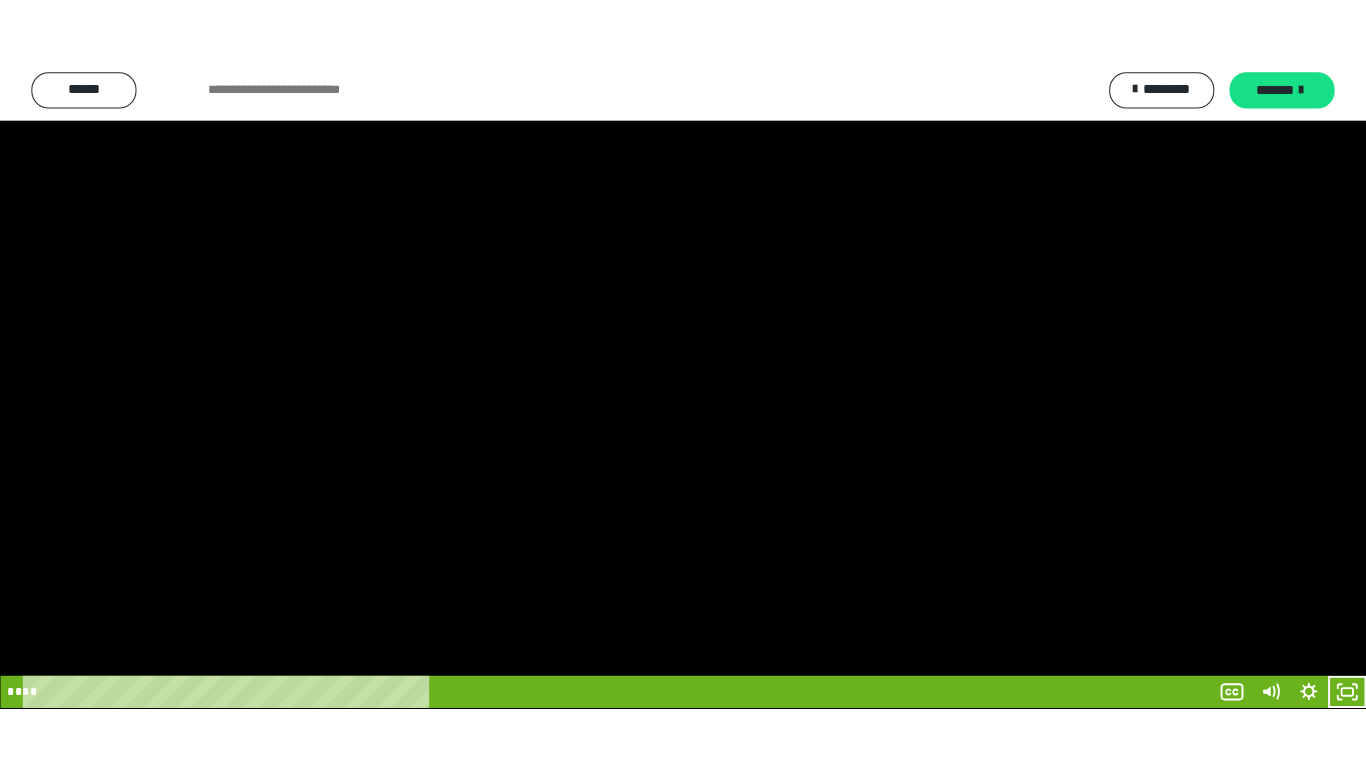 scroll, scrollTop: 3919, scrollLeft: 0, axis: vertical 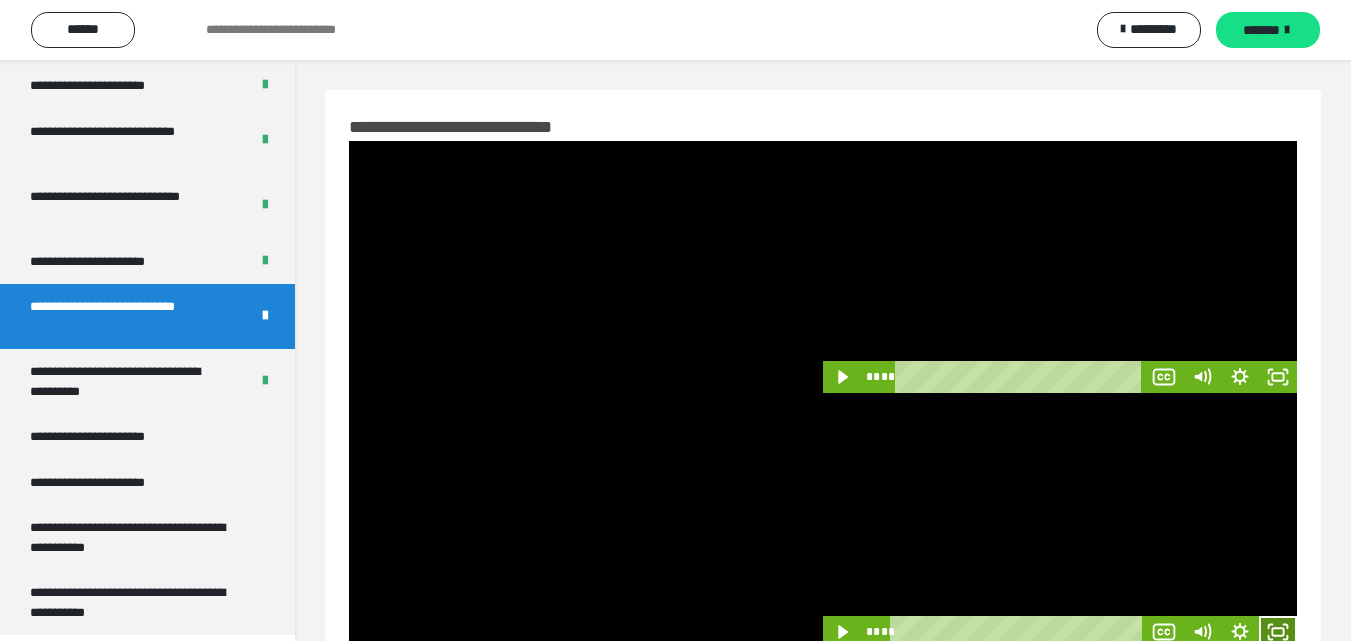 click 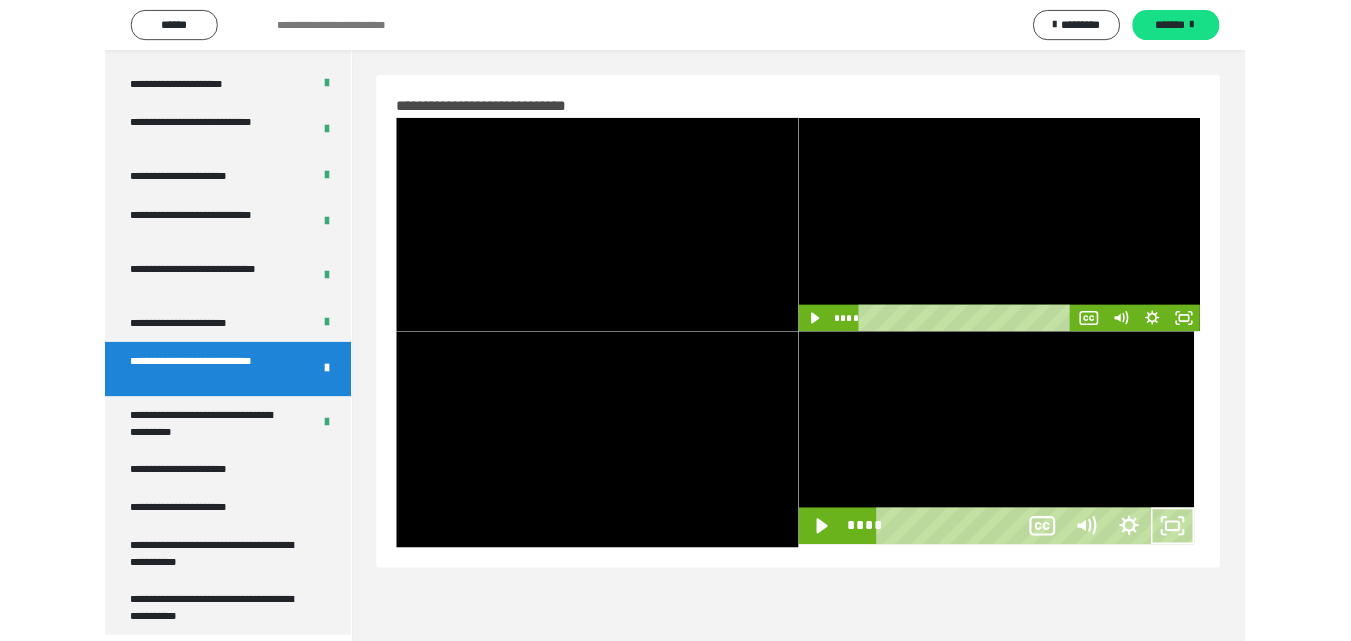 scroll, scrollTop: 3792, scrollLeft: 0, axis: vertical 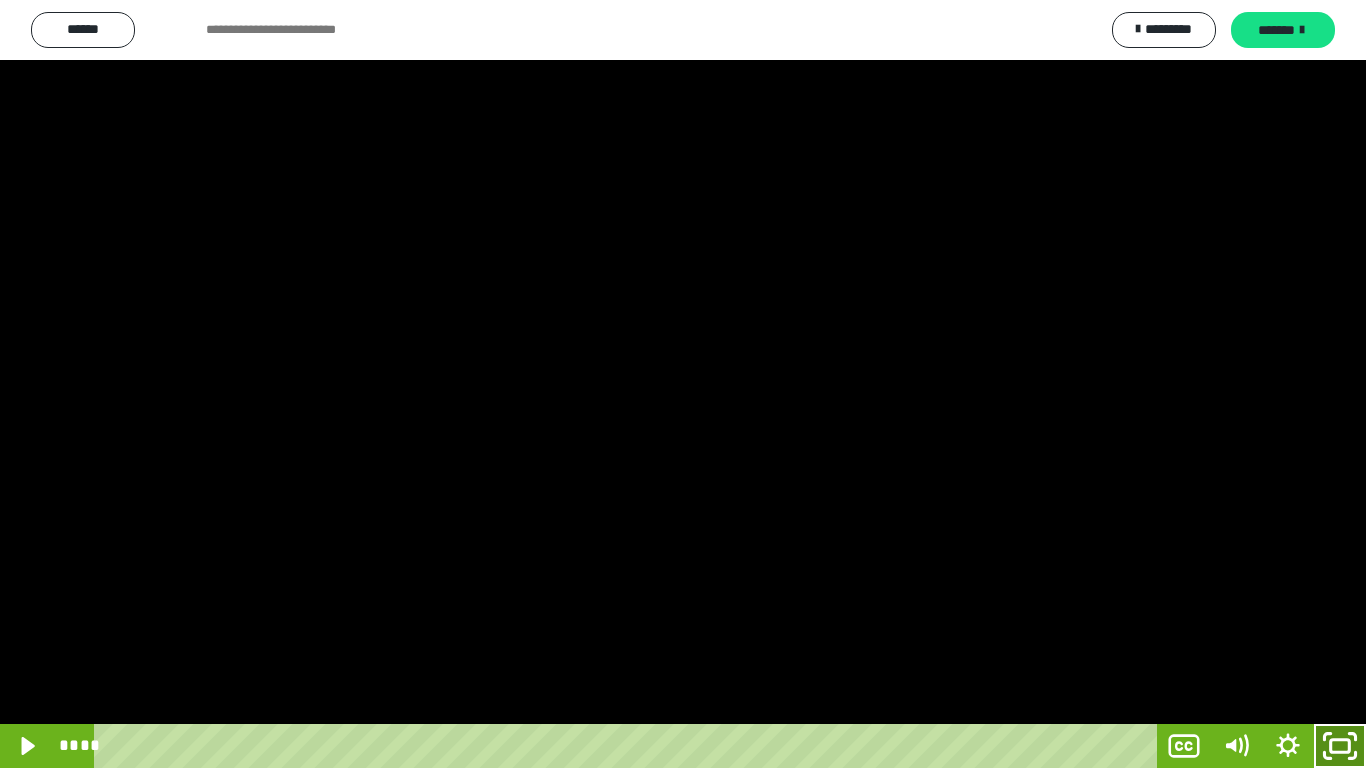 click 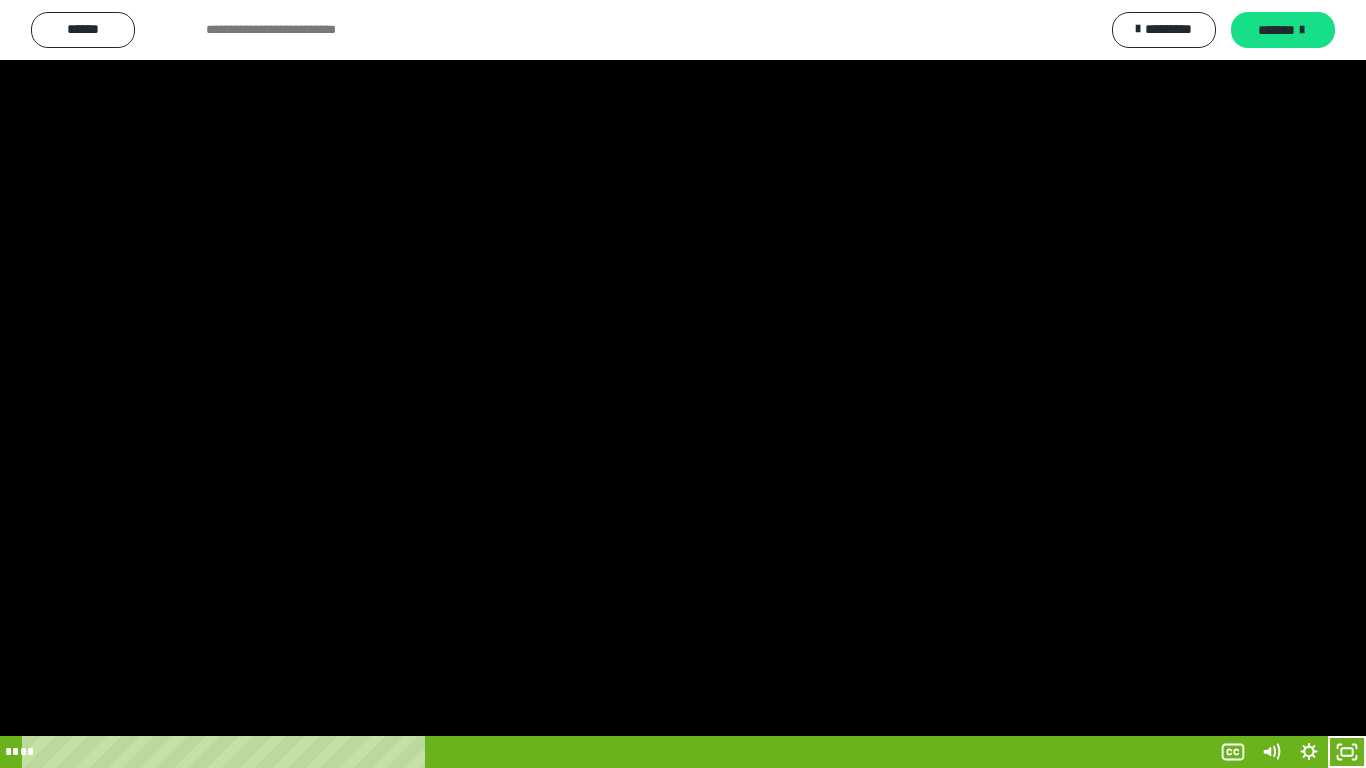 scroll, scrollTop: 3919, scrollLeft: 0, axis: vertical 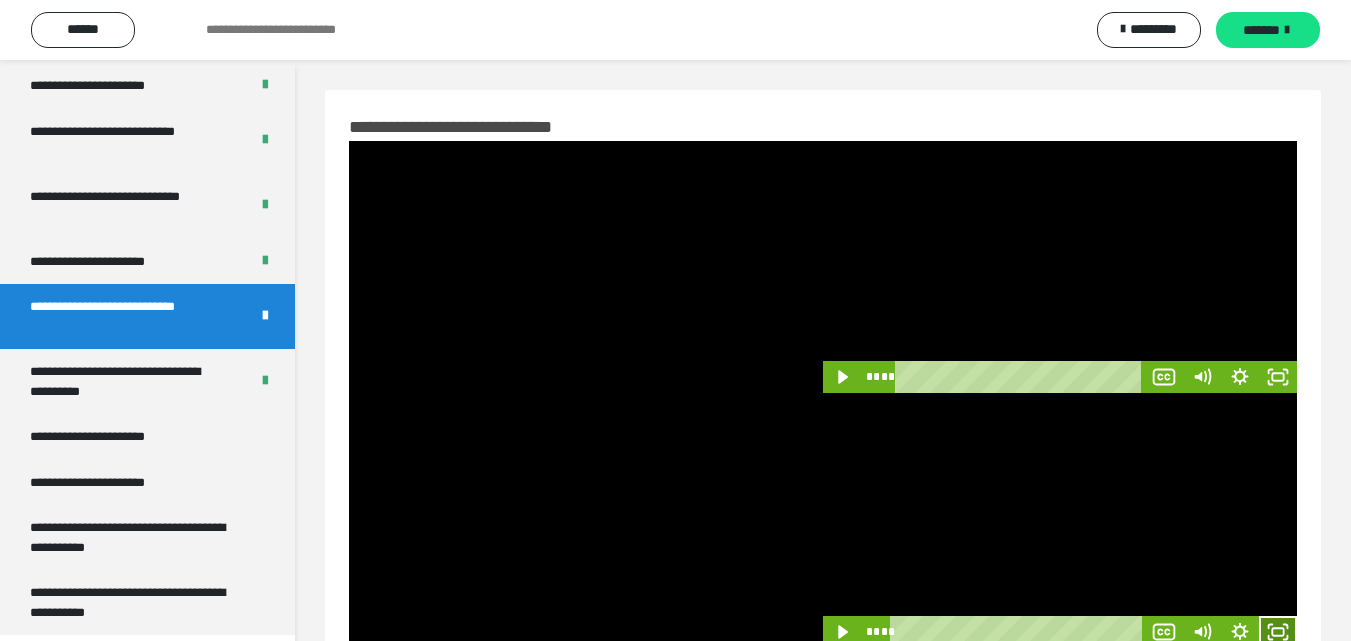 click 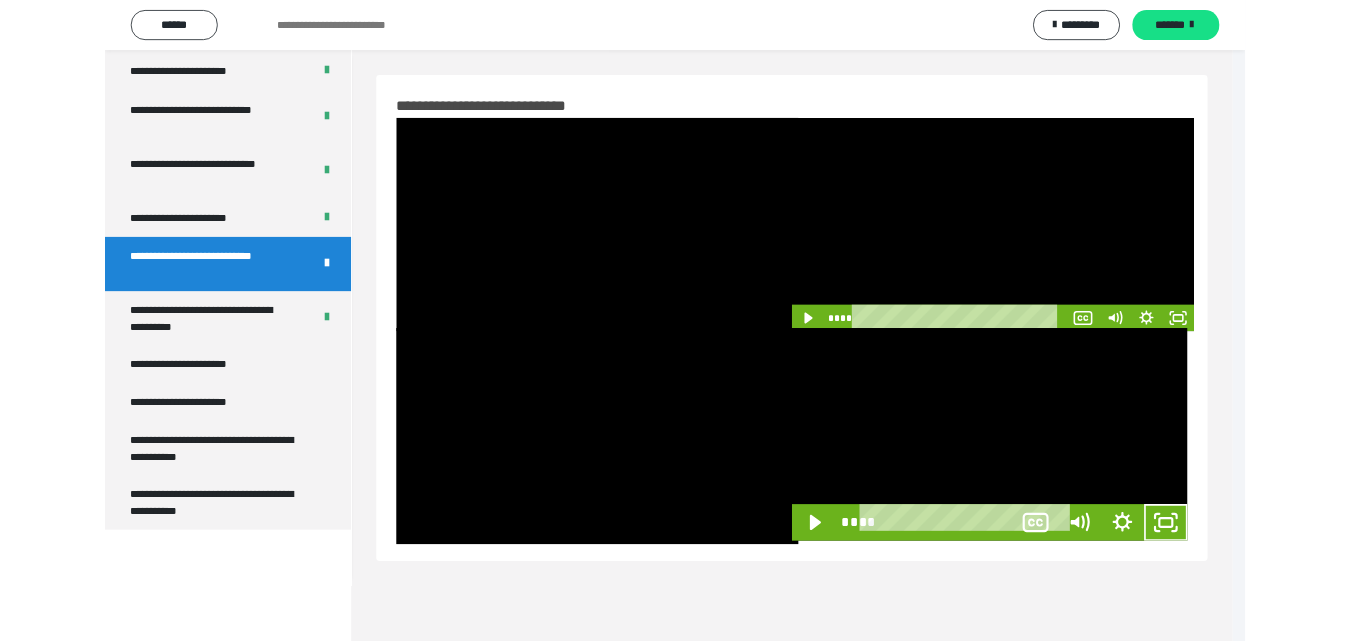 scroll, scrollTop: 3792, scrollLeft: 0, axis: vertical 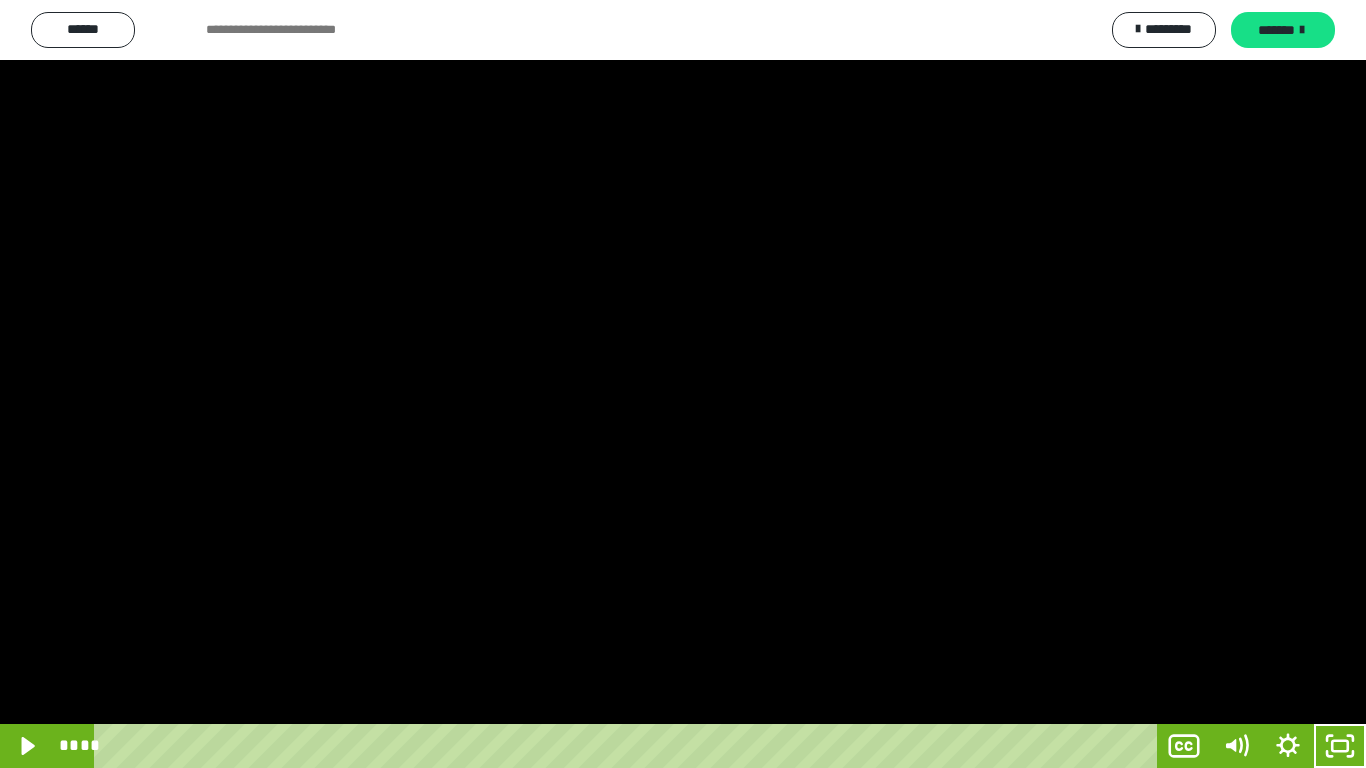 click at bounding box center (683, 384) 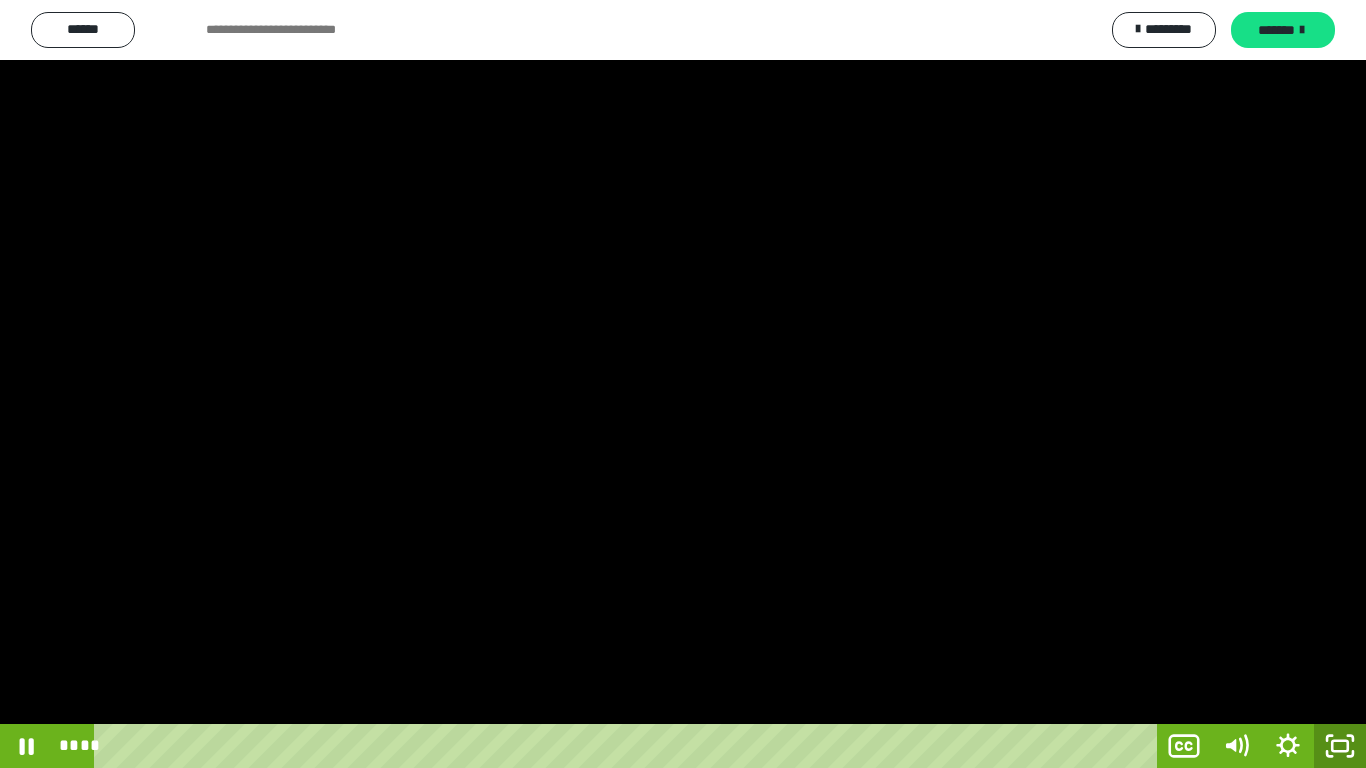 click 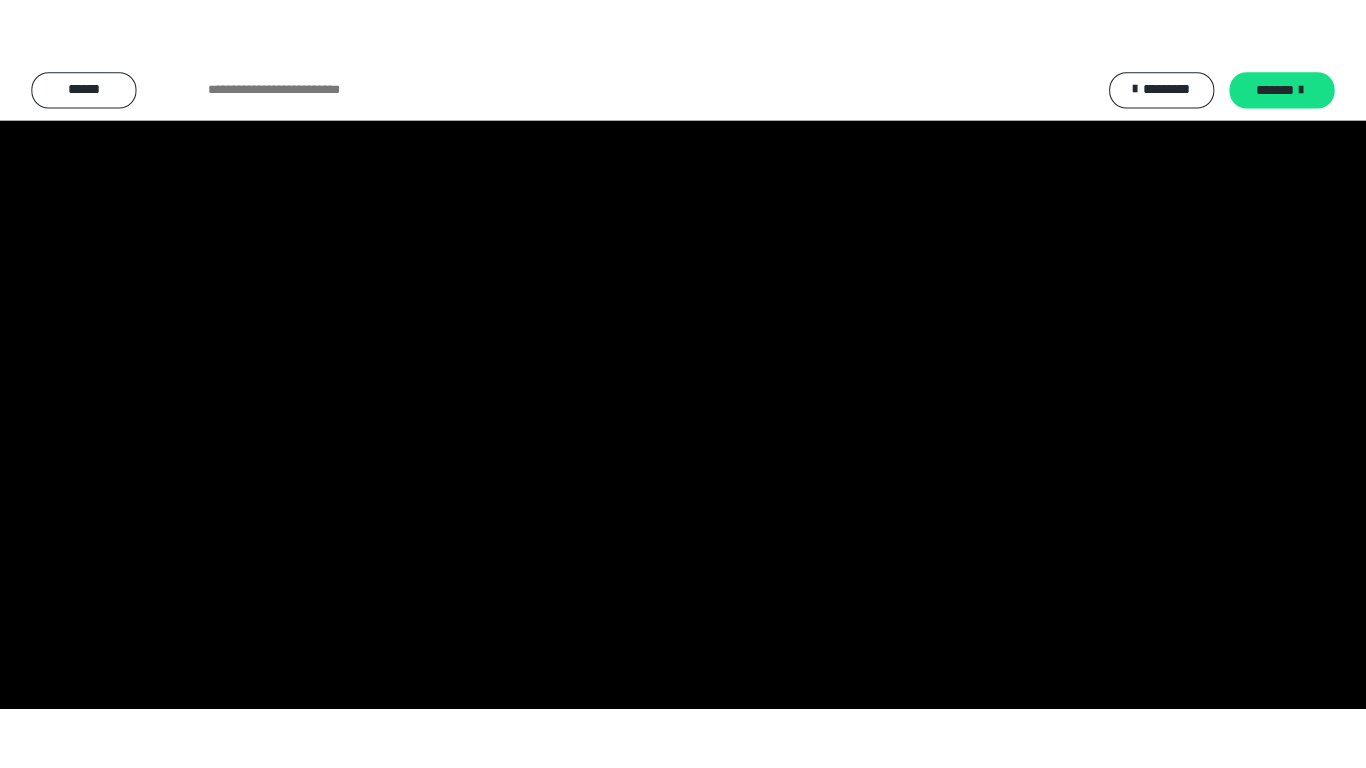 scroll, scrollTop: 3919, scrollLeft: 0, axis: vertical 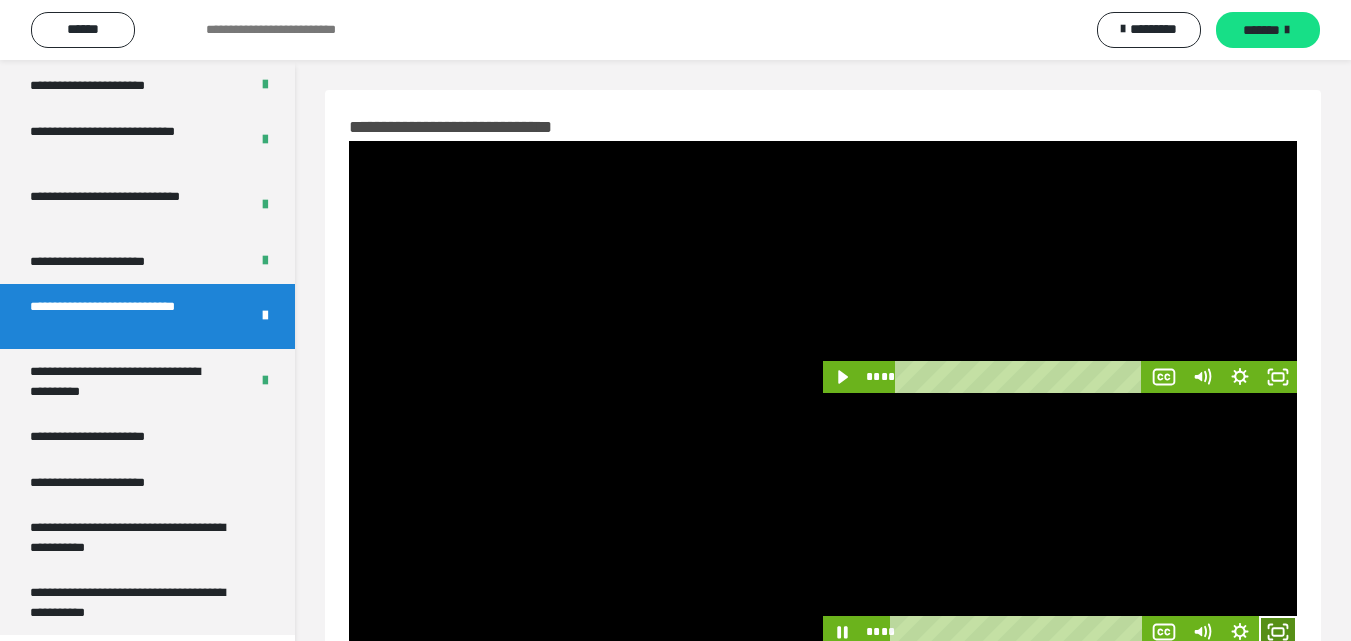 click 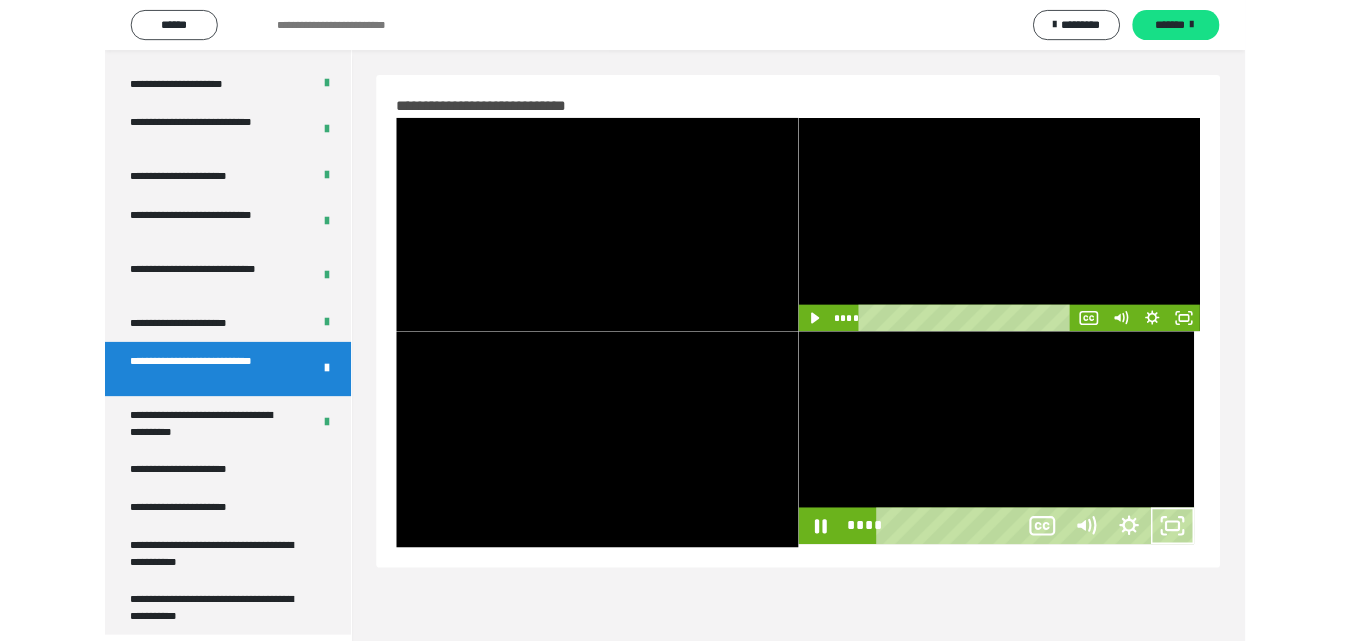 scroll, scrollTop: 3792, scrollLeft: 0, axis: vertical 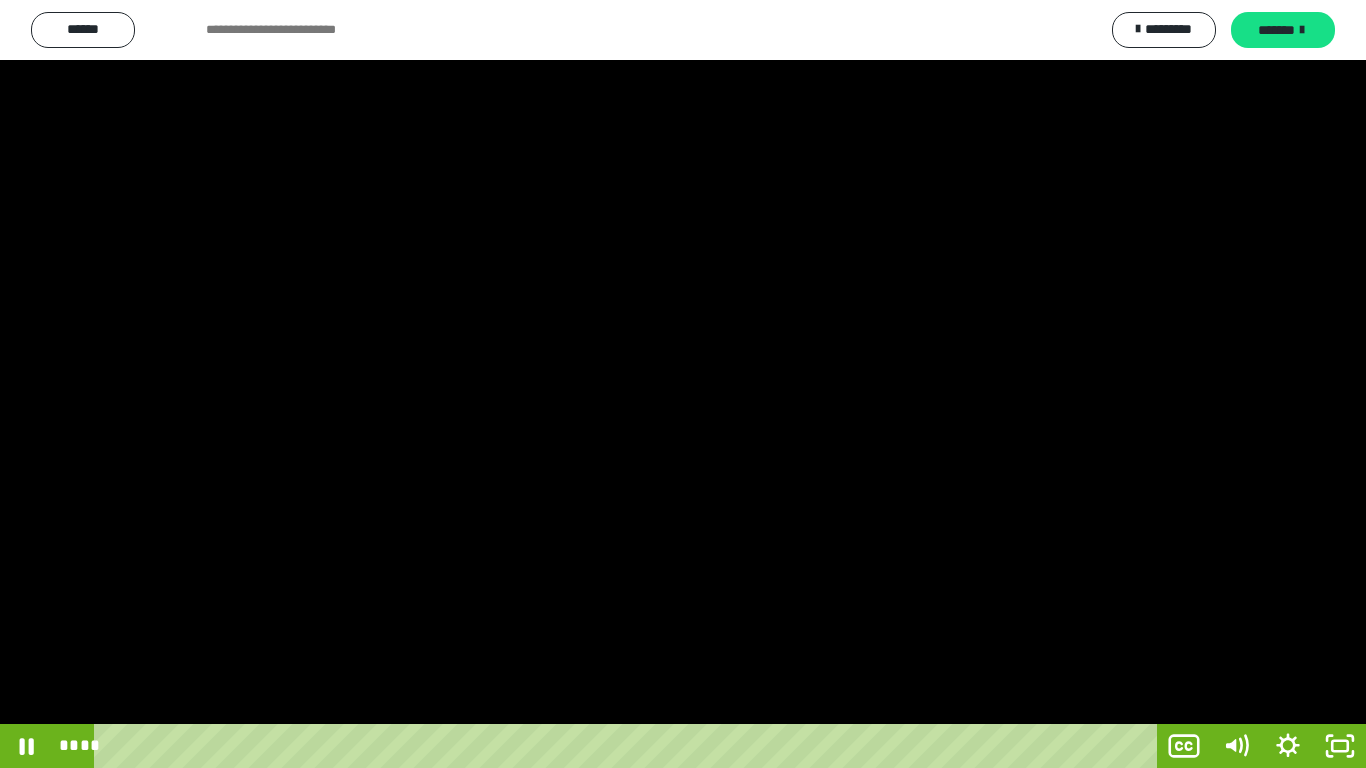 click at bounding box center (683, 384) 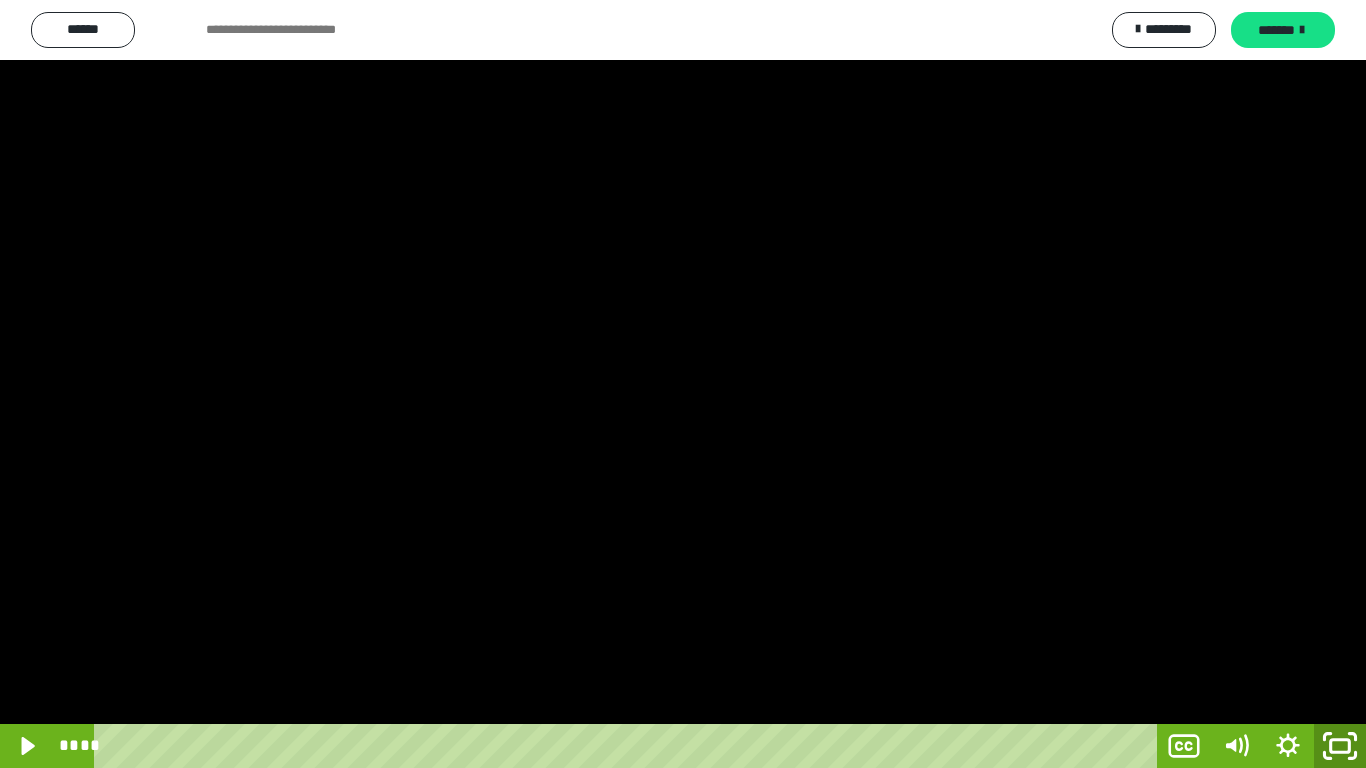 click 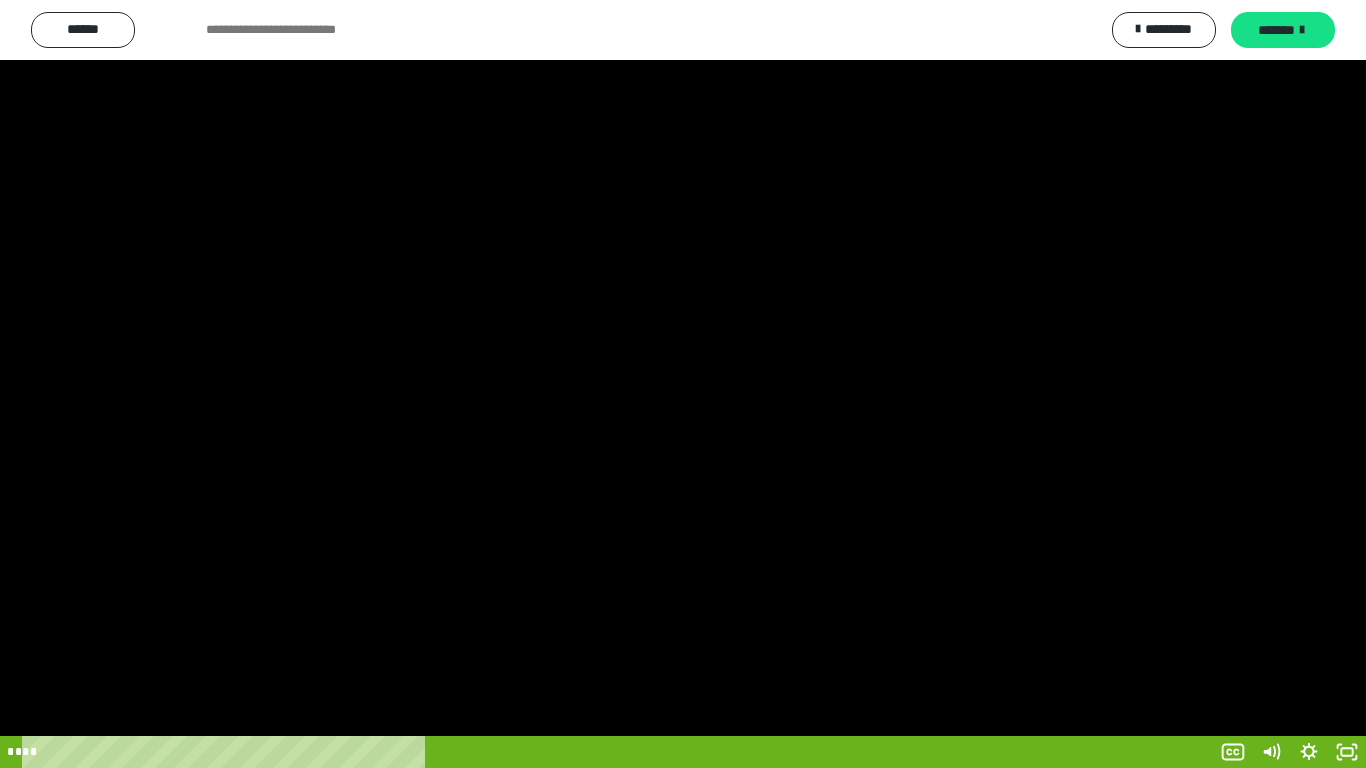scroll, scrollTop: 3919, scrollLeft: 0, axis: vertical 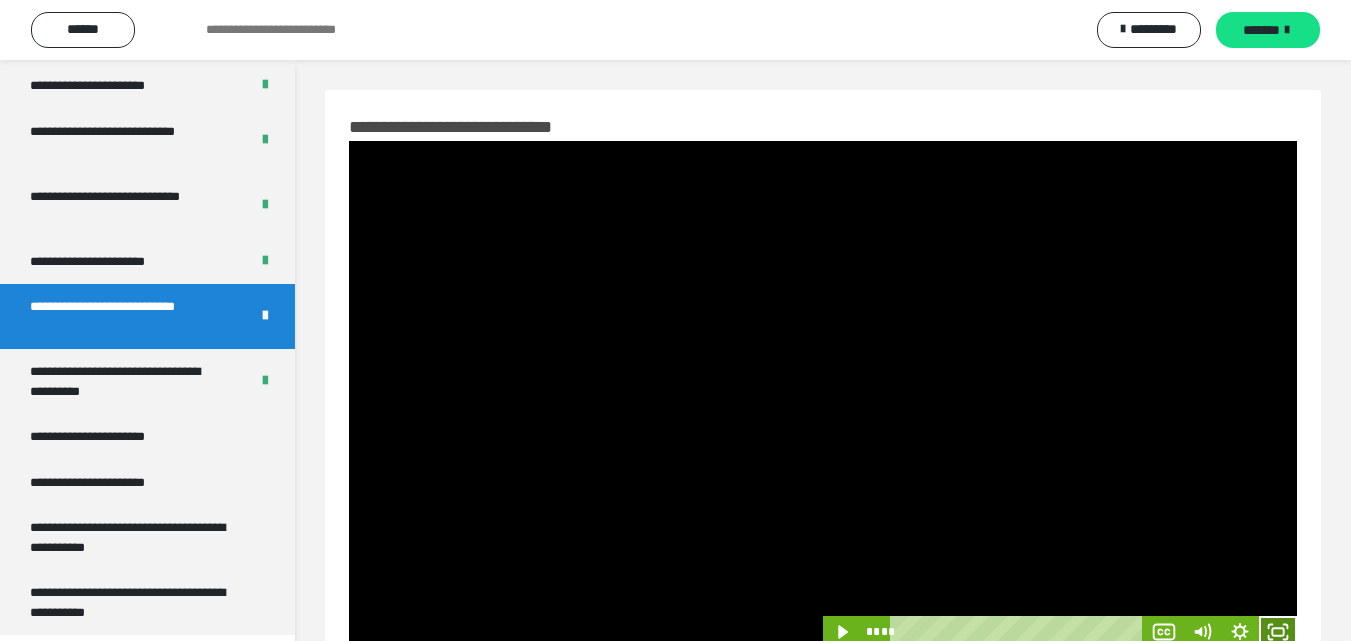 click 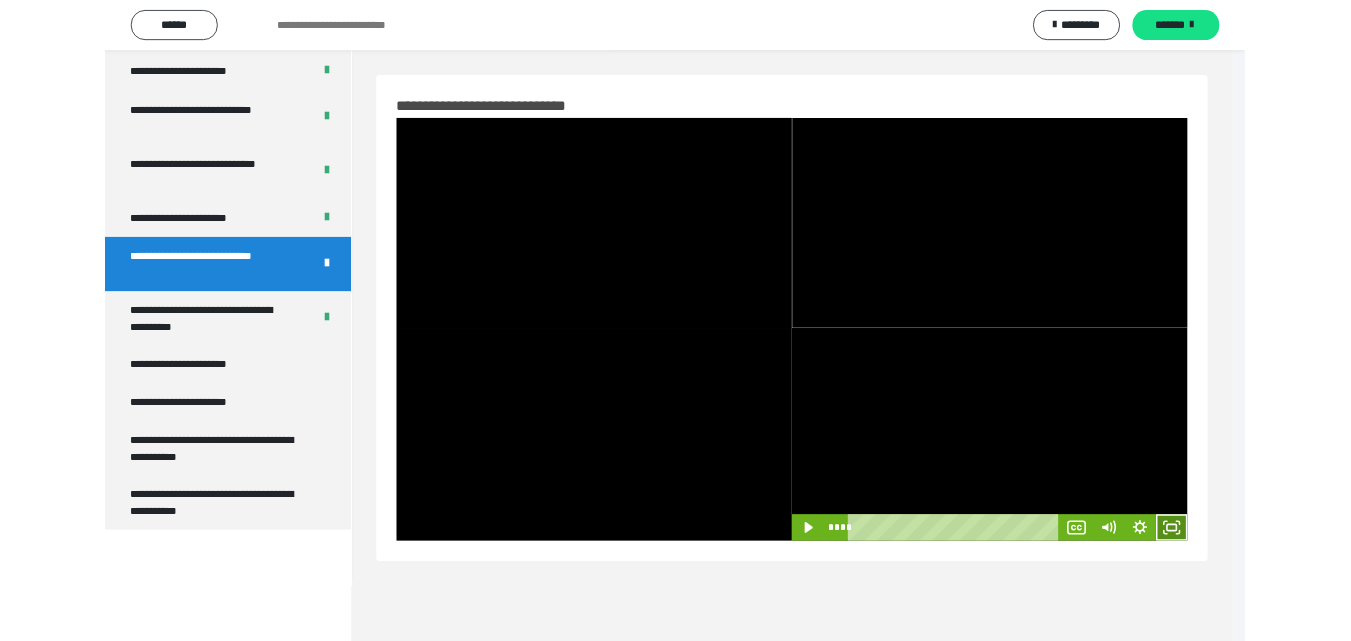 scroll, scrollTop: 3792, scrollLeft: 0, axis: vertical 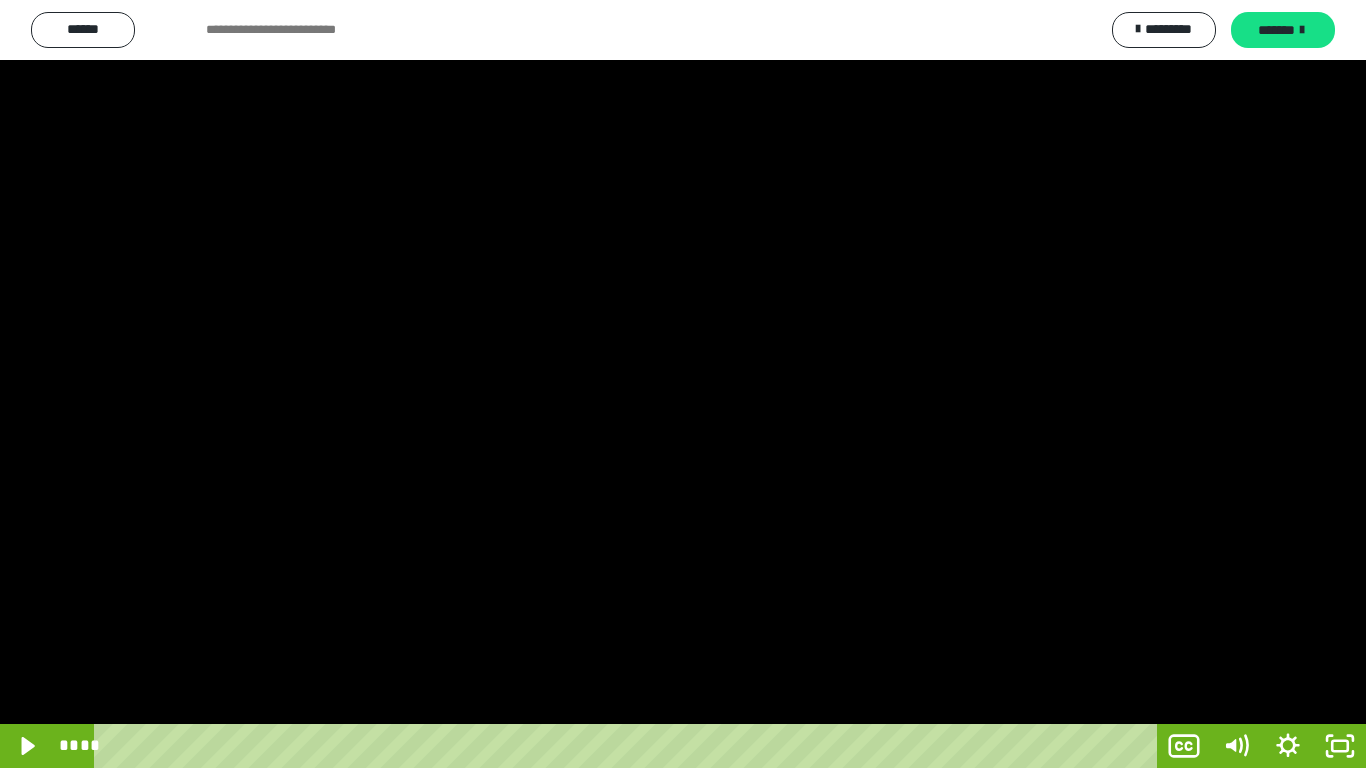 click at bounding box center [683, 384] 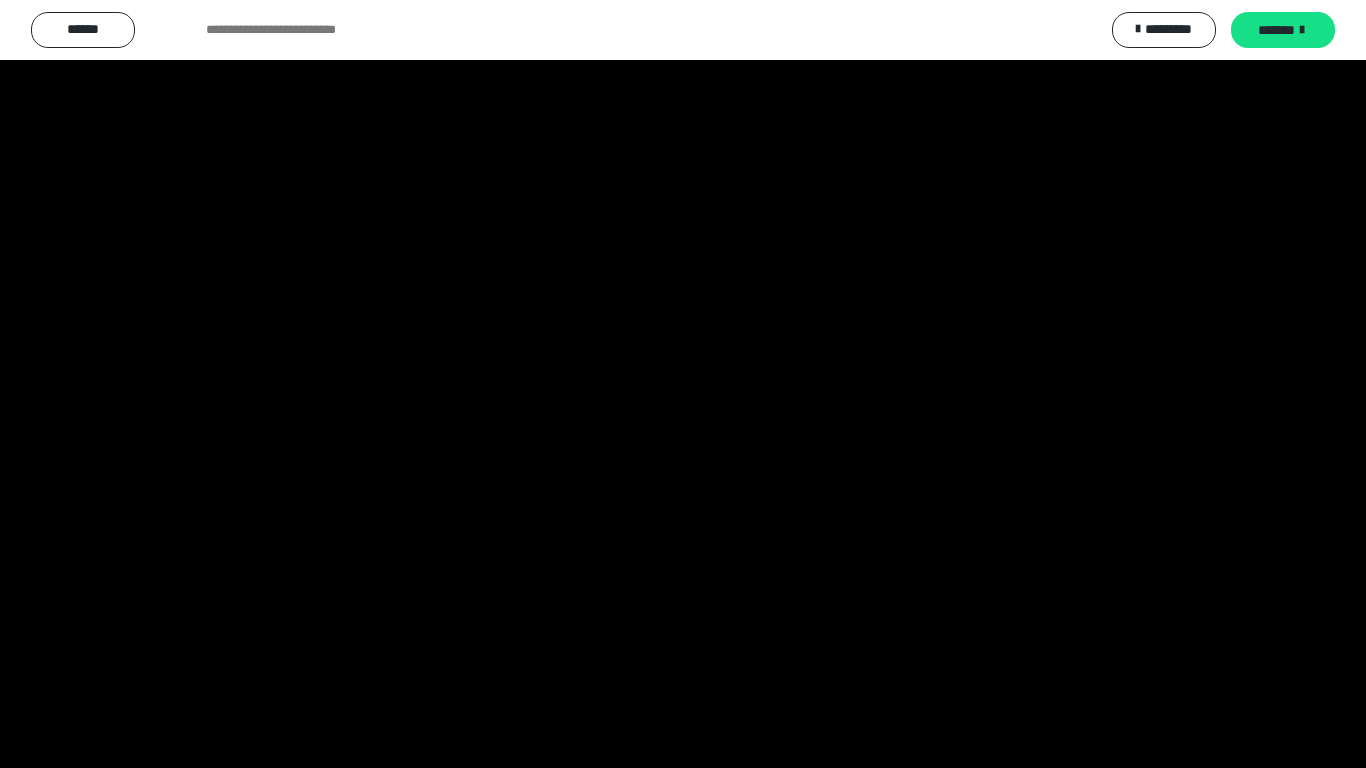 click at bounding box center [683, 384] 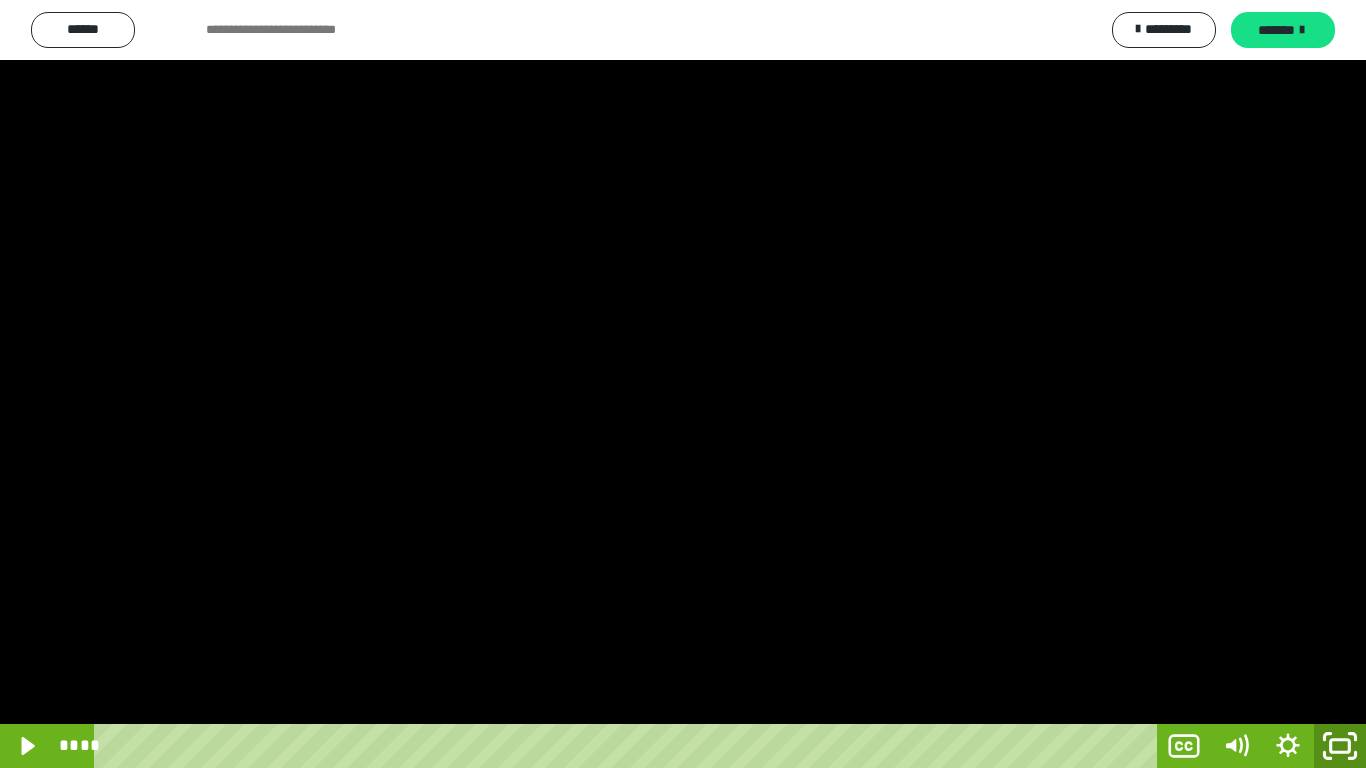 click 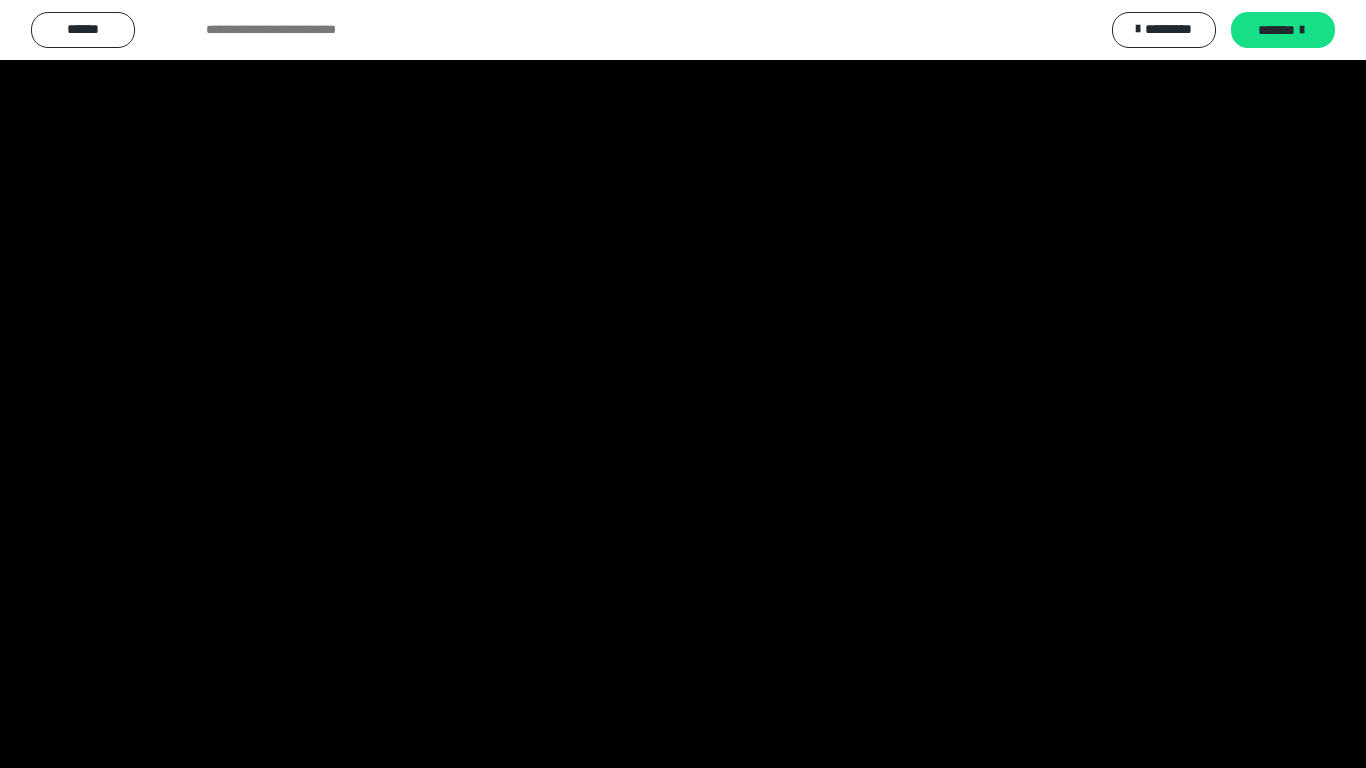 scroll, scrollTop: 3919, scrollLeft: 0, axis: vertical 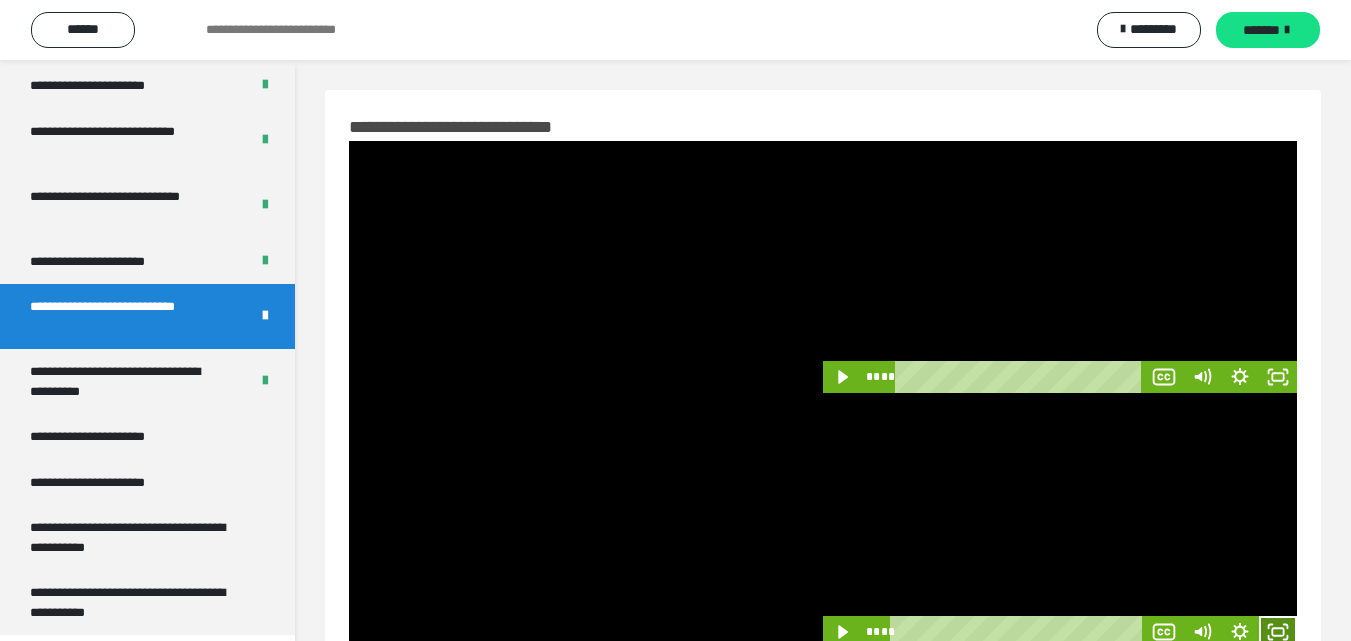 click 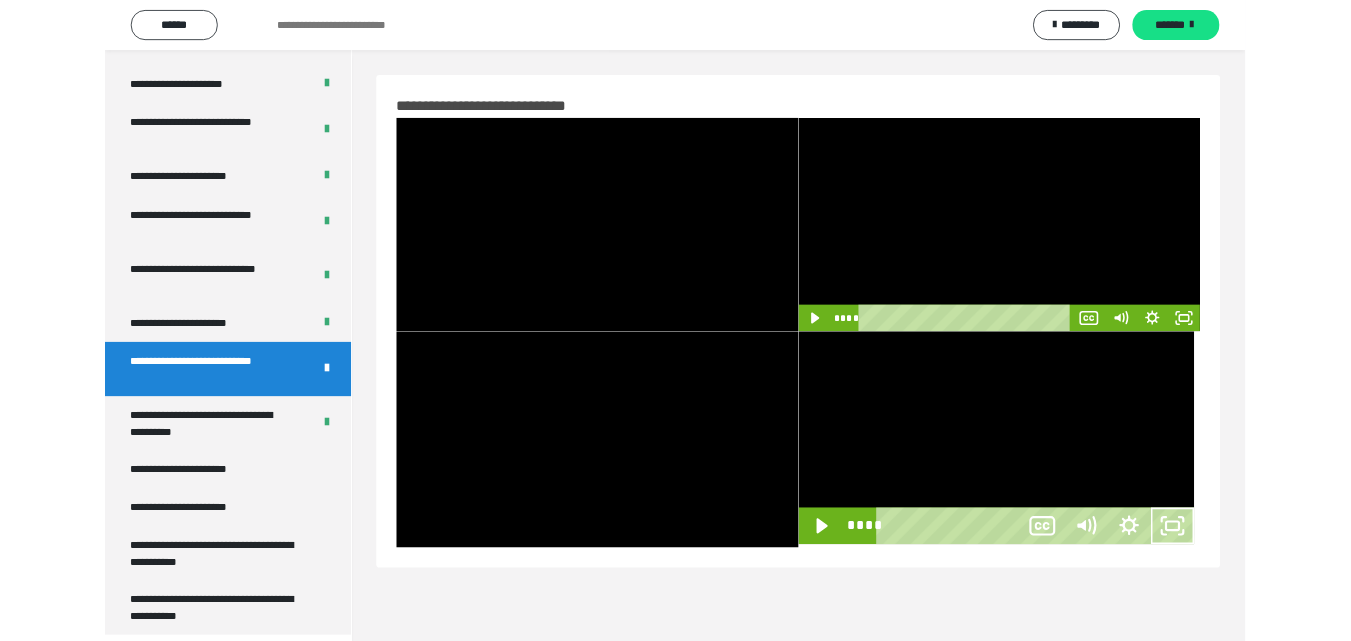 scroll, scrollTop: 3792, scrollLeft: 0, axis: vertical 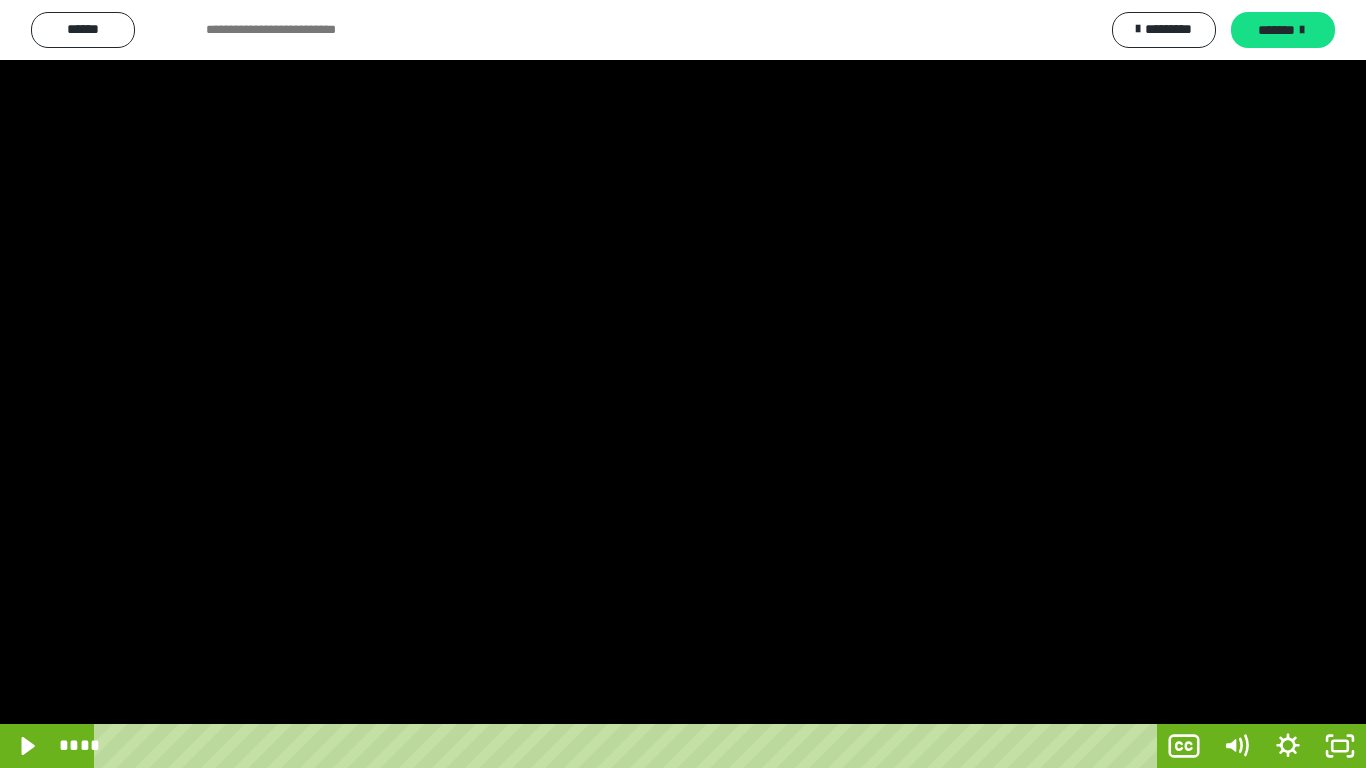 click at bounding box center (683, 384) 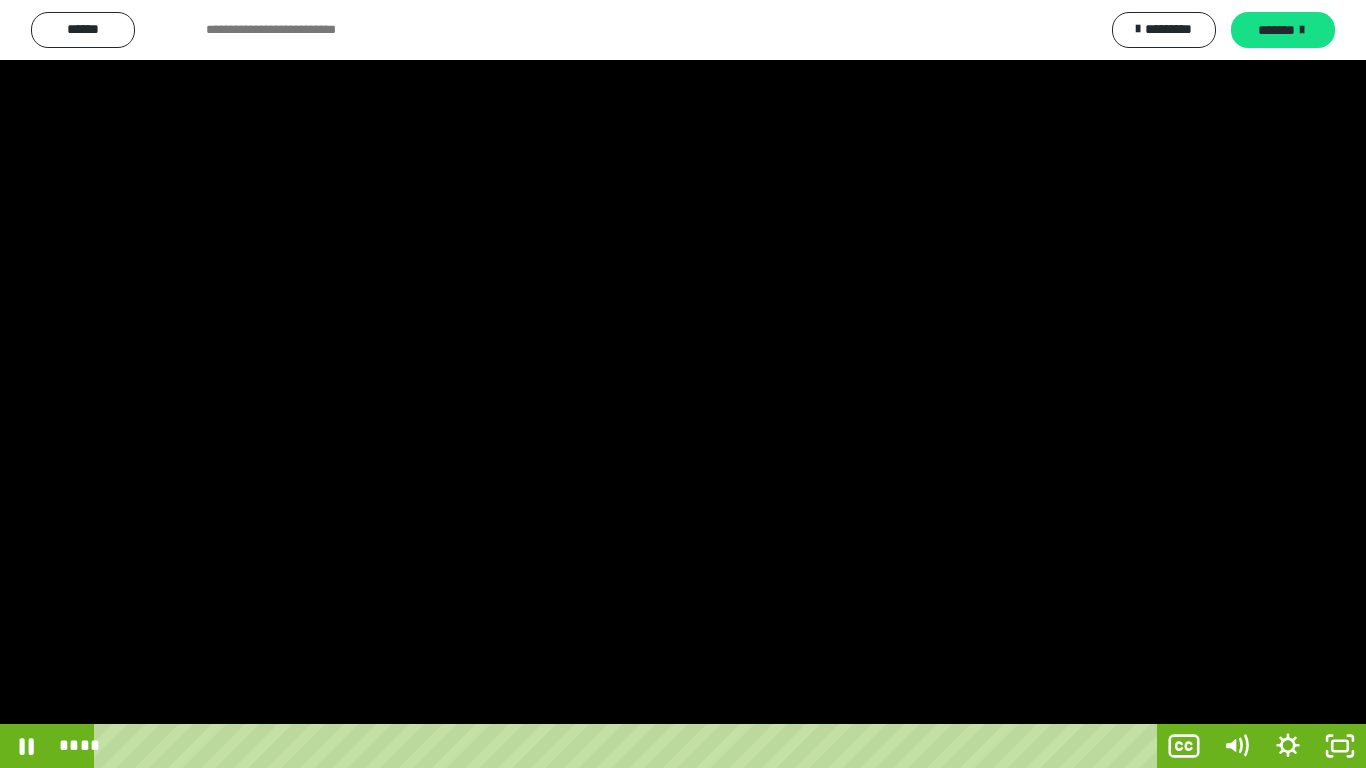 click at bounding box center [683, 384] 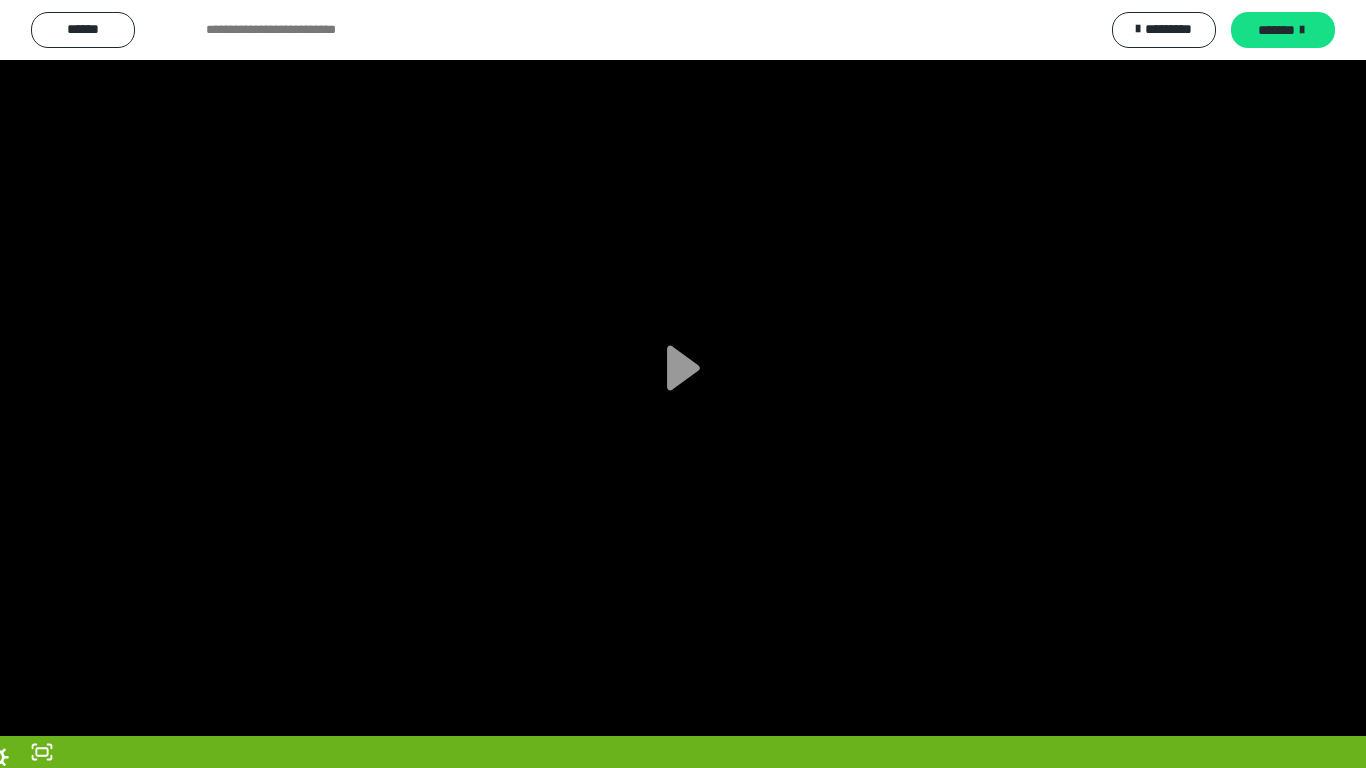 scroll, scrollTop: 3919, scrollLeft: 0, axis: vertical 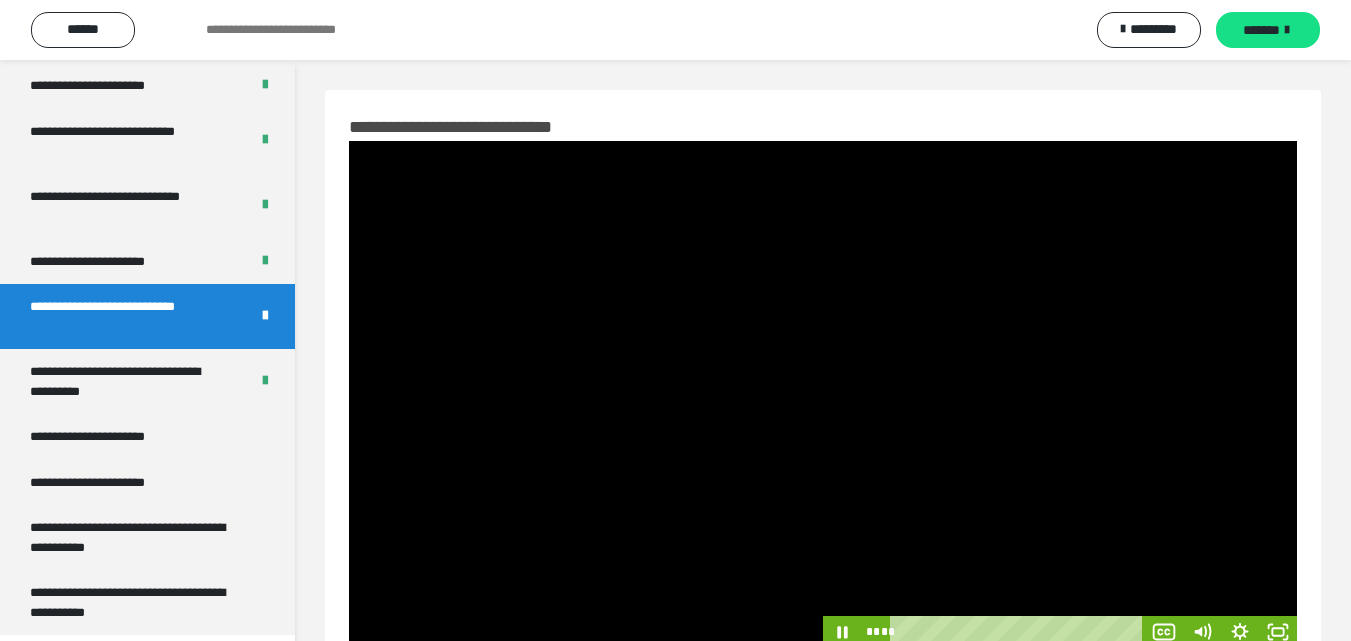 click at bounding box center (1060, 520) 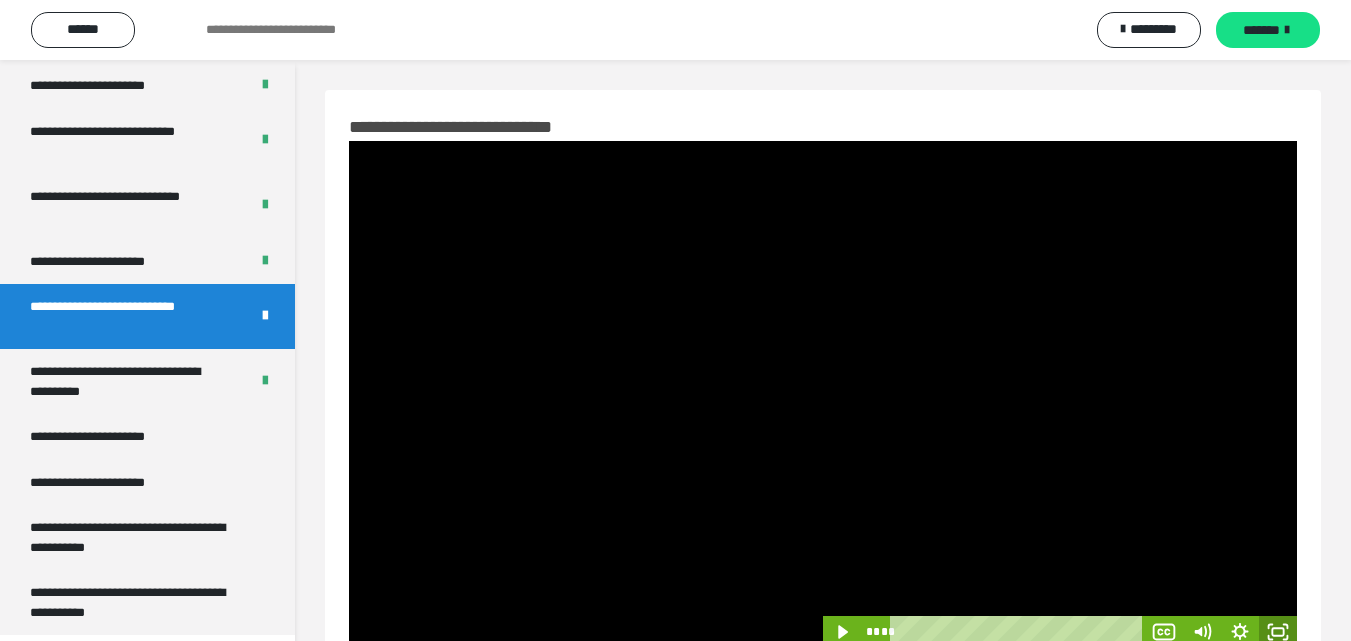 click 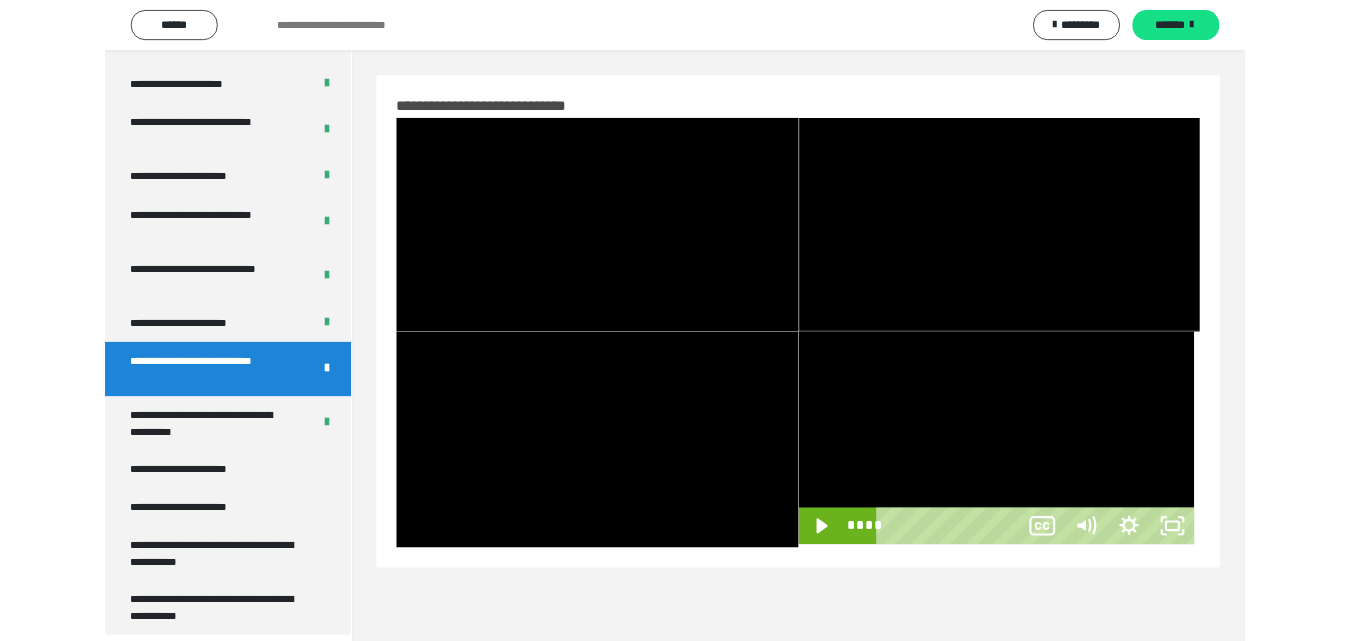 scroll, scrollTop: 3792, scrollLeft: 0, axis: vertical 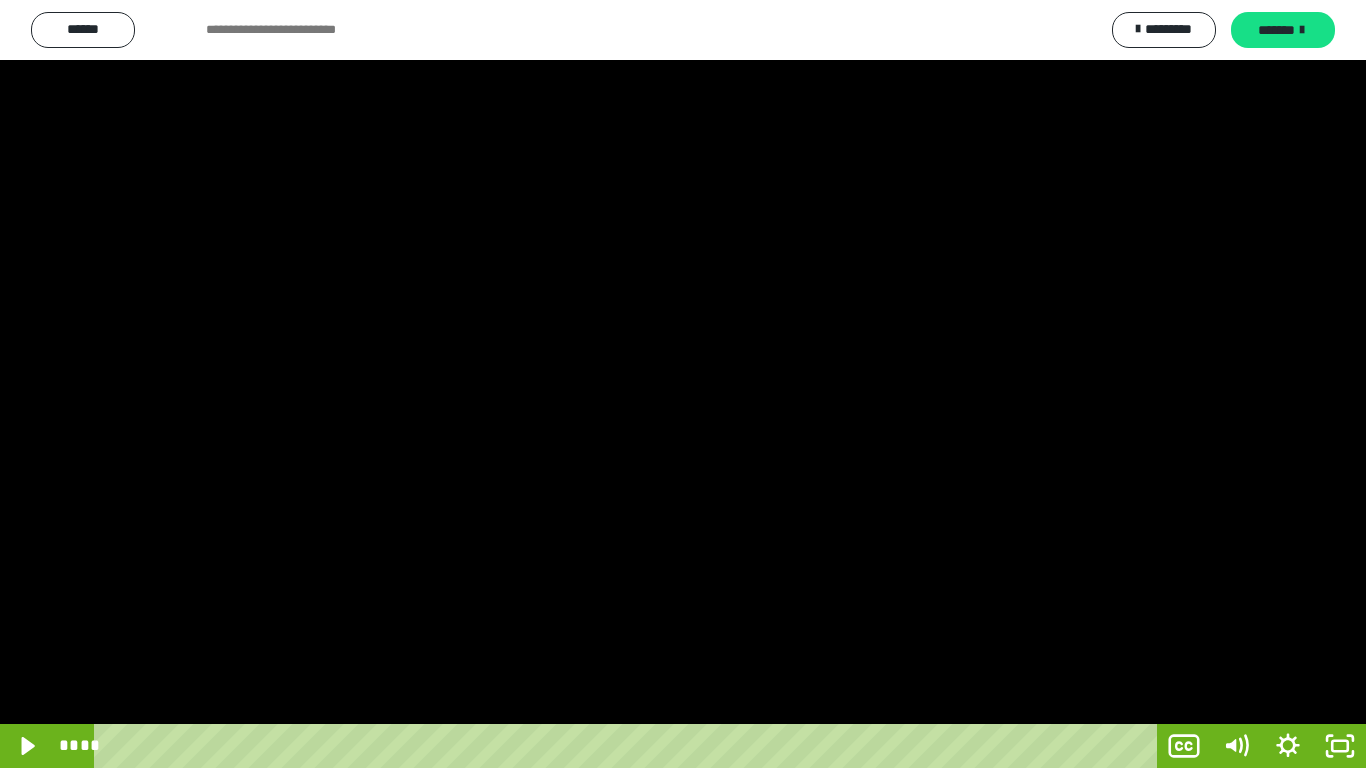 click at bounding box center (683, 384) 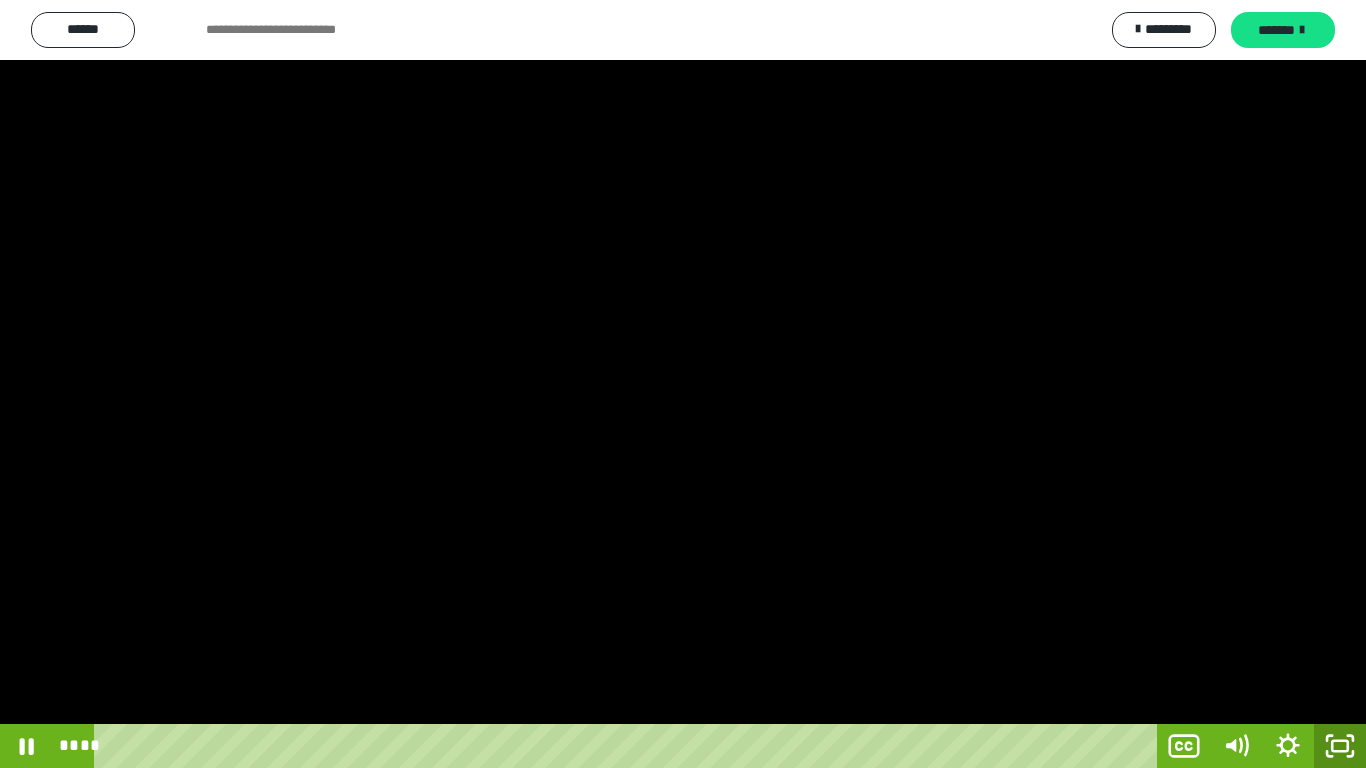 click 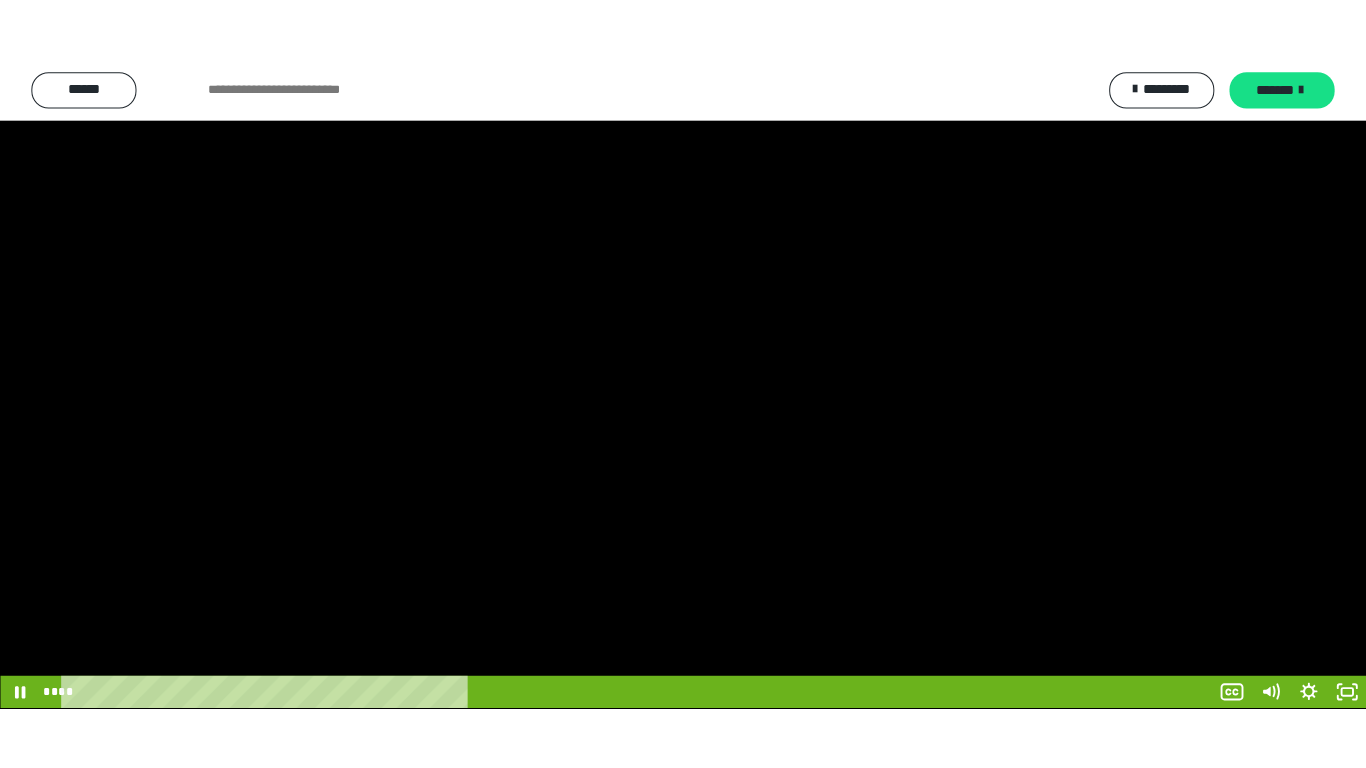 scroll, scrollTop: 3919, scrollLeft: 0, axis: vertical 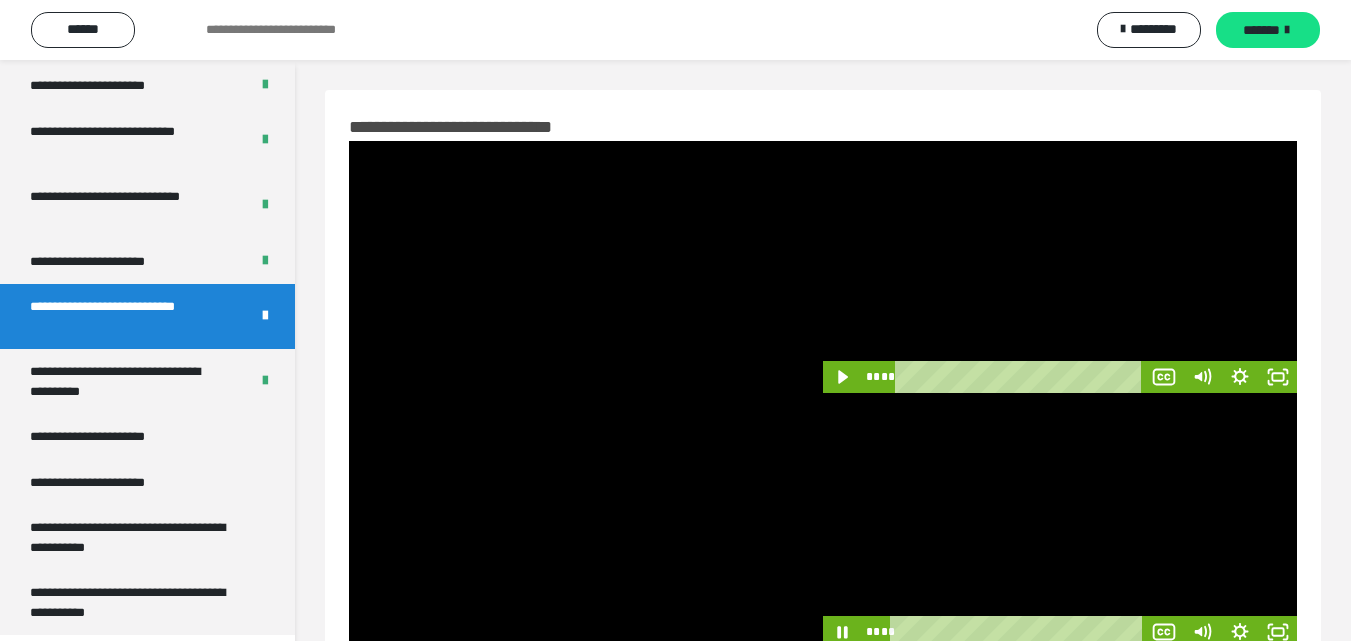 click at bounding box center [1060, 520] 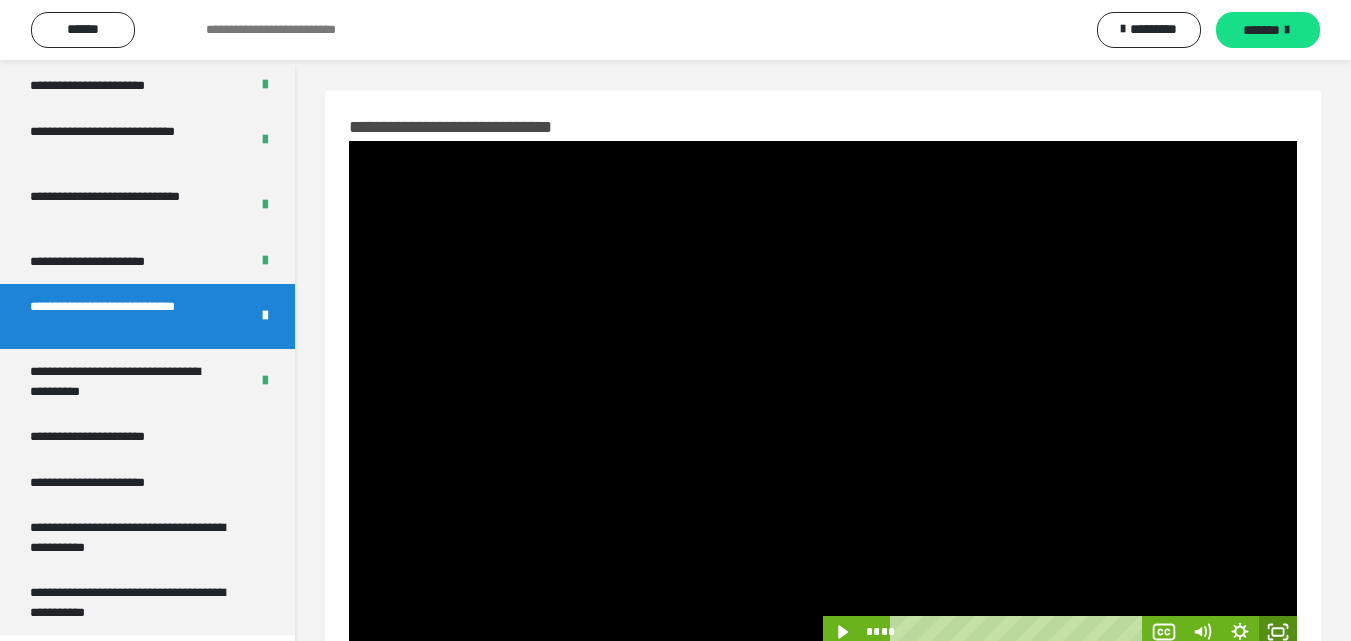 click 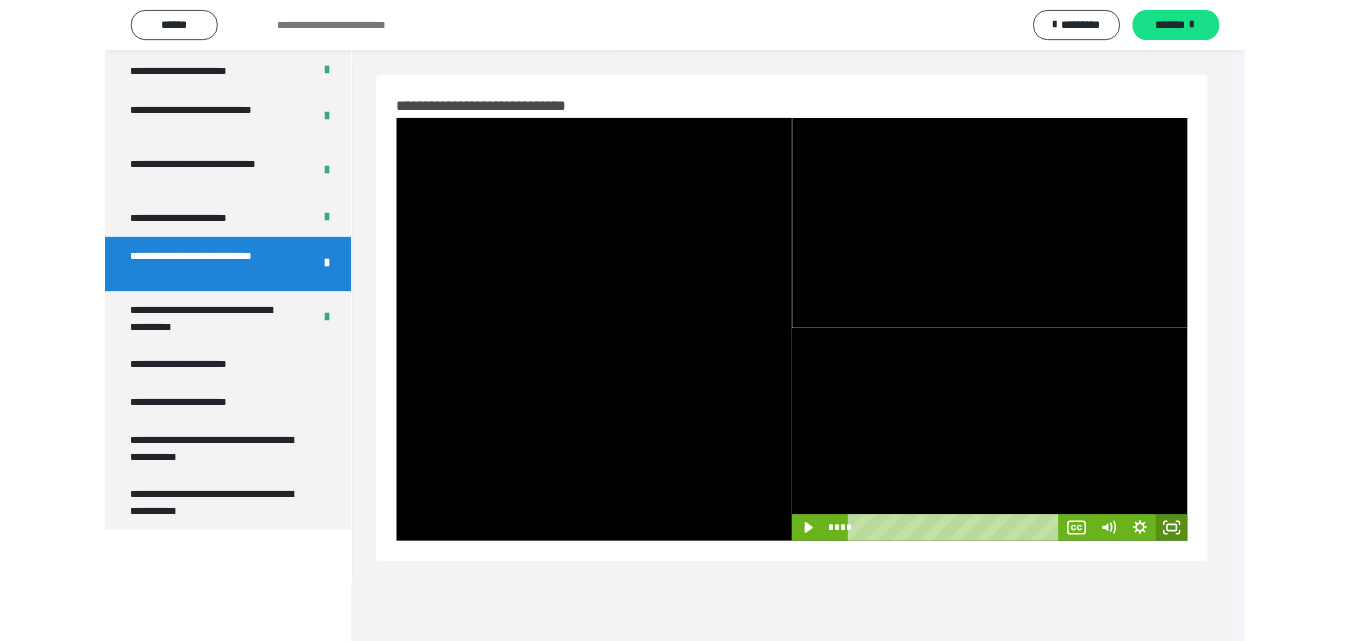 scroll, scrollTop: 3792, scrollLeft: 0, axis: vertical 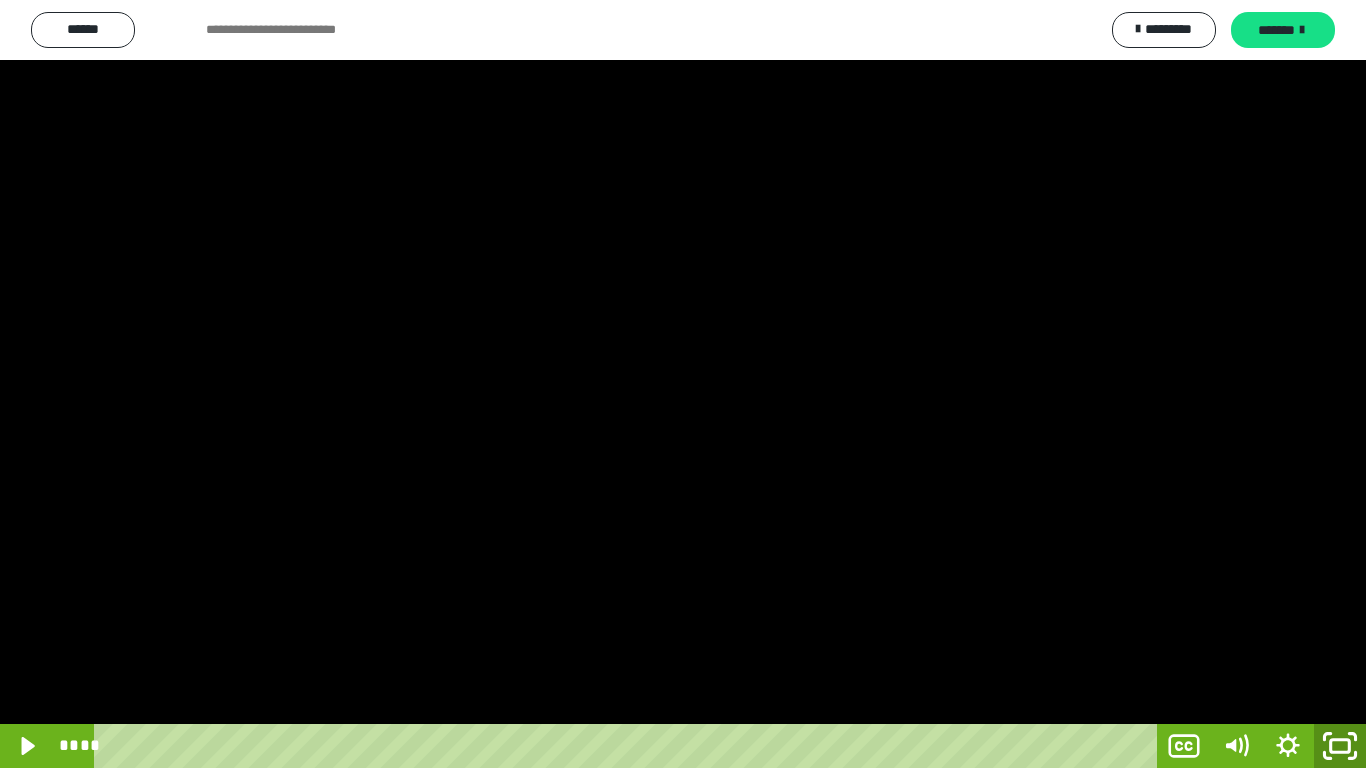 click 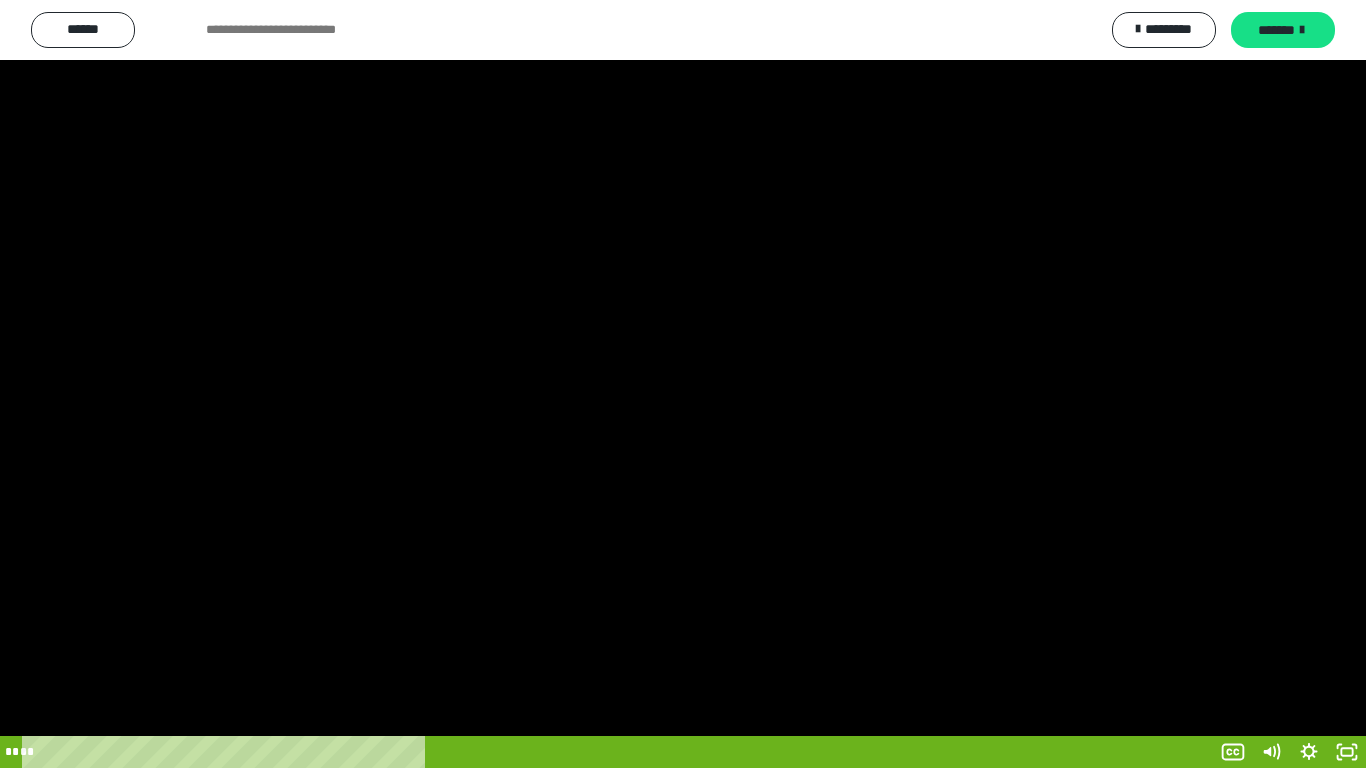 scroll, scrollTop: 3919, scrollLeft: 0, axis: vertical 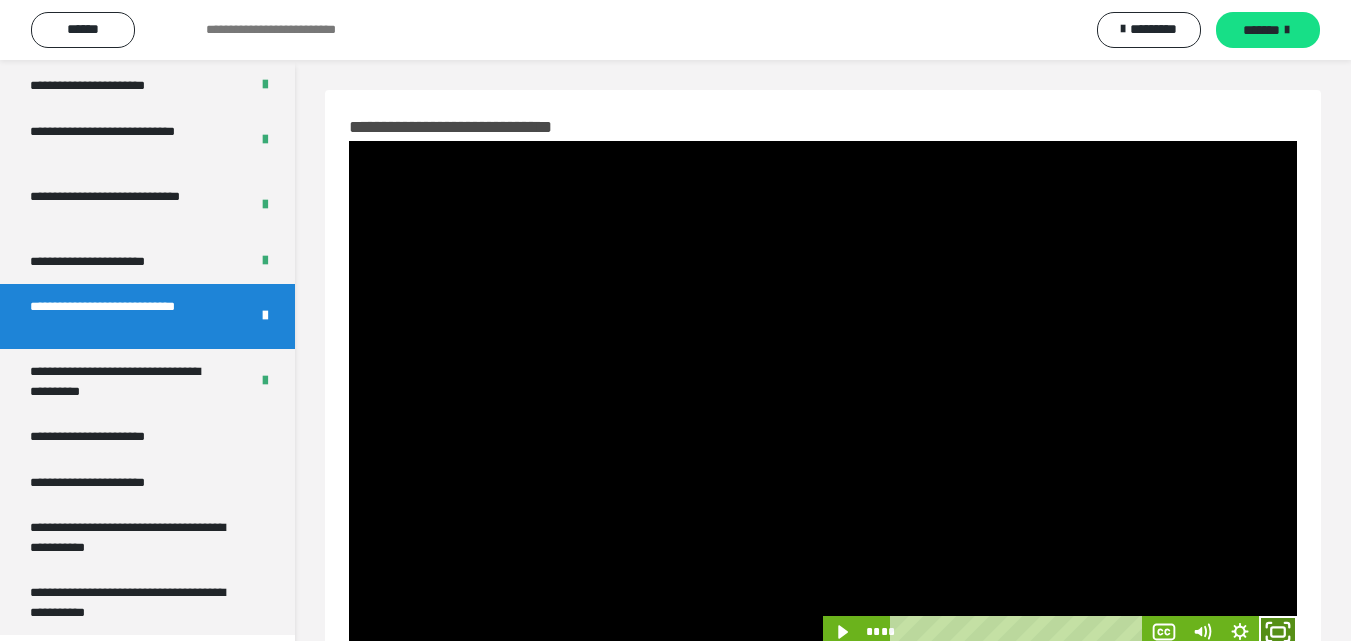 click 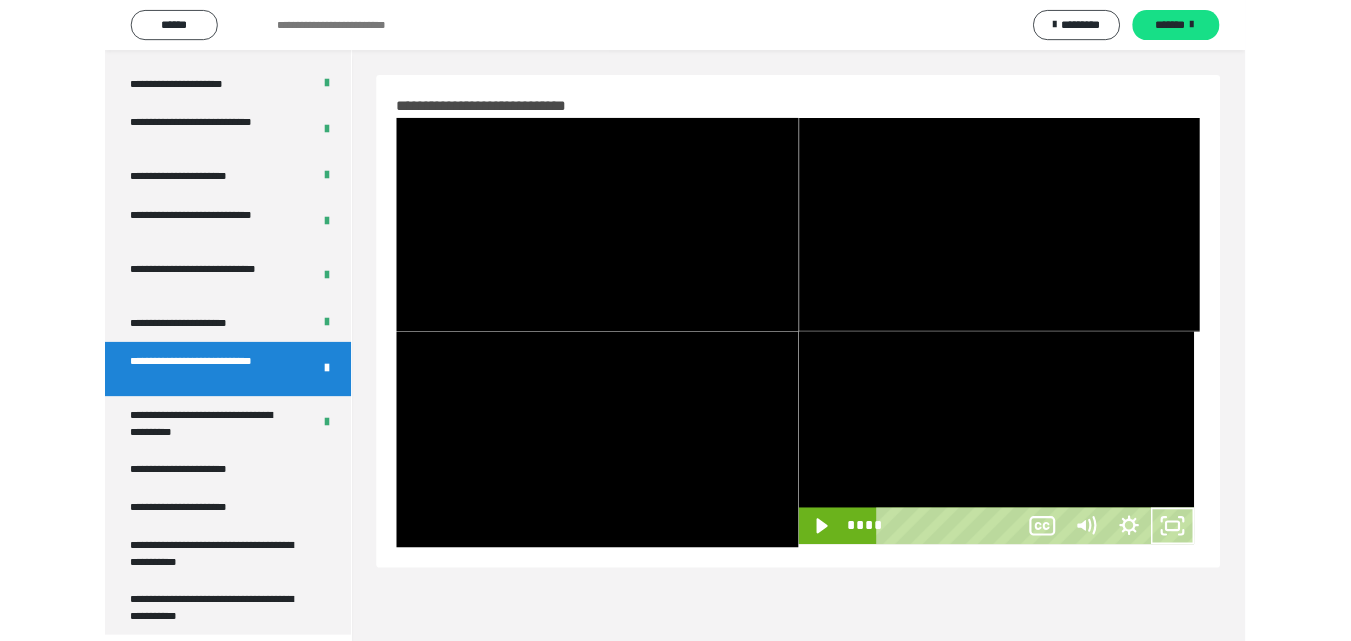 scroll, scrollTop: 3792, scrollLeft: 0, axis: vertical 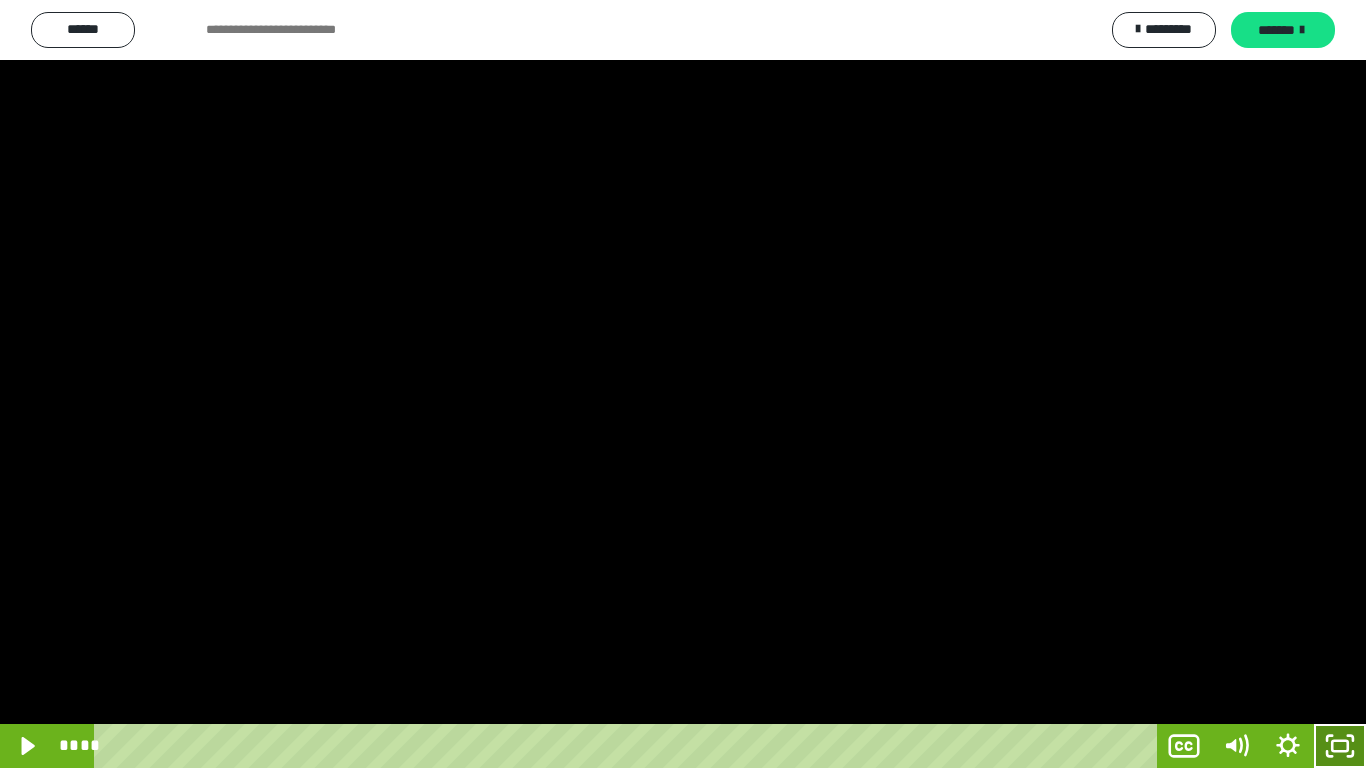 click 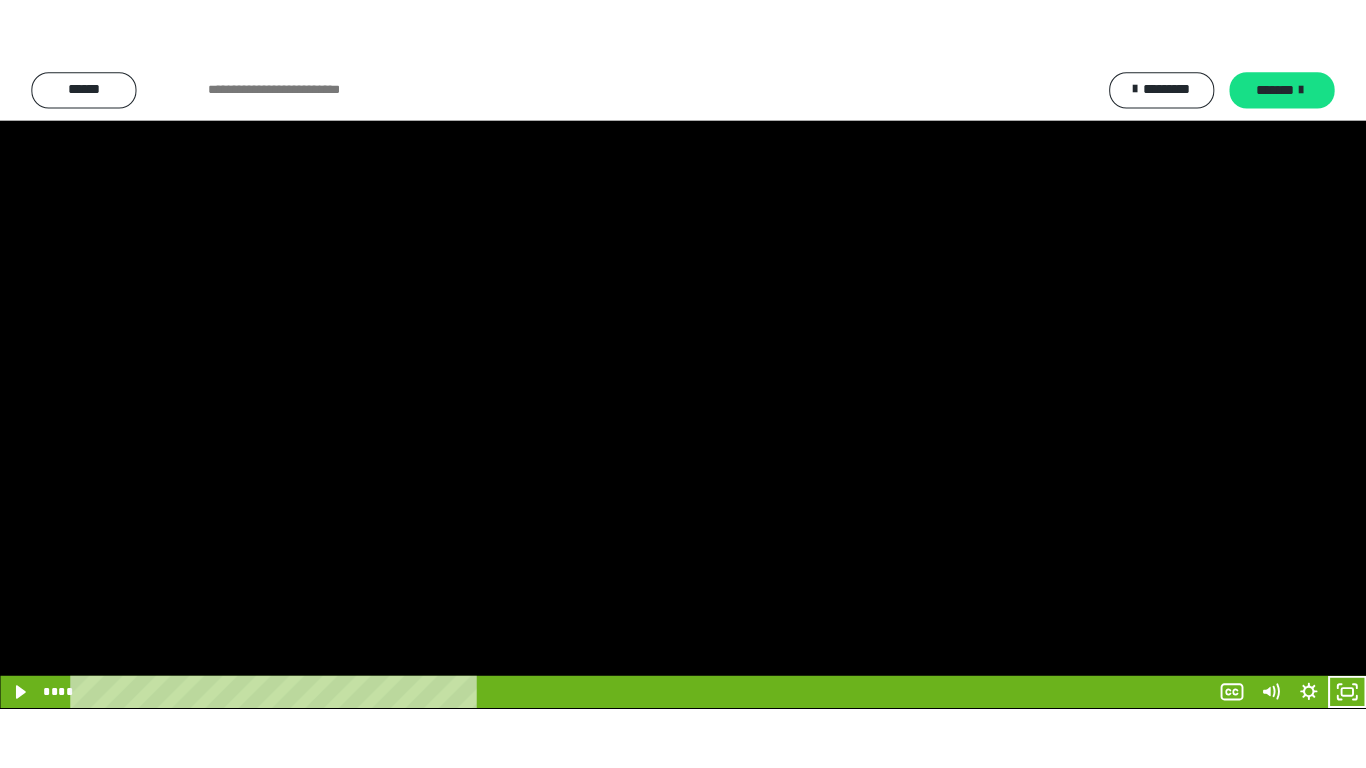 scroll, scrollTop: 3919, scrollLeft: 0, axis: vertical 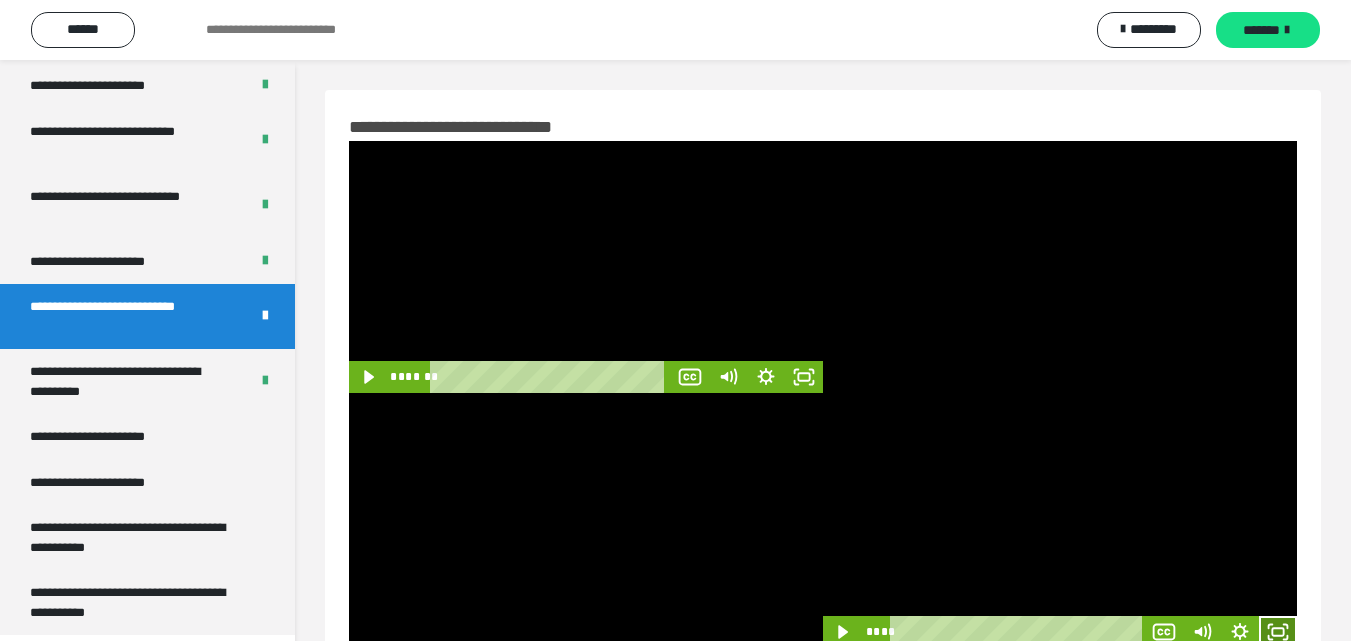 click 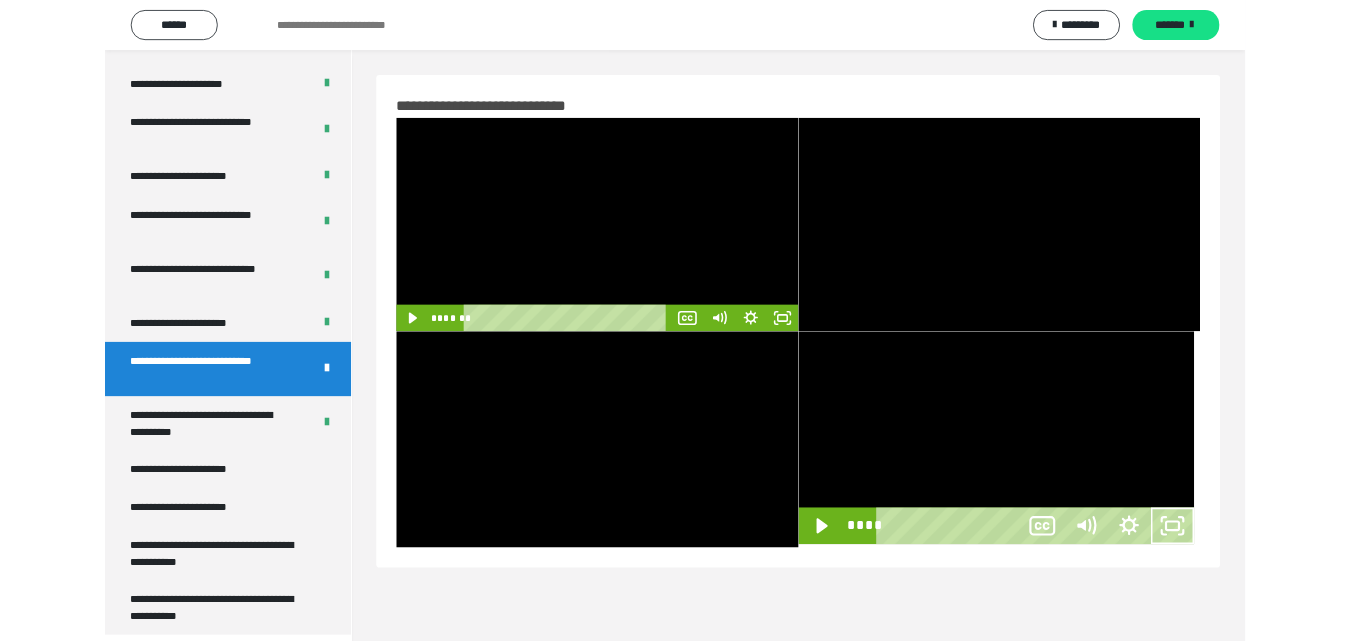 scroll, scrollTop: 3792, scrollLeft: 0, axis: vertical 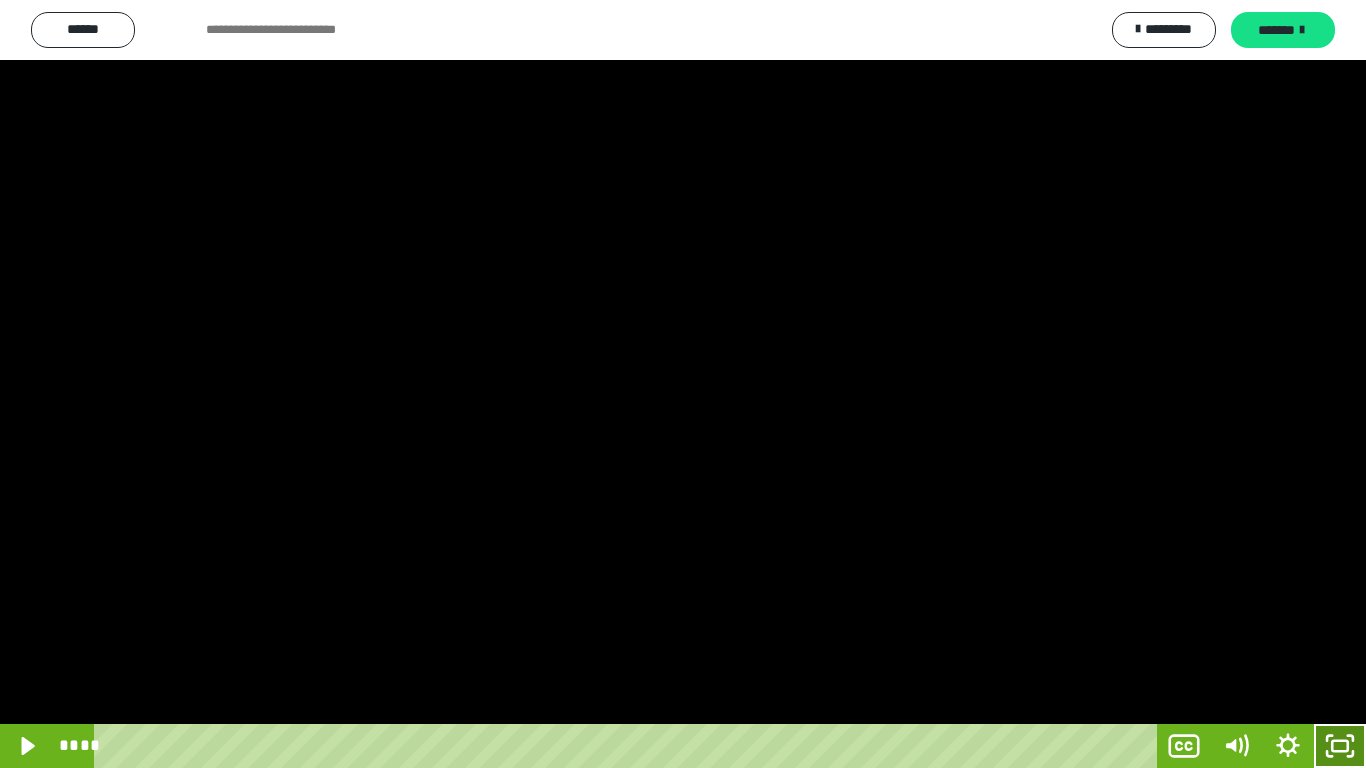click 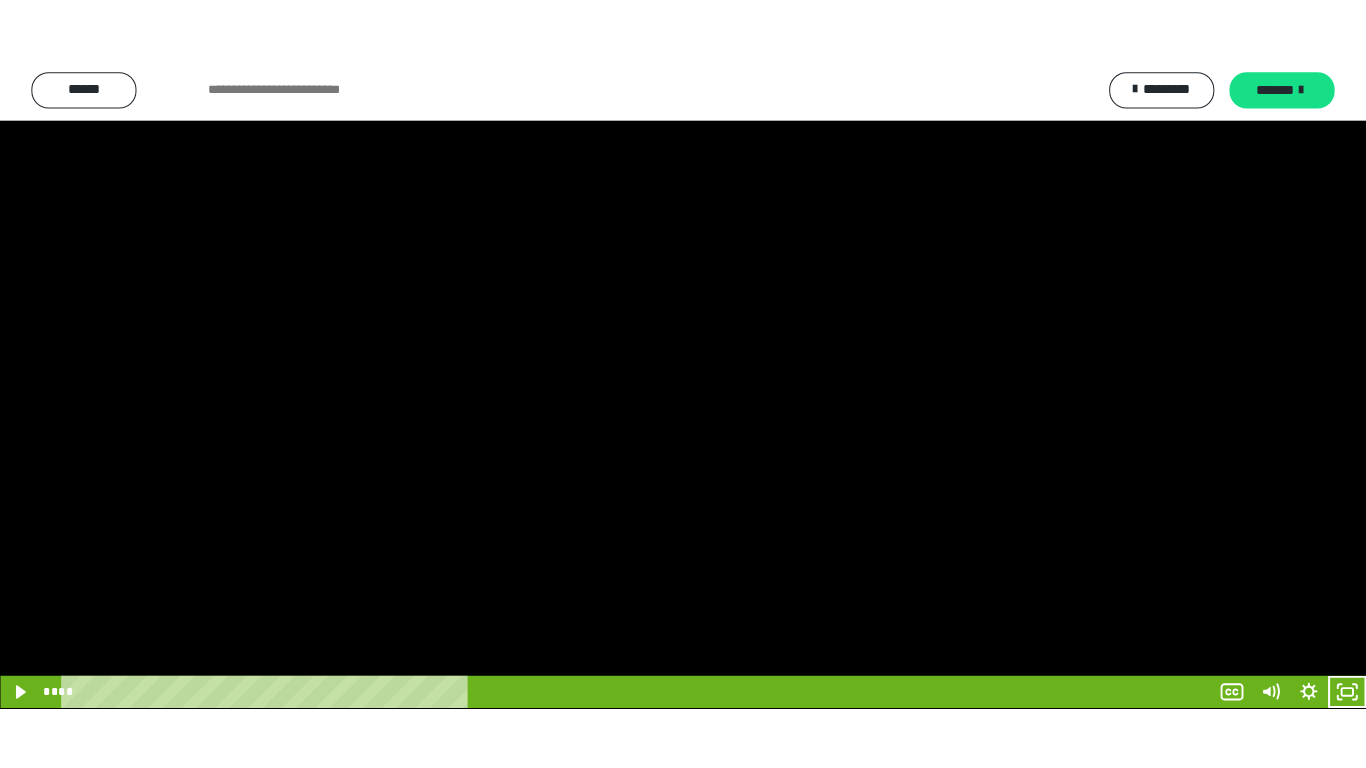 scroll, scrollTop: 3919, scrollLeft: 0, axis: vertical 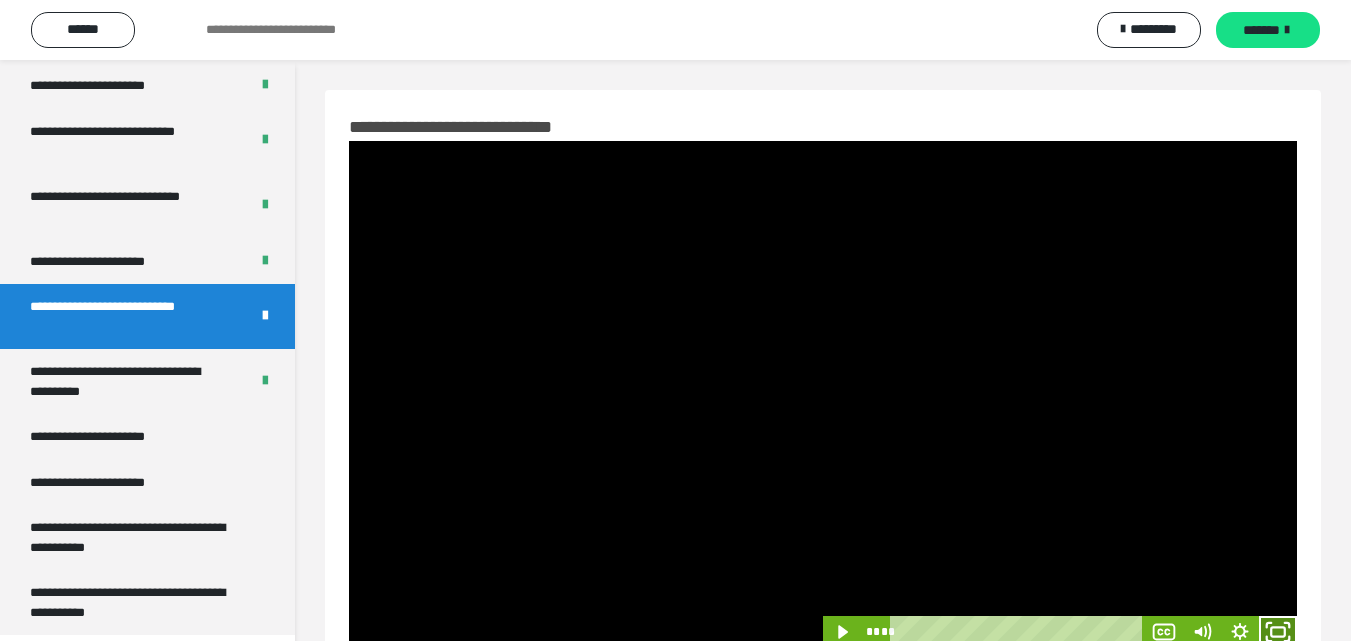 click 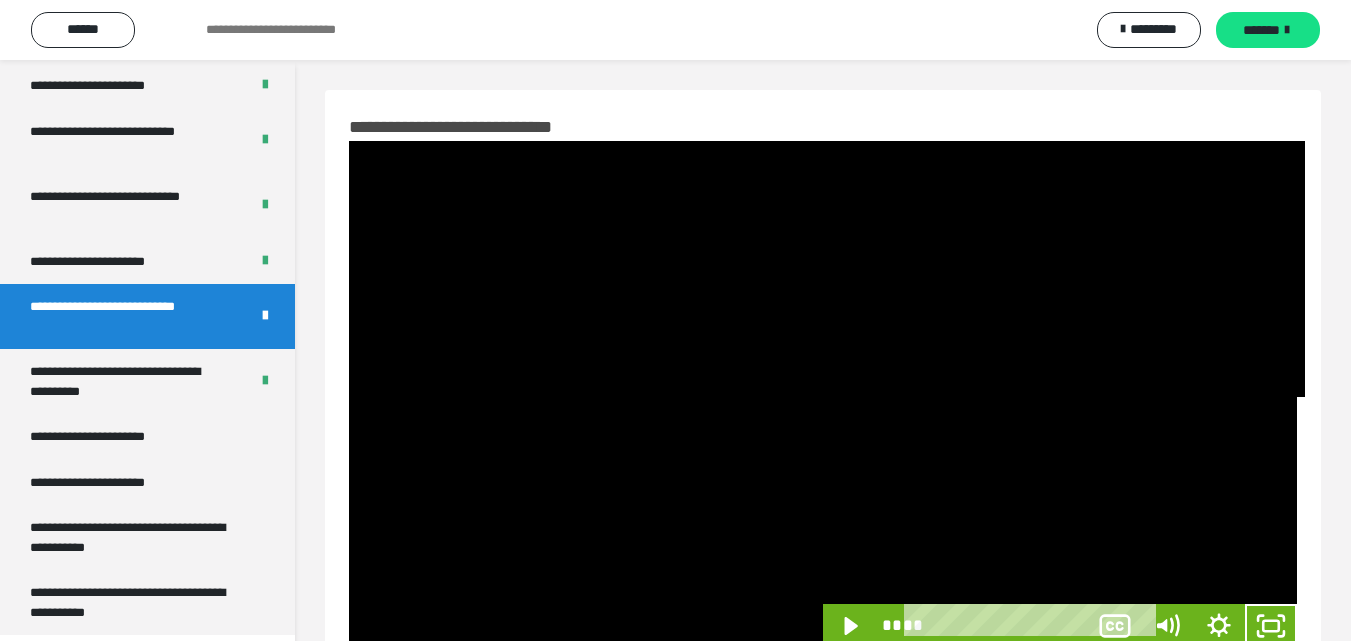 scroll, scrollTop: 3792, scrollLeft: 0, axis: vertical 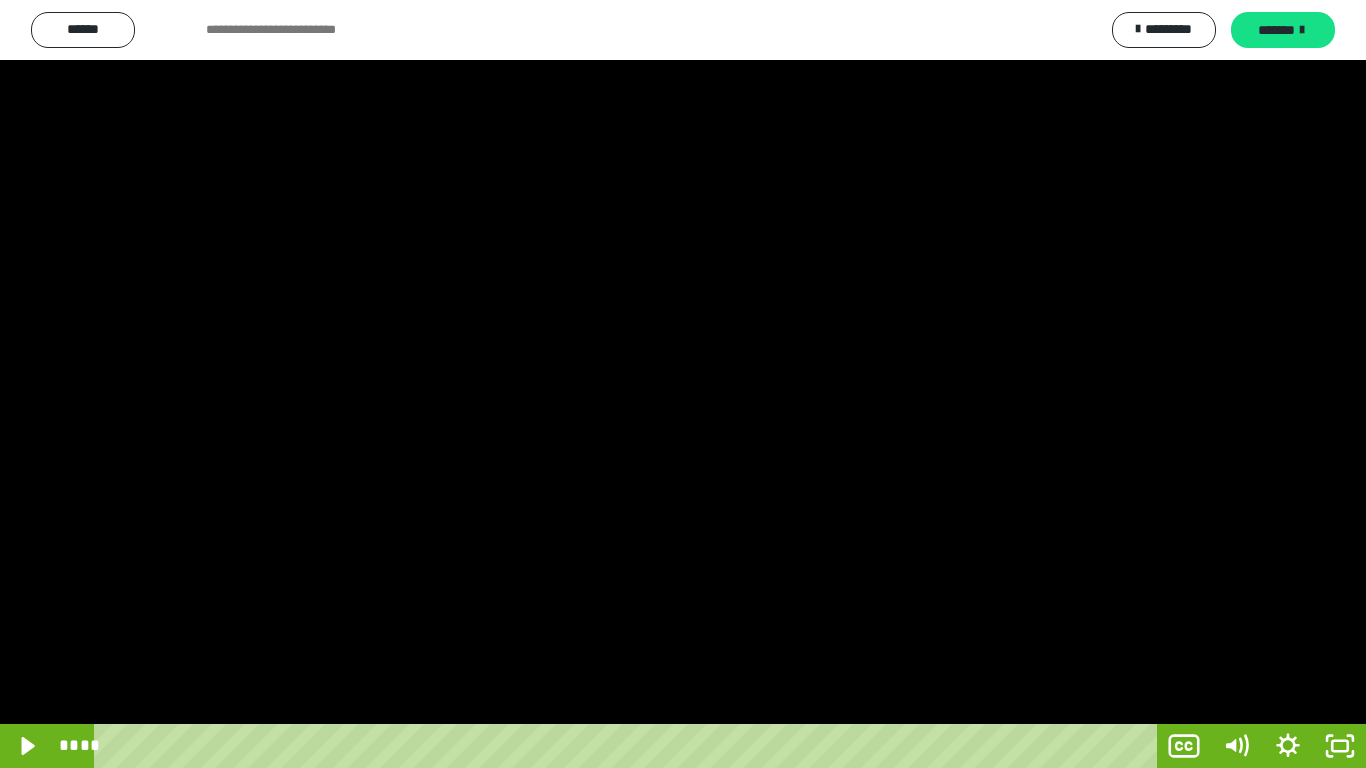 click at bounding box center [683, 384] 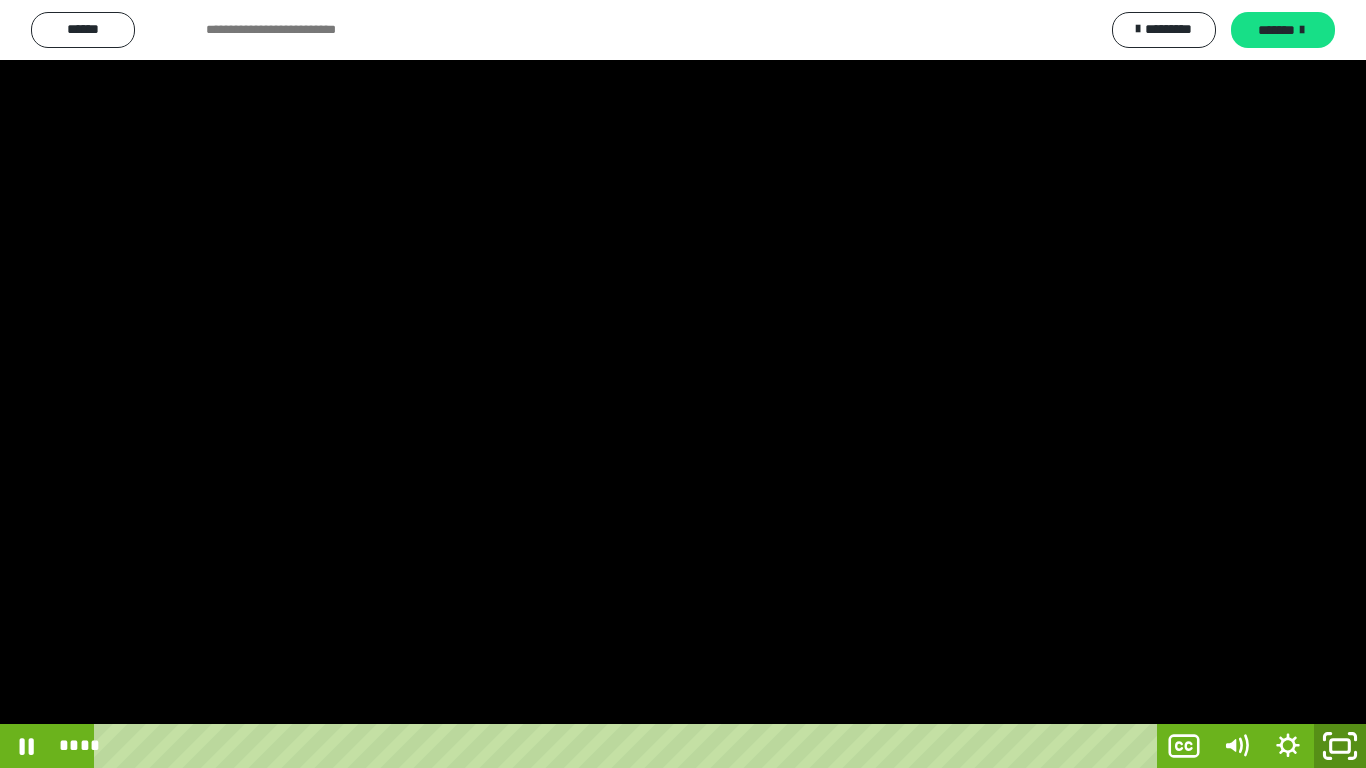 click 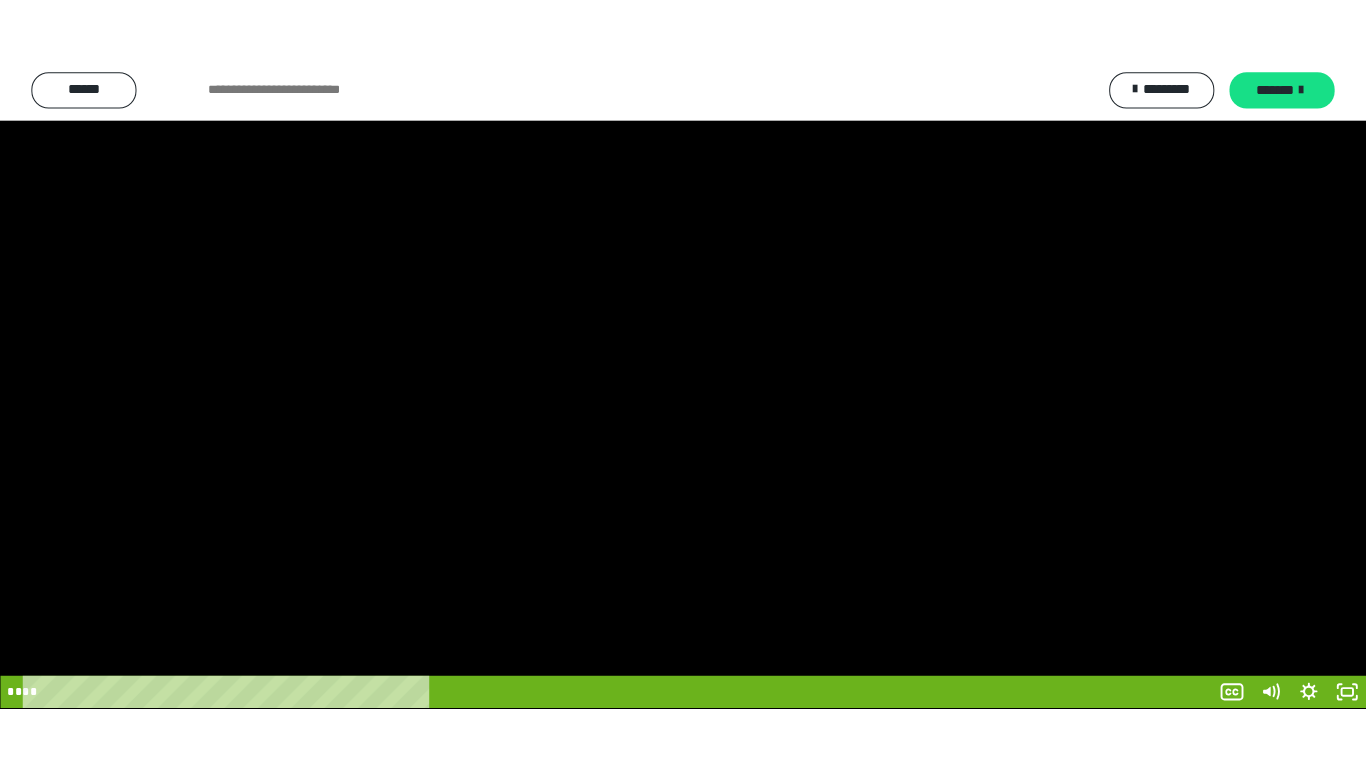 scroll, scrollTop: 3919, scrollLeft: 0, axis: vertical 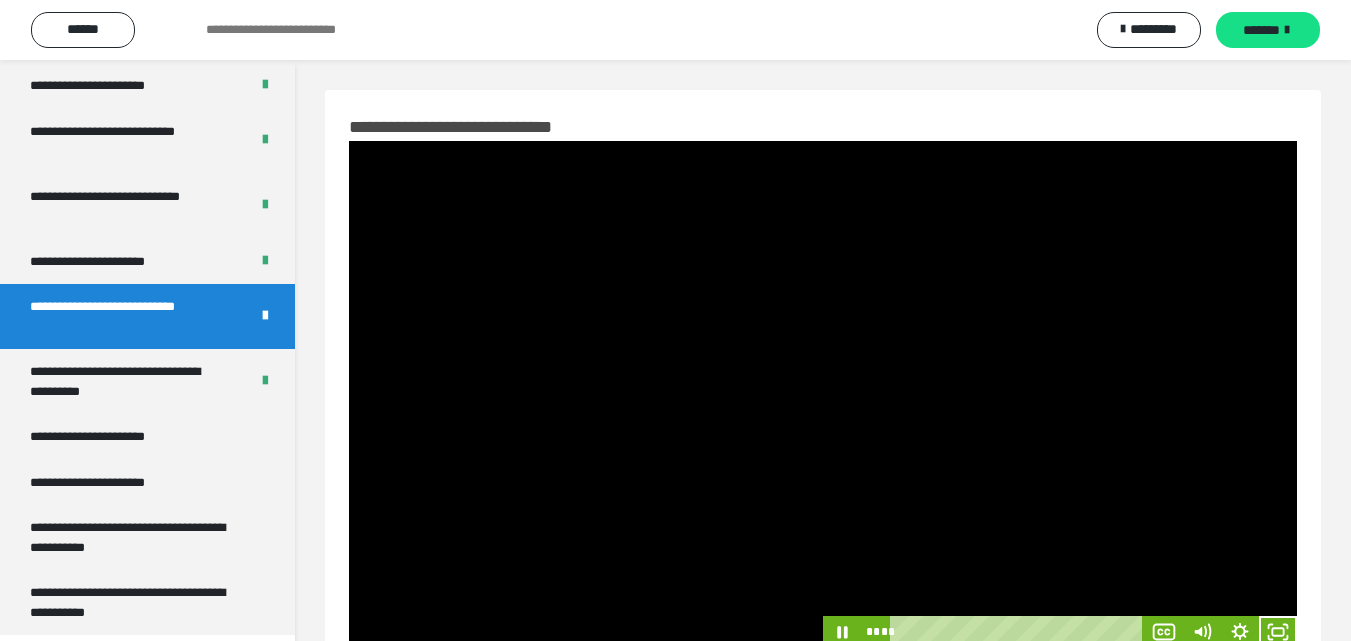 click at bounding box center [1060, 520] 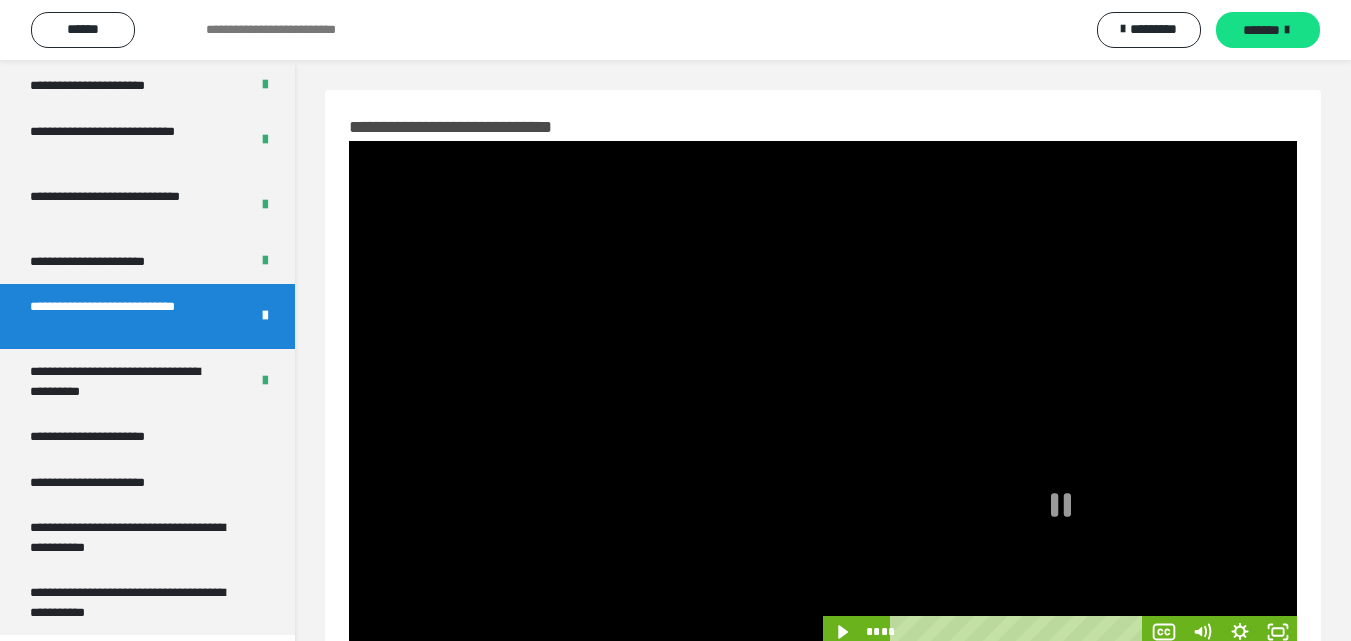 click at bounding box center (1060, 520) 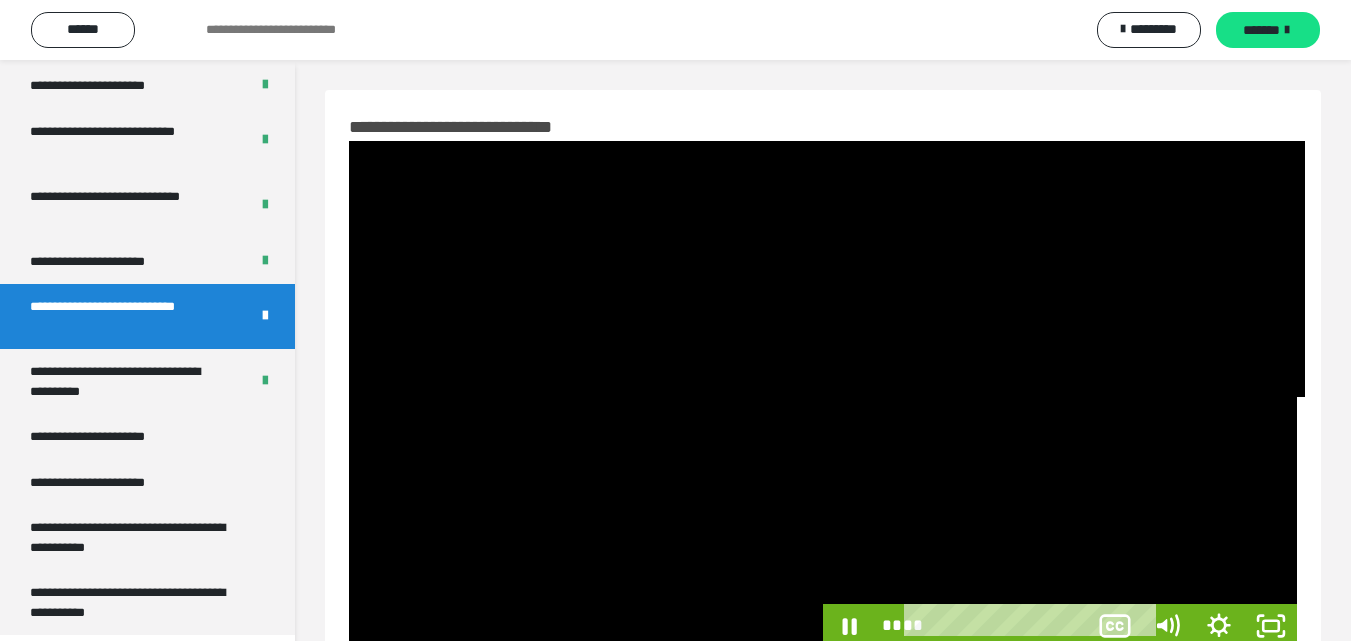 scroll, scrollTop: 3792, scrollLeft: 0, axis: vertical 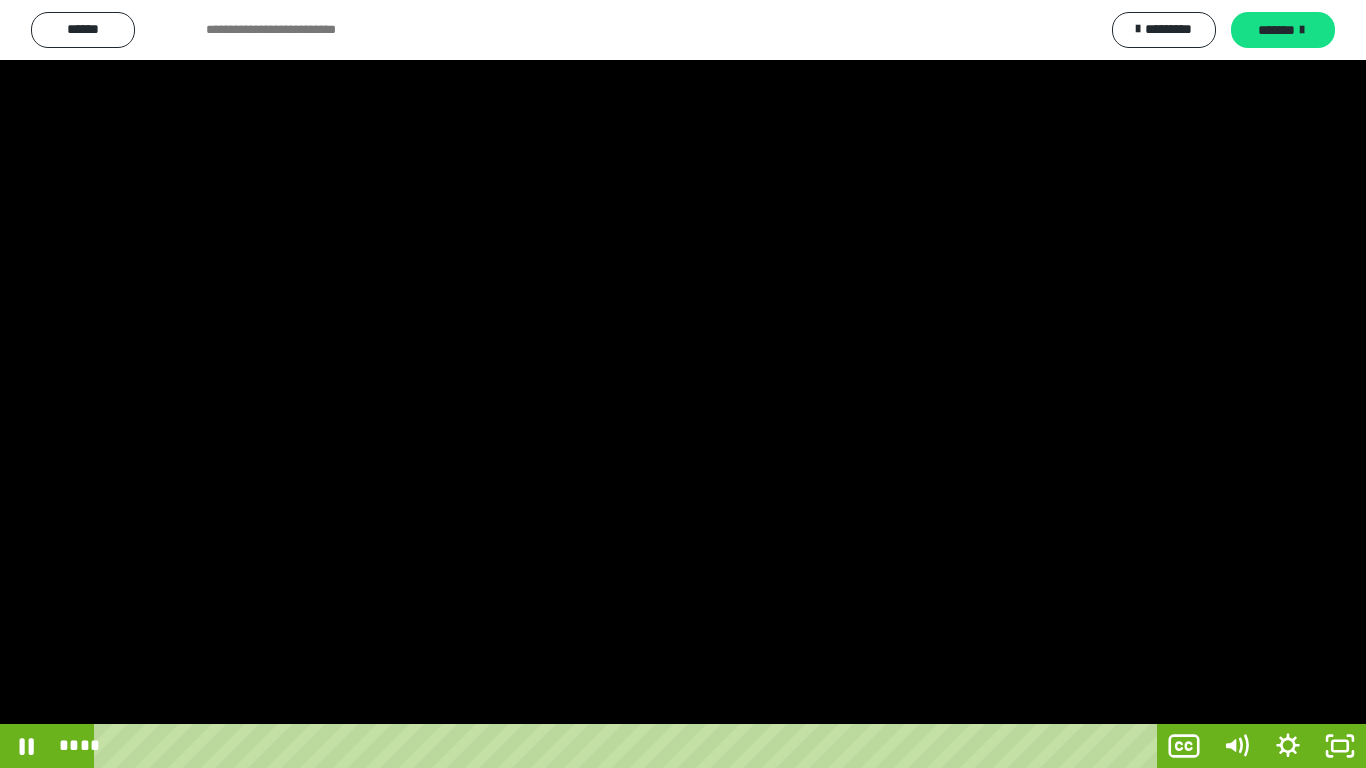 click at bounding box center [683, 384] 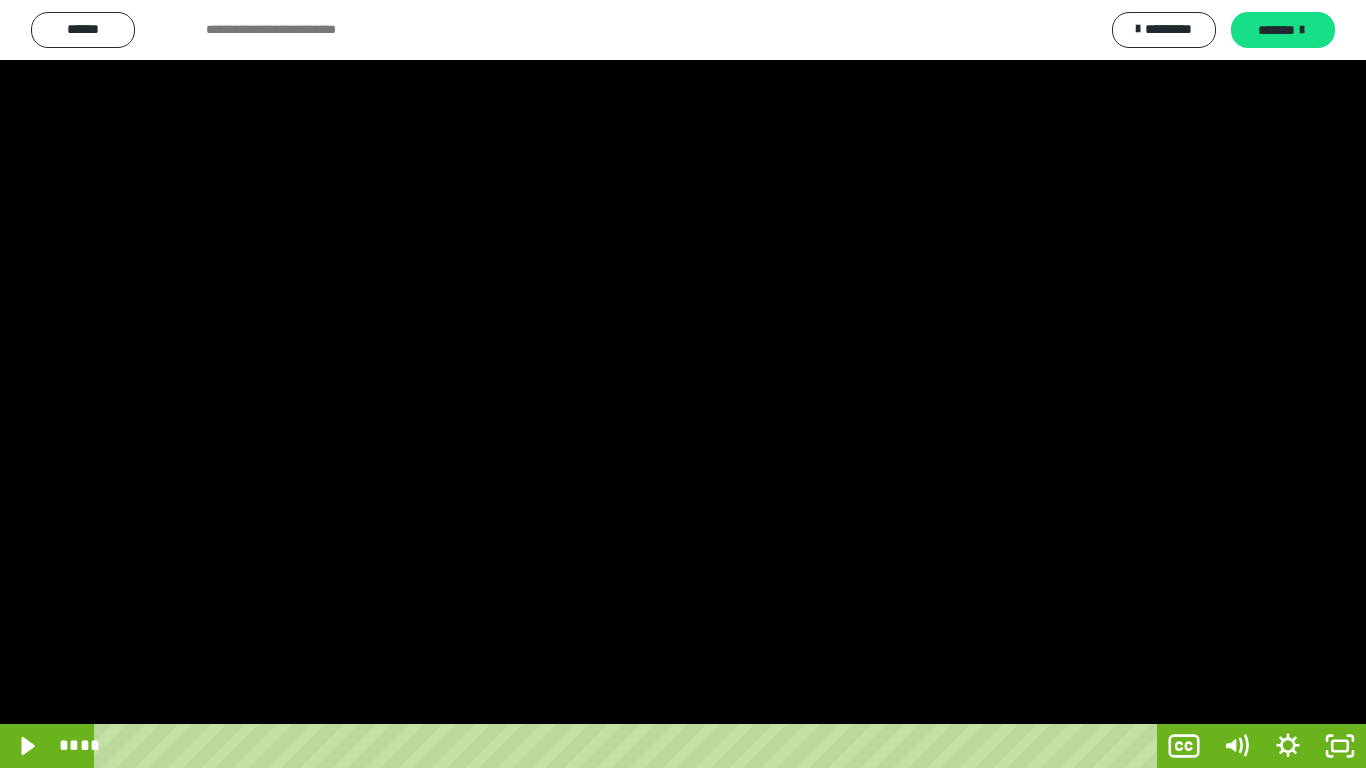 click at bounding box center (683, 384) 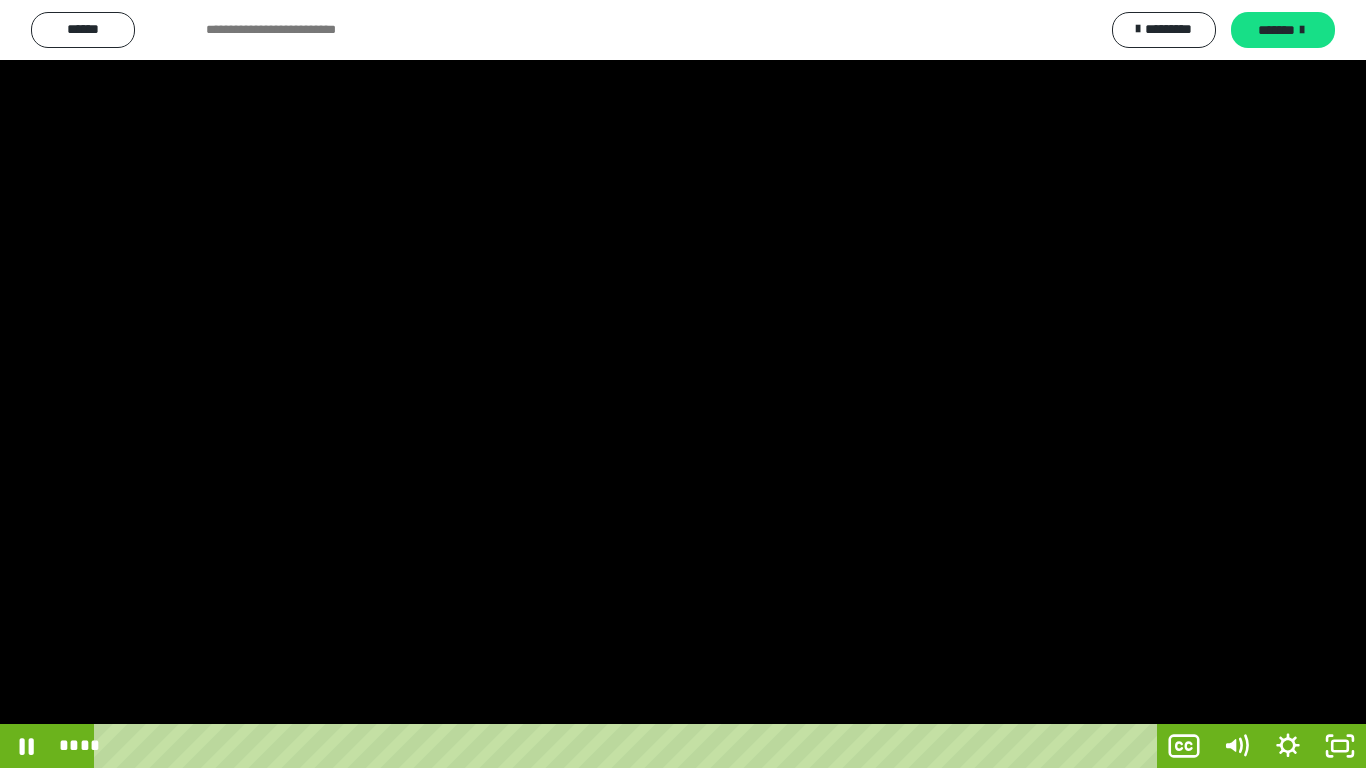 click at bounding box center (683, 384) 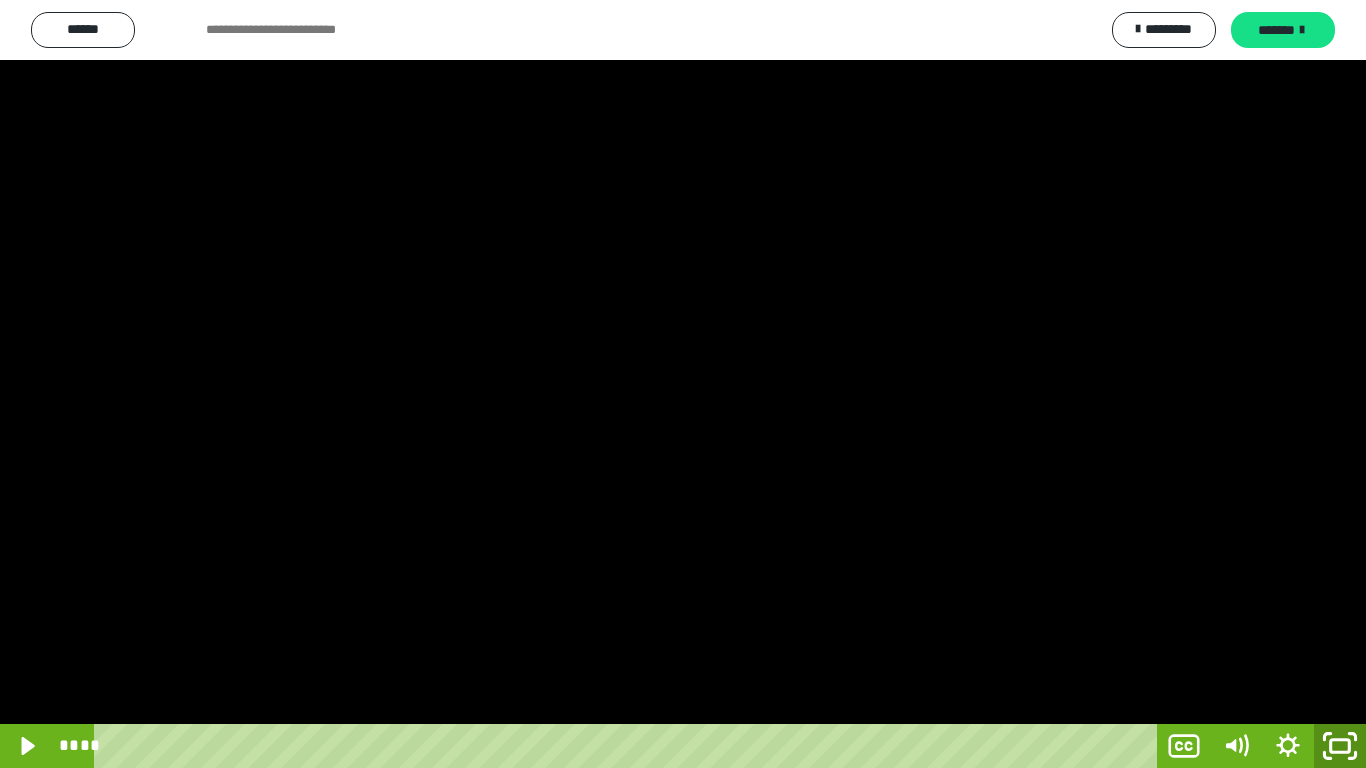 click 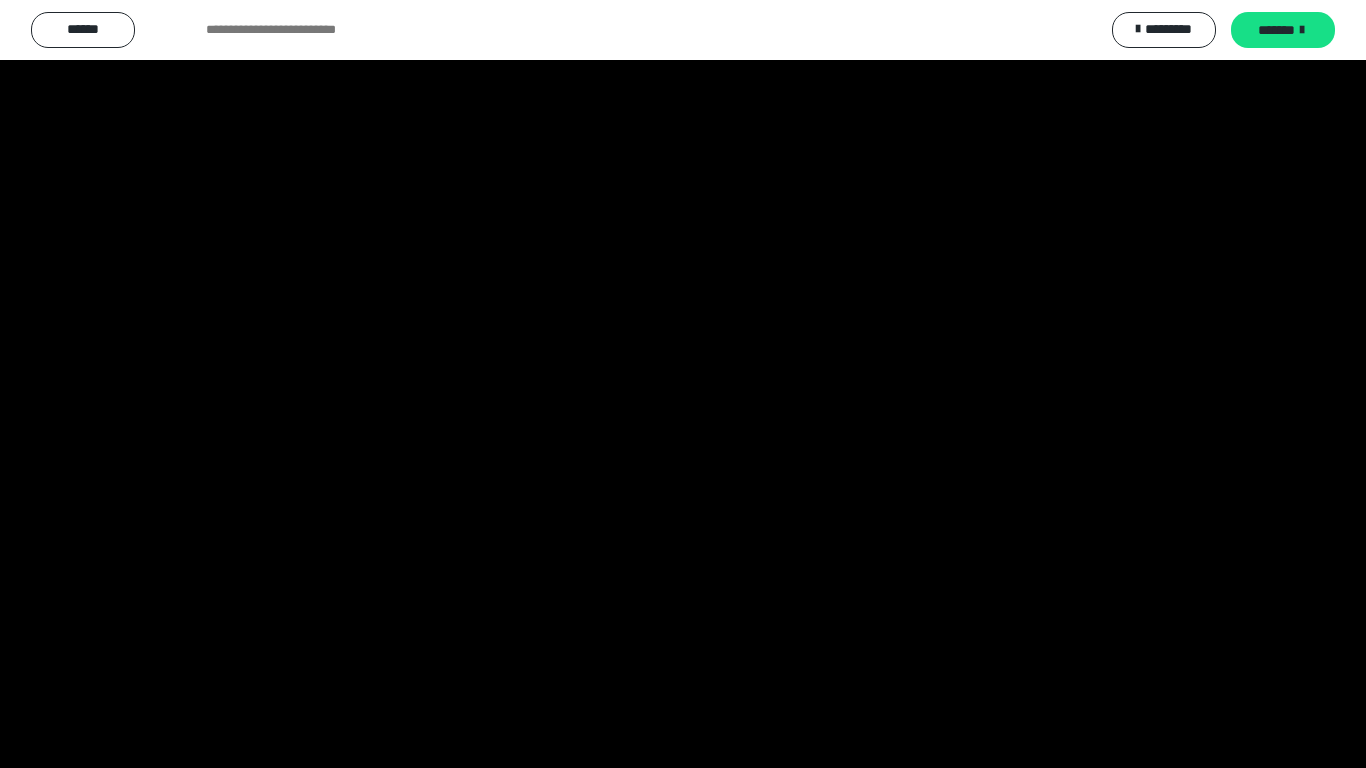 scroll, scrollTop: 3919, scrollLeft: 0, axis: vertical 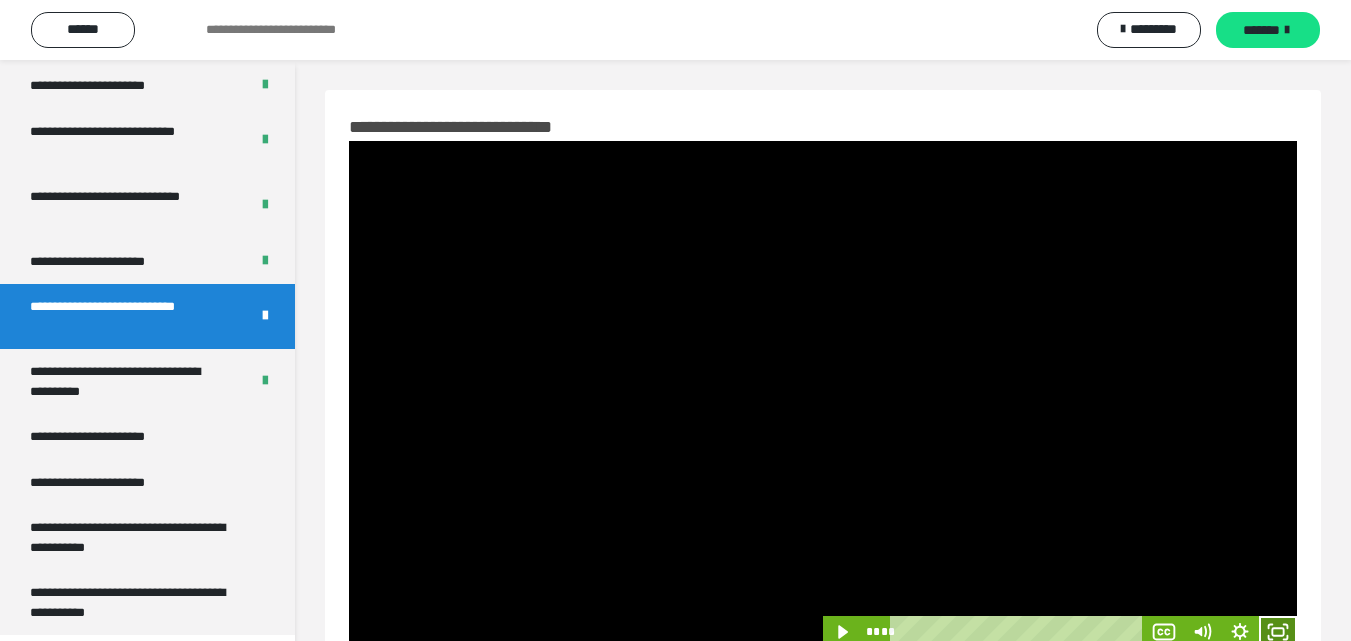 click 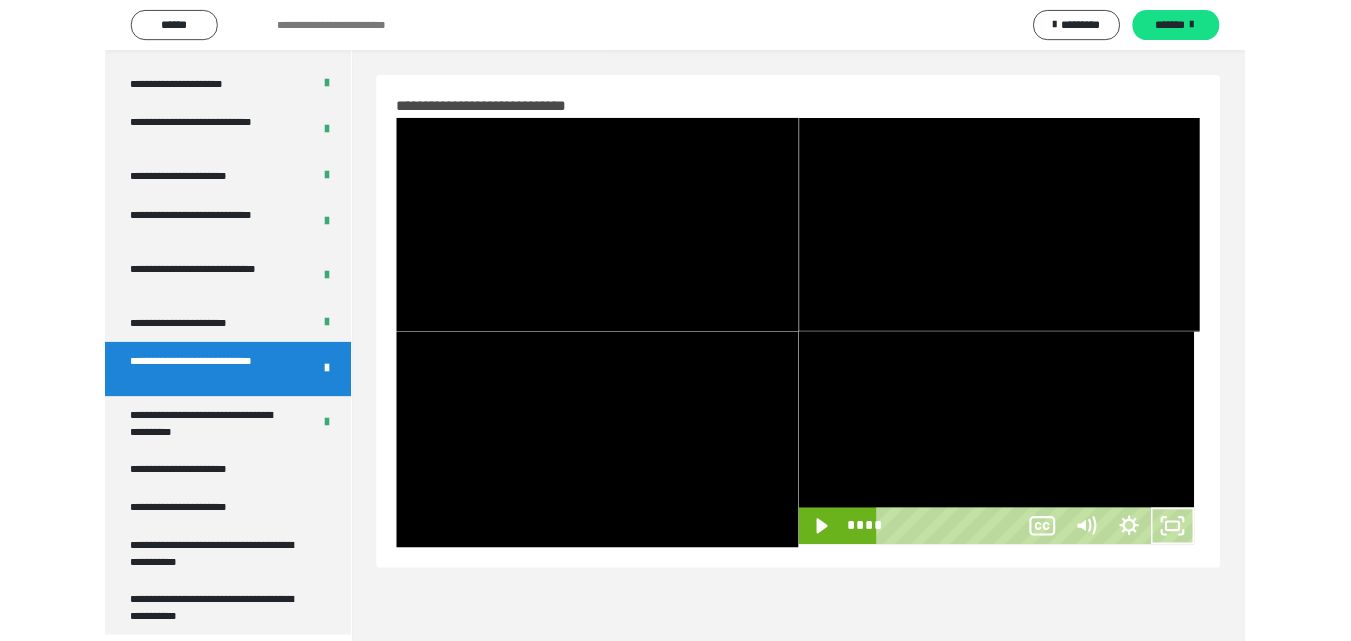 scroll, scrollTop: 3792, scrollLeft: 0, axis: vertical 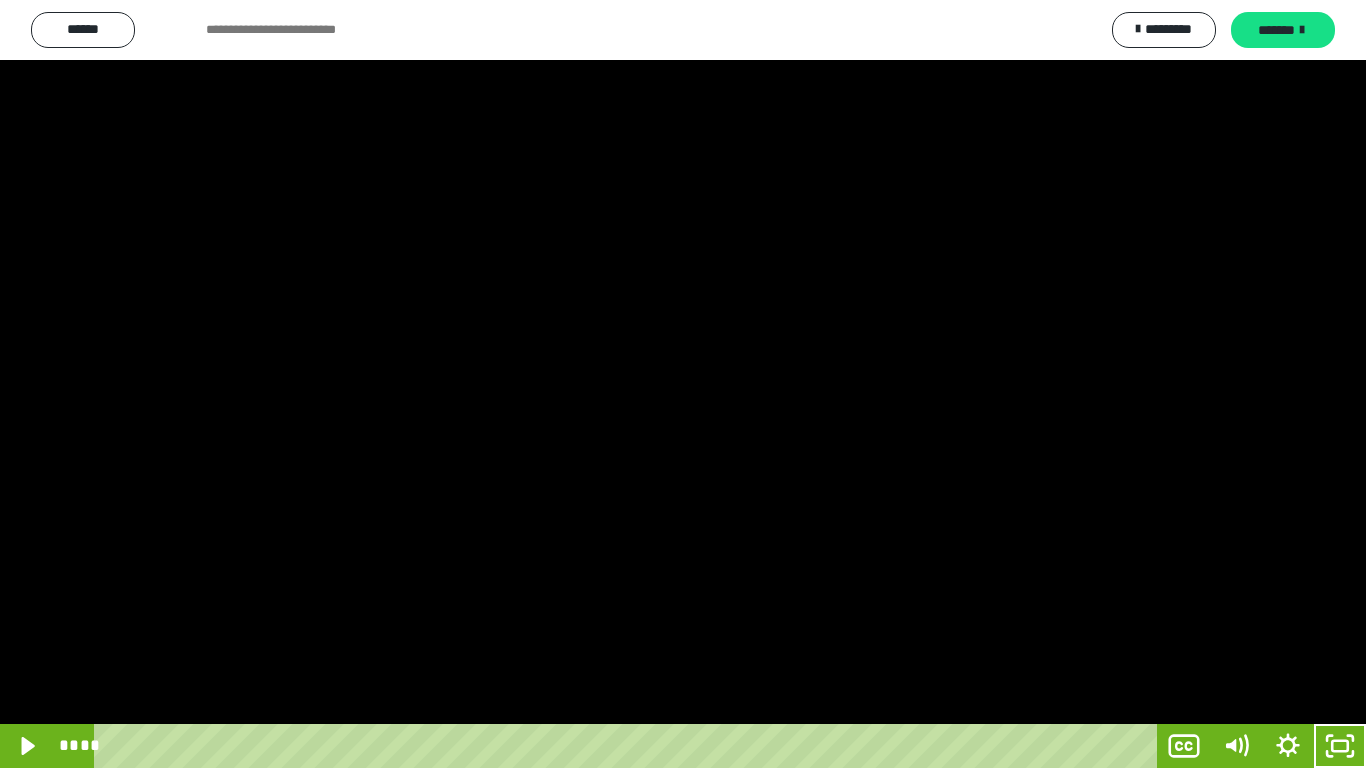 click at bounding box center [683, 384] 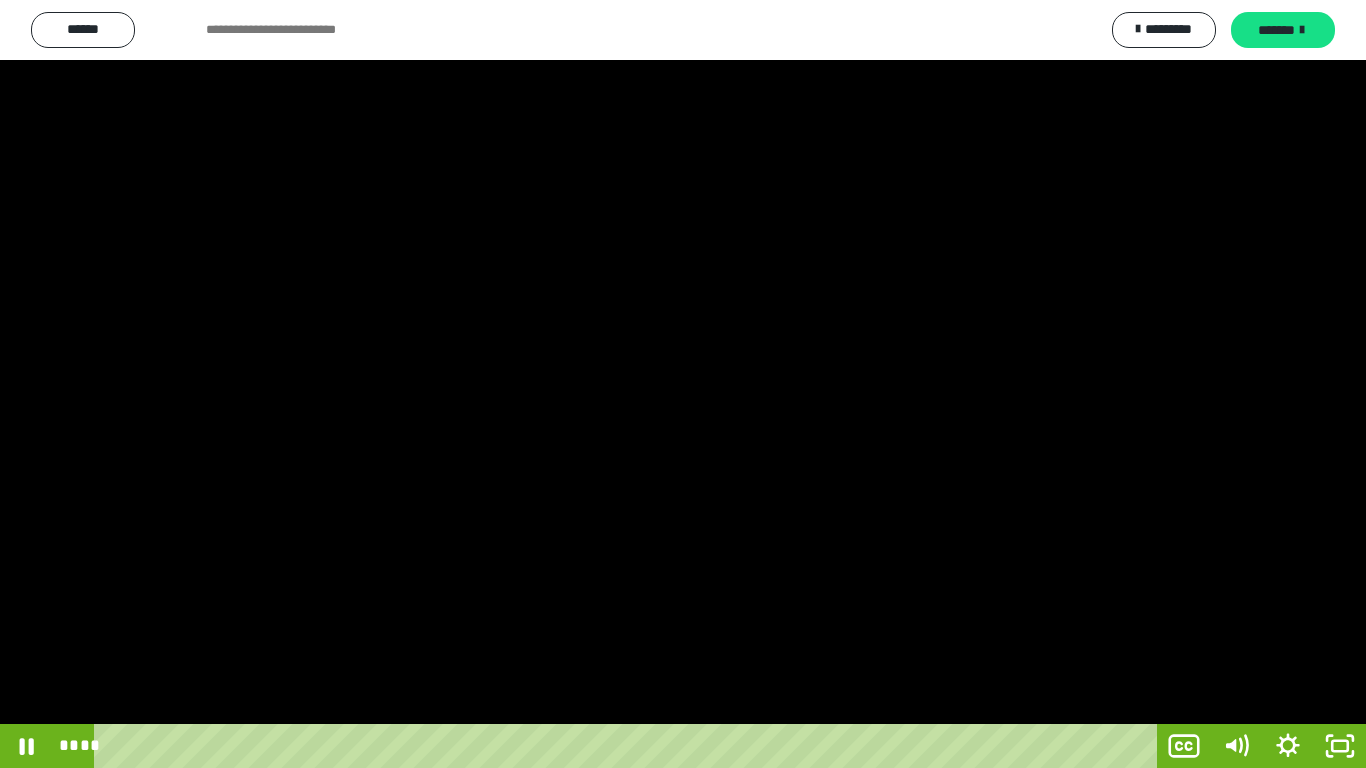 click at bounding box center [683, 384] 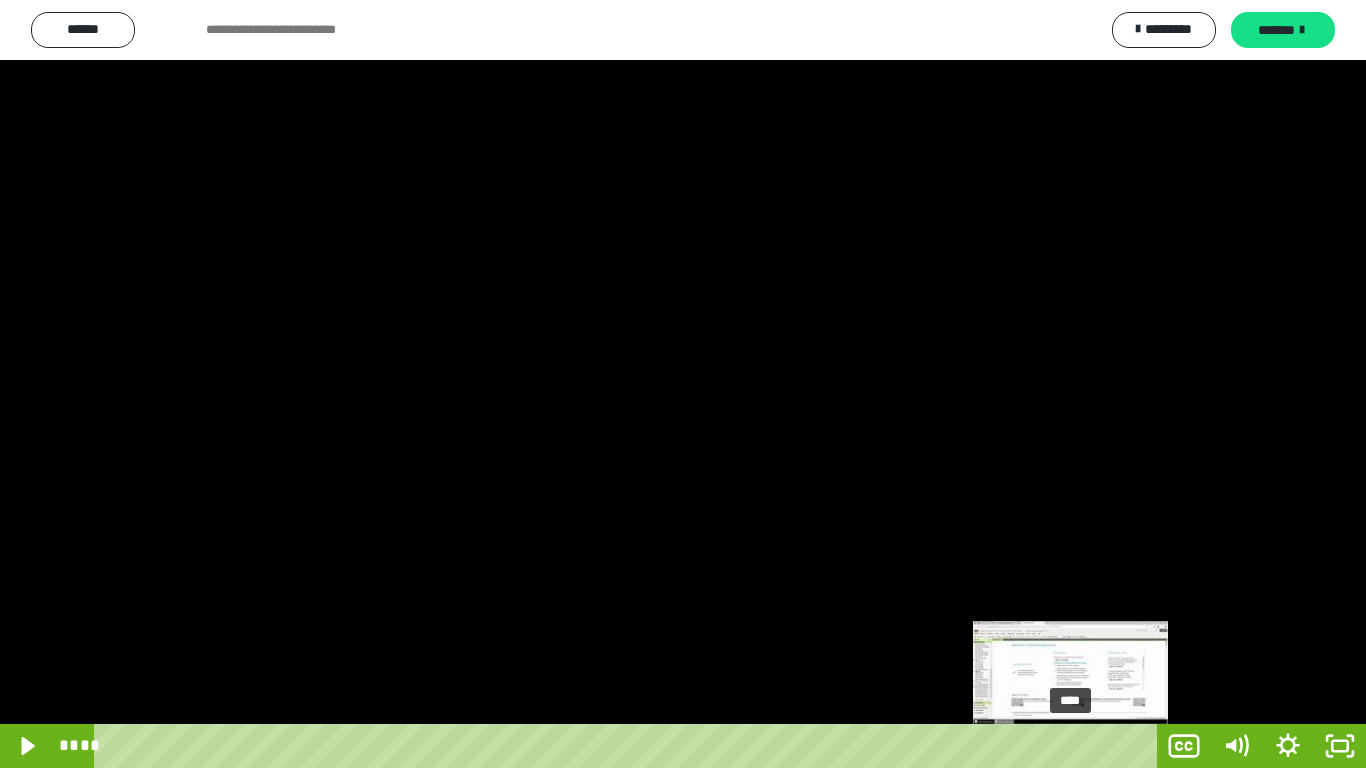 click on "****" at bounding box center [629, 746] 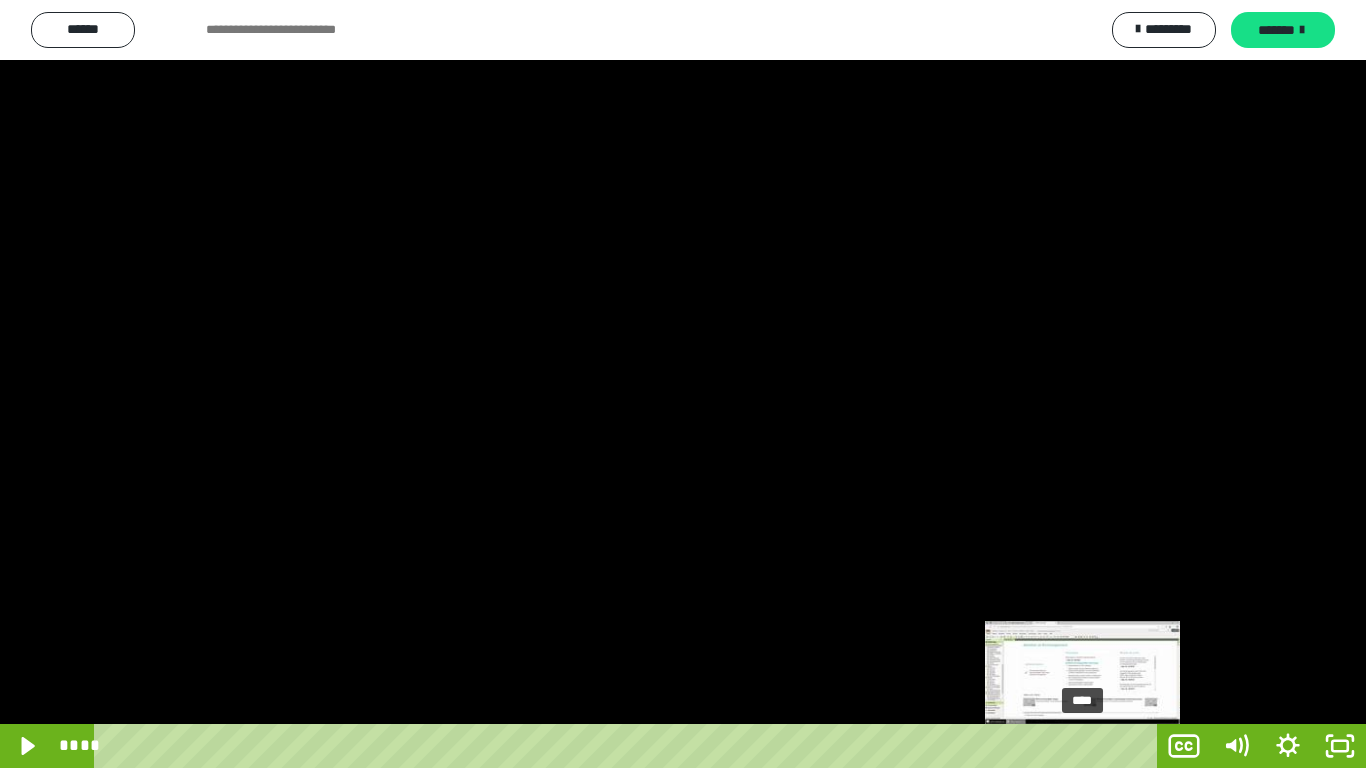 click on "****" at bounding box center (629, 746) 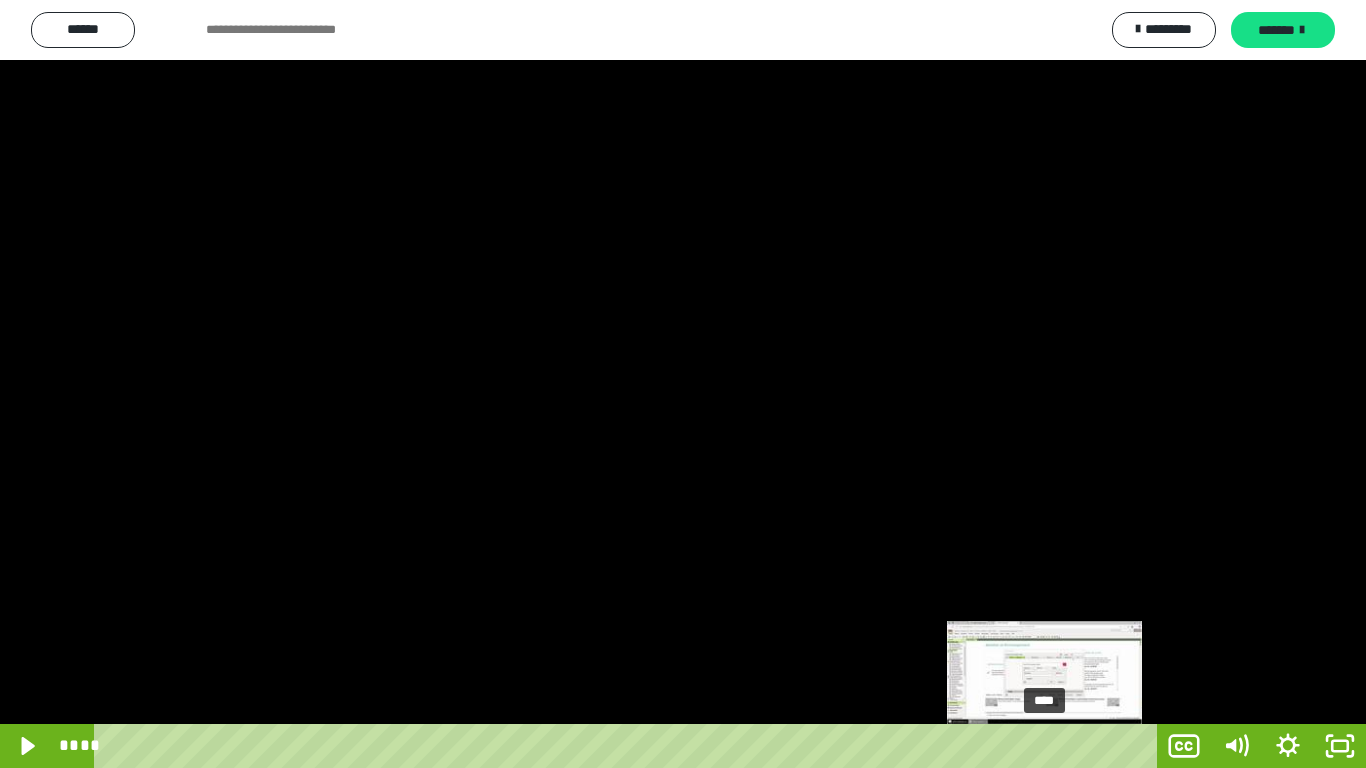 click on "****" at bounding box center [629, 746] 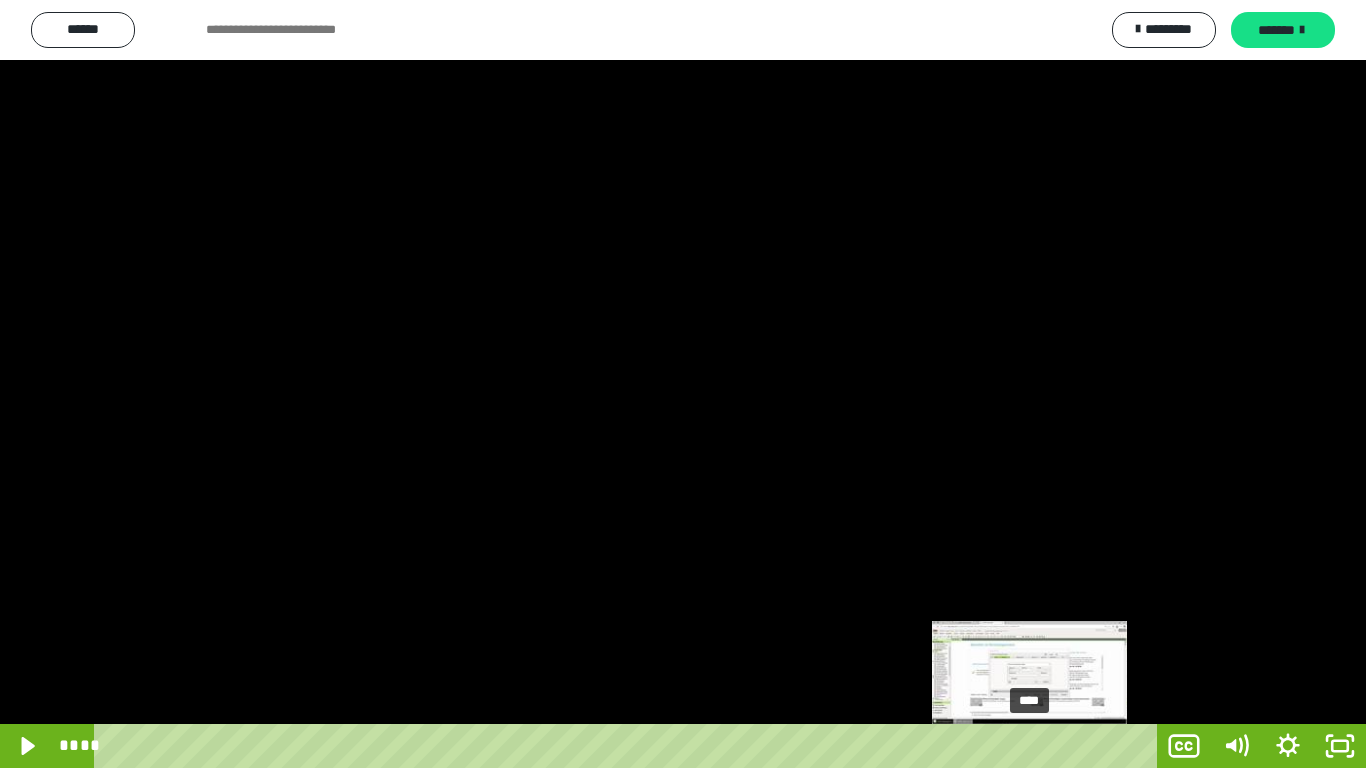 click on "****" at bounding box center (629, 746) 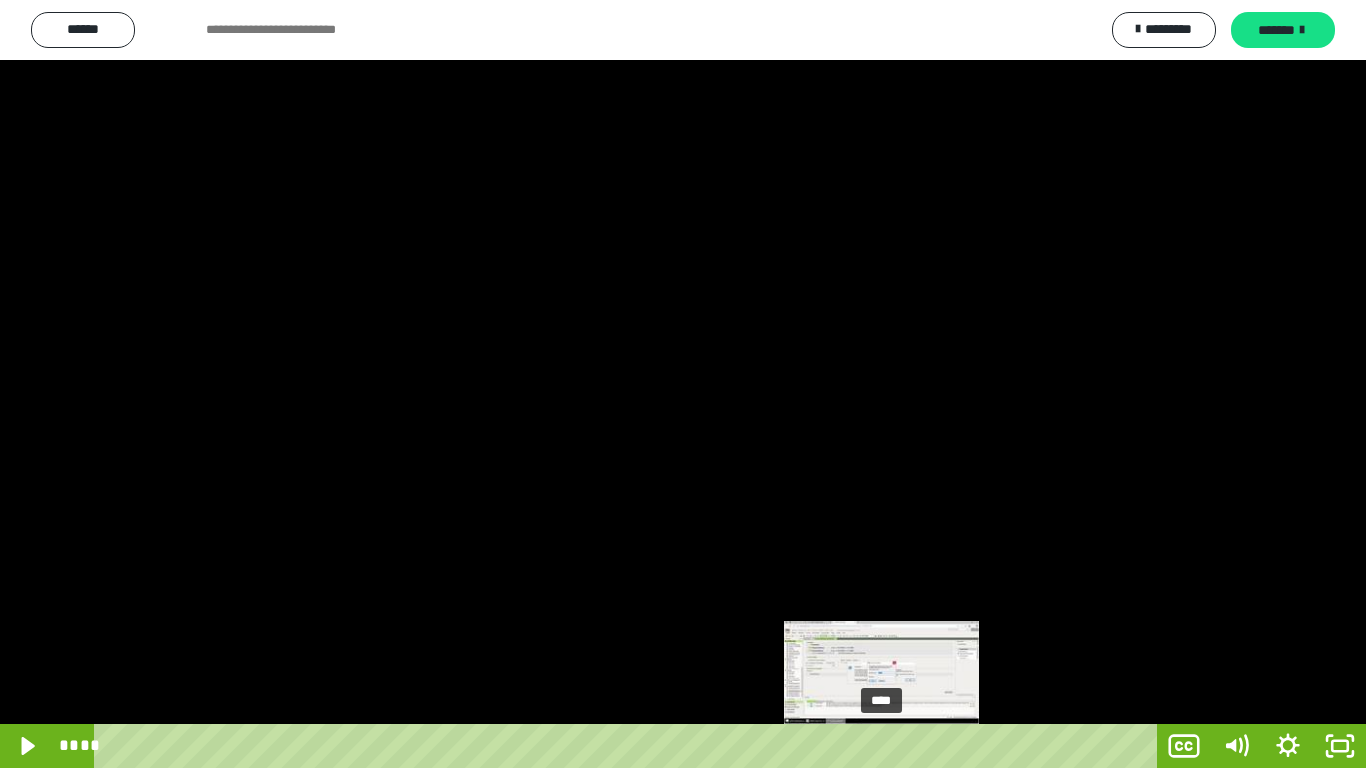 click on "****" at bounding box center (629, 746) 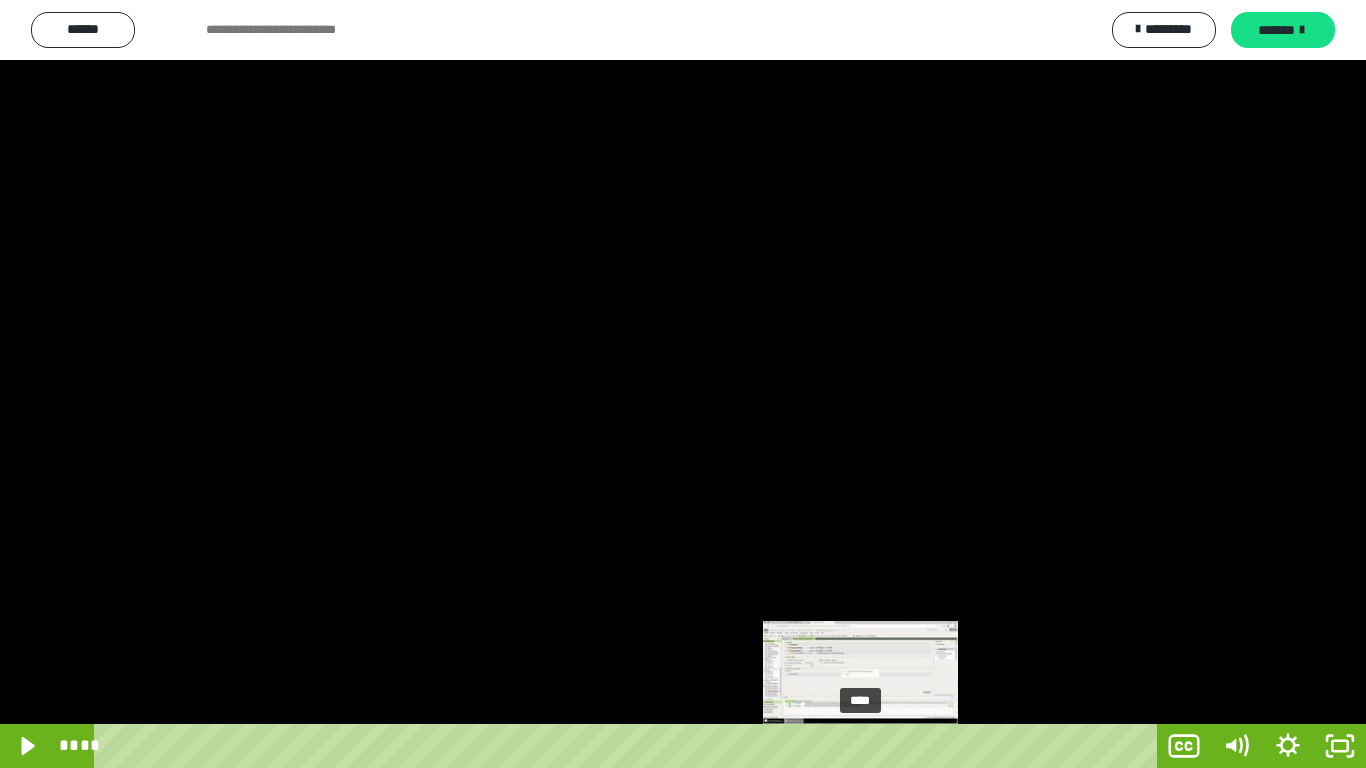 click on "****" at bounding box center [629, 746] 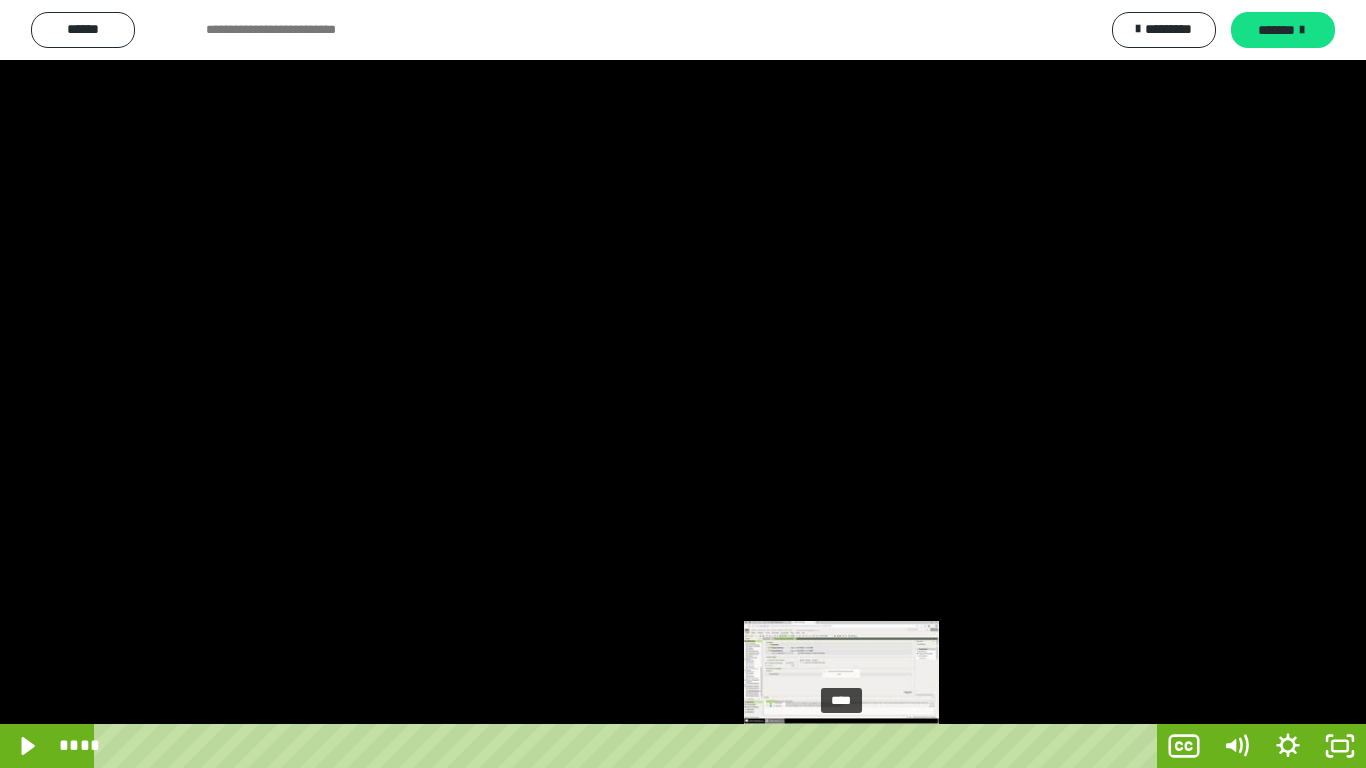 click on "****" at bounding box center [629, 746] 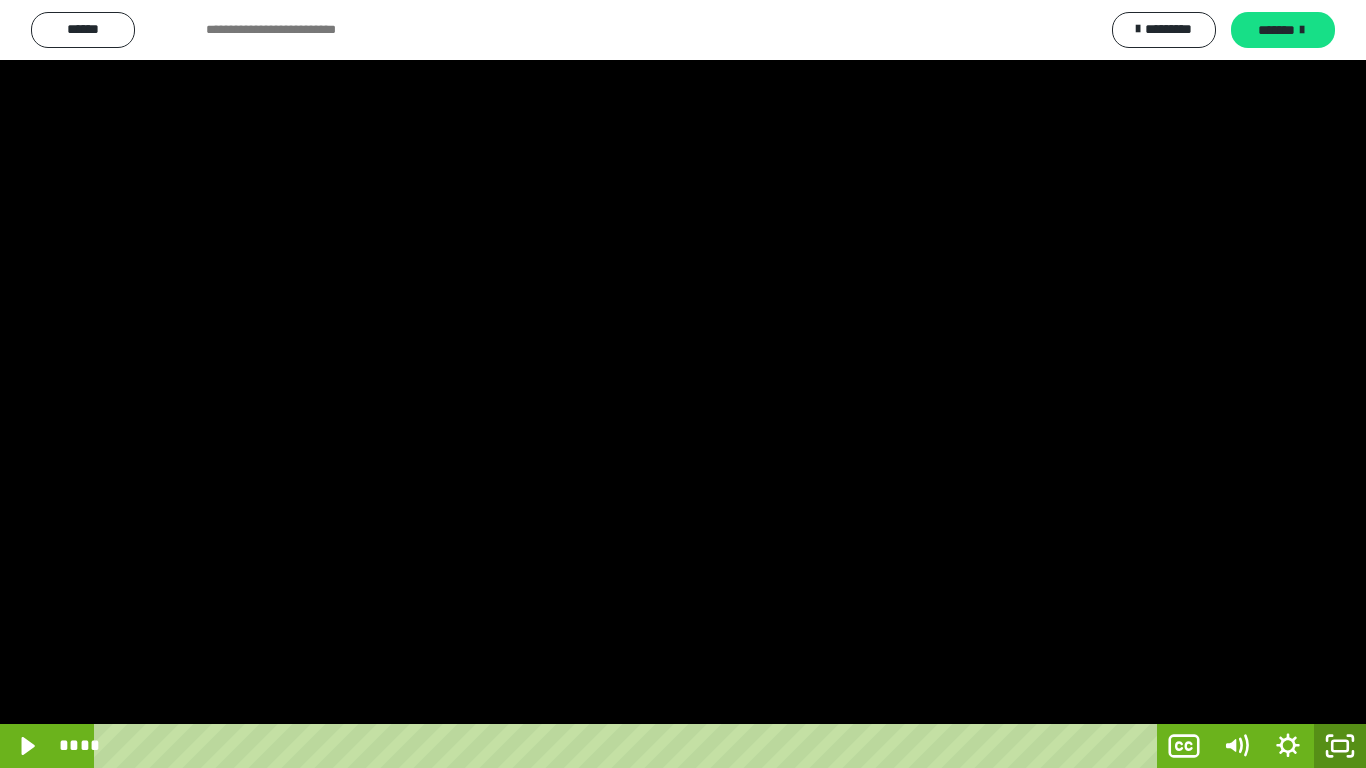 click 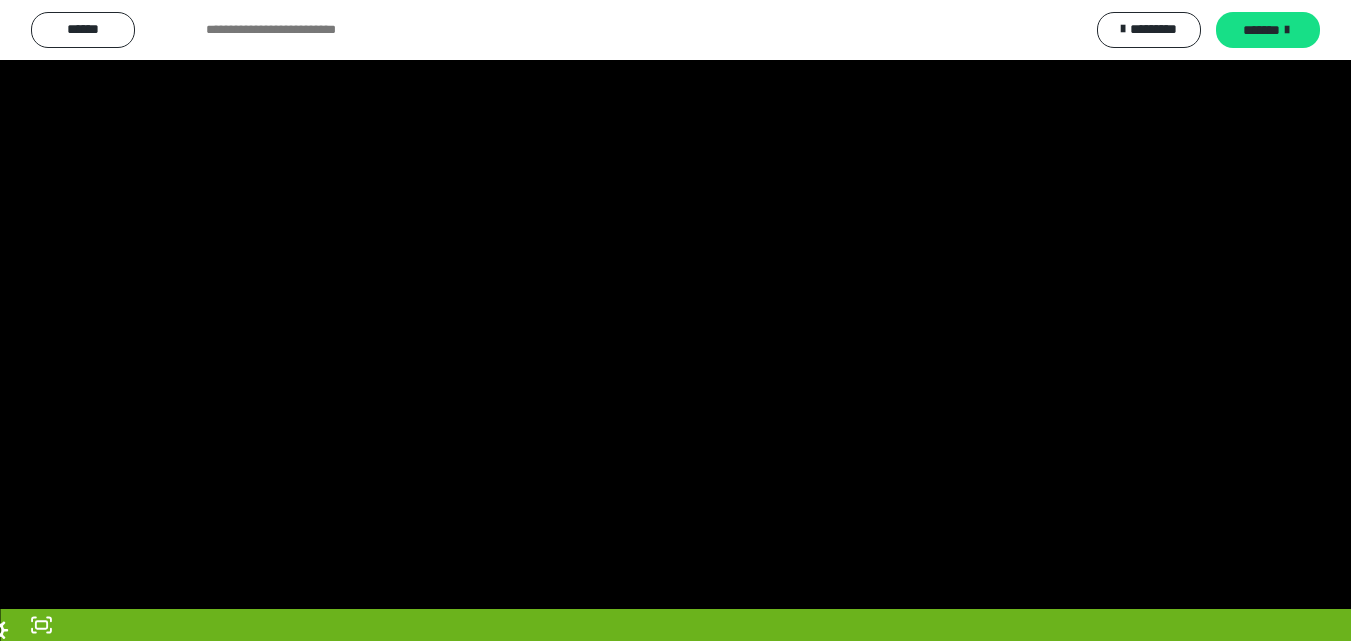 scroll, scrollTop: 3919, scrollLeft: 0, axis: vertical 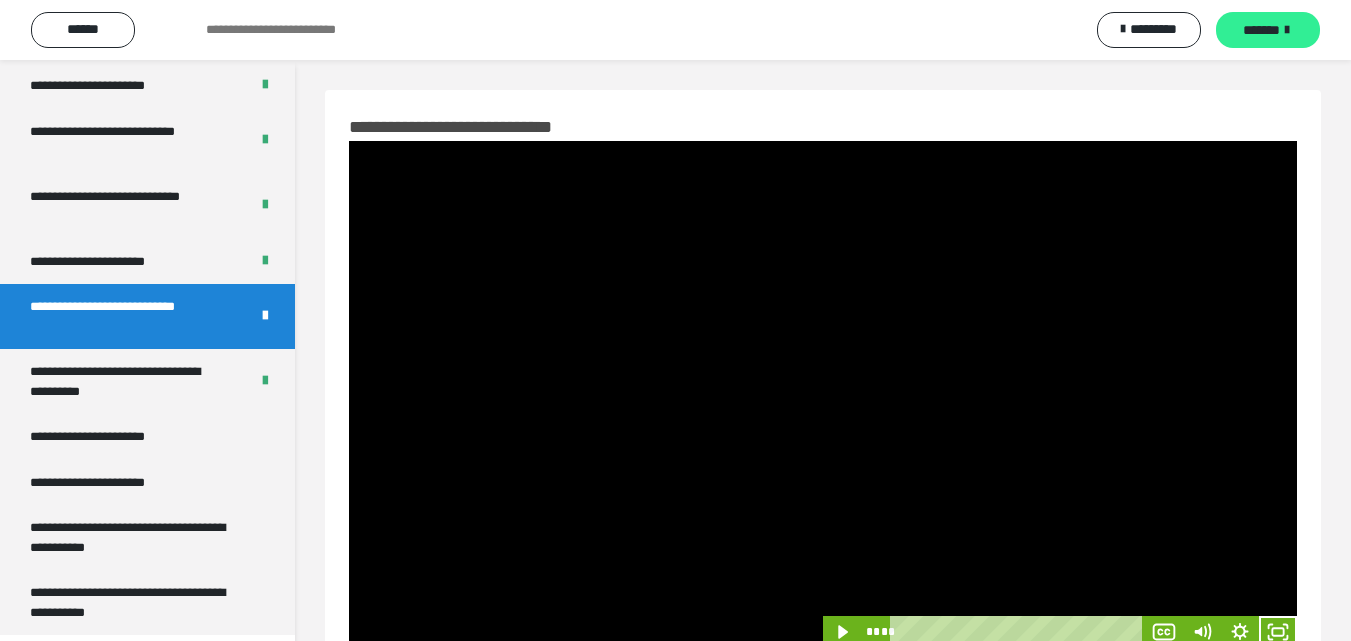 click on "*******" at bounding box center (1261, 30) 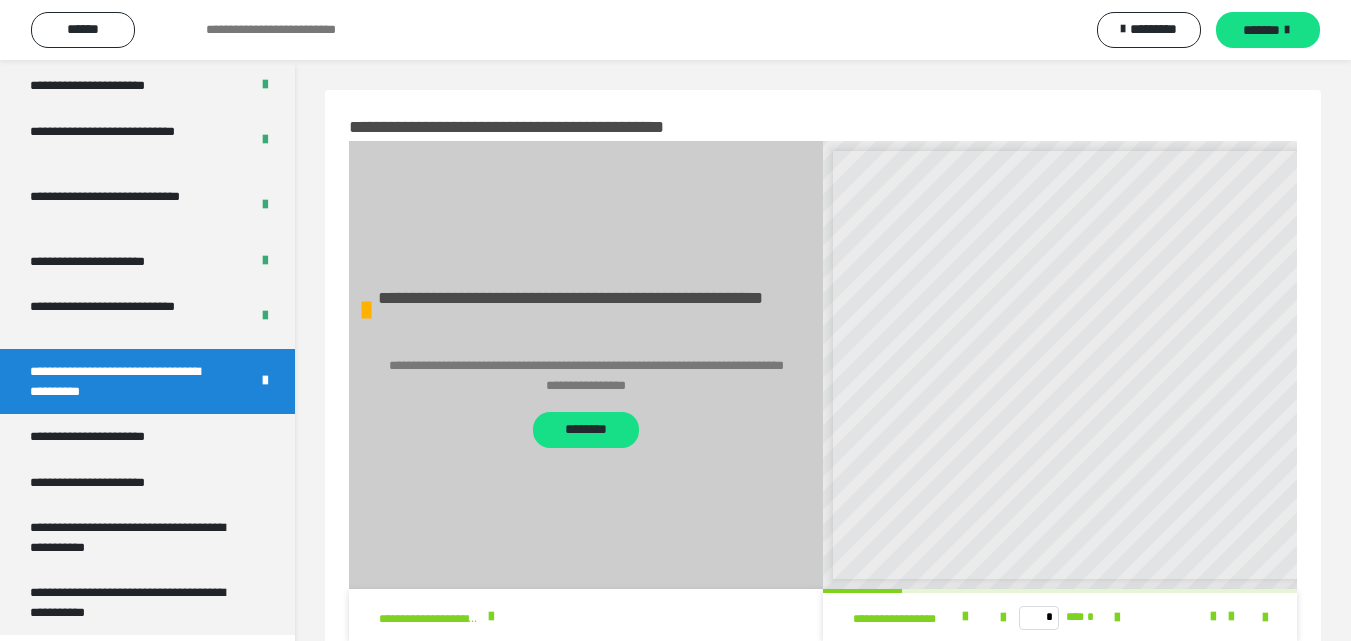 scroll, scrollTop: 8, scrollLeft: 0, axis: vertical 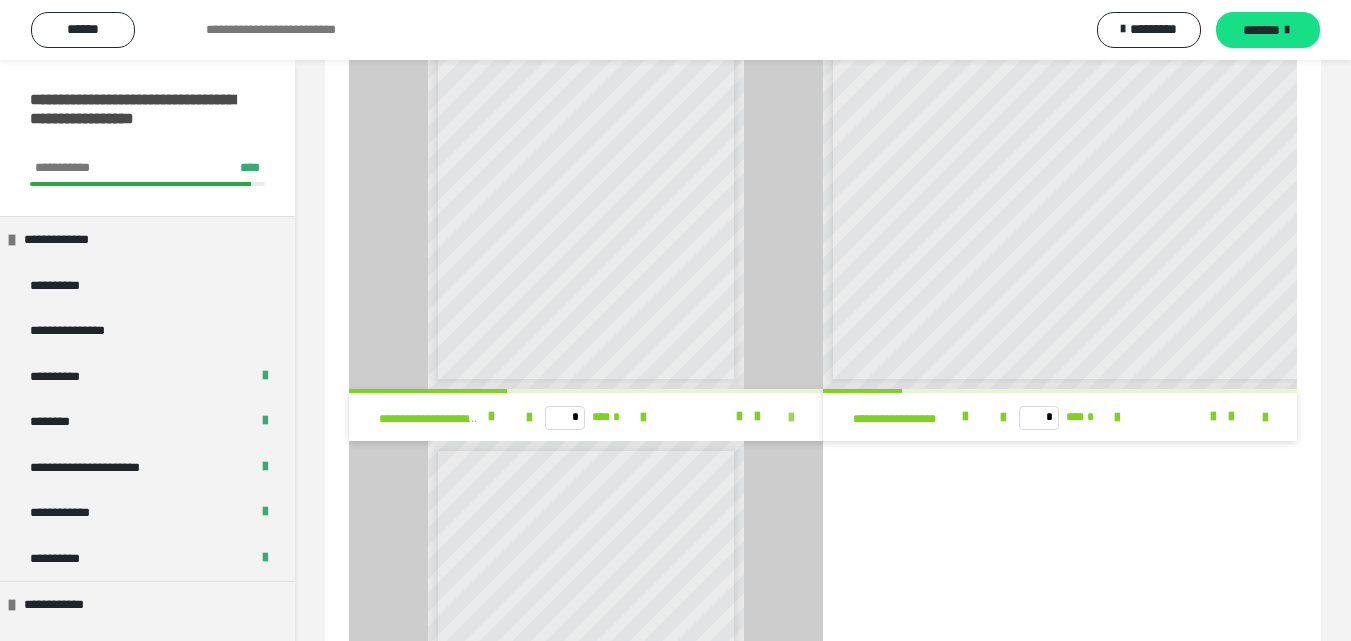 click at bounding box center [791, 418] 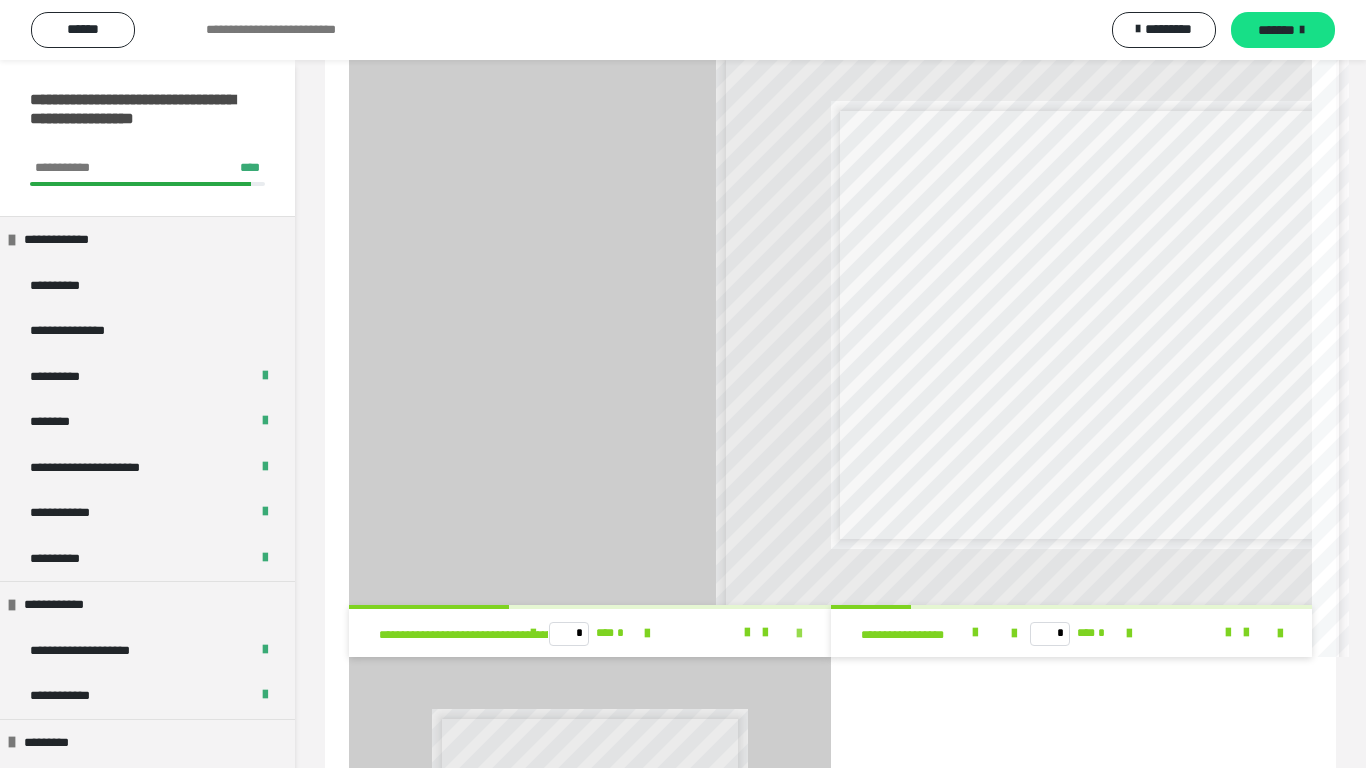 scroll, scrollTop: 154, scrollLeft: 0, axis: vertical 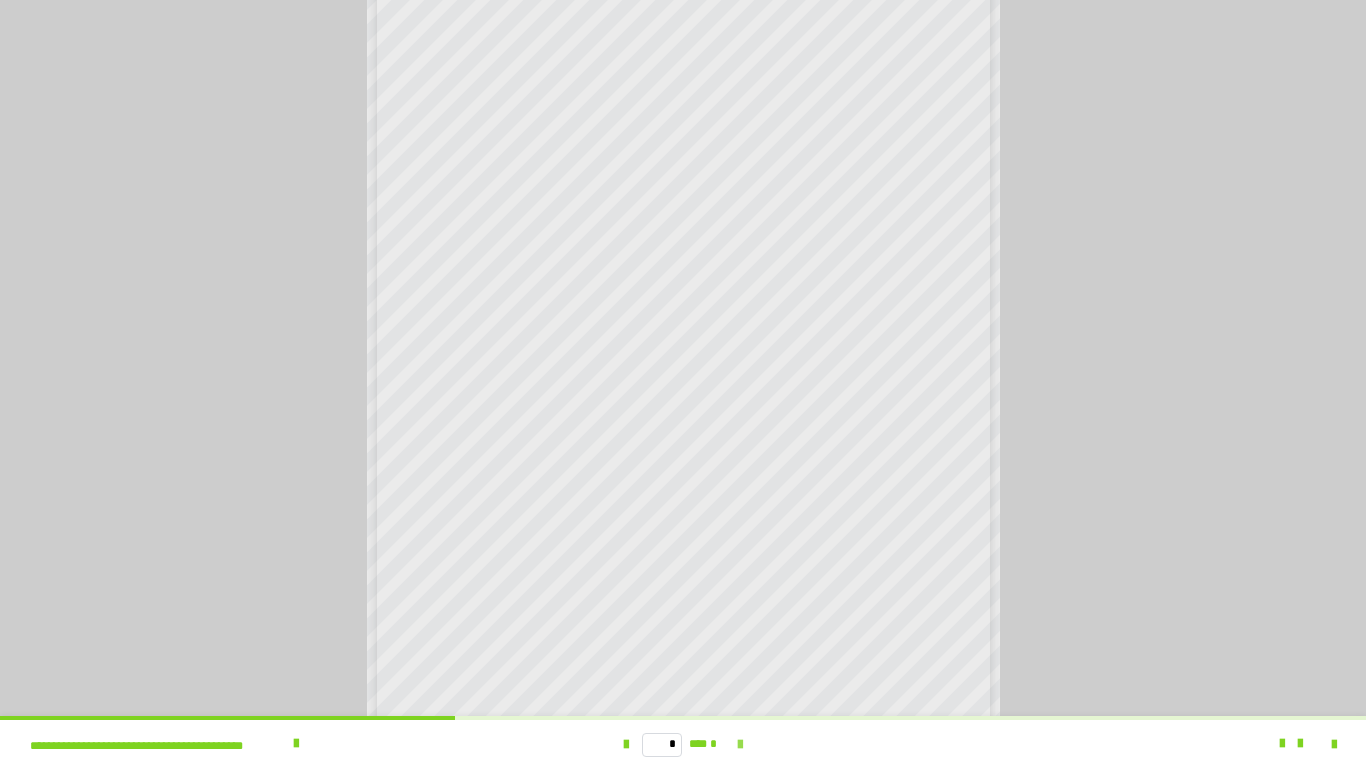 click at bounding box center [740, 745] 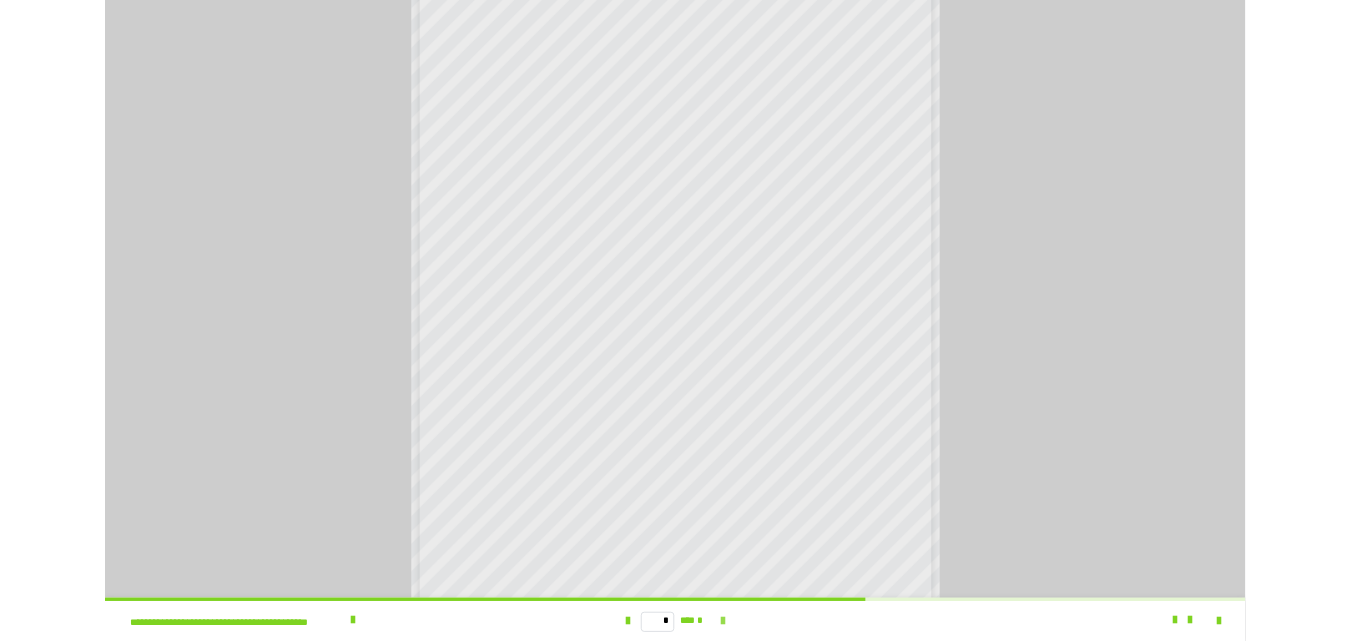 scroll, scrollTop: 0, scrollLeft: 0, axis: both 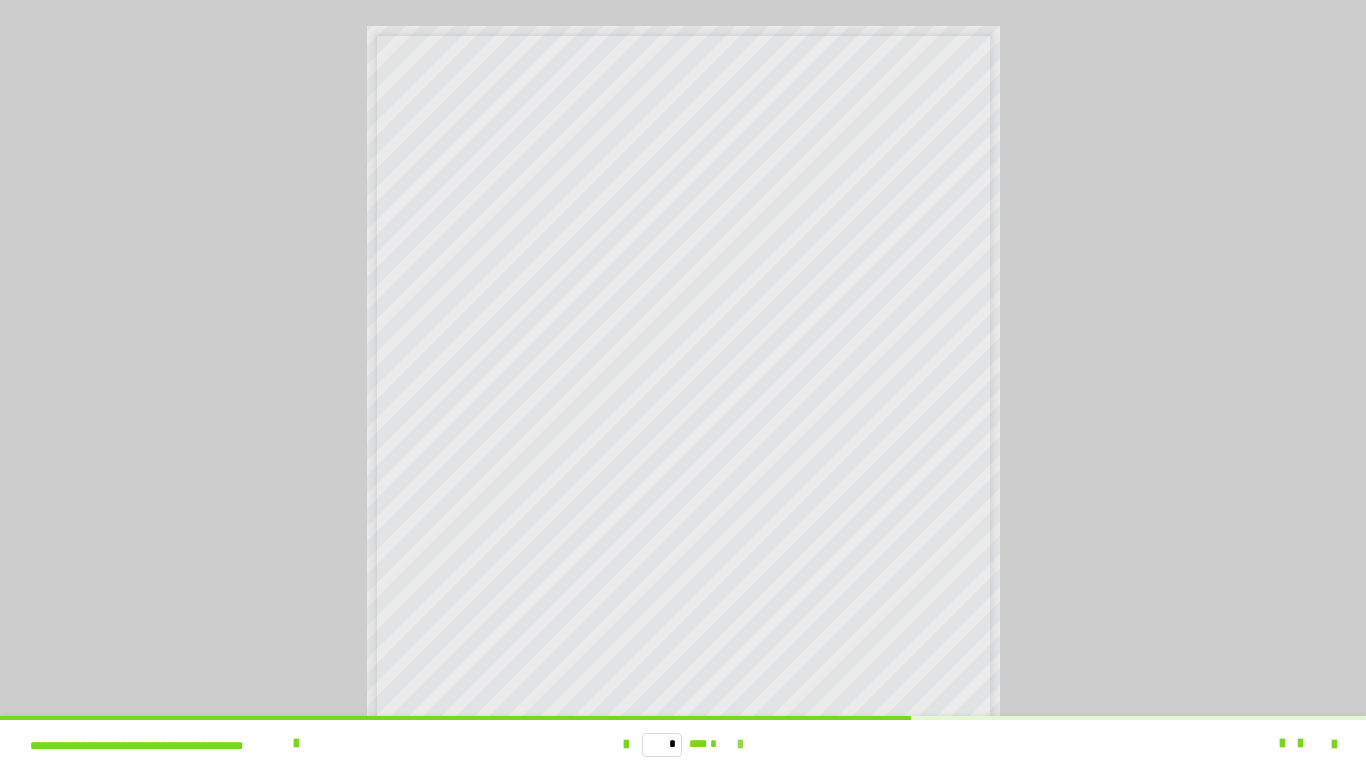 click at bounding box center [740, 745] 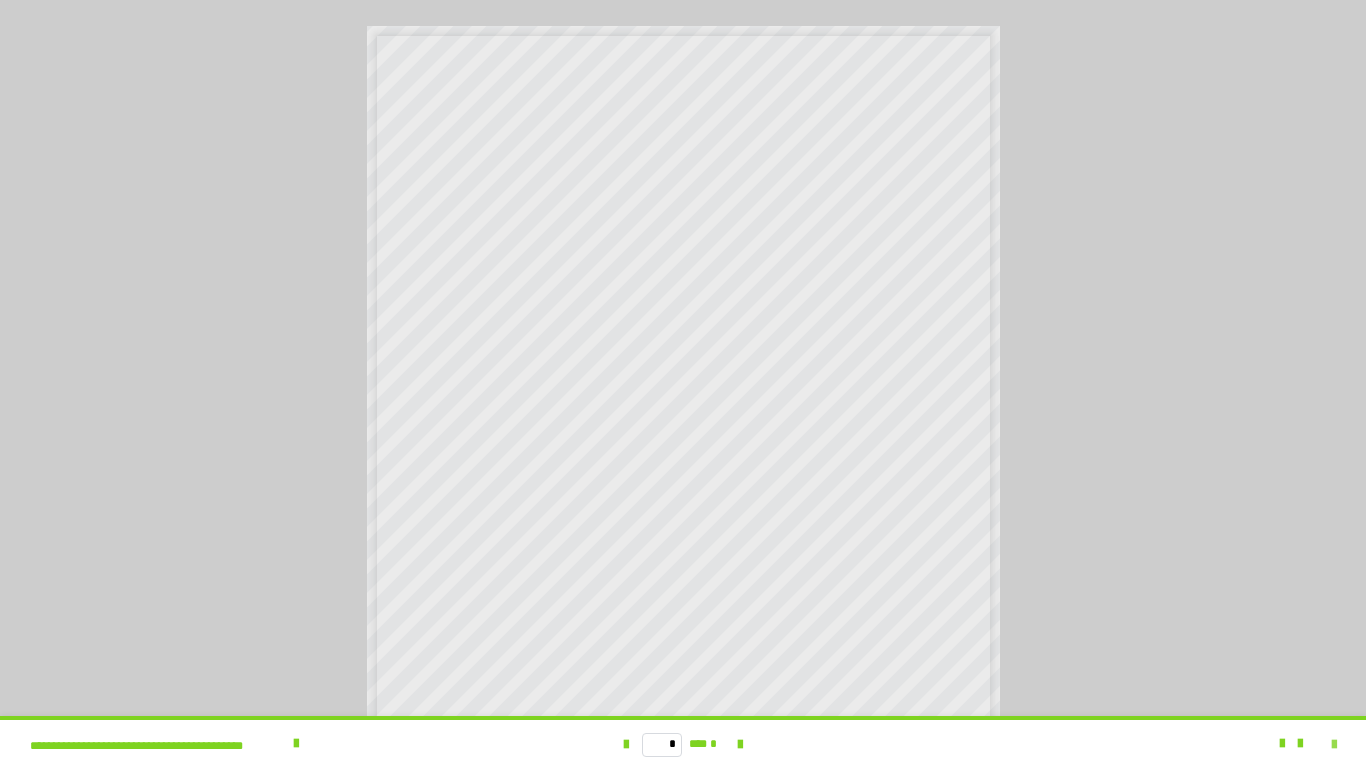 click on "**********" at bounding box center (683, 744) 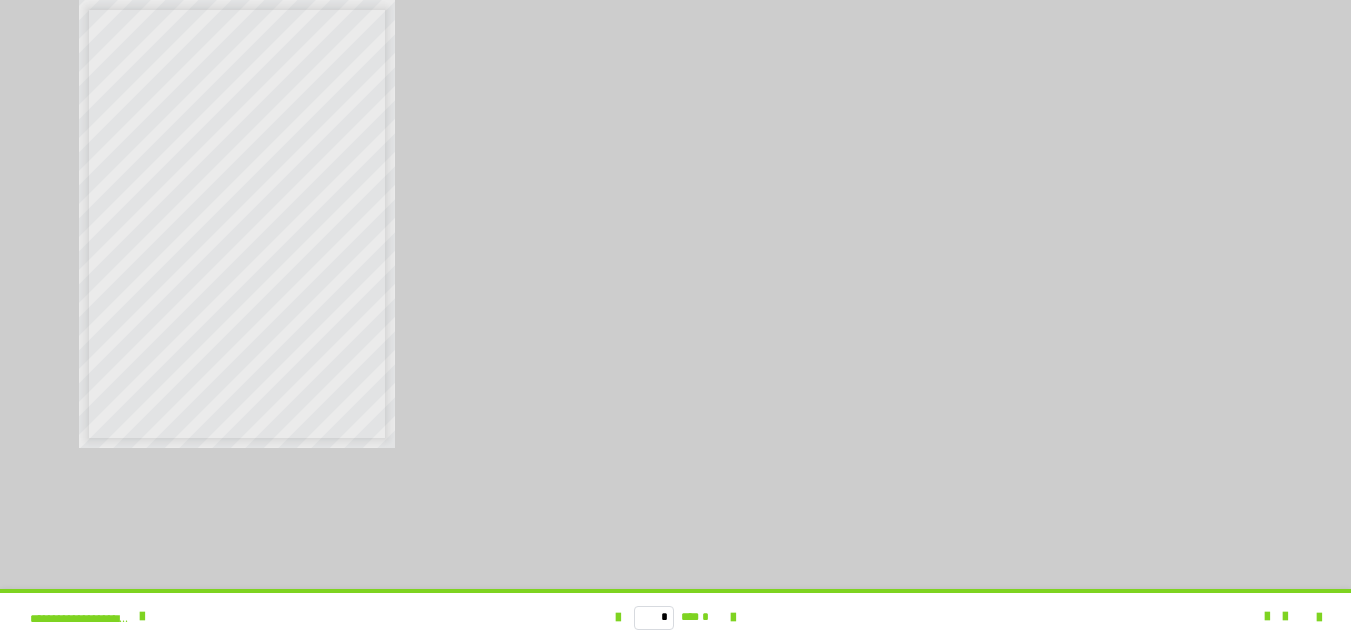 scroll, scrollTop: 34, scrollLeft: 0, axis: vertical 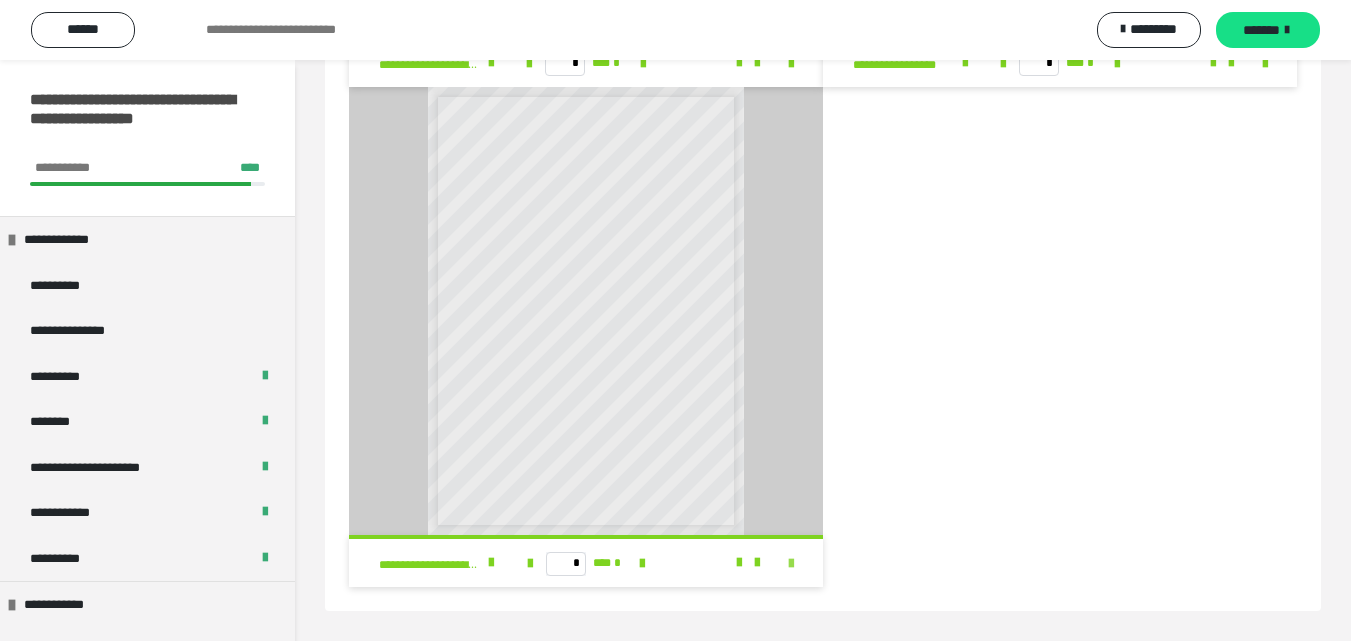 click at bounding box center [791, 564] 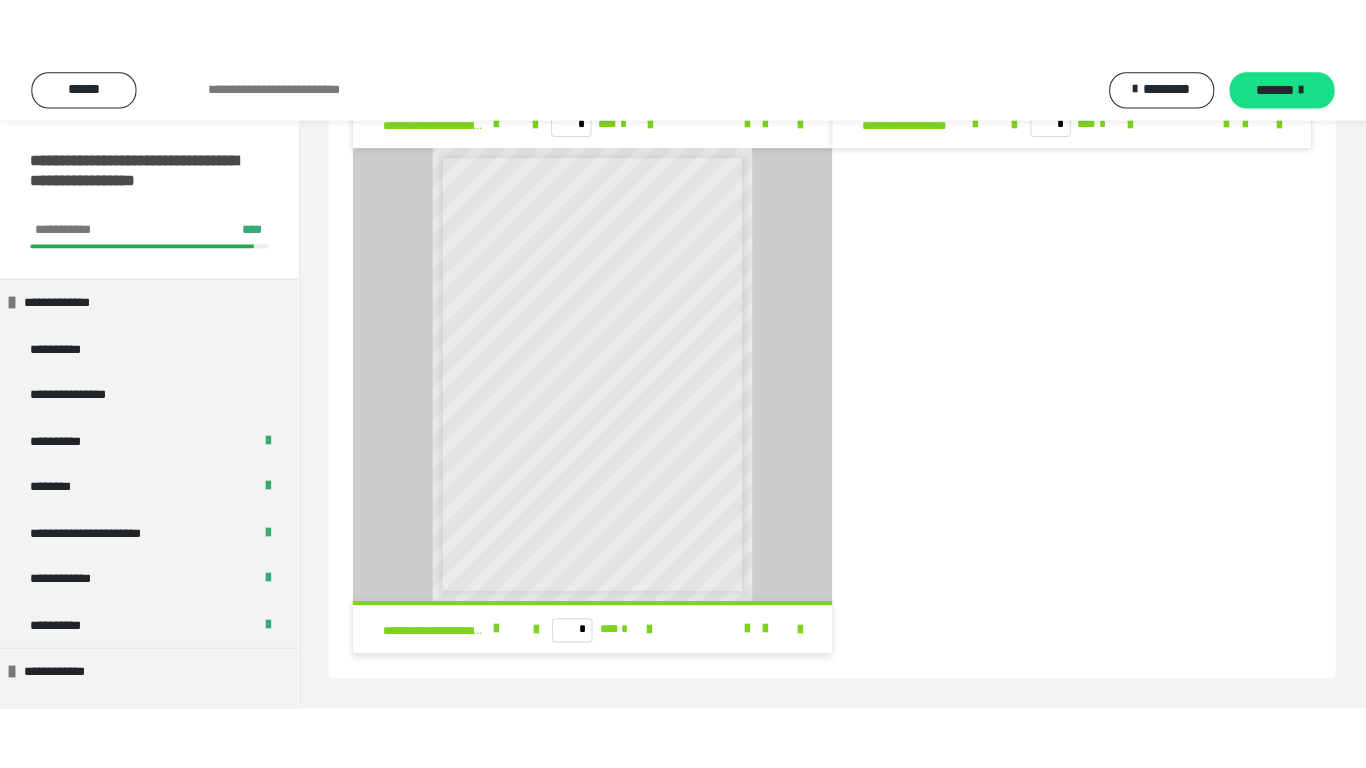 scroll, scrollTop: 427, scrollLeft: 0, axis: vertical 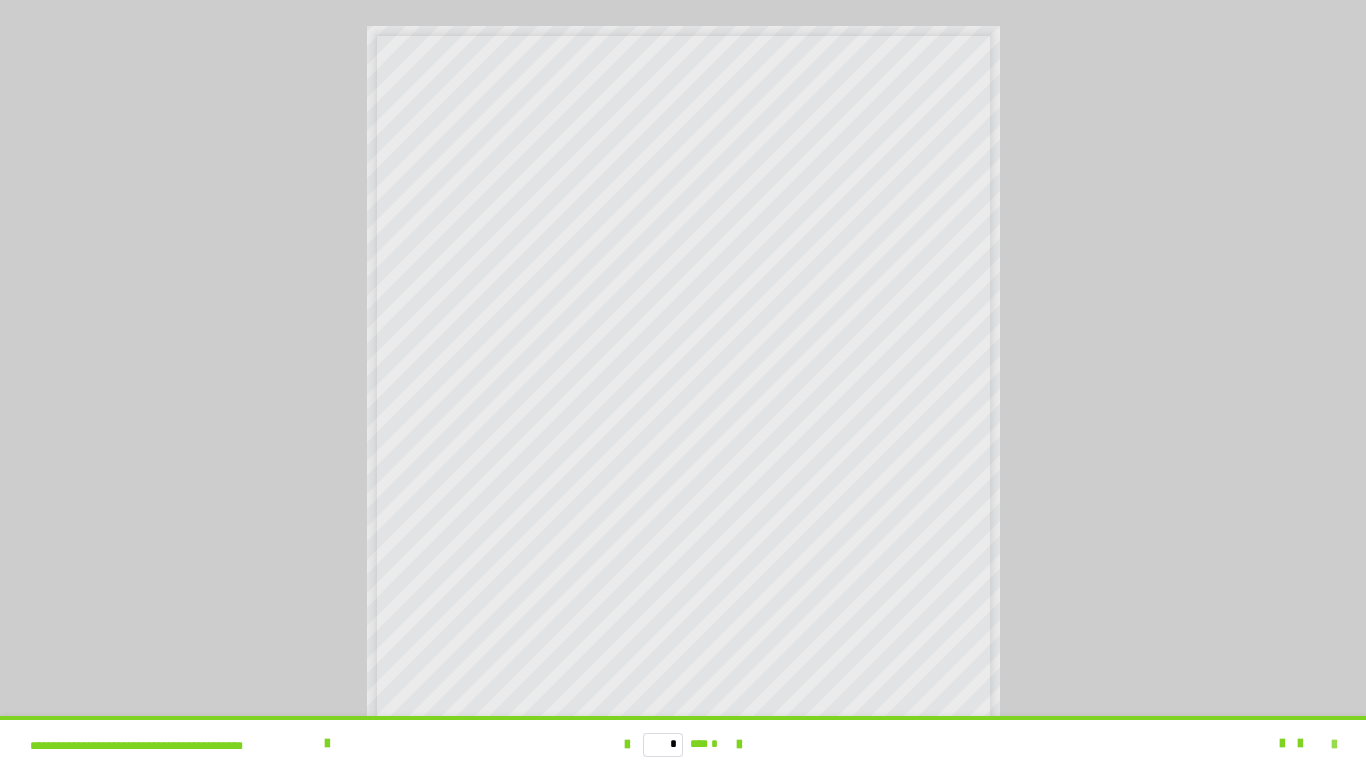 click at bounding box center [1334, 745] 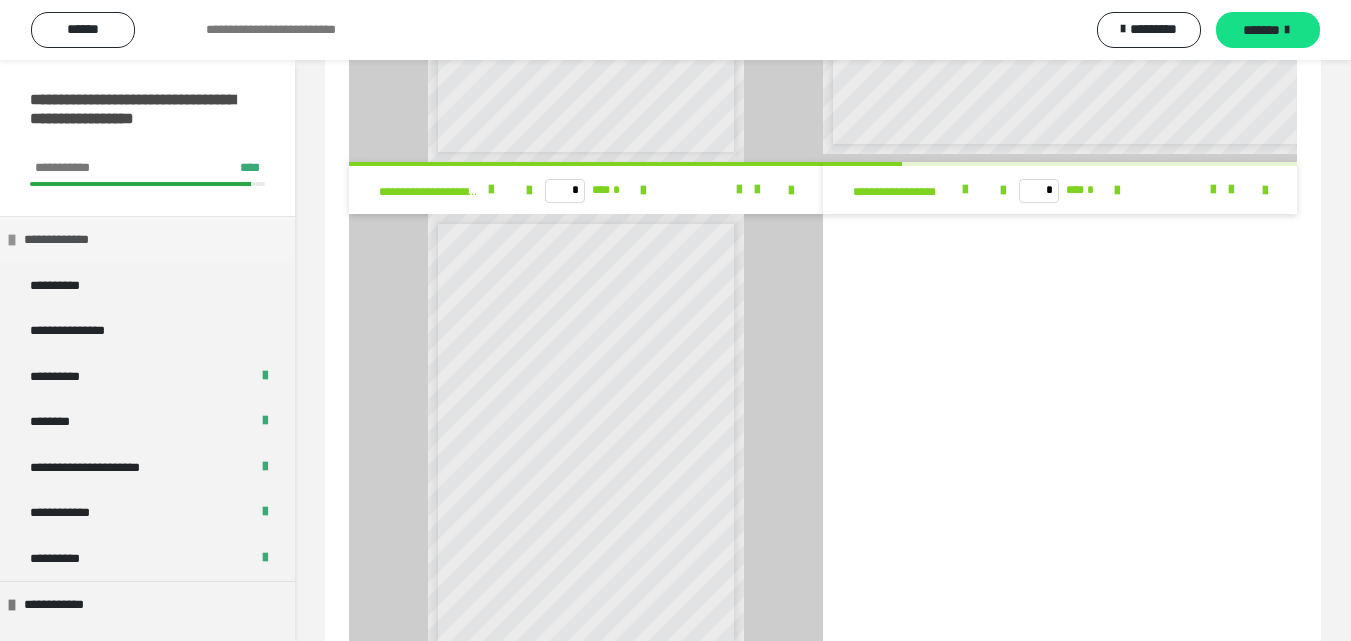 click on "**********" at bounding box center [67, 240] 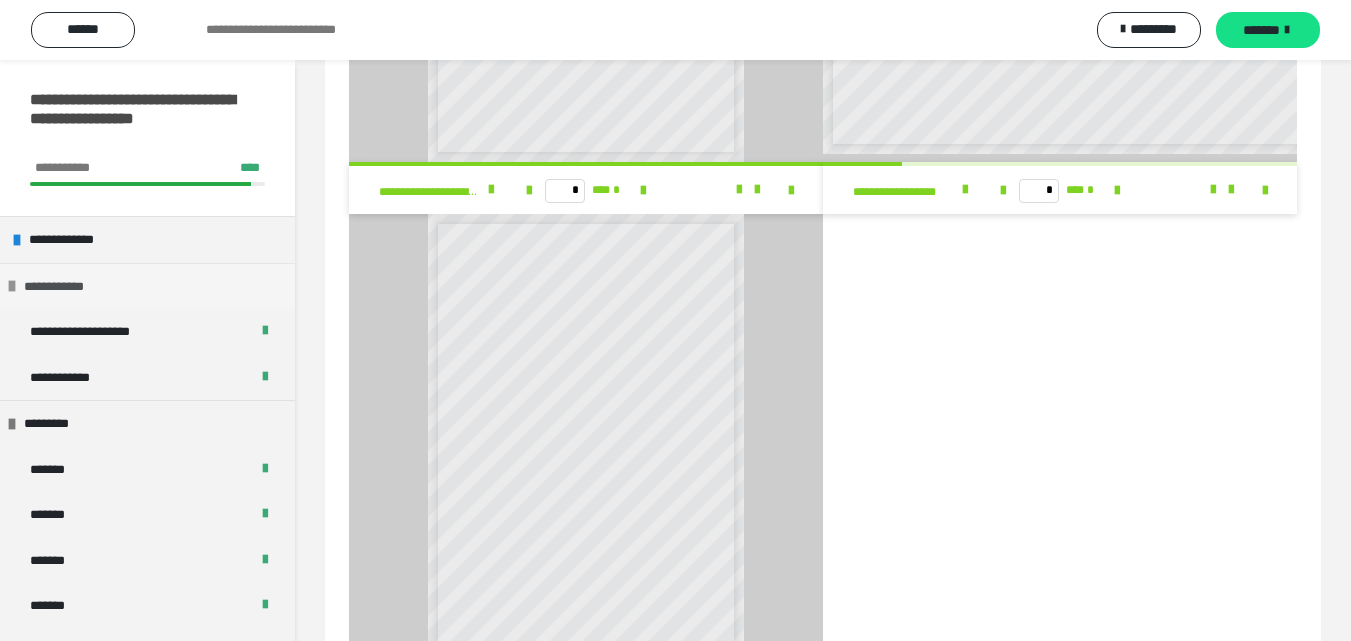 click on "**********" at bounding box center [65, 287] 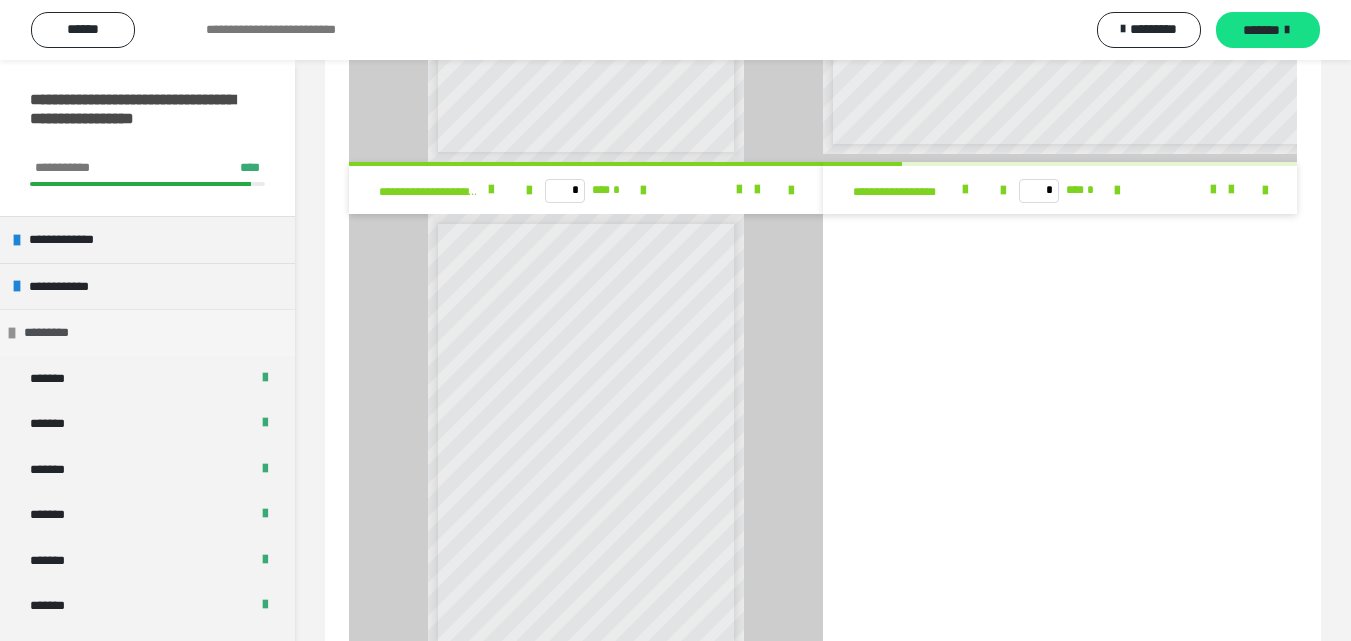 click on "*********" at bounding box center (52, 333) 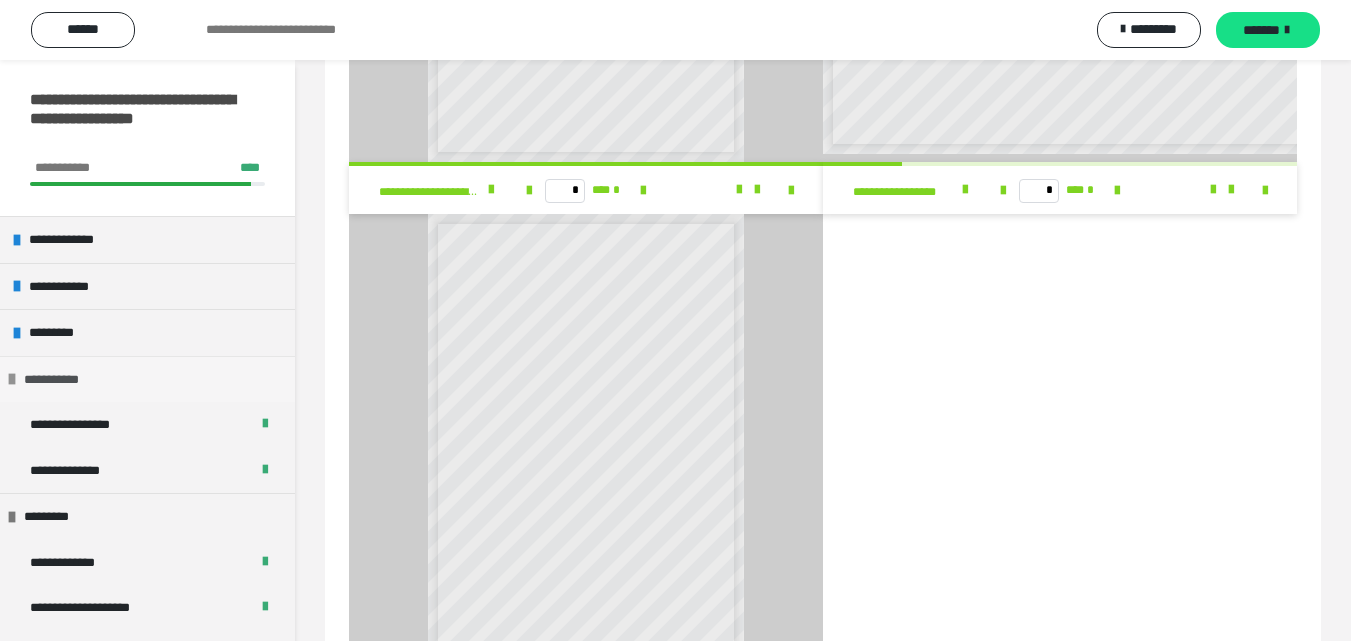 click on "**********" at bounding box center (67, 380) 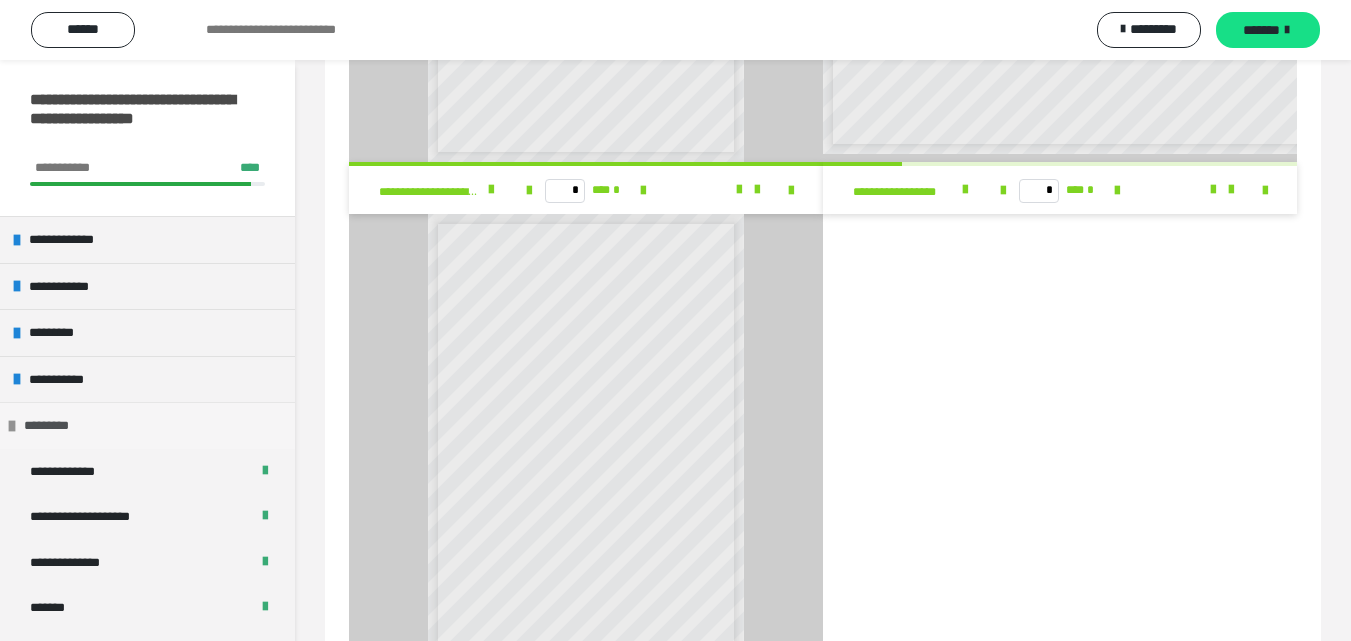 click on "*********" at bounding box center [54, 426] 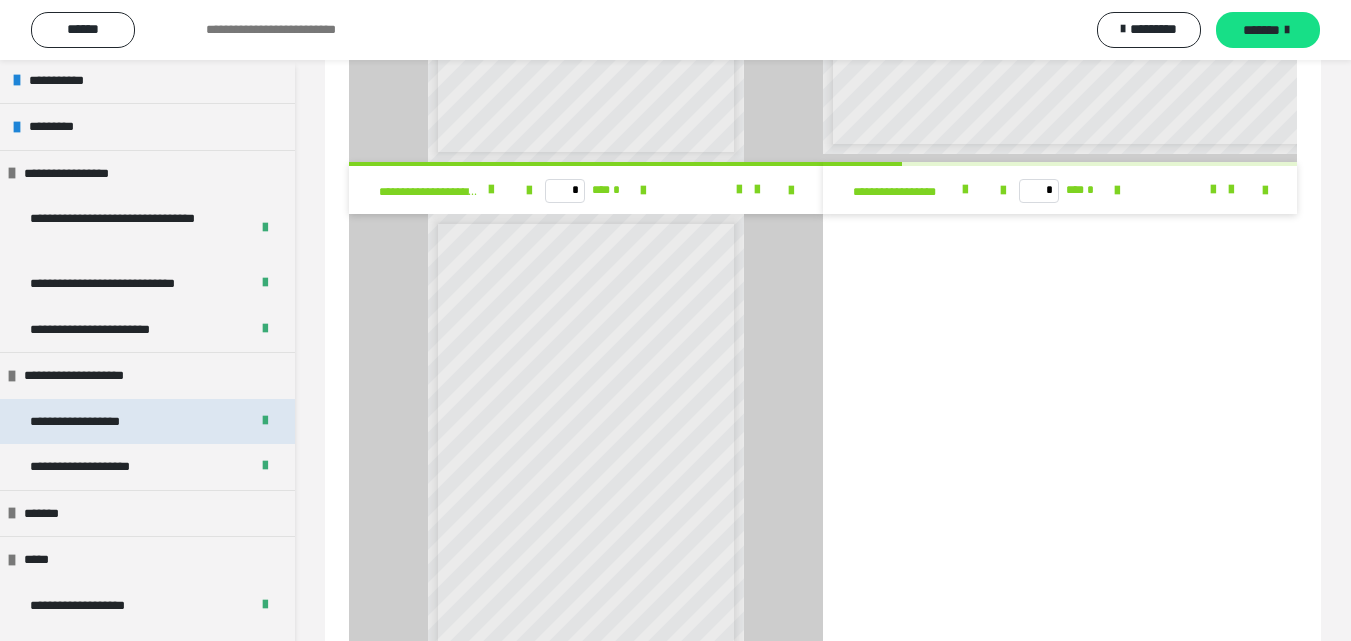 scroll, scrollTop: 300, scrollLeft: 0, axis: vertical 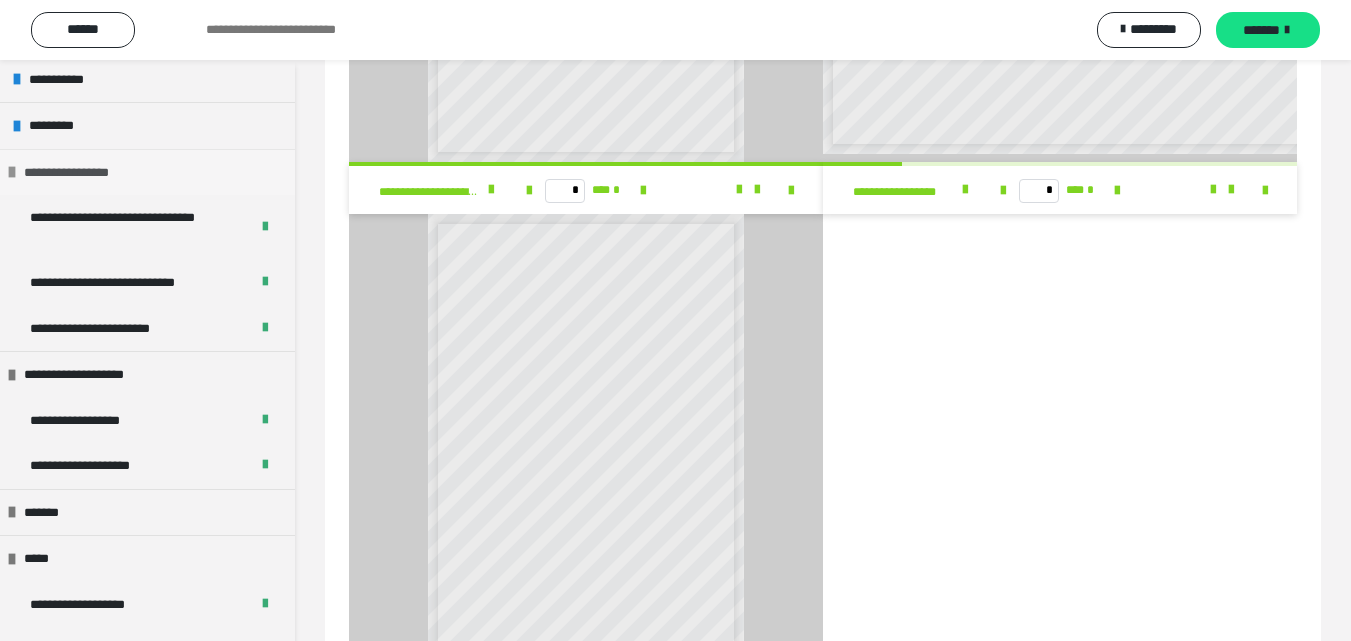 click on "**********" at bounding box center [82, 173] 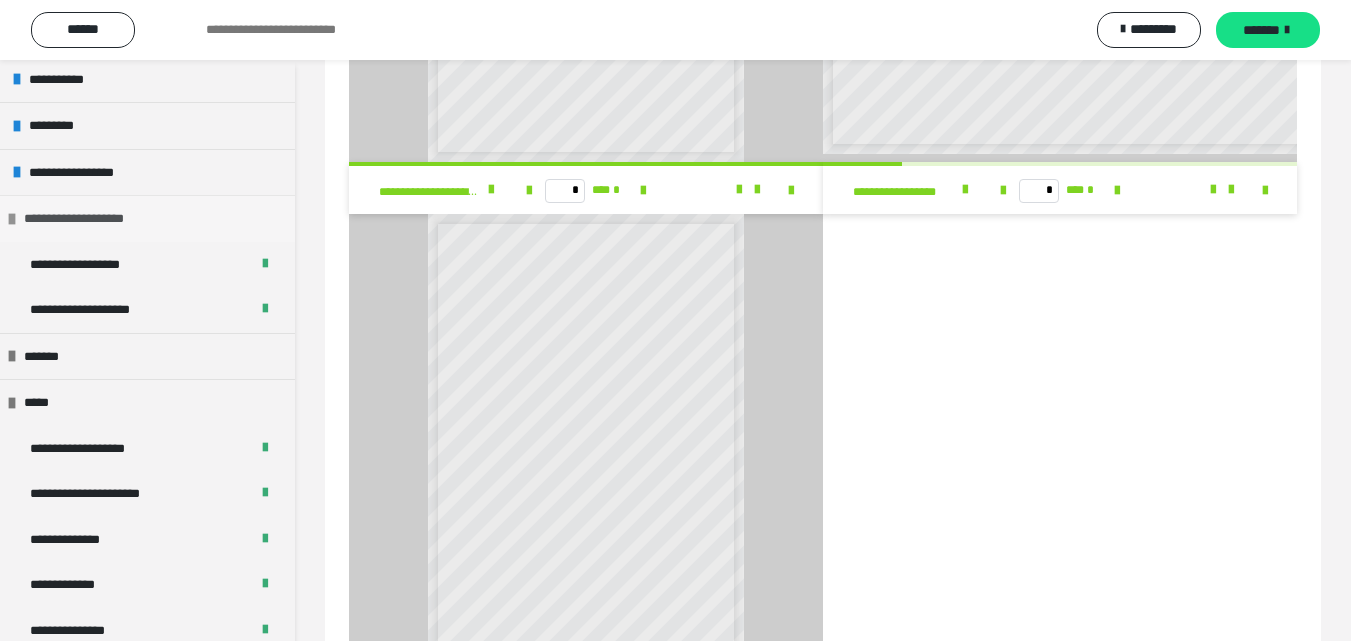 click on "**********" at bounding box center (92, 219) 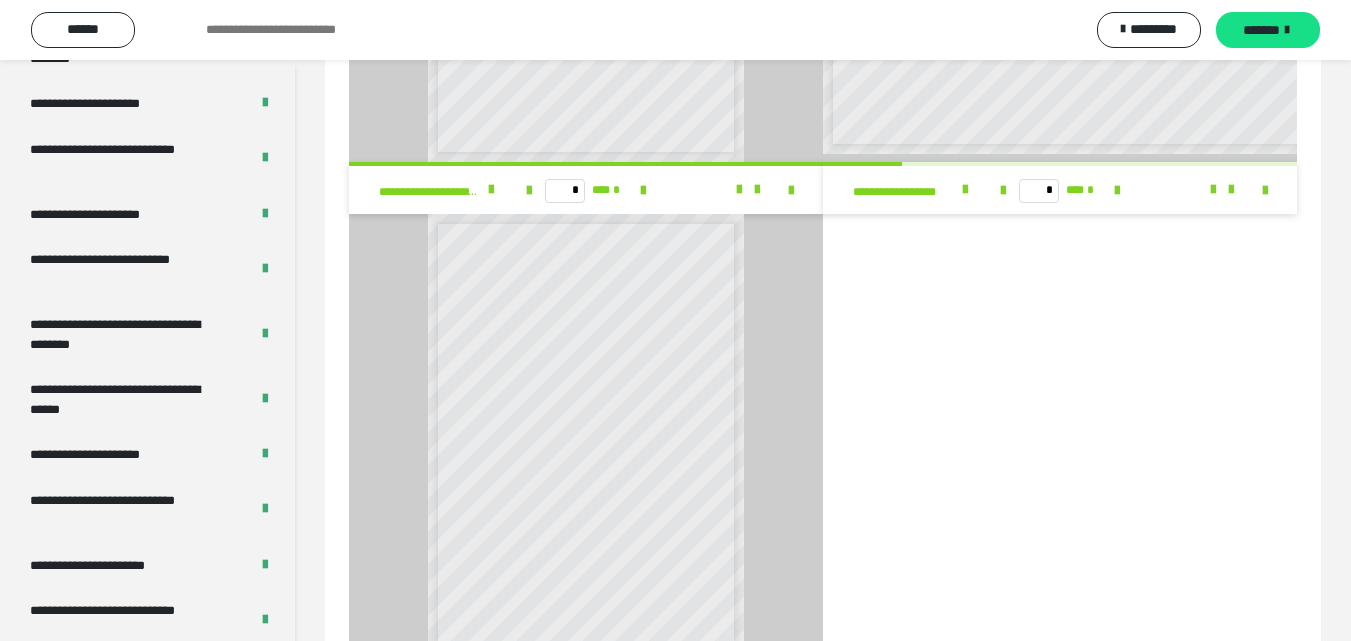 scroll, scrollTop: 2079, scrollLeft: 0, axis: vertical 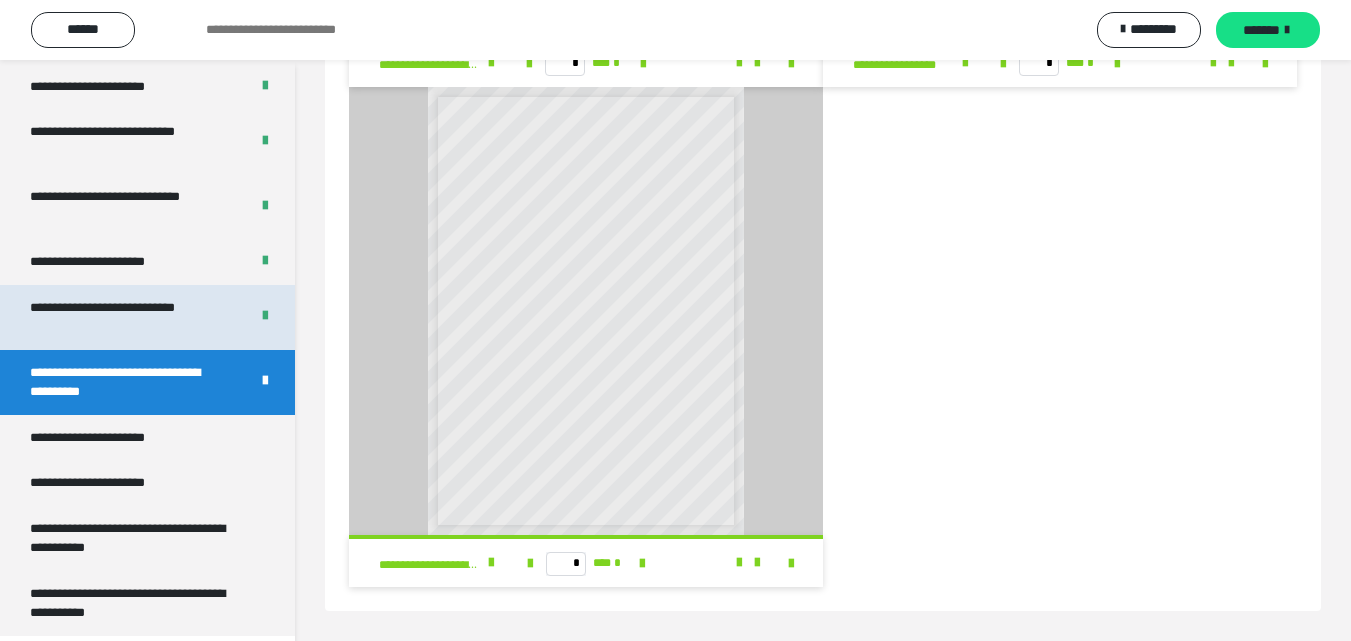 click on "**********" at bounding box center (124, 317) 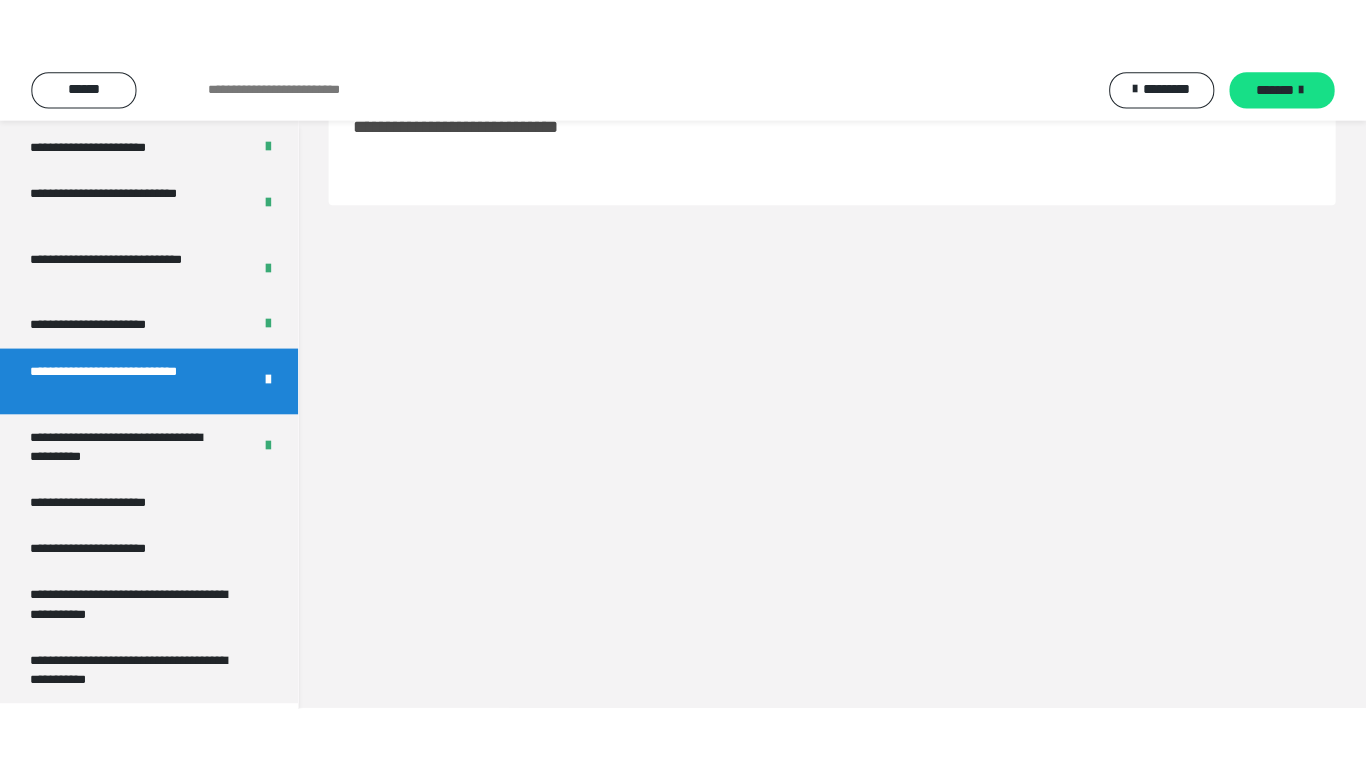scroll, scrollTop: 60, scrollLeft: 0, axis: vertical 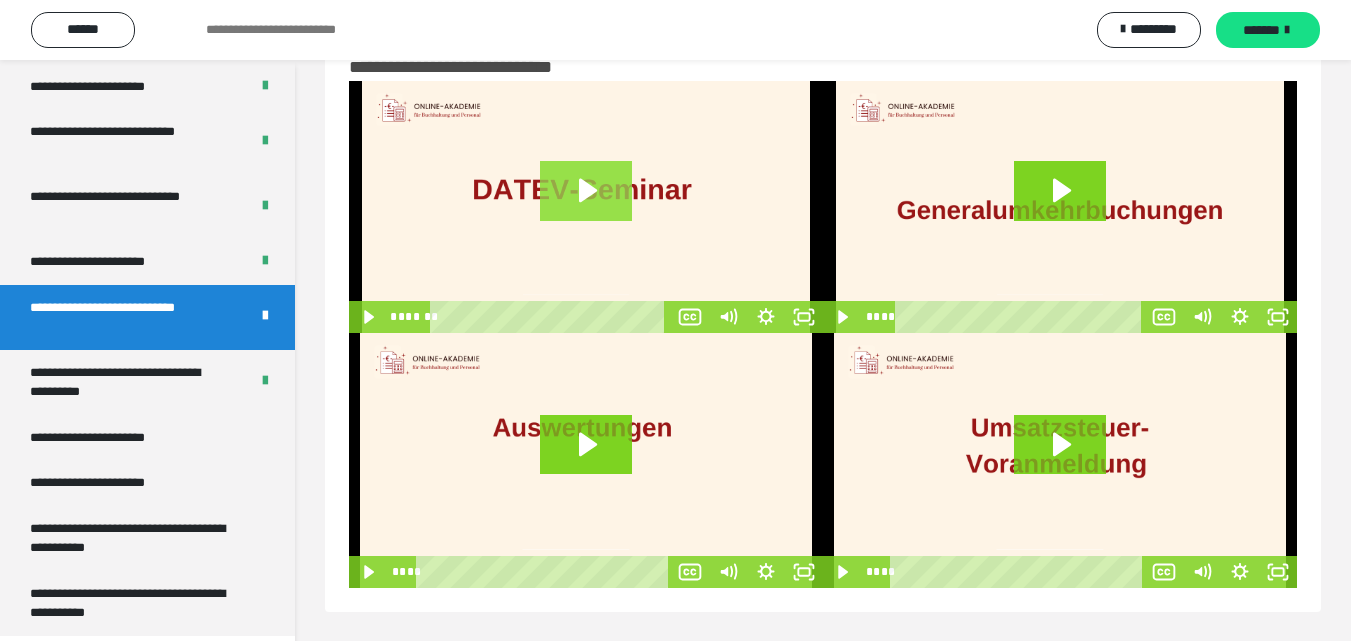 click 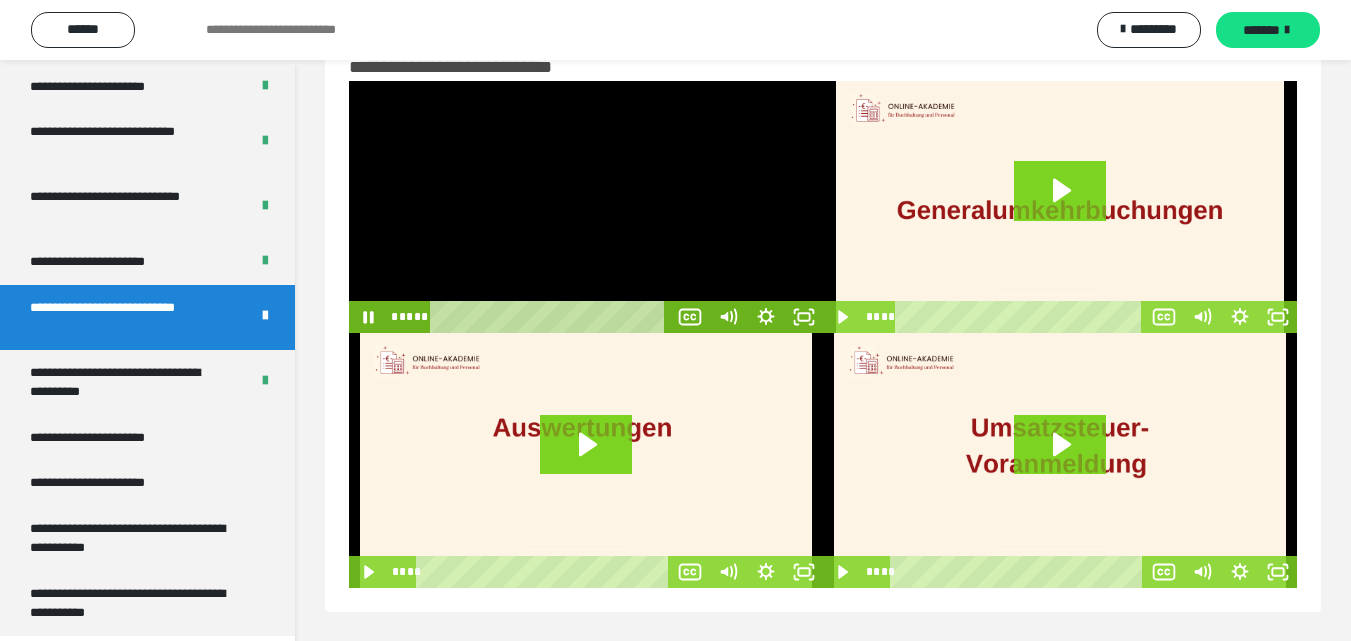 click at bounding box center (552, 317) 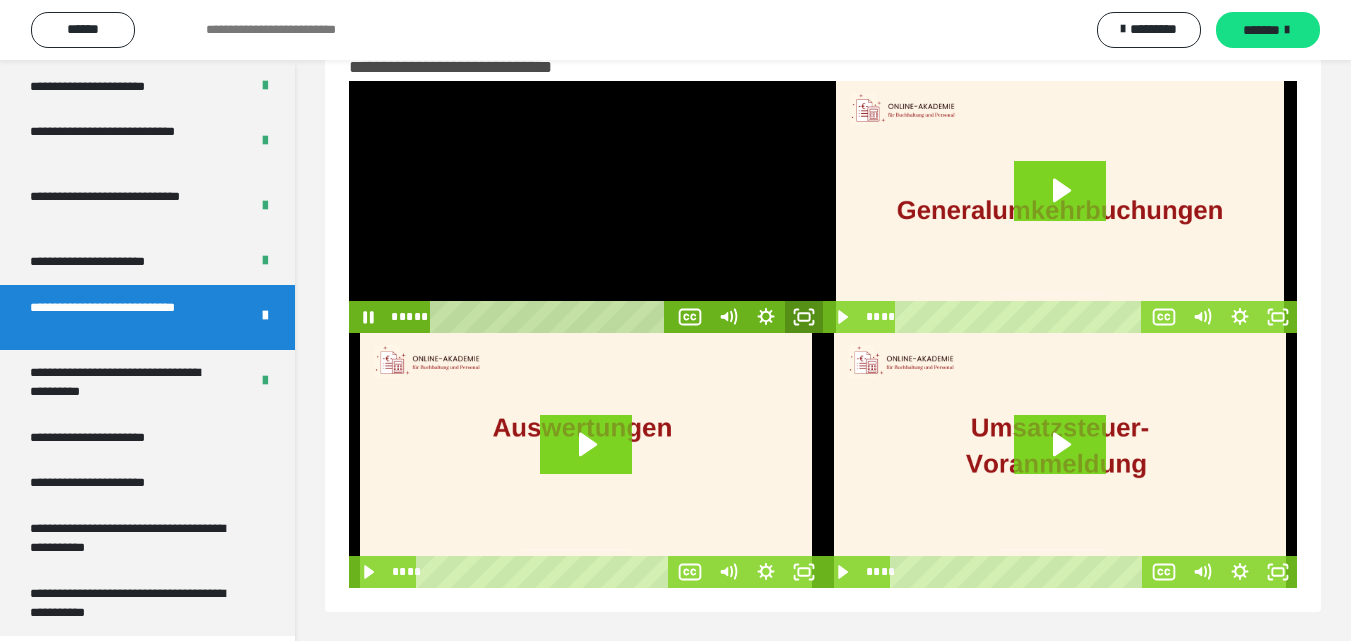 click 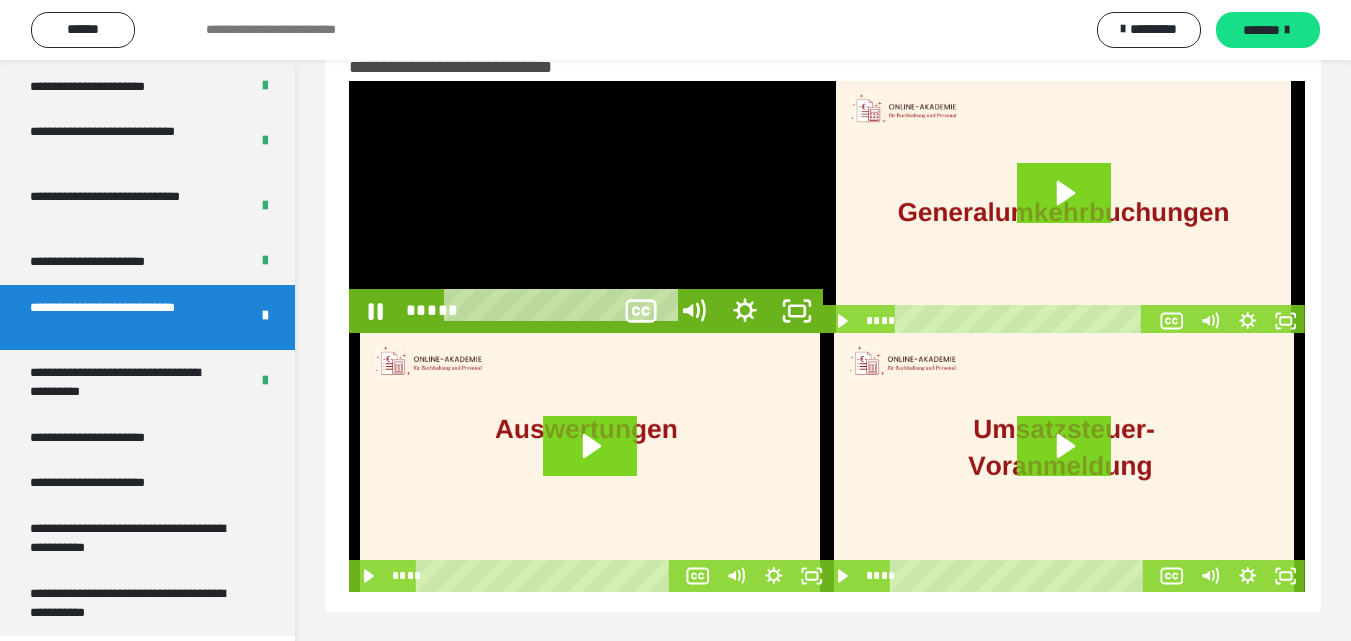 scroll, scrollTop: 1952, scrollLeft: 0, axis: vertical 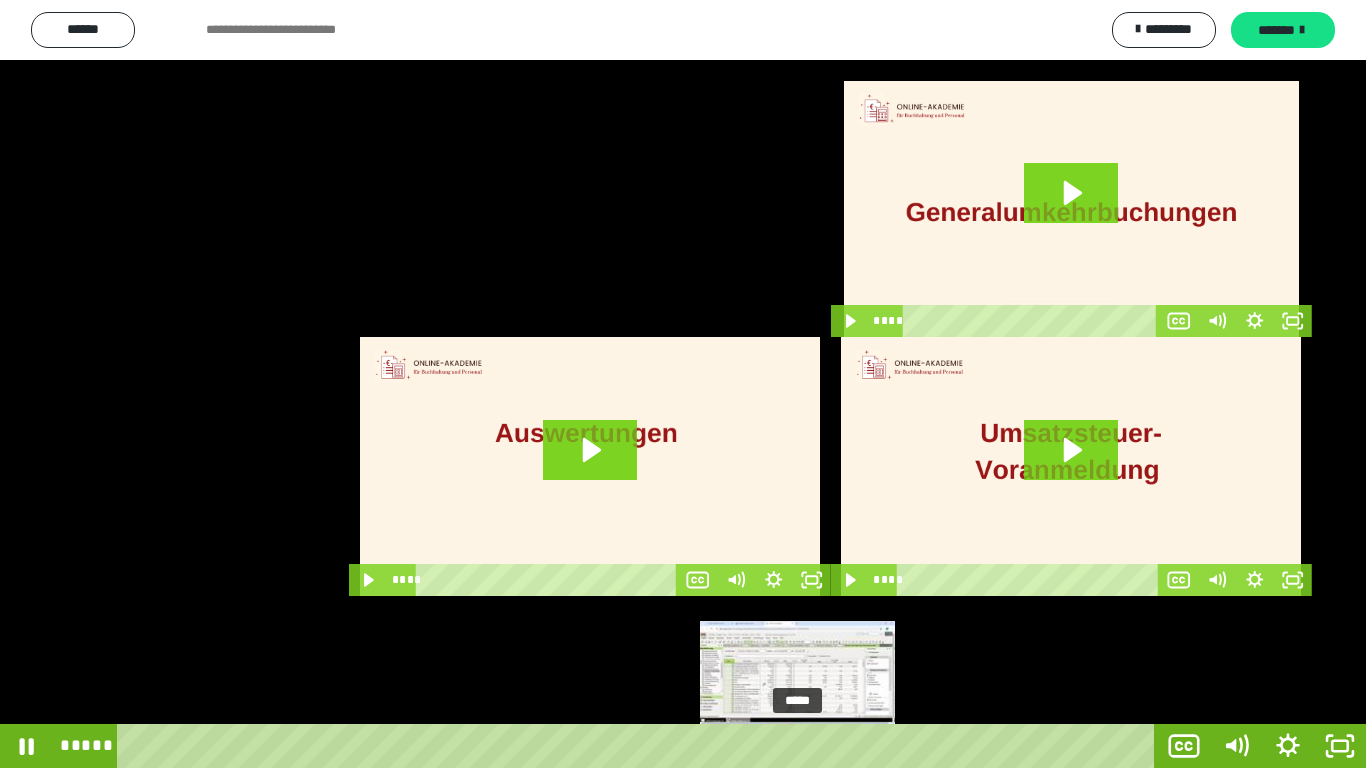 click on "*****" at bounding box center [640, 746] 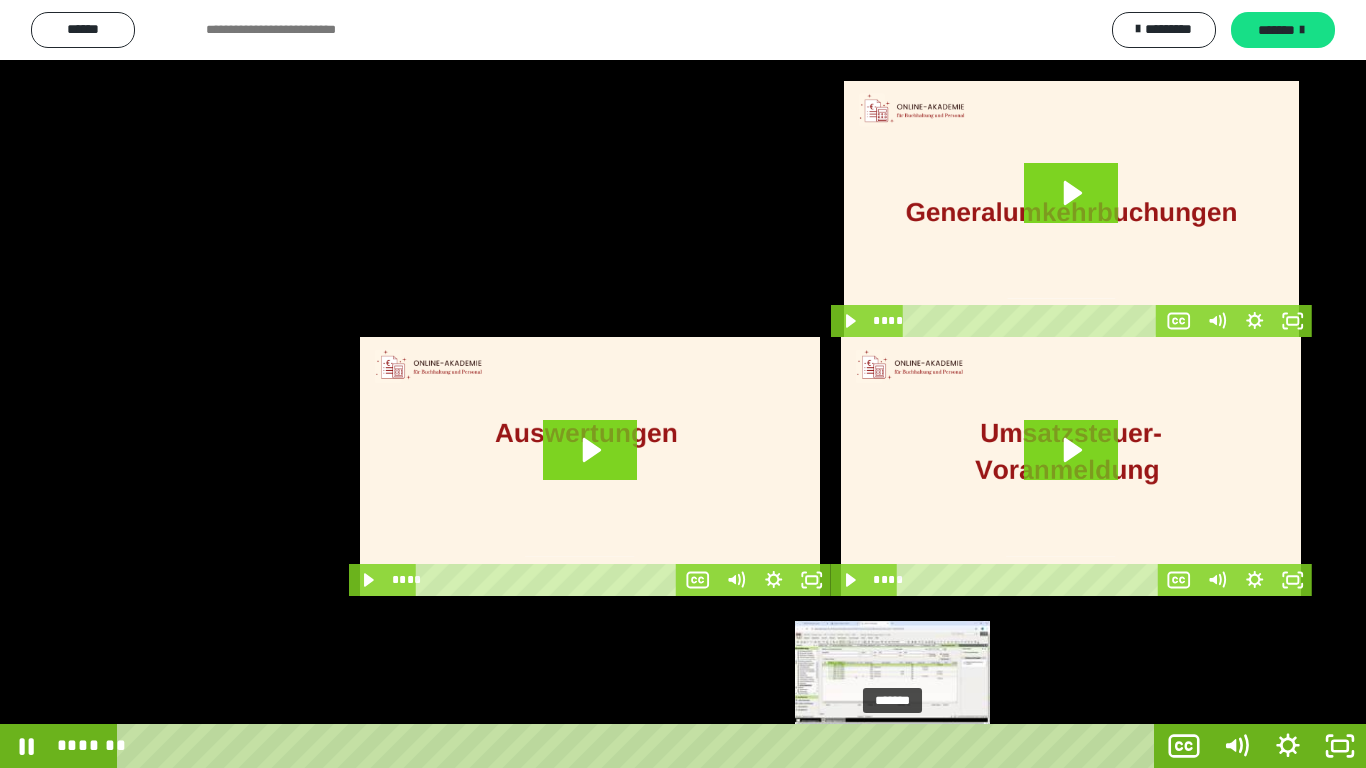 click on "*******" at bounding box center (640, 746) 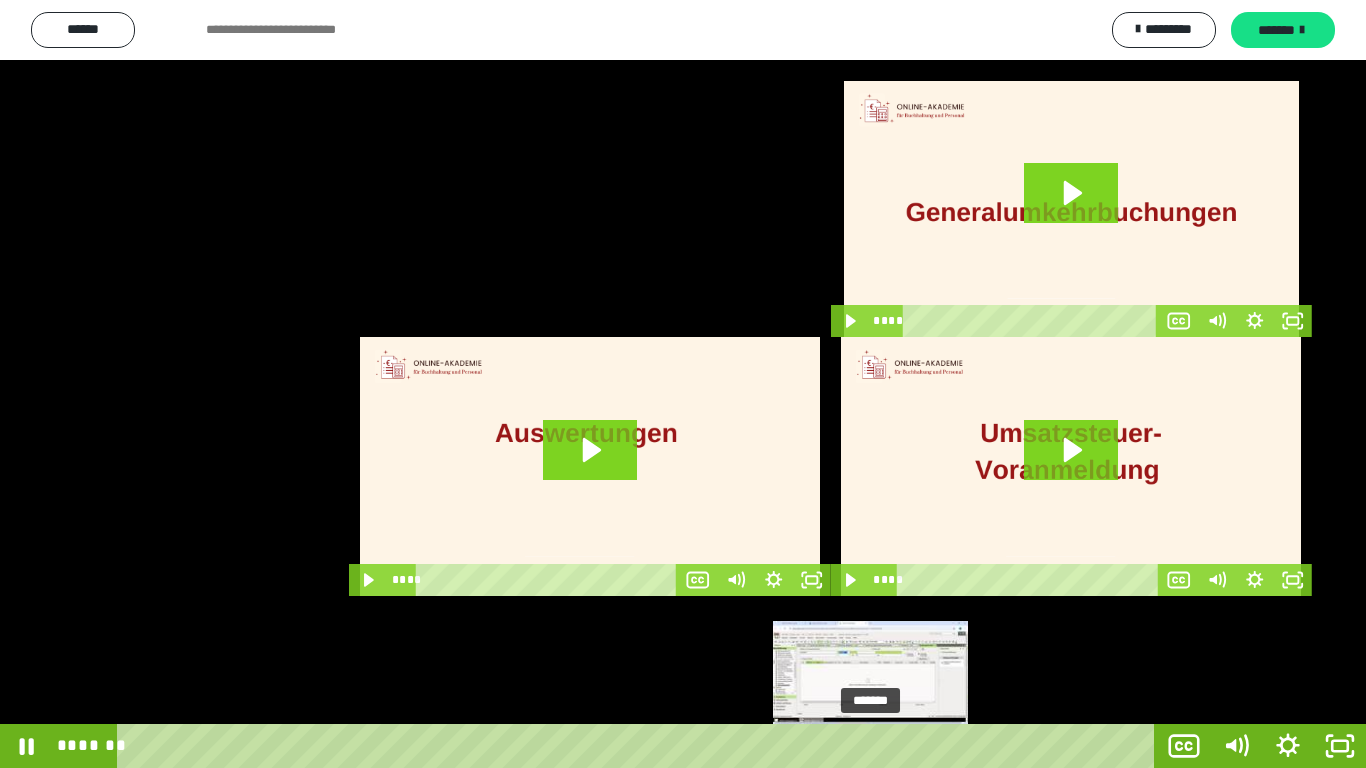 click on "*******" at bounding box center [640, 746] 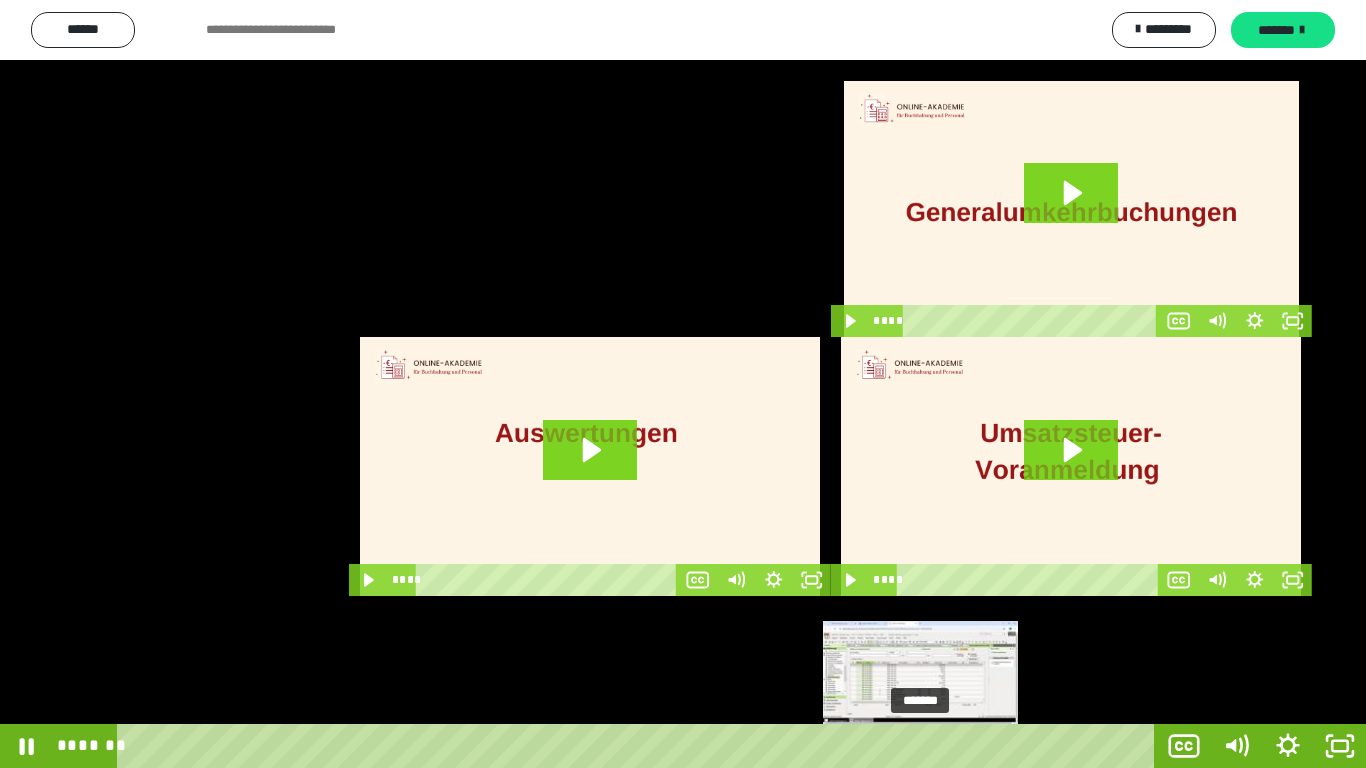 click on "*******" at bounding box center [640, 746] 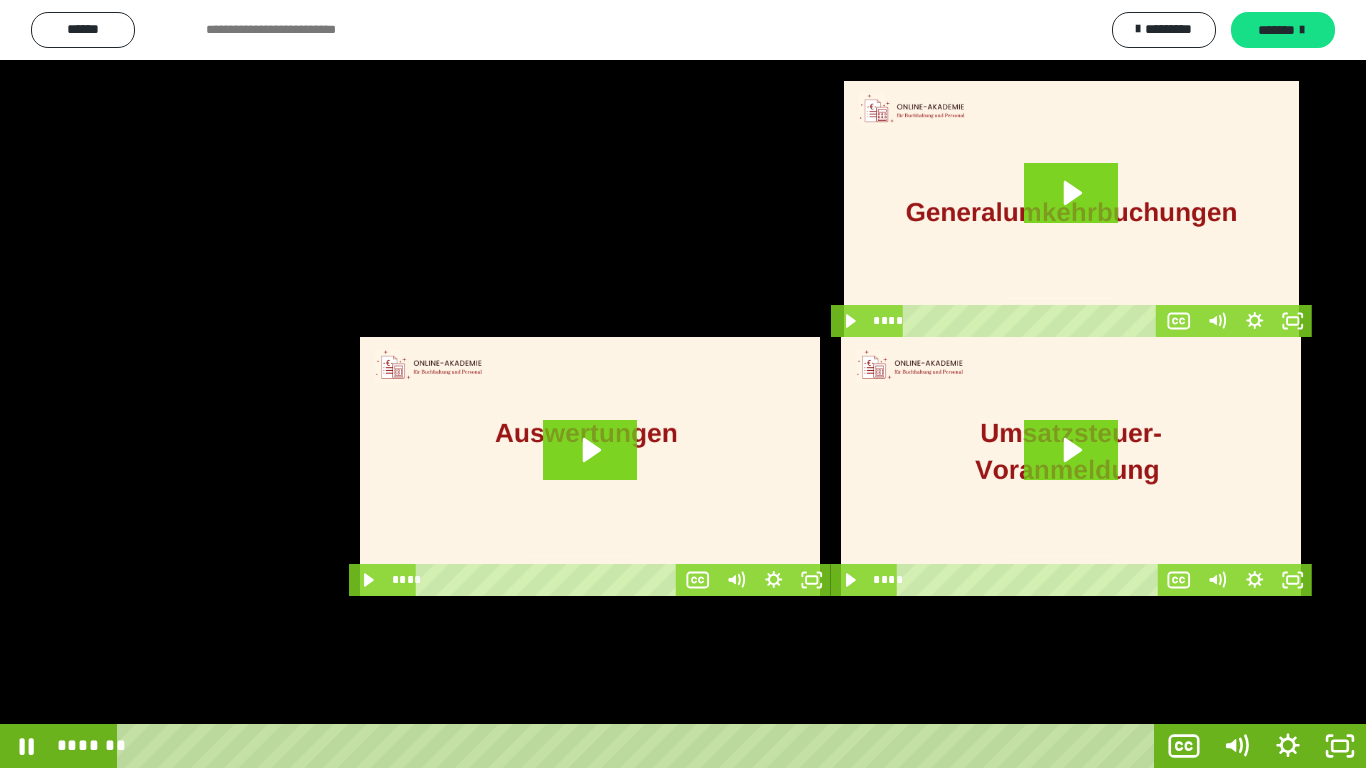 click at bounding box center [683, 384] 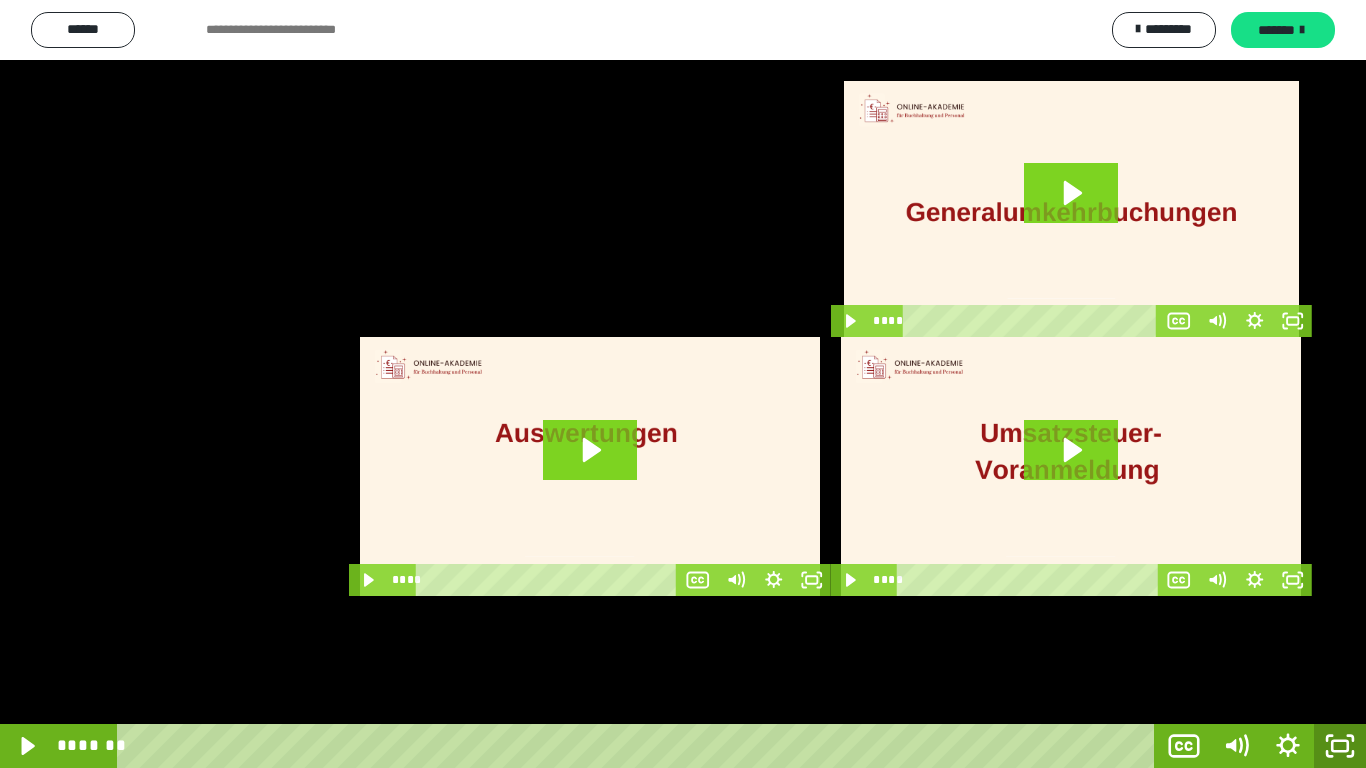 click 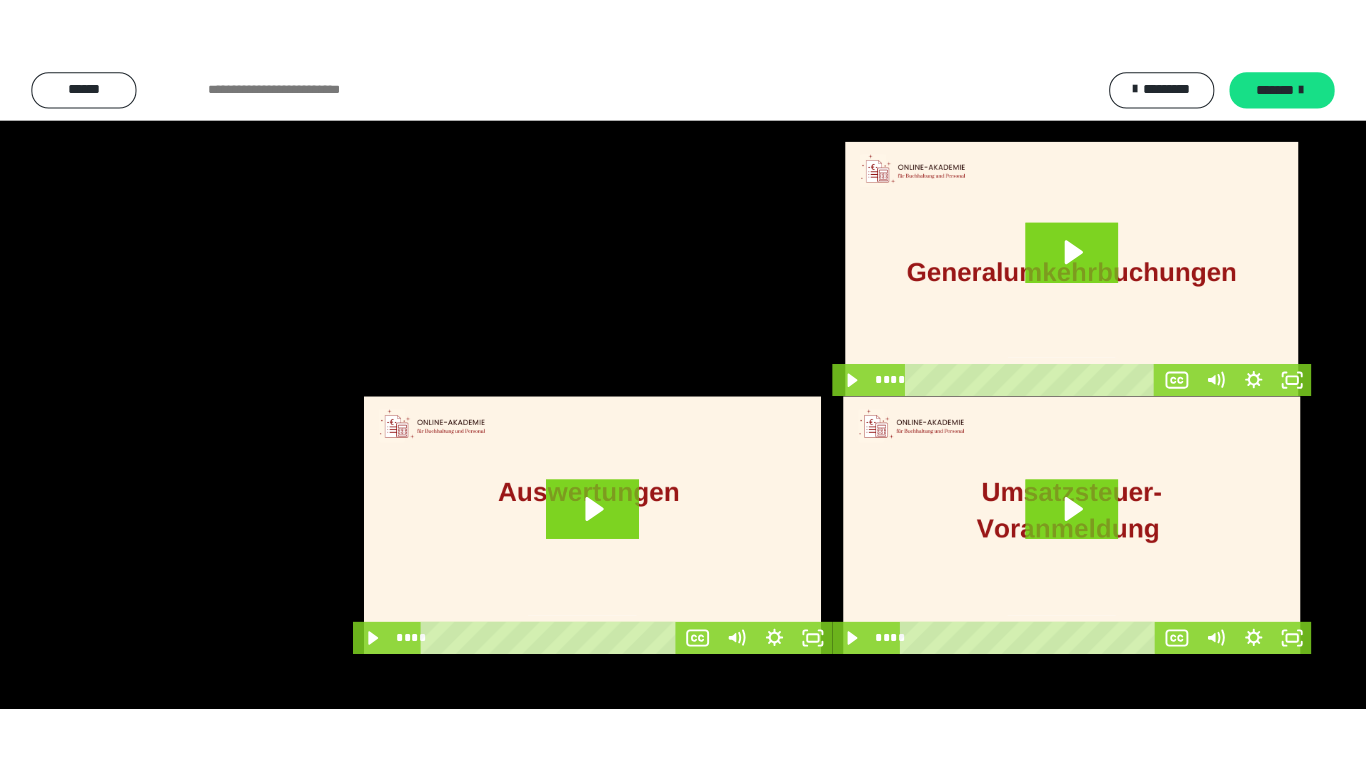 scroll, scrollTop: 2079, scrollLeft: 0, axis: vertical 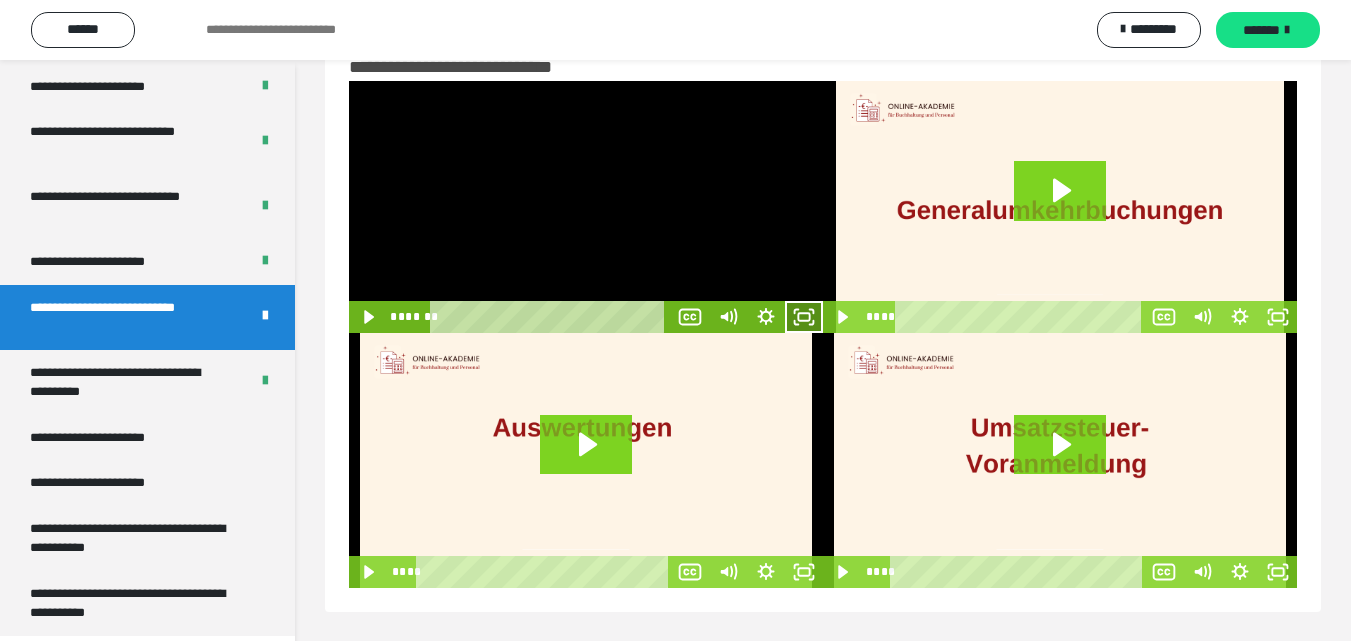 click 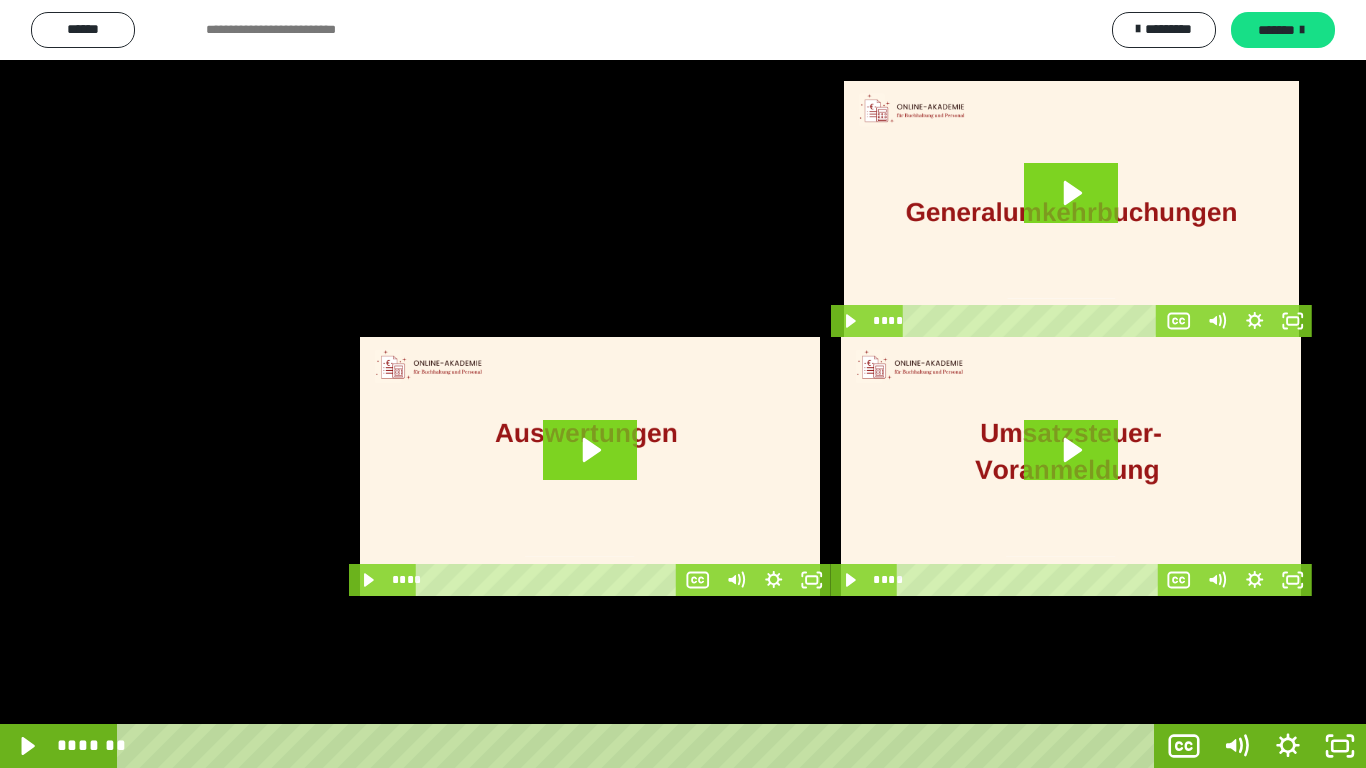 click at bounding box center (683, 384) 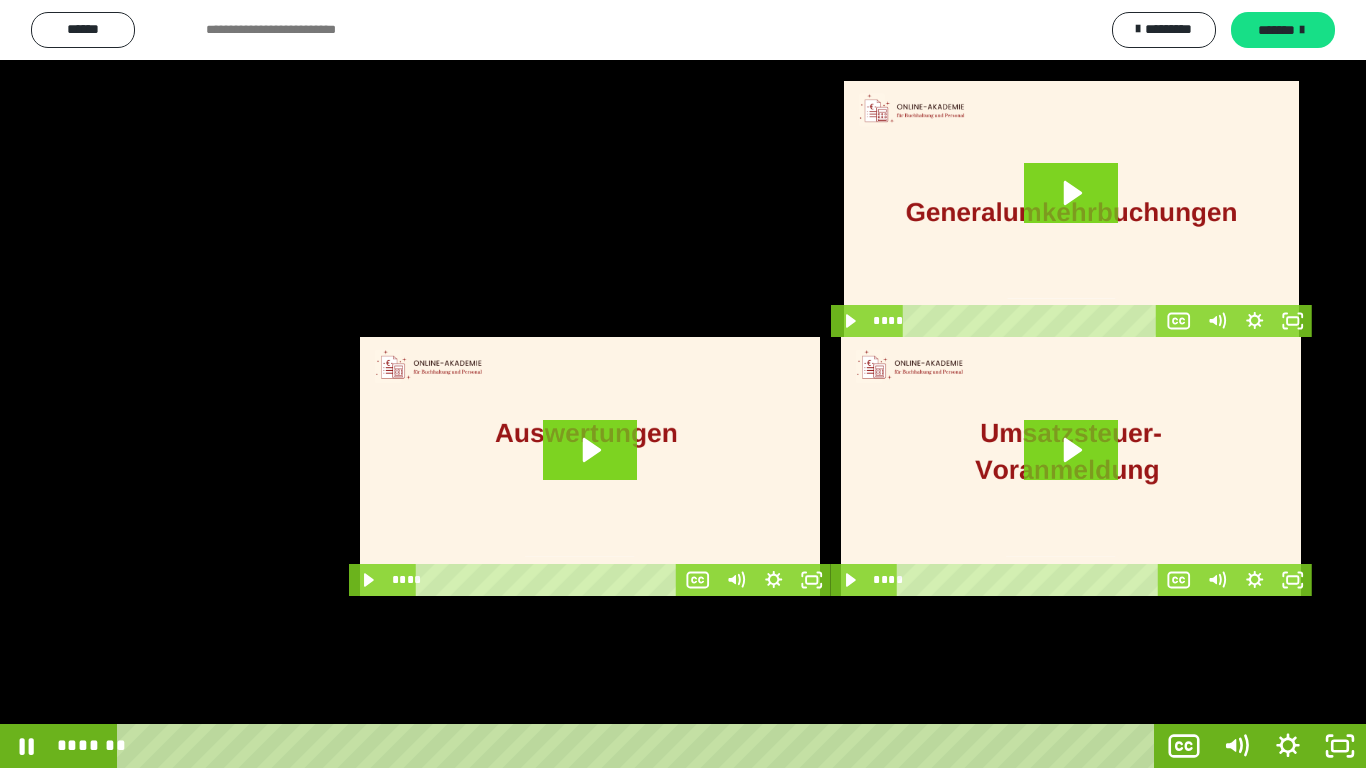 click at bounding box center [683, 384] 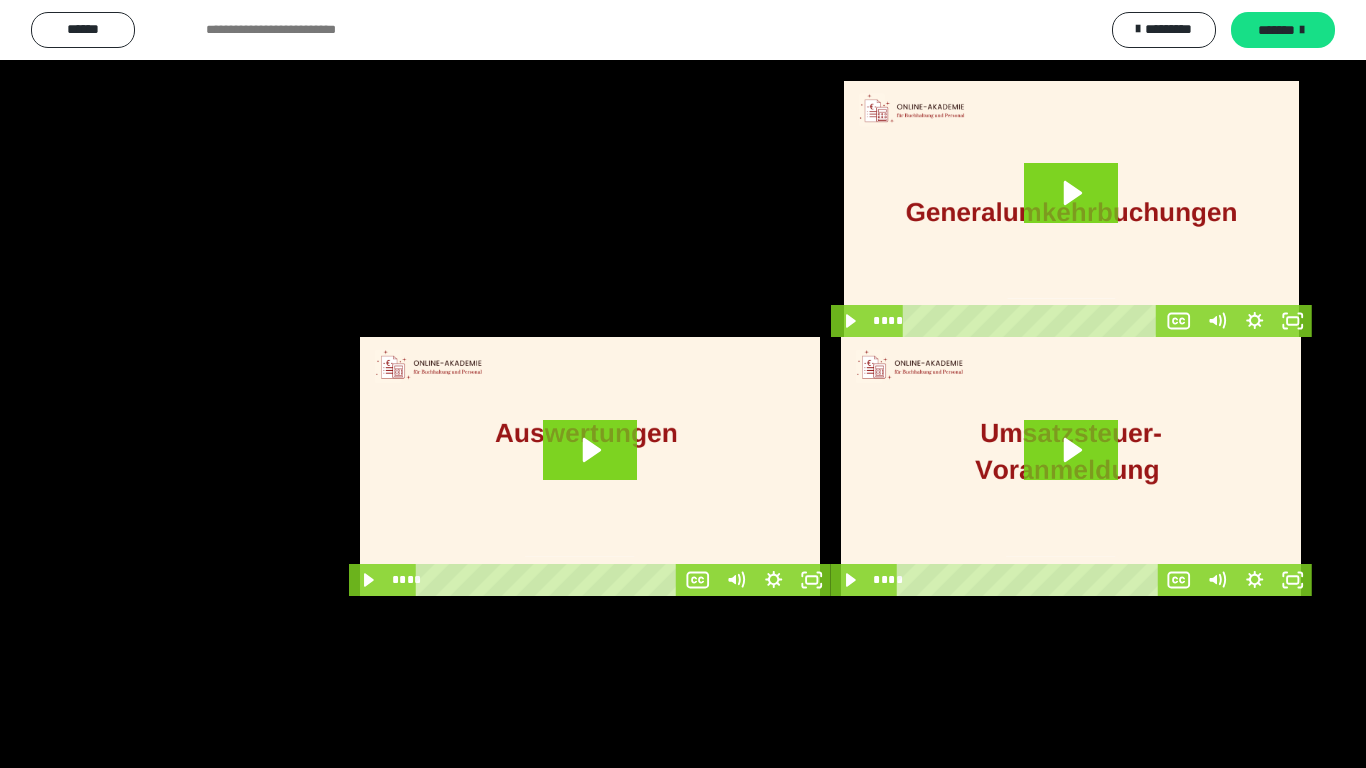 click at bounding box center (683, 384) 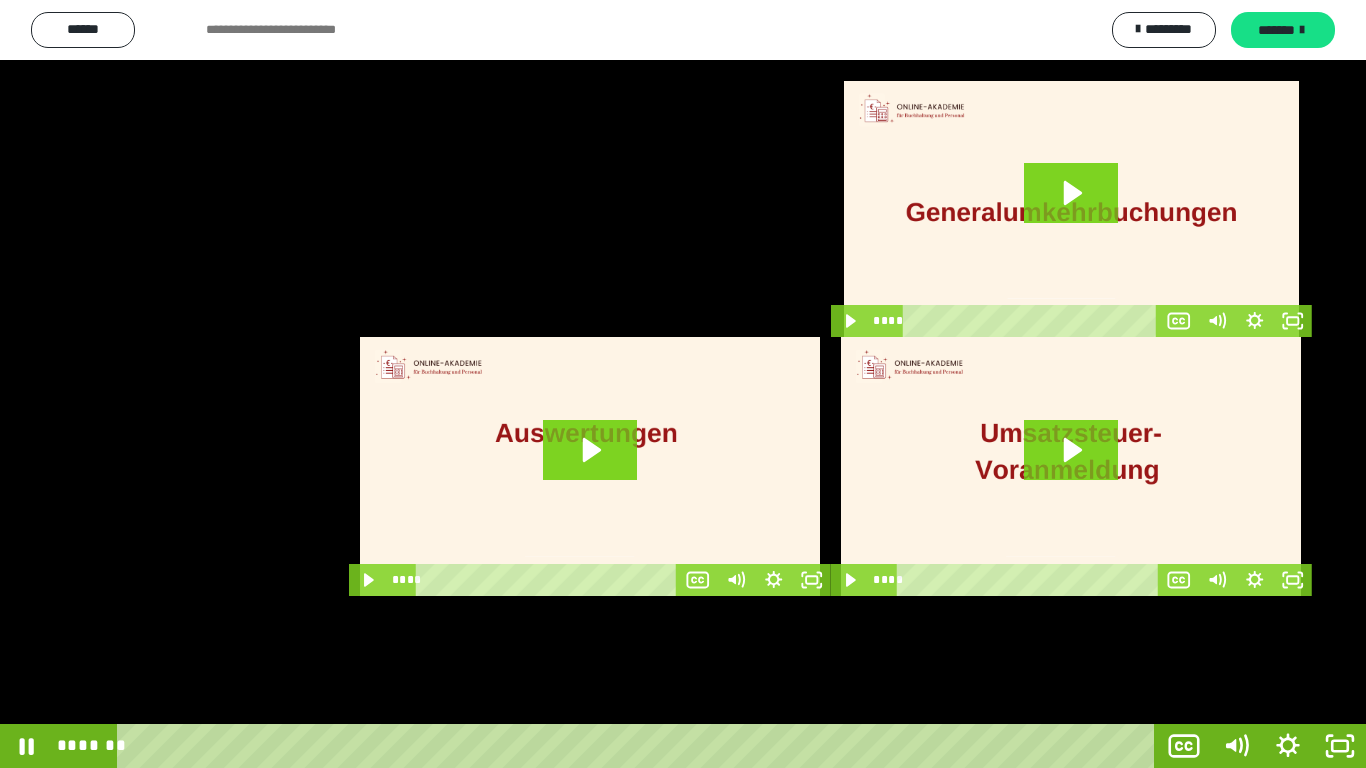 type 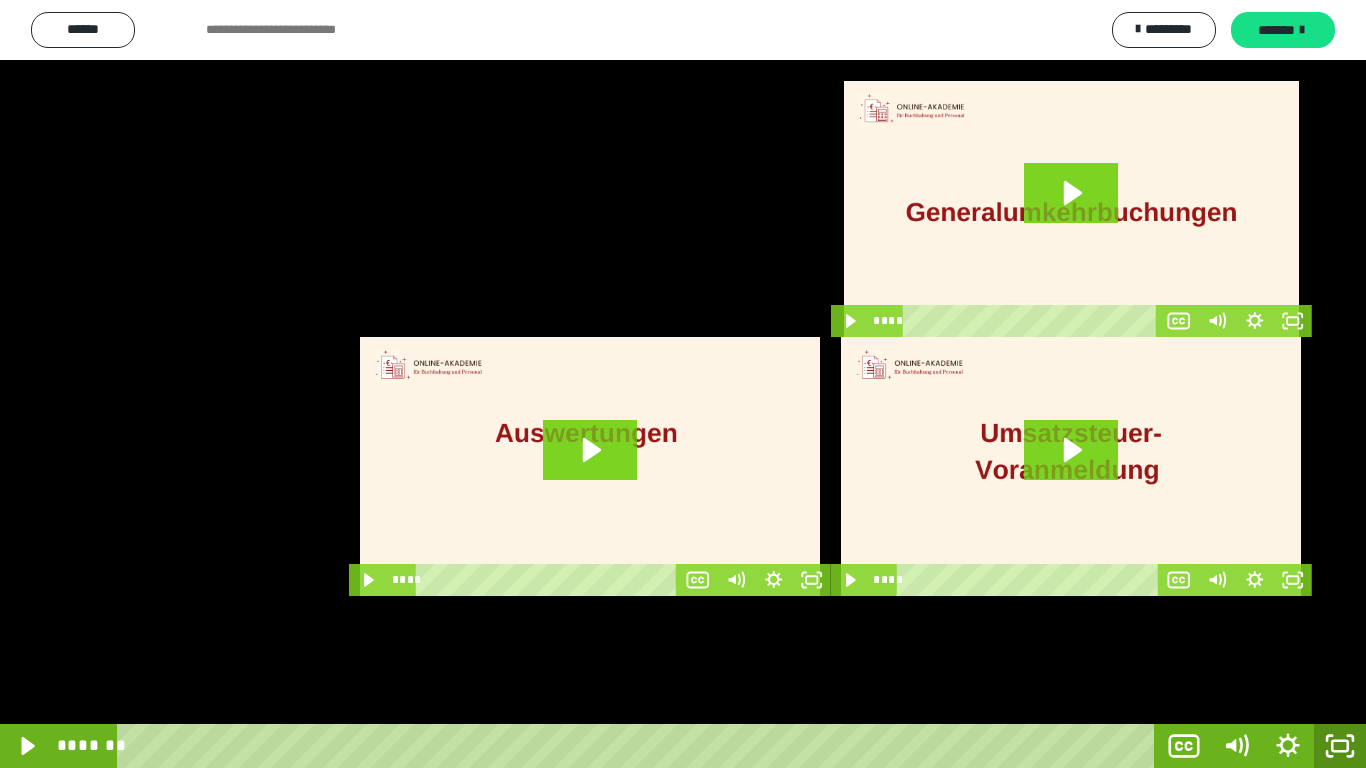 click 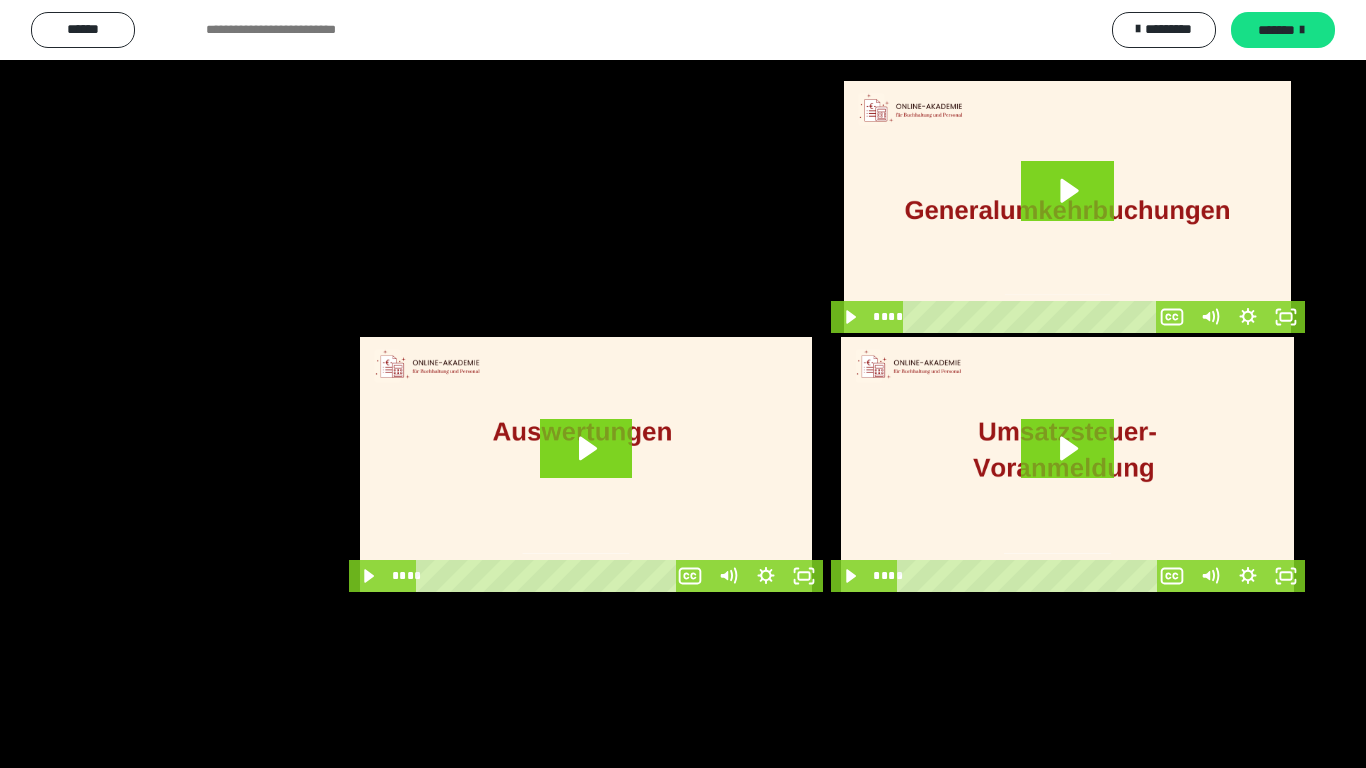 scroll, scrollTop: 2079, scrollLeft: 0, axis: vertical 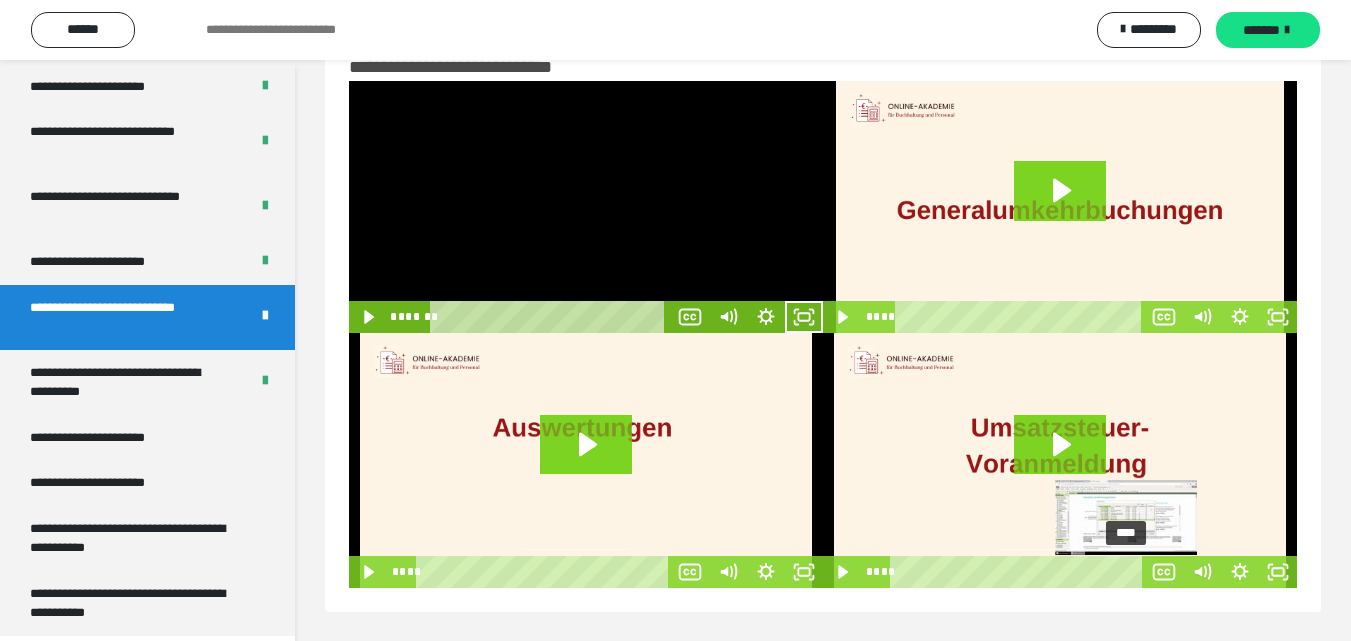 click on "****" at bounding box center [1020, 572] 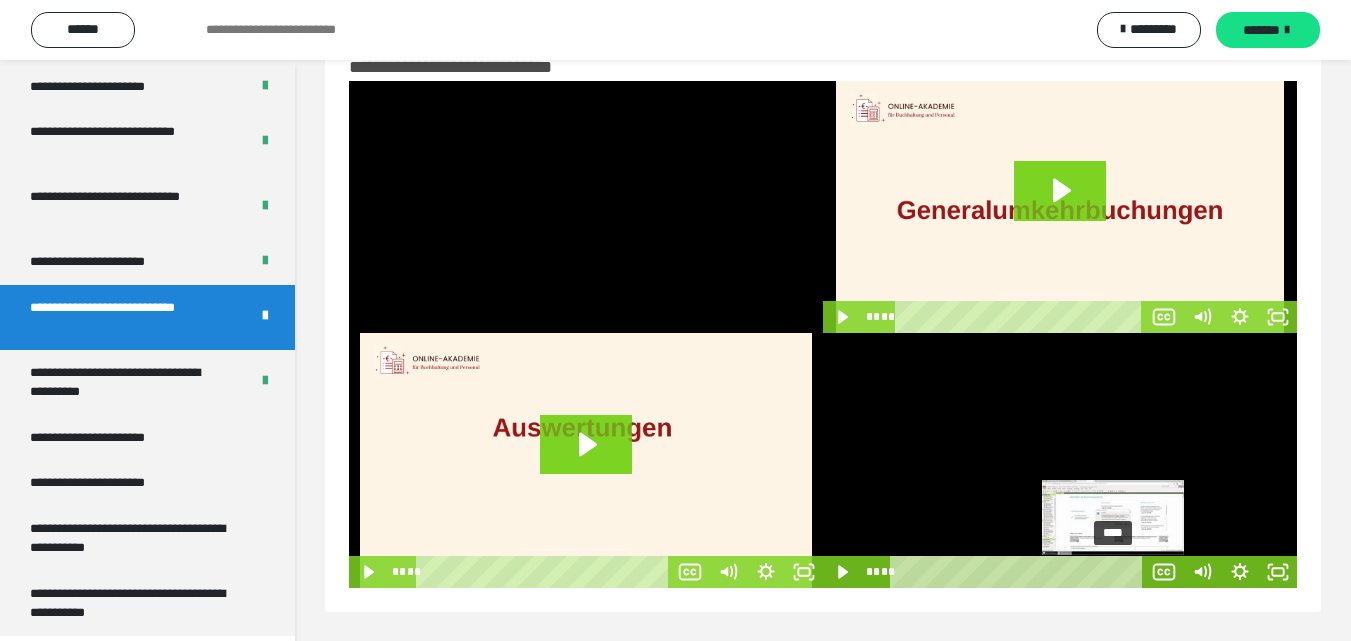 click on "****" at bounding box center (1020, 572) 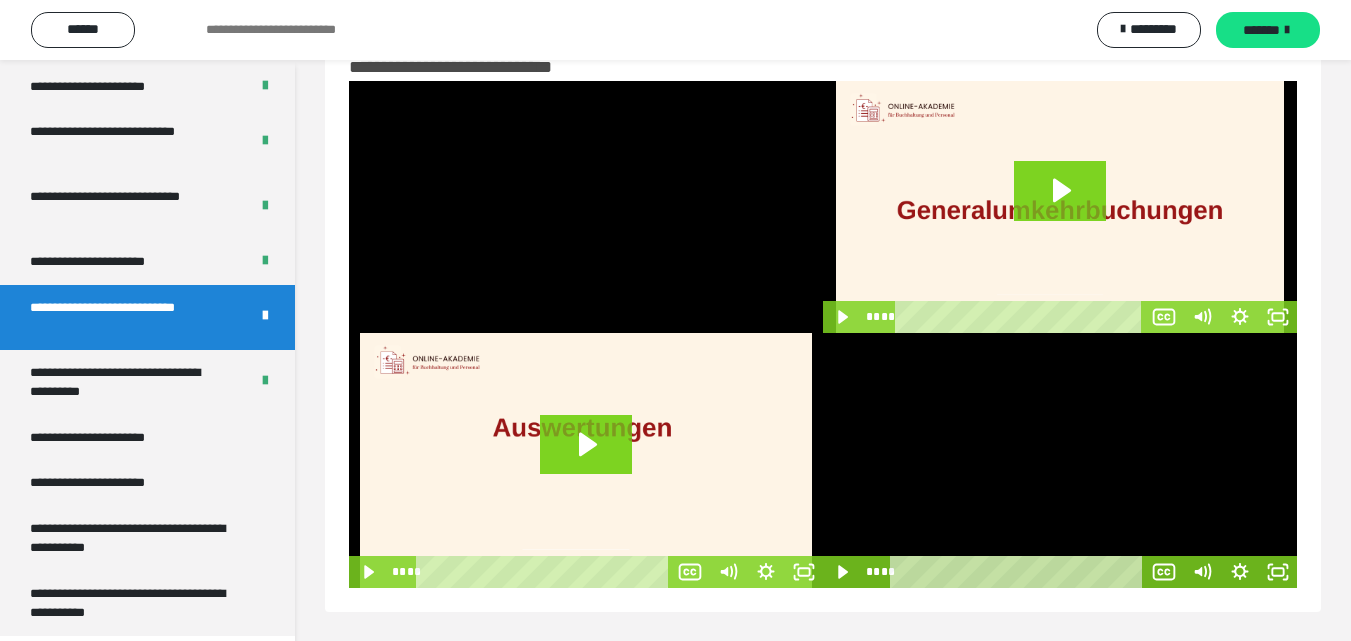 click at bounding box center (1060, 460) 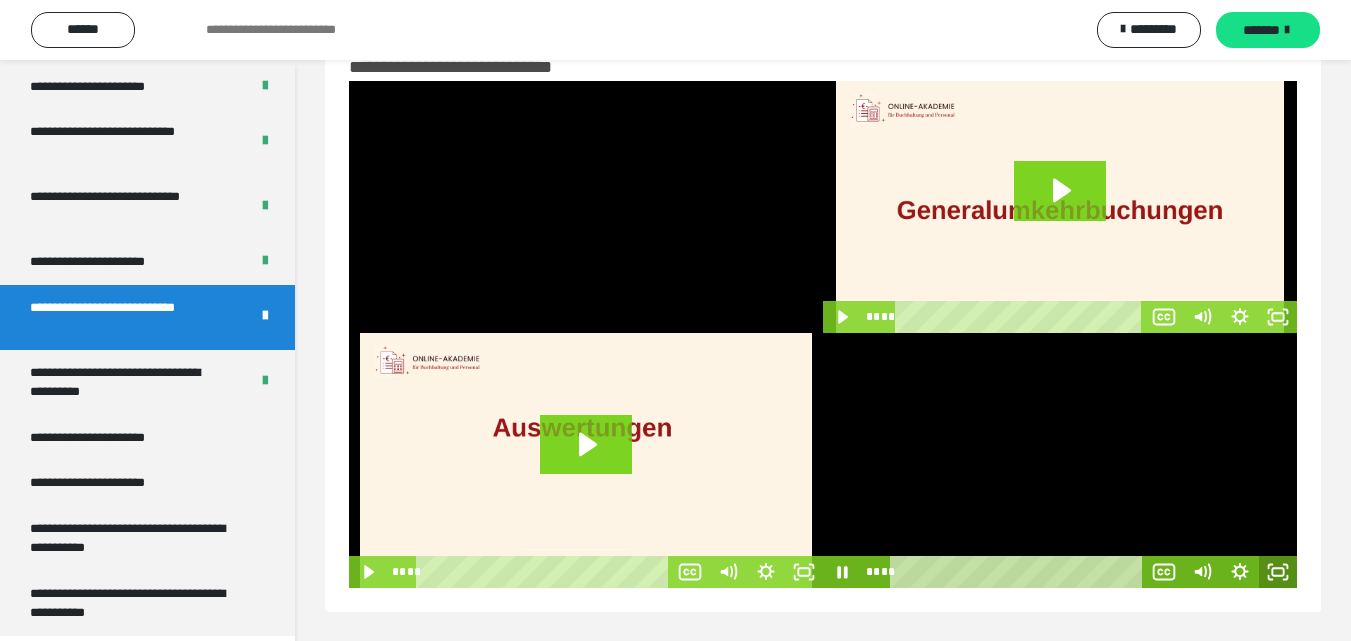 click 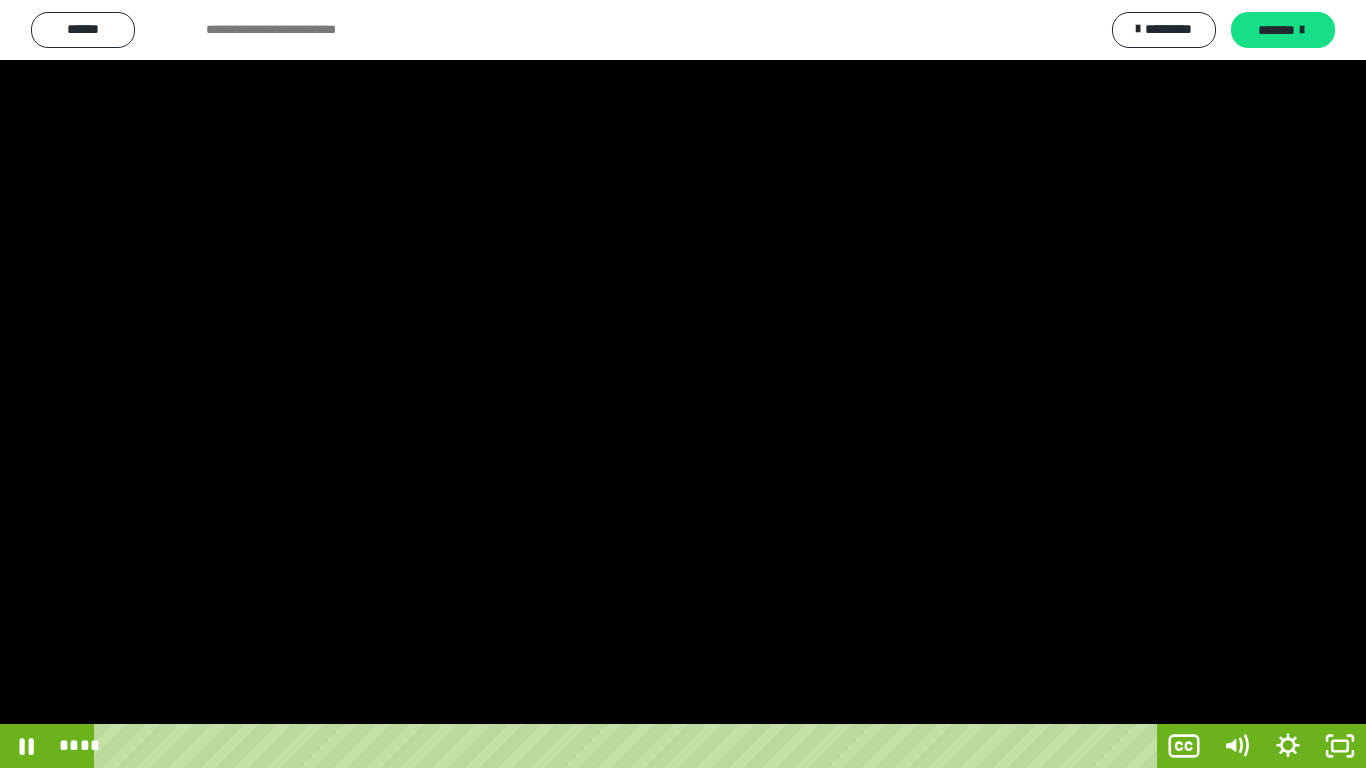 type 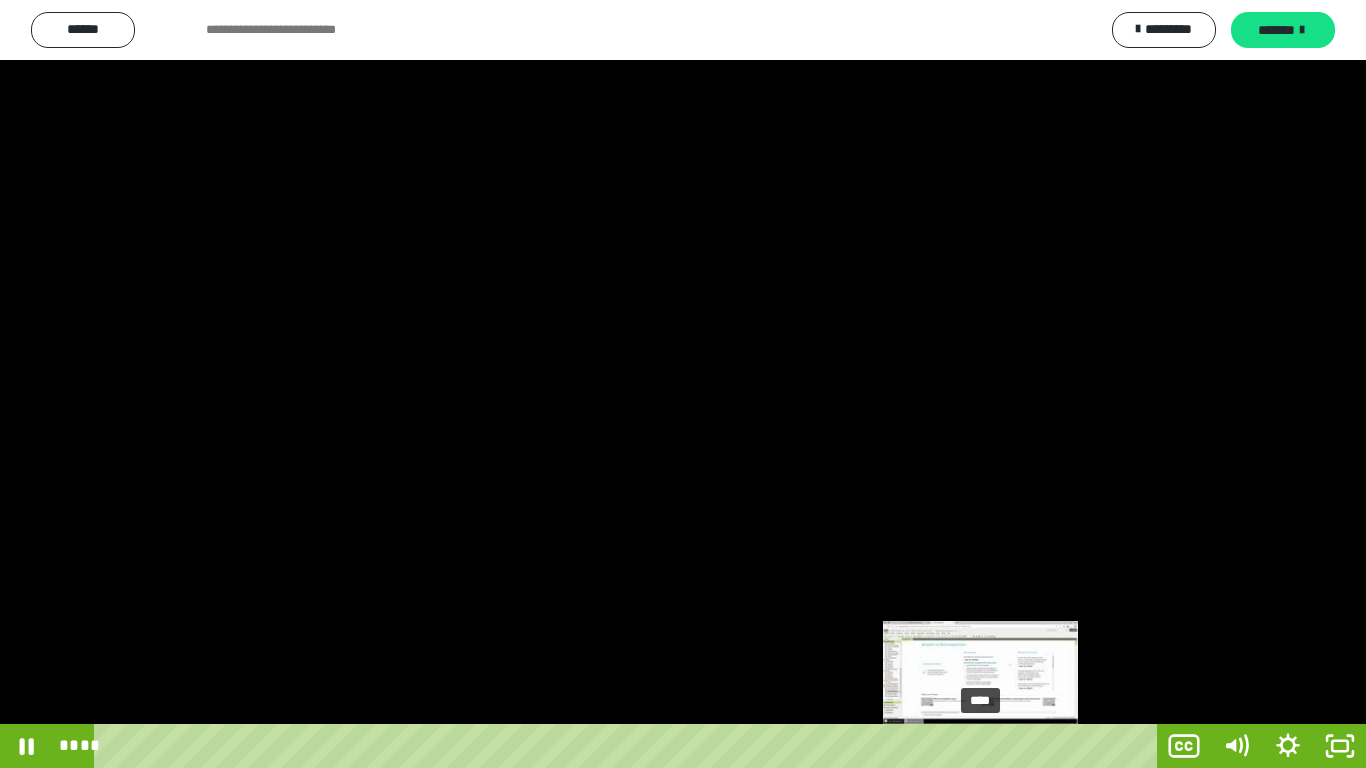 click on "****" at bounding box center [629, 746] 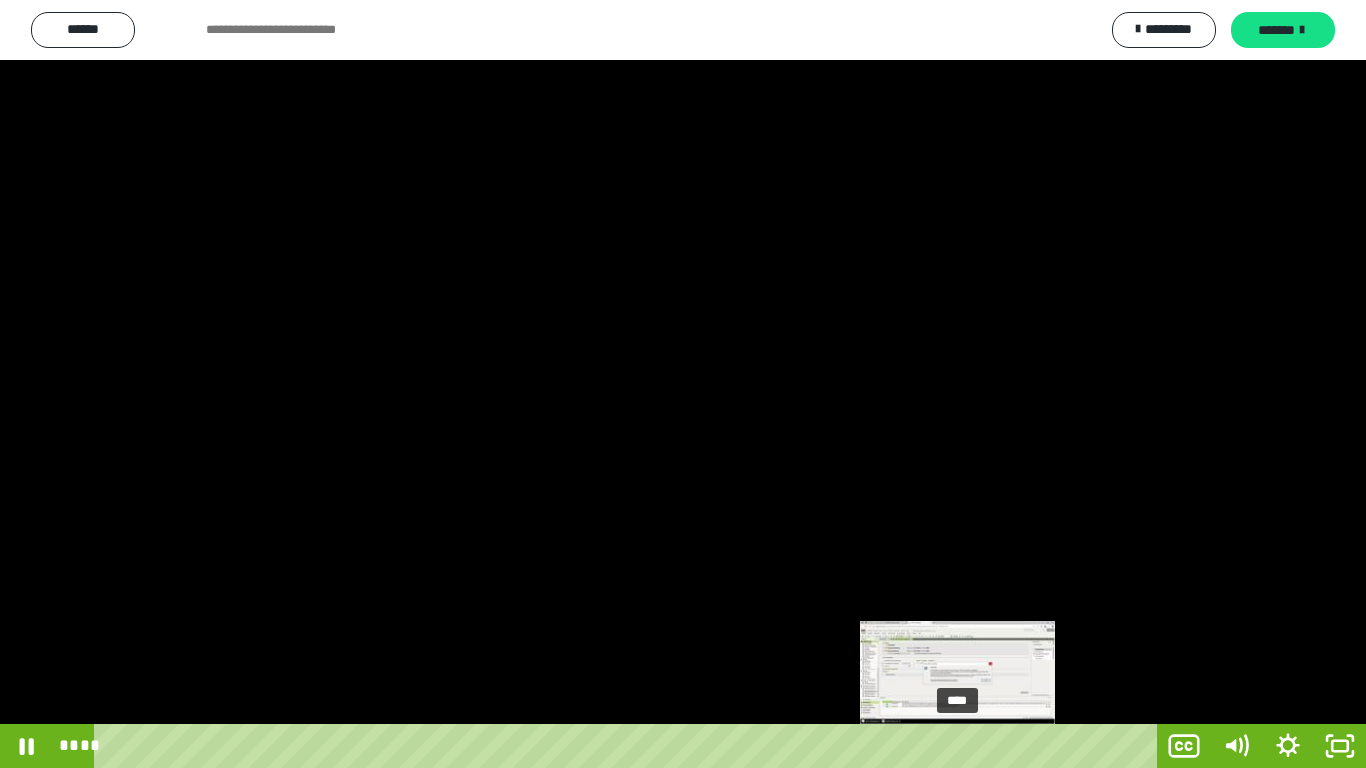 click on "****" at bounding box center [629, 746] 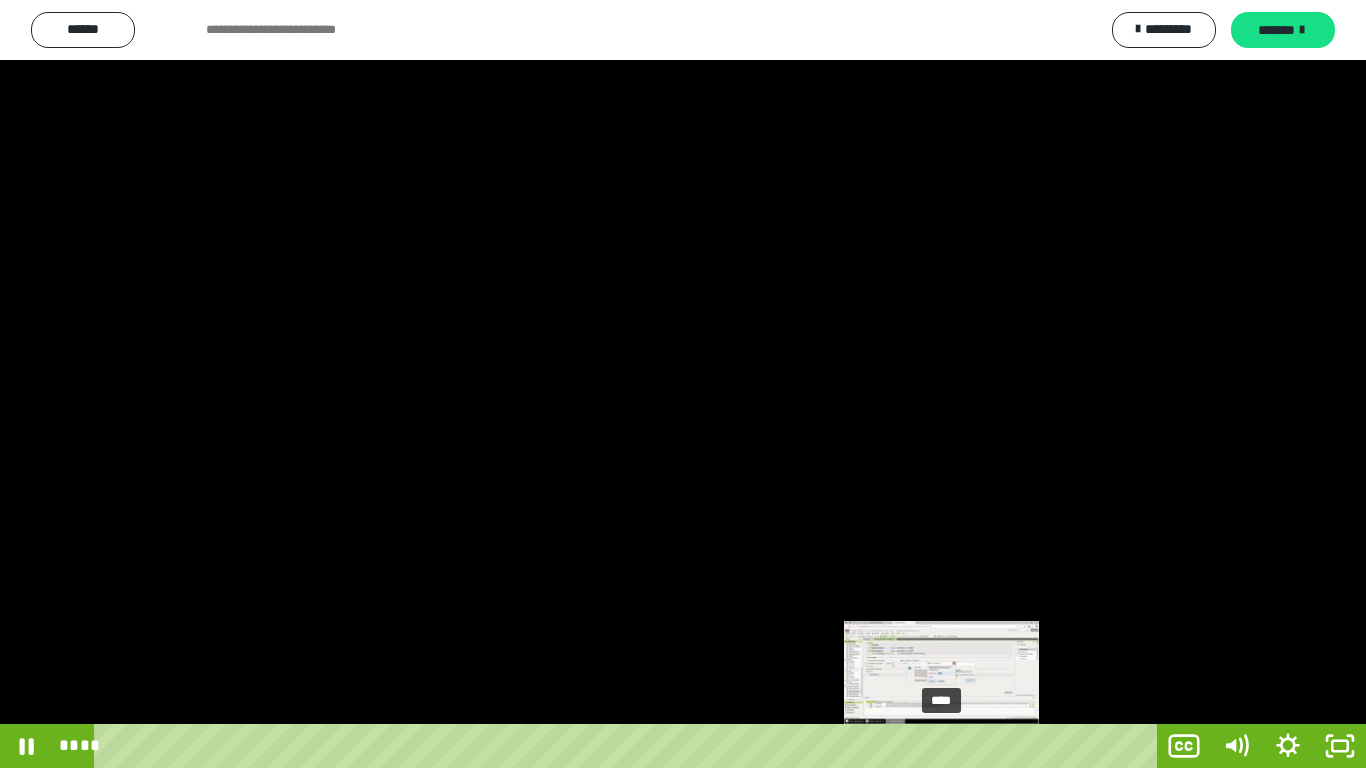 click on "****" at bounding box center [629, 746] 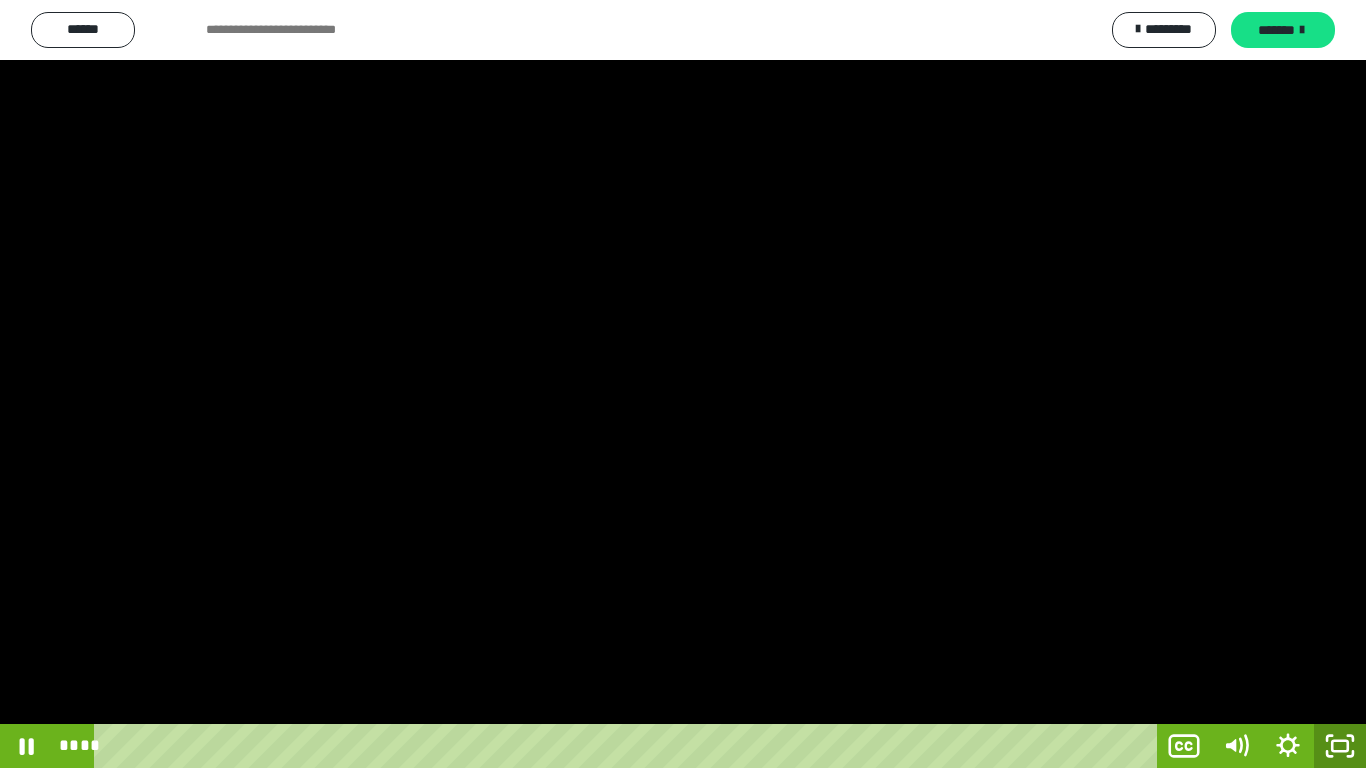 click 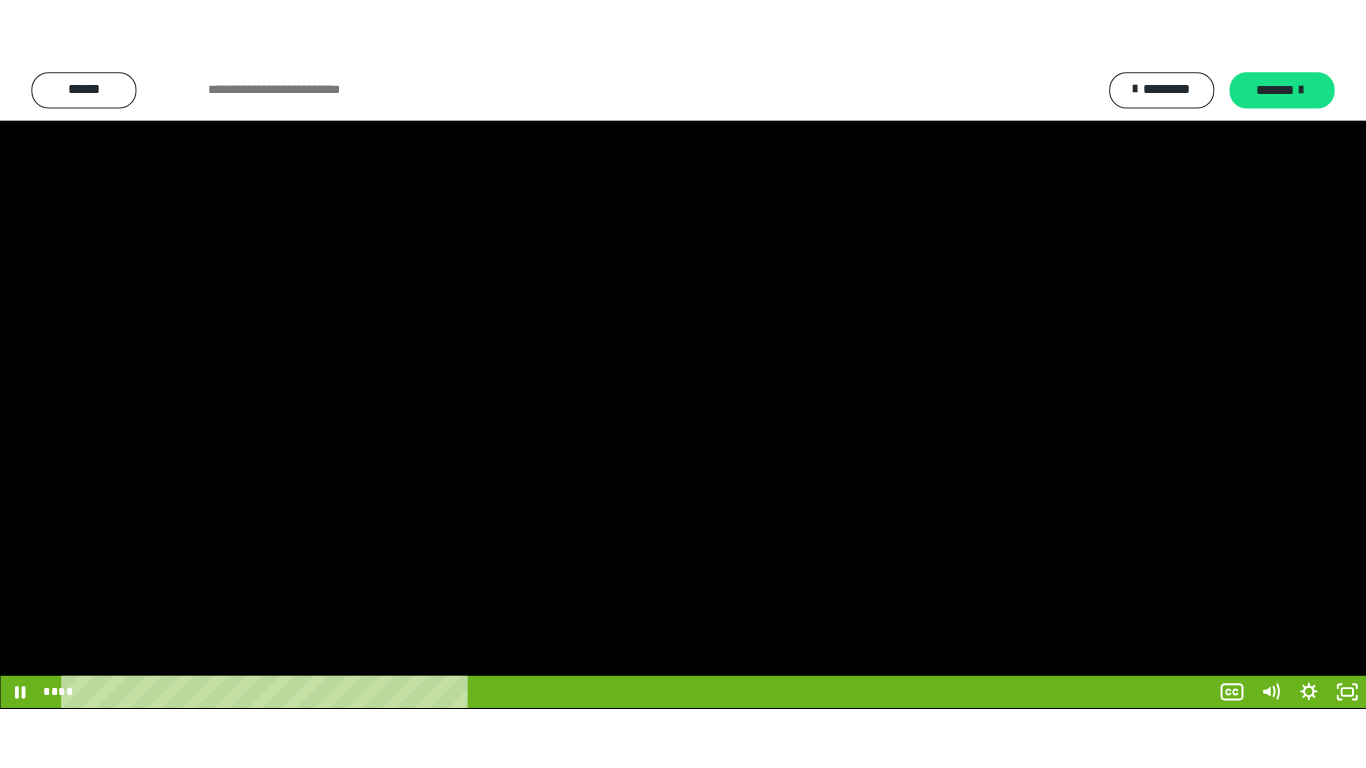 scroll, scrollTop: 2079, scrollLeft: 0, axis: vertical 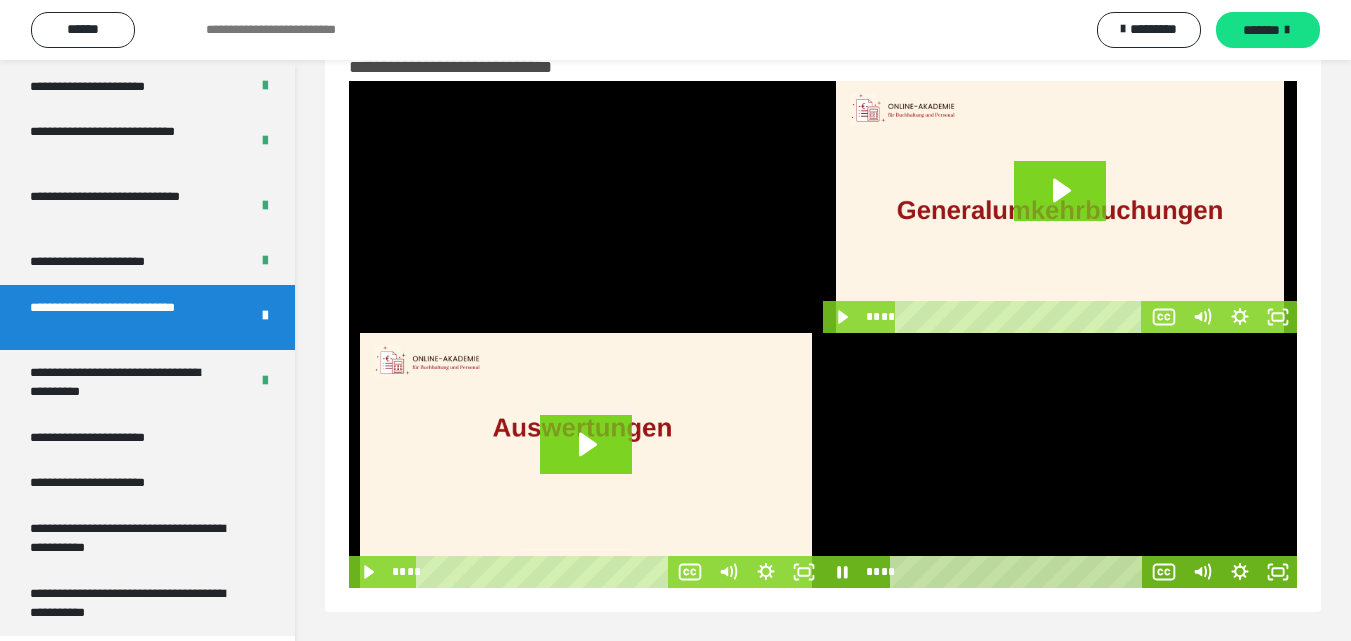 click at bounding box center (1060, 460) 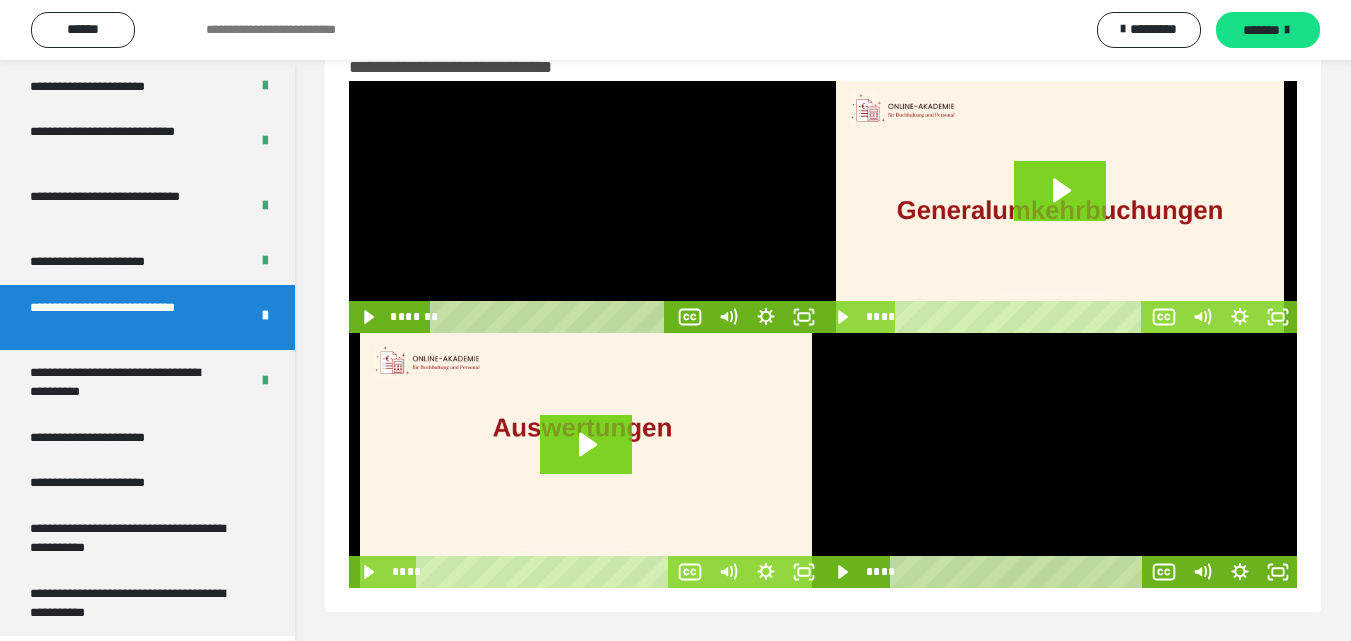 click at bounding box center [586, 207] 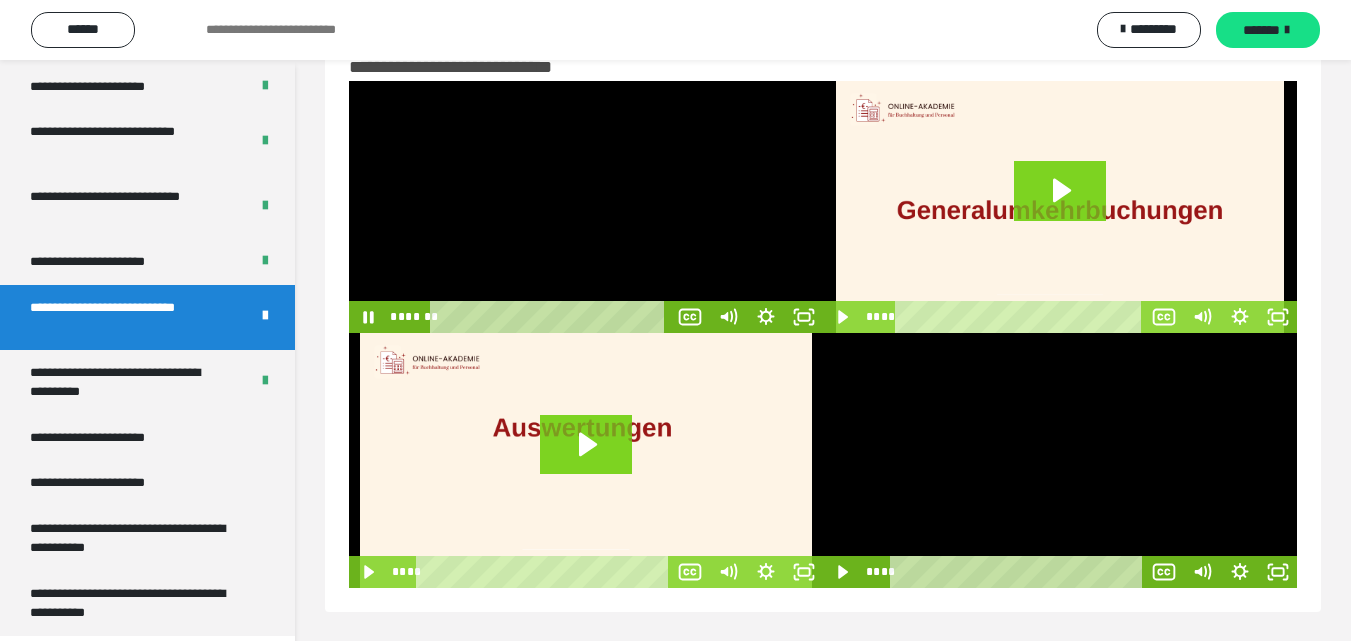 click at bounding box center [586, 207] 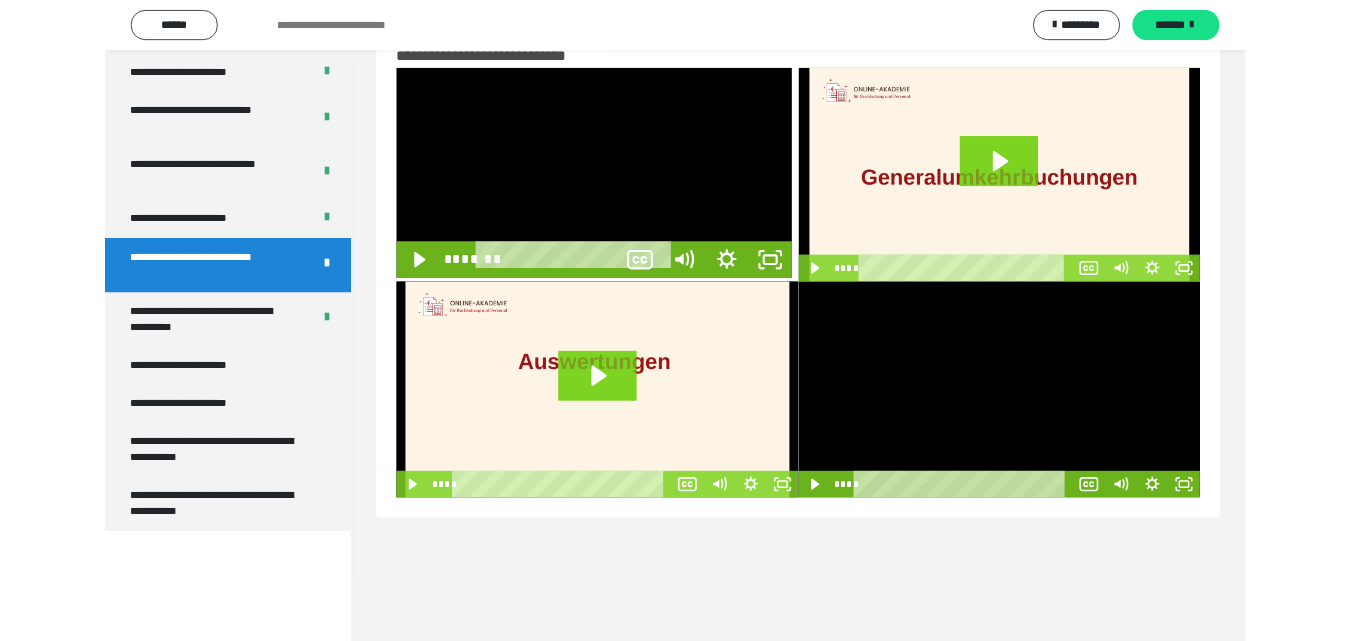 scroll, scrollTop: 1952, scrollLeft: 0, axis: vertical 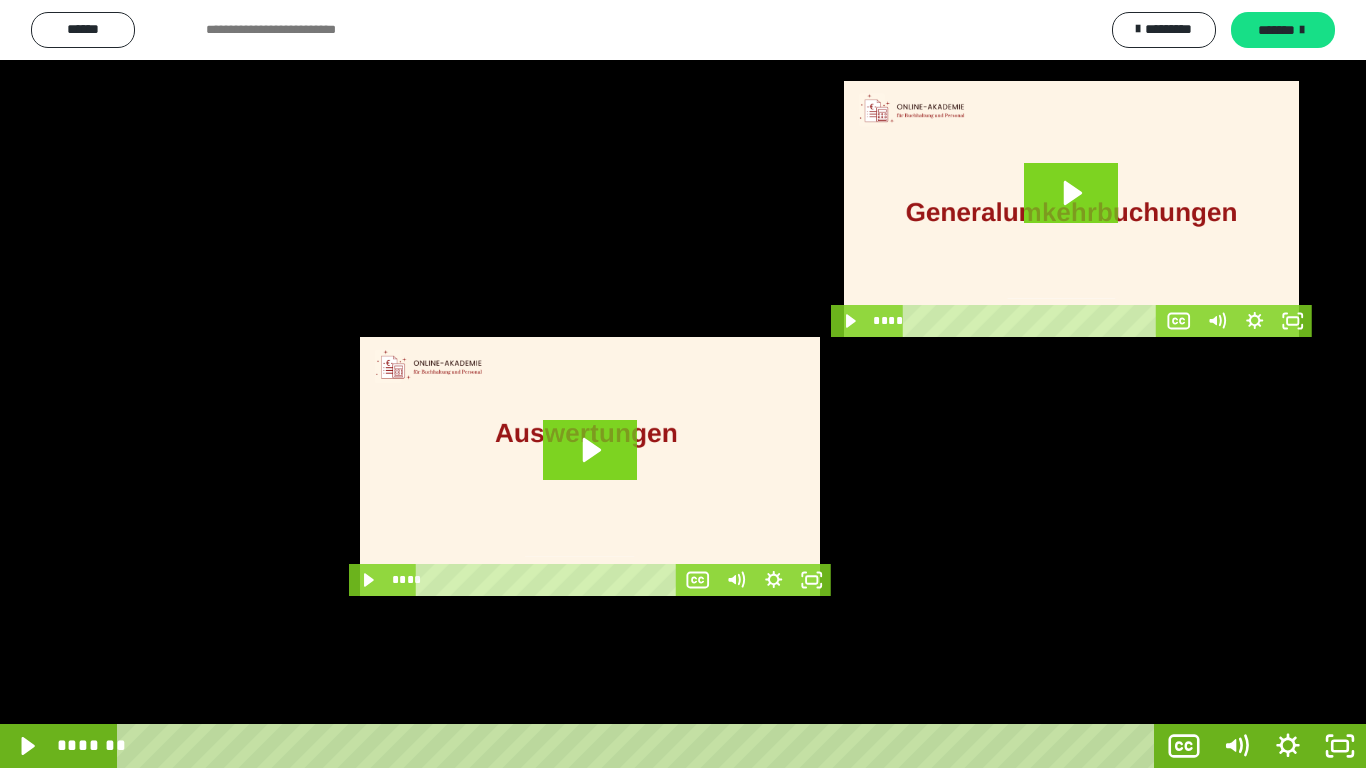 click at bounding box center [683, 384] 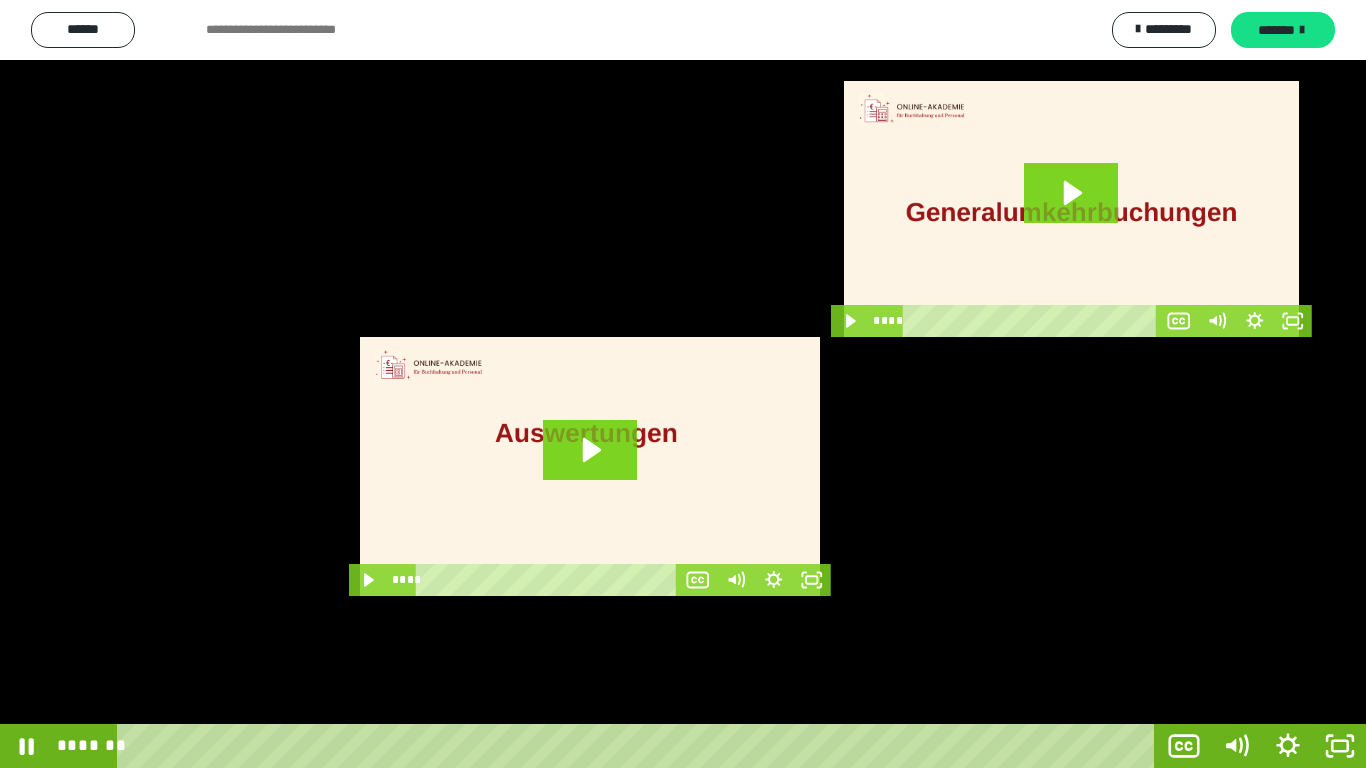 click at bounding box center [683, 384] 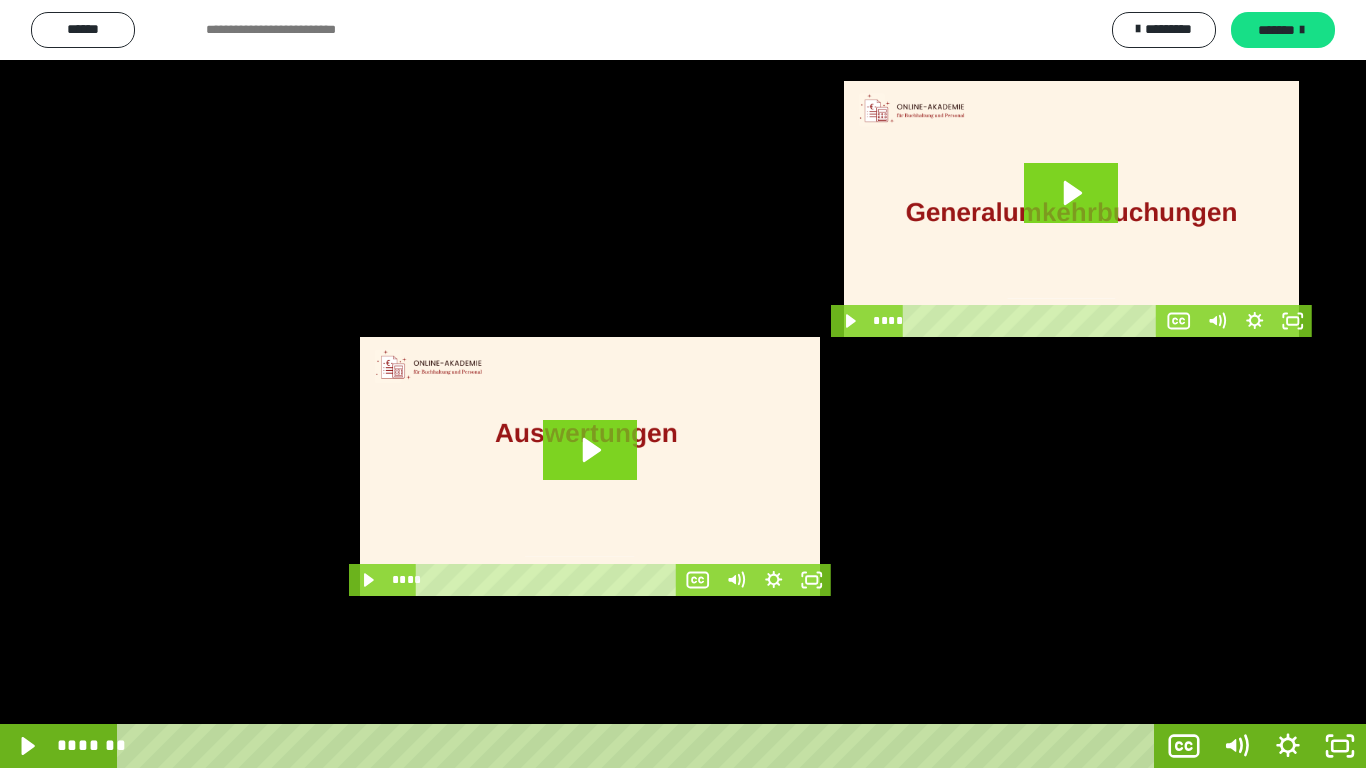 click at bounding box center (683, 384) 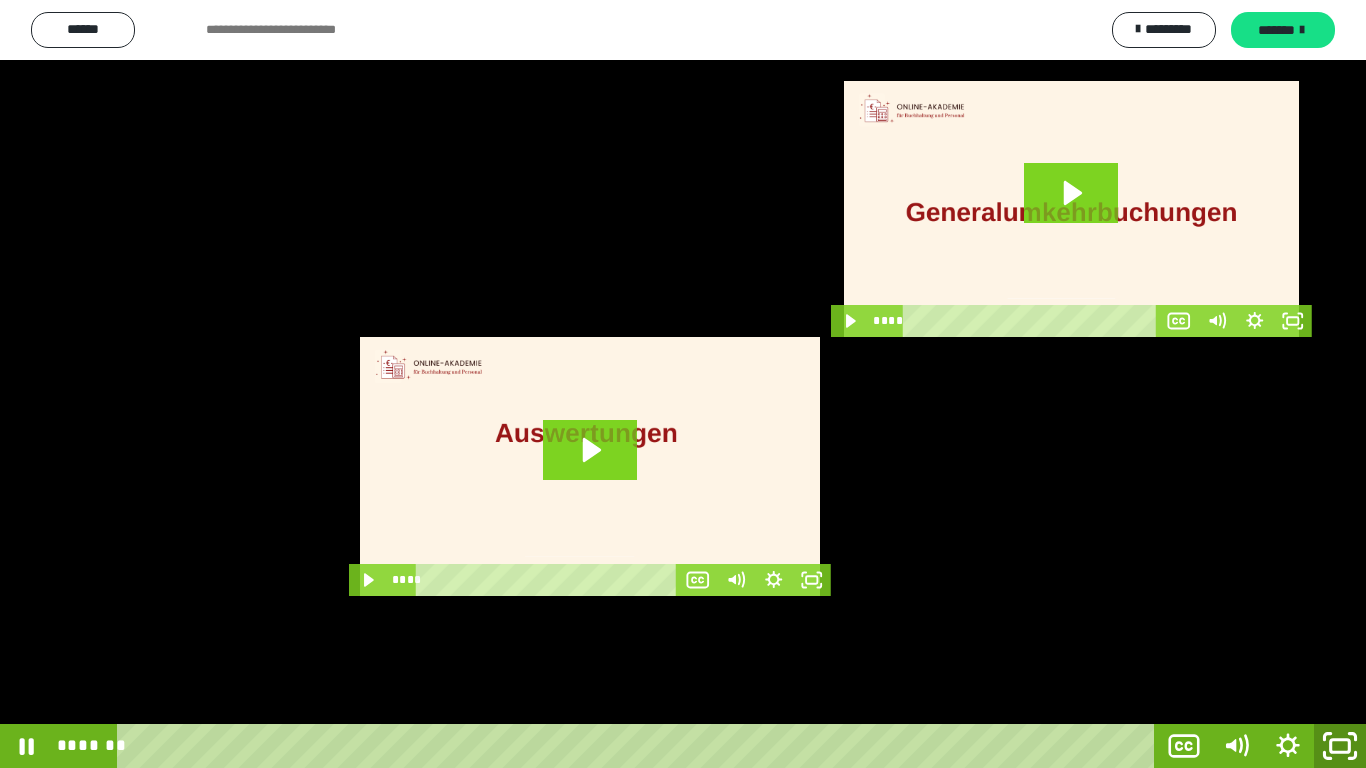 click 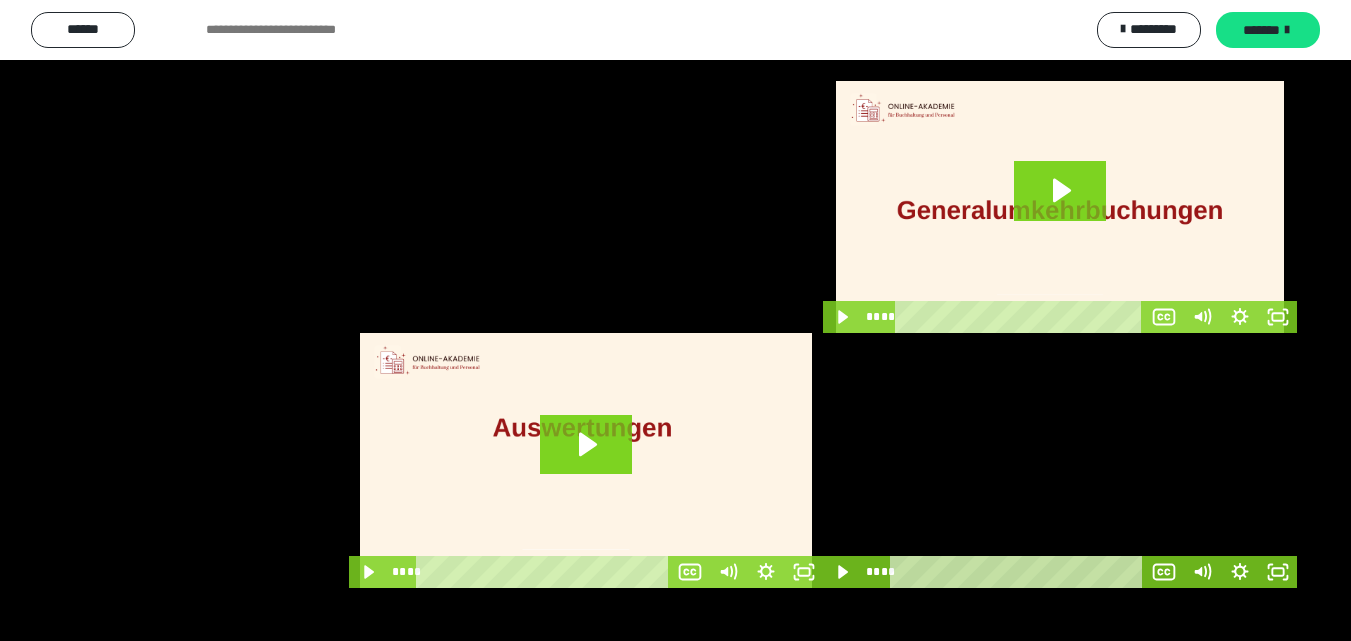 scroll, scrollTop: 2079, scrollLeft: 0, axis: vertical 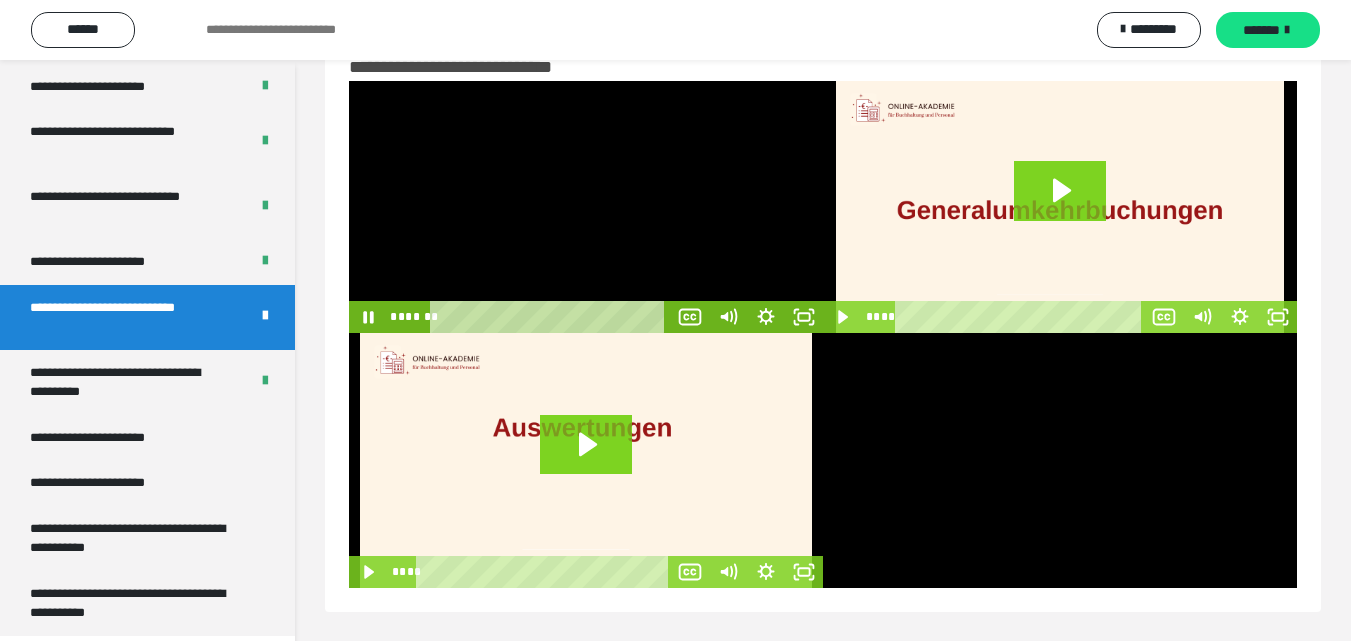 click at bounding box center [586, 207] 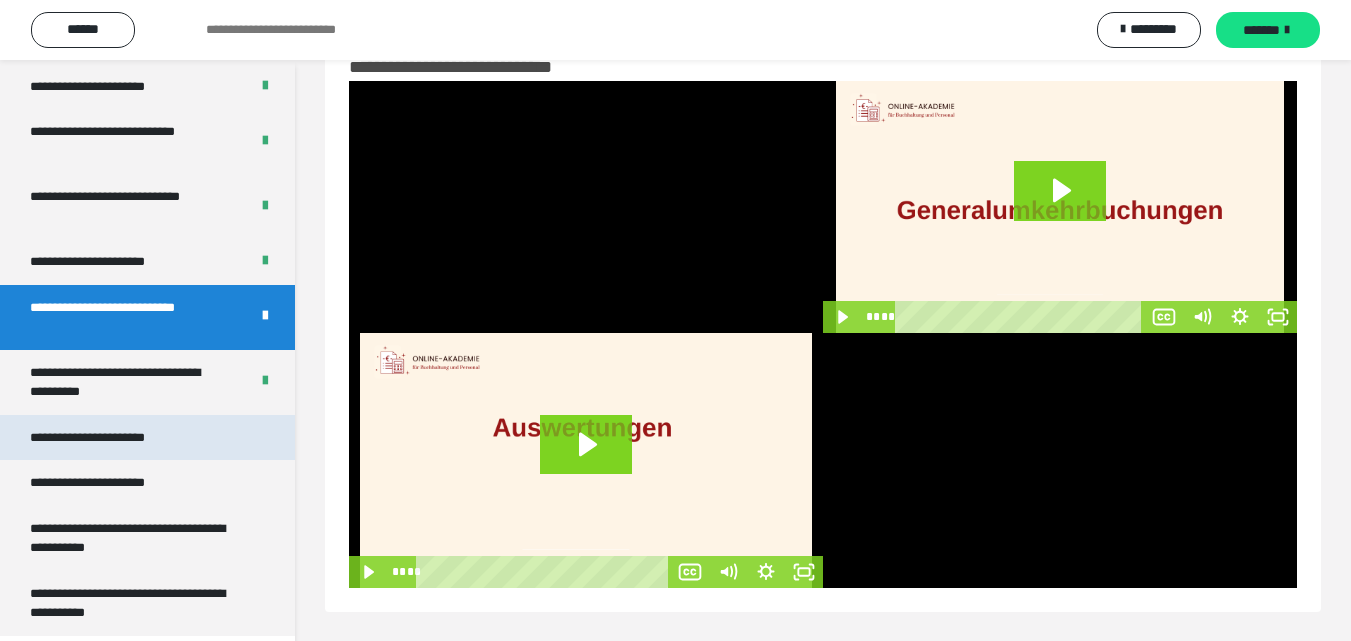 click on "**********" at bounding box center [147, 438] 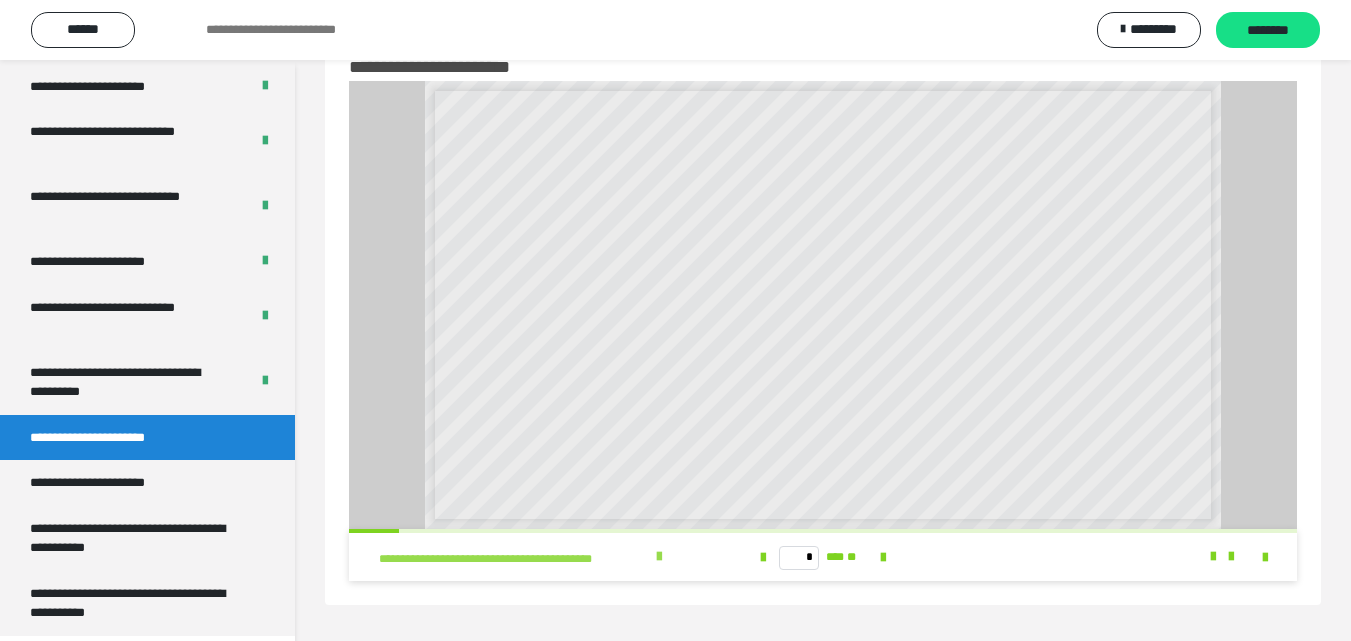 click at bounding box center (659, 557) 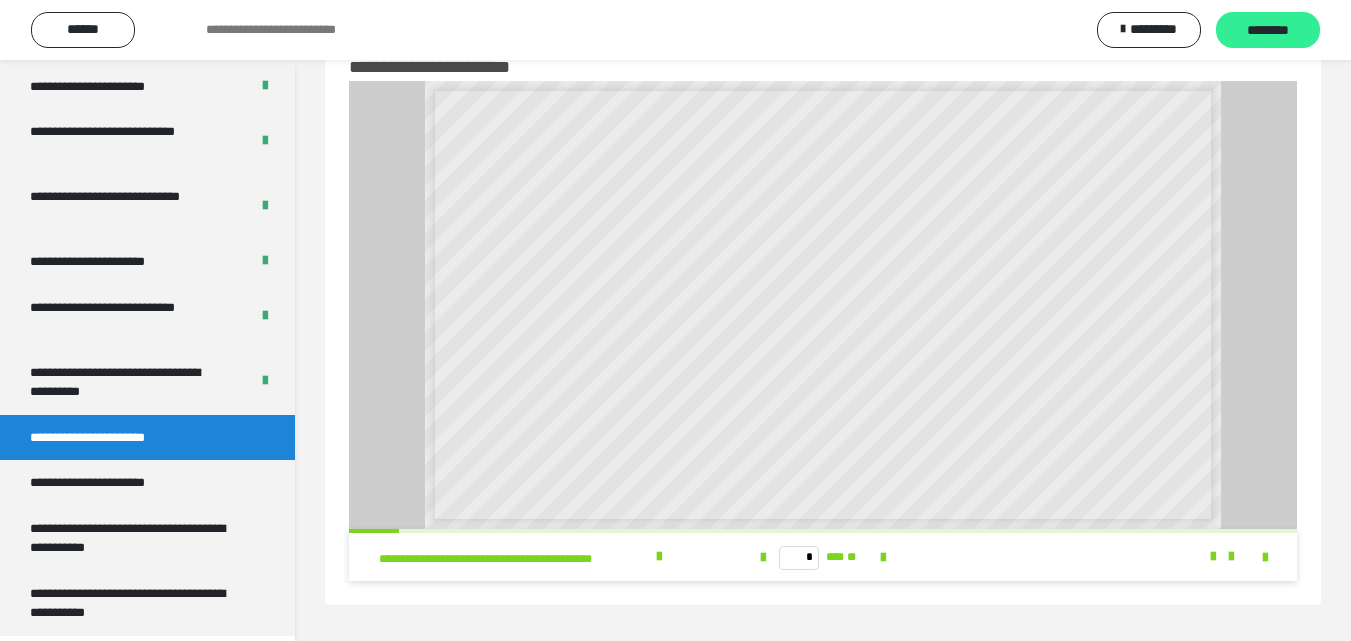 click on "********" at bounding box center [1268, 31] 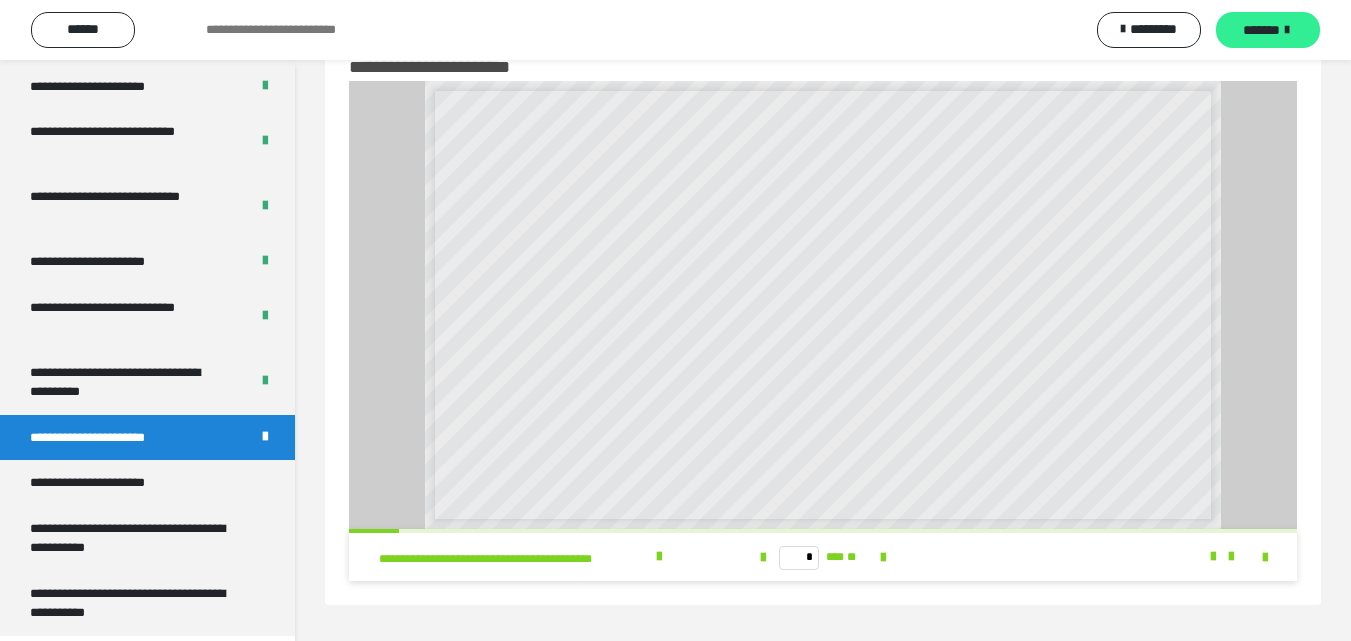 click on "*******" at bounding box center (1261, 30) 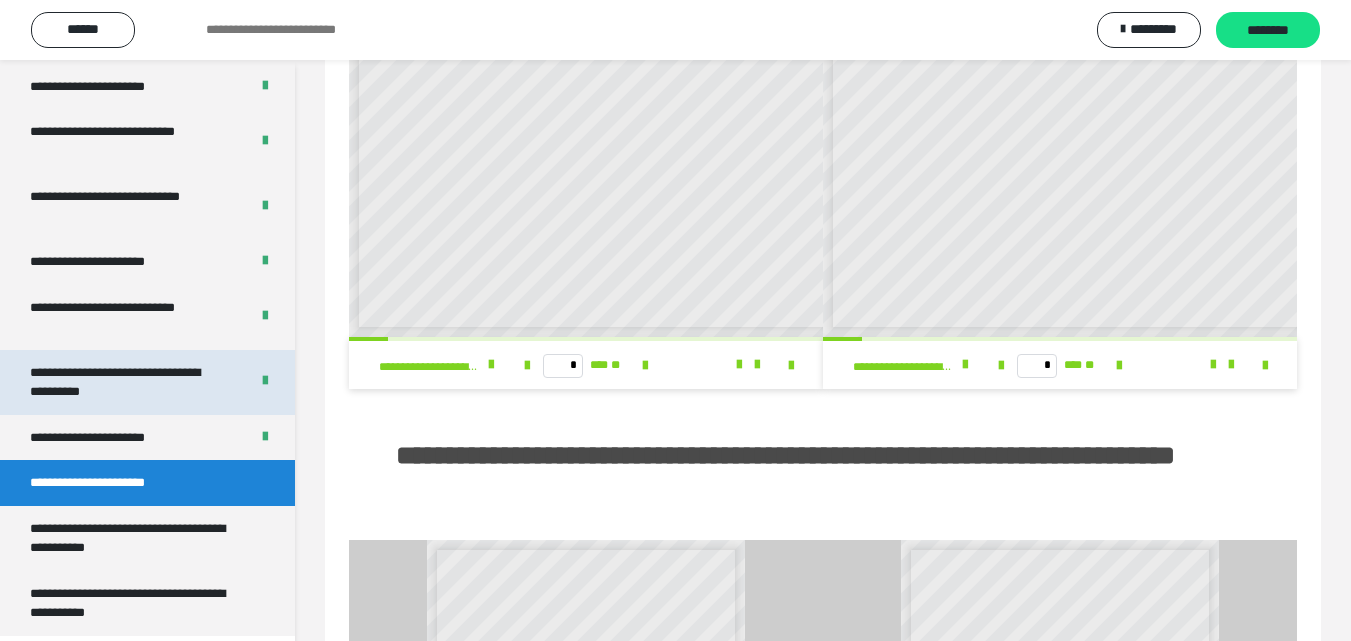 scroll, scrollTop: 260, scrollLeft: 0, axis: vertical 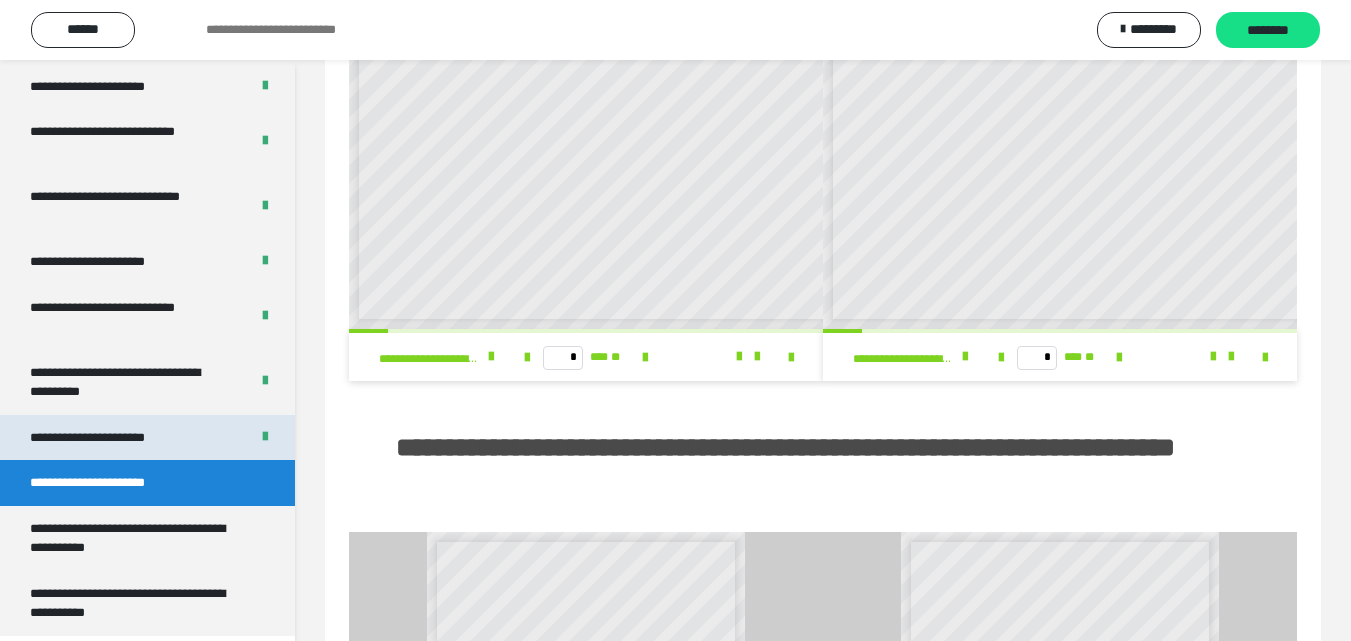 click on "**********" at bounding box center (110, 438) 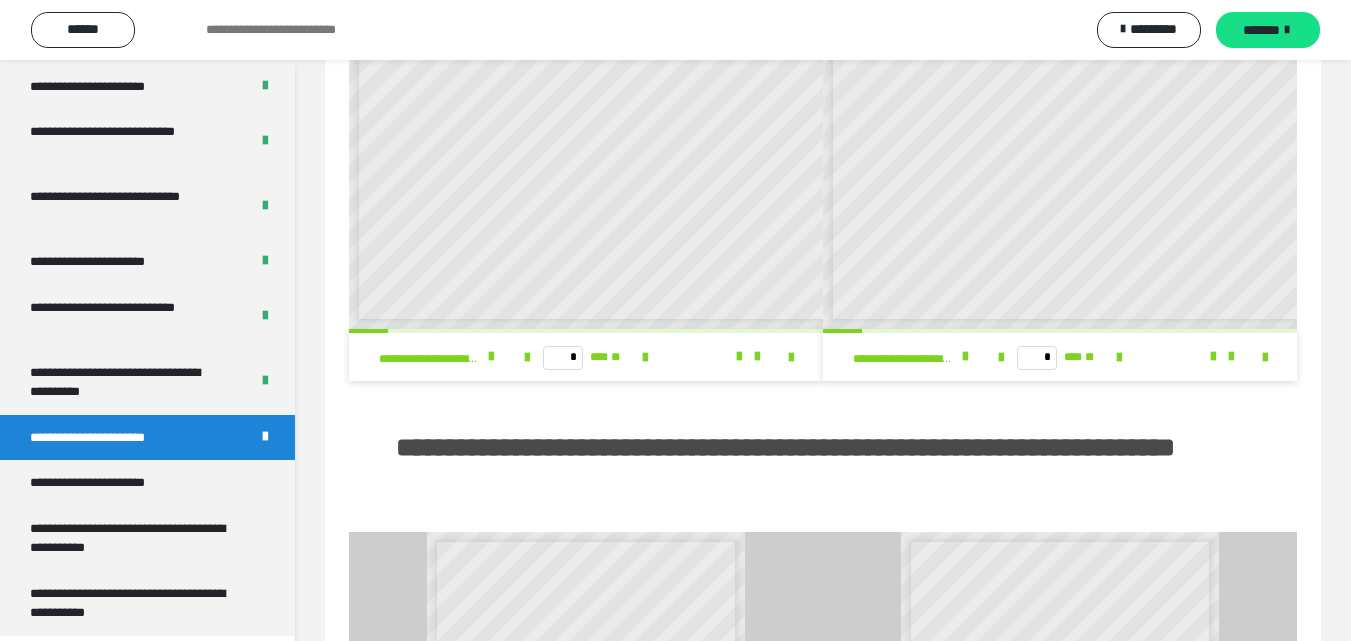 scroll, scrollTop: 60, scrollLeft: 0, axis: vertical 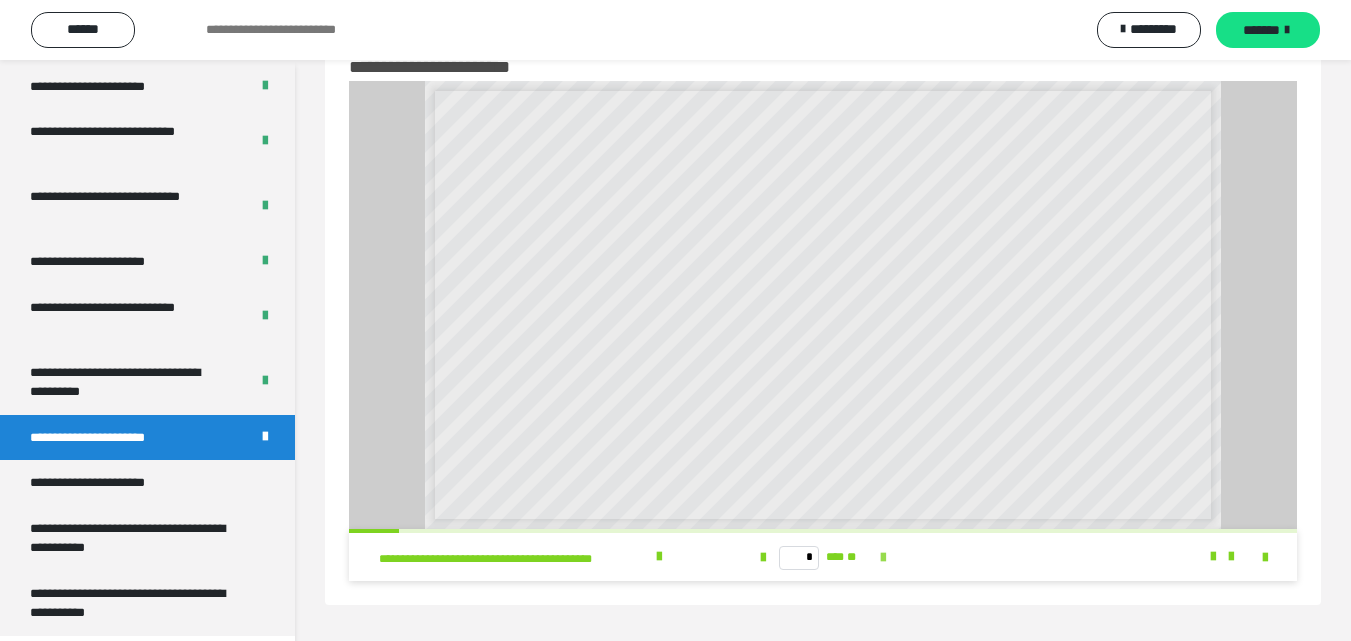 click at bounding box center [883, 558] 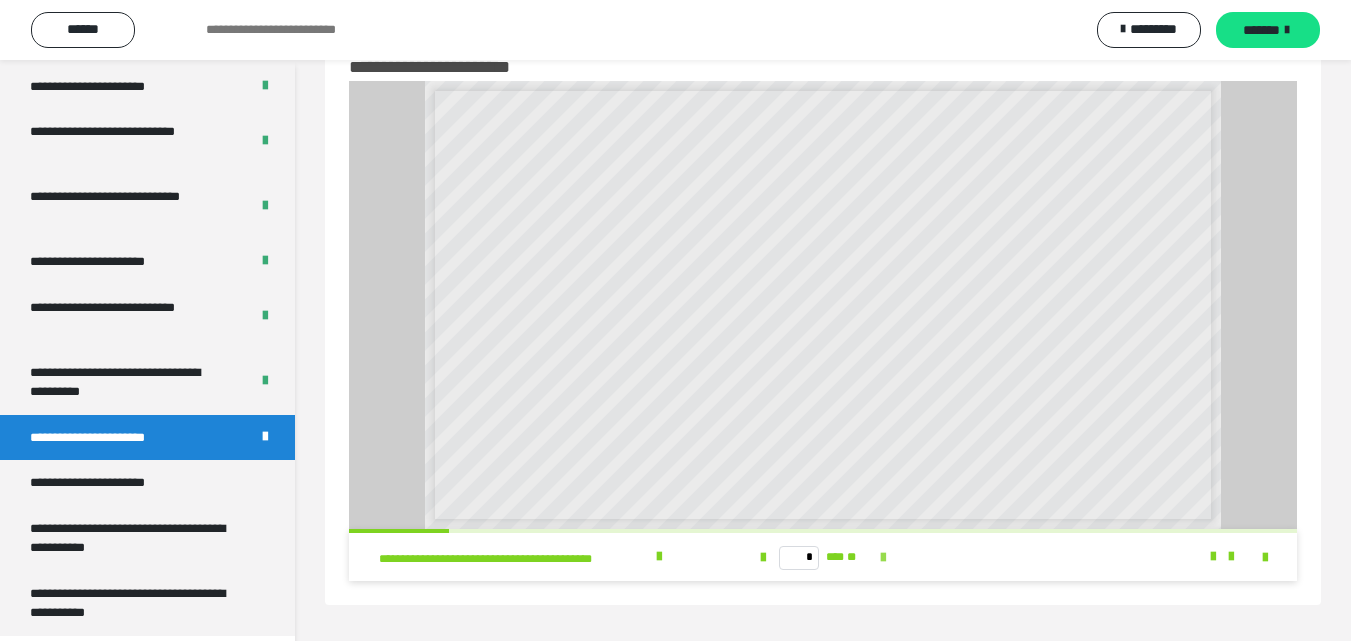 click at bounding box center (883, 558) 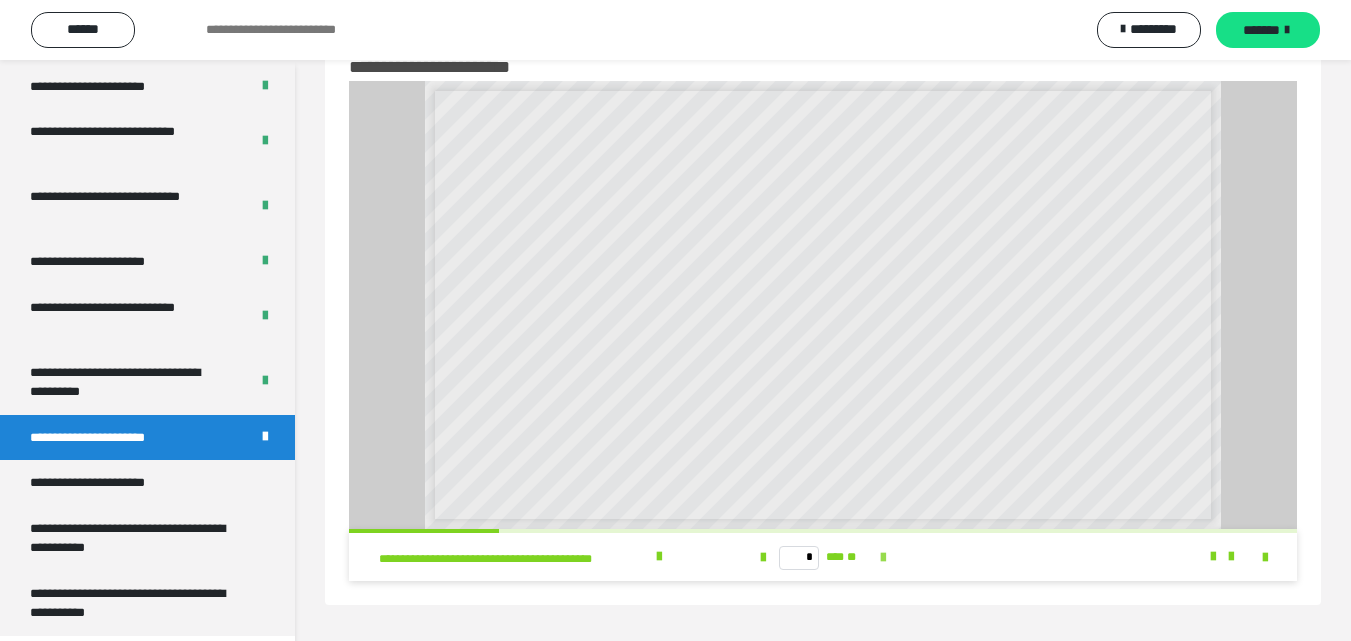 click at bounding box center (883, 558) 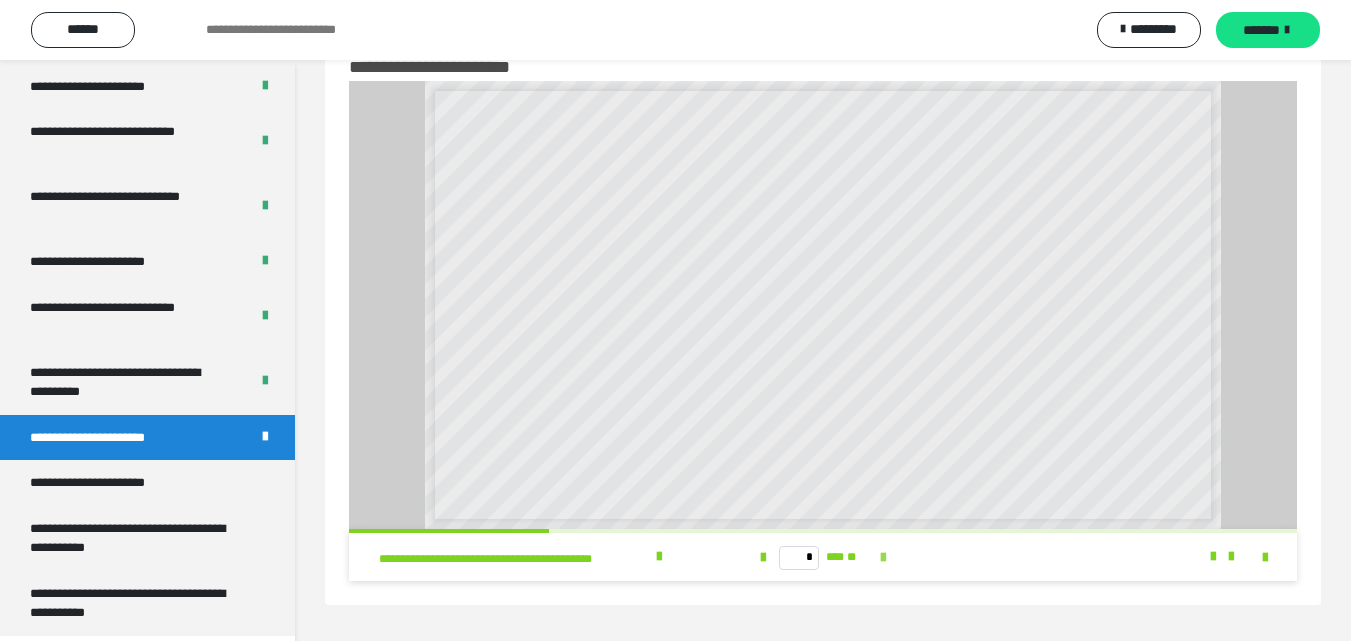 click at bounding box center (883, 558) 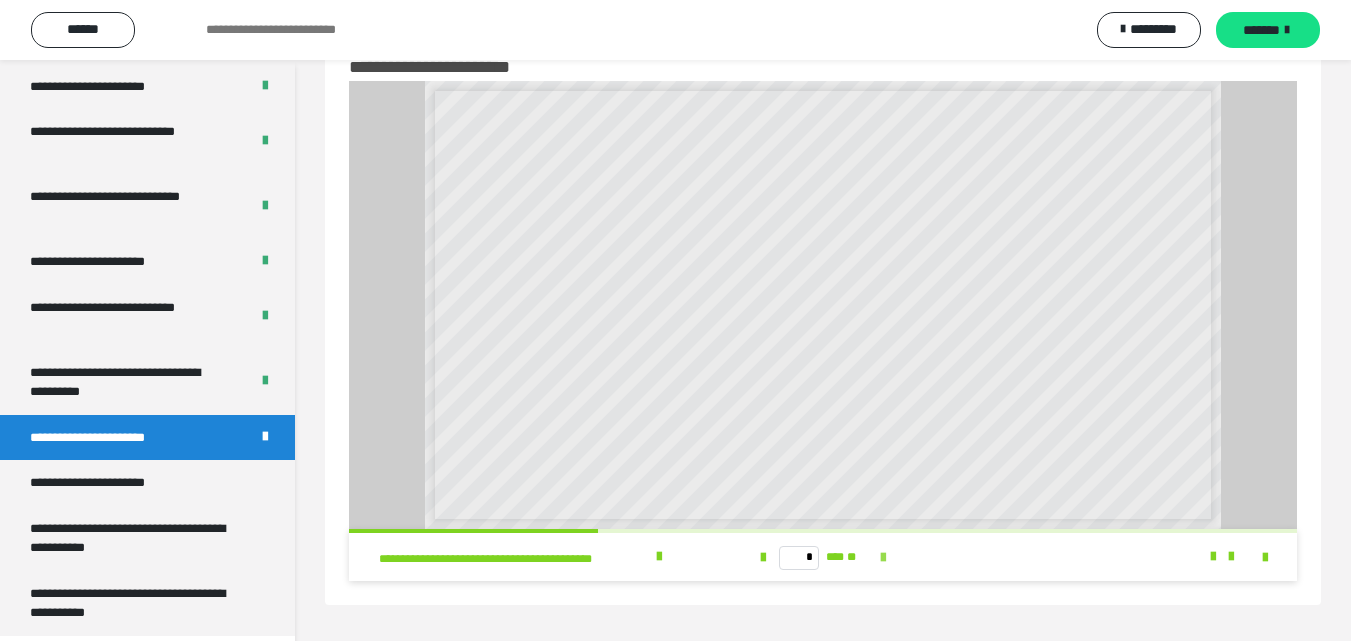 click at bounding box center [883, 558] 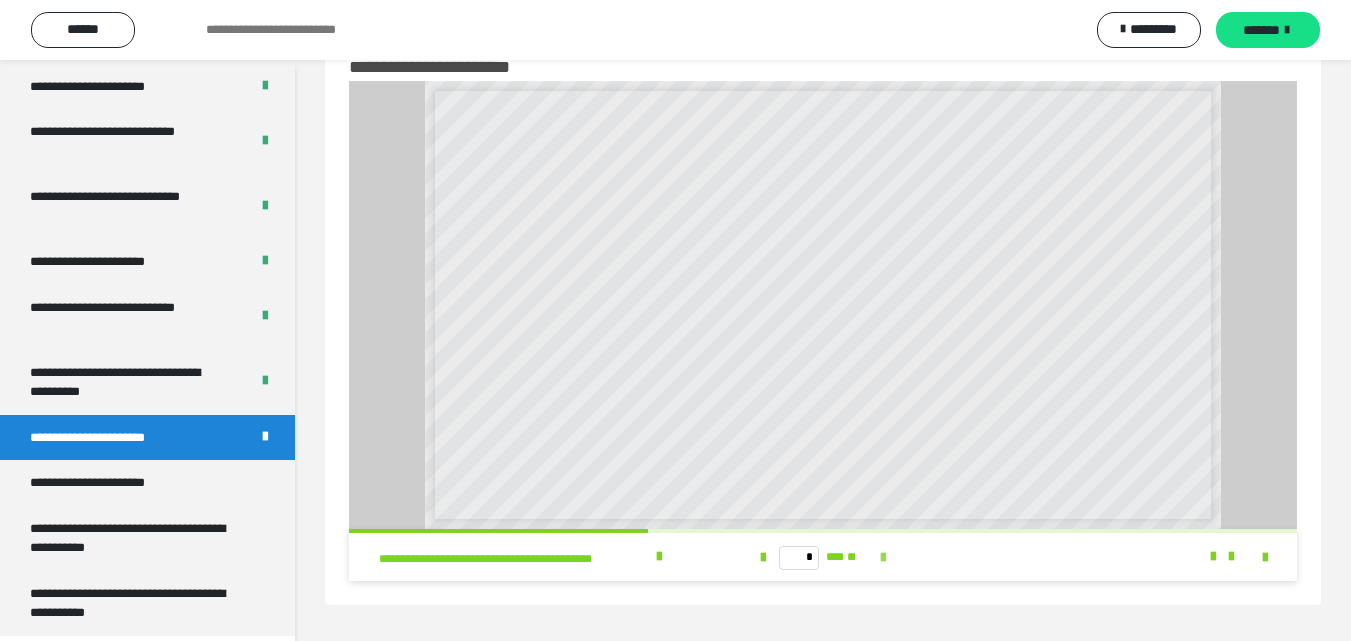 click at bounding box center (883, 558) 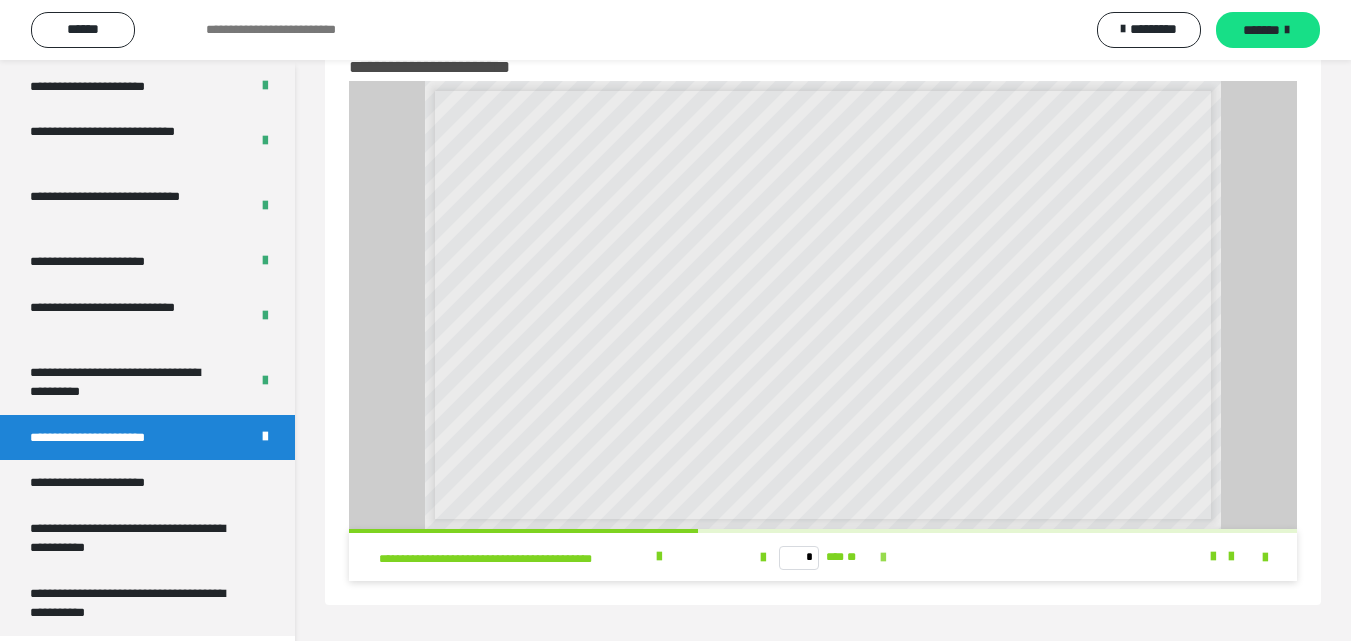 click at bounding box center (883, 558) 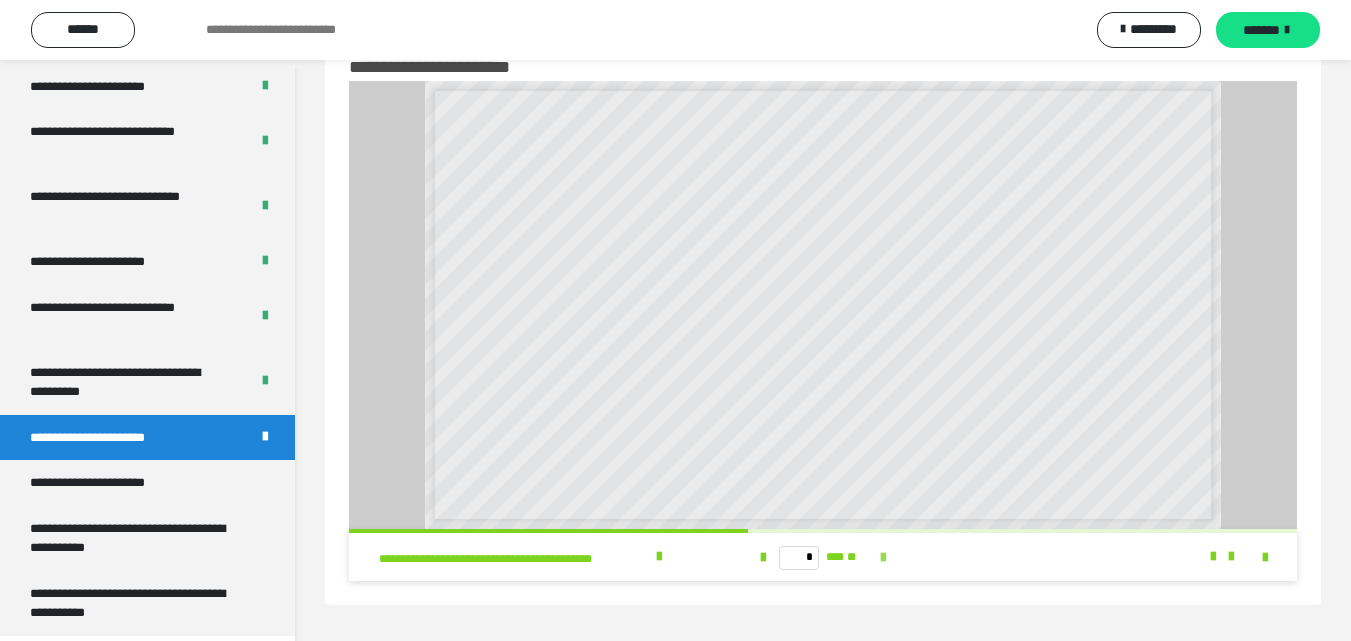 click at bounding box center [883, 558] 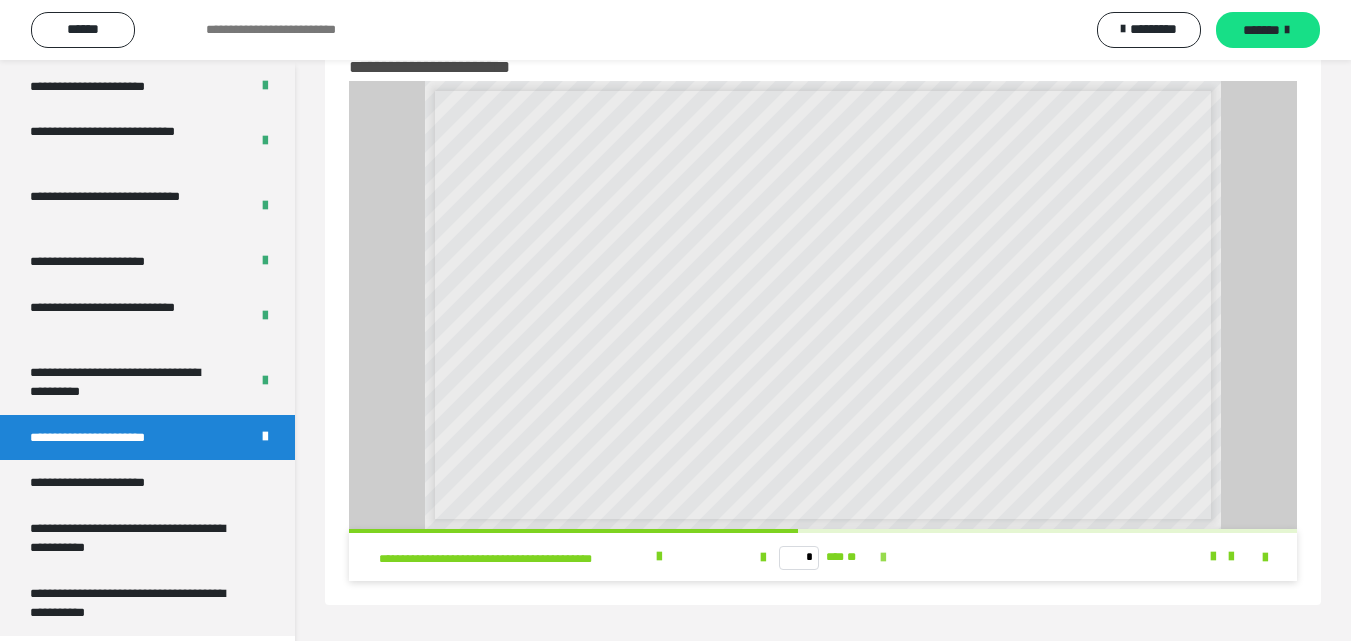 click at bounding box center [883, 558] 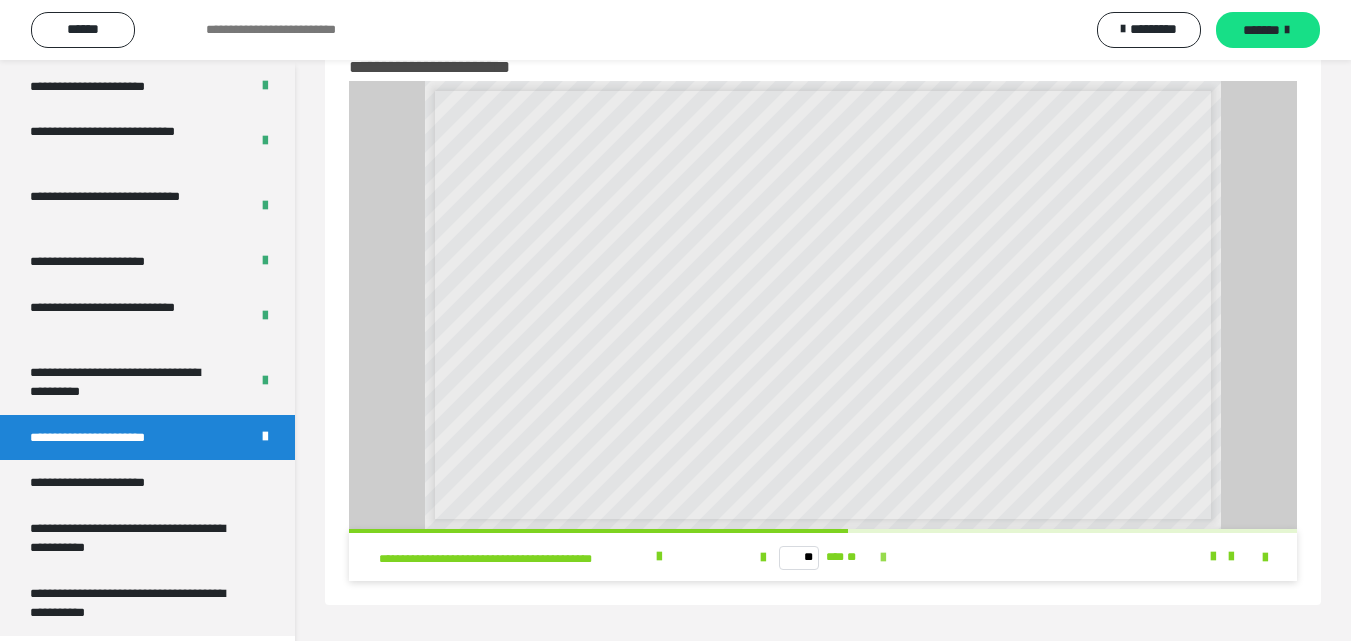 click at bounding box center [883, 558] 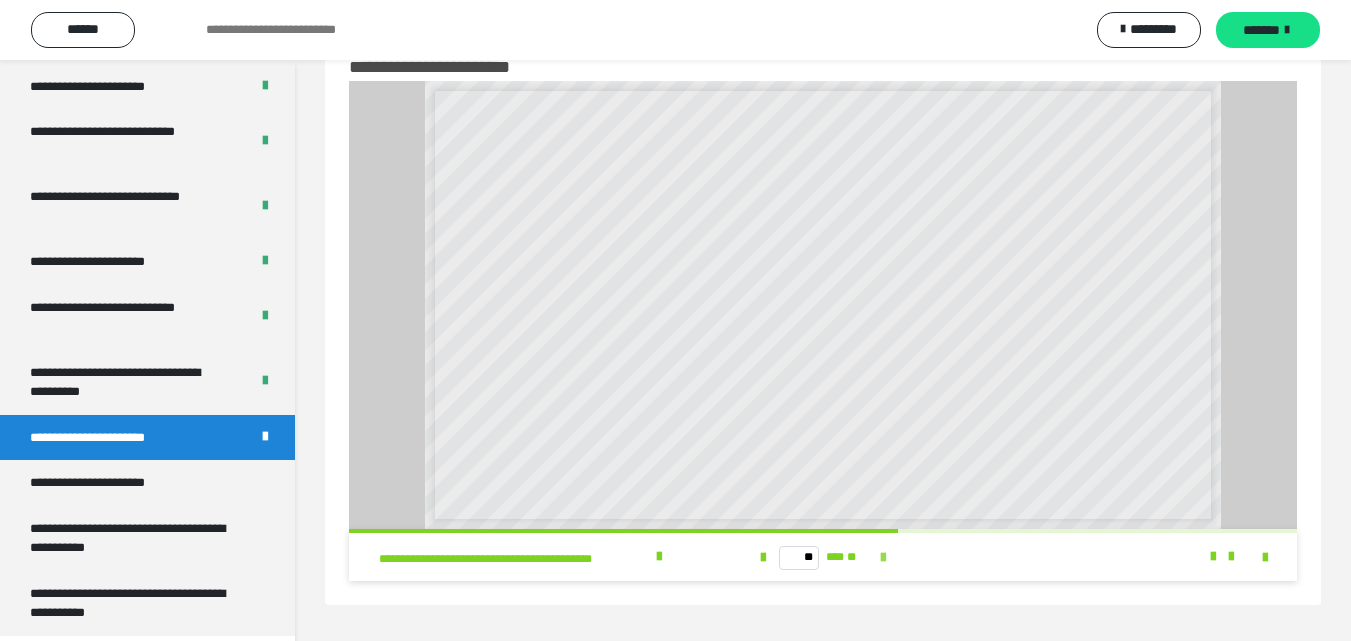 click at bounding box center (883, 558) 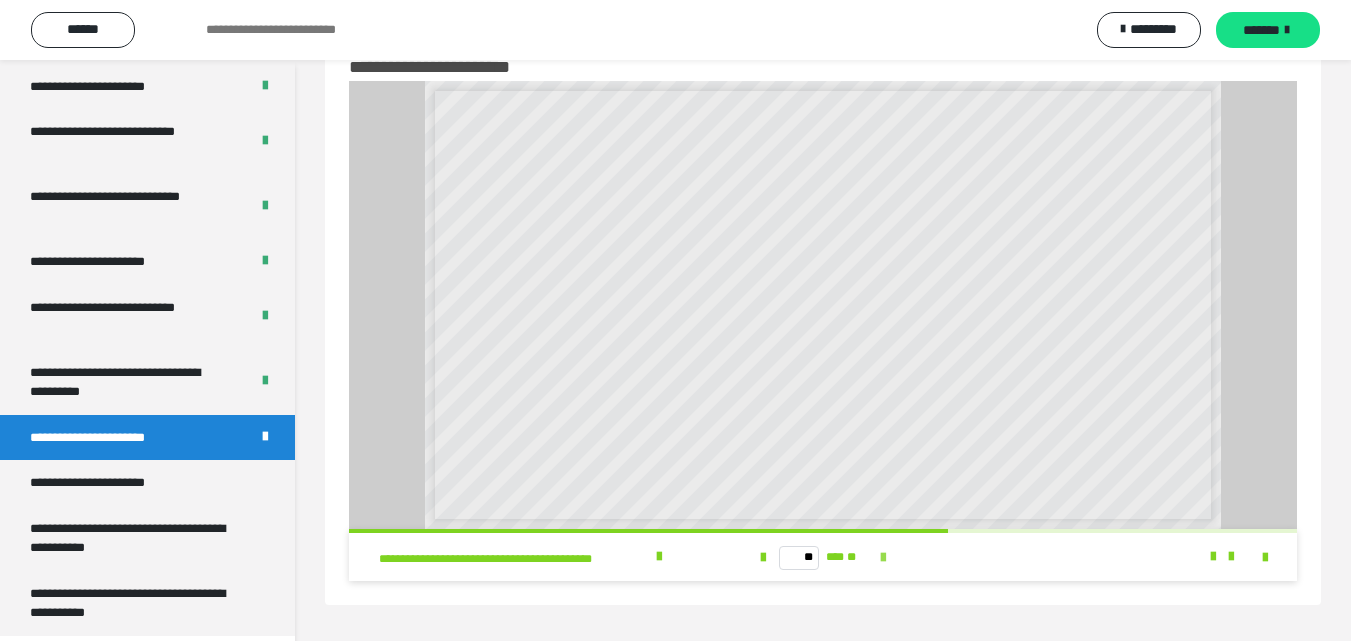click at bounding box center [883, 558] 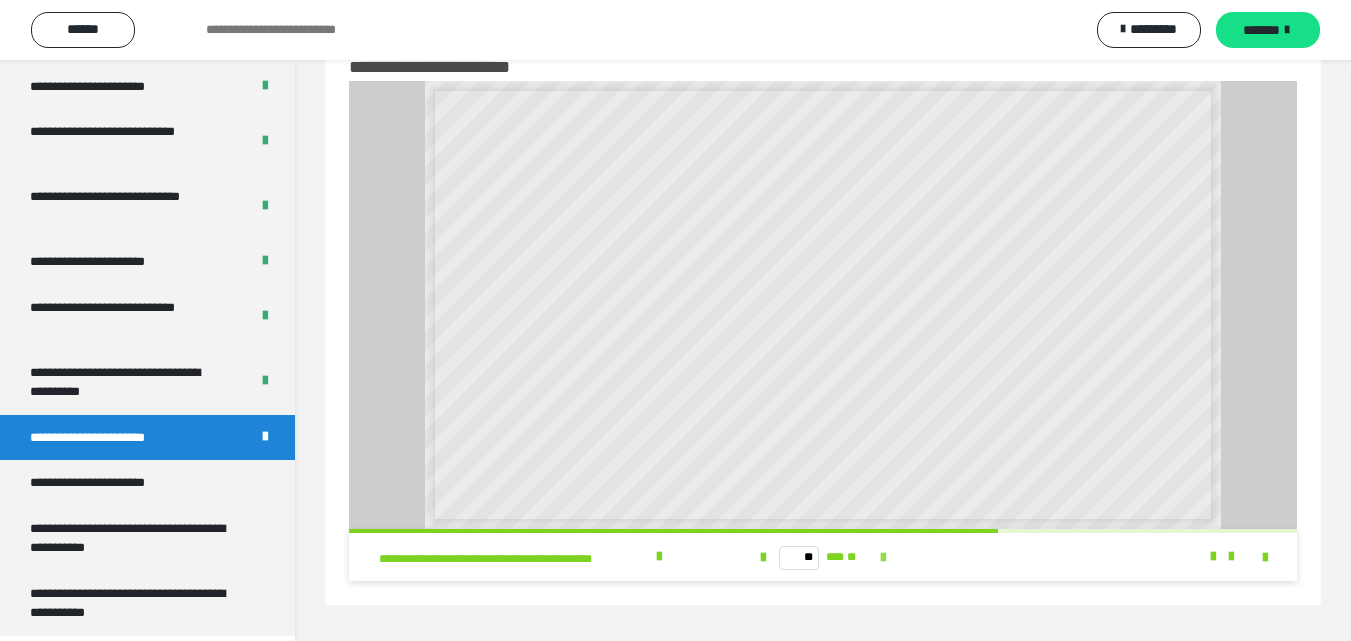 click at bounding box center (883, 558) 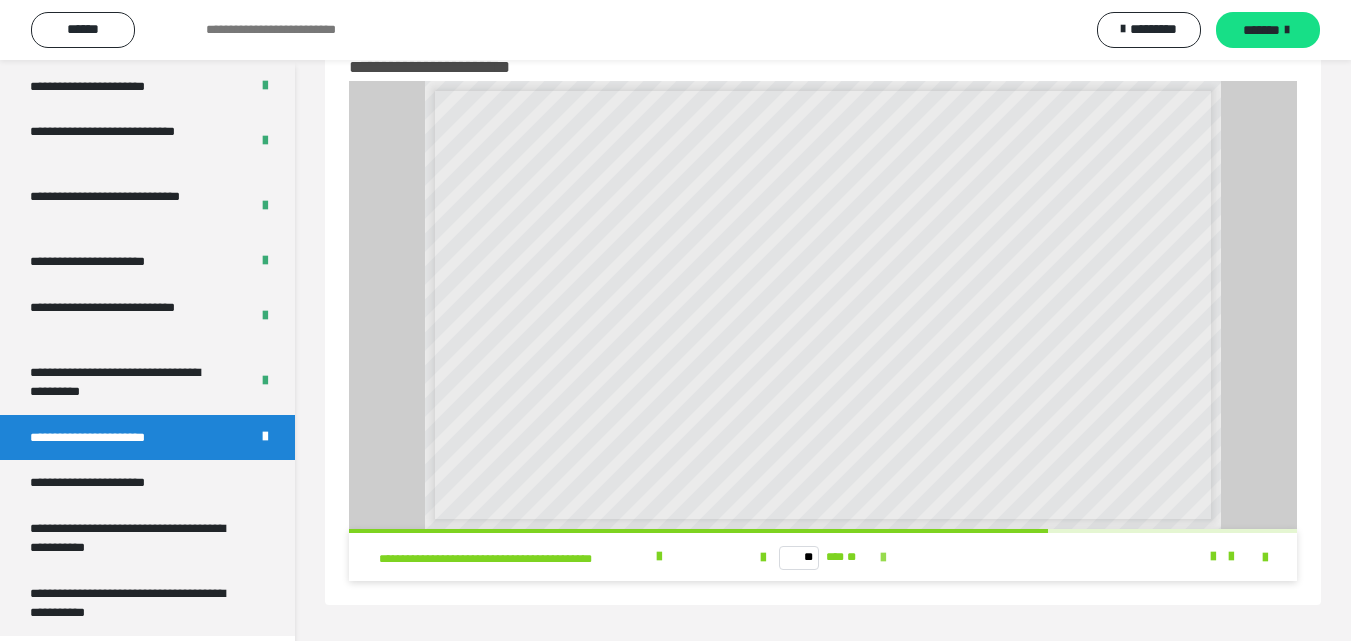 click at bounding box center (883, 558) 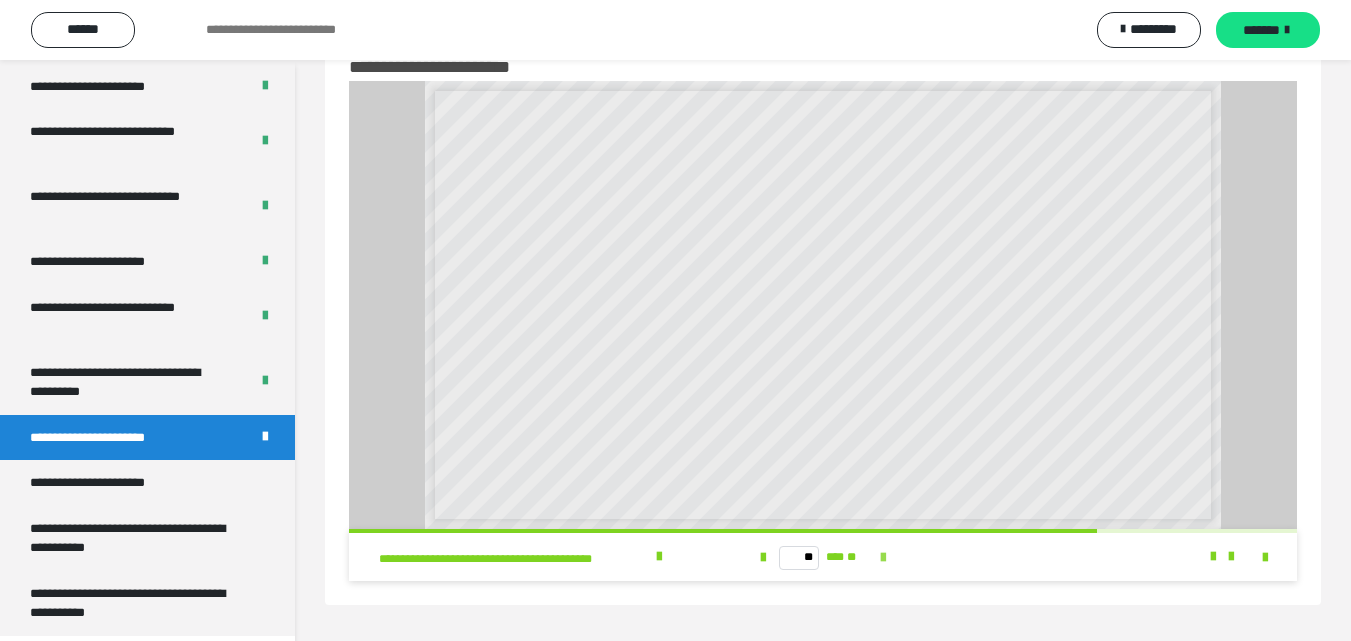 click at bounding box center (883, 558) 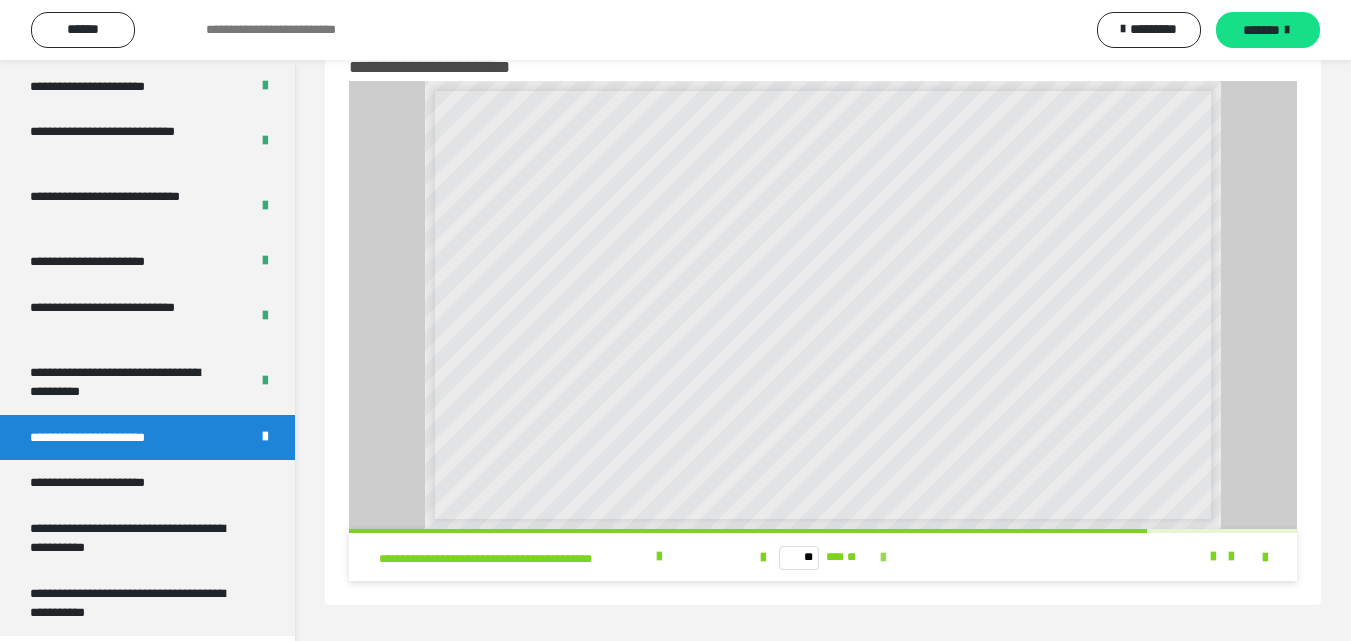 click at bounding box center (883, 558) 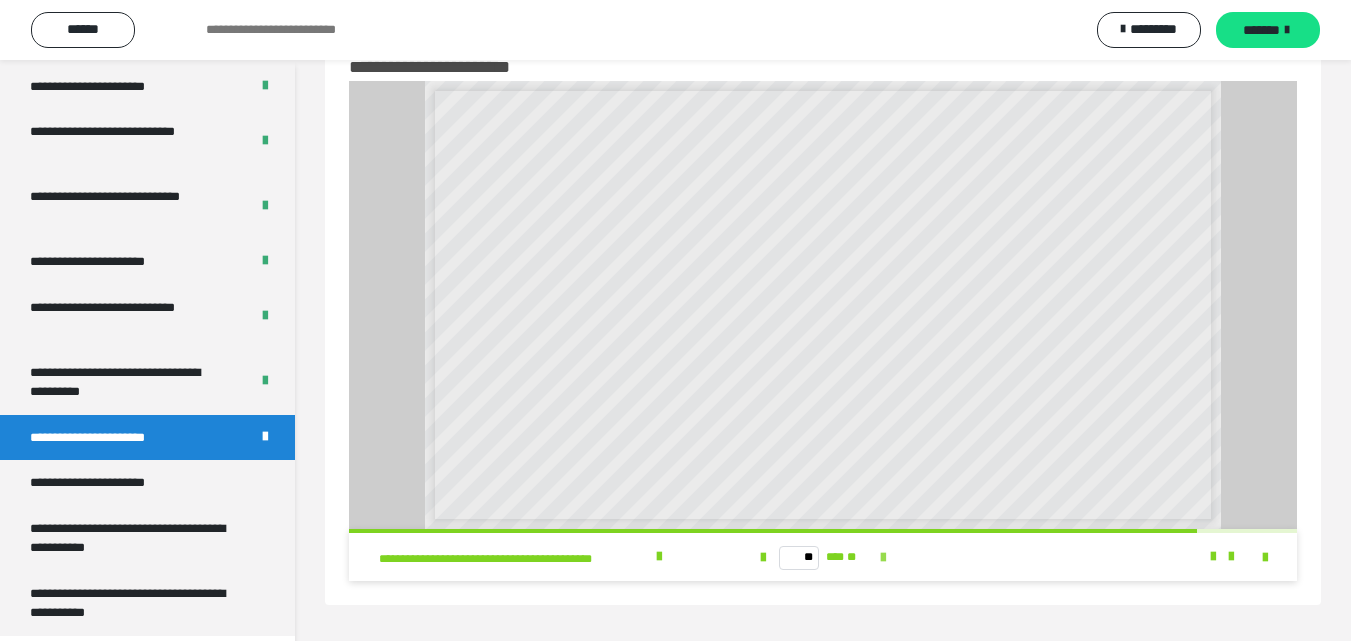 click at bounding box center [883, 558] 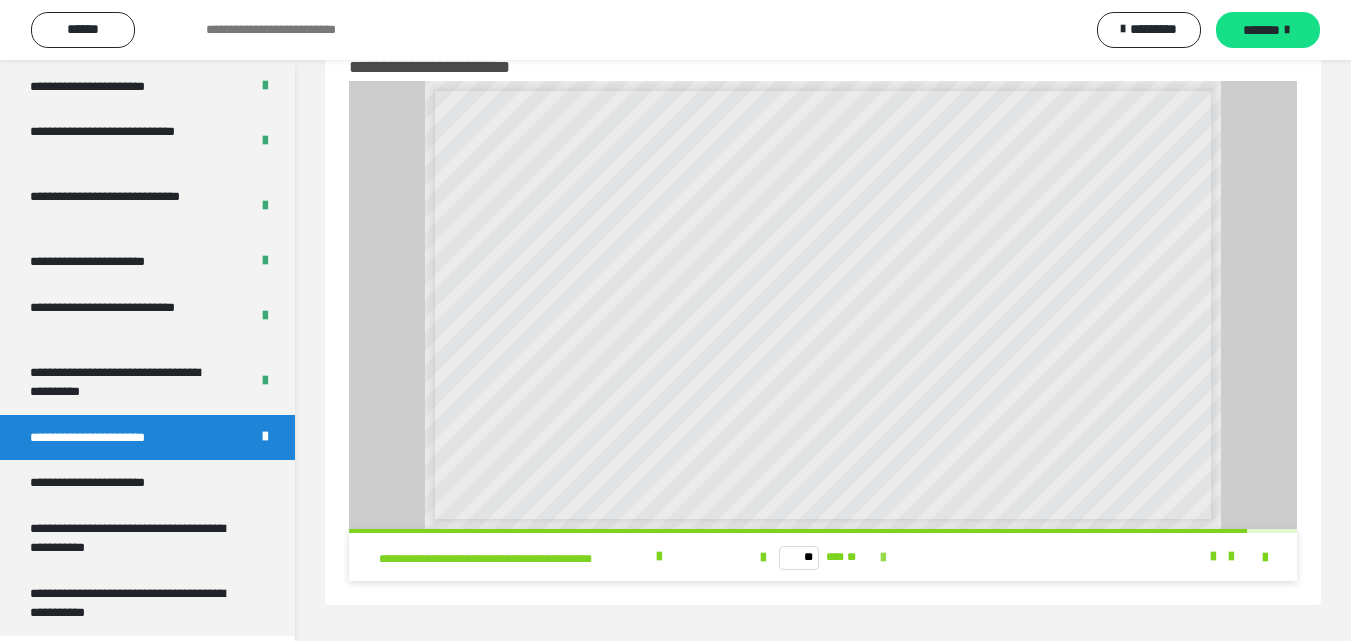 click at bounding box center (883, 558) 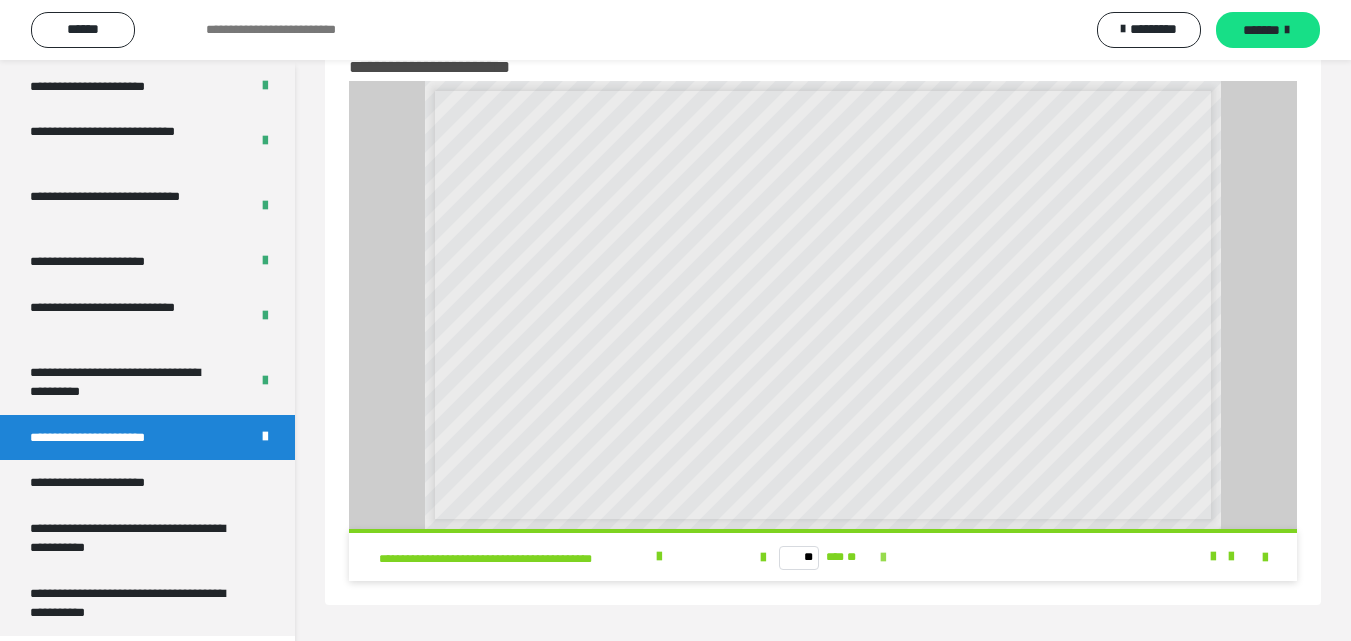 click on "** *** **" at bounding box center (822, 557) 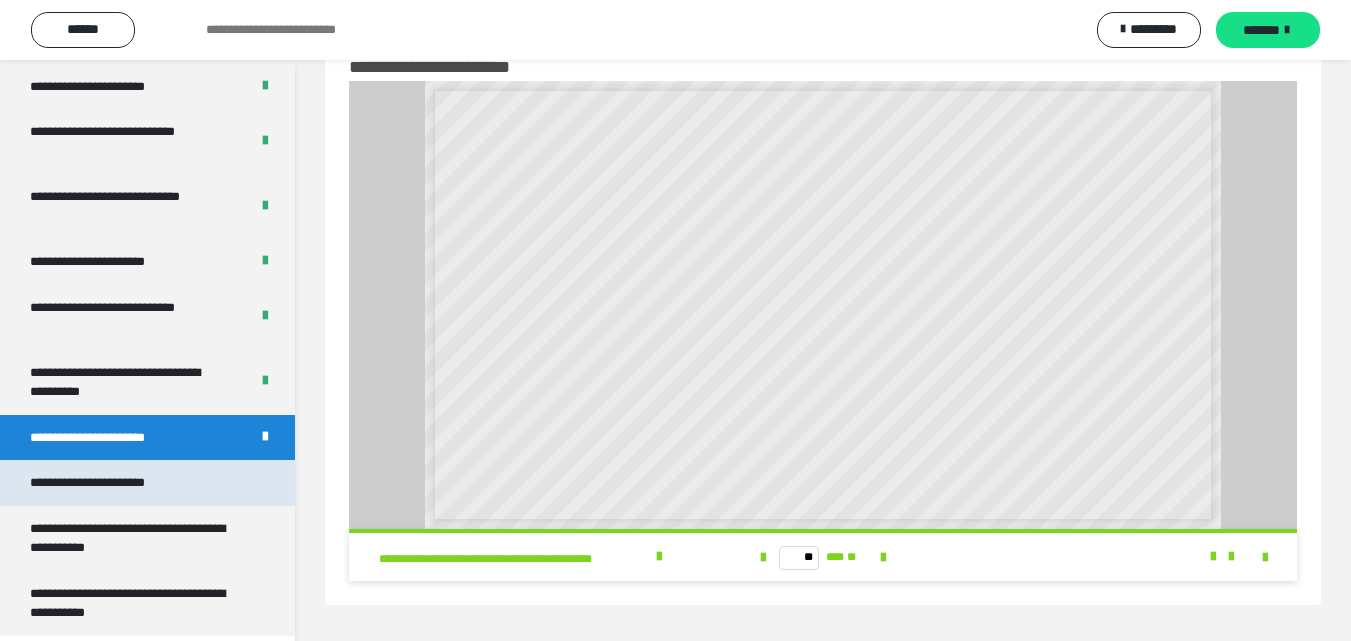 click on "**********" at bounding box center (111, 483) 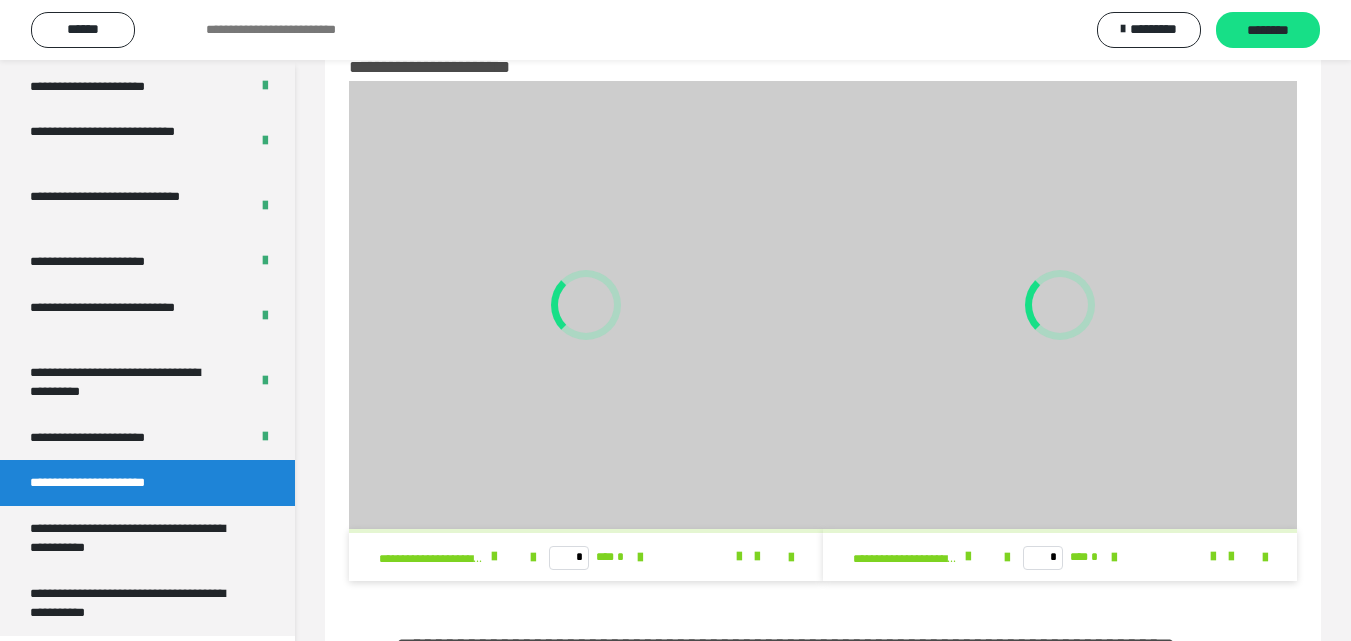 scroll, scrollTop: 260, scrollLeft: 0, axis: vertical 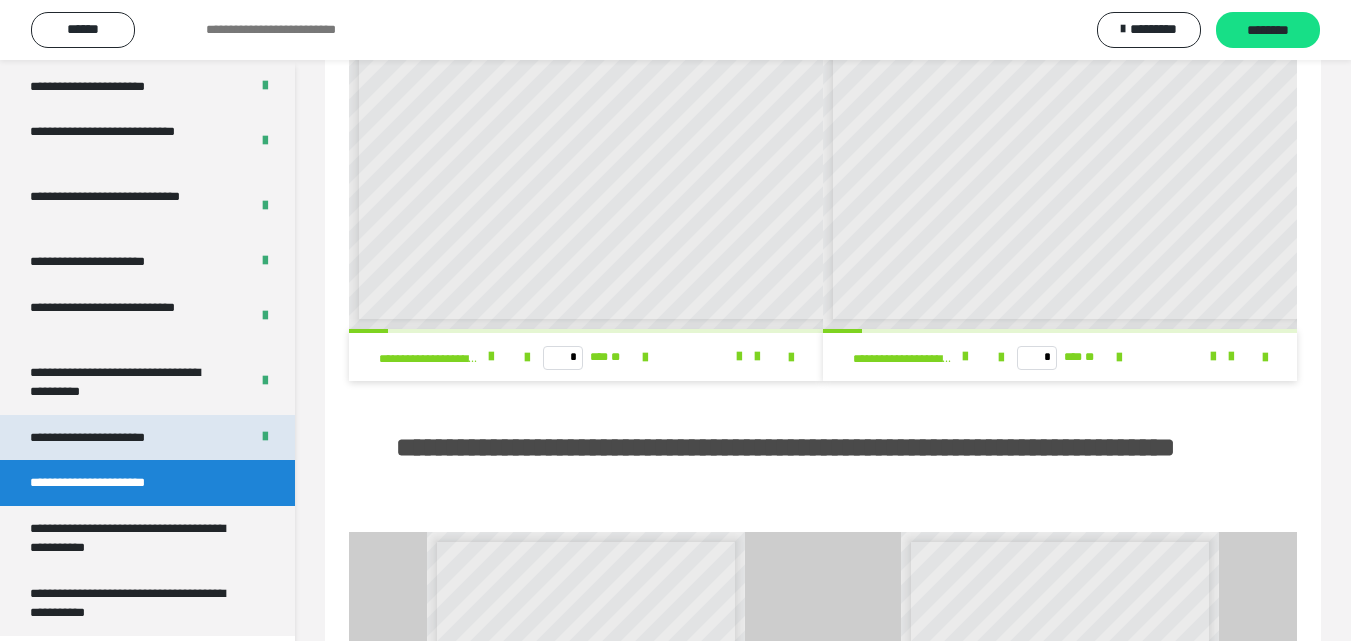click on "**********" at bounding box center (110, 438) 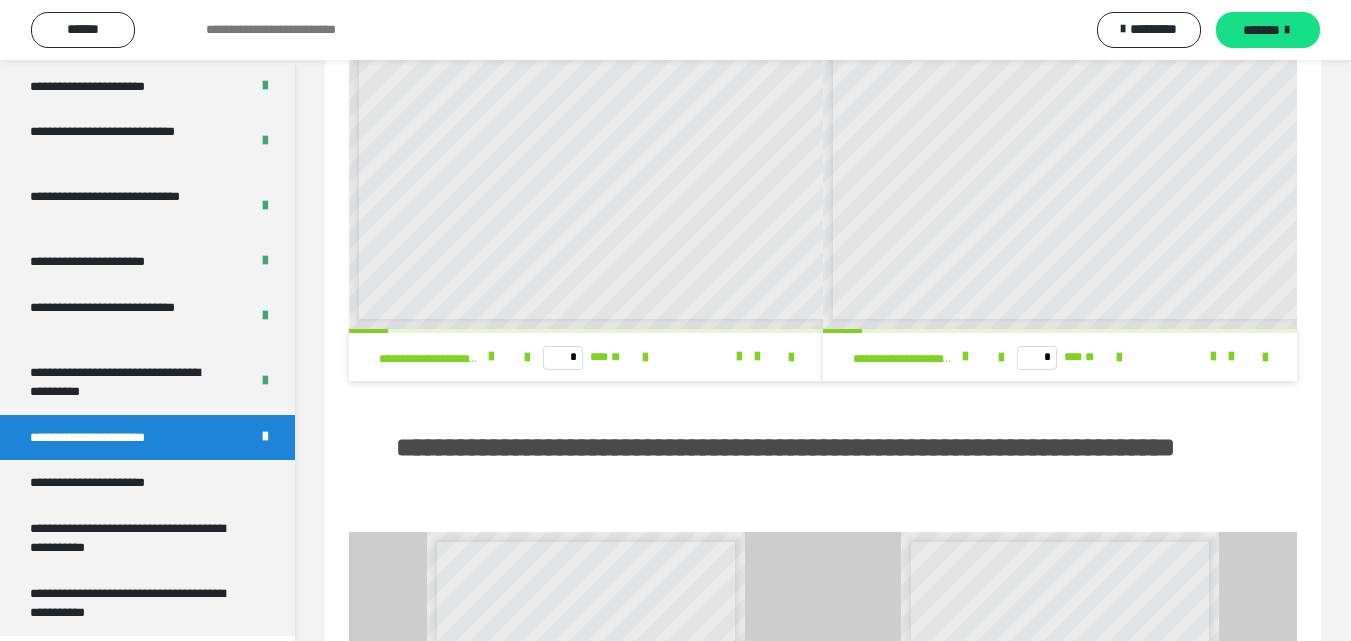 scroll, scrollTop: 60, scrollLeft: 0, axis: vertical 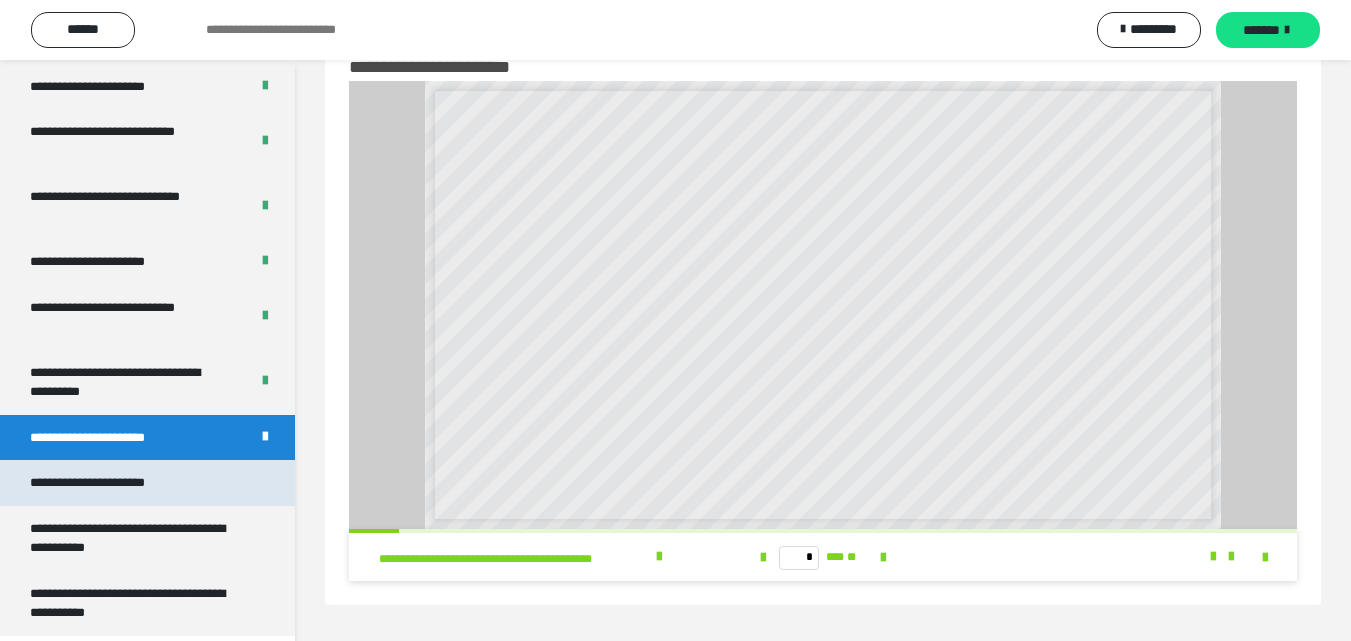 click on "**********" at bounding box center [111, 483] 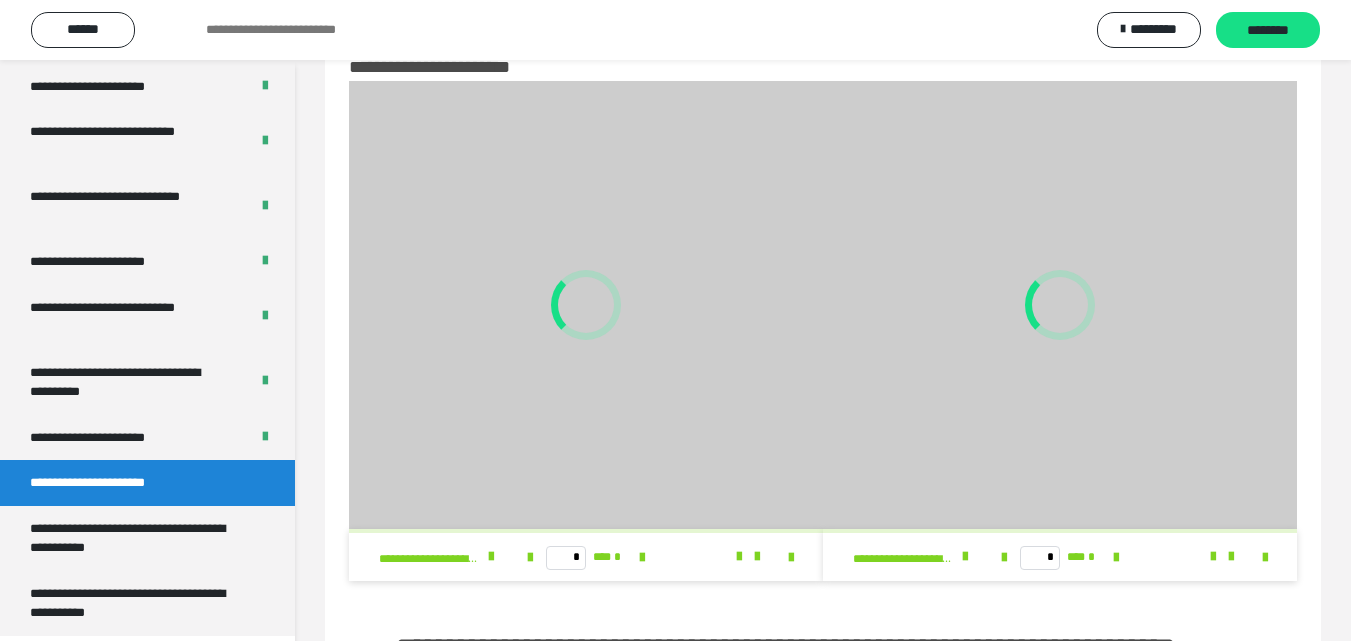 scroll, scrollTop: 260, scrollLeft: 0, axis: vertical 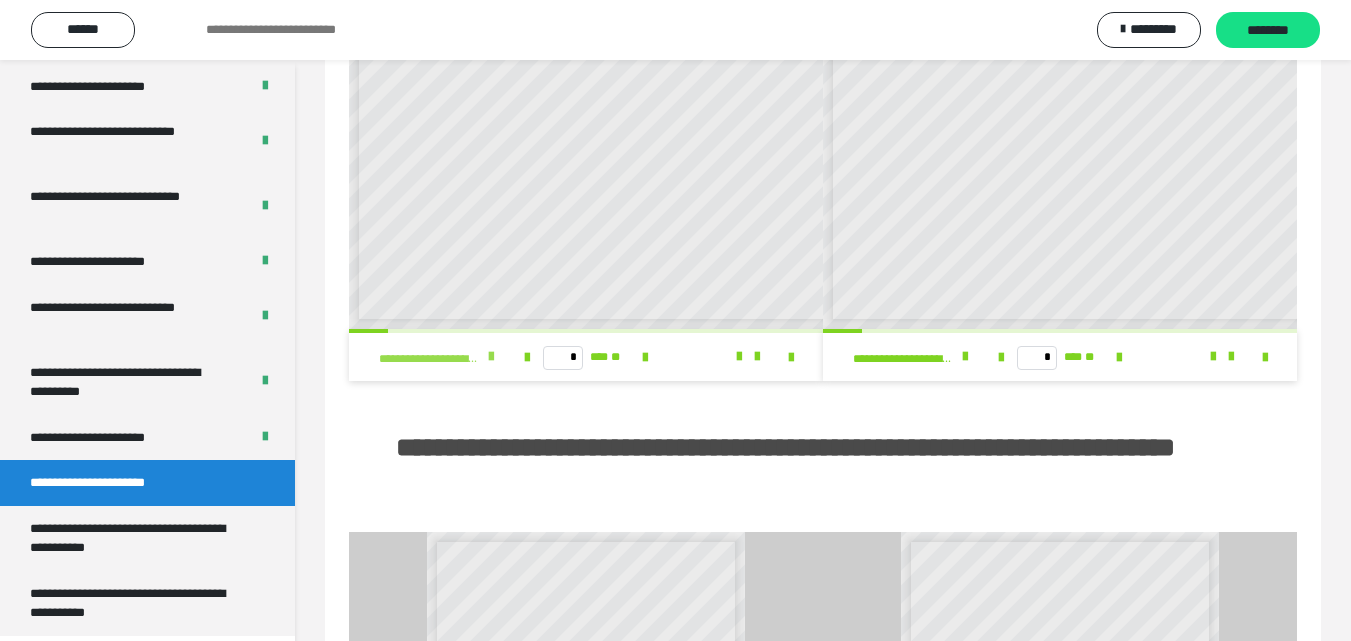 click at bounding box center (491, 357) 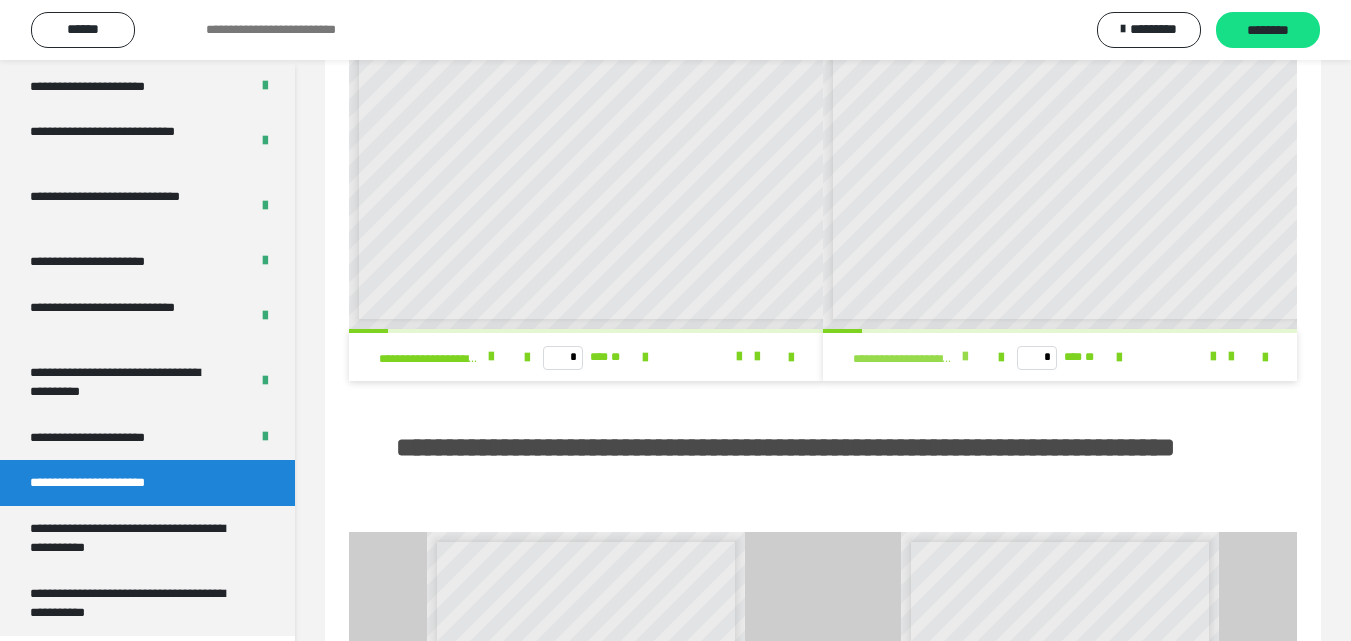 click at bounding box center [965, 357] 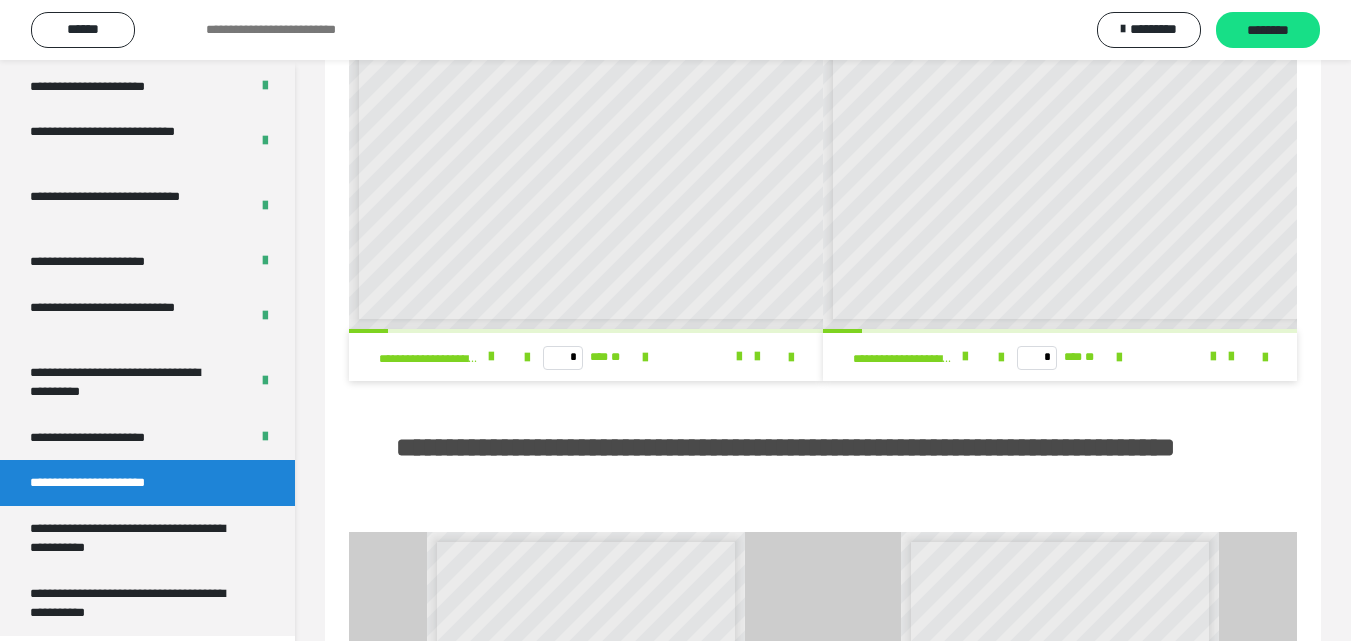 scroll, scrollTop: 8, scrollLeft: 0, axis: vertical 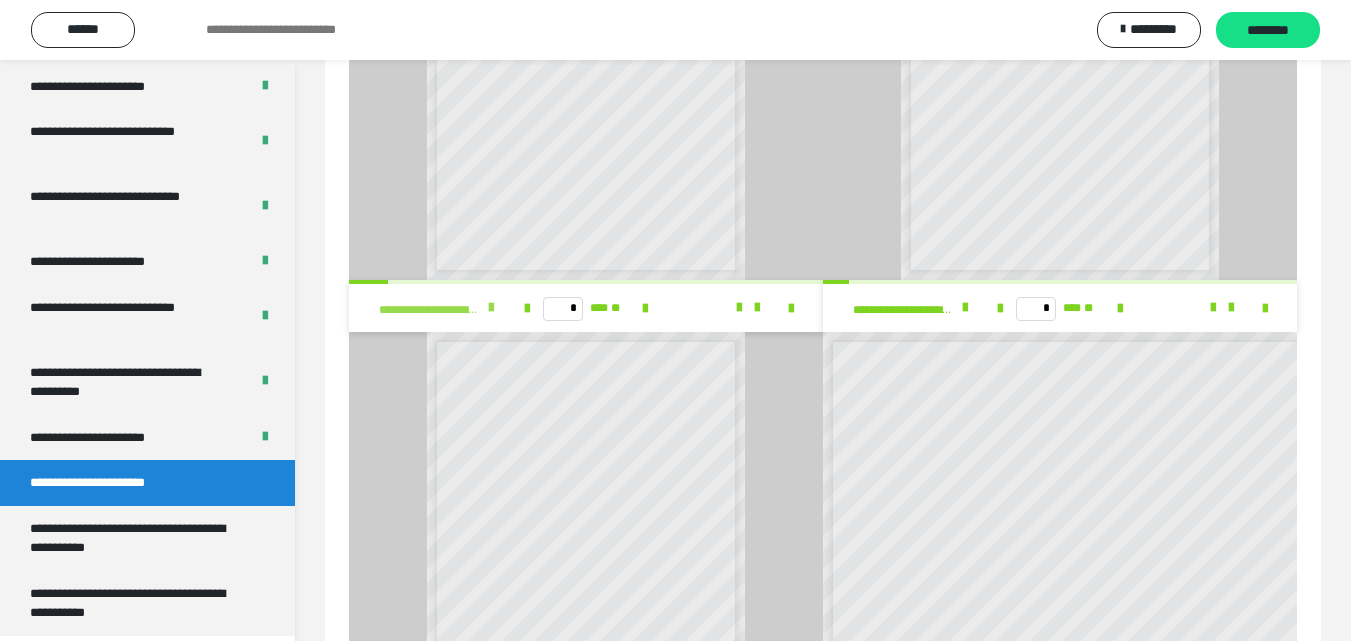 click at bounding box center (491, 308) 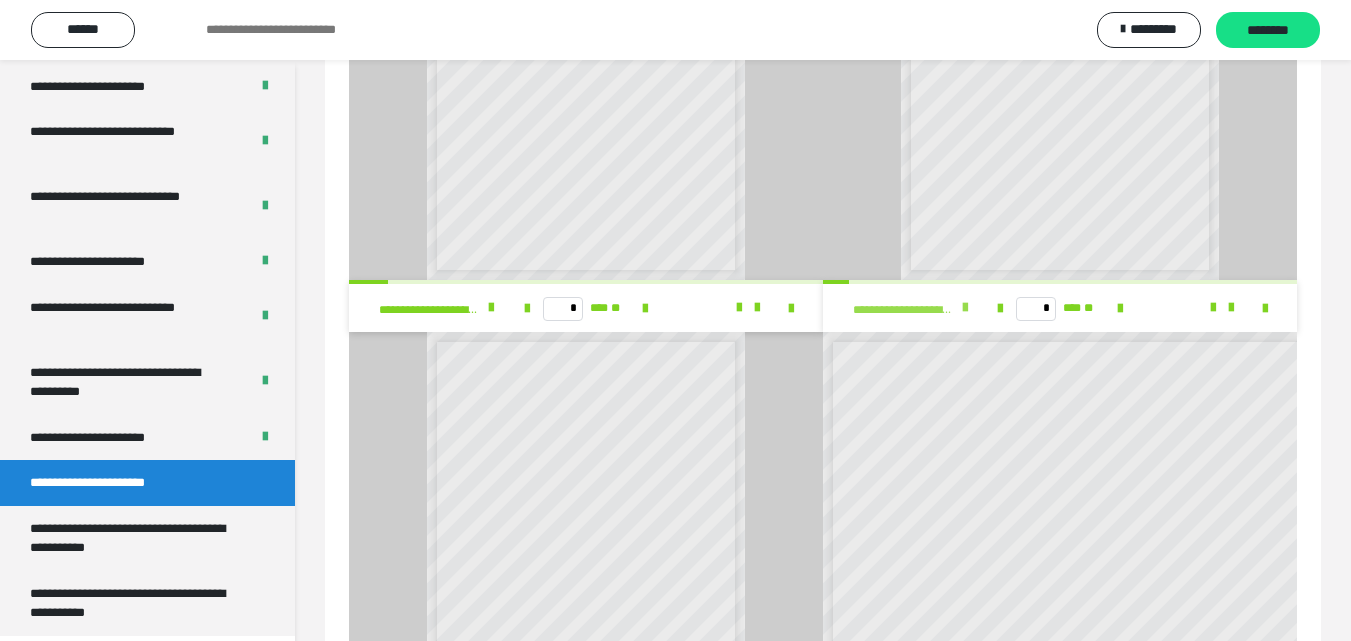 click at bounding box center (965, 308) 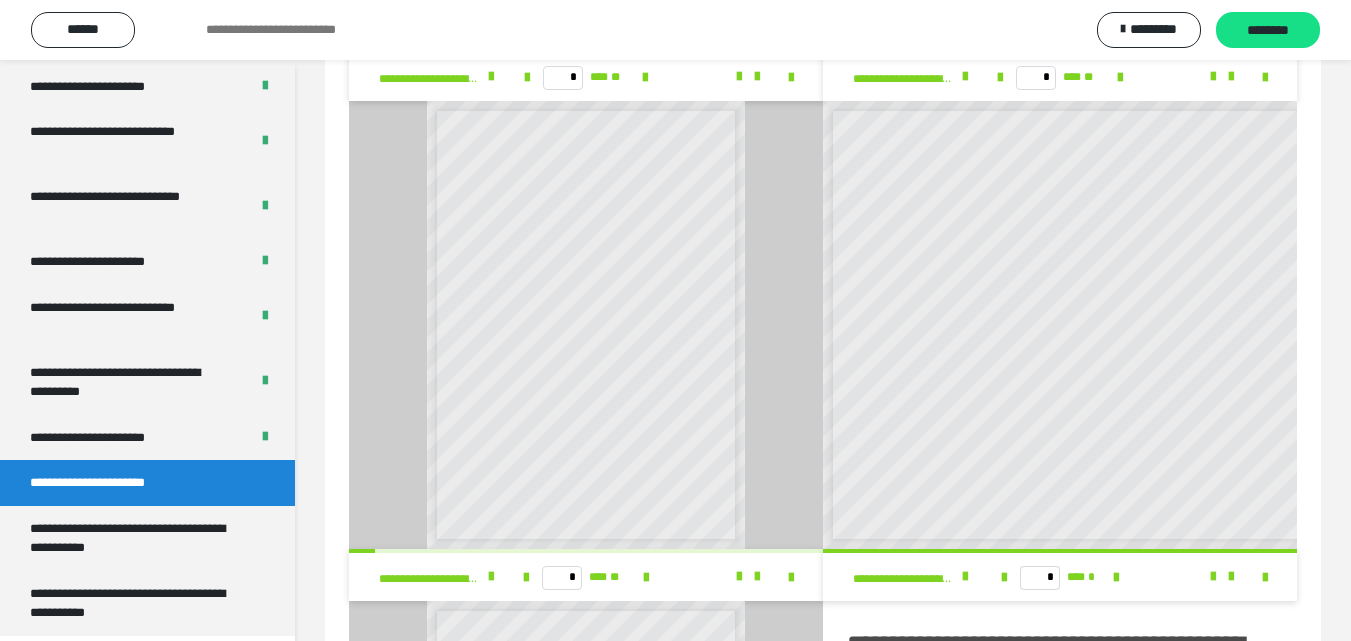 scroll, scrollTop: 1360, scrollLeft: 0, axis: vertical 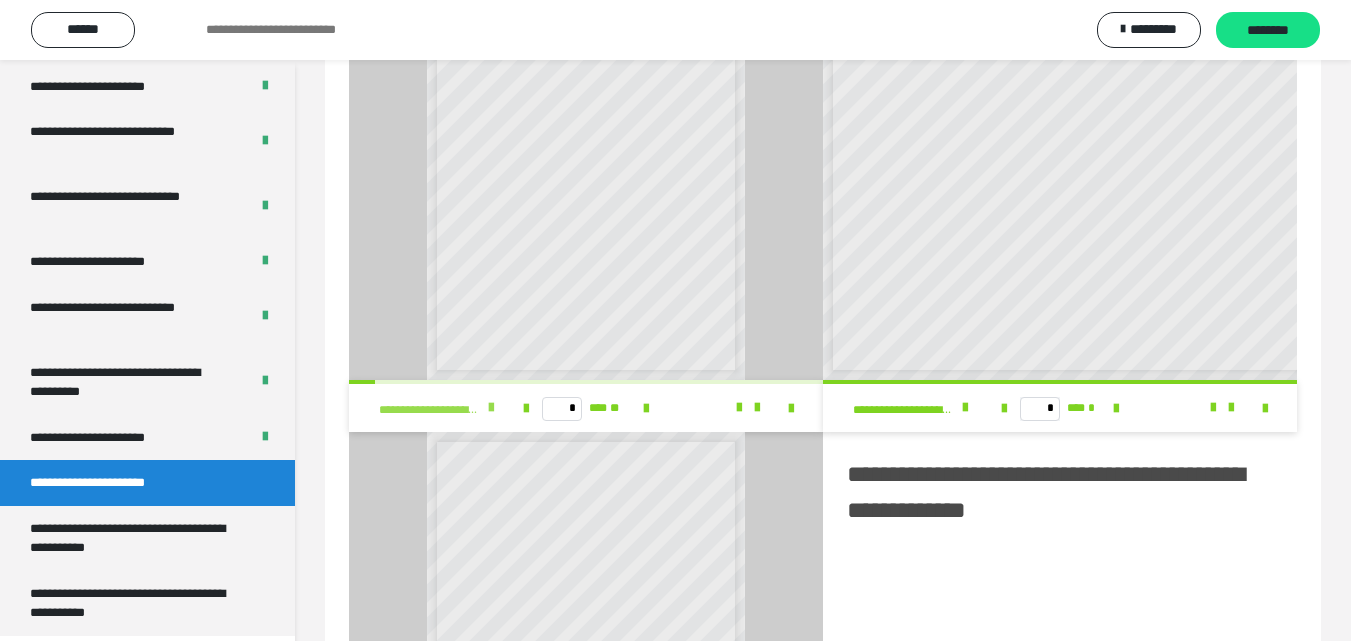 click at bounding box center [491, 408] 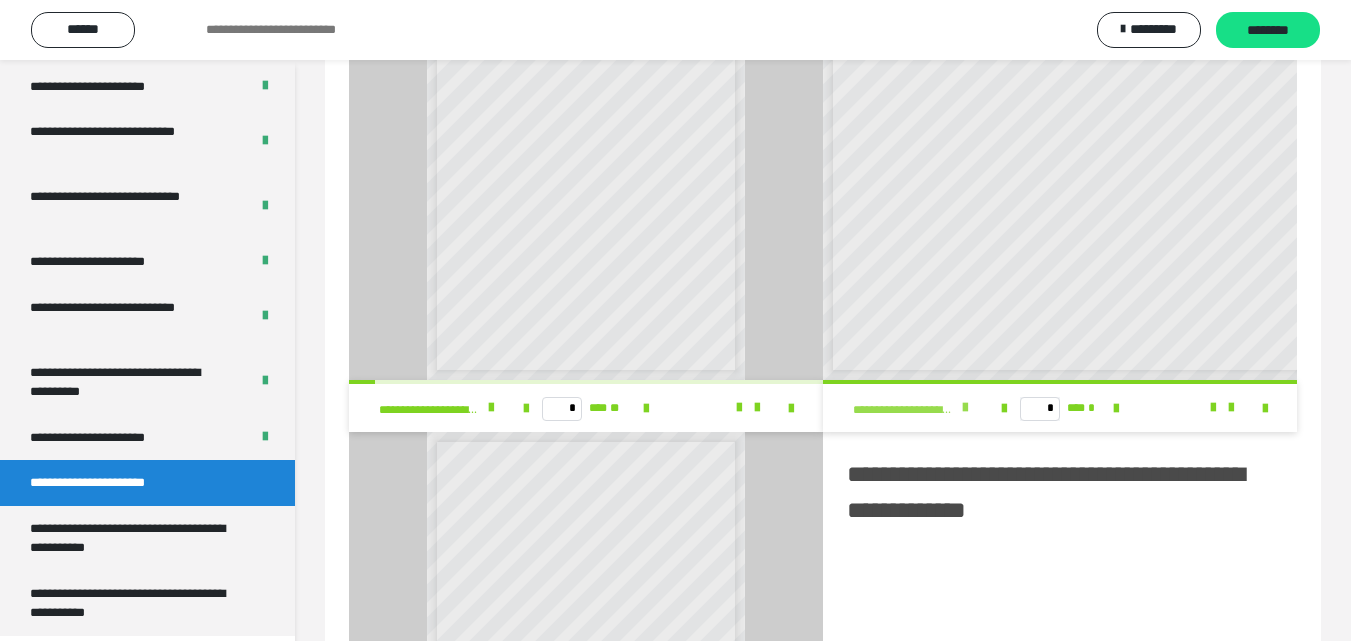 click at bounding box center (965, 408) 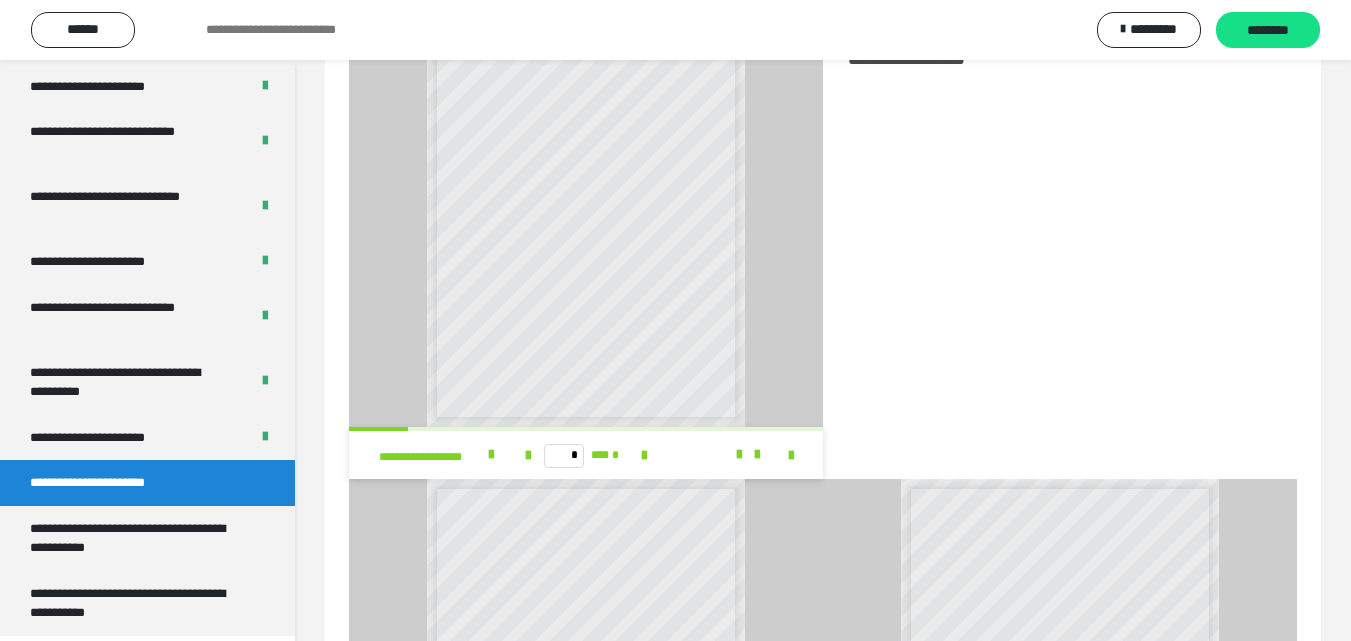 scroll, scrollTop: 2060, scrollLeft: 0, axis: vertical 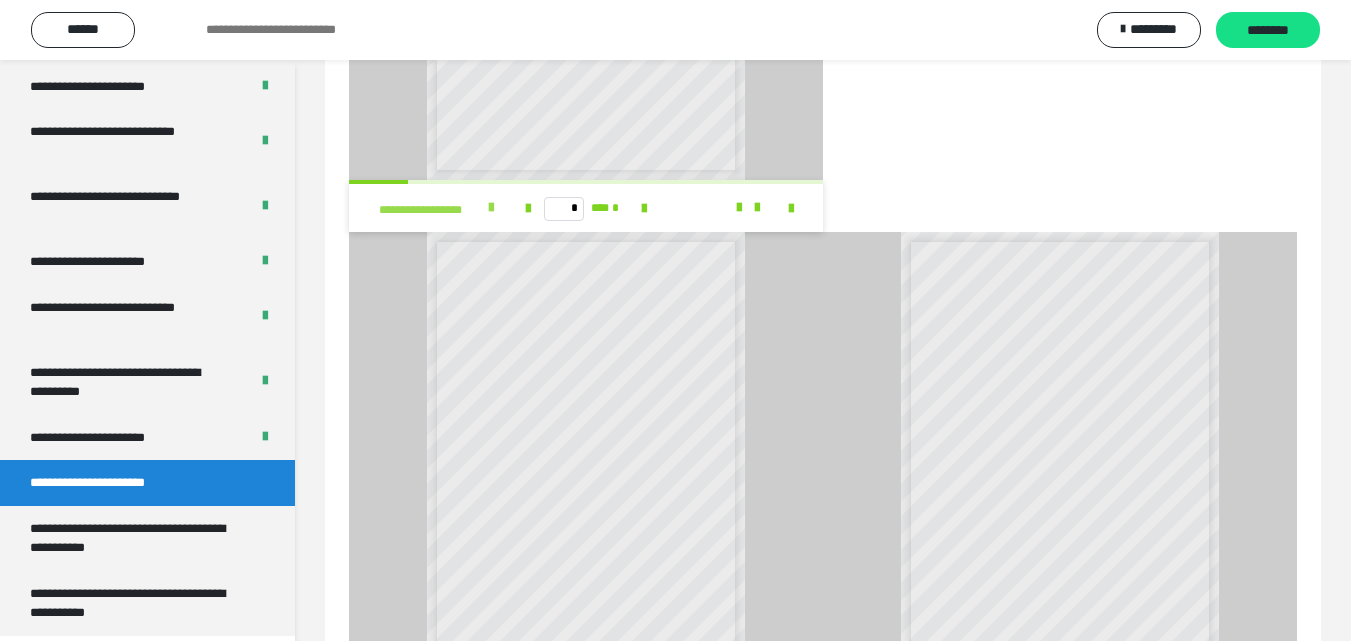click at bounding box center (491, 208) 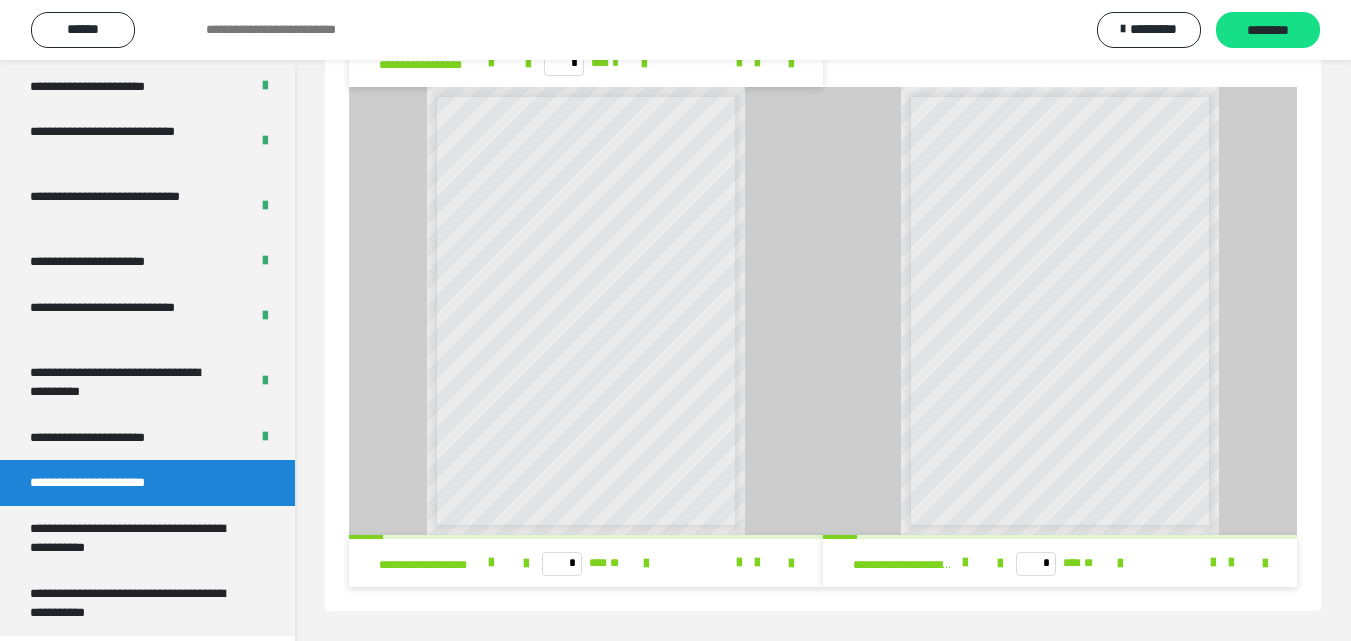 scroll, scrollTop: 2246, scrollLeft: 0, axis: vertical 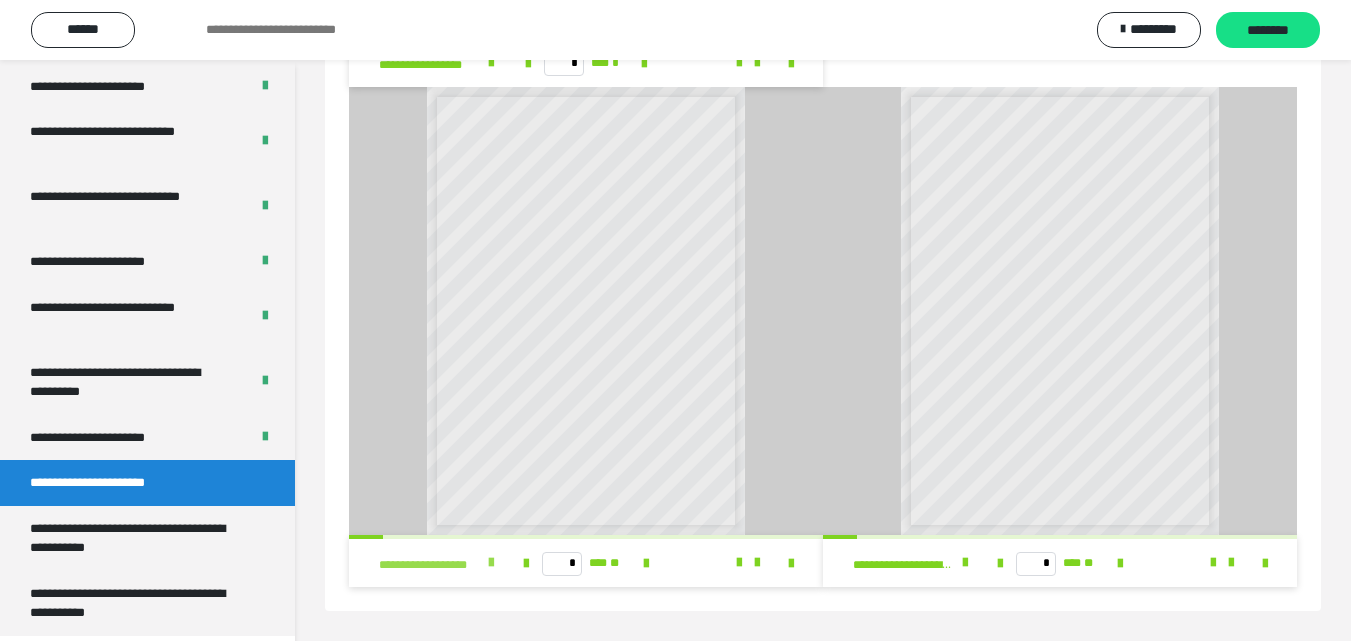 click at bounding box center (491, 563) 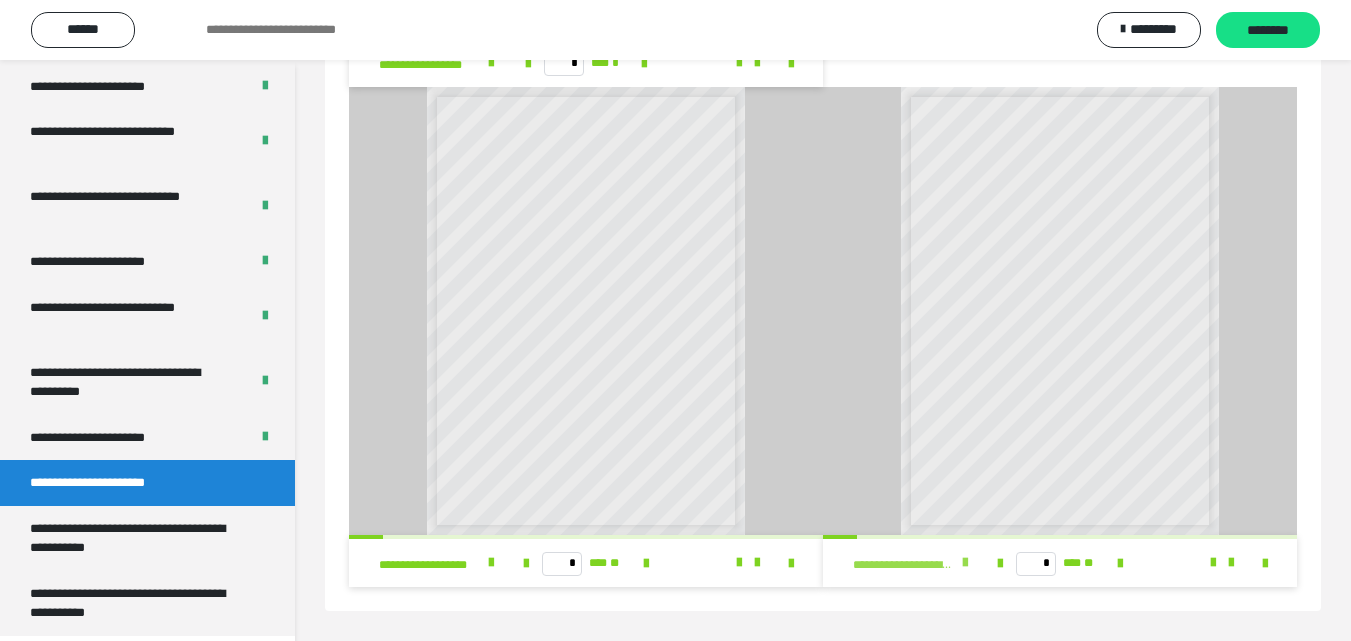 click at bounding box center (965, 563) 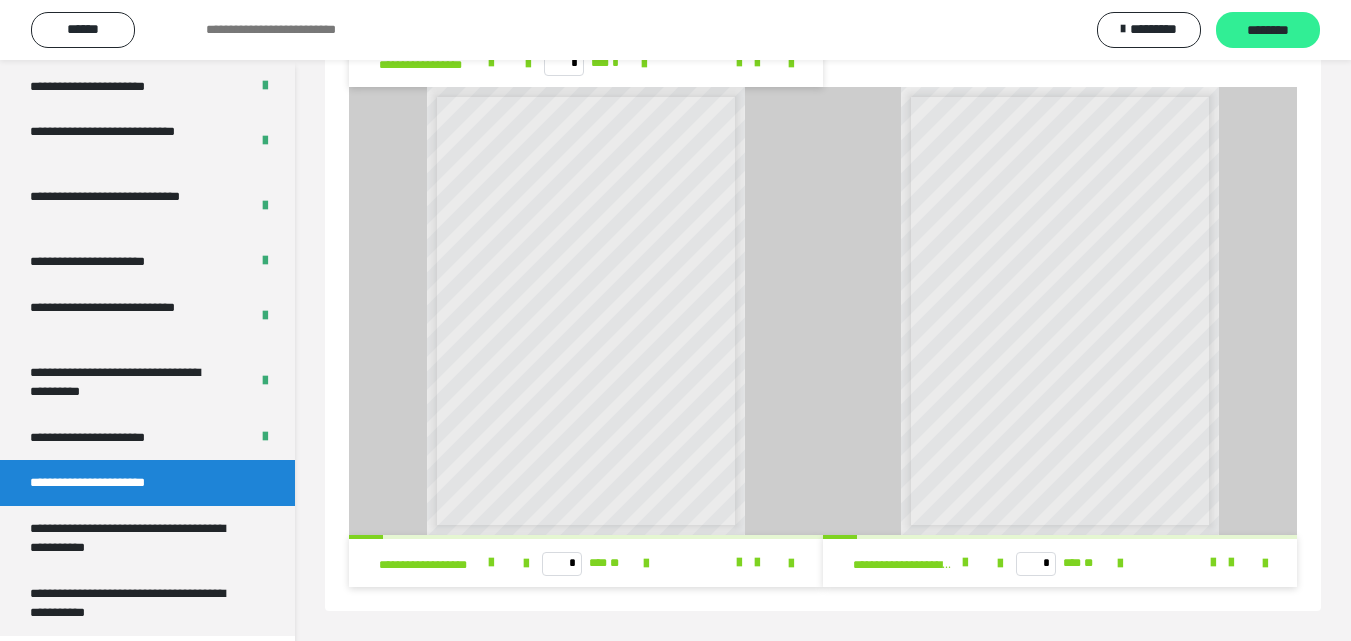 click on "********" at bounding box center (1268, 31) 